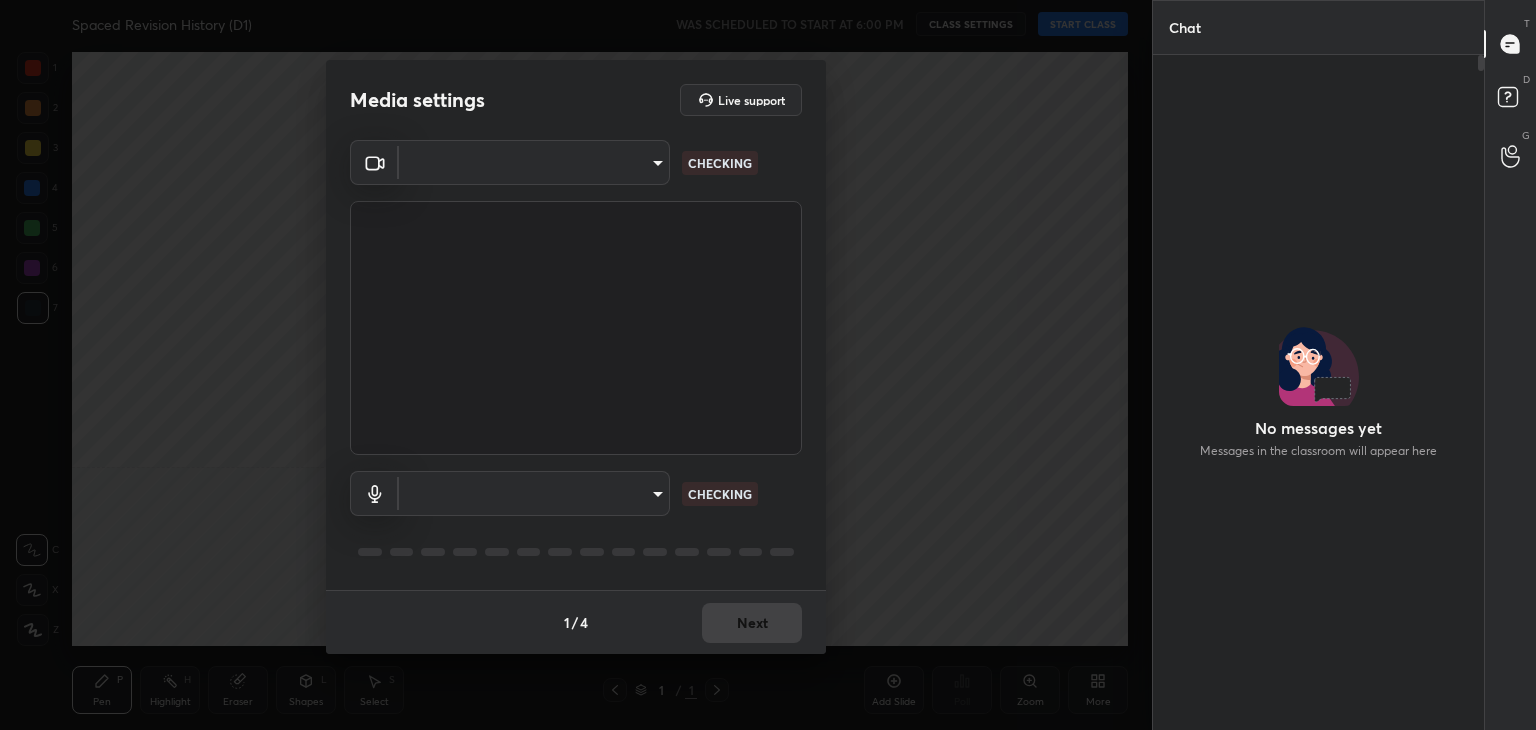 scroll, scrollTop: 0, scrollLeft: 0, axis: both 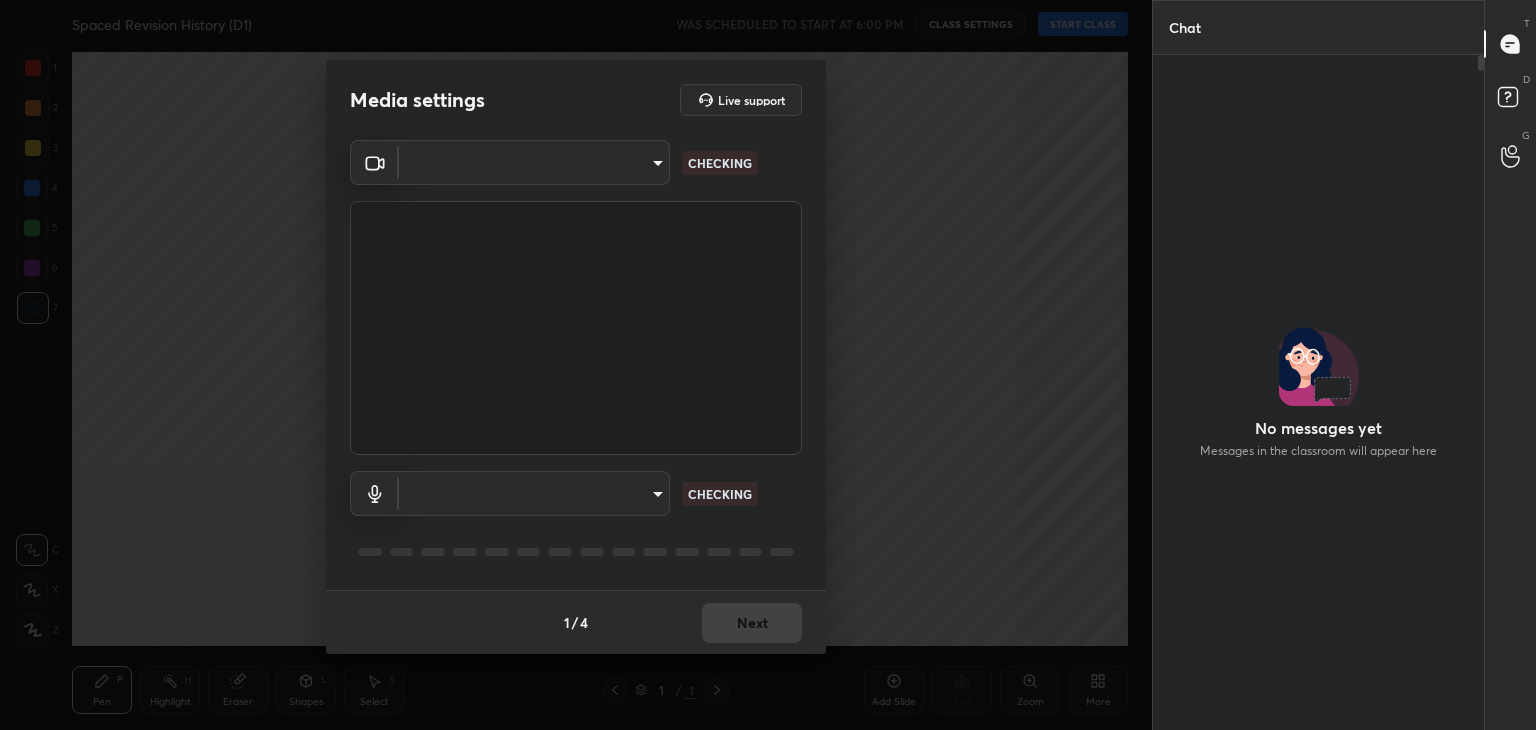 type on "32a5bfe7d891825205e83086367bfa30294755c004dcddabf83eb0039db631c2" 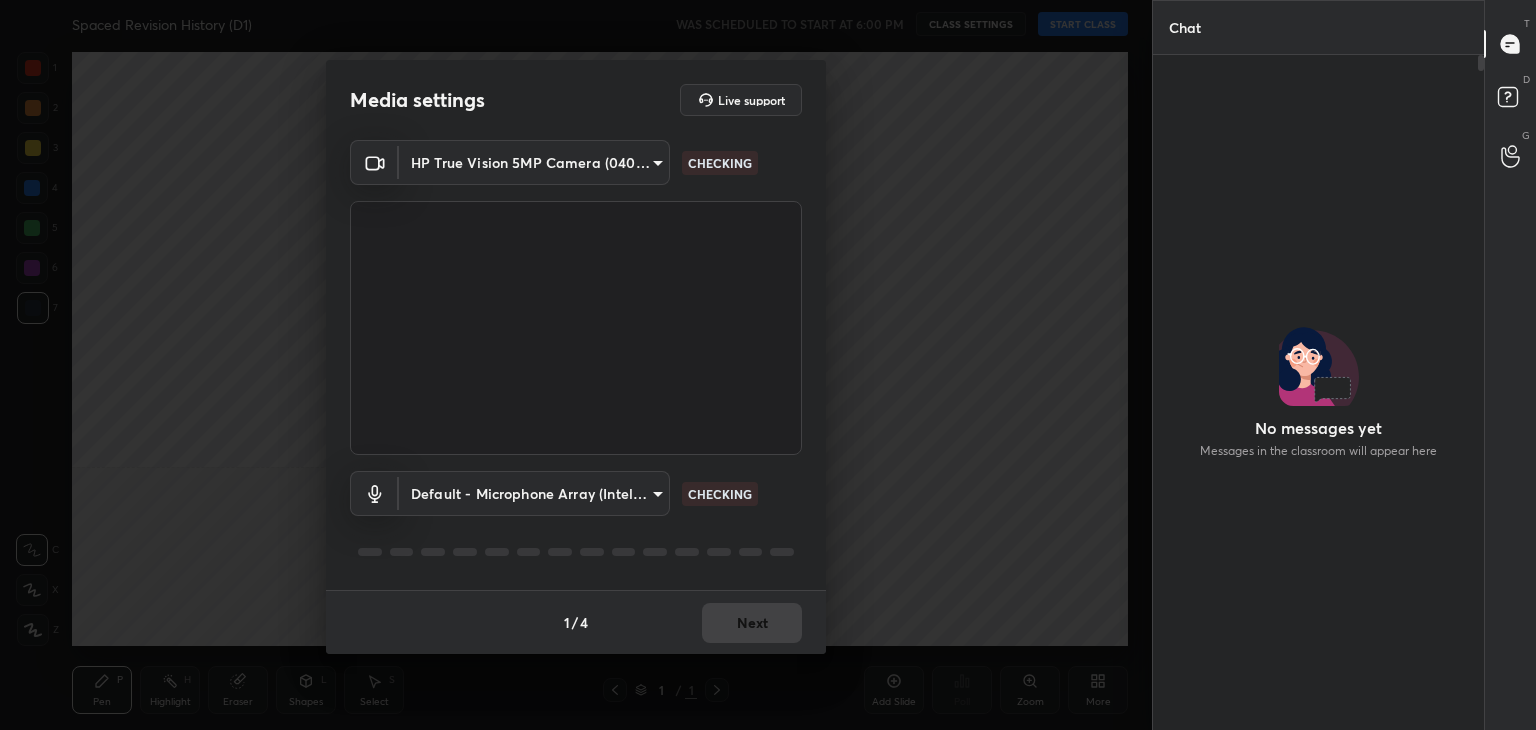 scroll, scrollTop: 456, scrollLeft: 325, axis: both 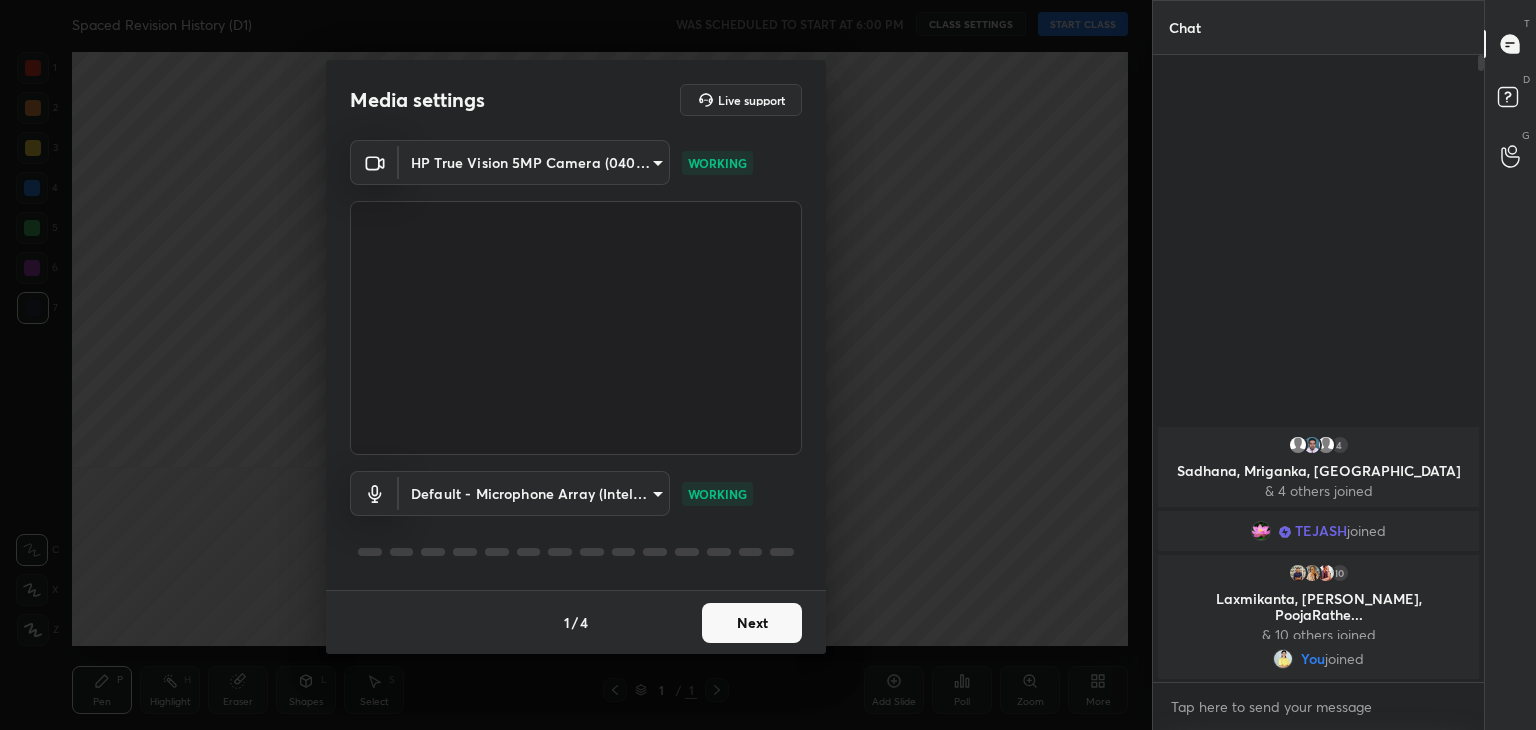 click on "Next" at bounding box center [752, 623] 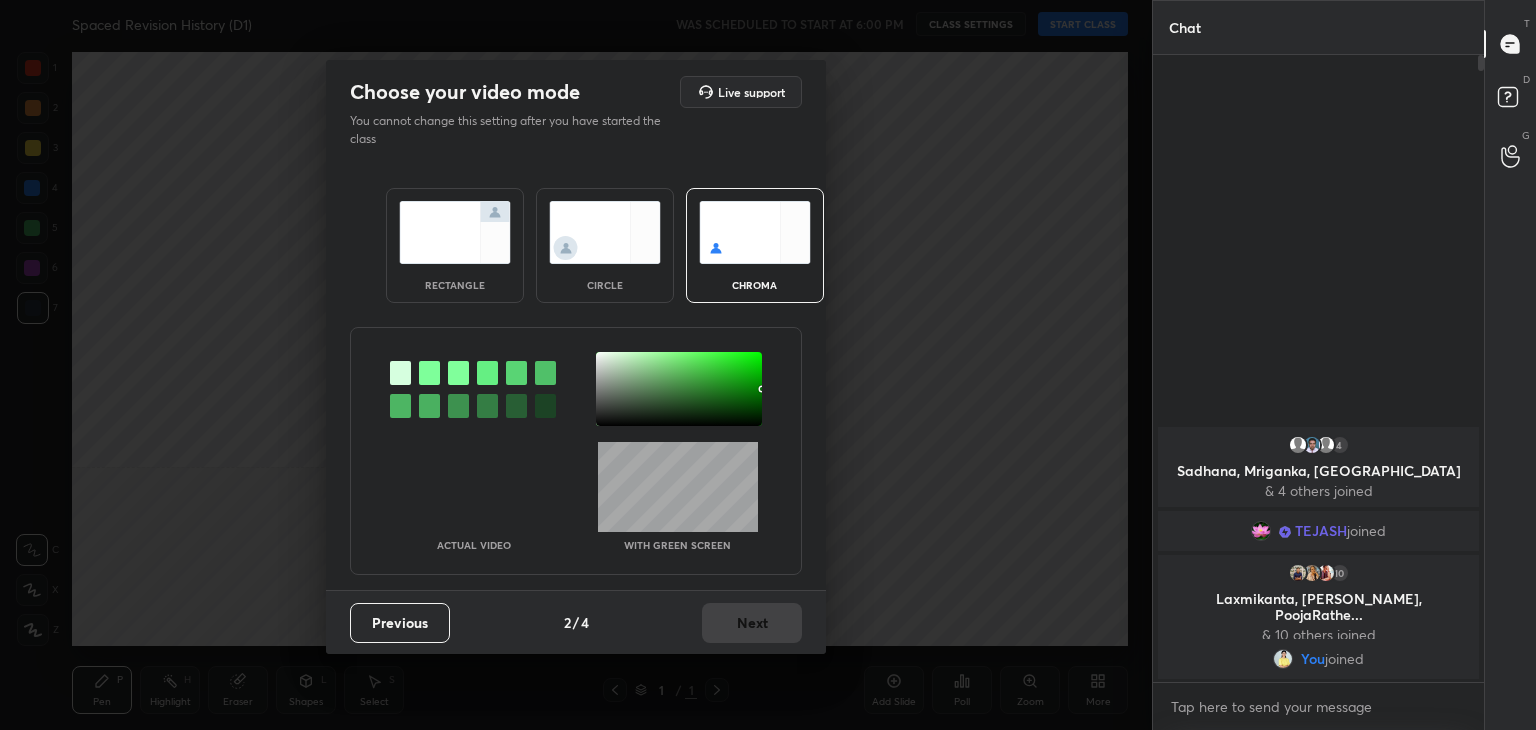 click on "rectangle" at bounding box center [455, 245] 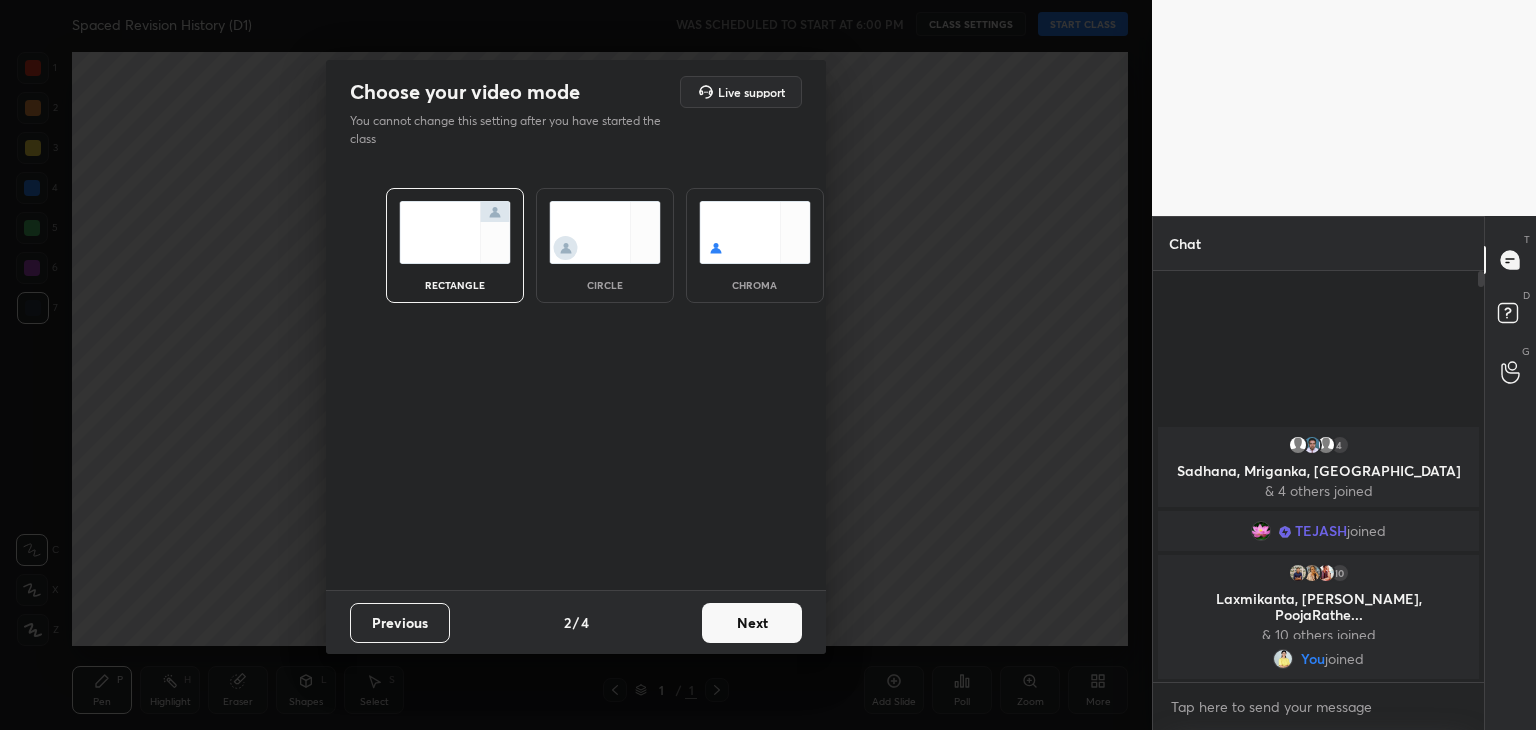 scroll, scrollTop: 405, scrollLeft: 325, axis: both 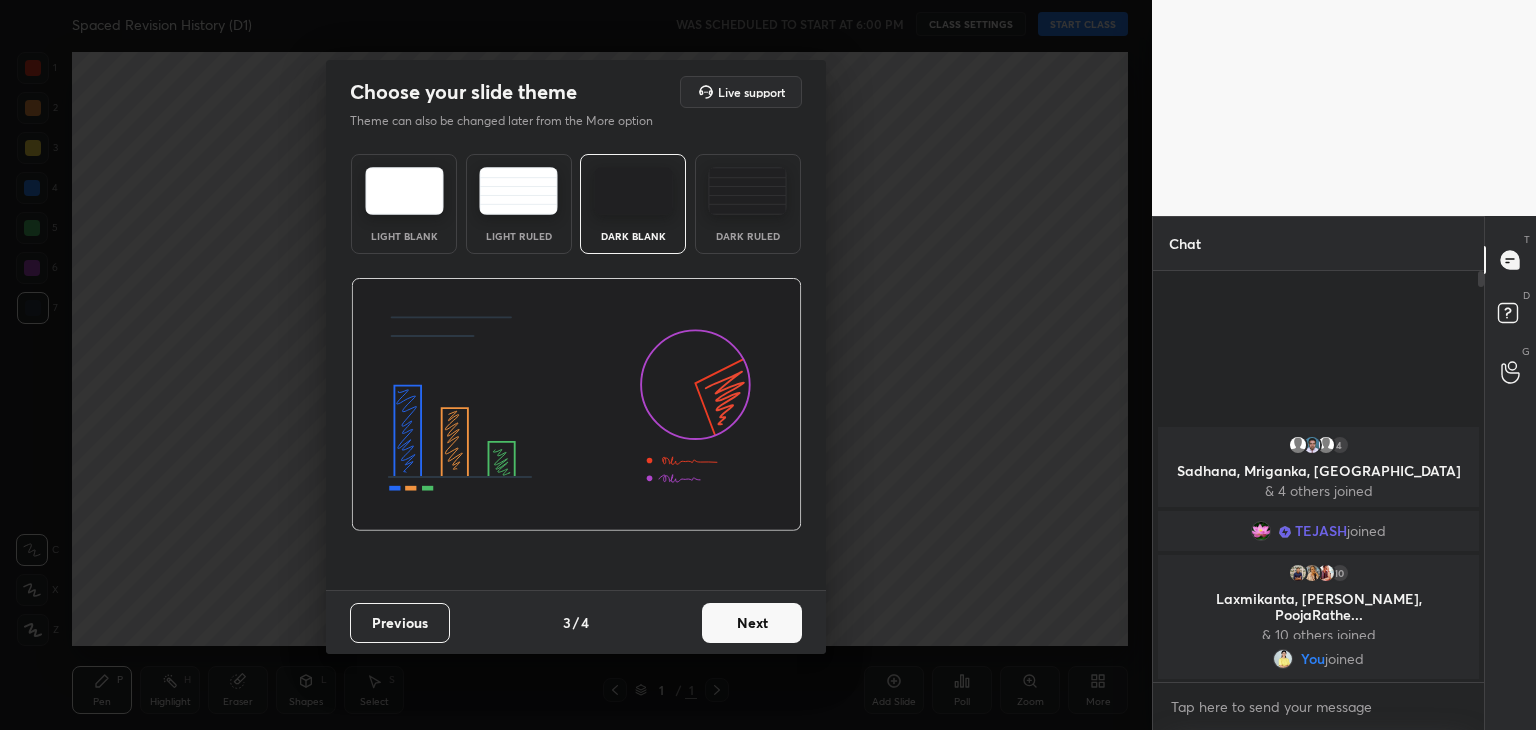 click on "Next" at bounding box center (752, 623) 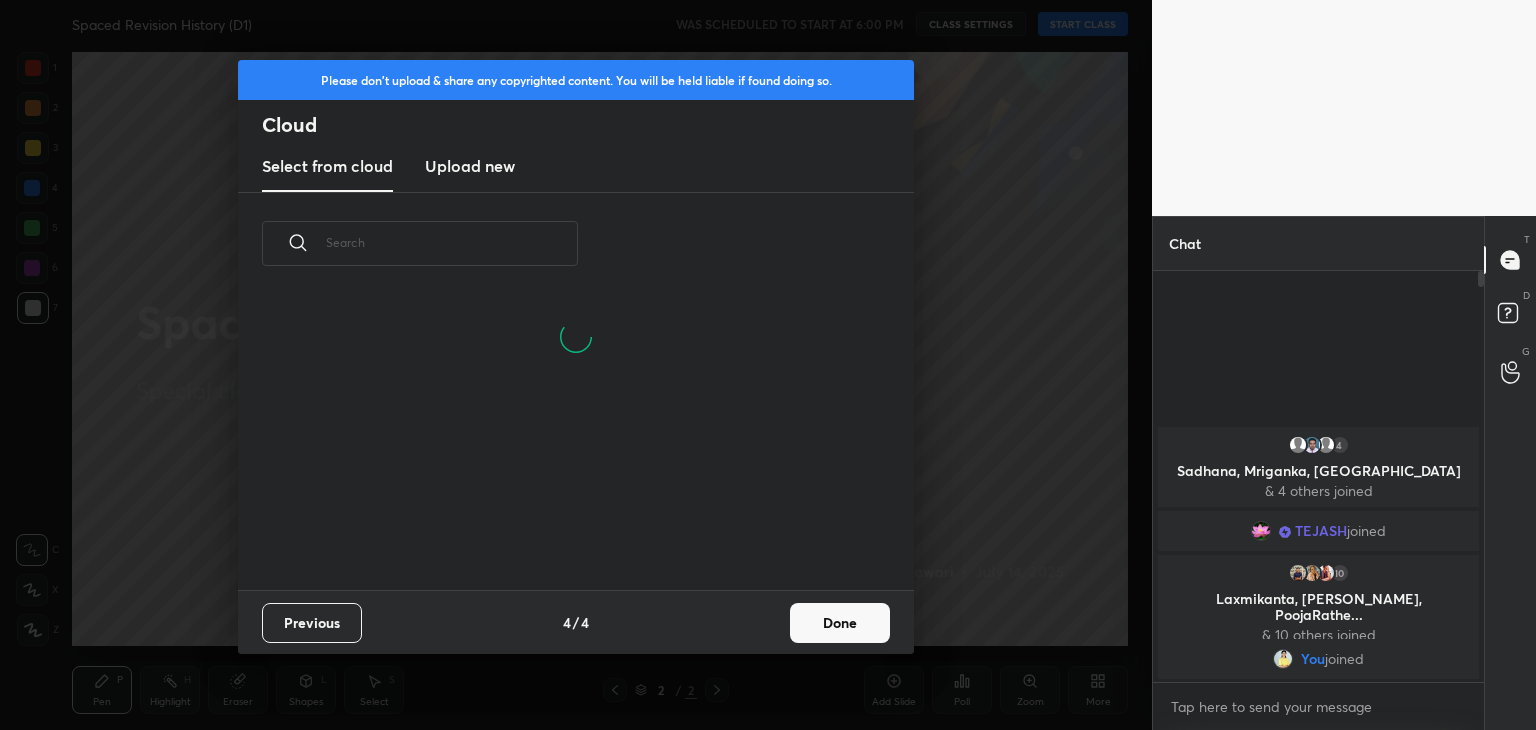 scroll, scrollTop: 6, scrollLeft: 10, axis: both 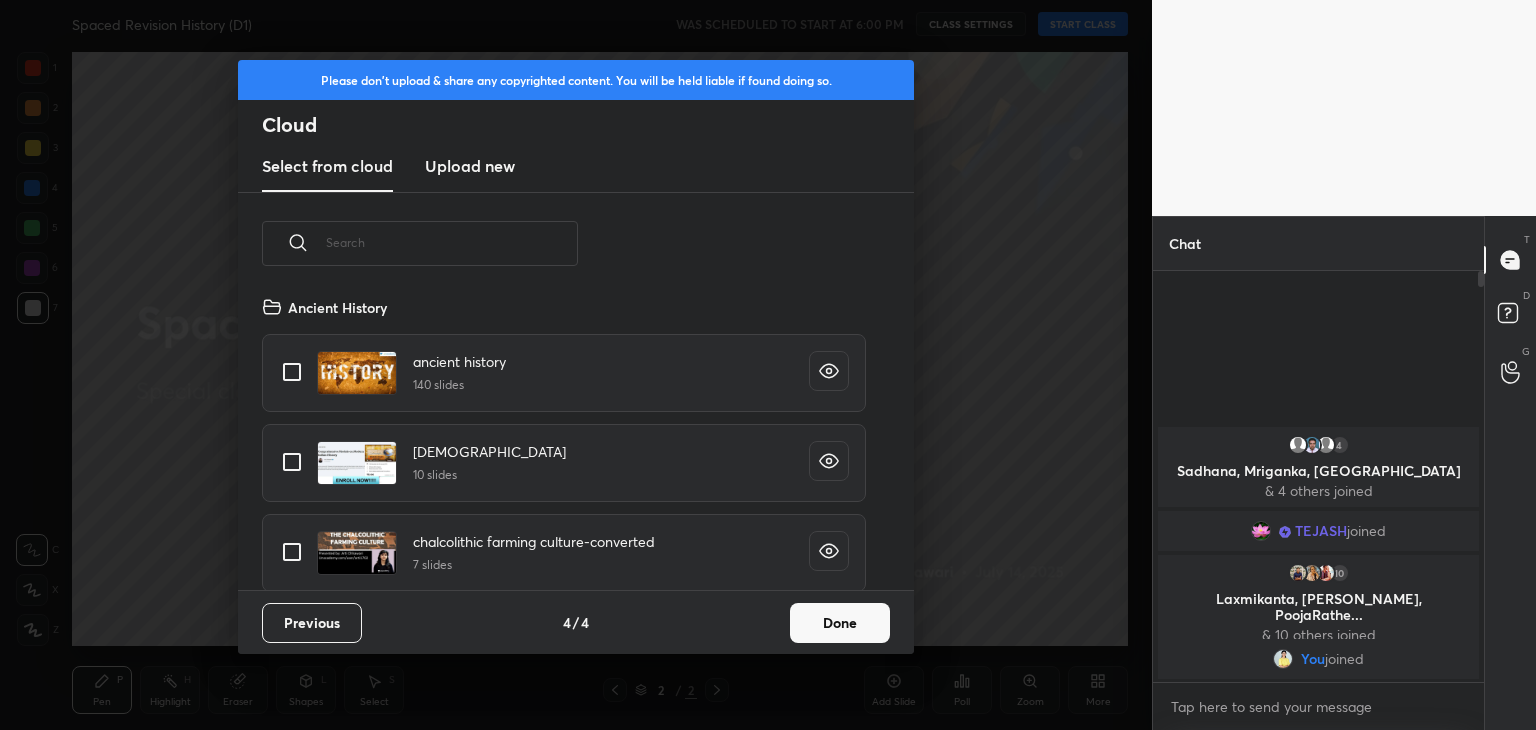 click on "Done" at bounding box center (840, 623) 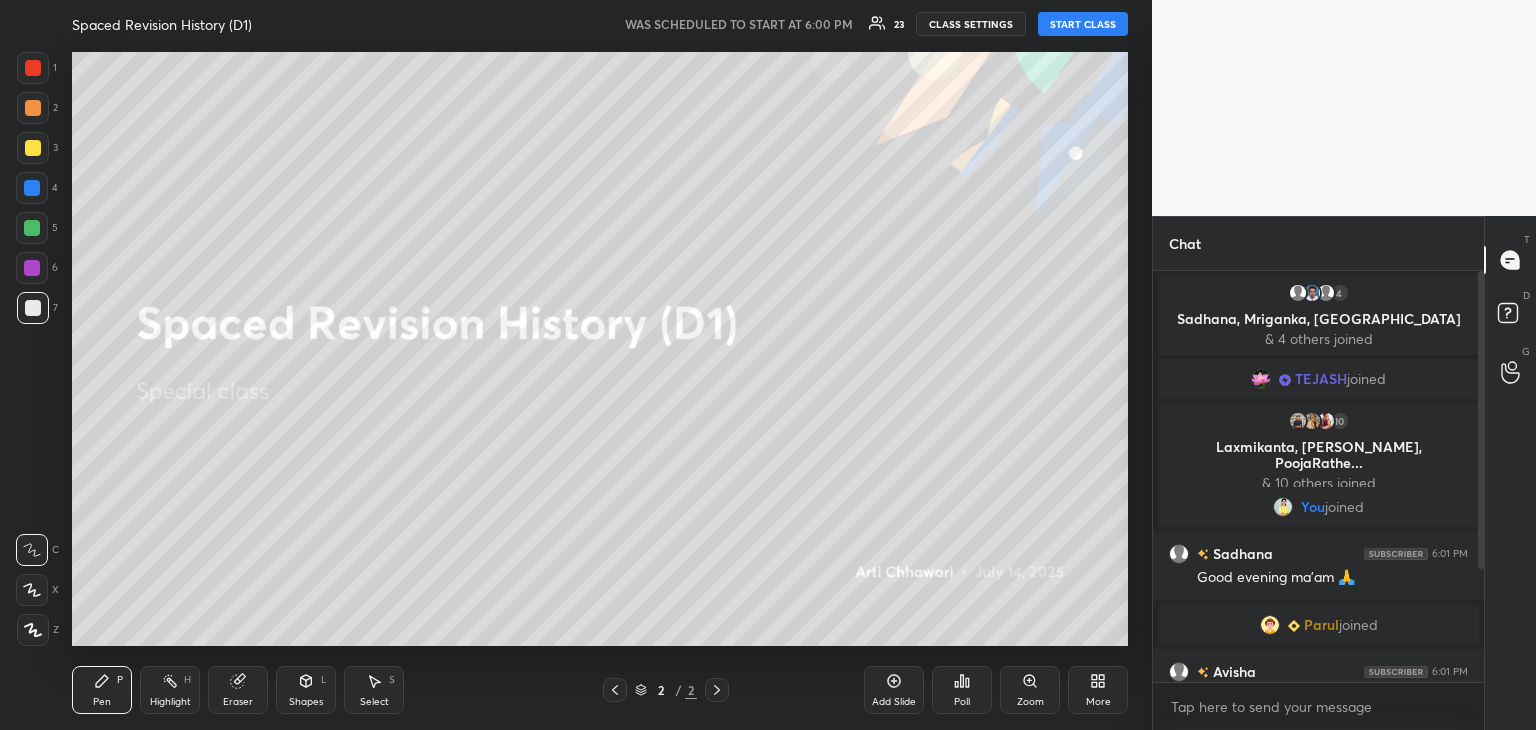click on "START CLASS" at bounding box center (1083, 24) 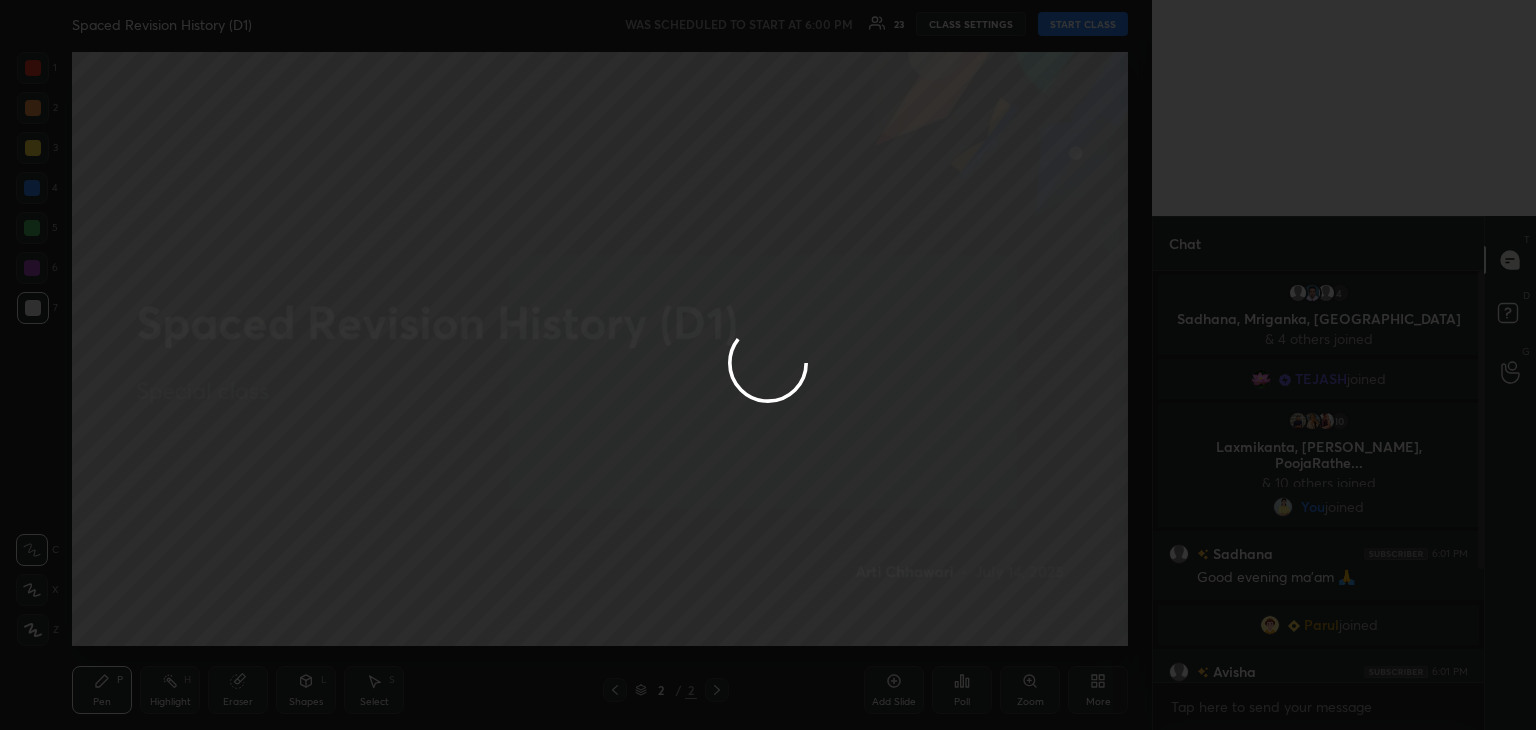 type on "x" 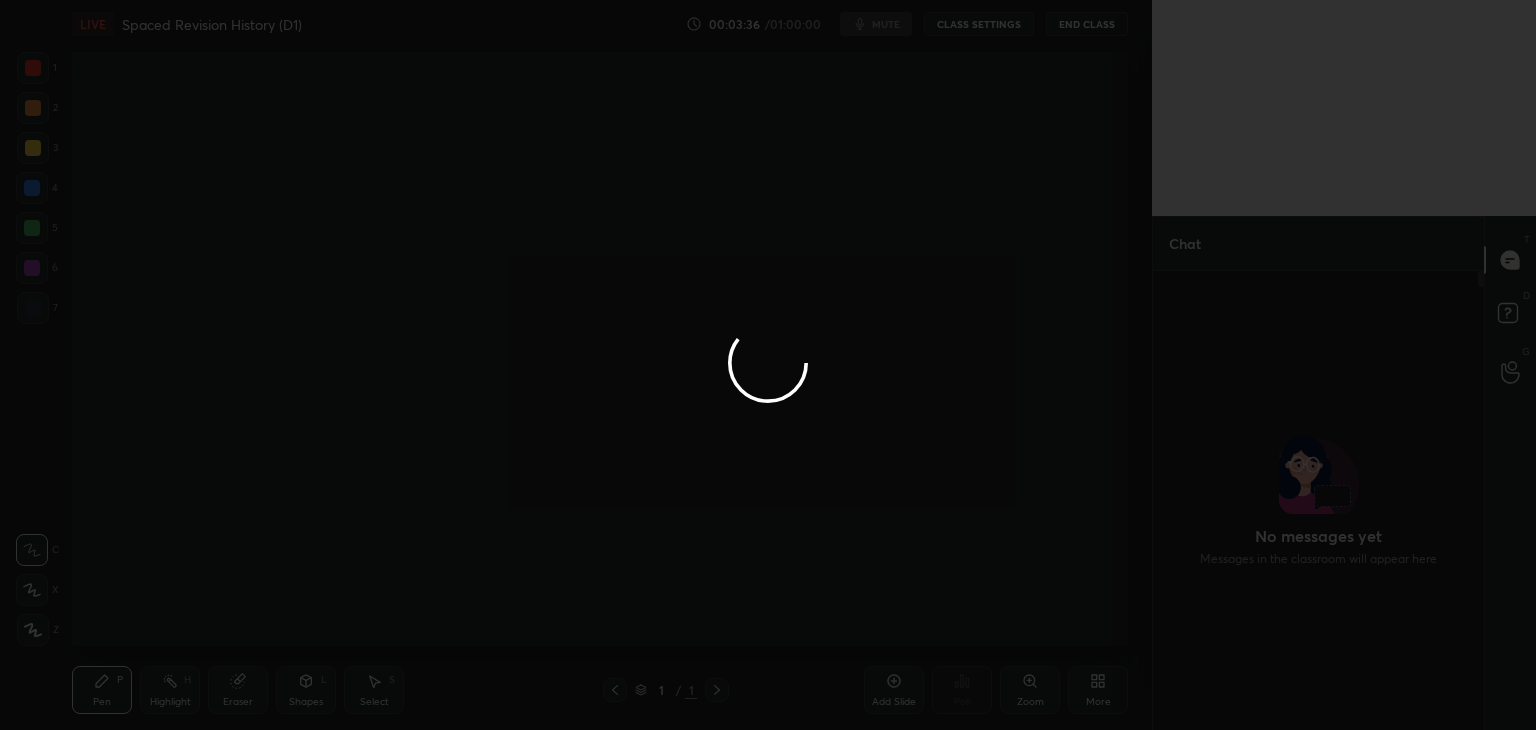 scroll, scrollTop: 0, scrollLeft: 0, axis: both 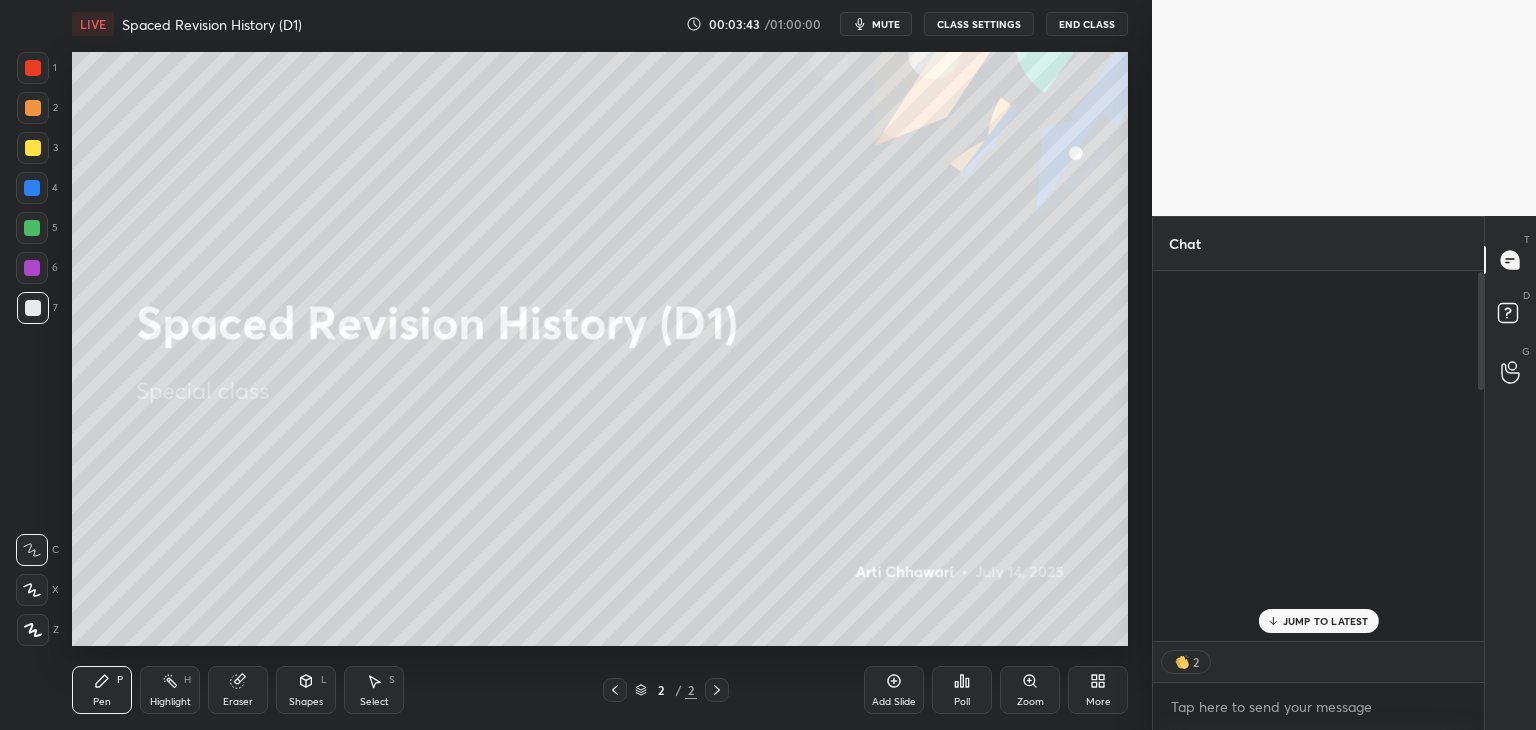 drag, startPoint x: 1480, startPoint y: 646, endPoint x: 1465, endPoint y: 303, distance: 343.32782 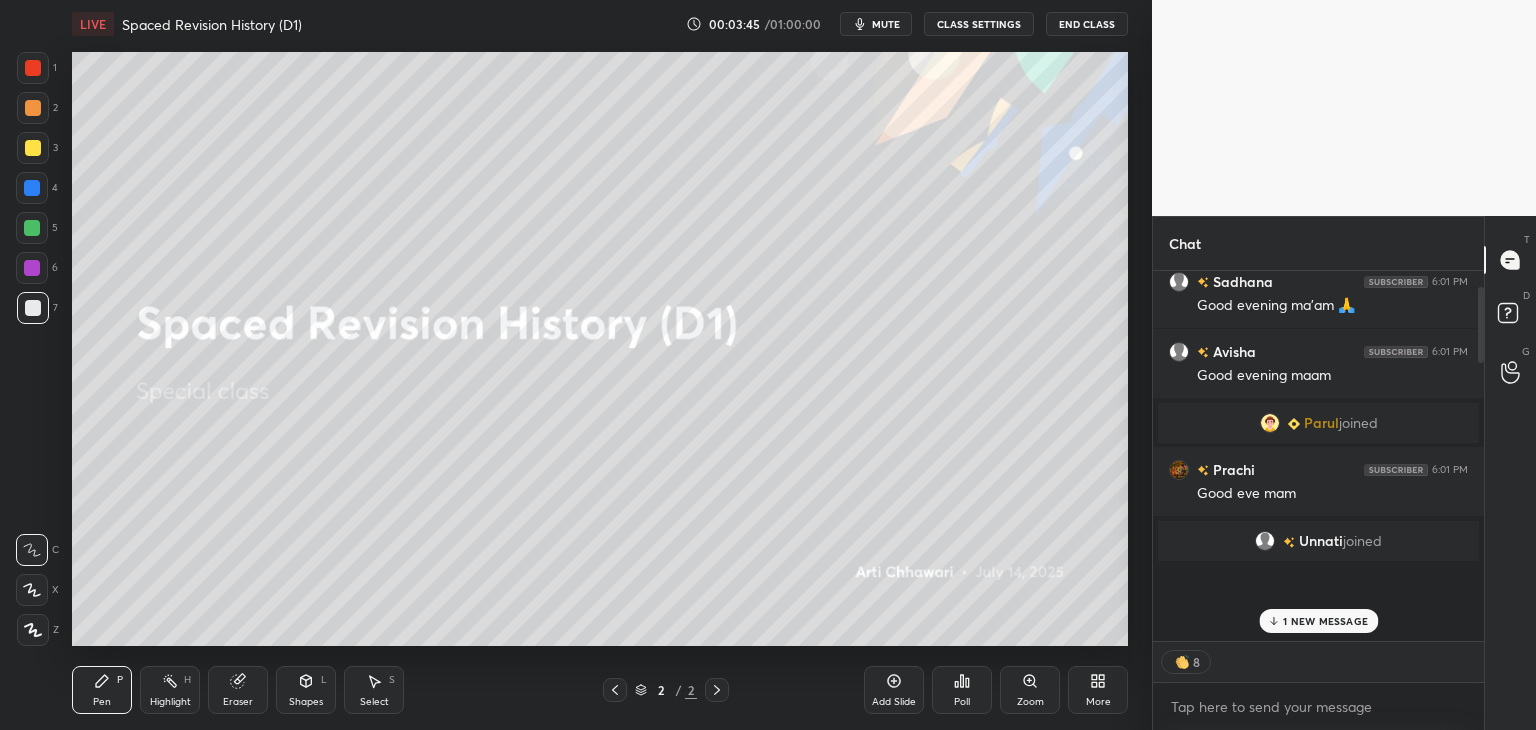 scroll, scrollTop: 0, scrollLeft: 0, axis: both 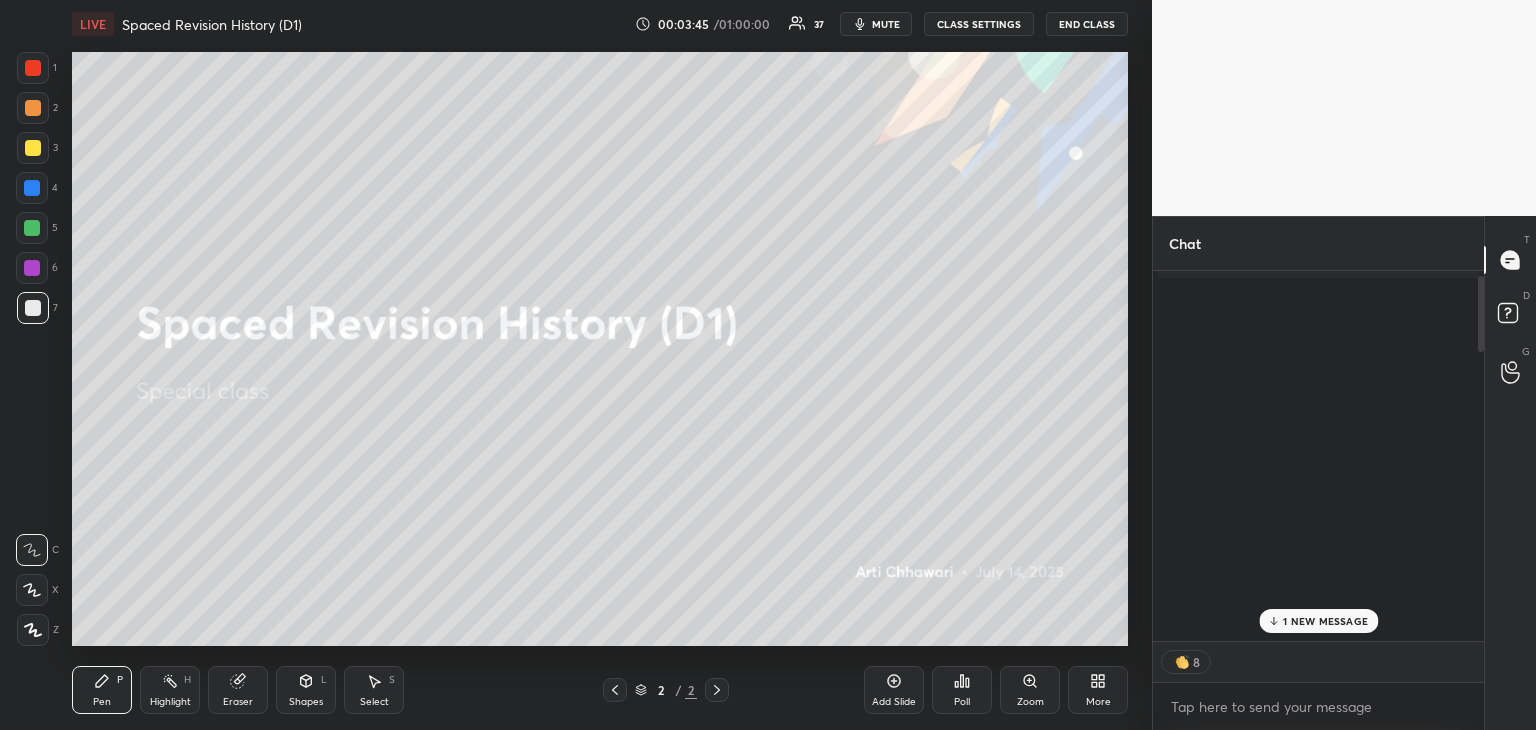 drag, startPoint x: 1479, startPoint y: 373, endPoint x: 1492, endPoint y: 435, distance: 63.348244 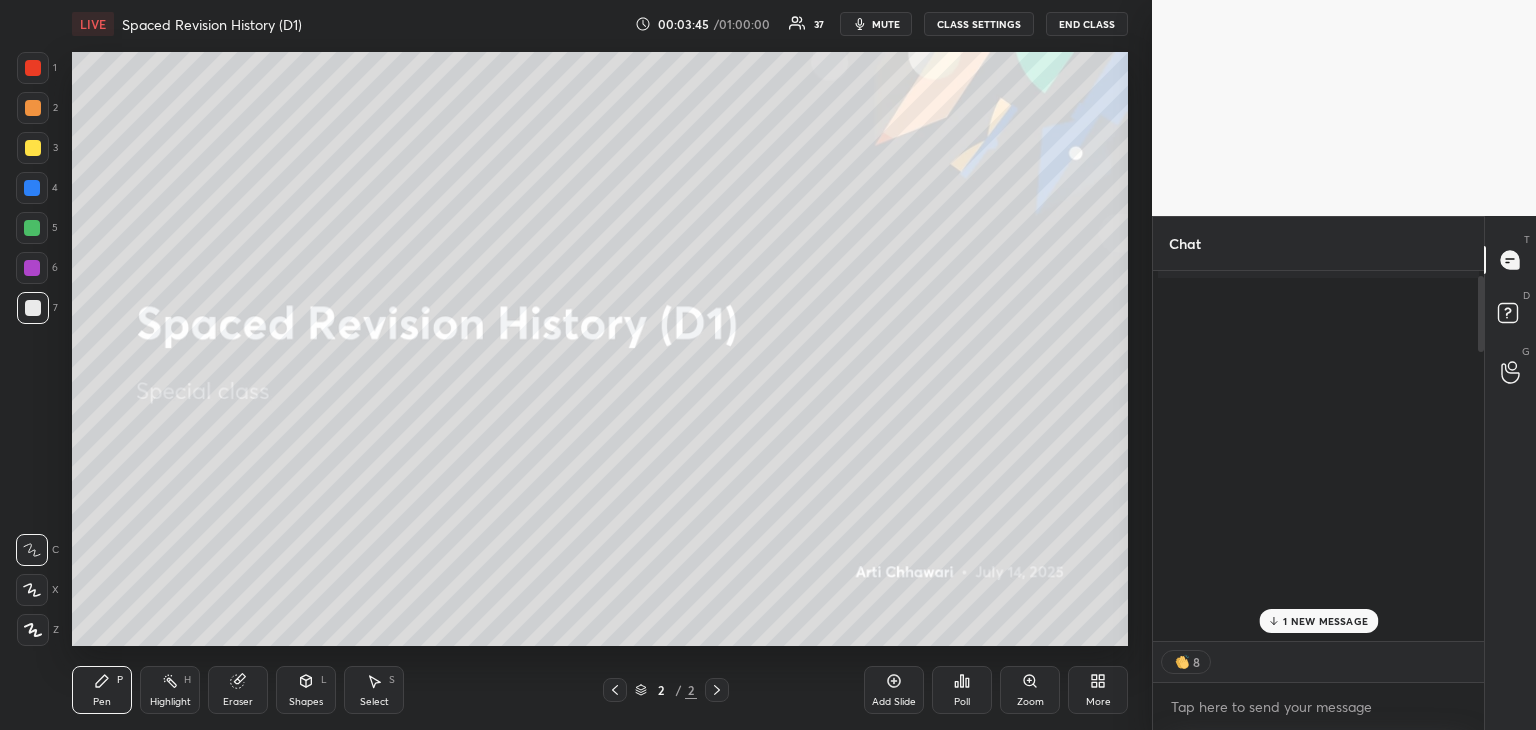 click on "Chat 4 Sadhana, Mriganka, Avisha &  4 others  joined TEJASH  joined 10 Laxmikanta, Neha, PoojaRathe... &  10 others  joined You  joined Sadhana 6:01 PM Good evening ma'am 🙏 Avisha 6:01 PM Good evening maam Parul  joined 1 NEW MESSAGE 8 Enable hand raising Enable raise hand to speak to learners. Once enabled, chat will be turned off temporarily. Enable x   introducing Raise a hand with a doubt Now learners can raise their hand along with a doubt  How it works? Doubts asked by learners will show up here NEW DOUBTS ASKED No one has raised a hand yet Can't raise hand Looks like educator just invited you to speak. Please wait before you can raise your hand again. Got it T Messages (T) D Doubts (D) G Raise Hand (G)" at bounding box center (1344, 473) 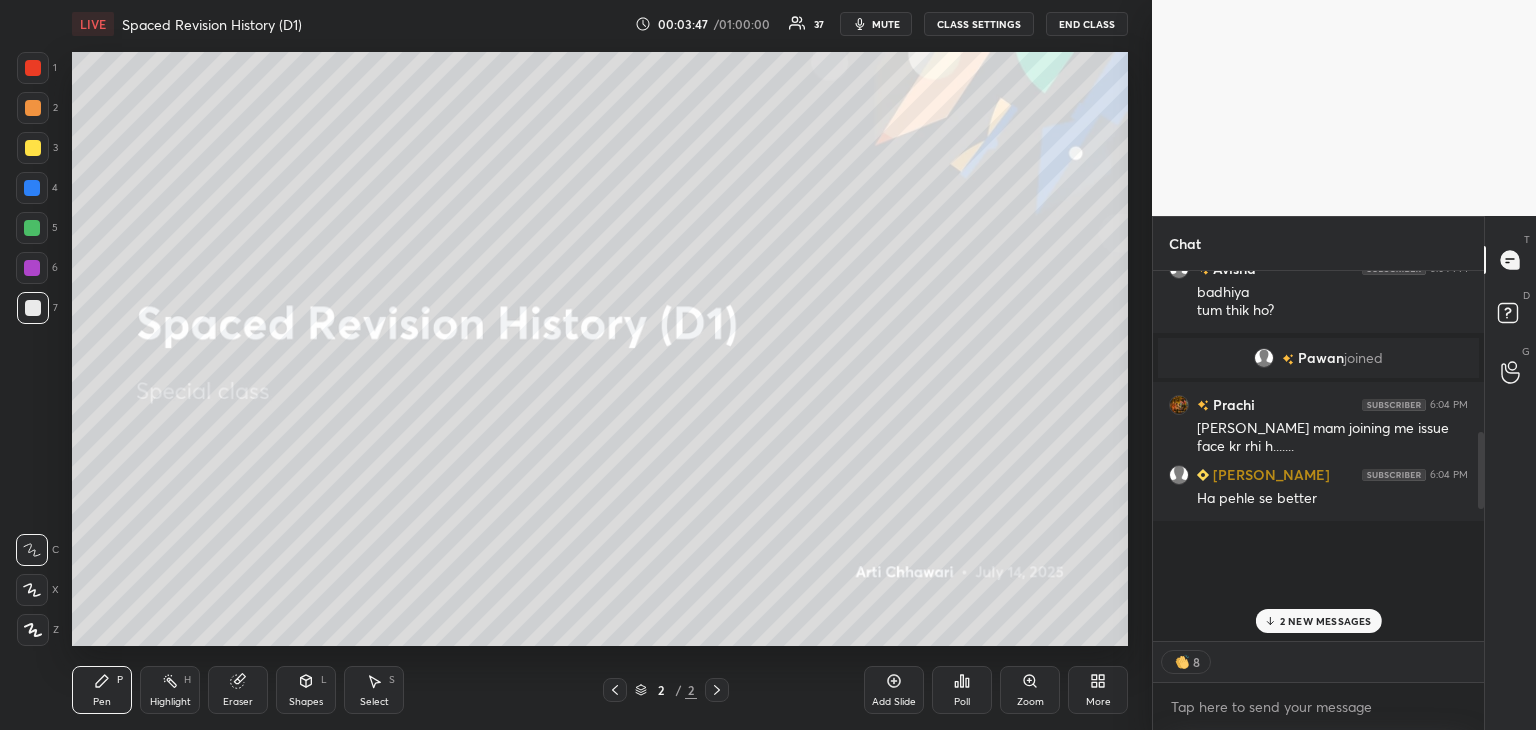 drag, startPoint x: 1480, startPoint y: 402, endPoint x: 1490, endPoint y: 655, distance: 253.19756 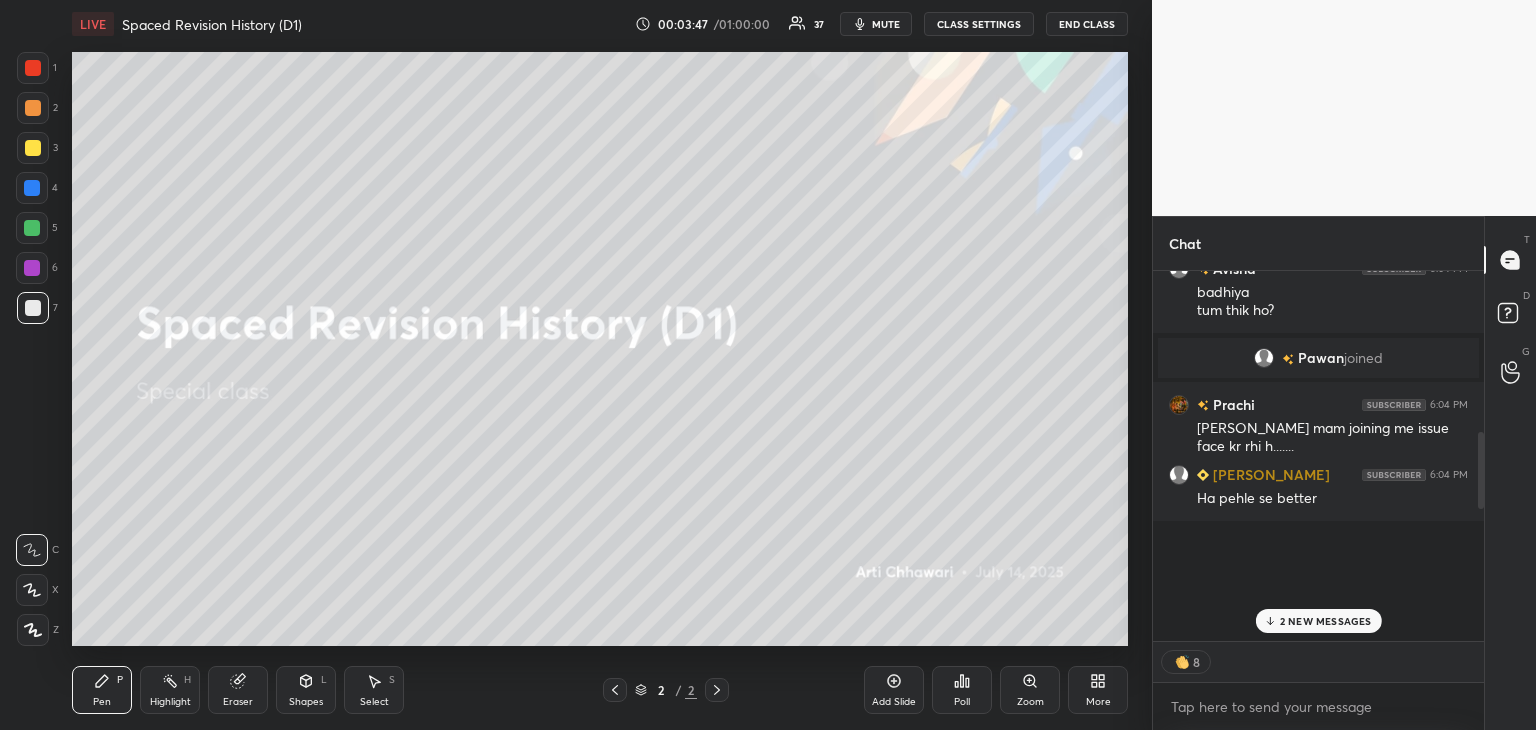 click on "Chat Seema 6:01 PM Good evening ma'am shital  joined Ashish  joined Isha, Ankita  joined Avisha 6:02 PM ....? Aditya  joined Neha 6:02 PM Ma'am u r not visible shital 6:03 PM Ata hoga.. MD  joined Avisha 6:03 PM hehe Nikhil  joined Avisha 6:03 PM hello shital Sahil  joined shital 6:03 PM Hi avi kaise ho Avisha 6:04 PM badhiya
tum thik ho? Pawan  joined Prachi 6:04 PM Syd mam joining me issue face kr rhi h....... shital 6:04 PM Ha pehle se better 2 NEW MESSAGES 8 Enable hand raising Enable raise hand to speak to learners. Once enabled, chat will be turned off temporarily. Enable x   introducing Raise a hand with a doubt Now learners can raise their hand along with a doubt  How it works? Doubts asked by learners will show up here NEW DOUBTS ASKED No one has raised a hand yet Can't raise hand Looks like educator just invited you to speak. Please wait before you can raise your hand again. Got it T Messages (T) D Doubts (D) G Raise Hand (G)" at bounding box center (1344, 473) 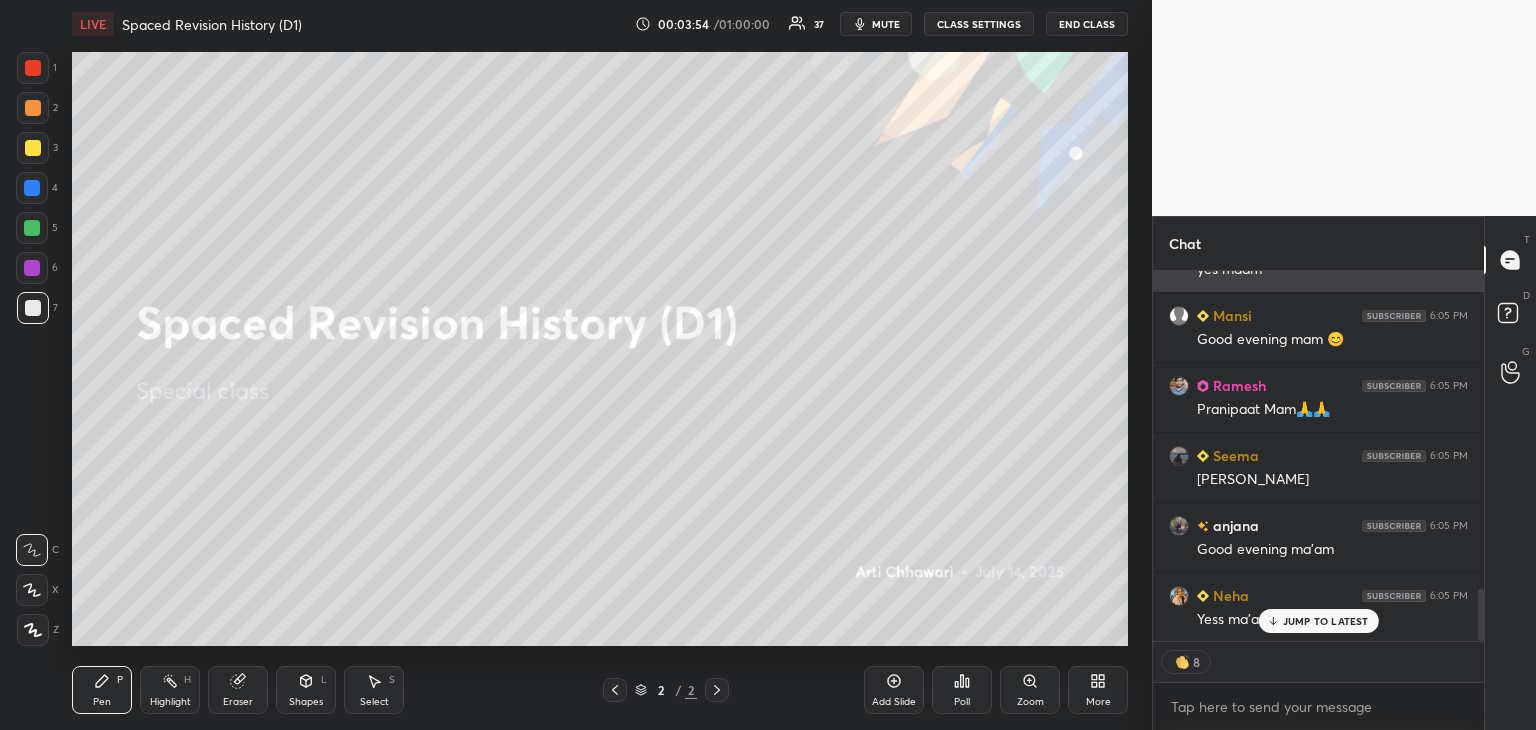 scroll, scrollTop: 2412, scrollLeft: 0, axis: vertical 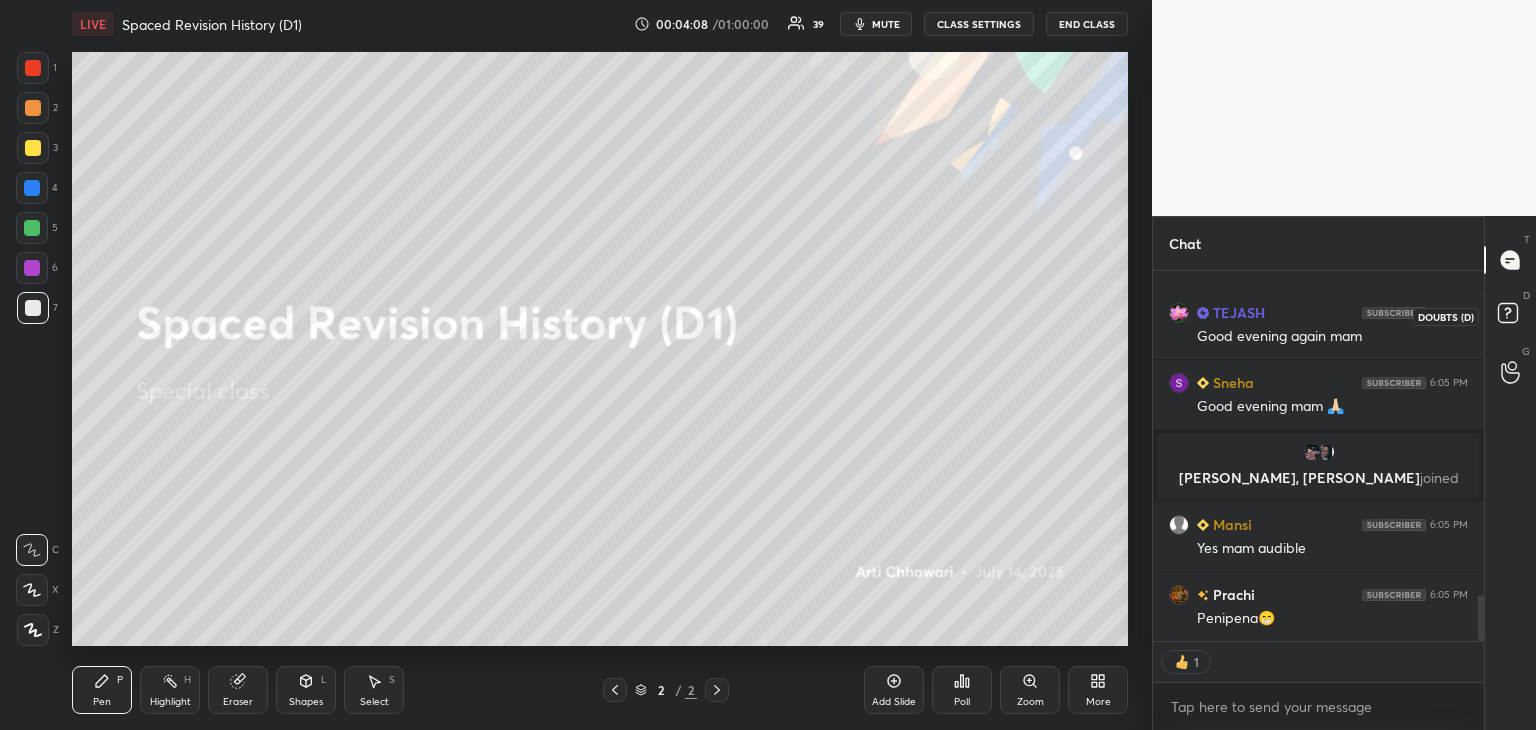 click 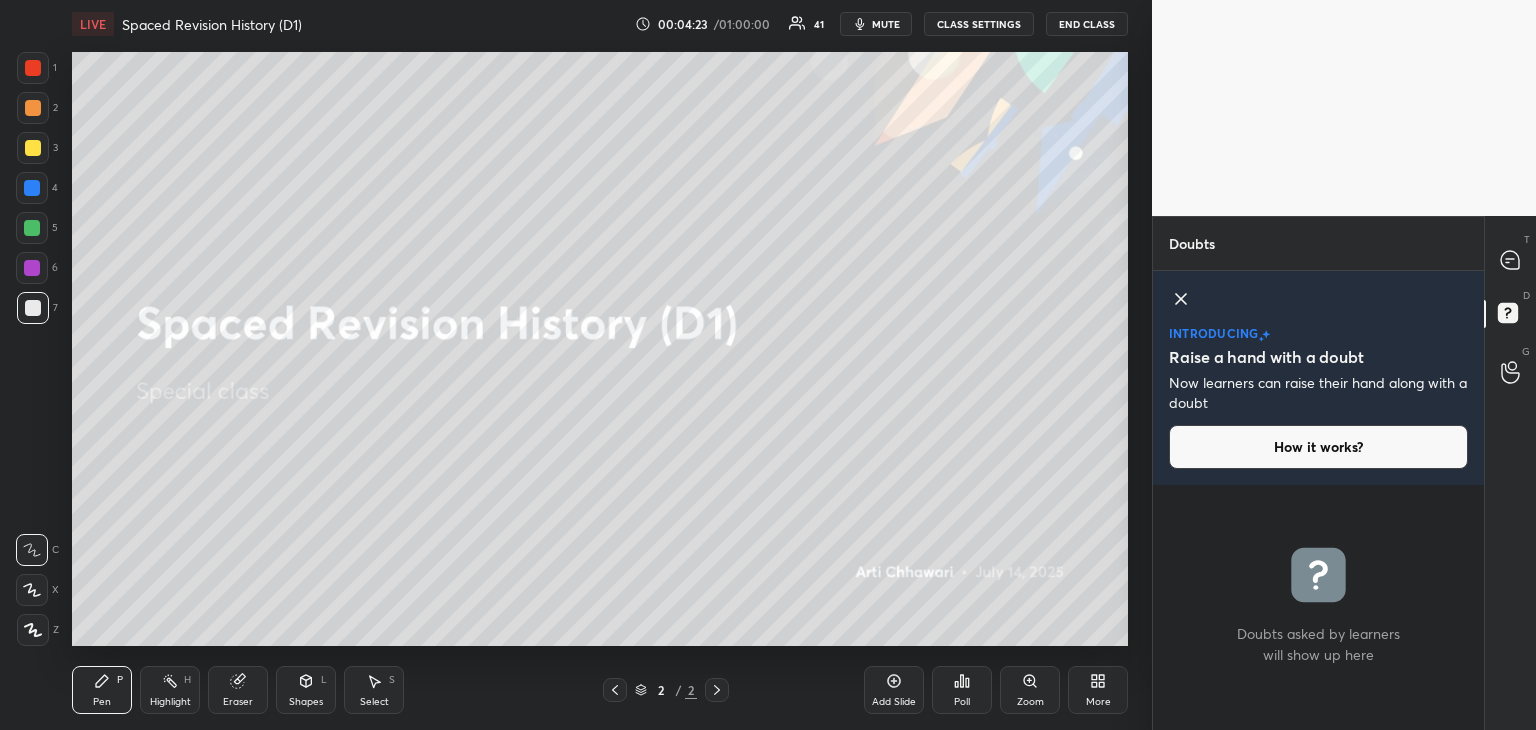 click 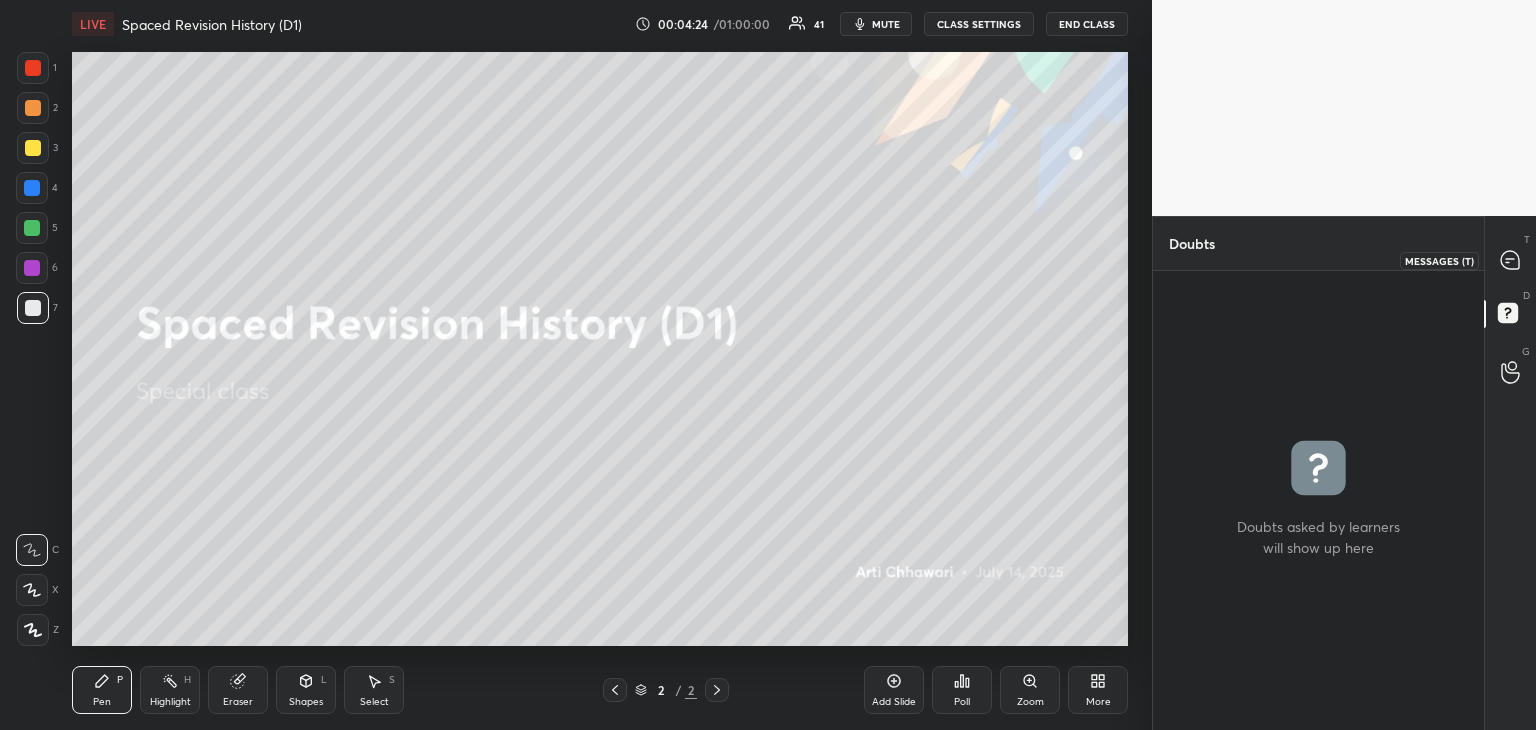 click 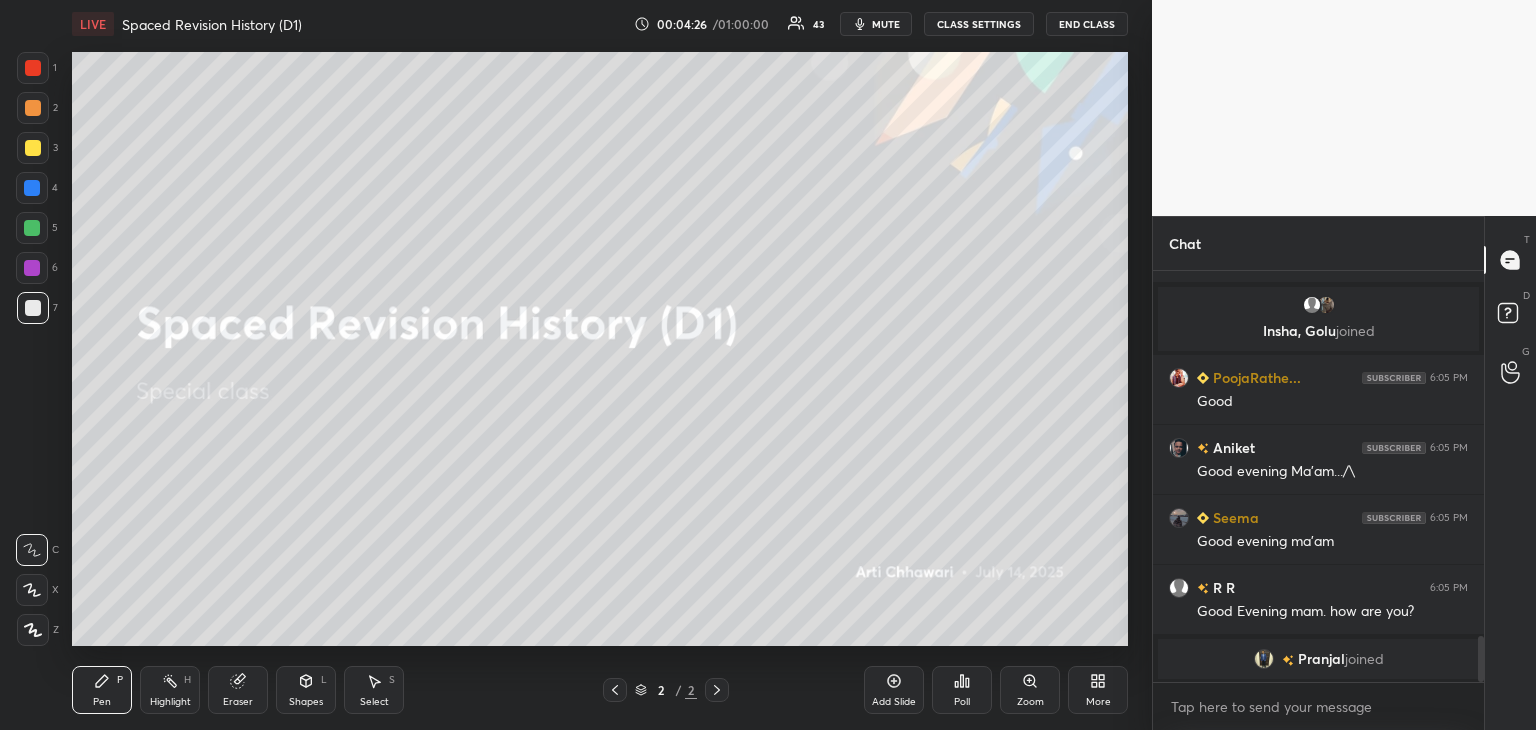 drag, startPoint x: 1483, startPoint y: 649, endPoint x: 1485, endPoint y: 673, distance: 24.083189 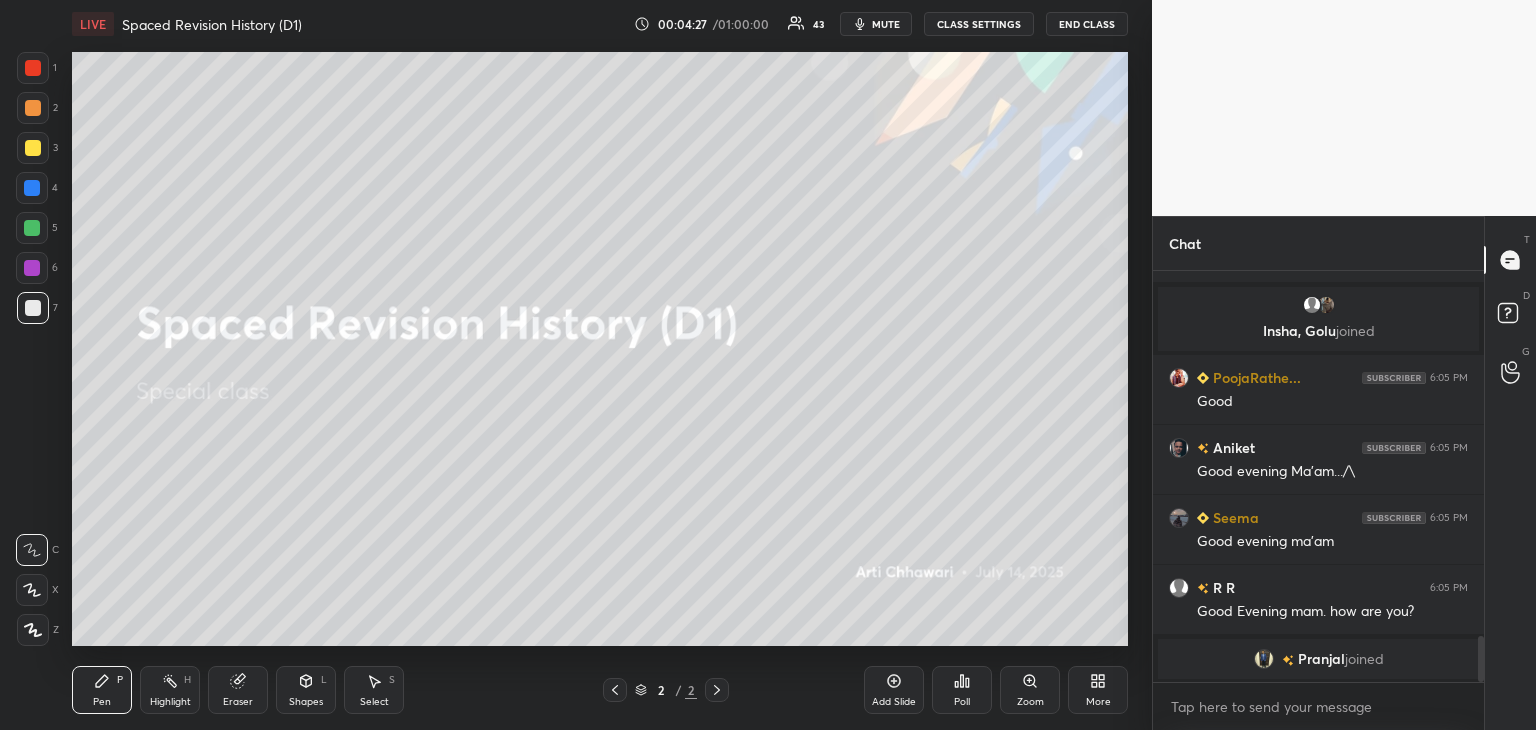 click on "More" at bounding box center (1098, 690) 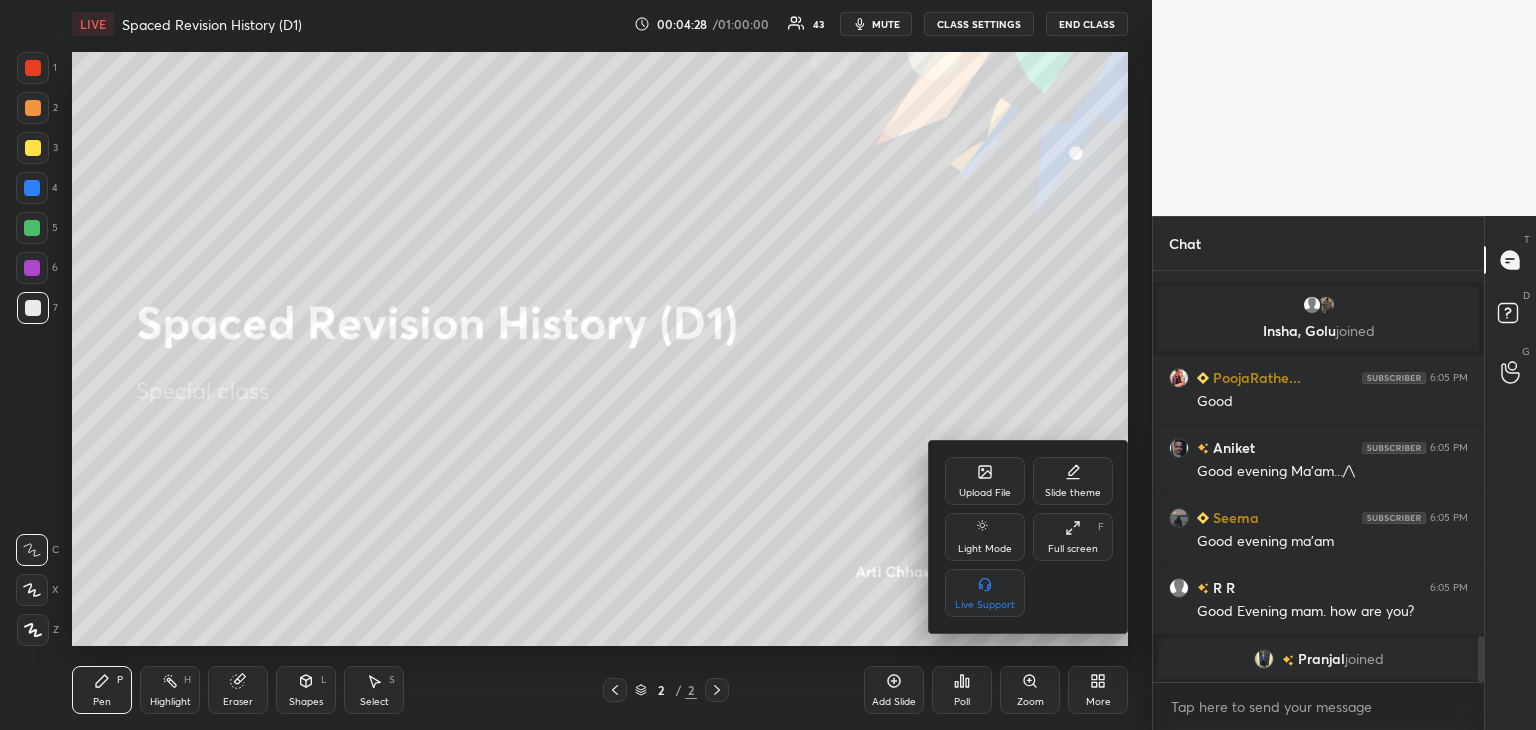 click on "Upload File" at bounding box center (985, 481) 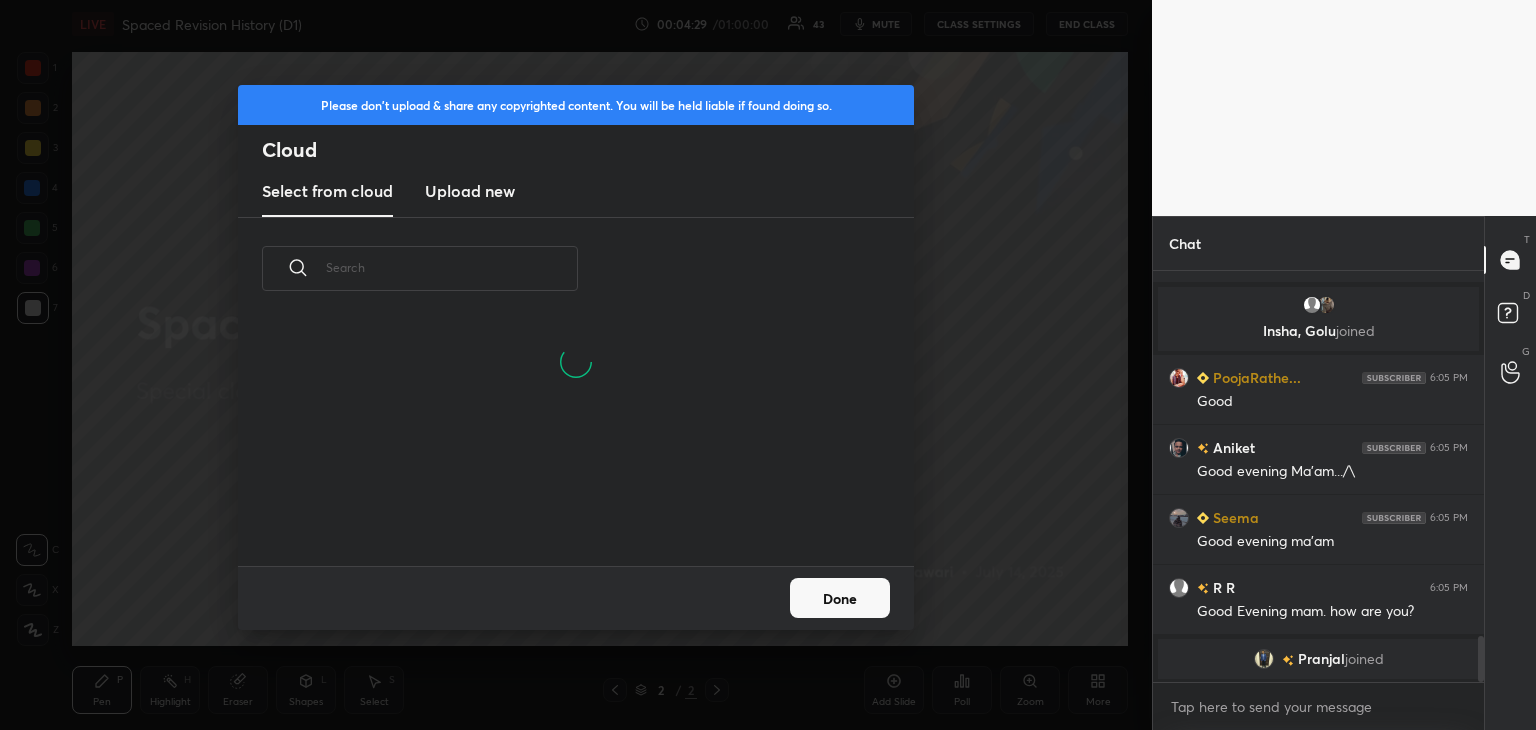 click on "Upload new" at bounding box center (470, 191) 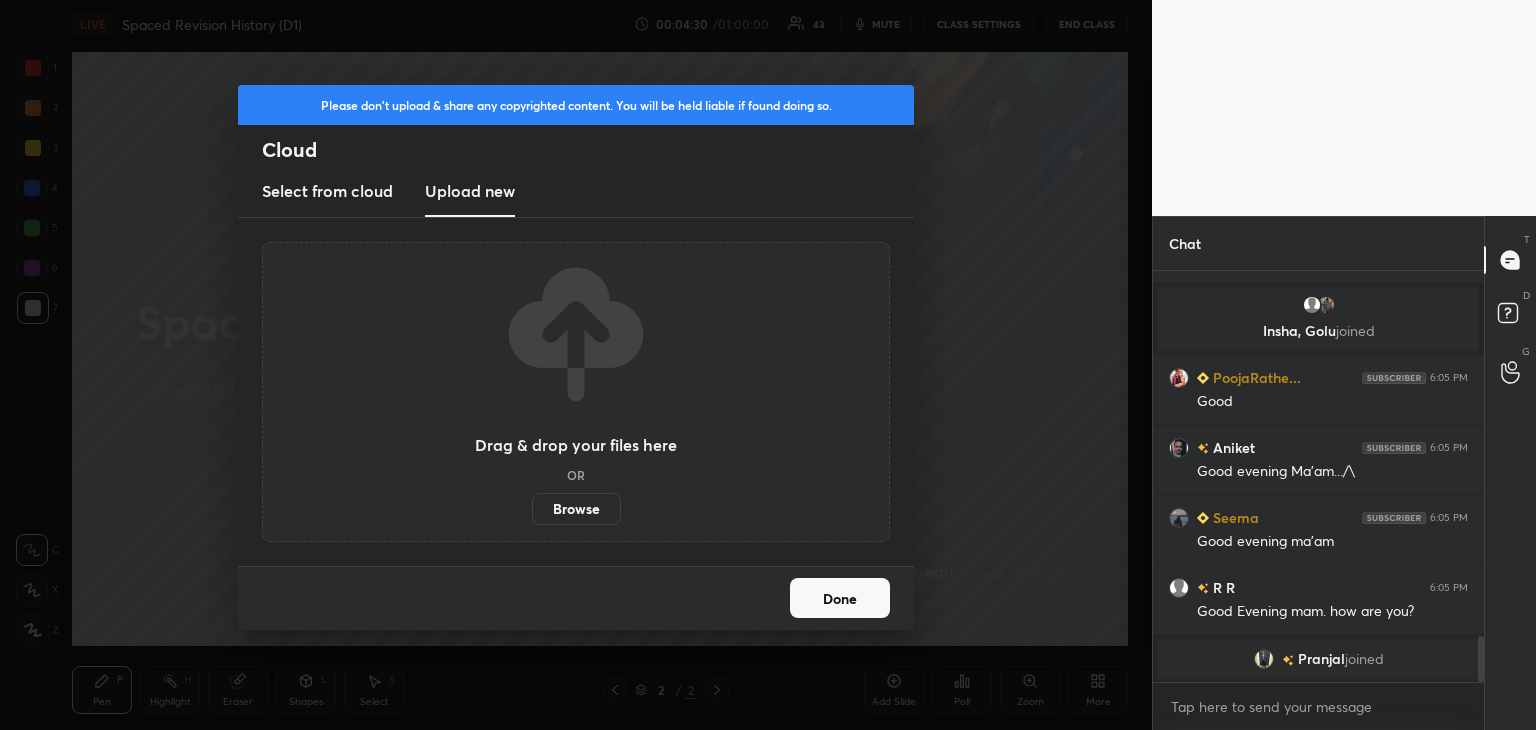 click on "Browse" at bounding box center [576, 509] 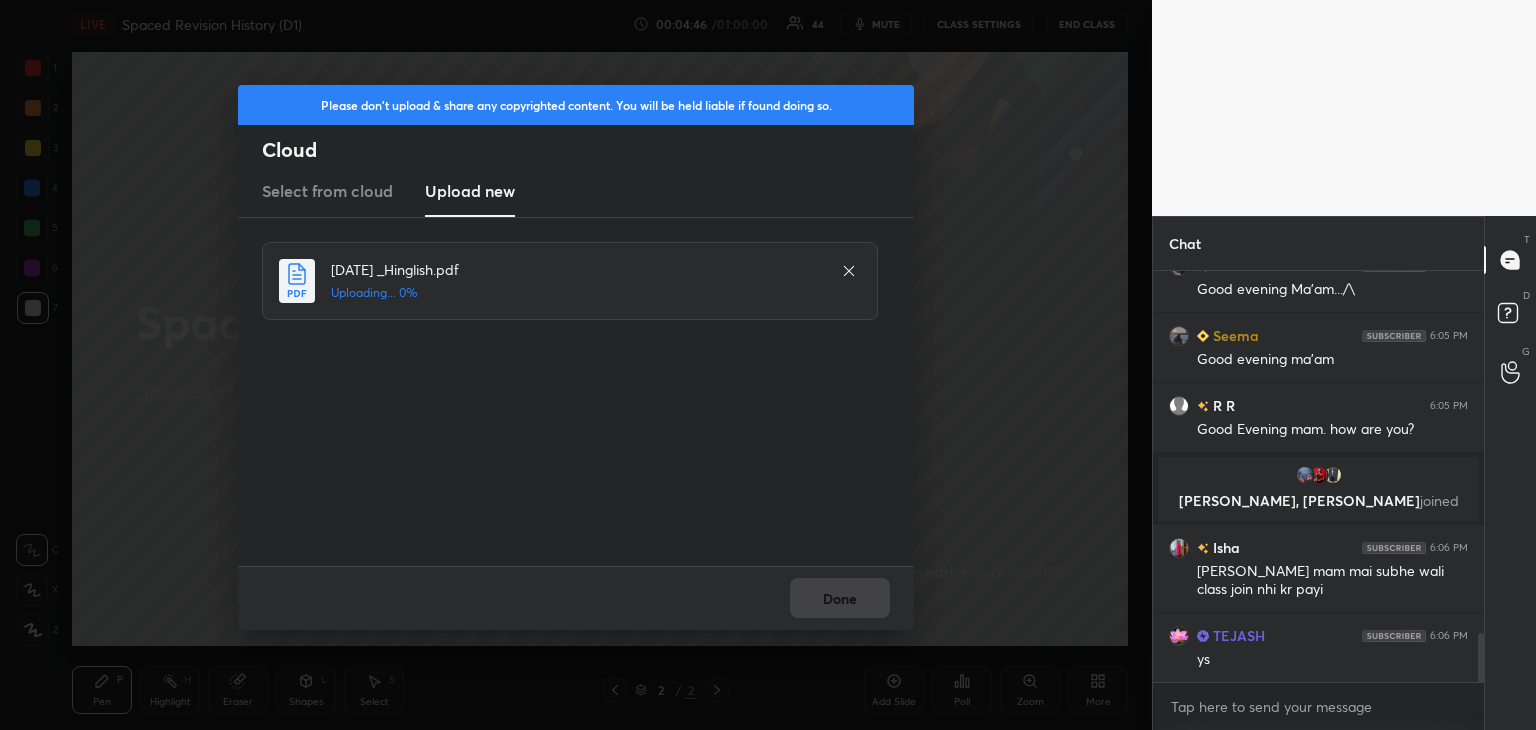 scroll, scrollTop: 3022, scrollLeft: 0, axis: vertical 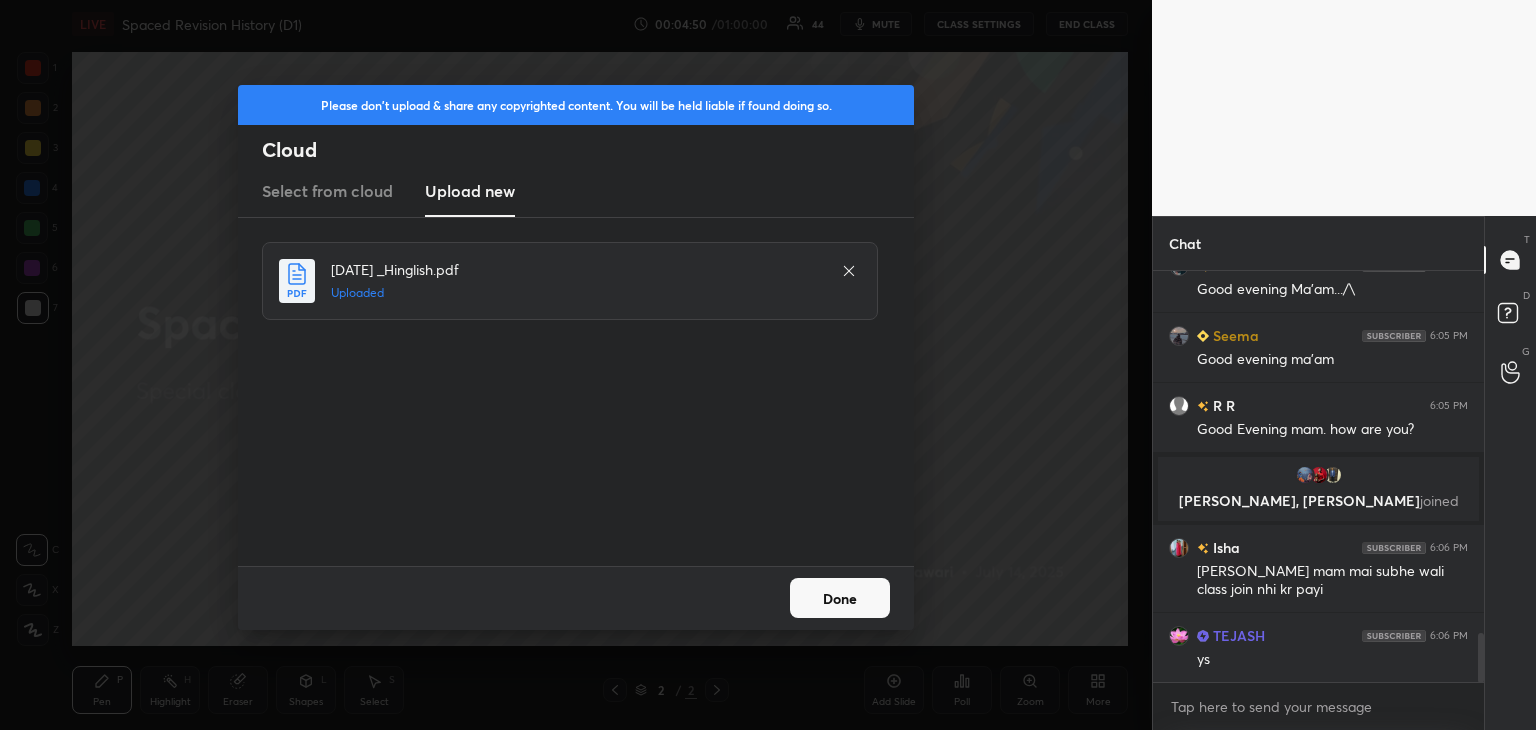 click on "Done" at bounding box center (840, 598) 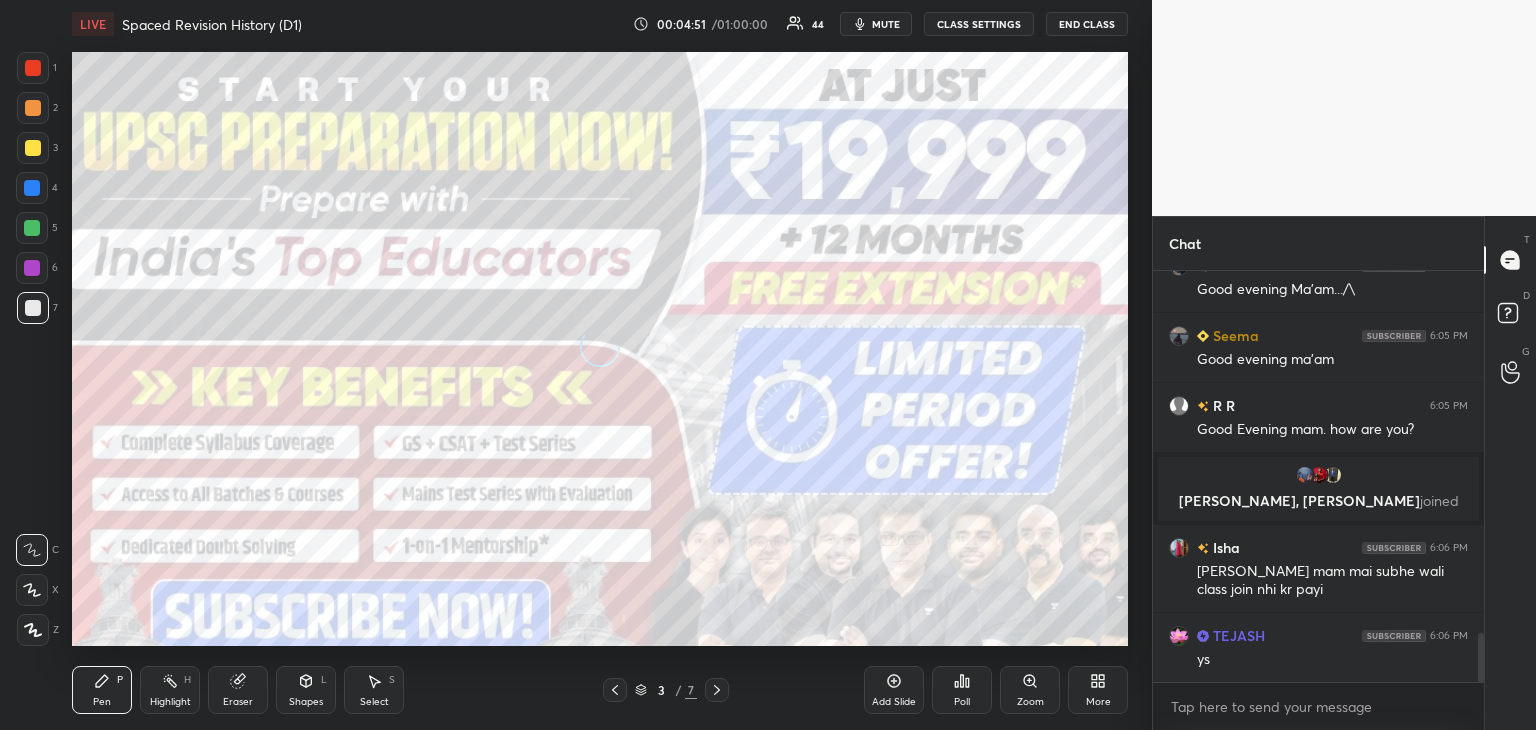 click 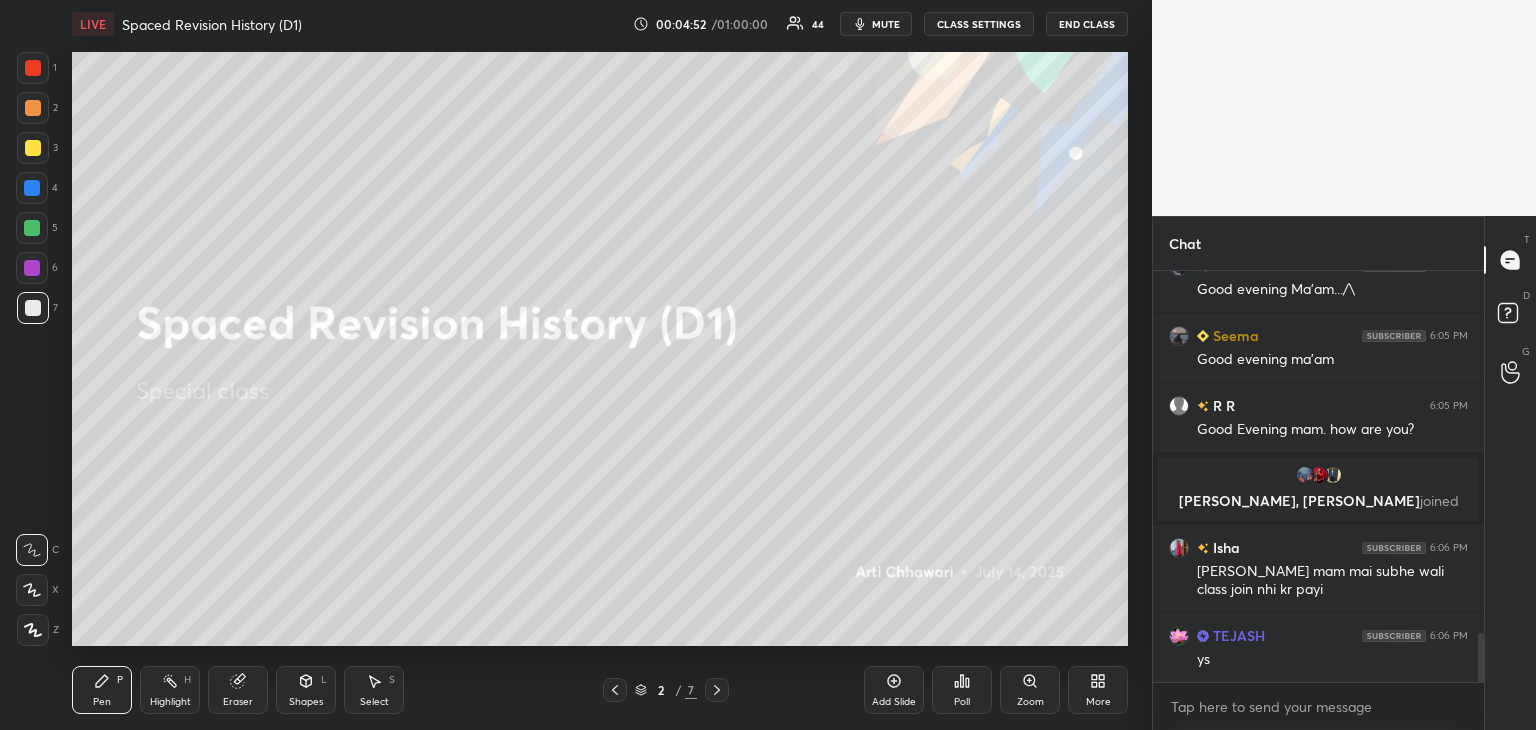 click 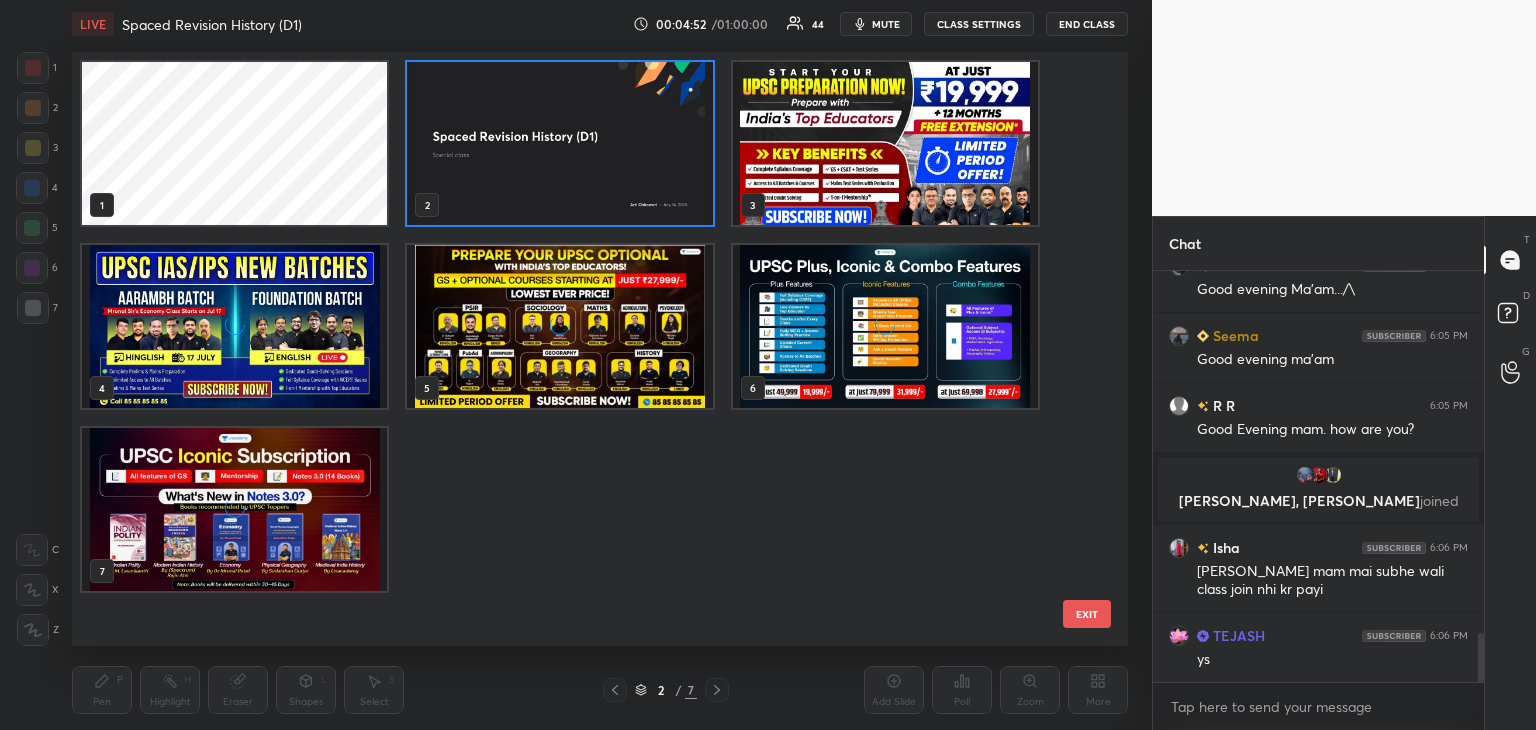 scroll, scrollTop: 6, scrollLeft: 10, axis: both 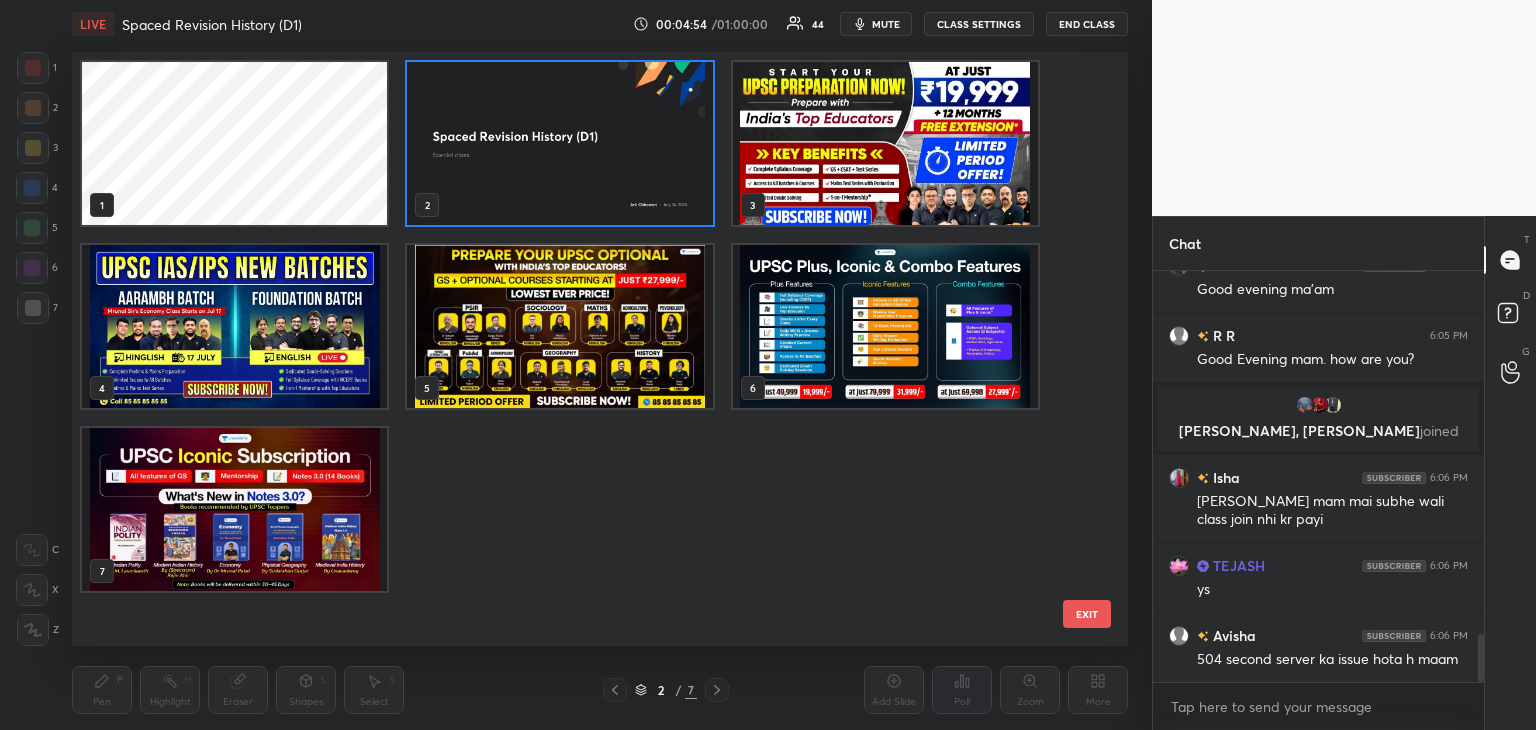 click at bounding box center [885, 143] 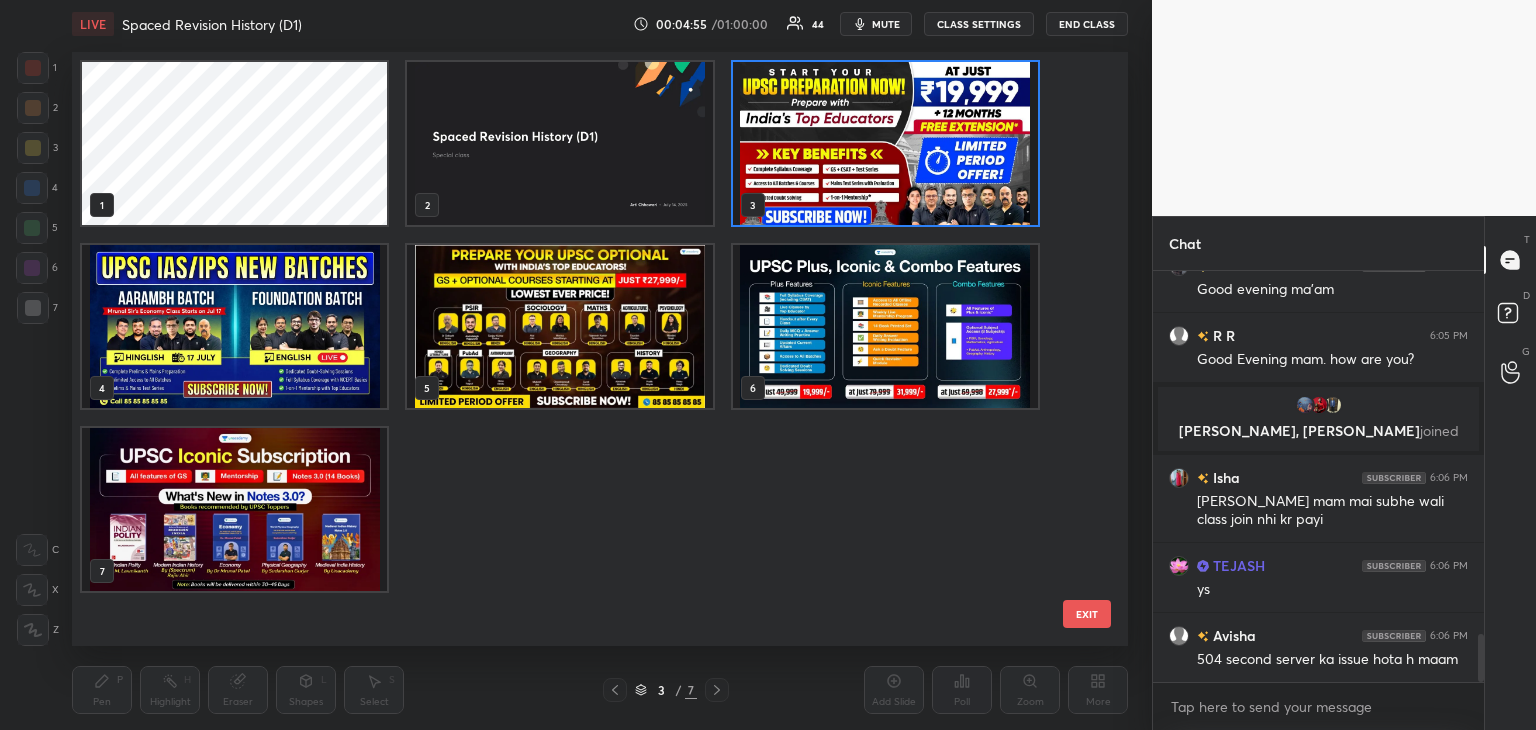 click 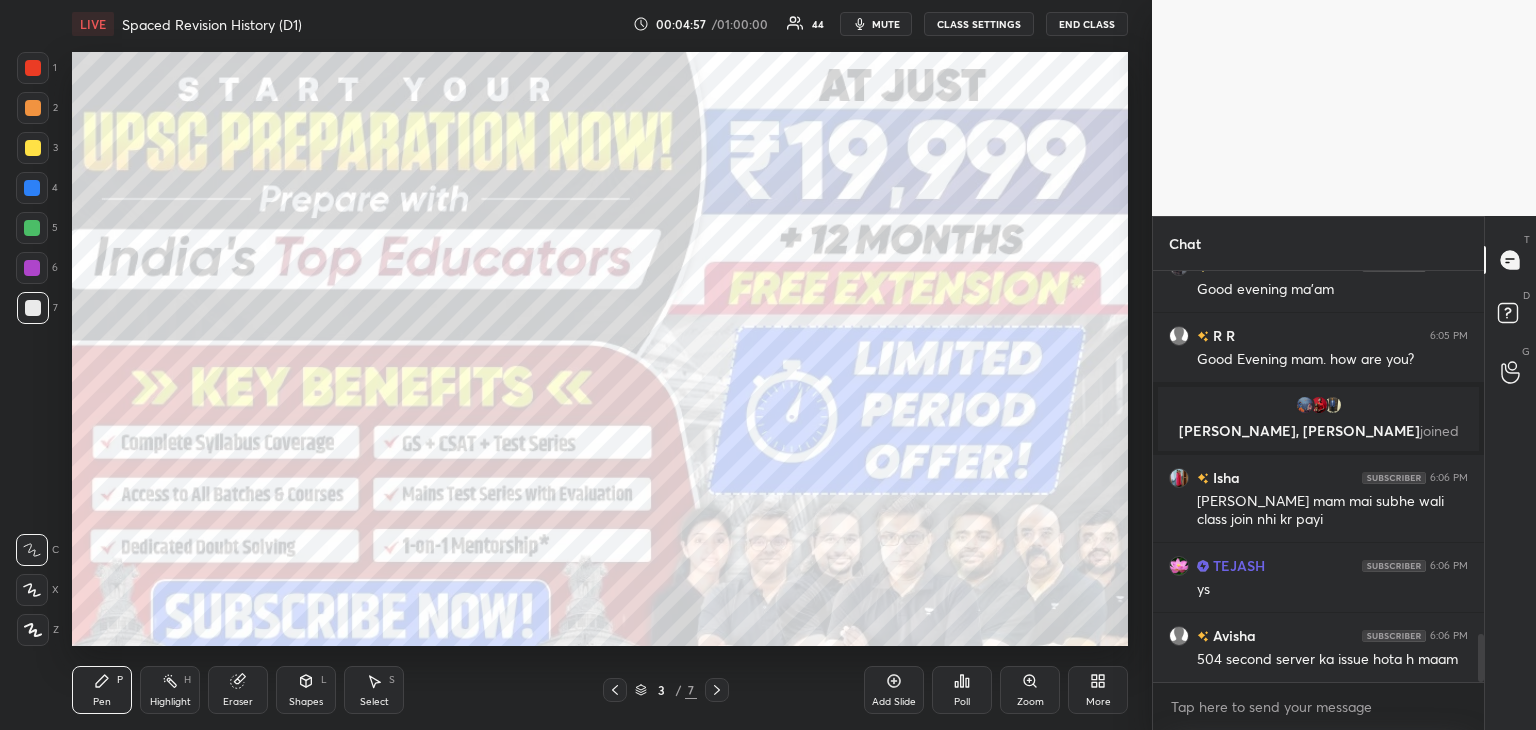 click at bounding box center (33, 308) 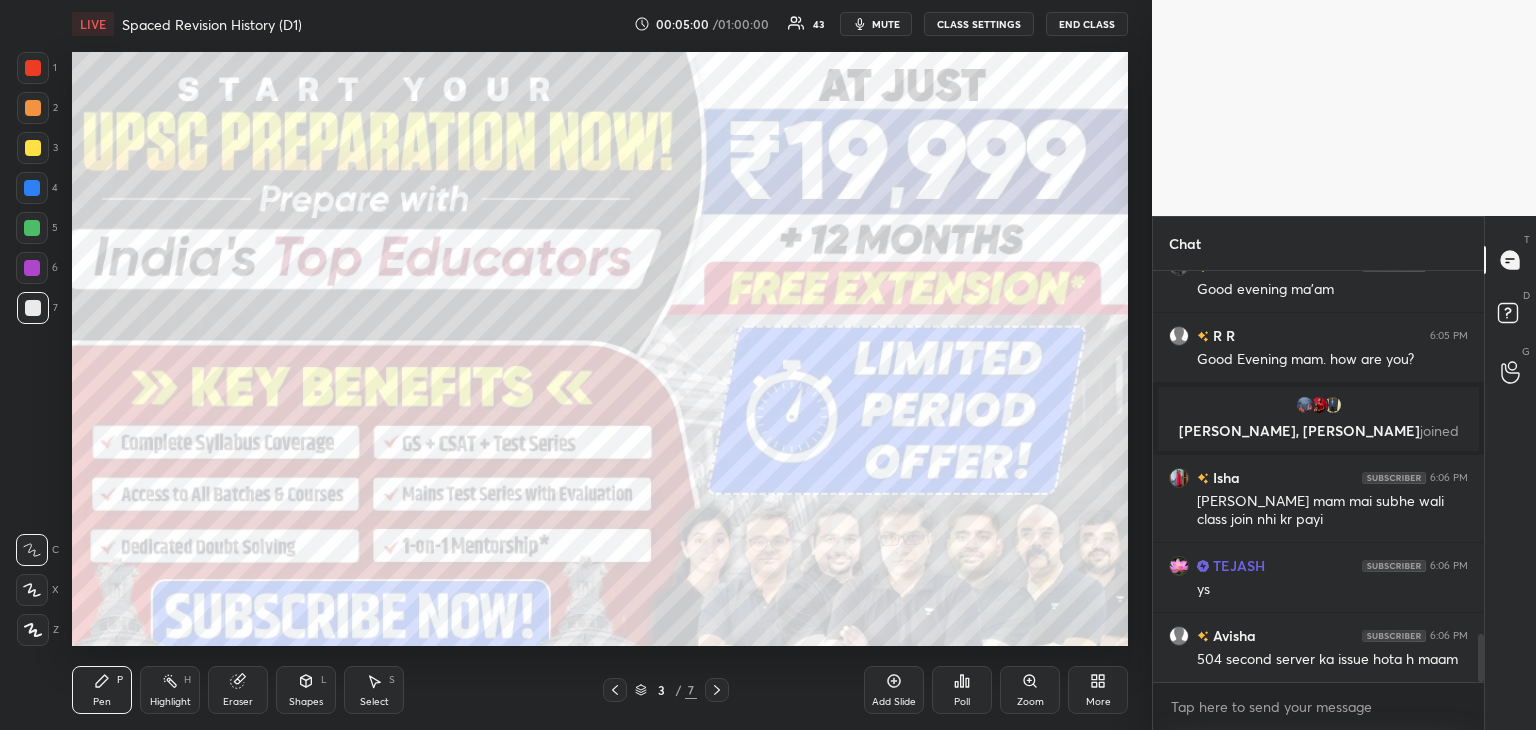 click 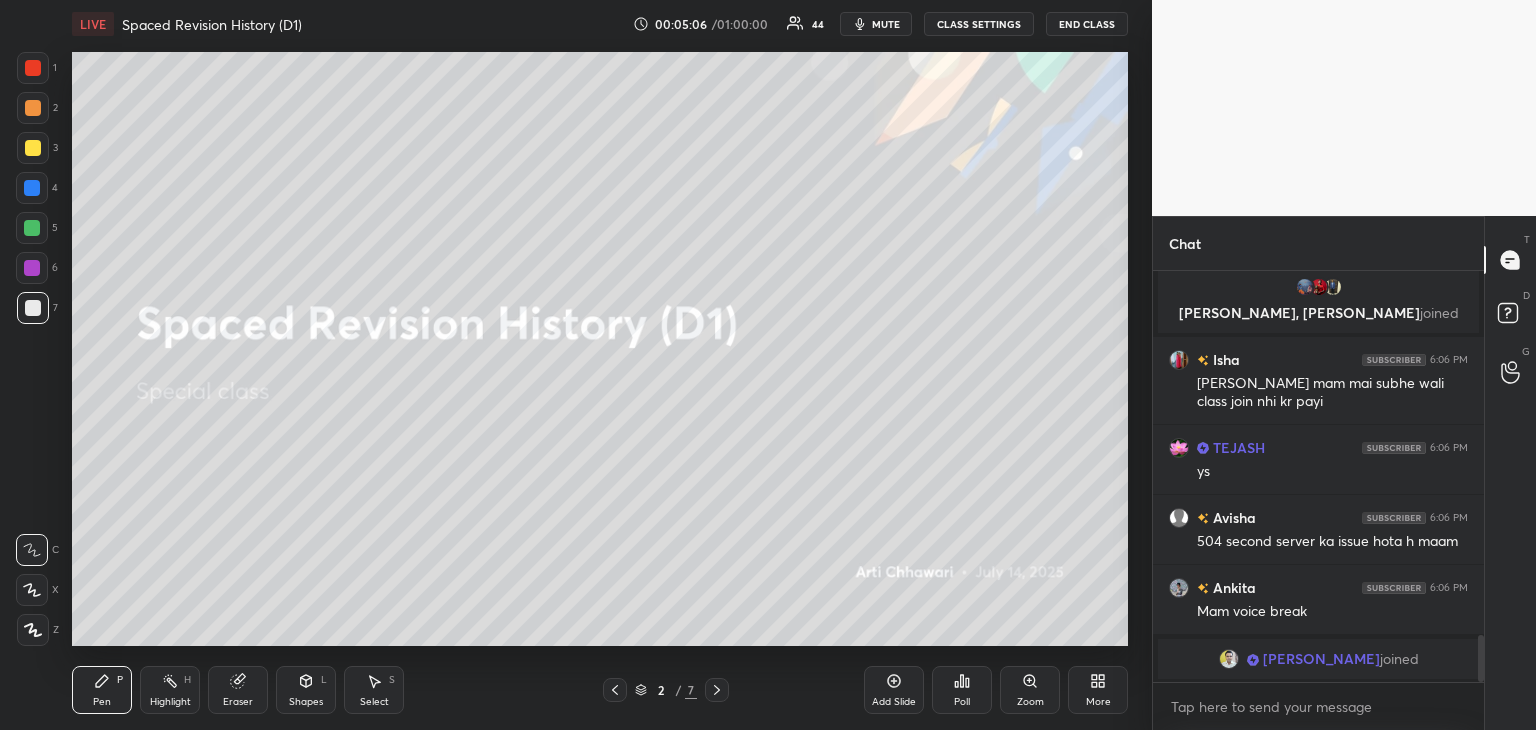 scroll, scrollTop: 3220, scrollLeft: 0, axis: vertical 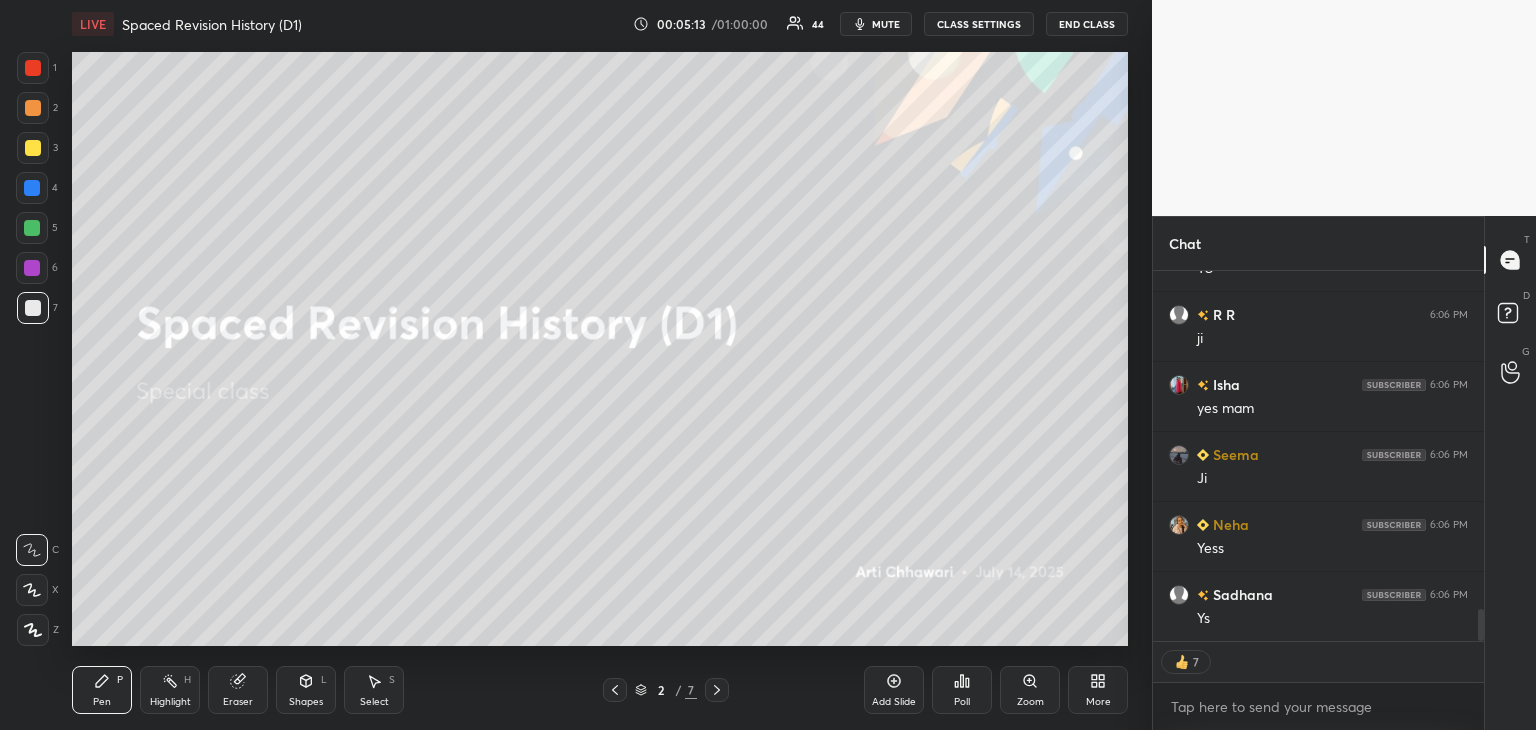 click on "More" at bounding box center [1098, 690] 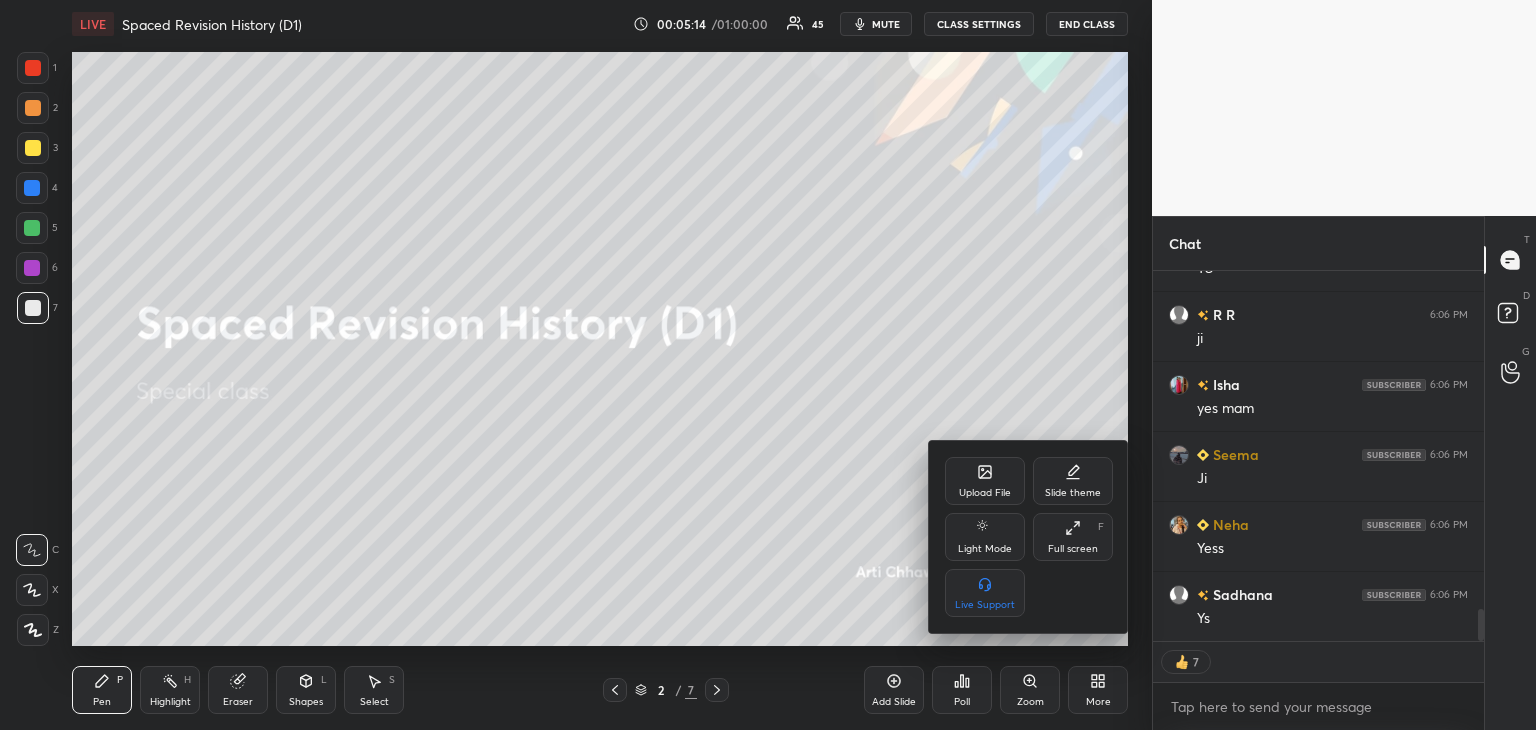 click on "Upload File" at bounding box center (985, 481) 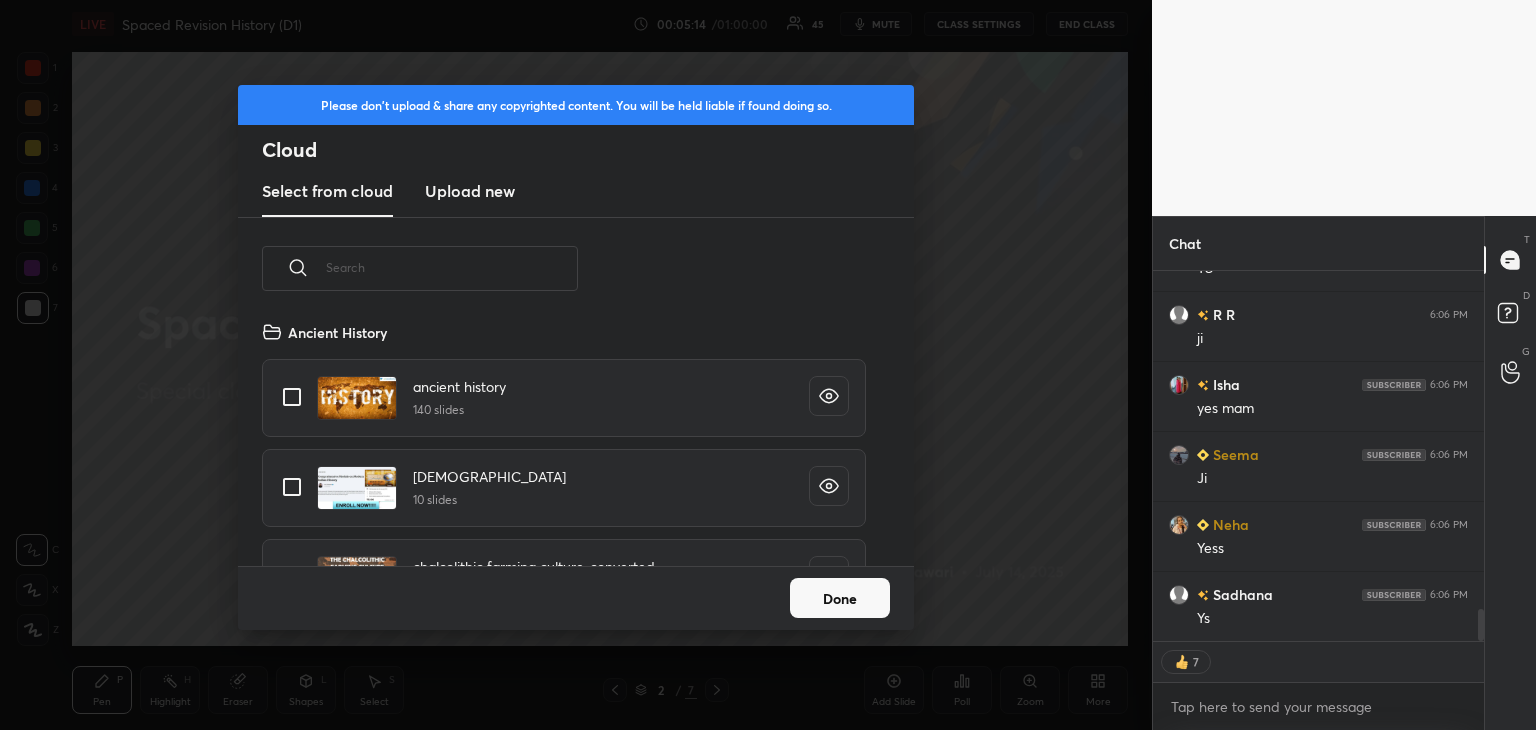 scroll, scrollTop: 5, scrollLeft: 10, axis: both 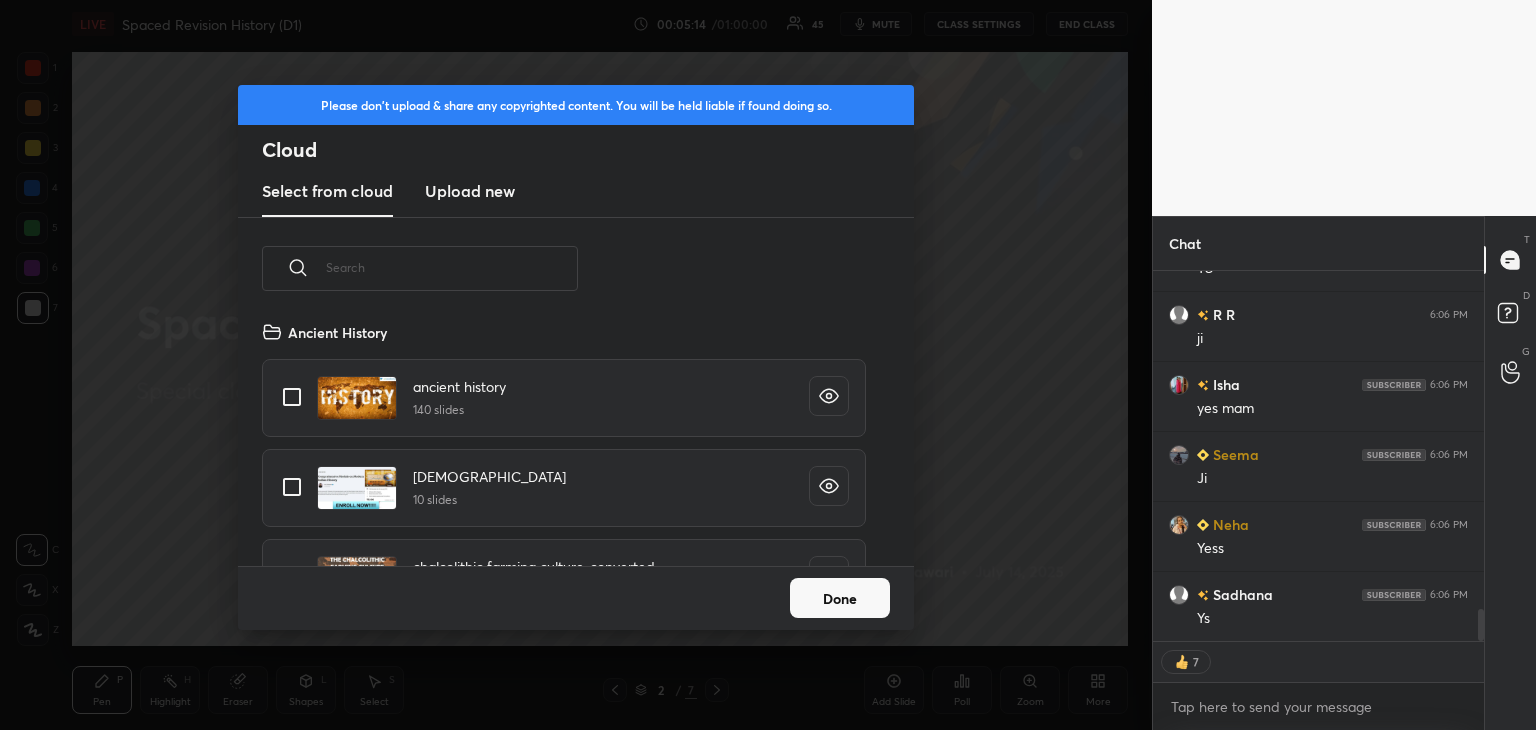click on "Upload new" at bounding box center [470, 191] 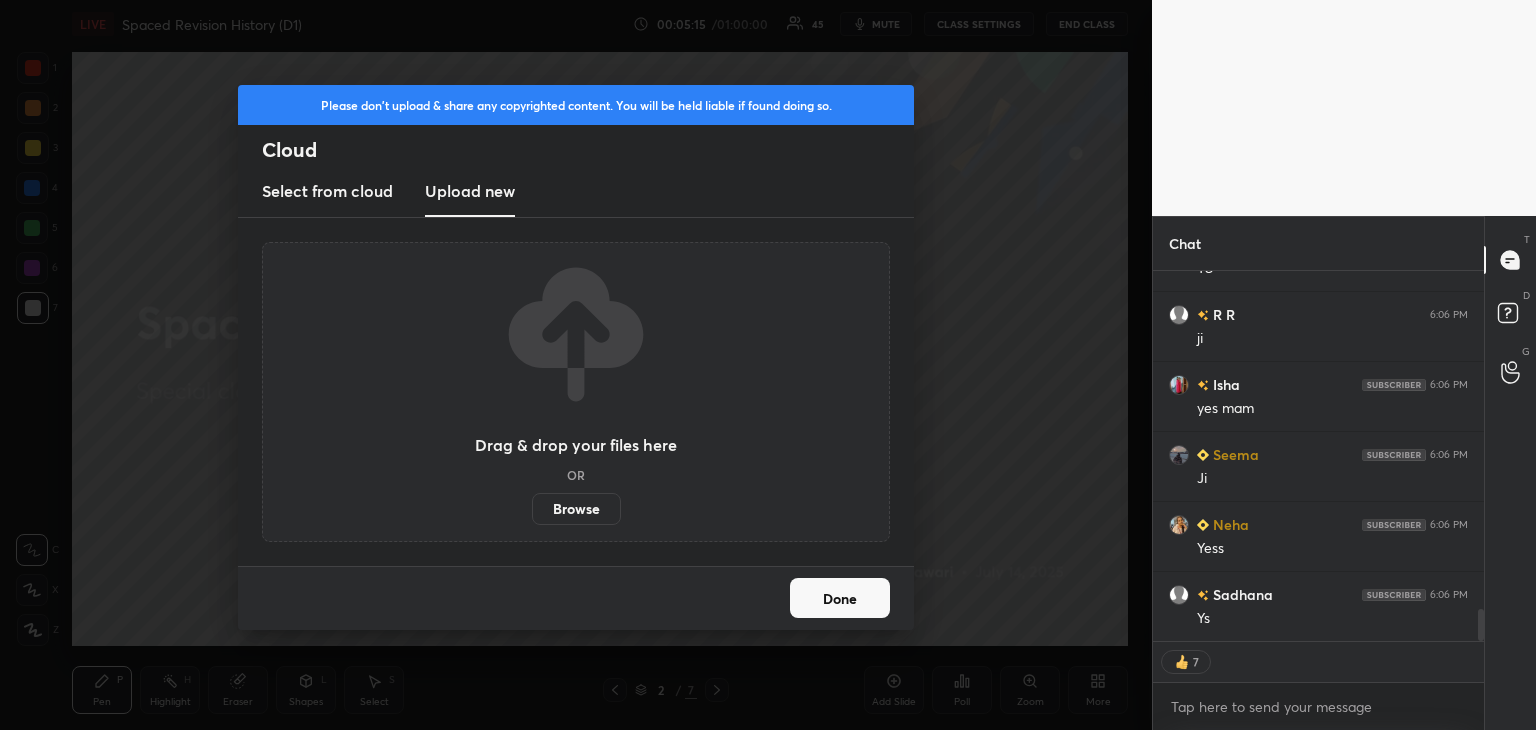 click on "Browse" at bounding box center [576, 509] 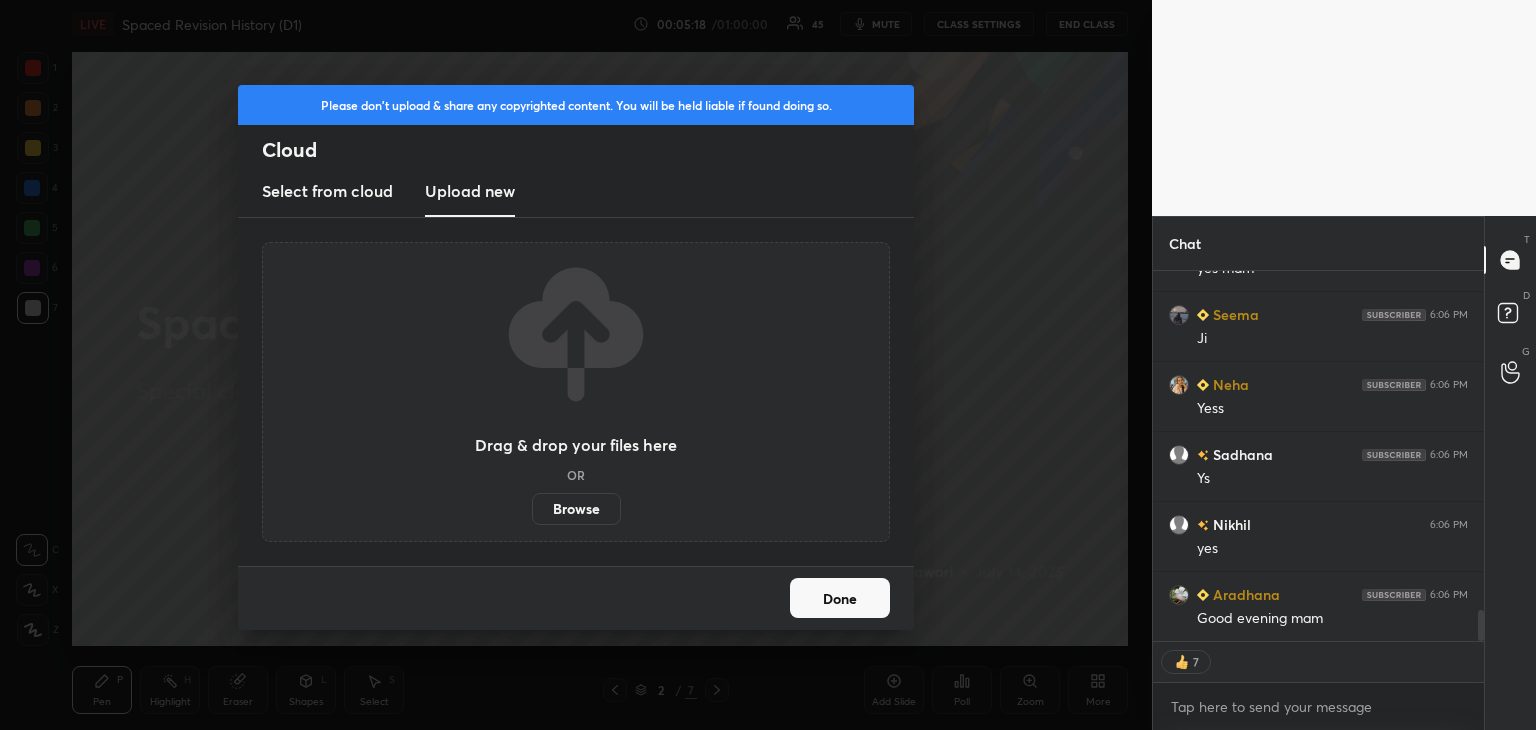 scroll, scrollTop: 4127, scrollLeft: 0, axis: vertical 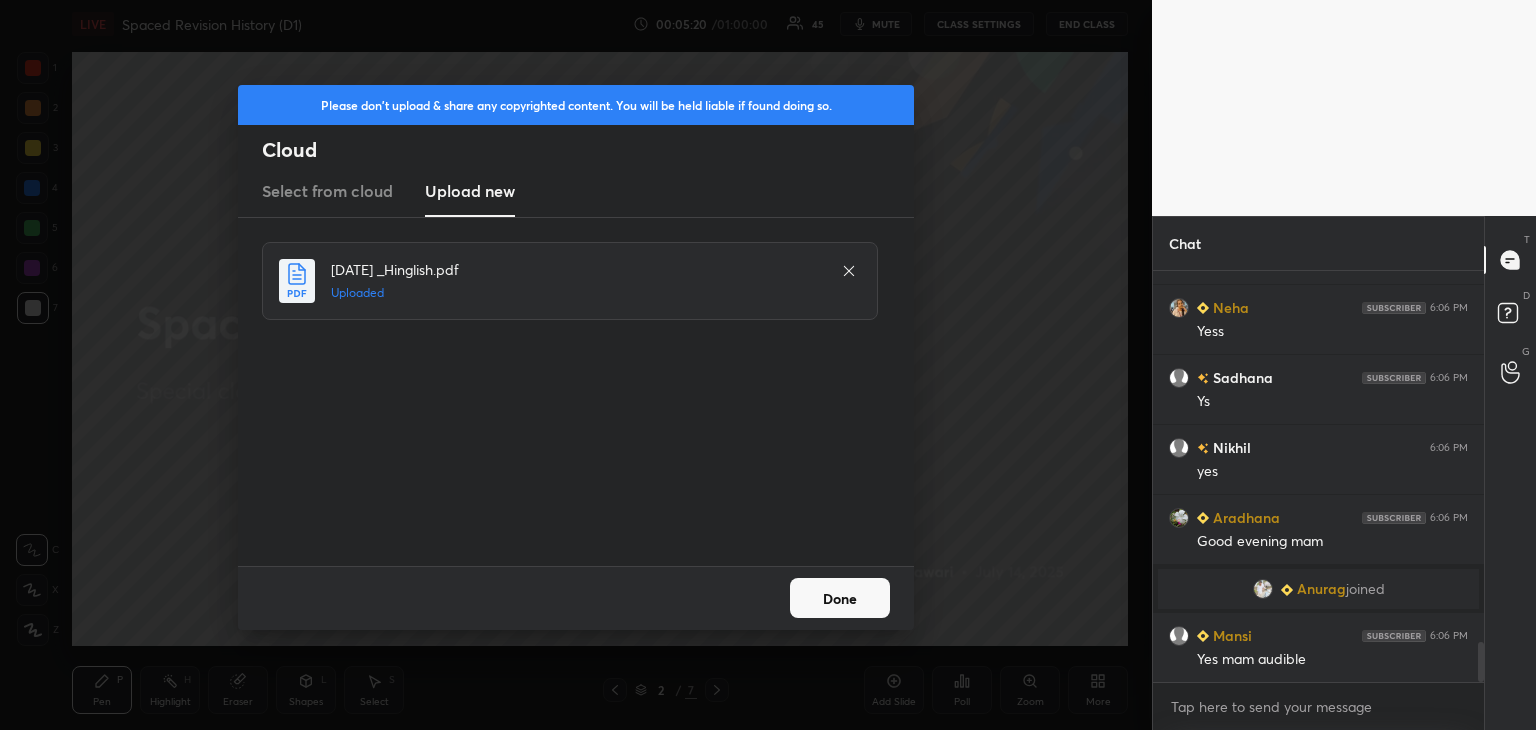 click on "Done" at bounding box center [840, 598] 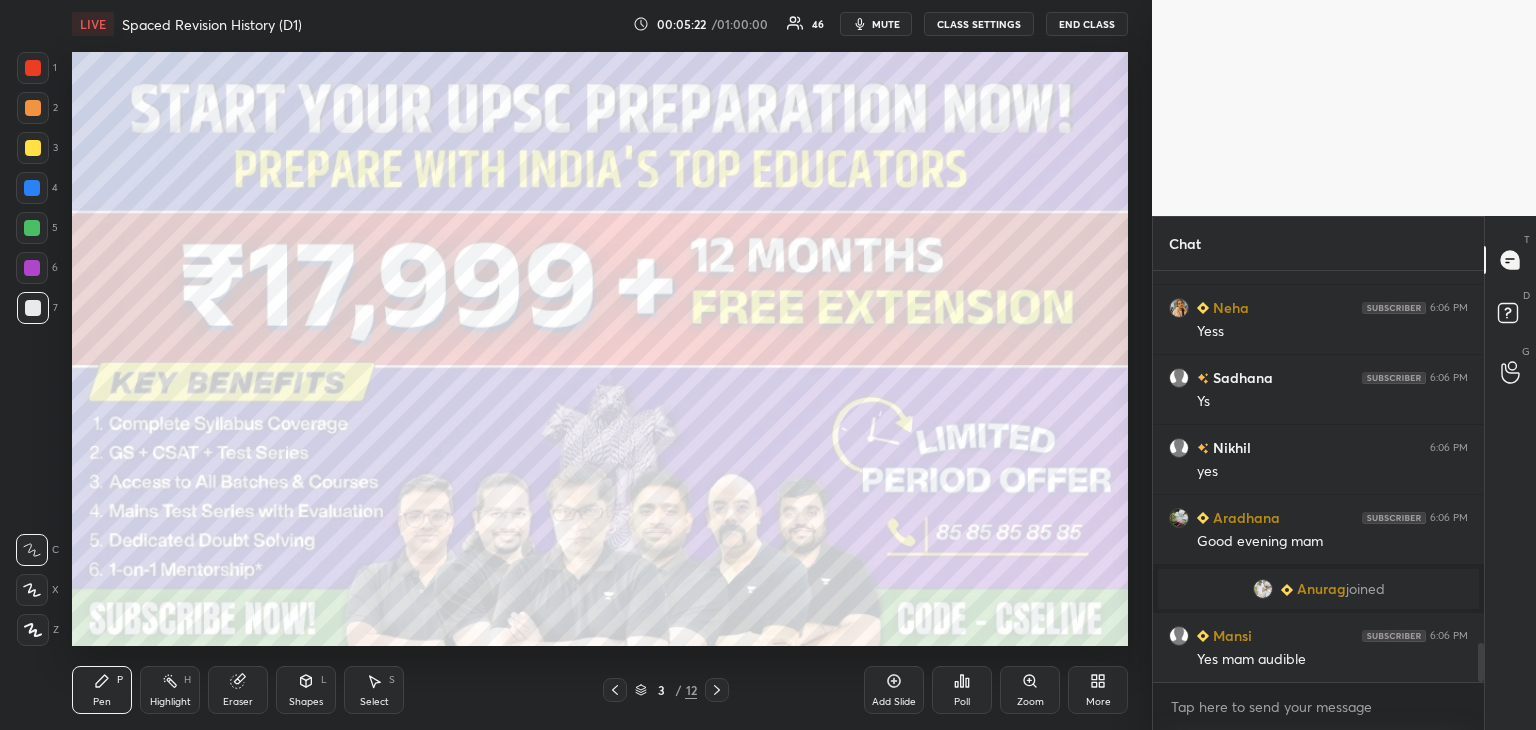 scroll, scrollTop: 3880, scrollLeft: 0, axis: vertical 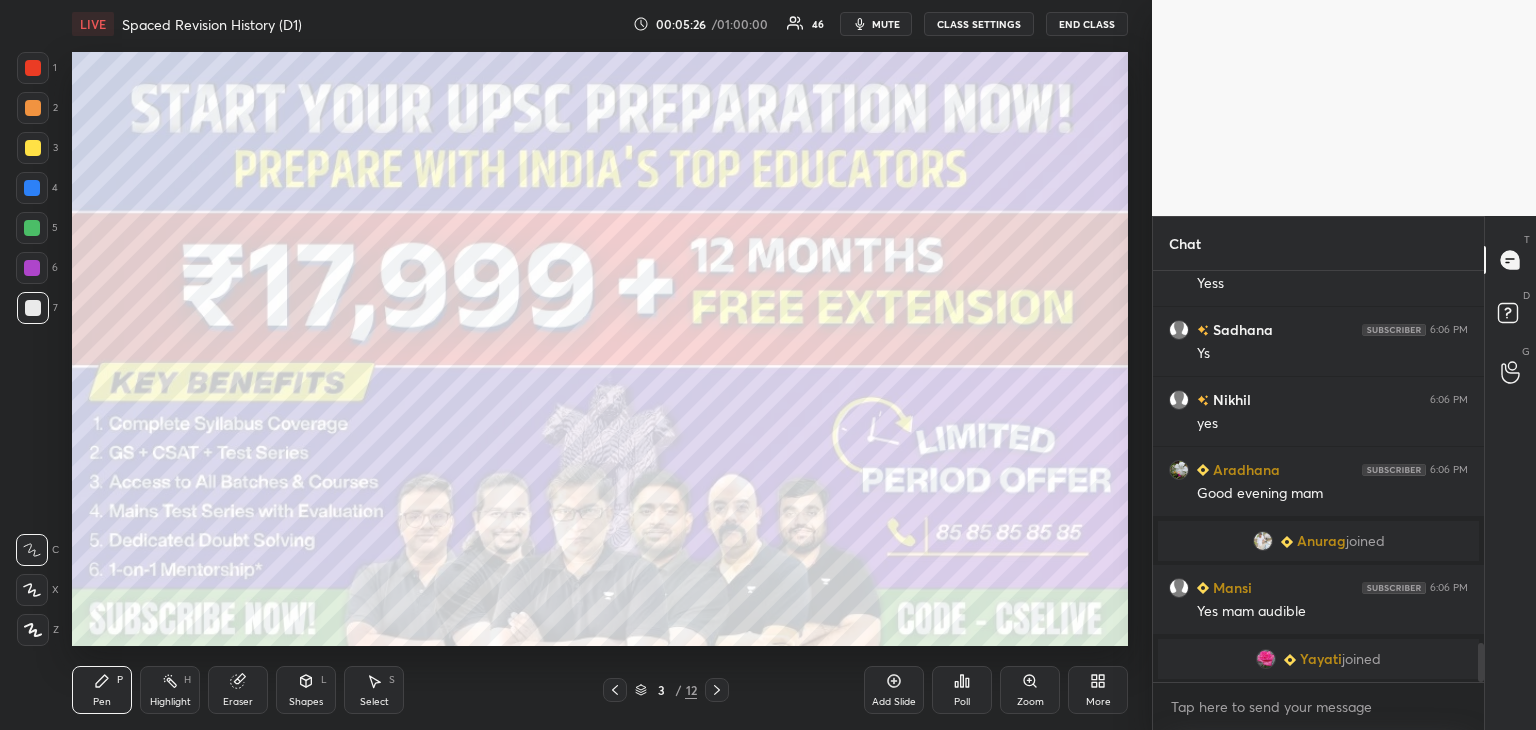 click at bounding box center (33, 308) 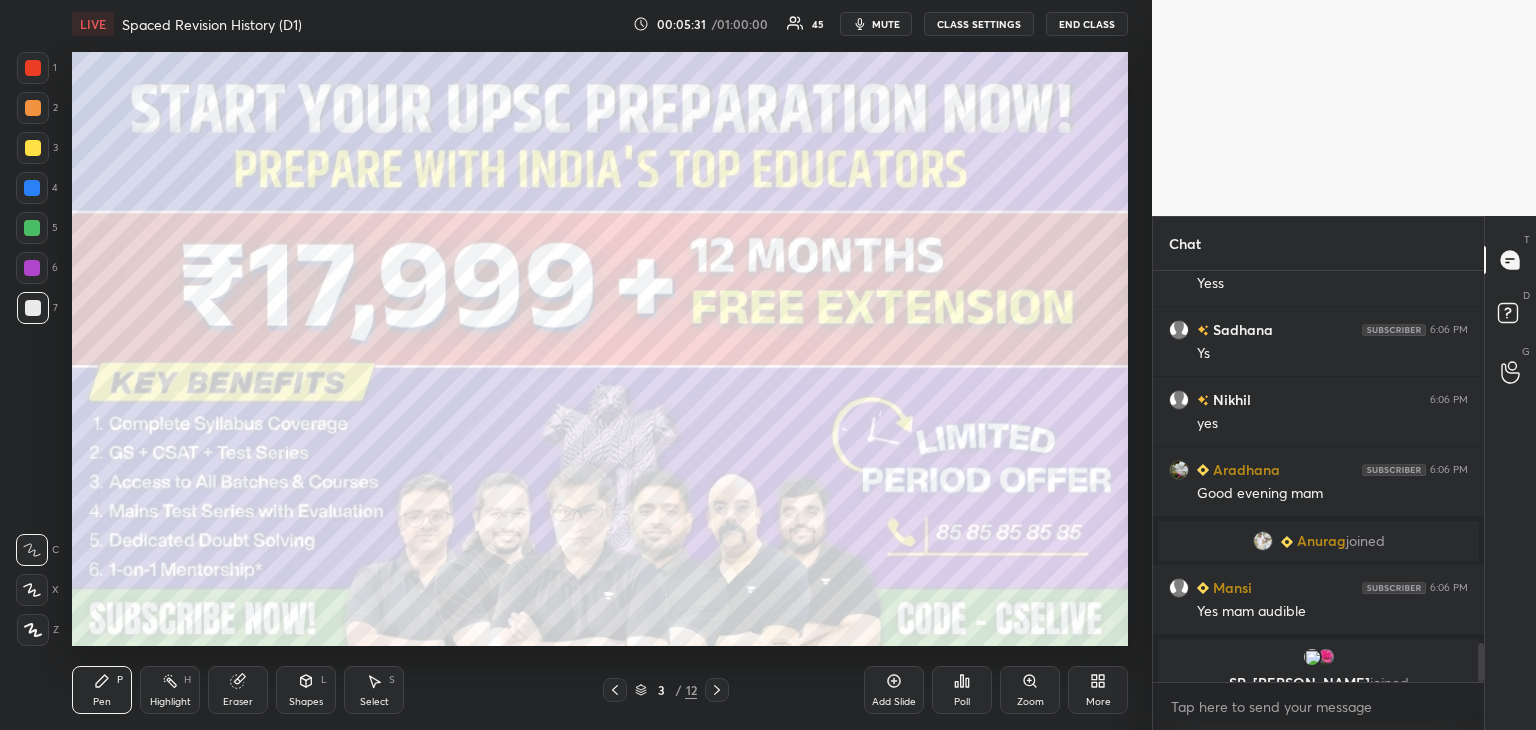 scroll, scrollTop: 3904, scrollLeft: 0, axis: vertical 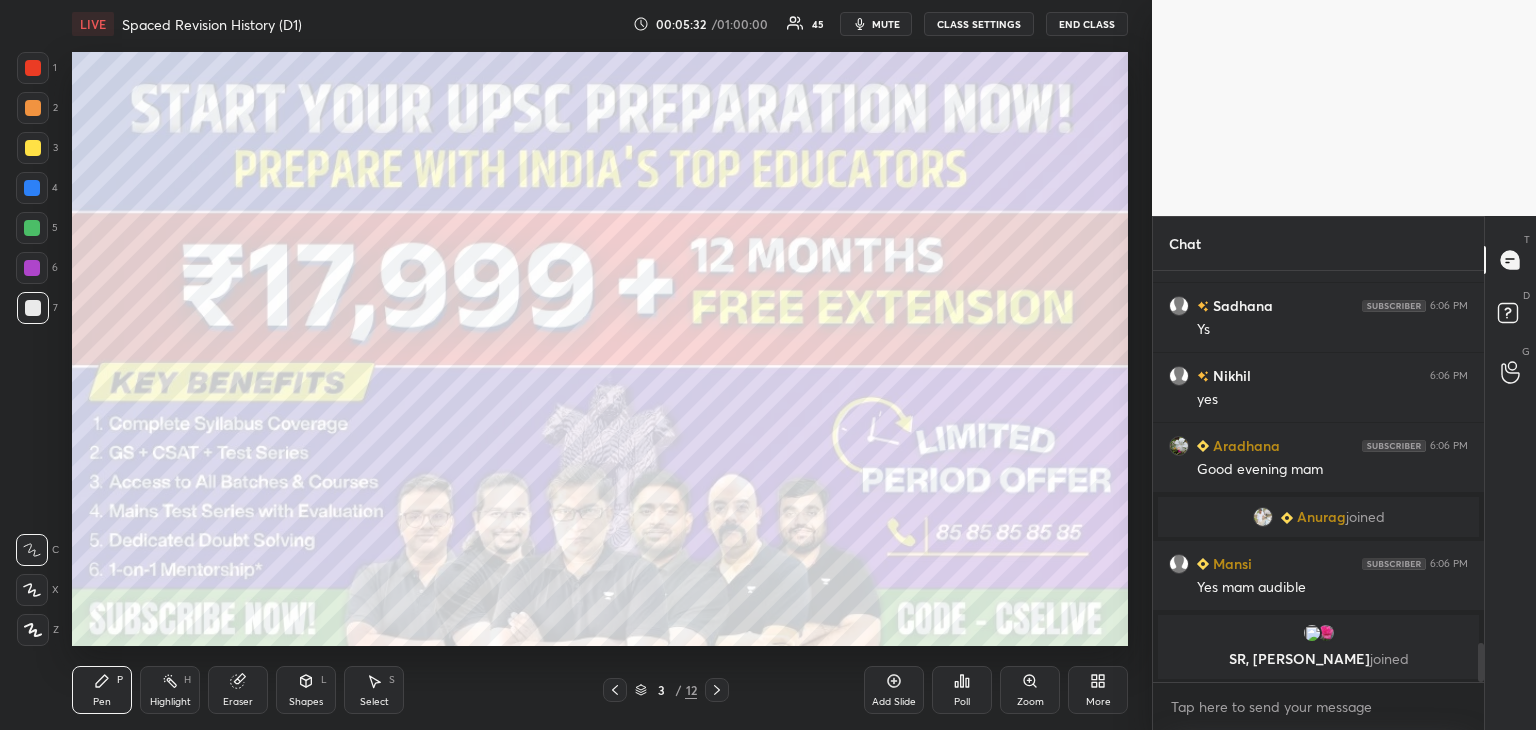click at bounding box center (33, 148) 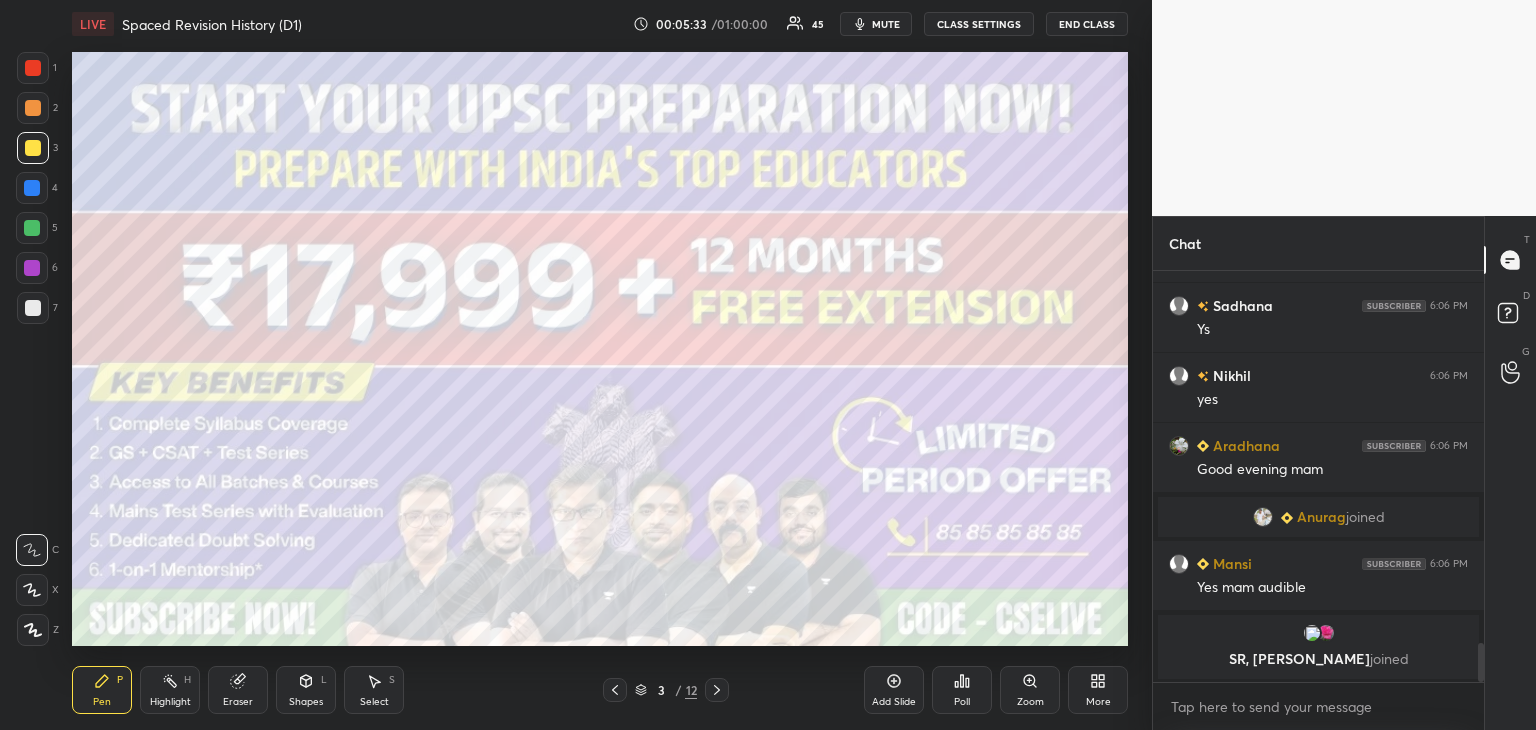 click 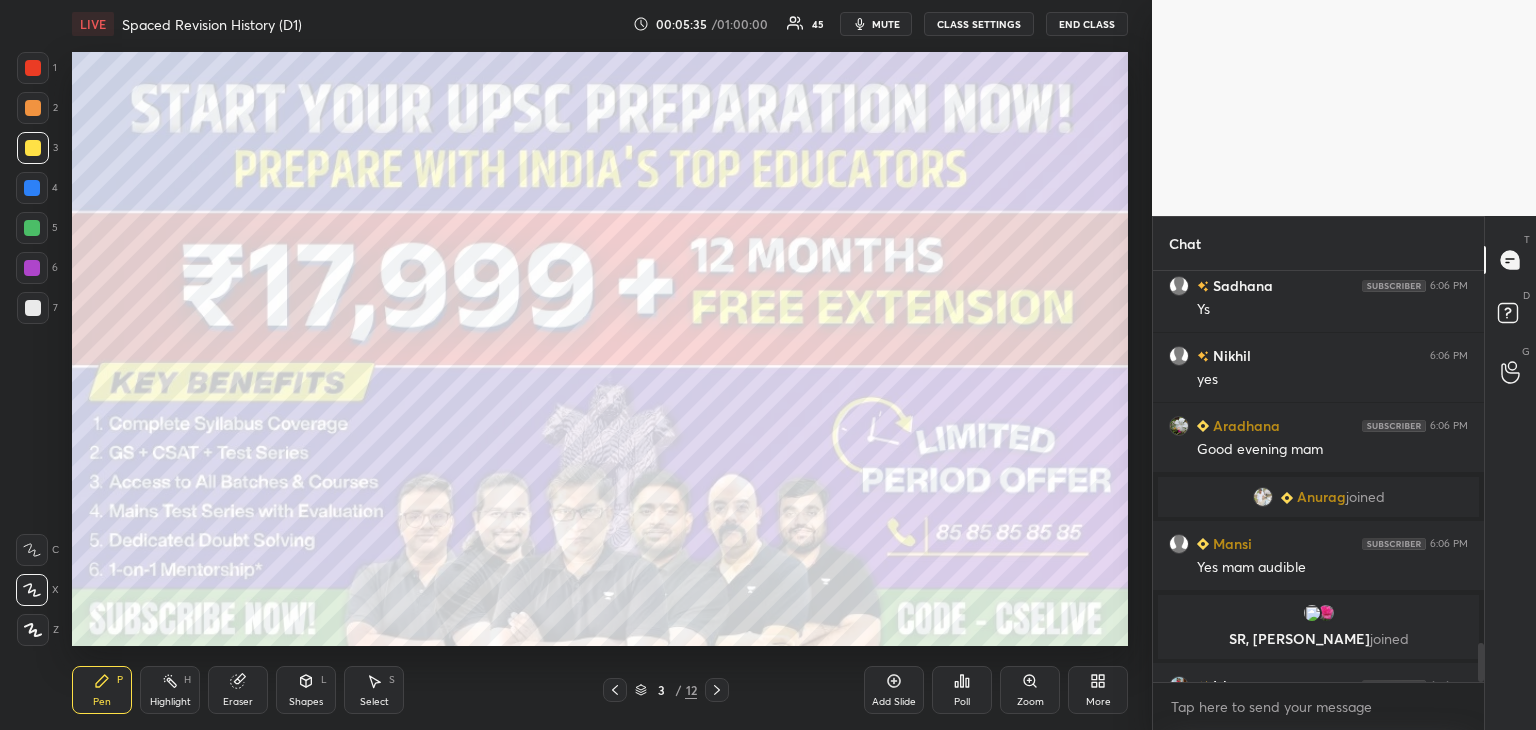 scroll, scrollTop: 3954, scrollLeft: 0, axis: vertical 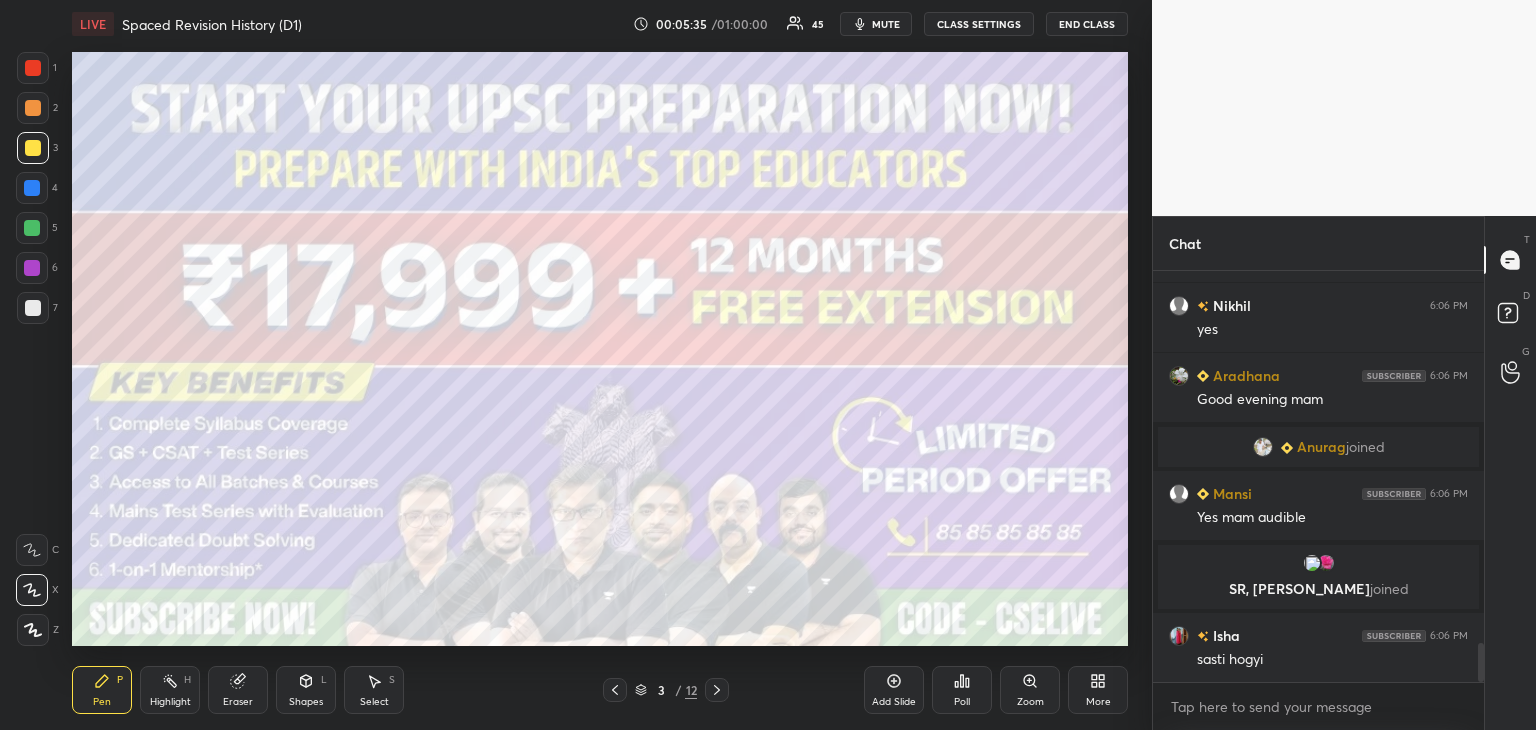 click at bounding box center (33, 630) 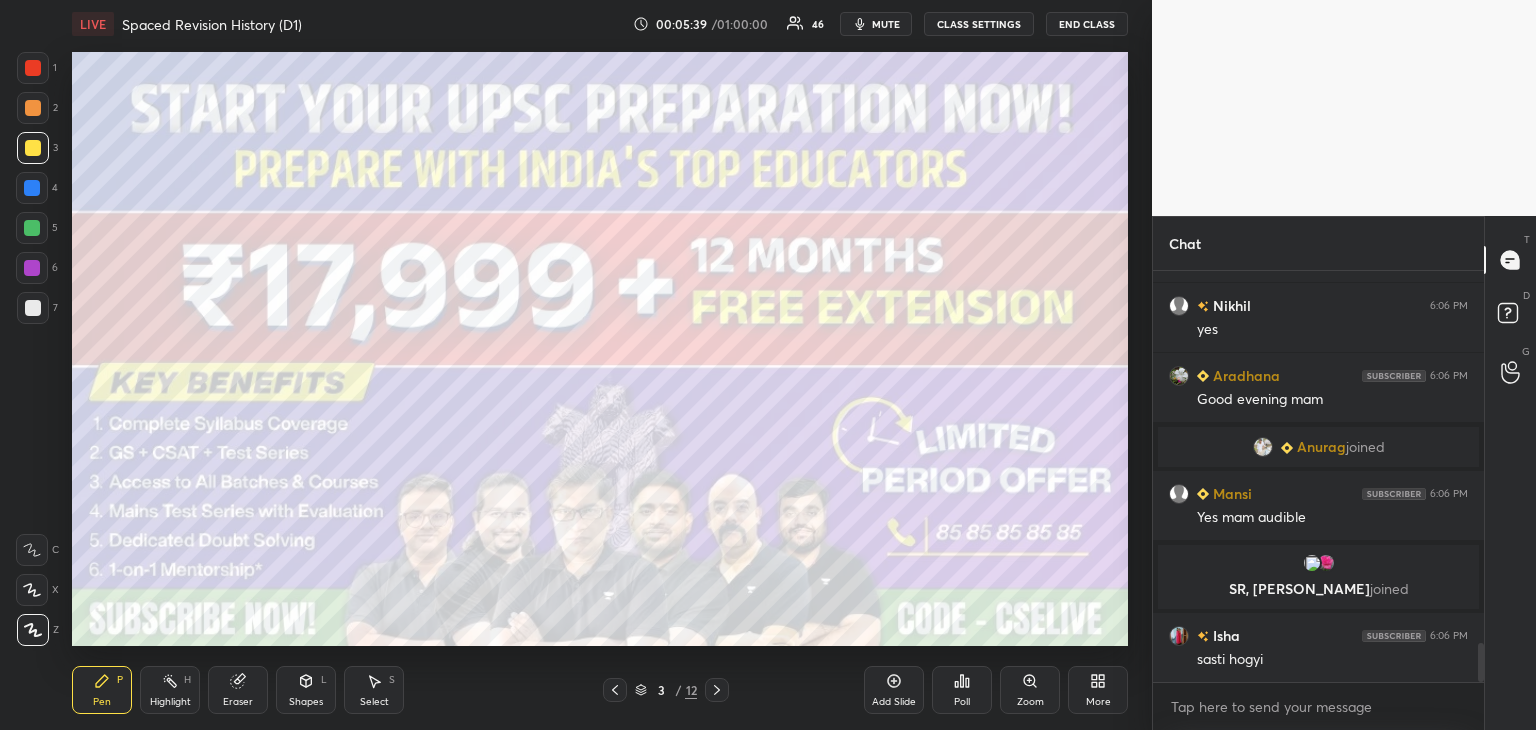 scroll, scrollTop: 4002, scrollLeft: 0, axis: vertical 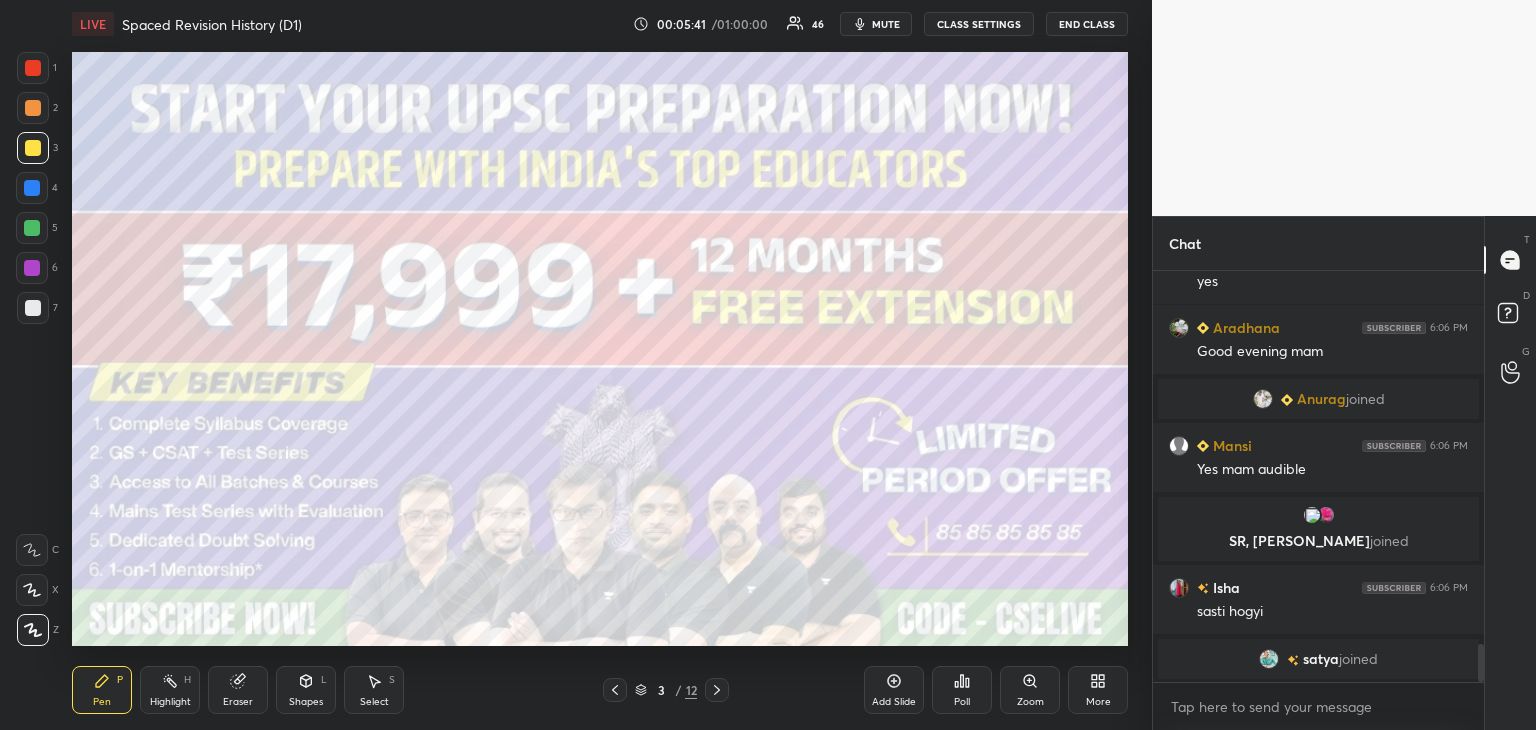 click 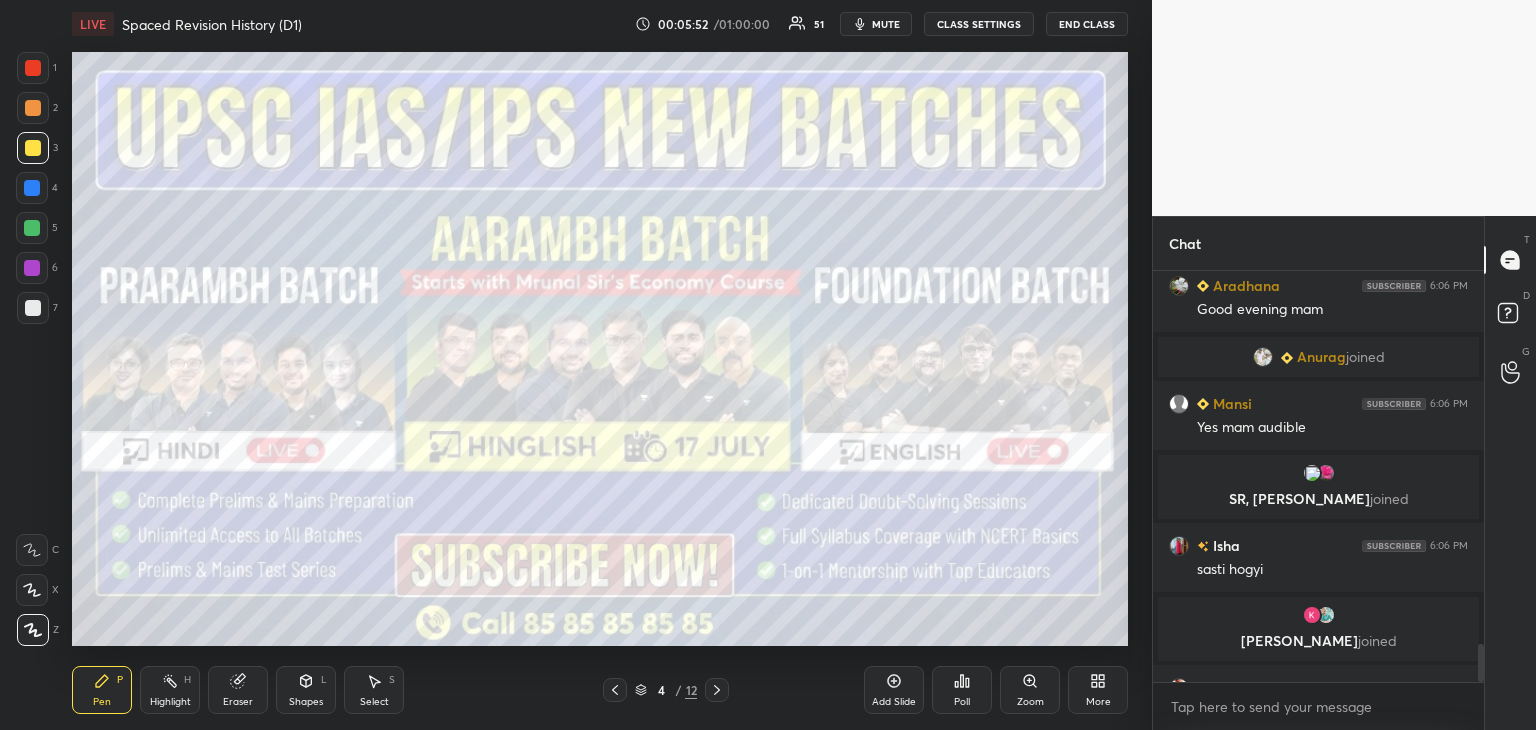 scroll, scrollTop: 4078, scrollLeft: 0, axis: vertical 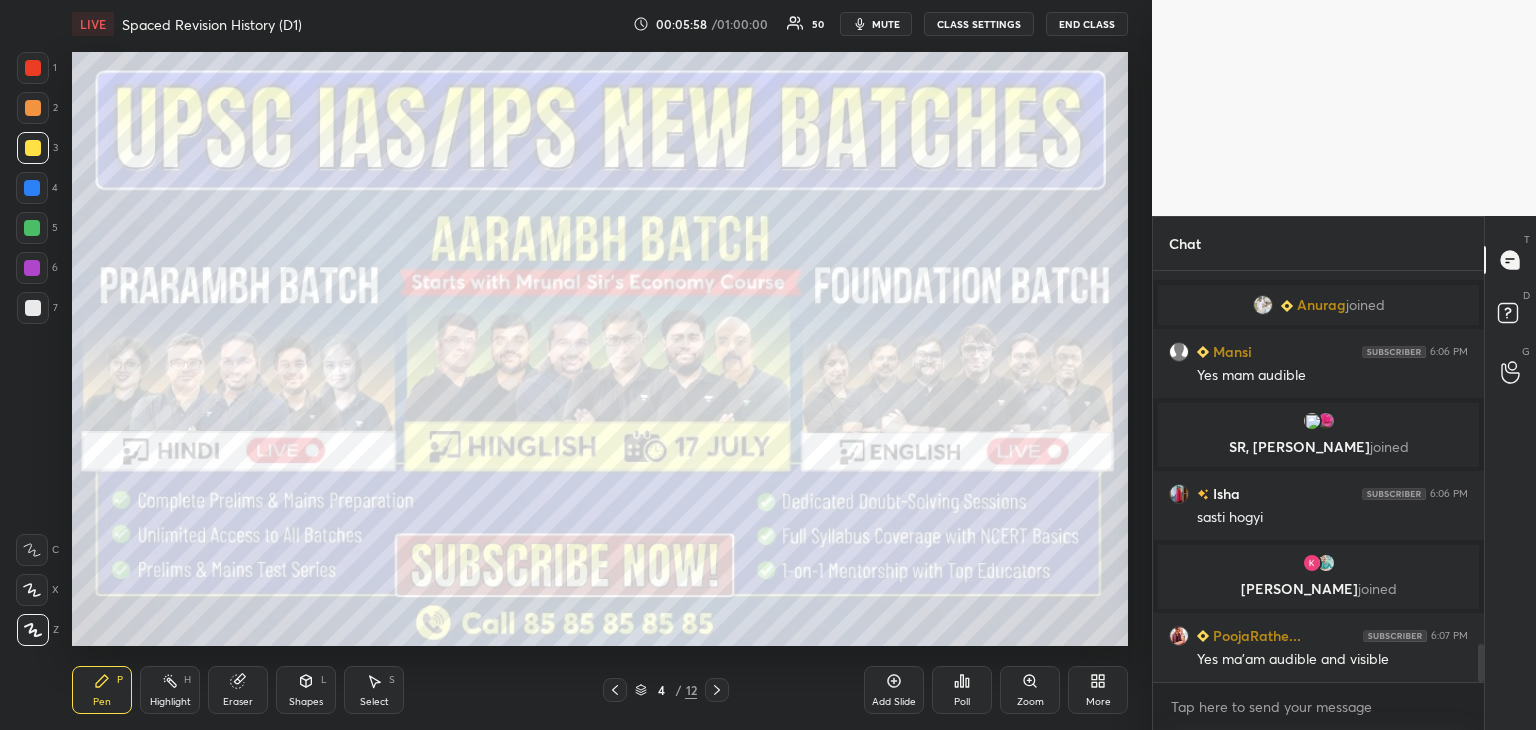 click 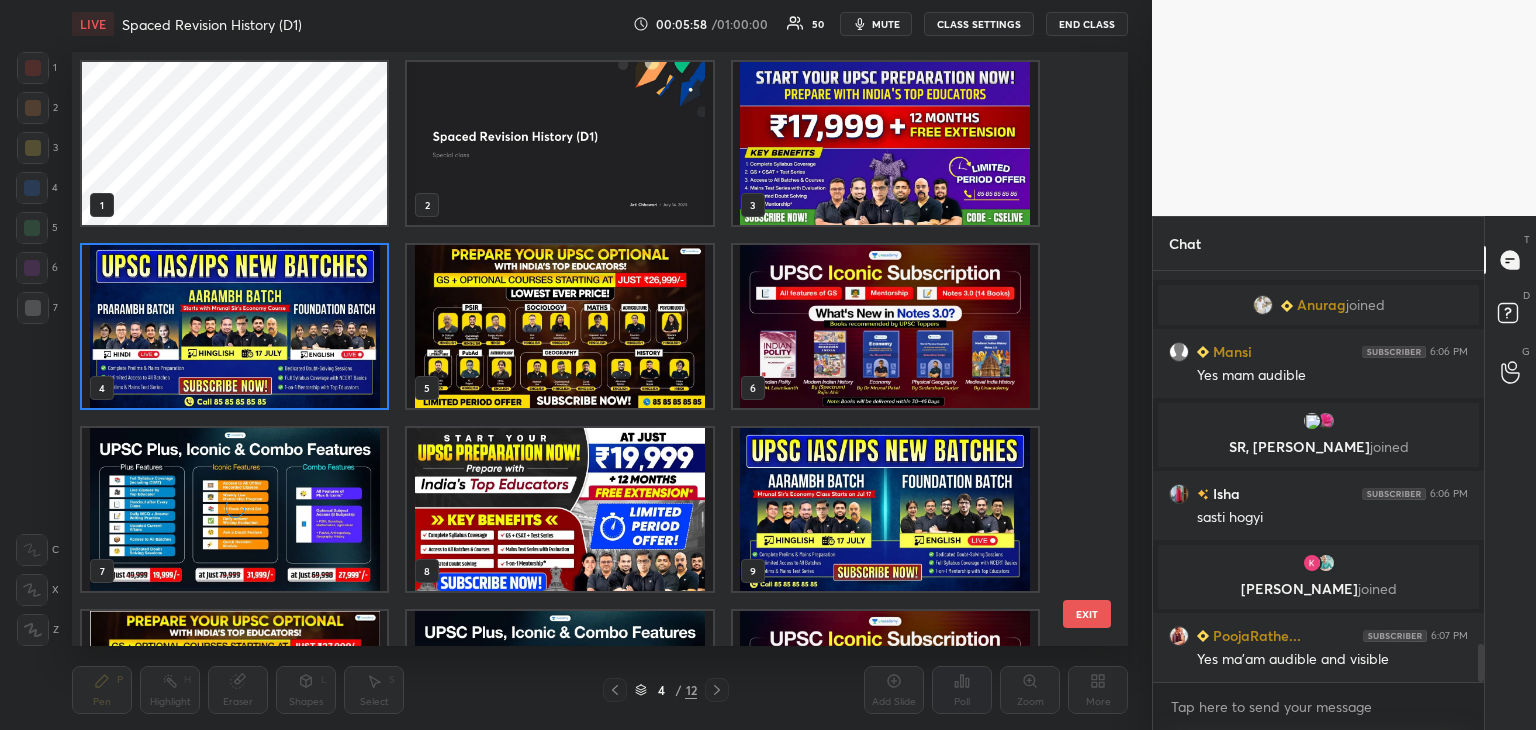 scroll, scrollTop: 6, scrollLeft: 10, axis: both 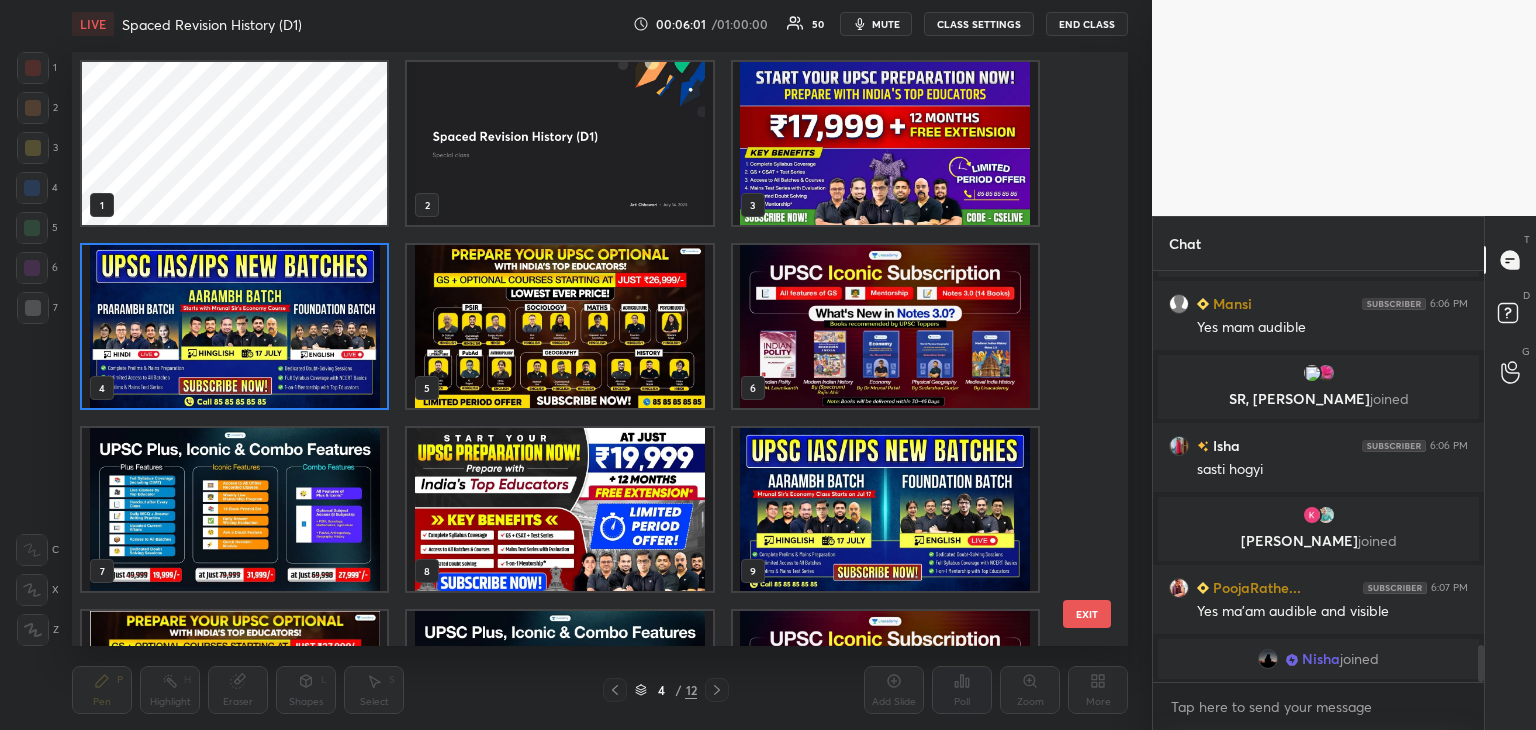 click at bounding box center (559, 326) 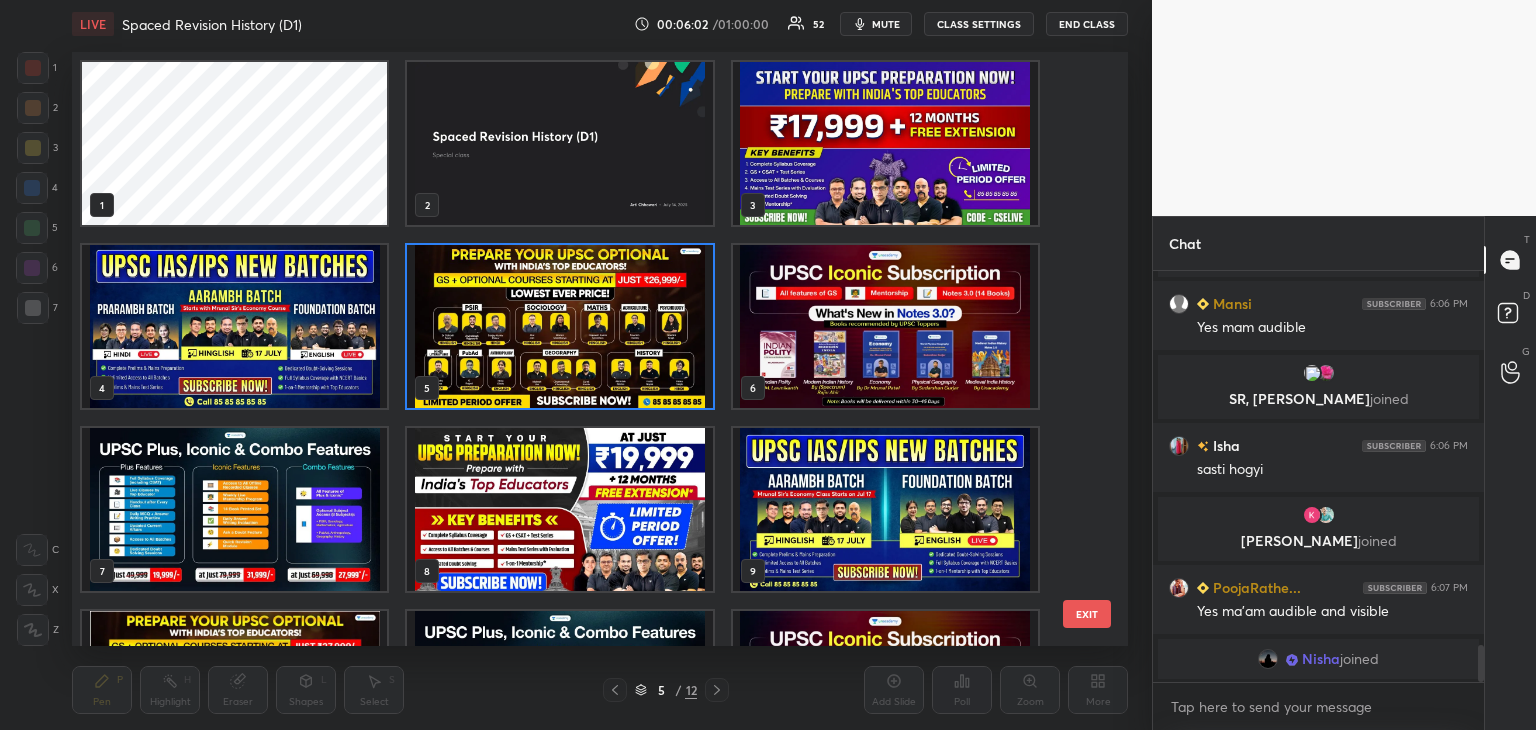 click on "5 / 12" at bounding box center [666, 690] 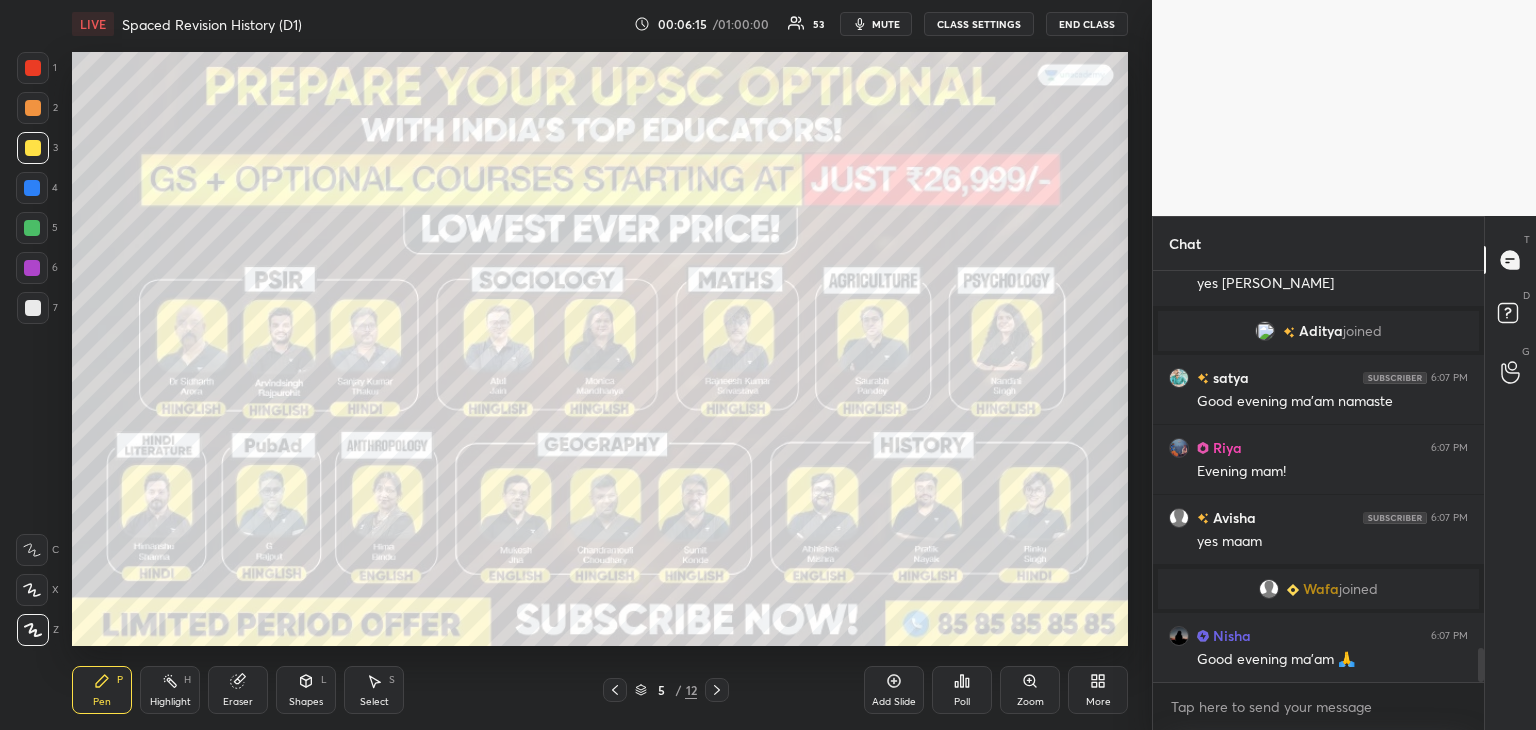 scroll, scrollTop: 4526, scrollLeft: 0, axis: vertical 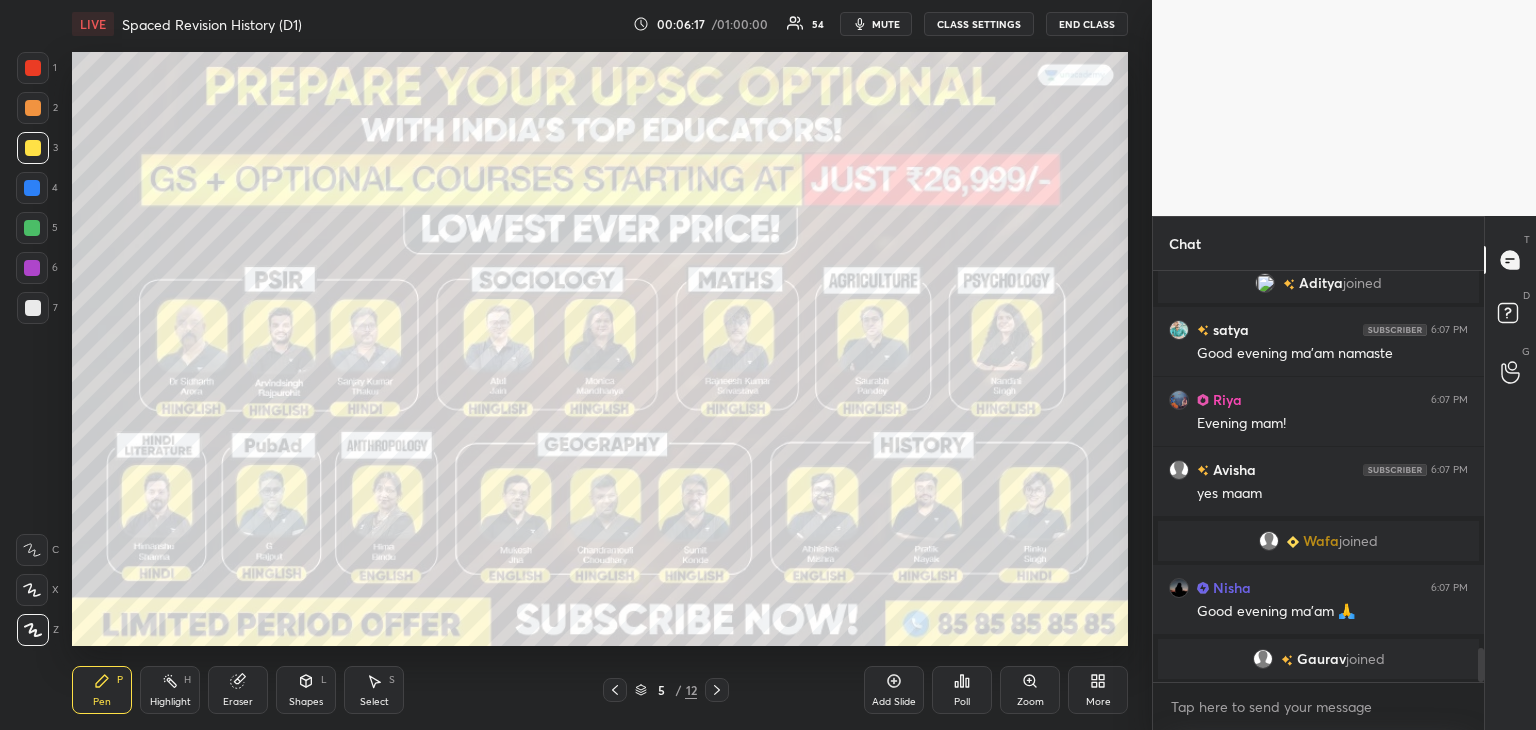 click 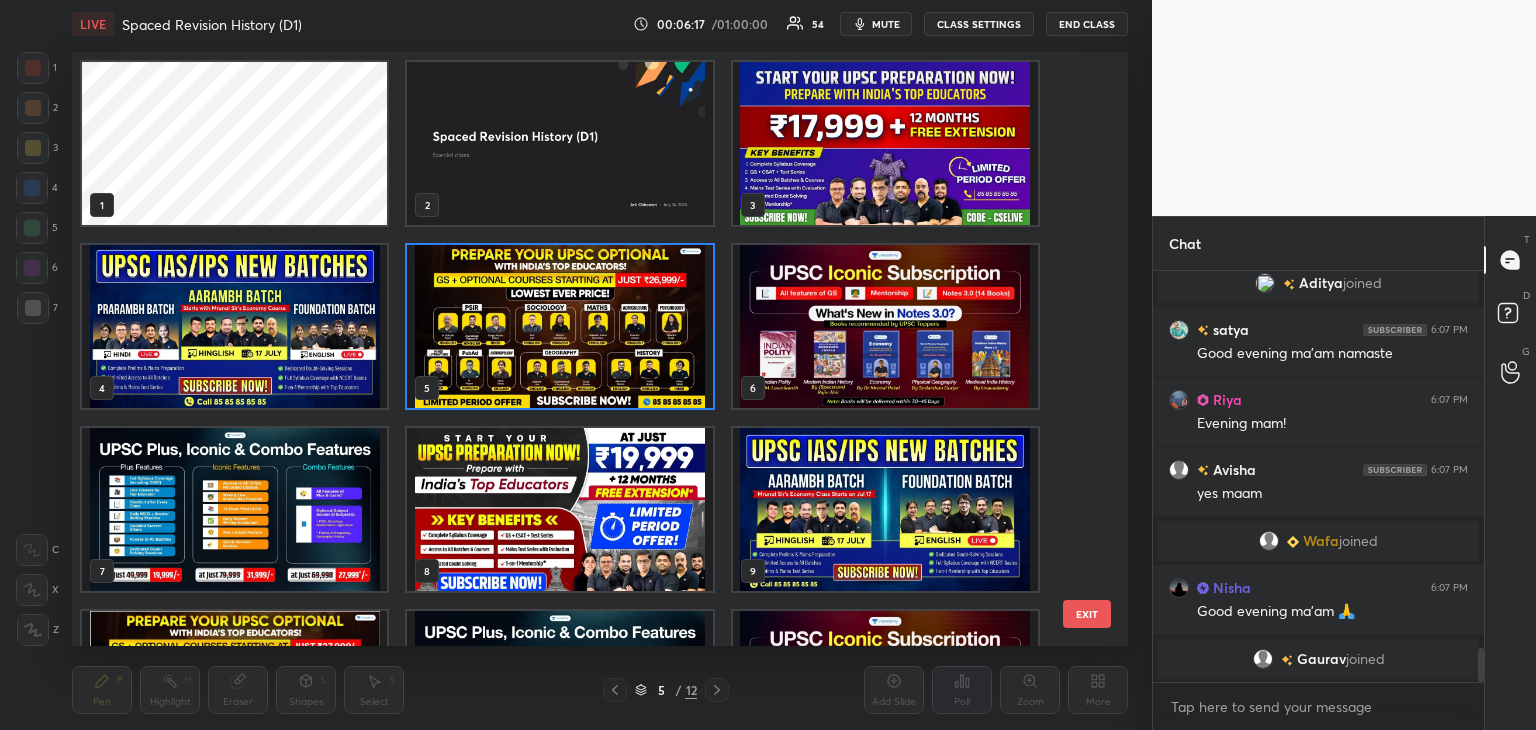 scroll, scrollTop: 6, scrollLeft: 10, axis: both 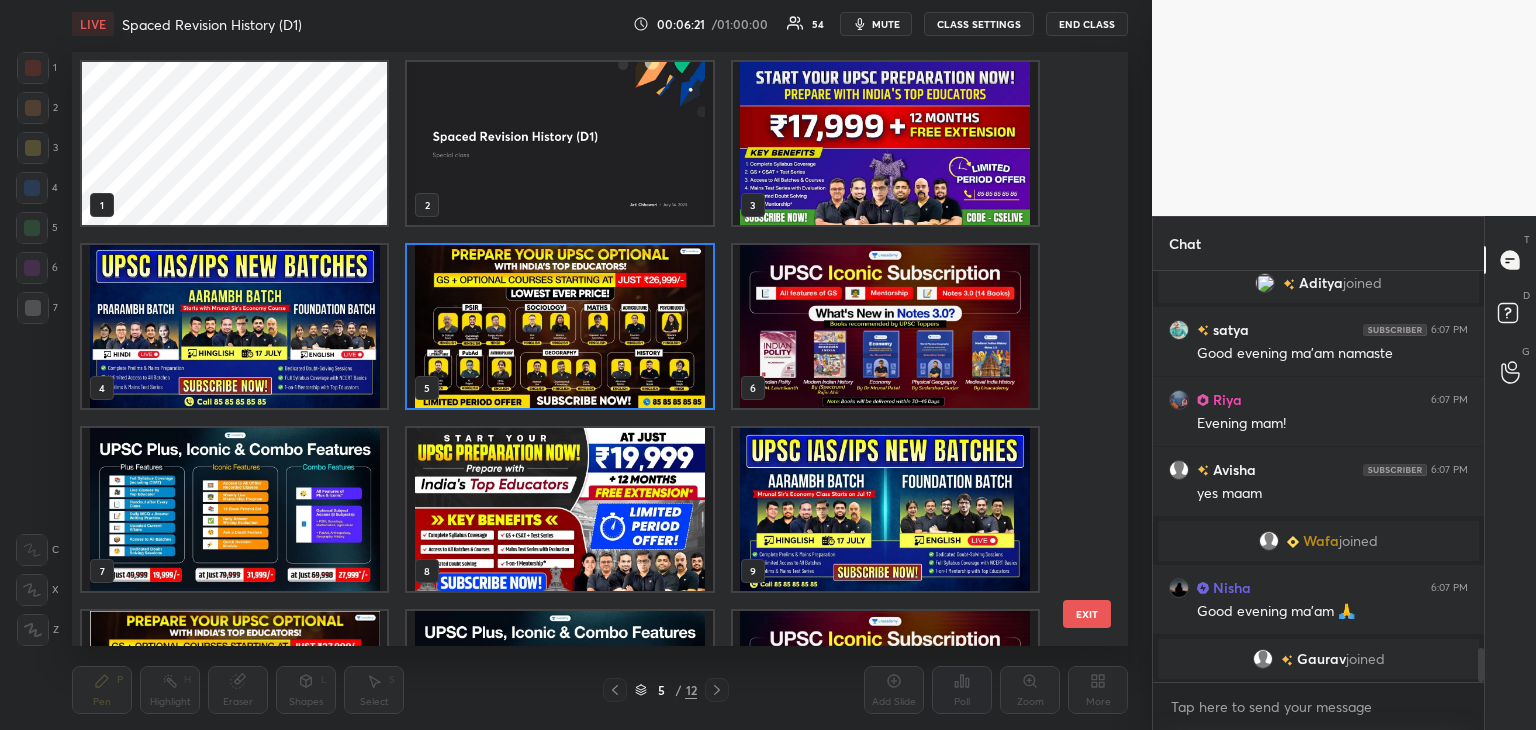 click at bounding box center (559, 143) 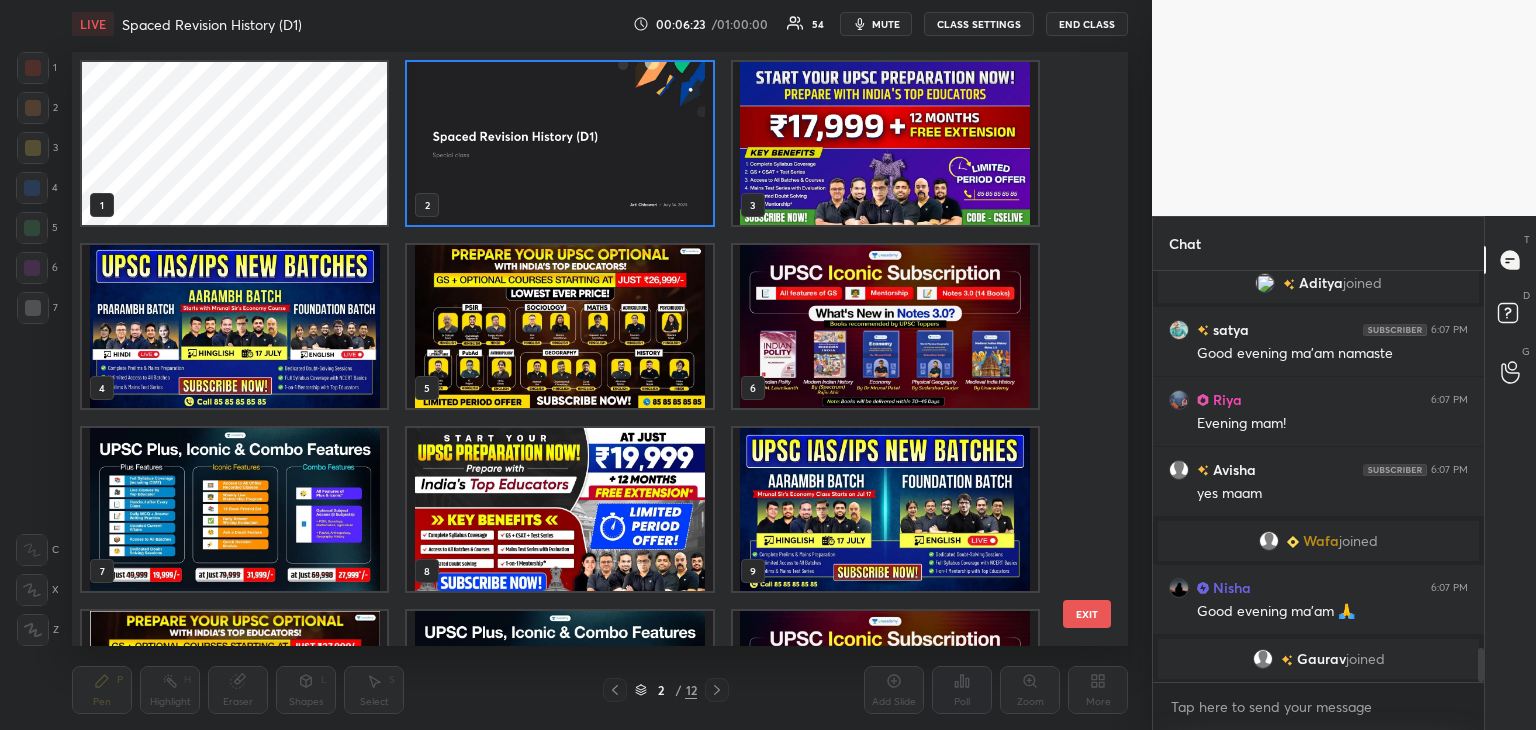 click 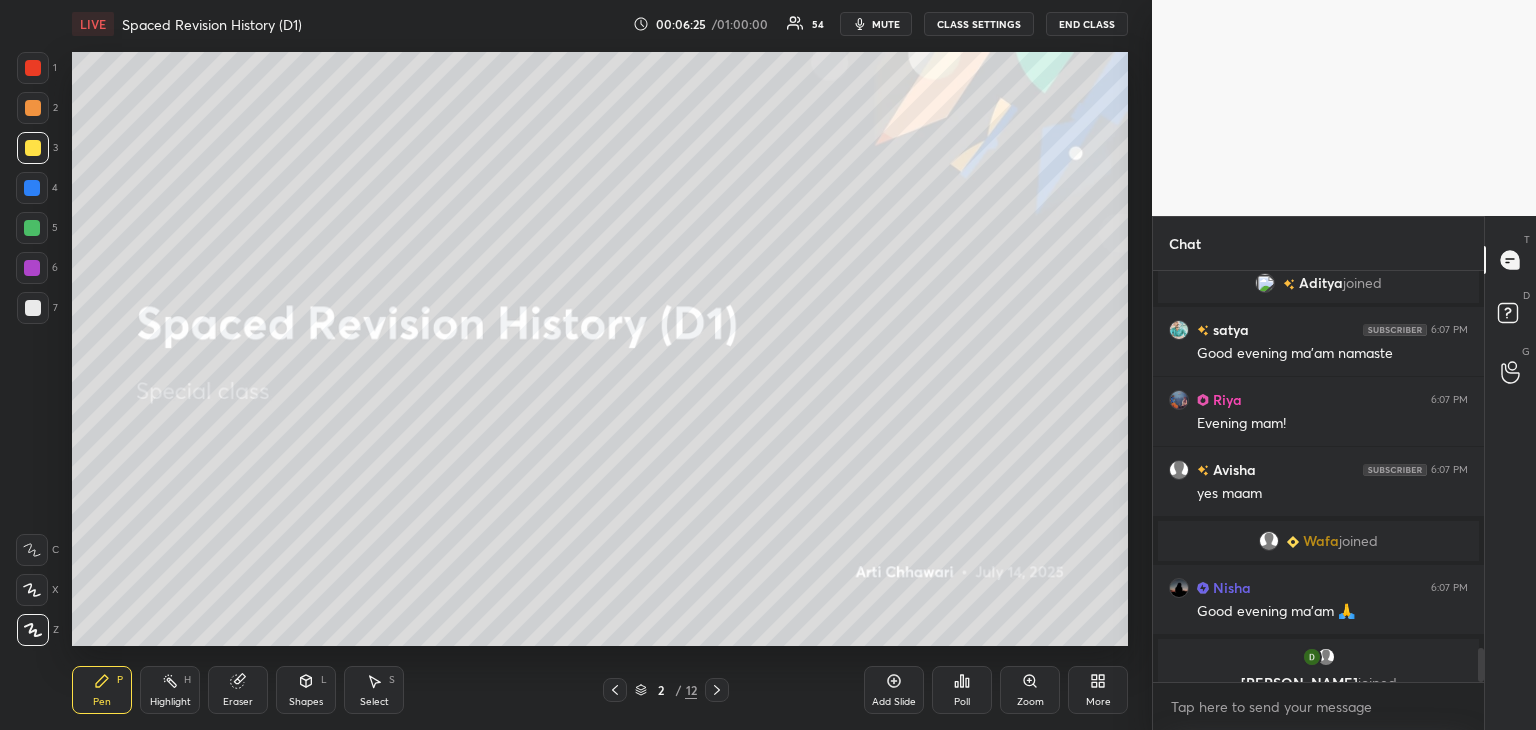 scroll, scrollTop: 4550, scrollLeft: 0, axis: vertical 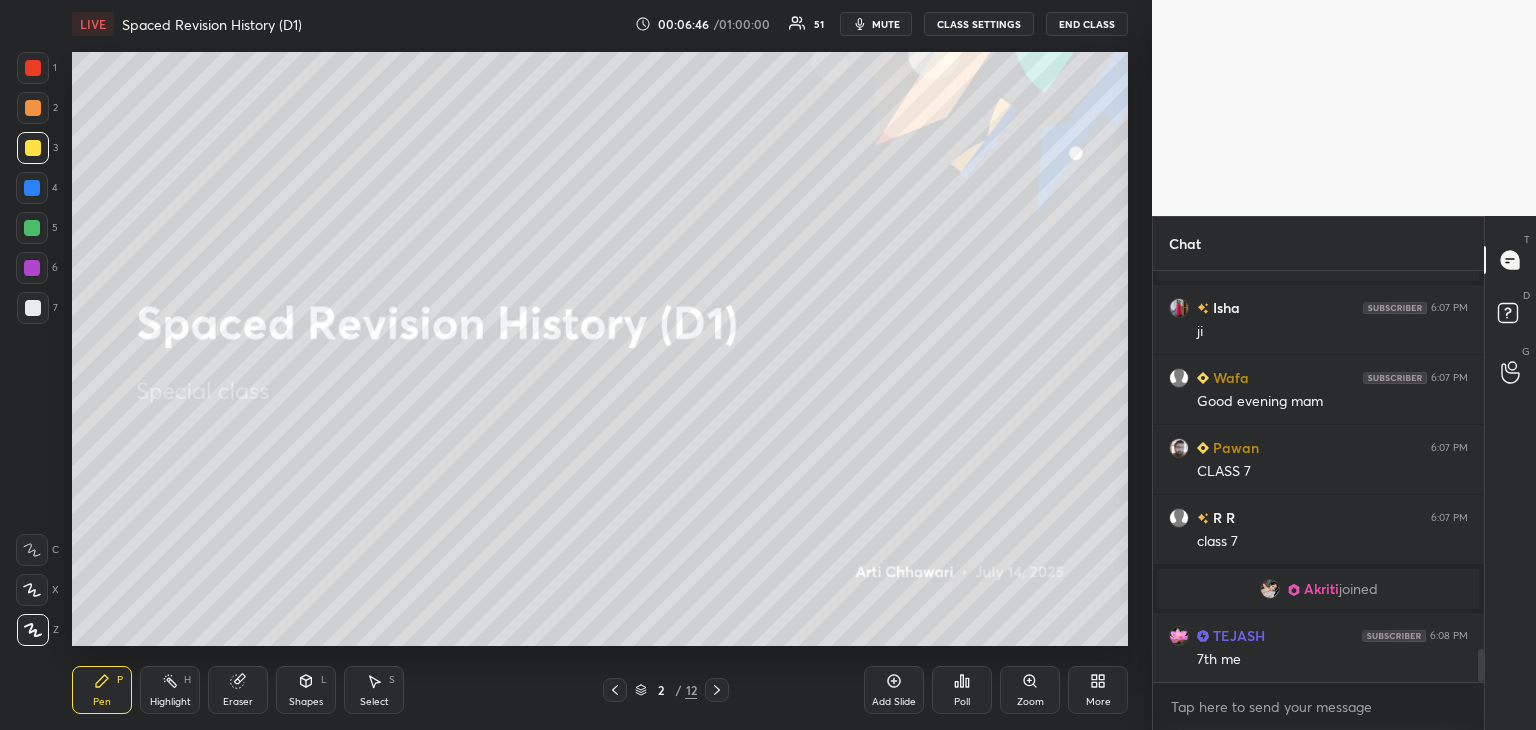 click 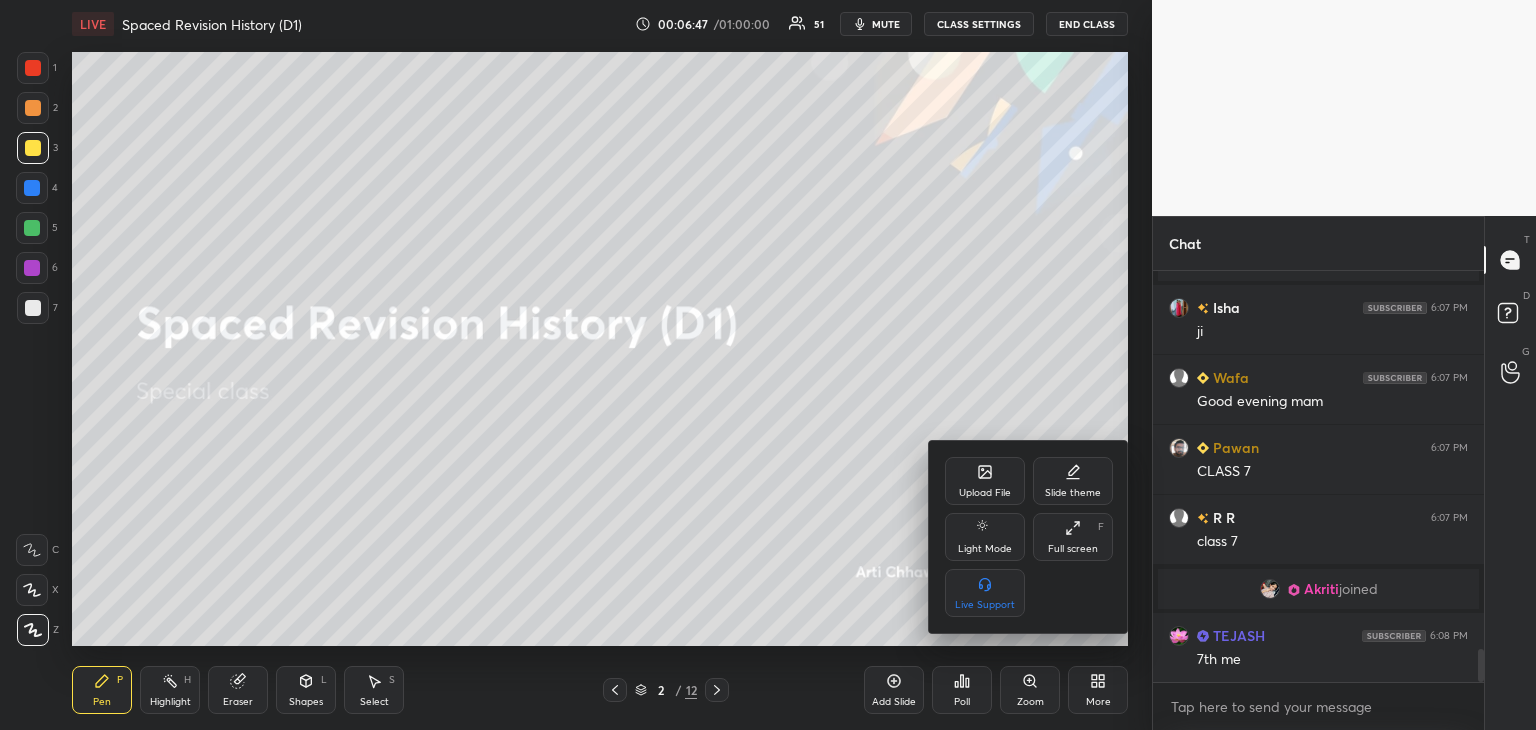 click 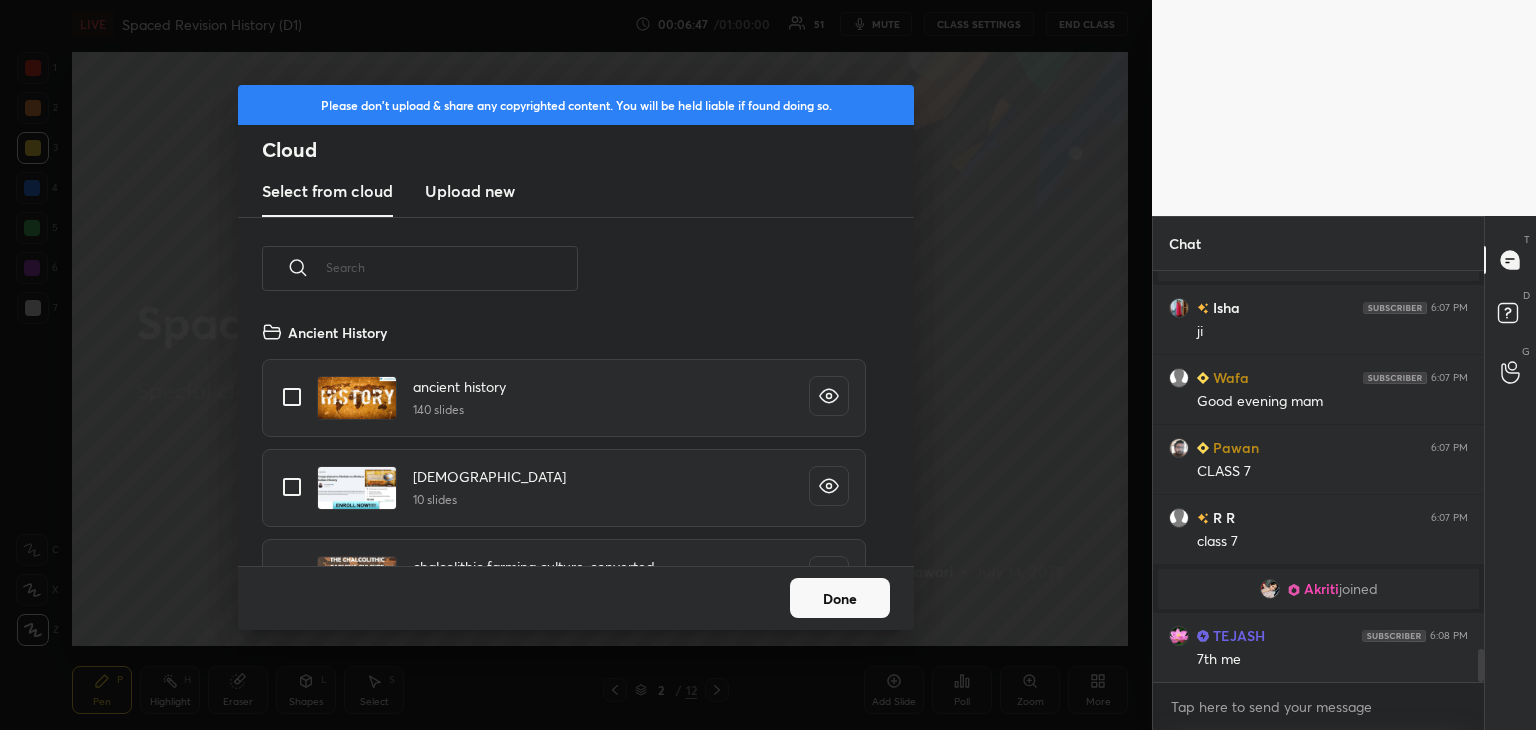 scroll, scrollTop: 5, scrollLeft: 10, axis: both 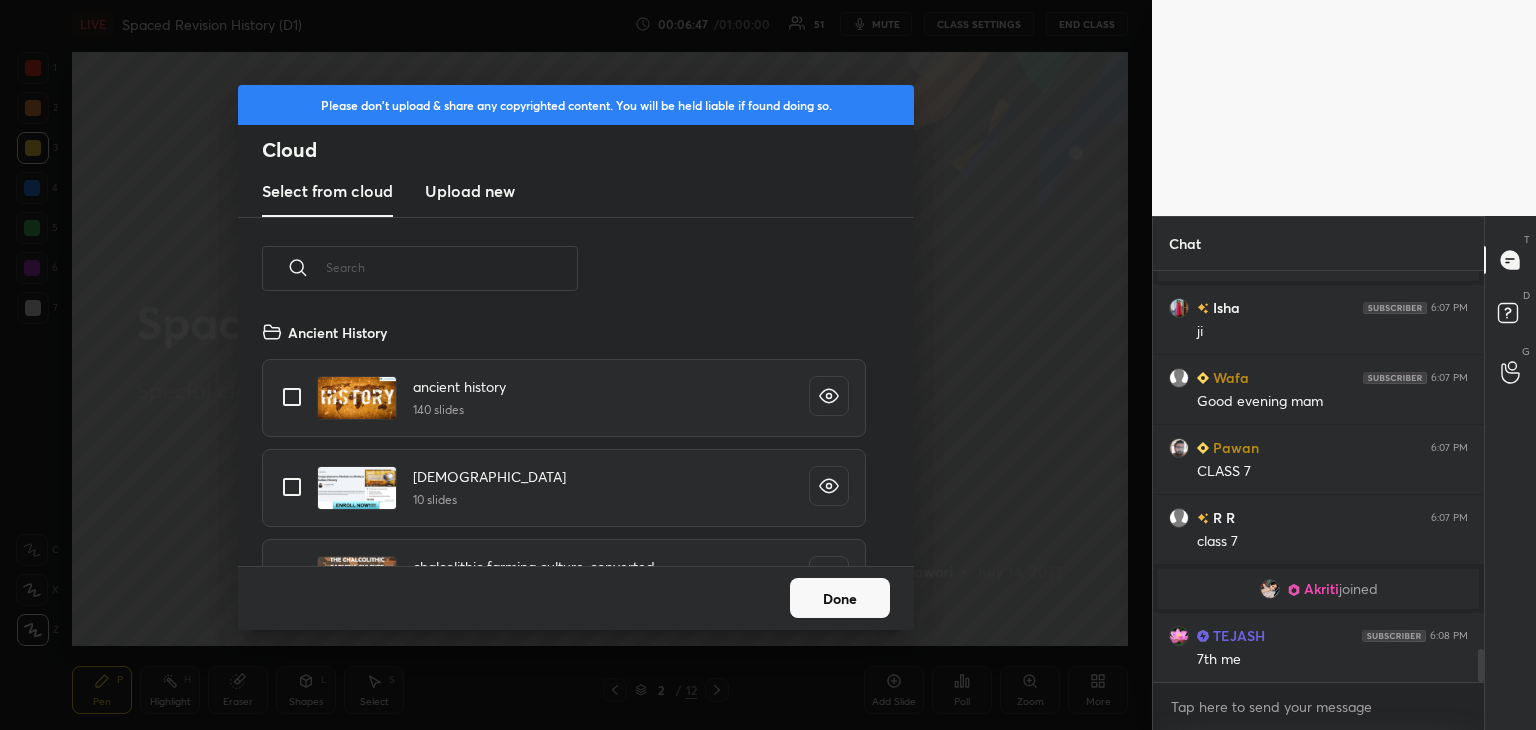 click on "Upload new" at bounding box center [470, 192] 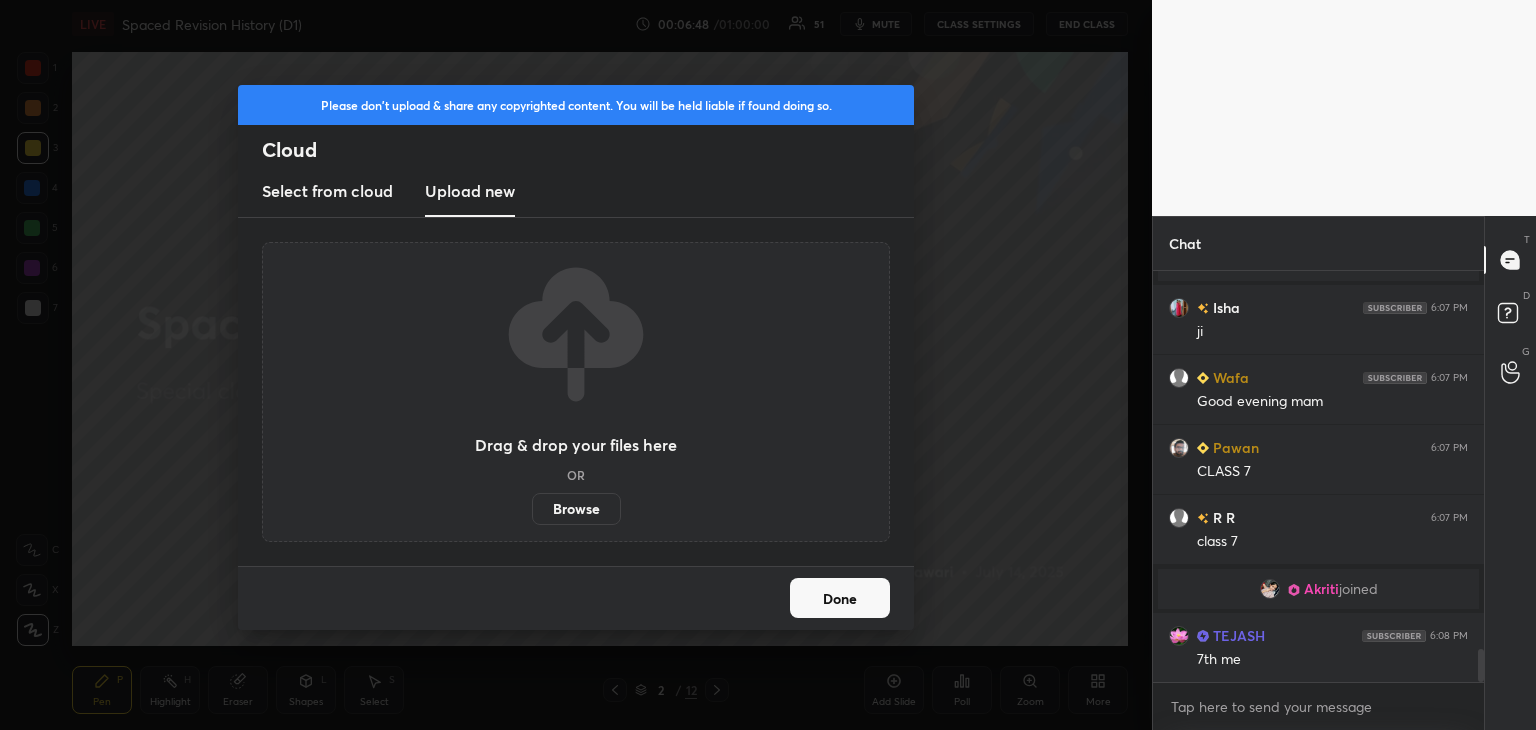 click on "Browse" at bounding box center [576, 509] 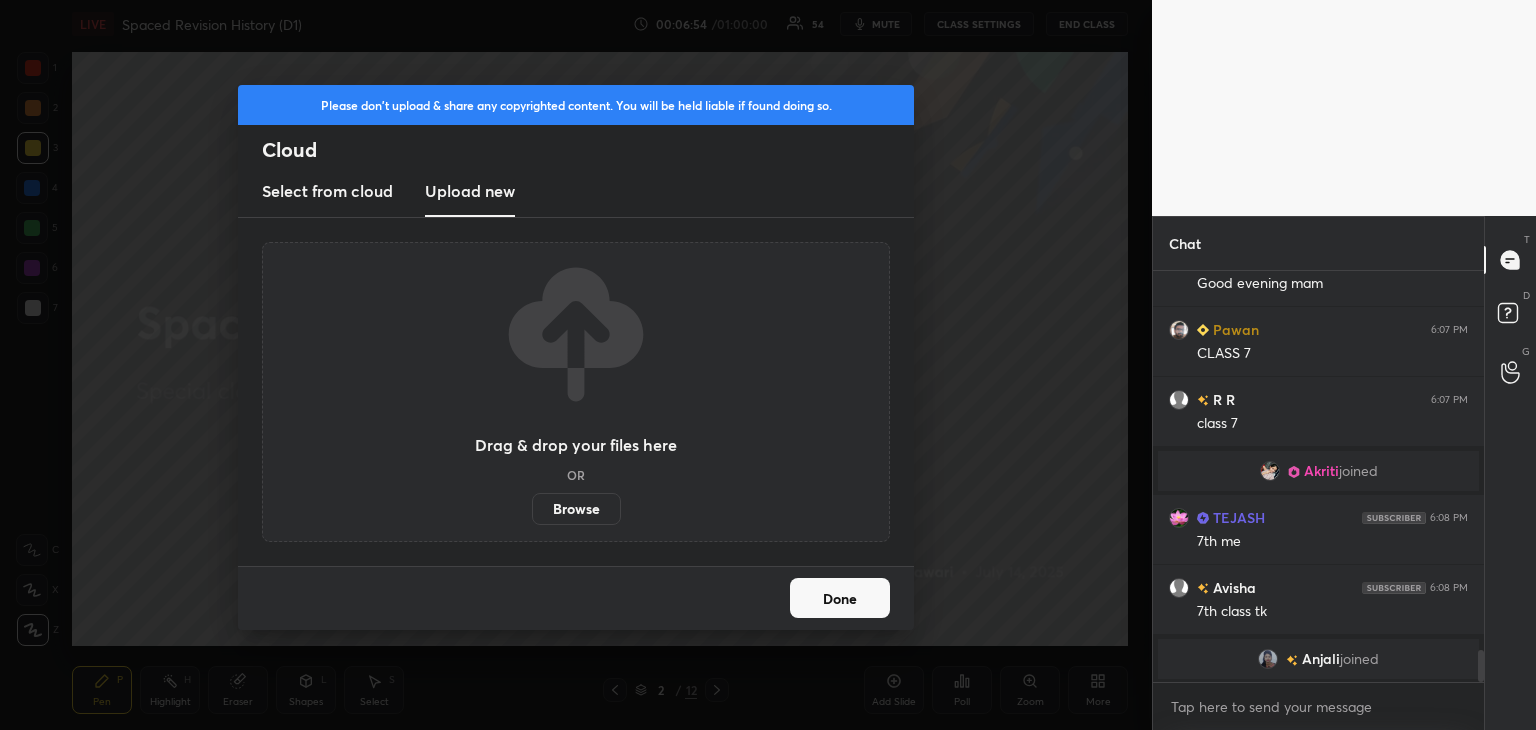 scroll, scrollTop: 4858, scrollLeft: 0, axis: vertical 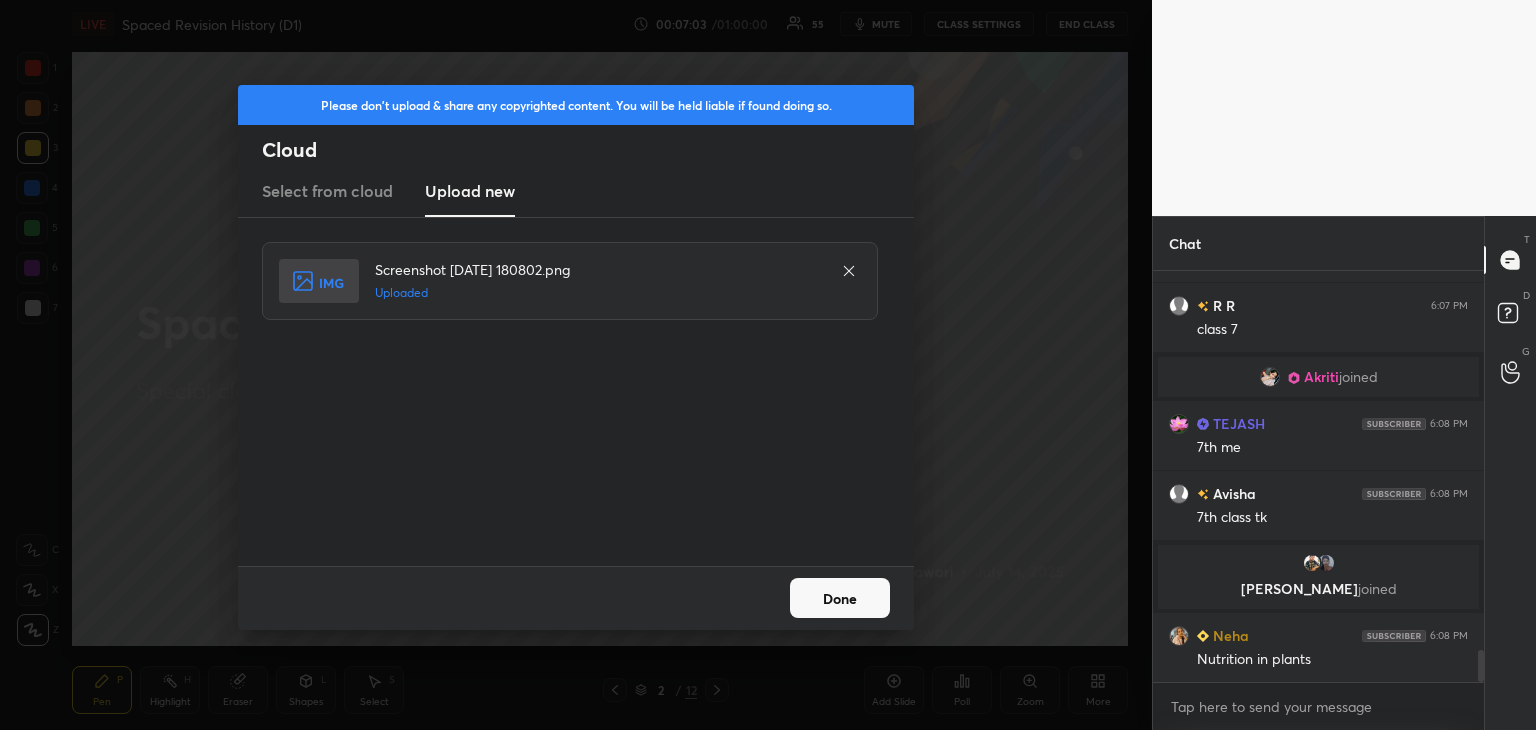 click on "Done" at bounding box center (840, 598) 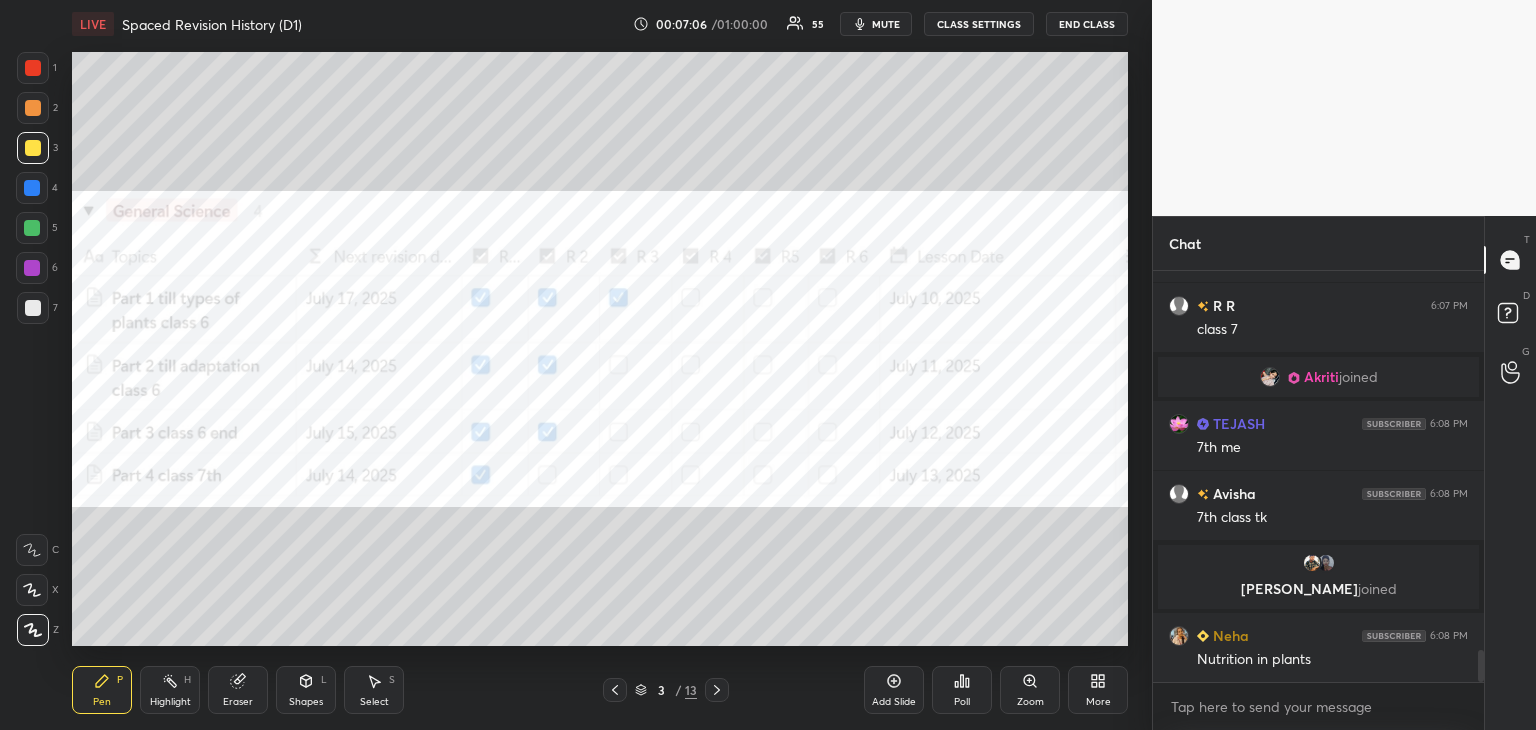 click at bounding box center (33, 68) 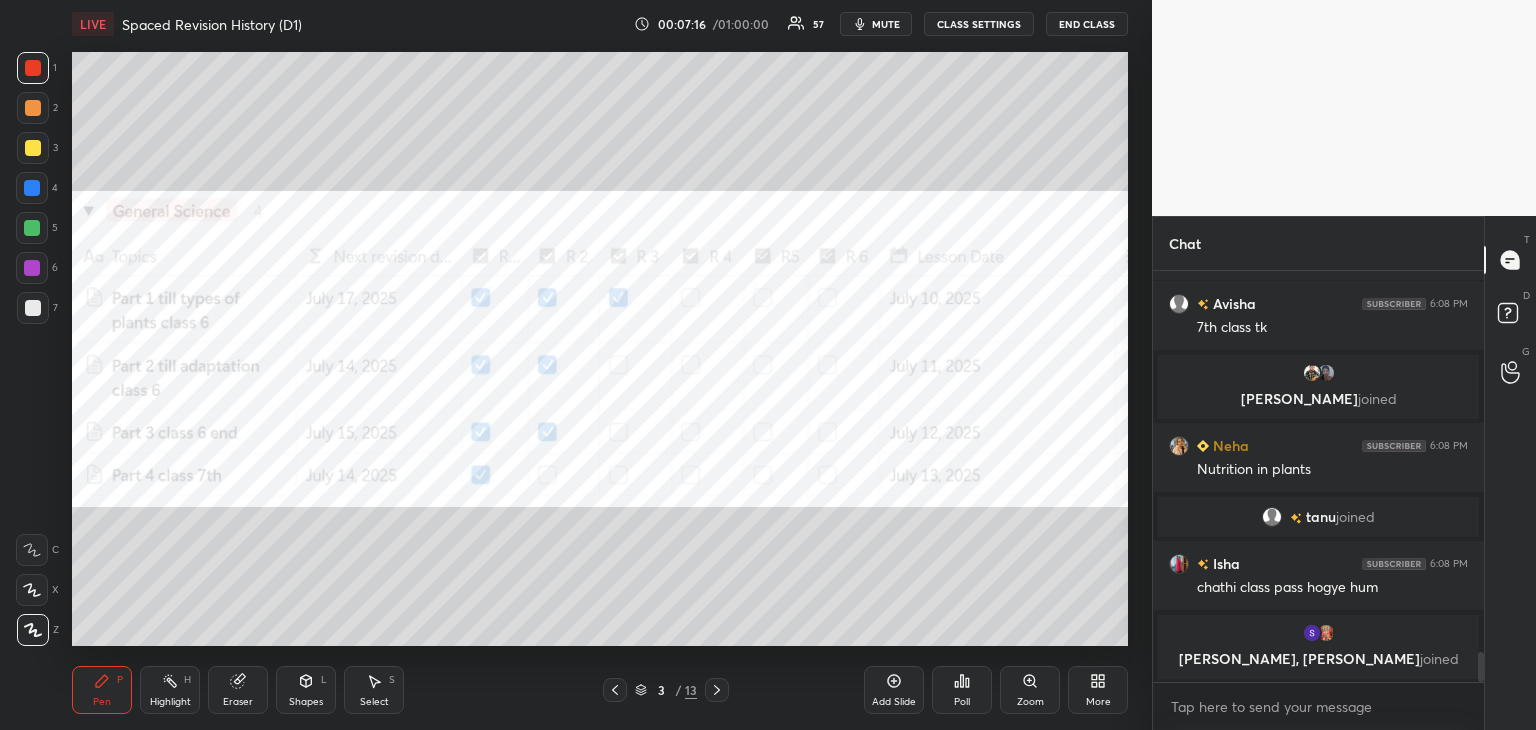 scroll, scrollTop: 5206, scrollLeft: 0, axis: vertical 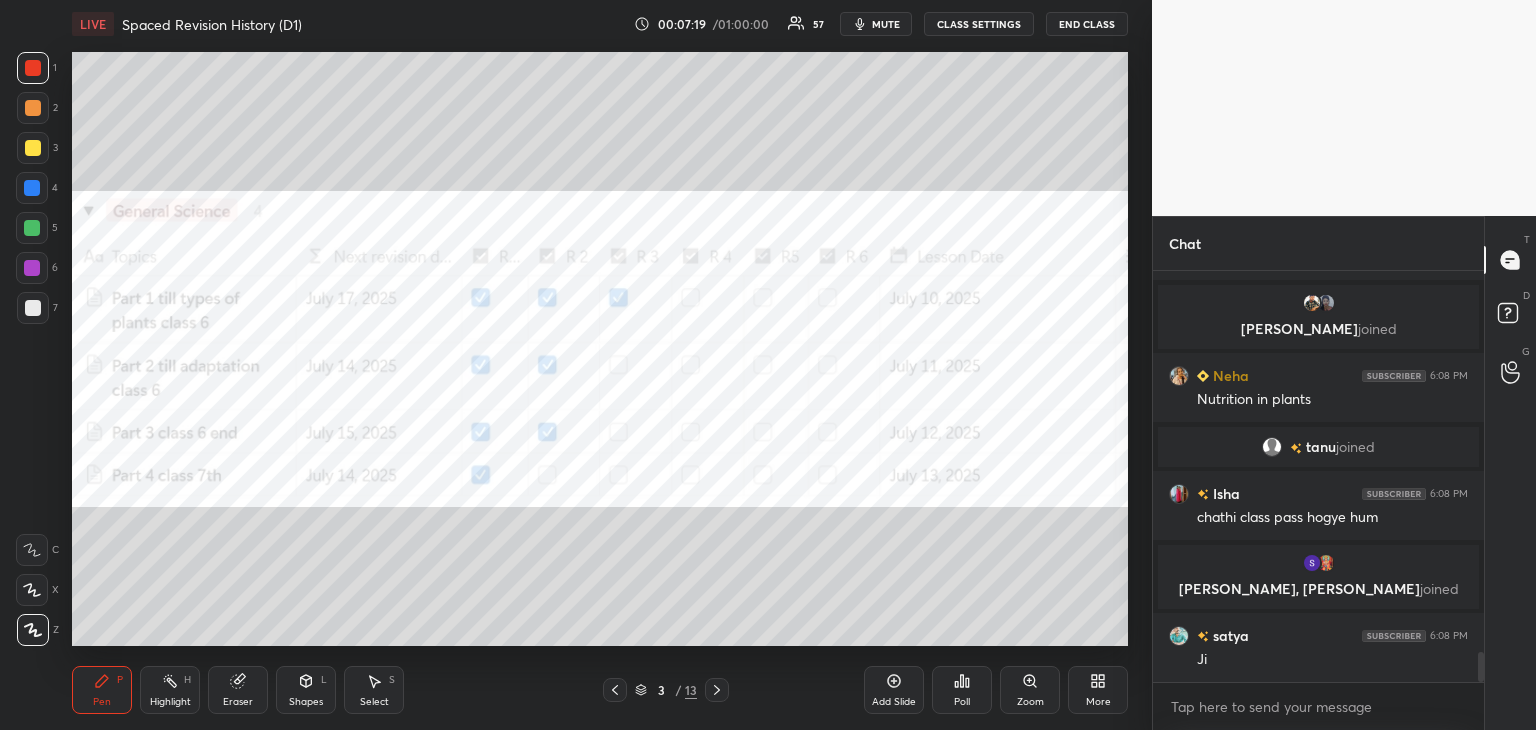 click at bounding box center (32, 188) 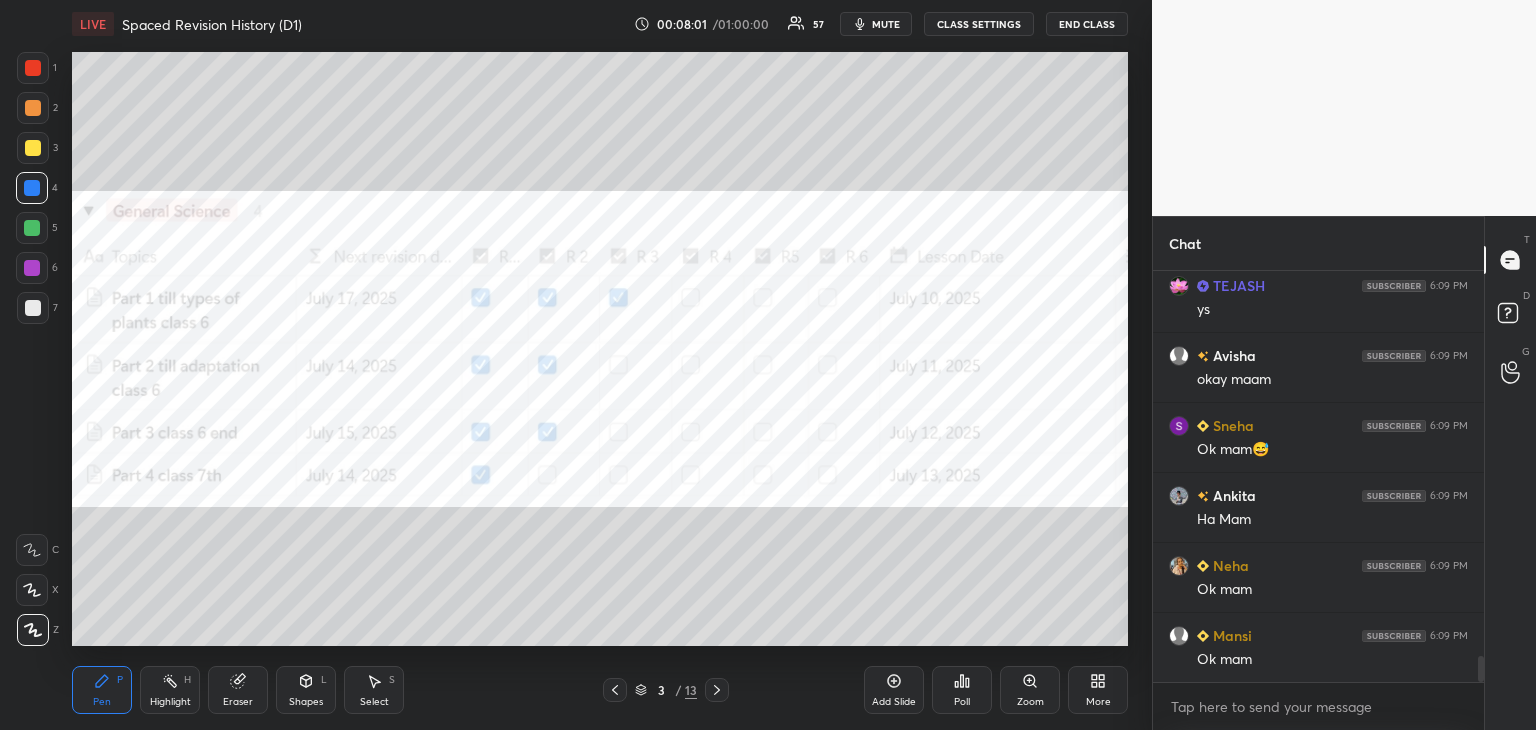 scroll, scrollTop: 6024, scrollLeft: 0, axis: vertical 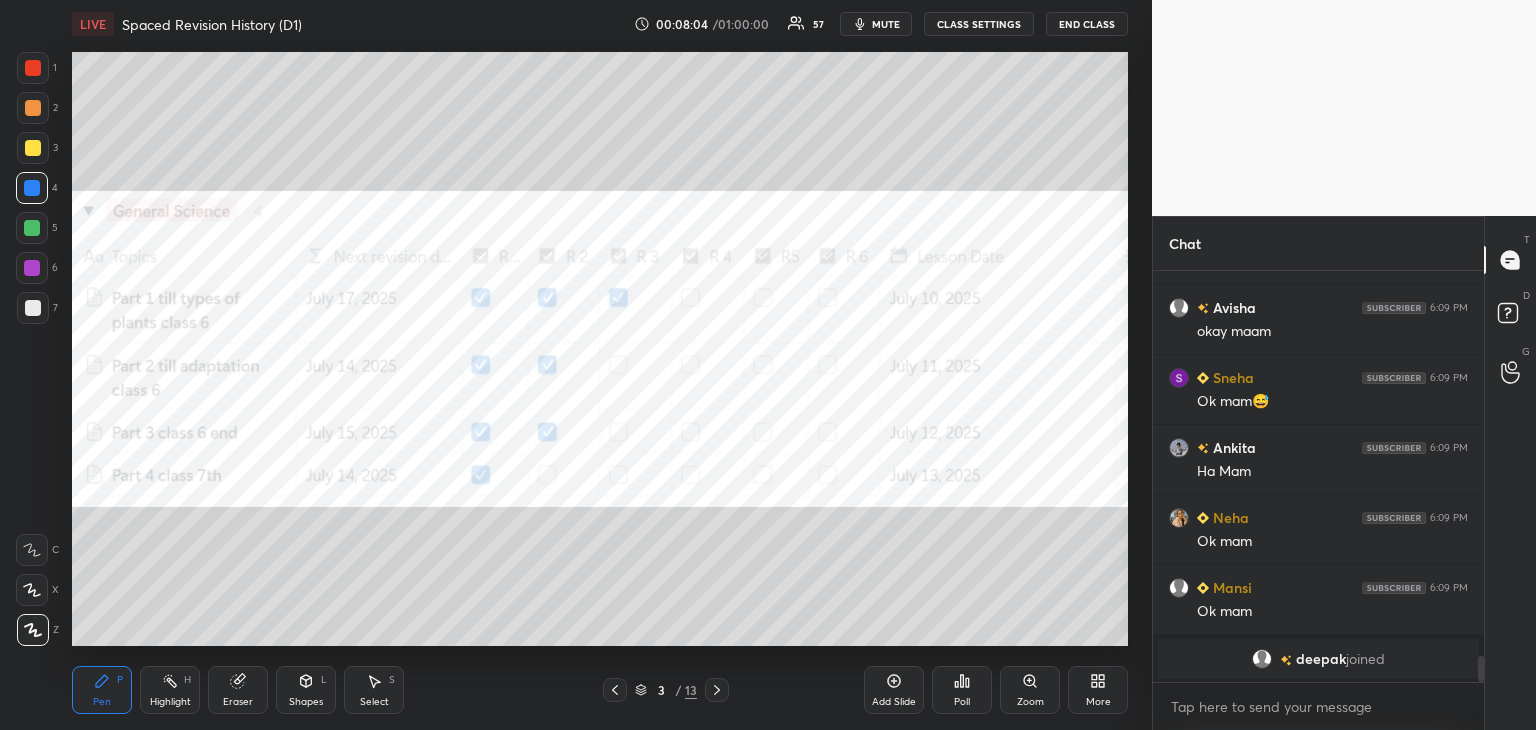 click at bounding box center [32, 188] 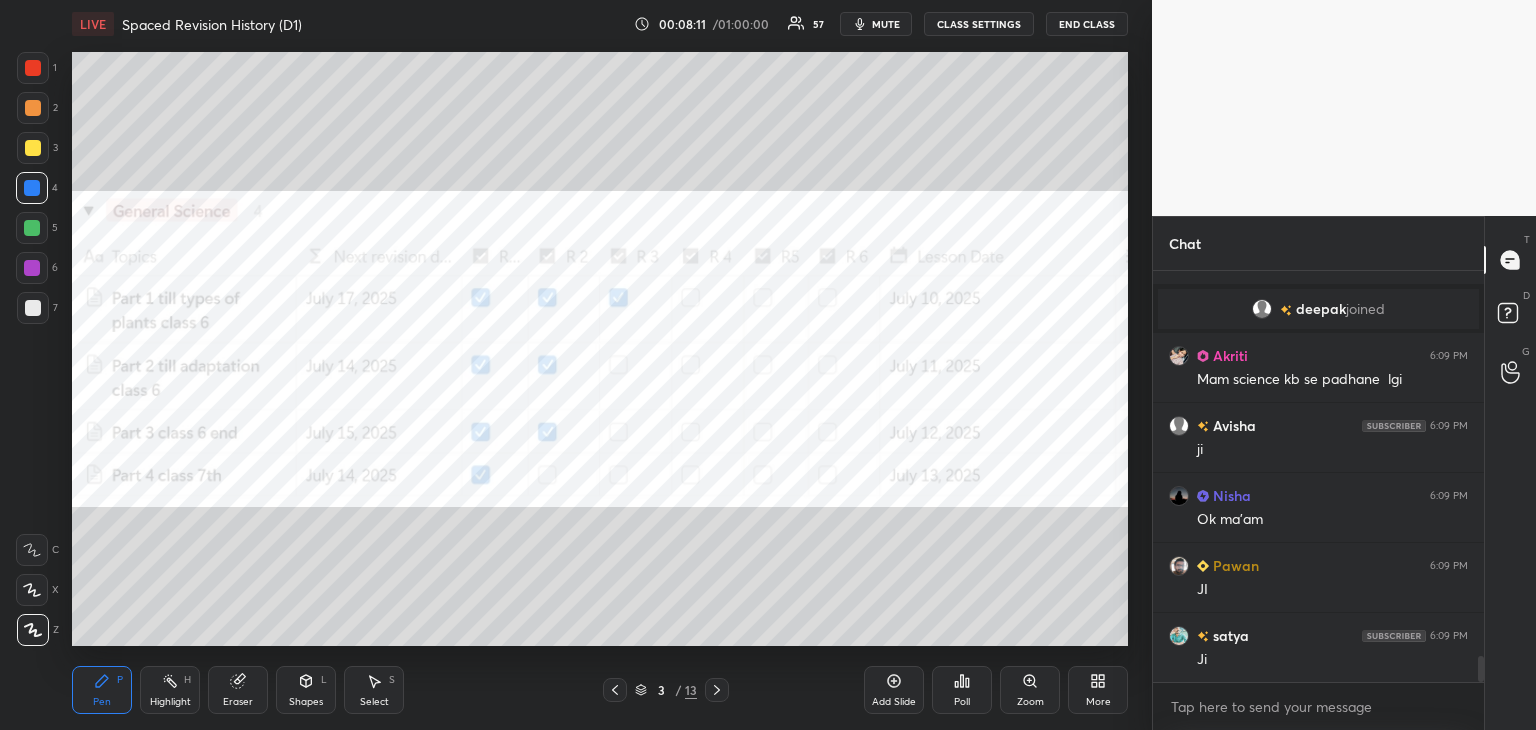 scroll, scrollTop: 6228, scrollLeft: 0, axis: vertical 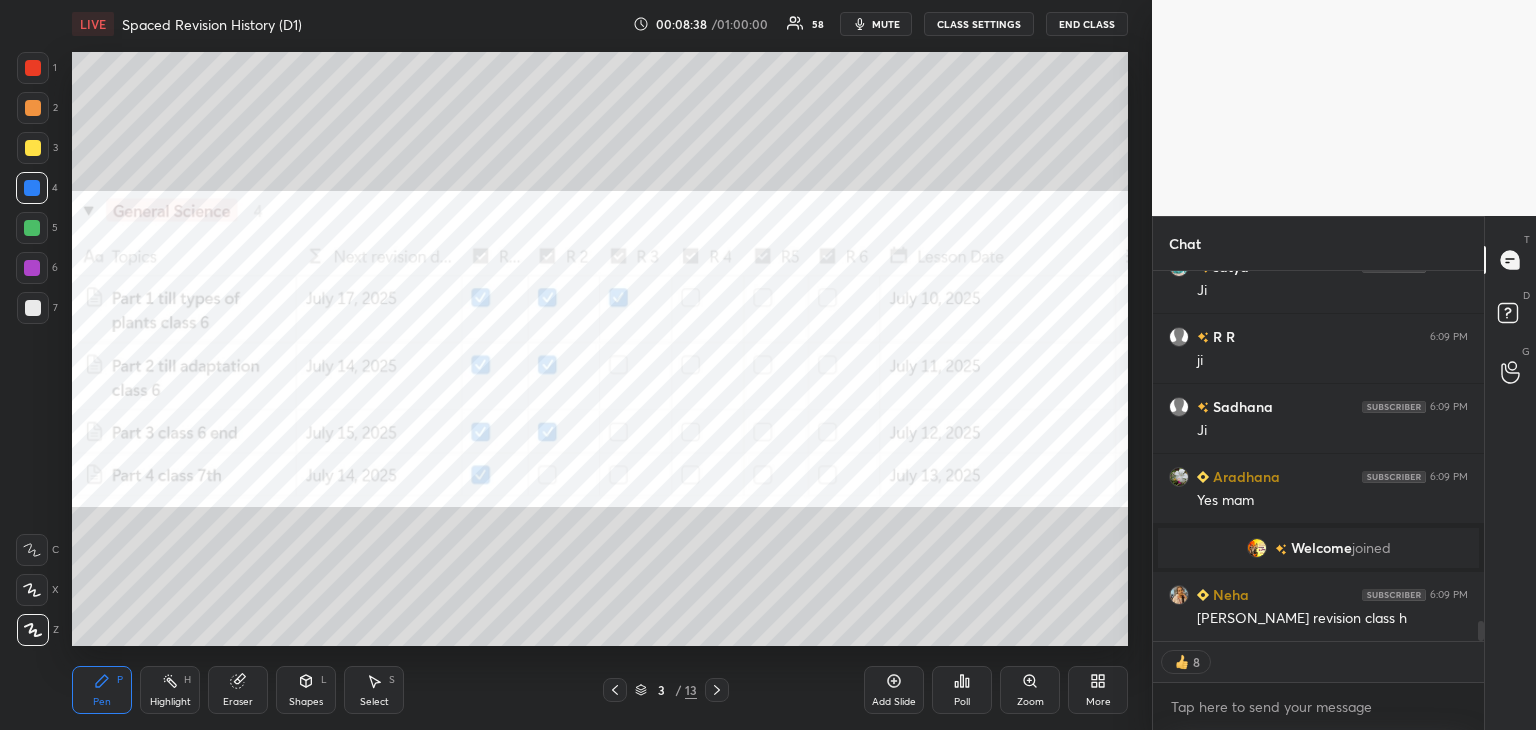type on "x" 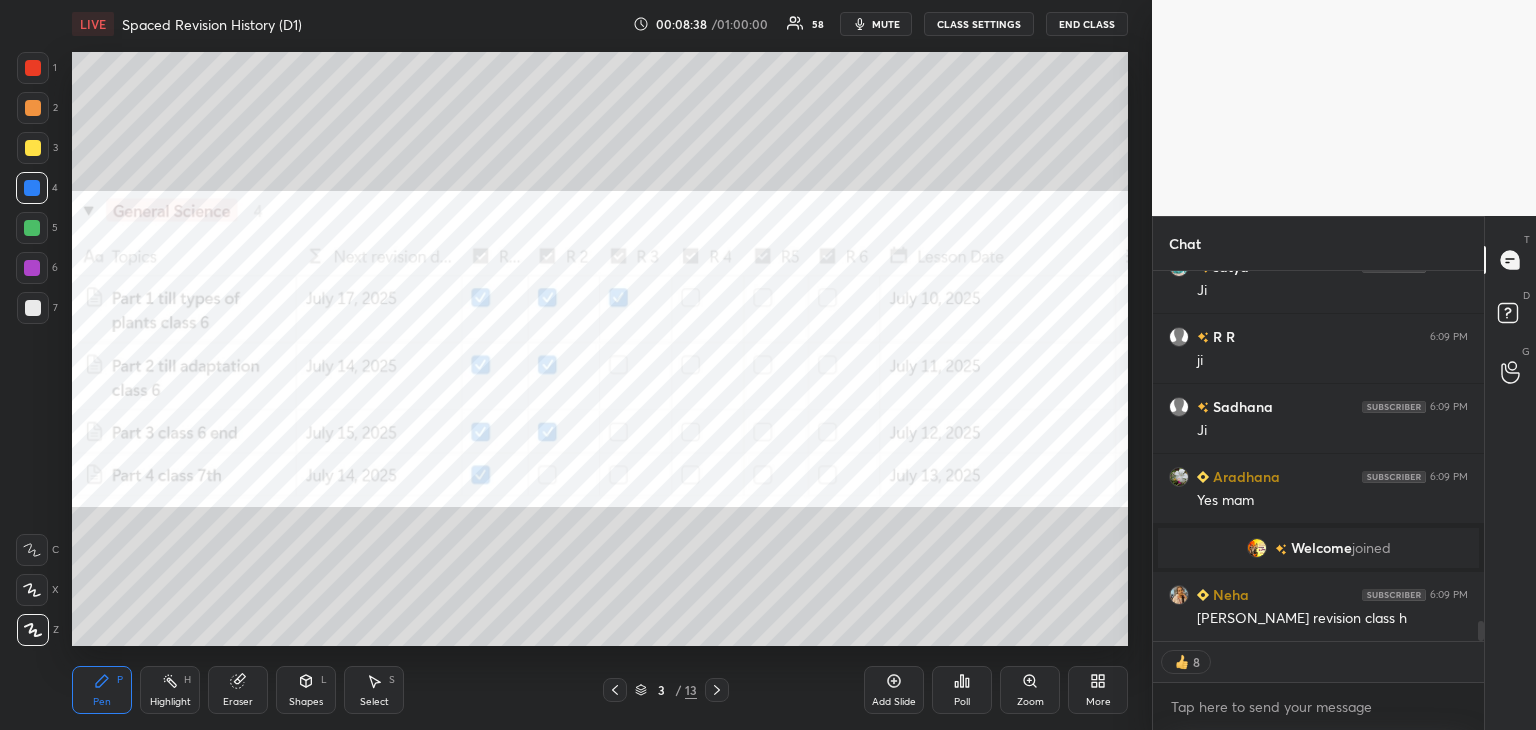 scroll, scrollTop: 5, scrollLeft: 6, axis: both 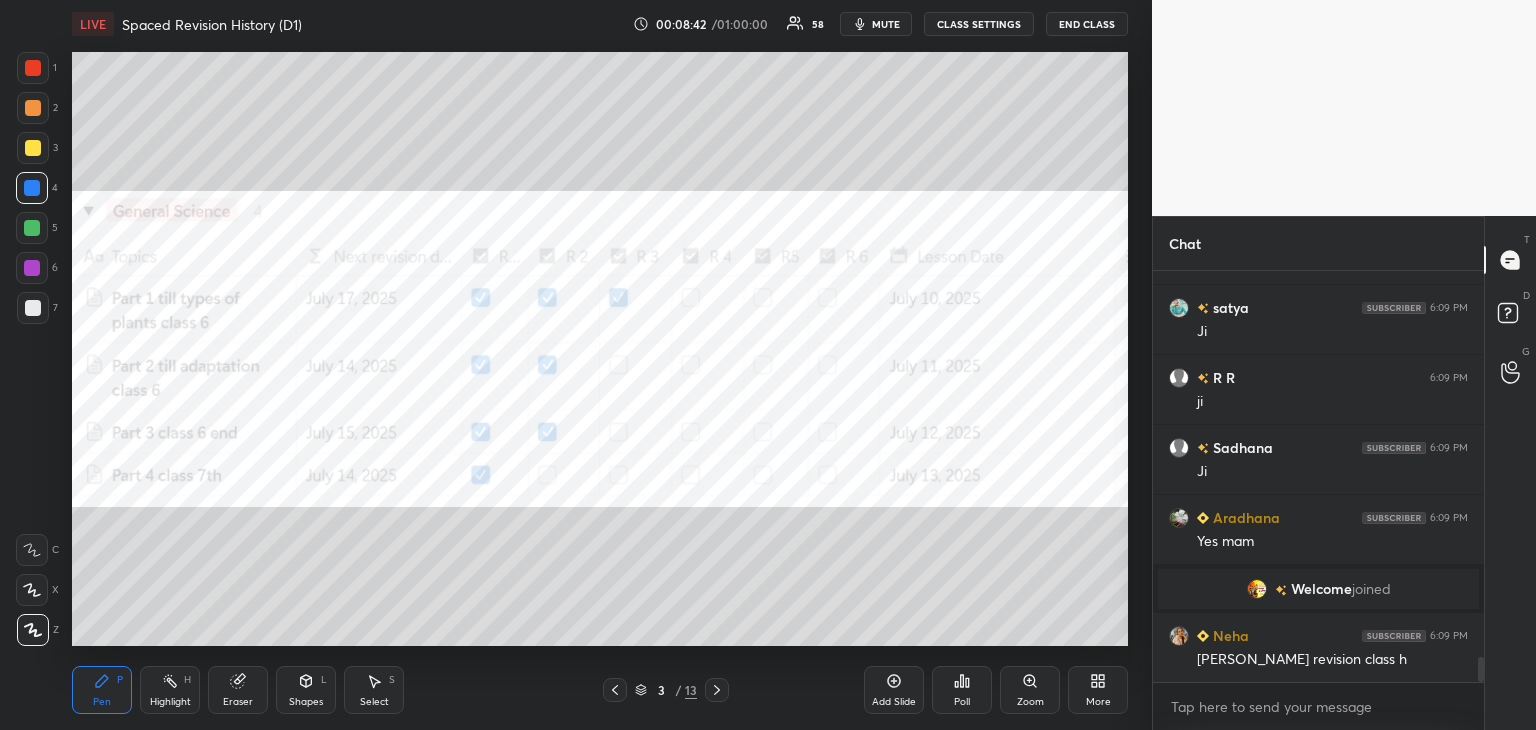click on "Add Slide" at bounding box center [894, 690] 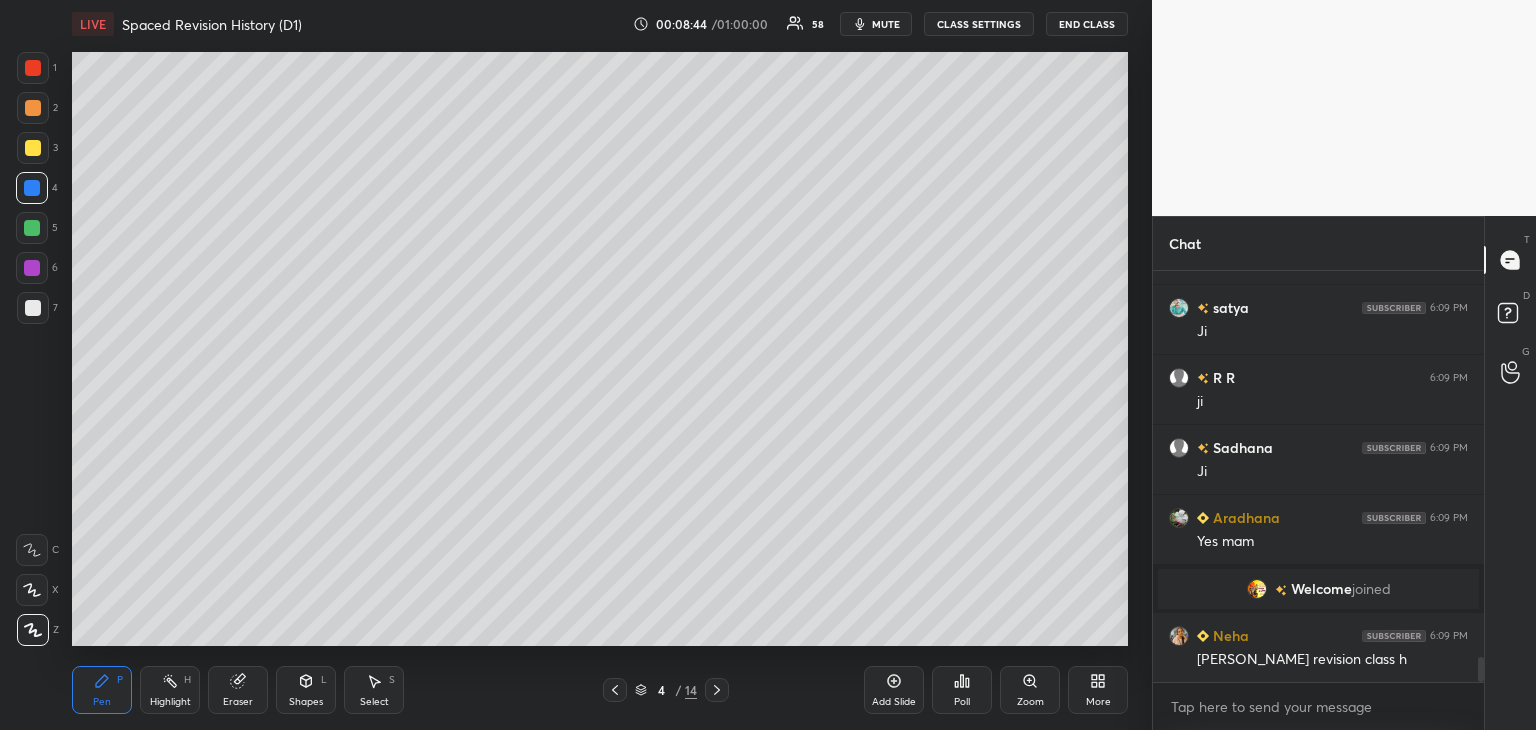 click at bounding box center [33, 308] 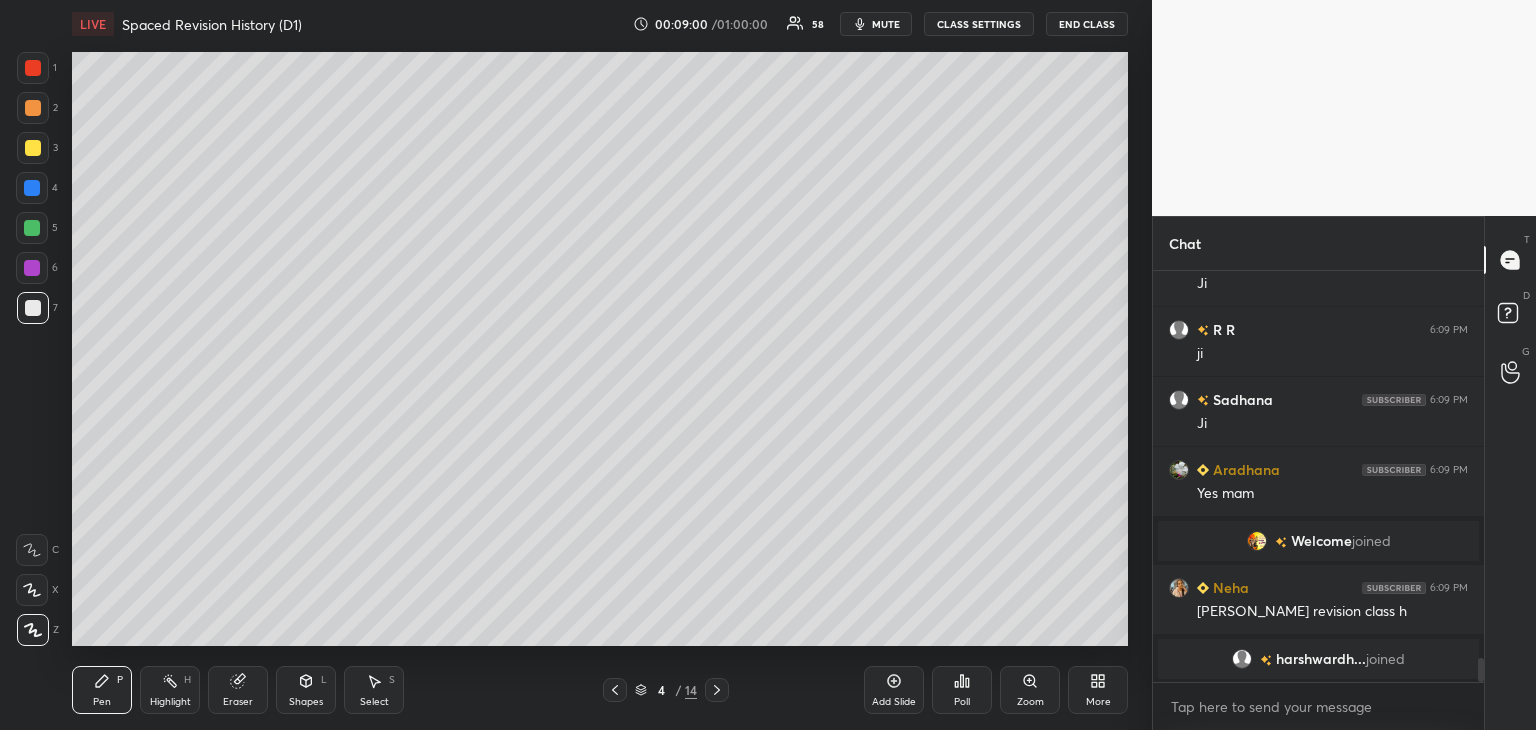 scroll, scrollTop: 6558, scrollLeft: 0, axis: vertical 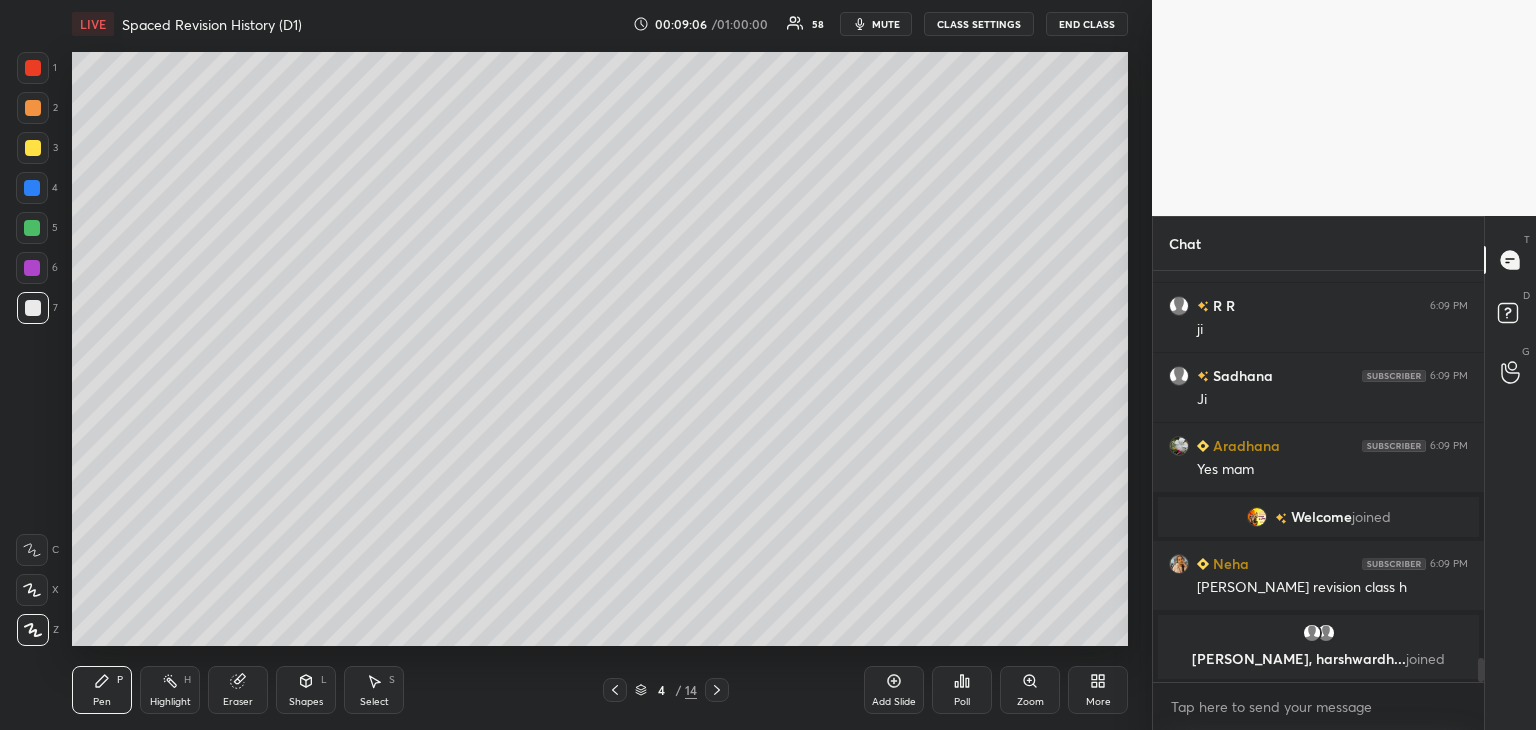 click at bounding box center [32, 188] 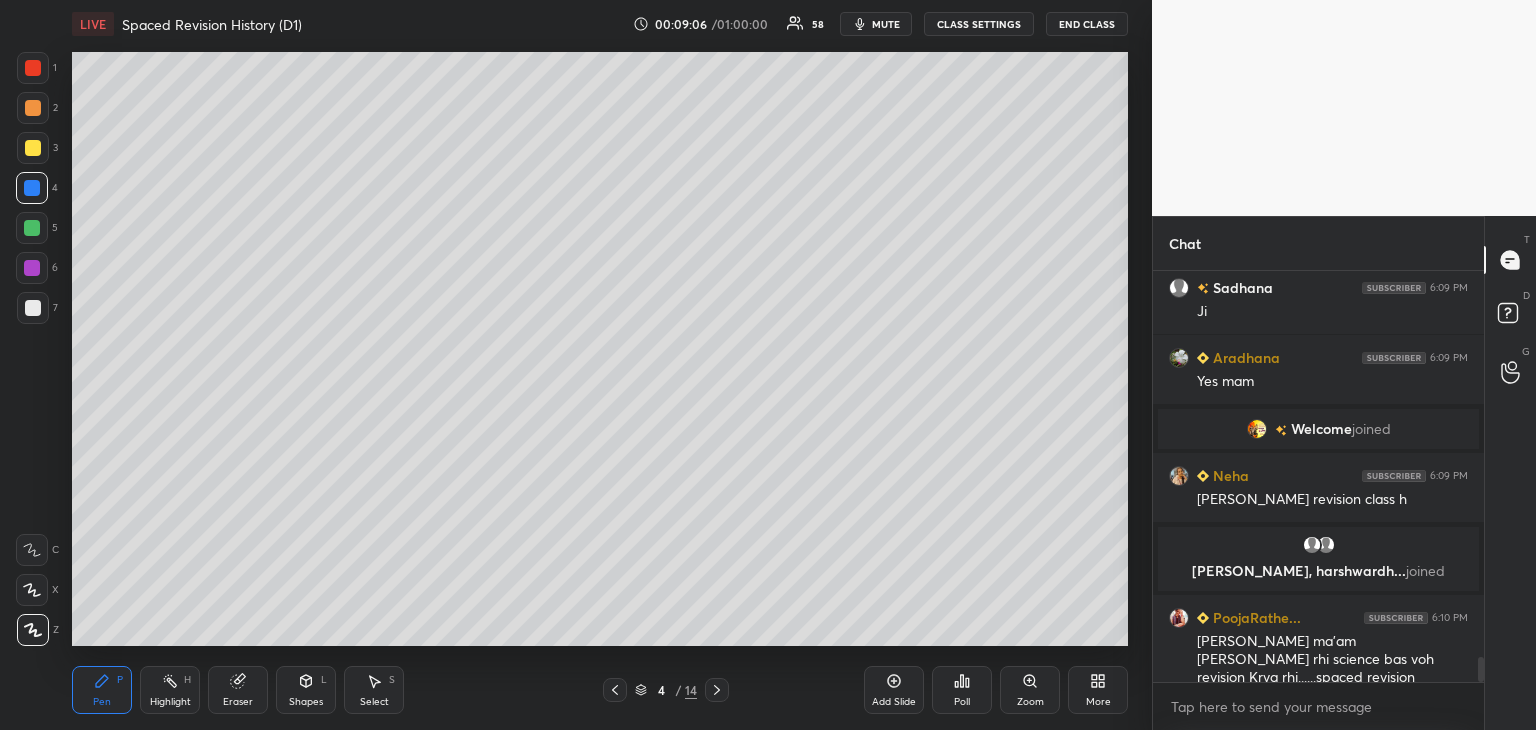 scroll, scrollTop: 6444, scrollLeft: 0, axis: vertical 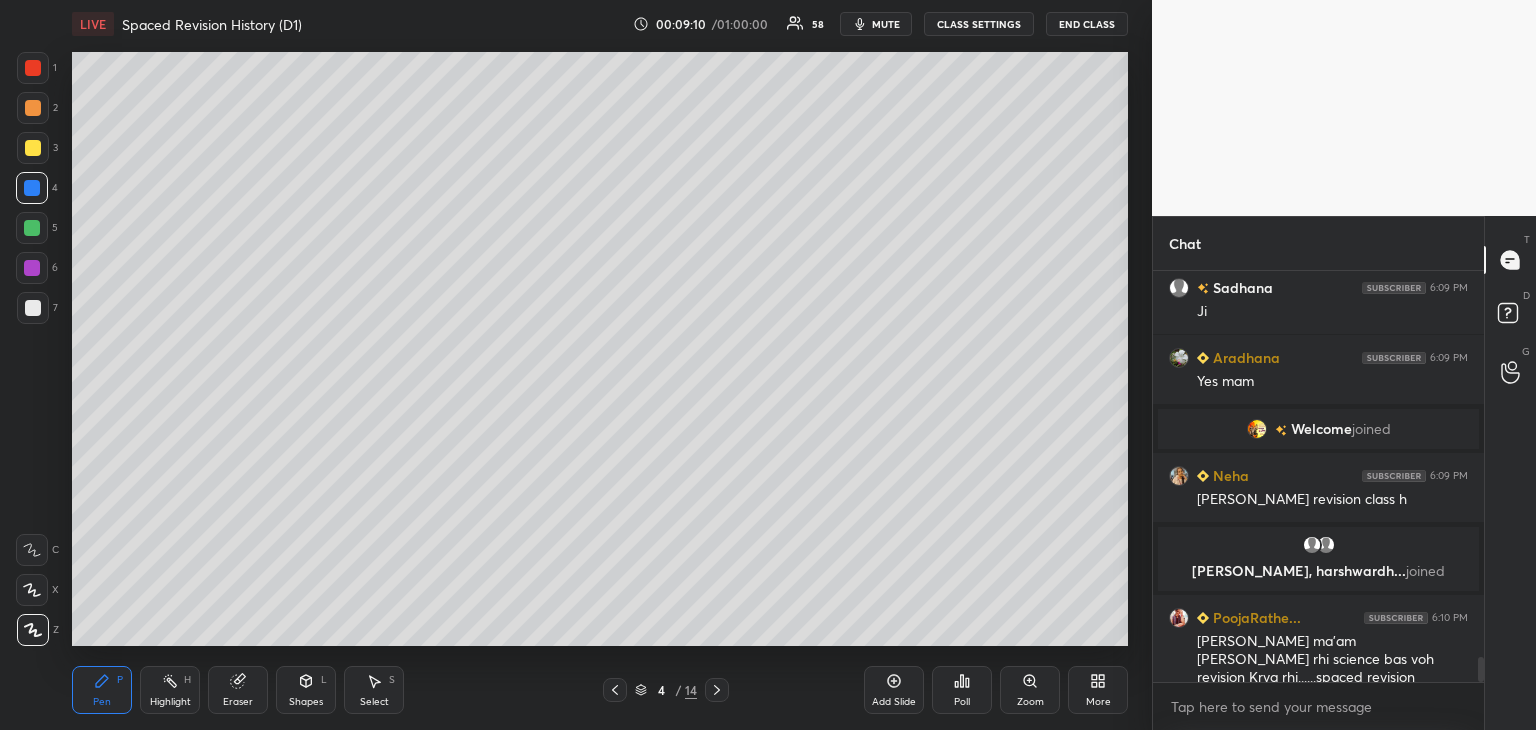 click at bounding box center [33, 148] 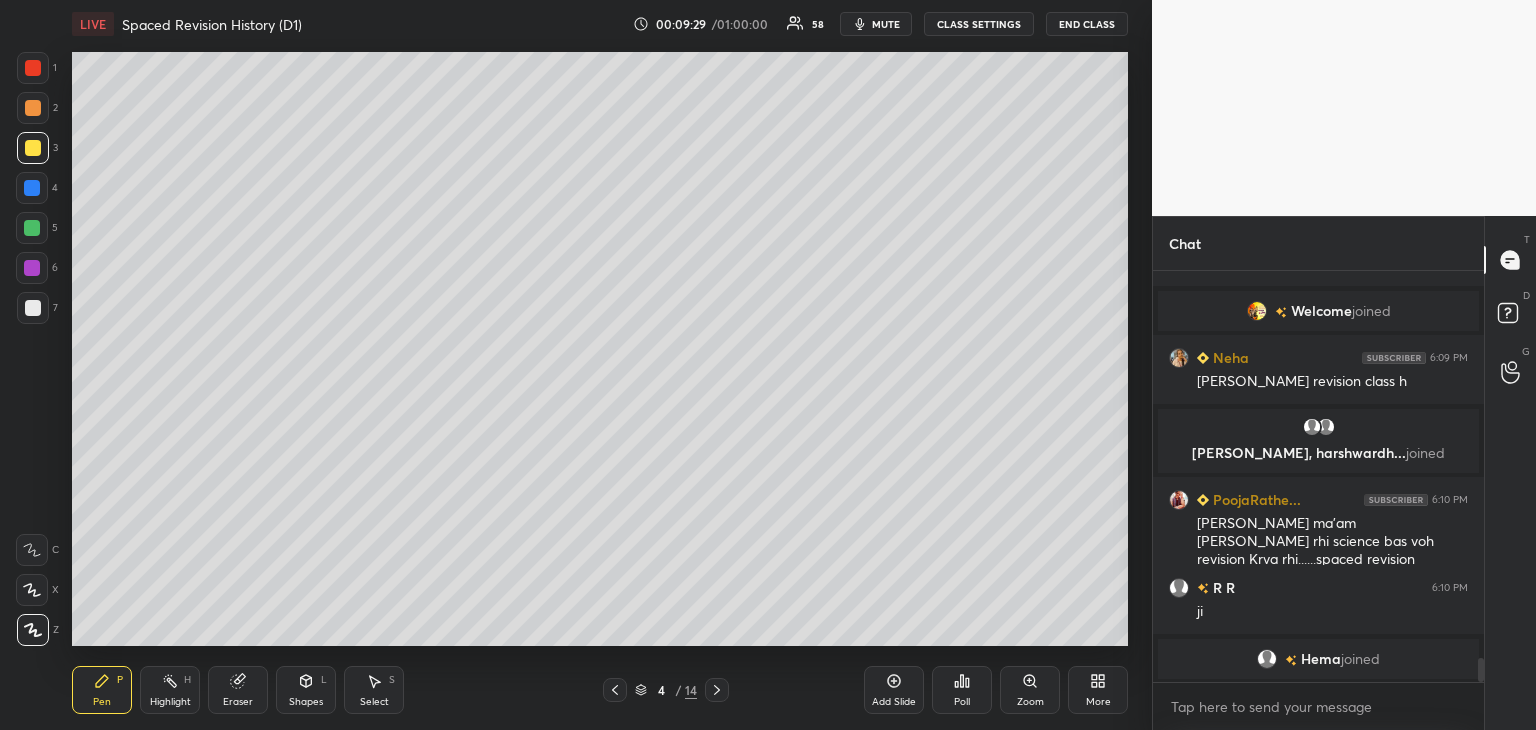 scroll, scrollTop: 6572, scrollLeft: 0, axis: vertical 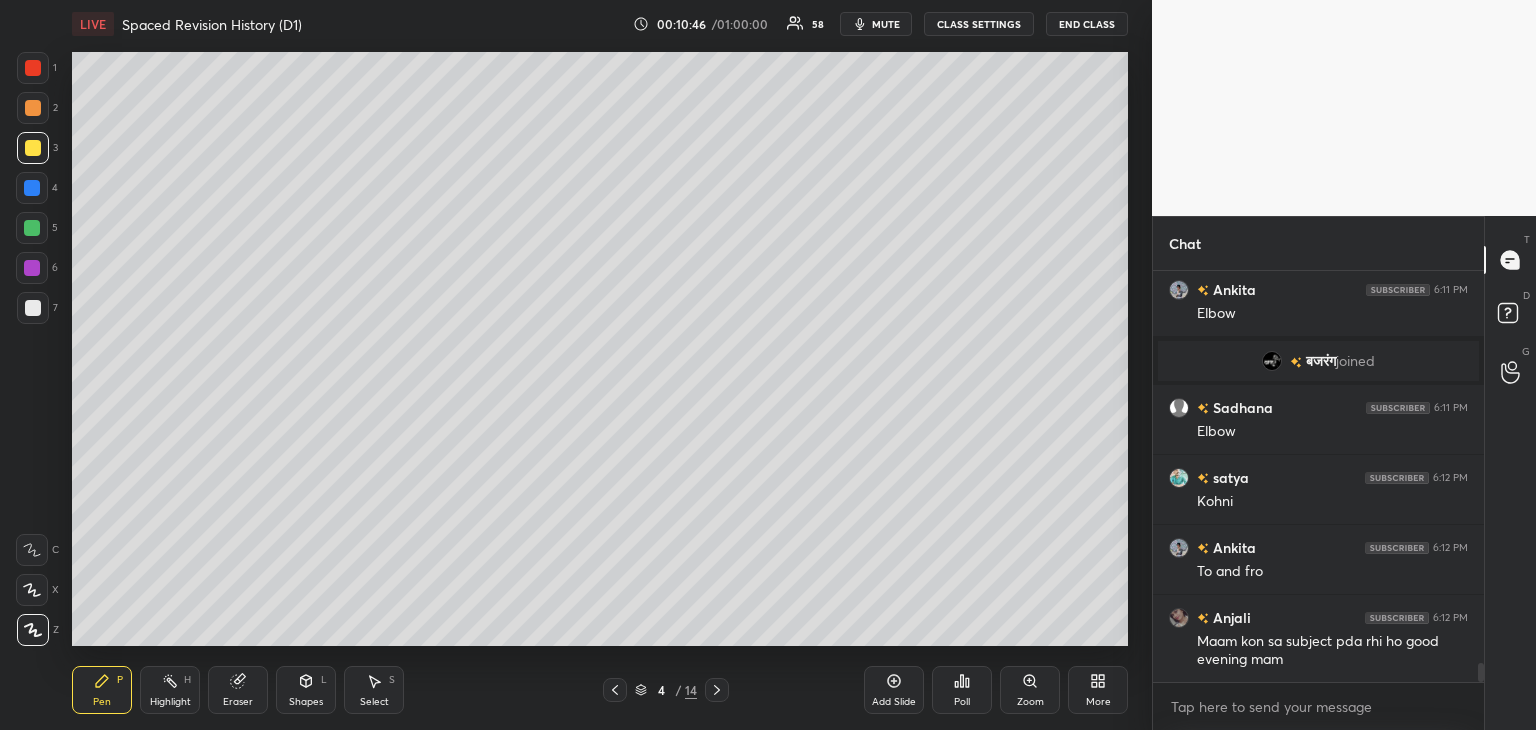 click at bounding box center (32, 228) 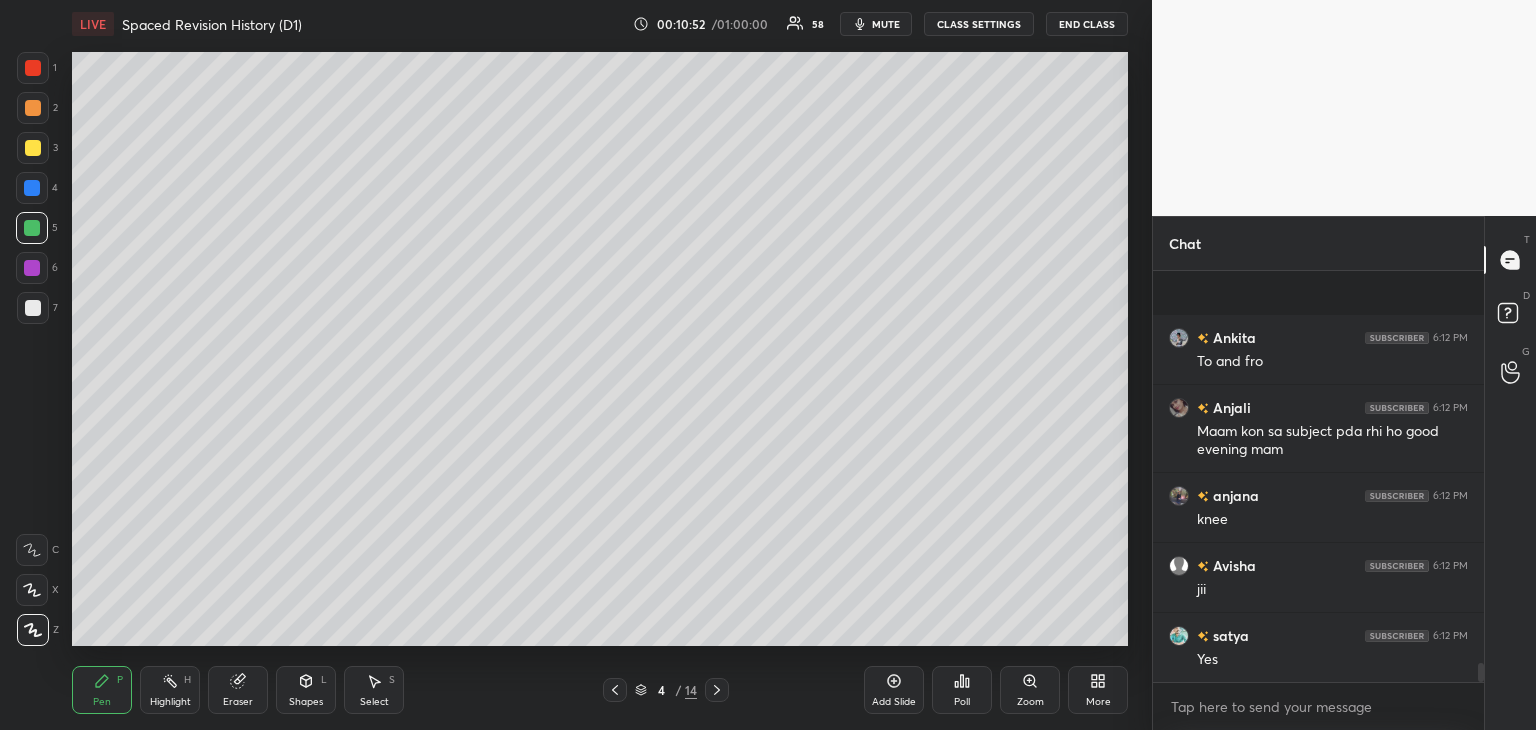 scroll, scrollTop: 8704, scrollLeft: 0, axis: vertical 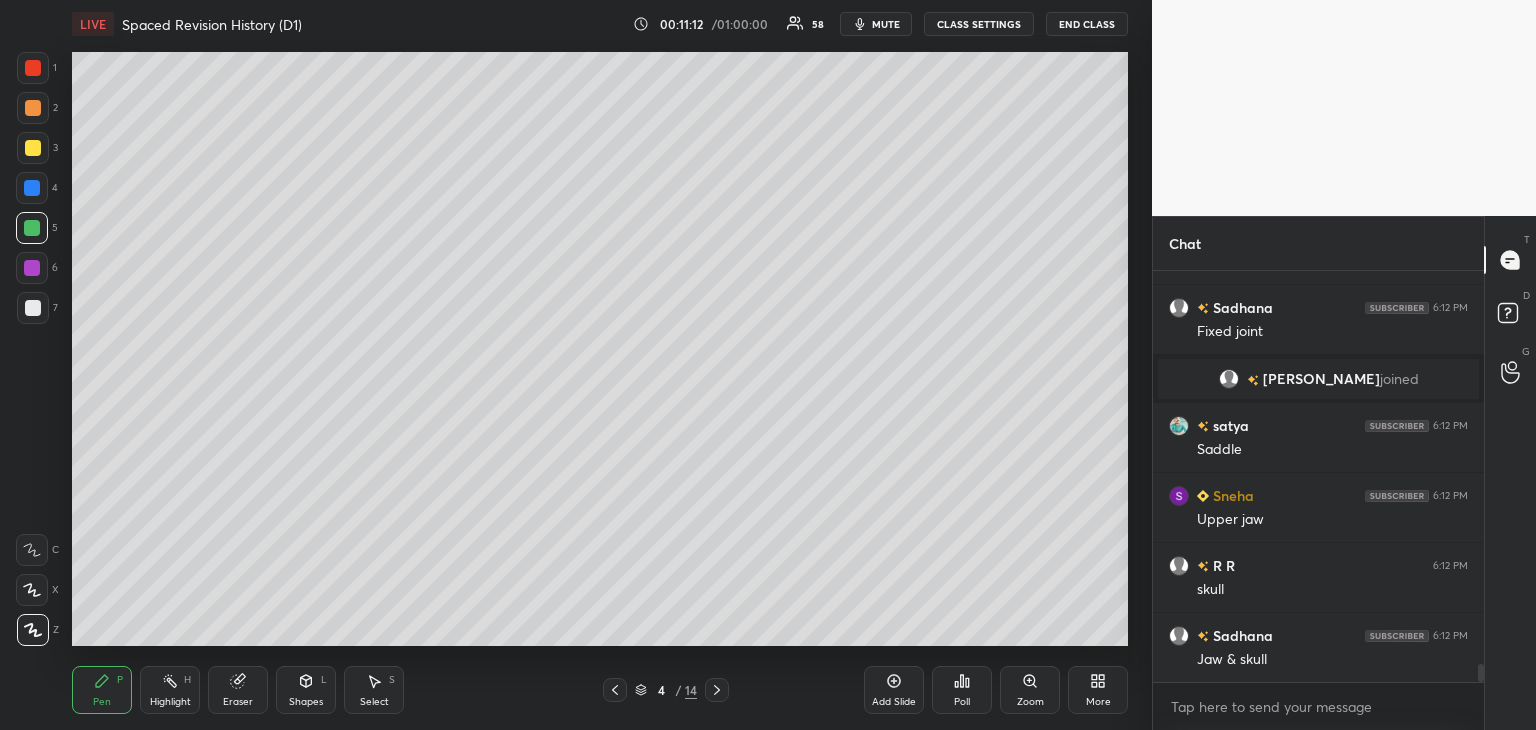 click at bounding box center [32, 268] 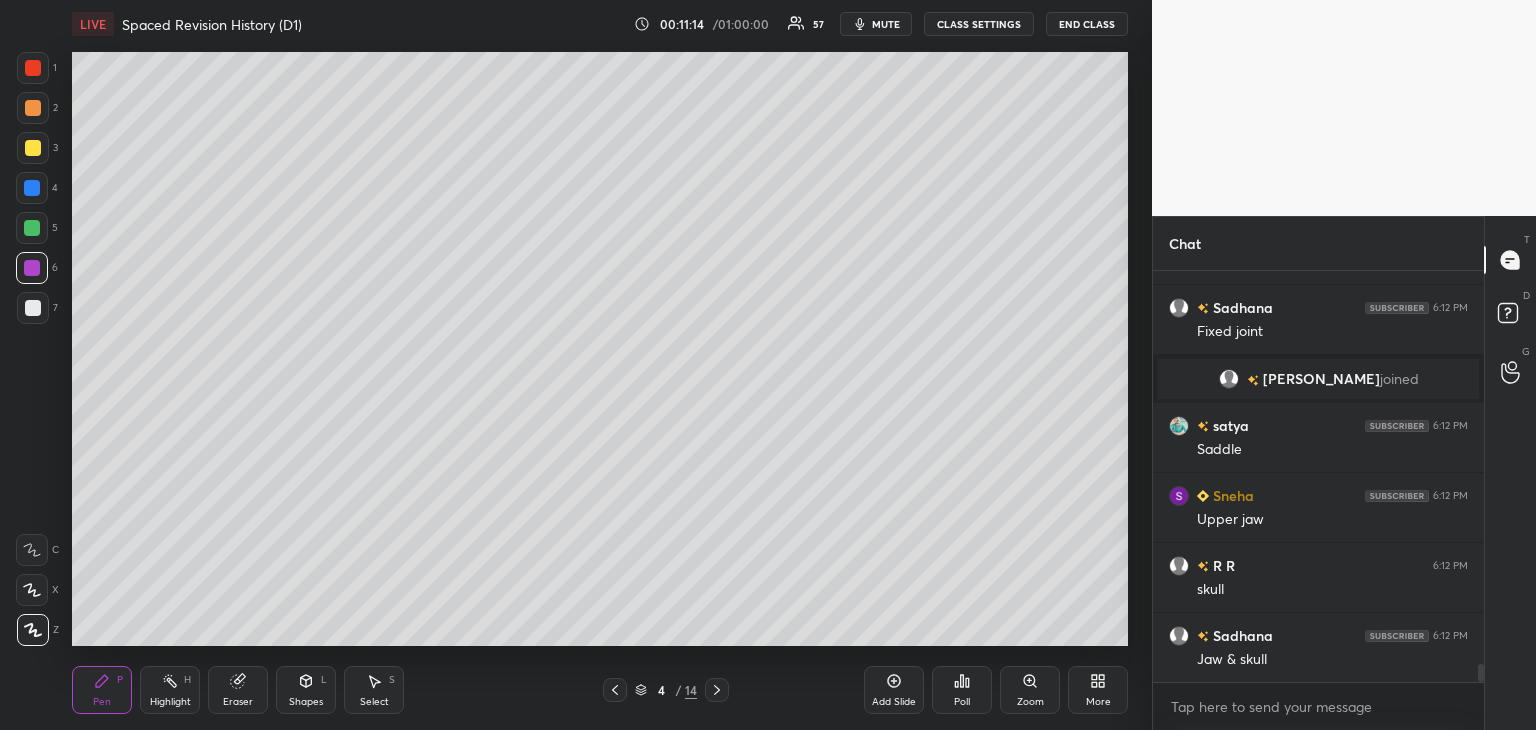 scroll, scrollTop: 8952, scrollLeft: 0, axis: vertical 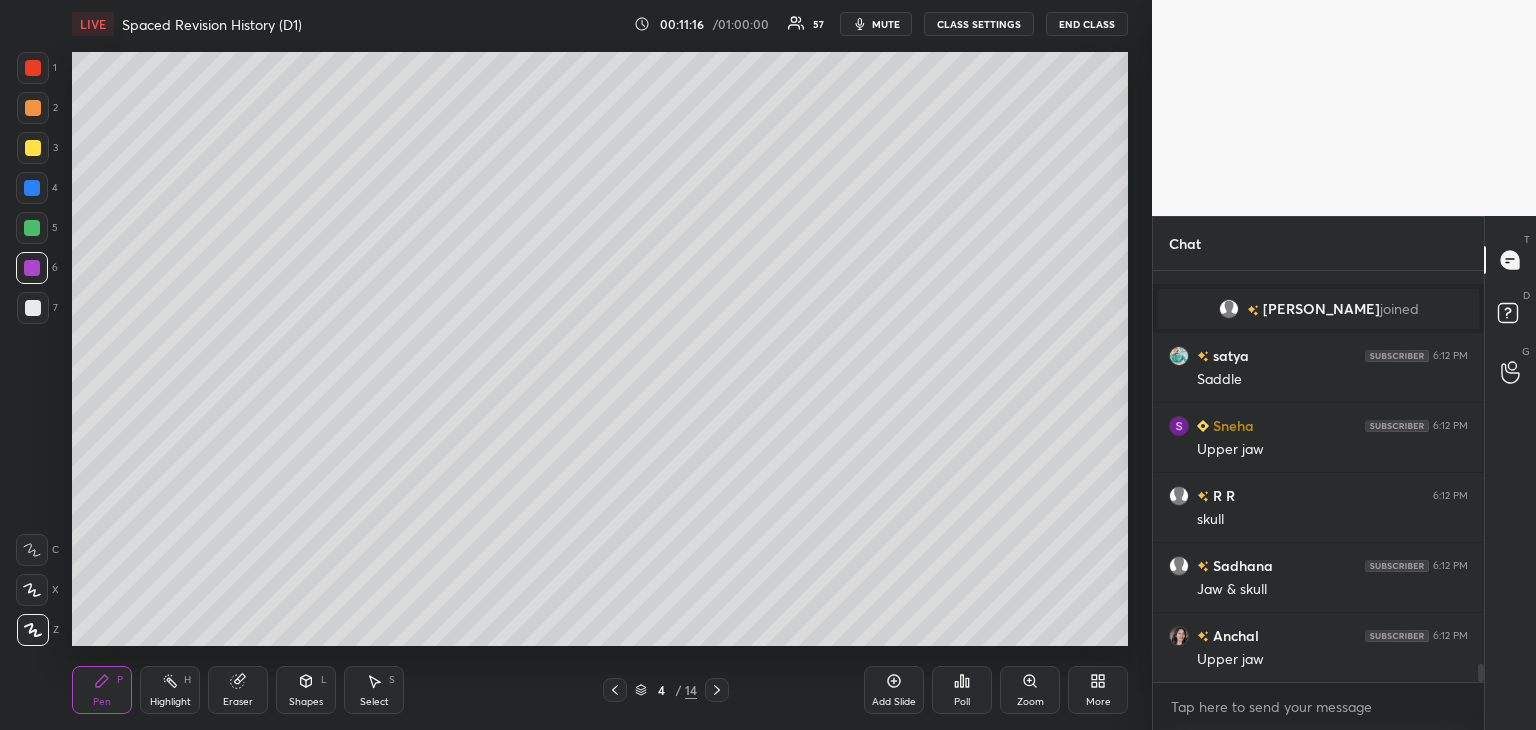 click at bounding box center (33, 68) 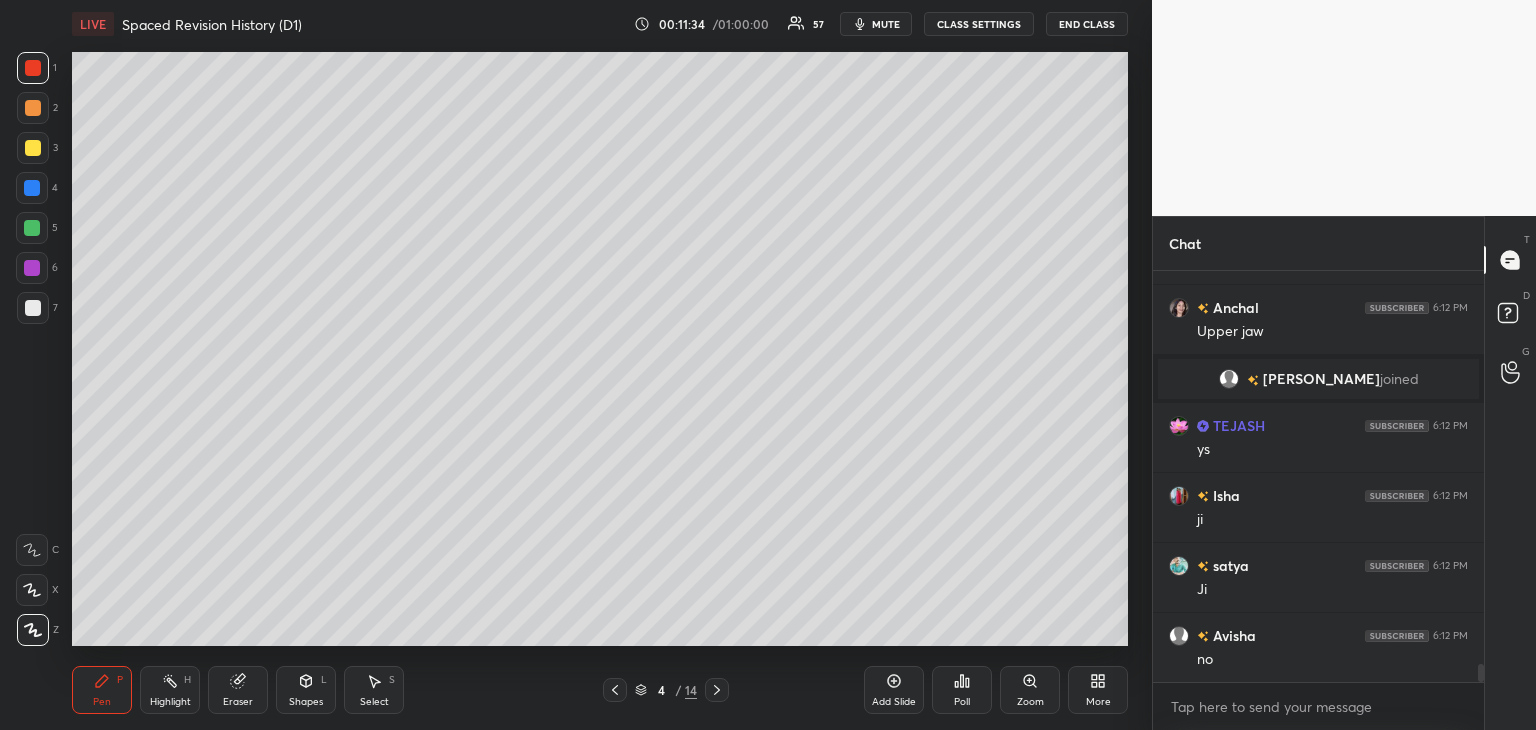 scroll, scrollTop: 9220, scrollLeft: 0, axis: vertical 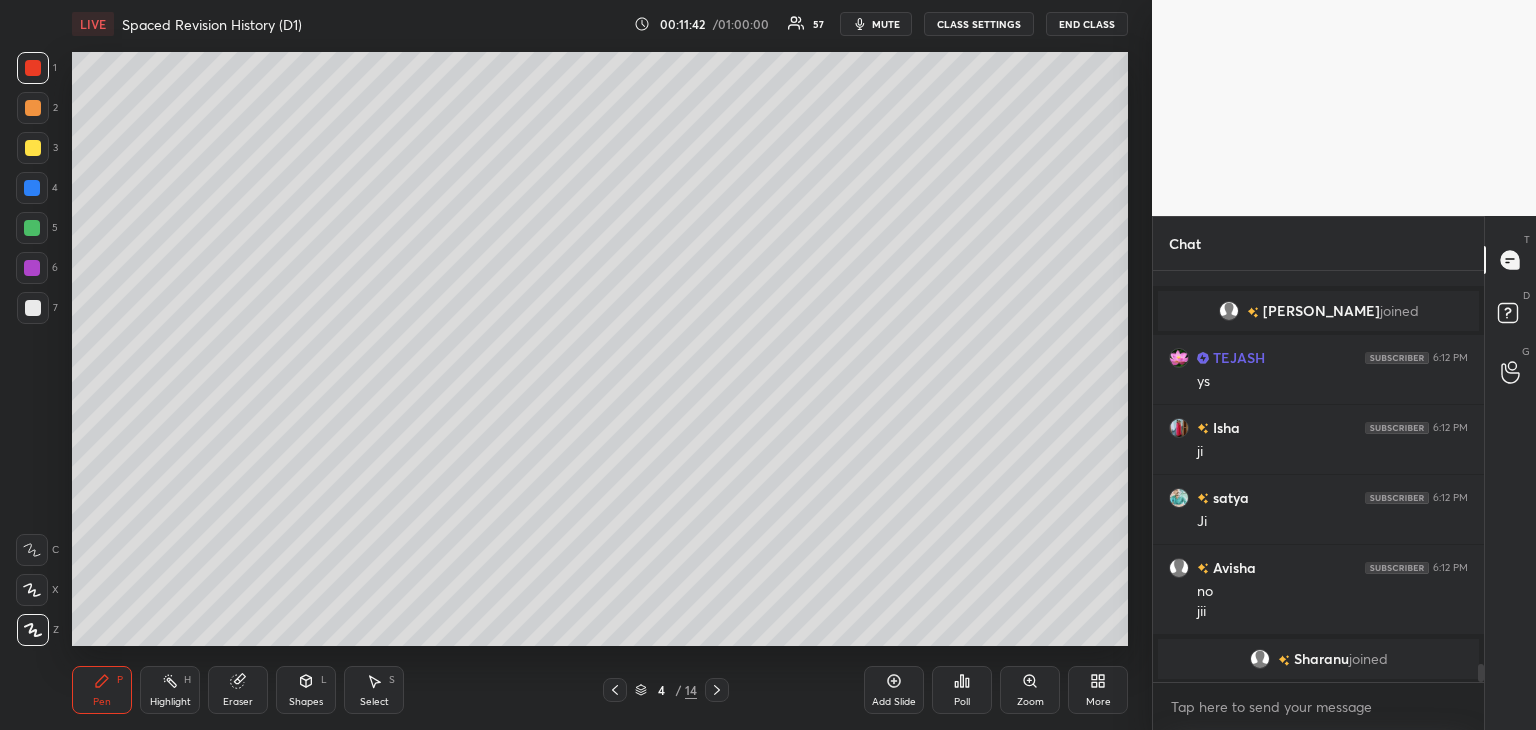 click at bounding box center (32, 268) 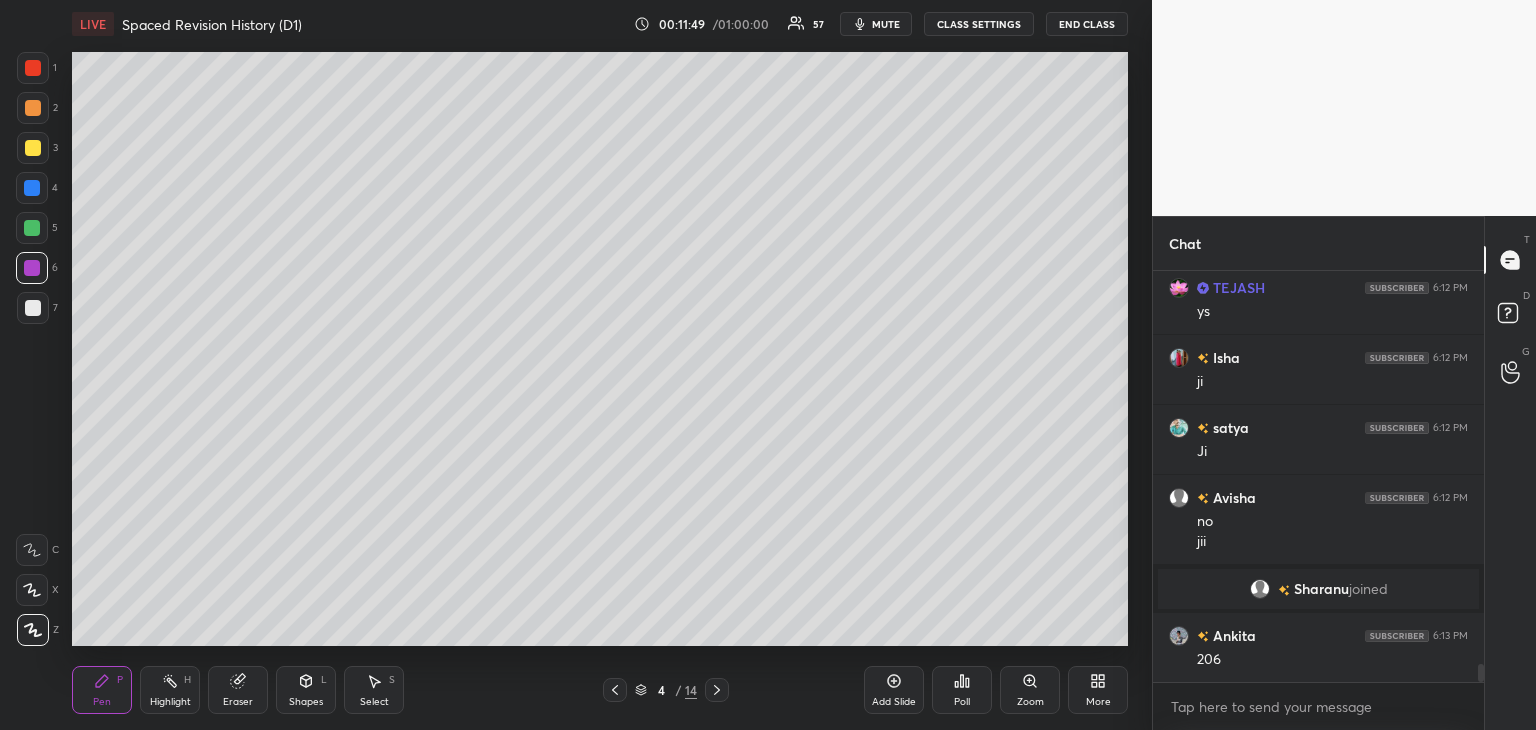 scroll, scrollTop: 9292, scrollLeft: 0, axis: vertical 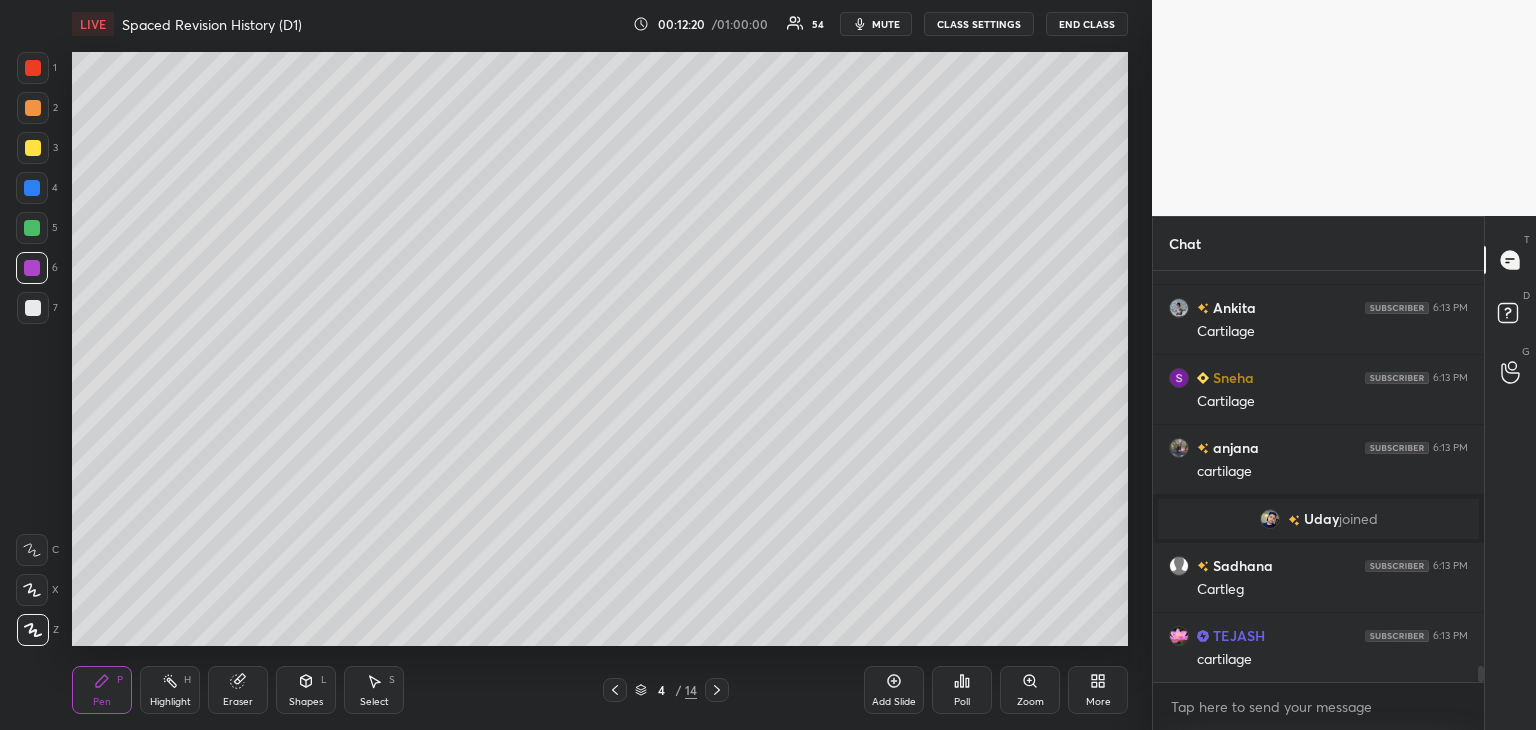 click at bounding box center [33, 308] 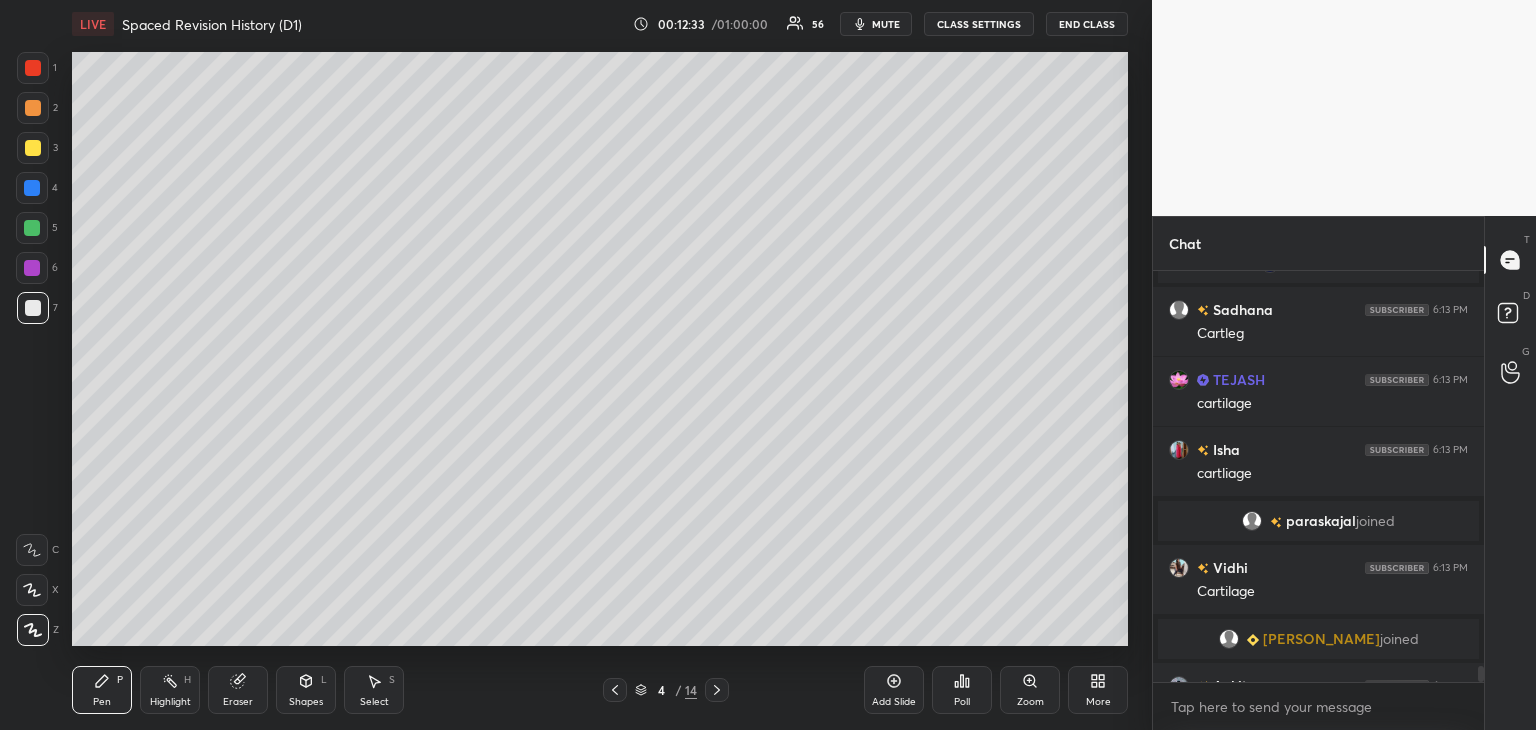 scroll, scrollTop: 10250, scrollLeft: 0, axis: vertical 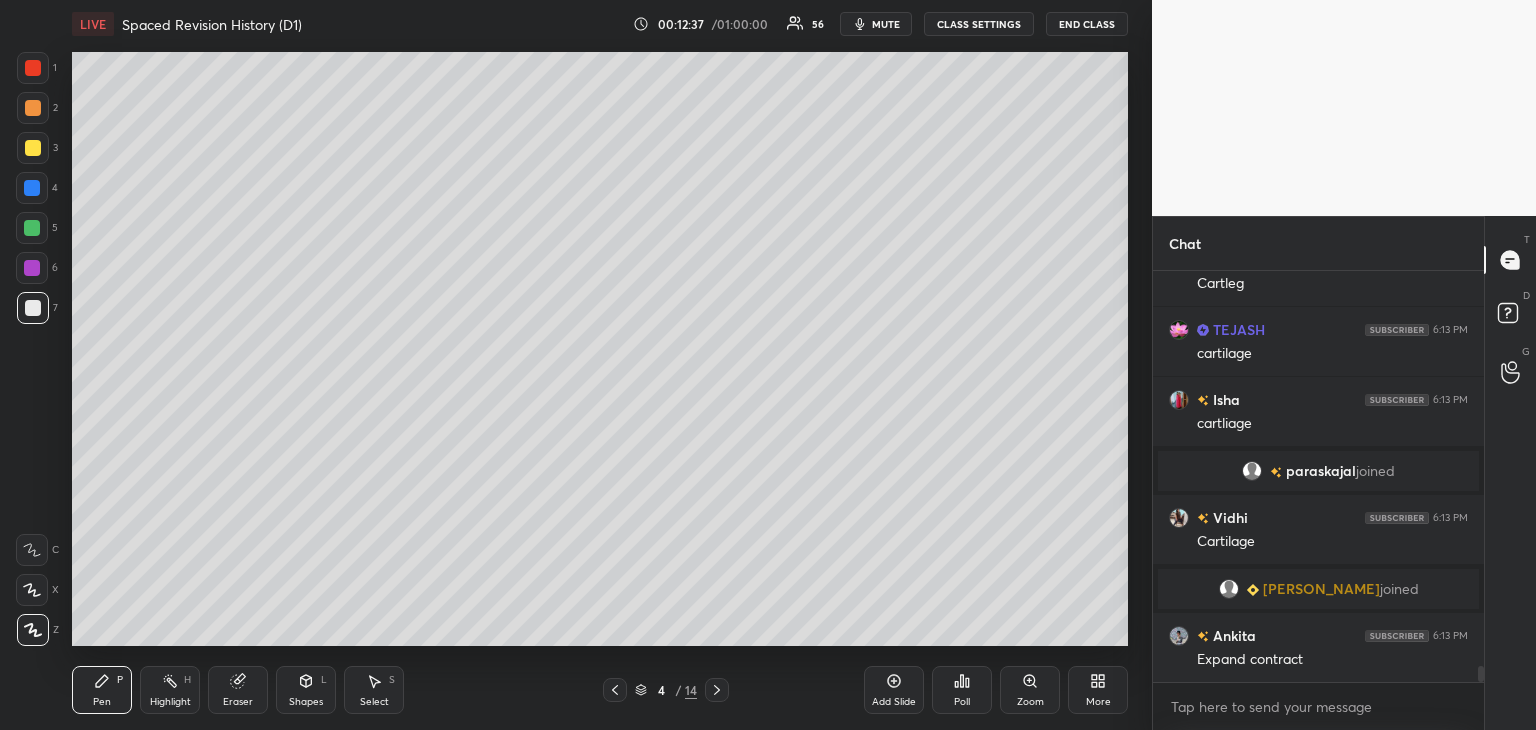 click at bounding box center (32, 228) 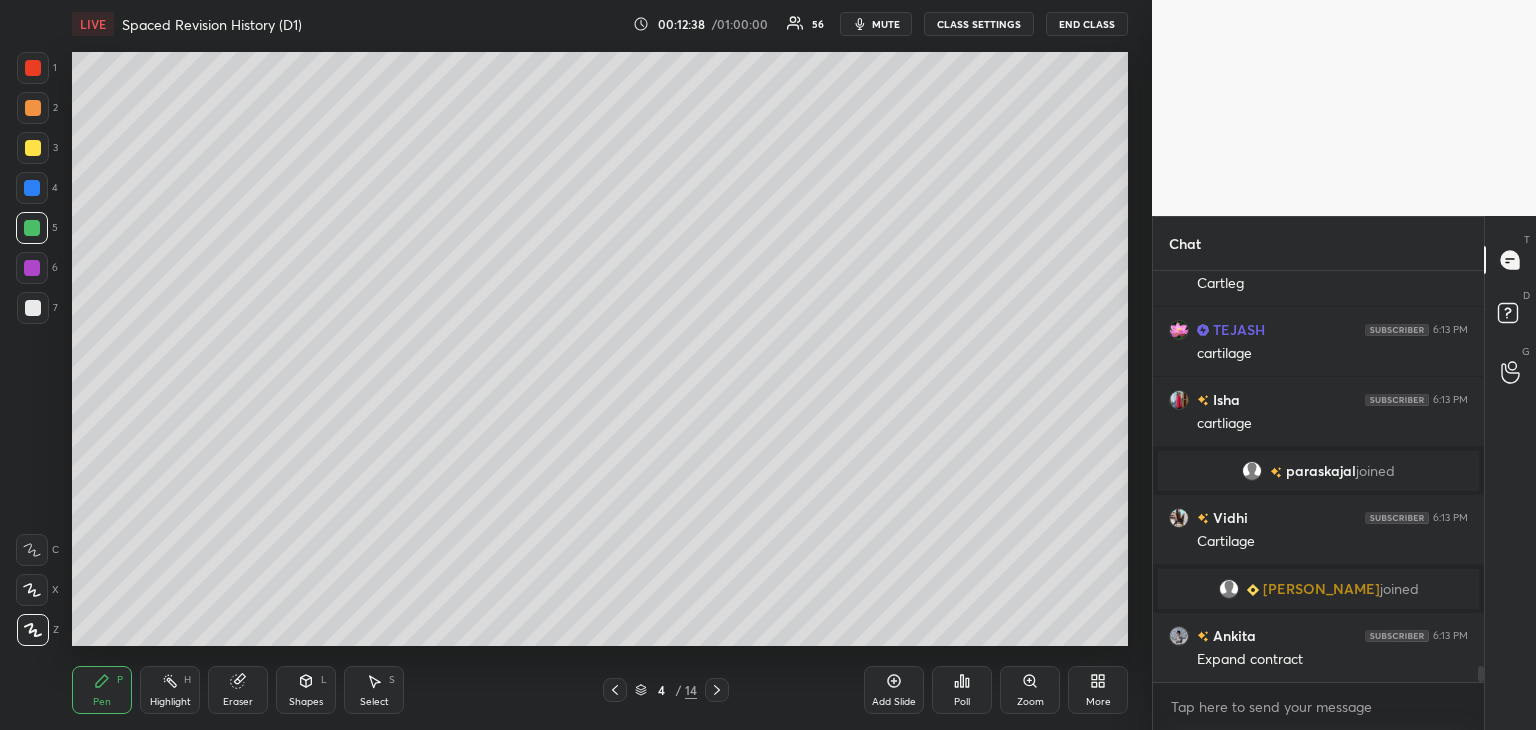 click on "Add Slide" at bounding box center (894, 702) 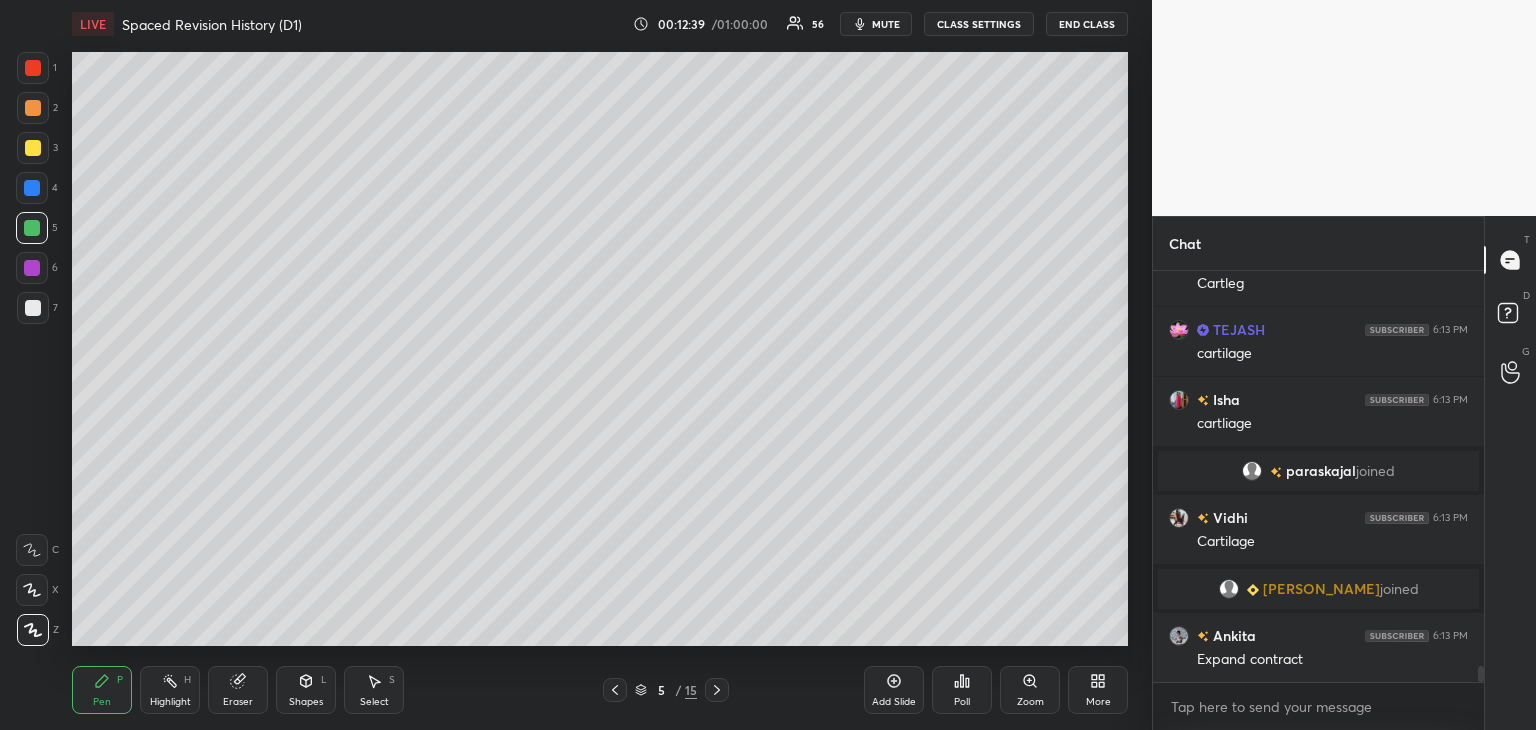 click at bounding box center [32, 228] 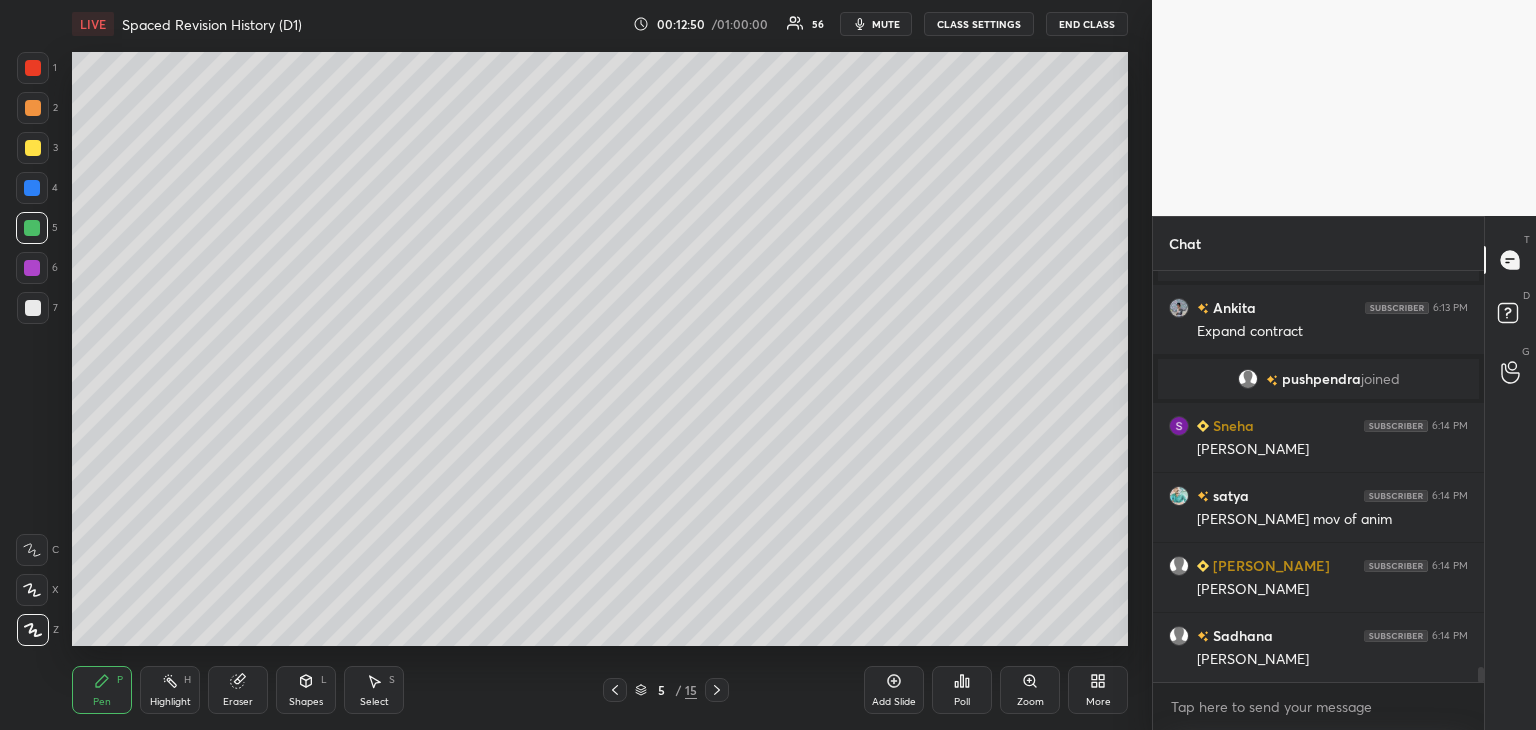 scroll, scrollTop: 10650, scrollLeft: 0, axis: vertical 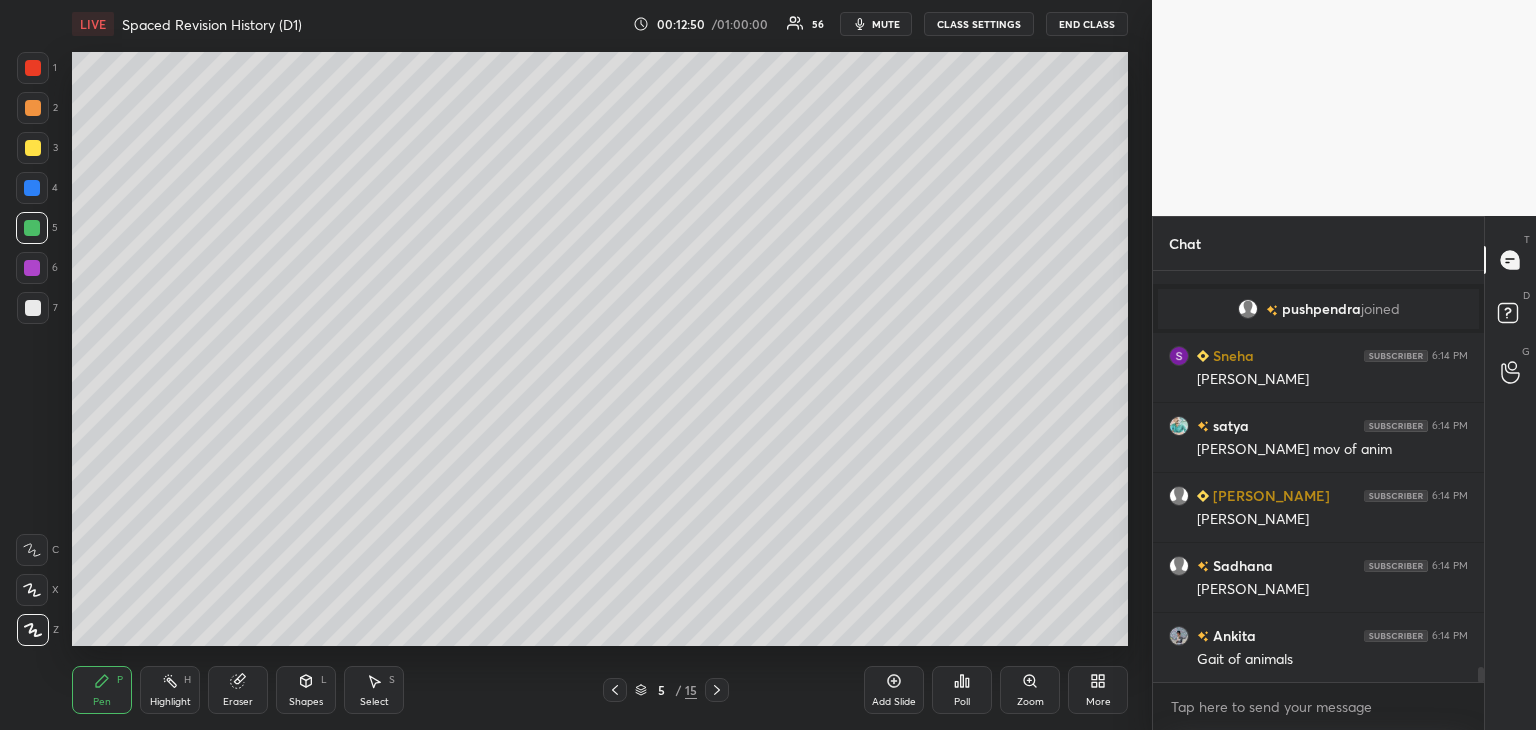 click on "3" at bounding box center (37, 152) 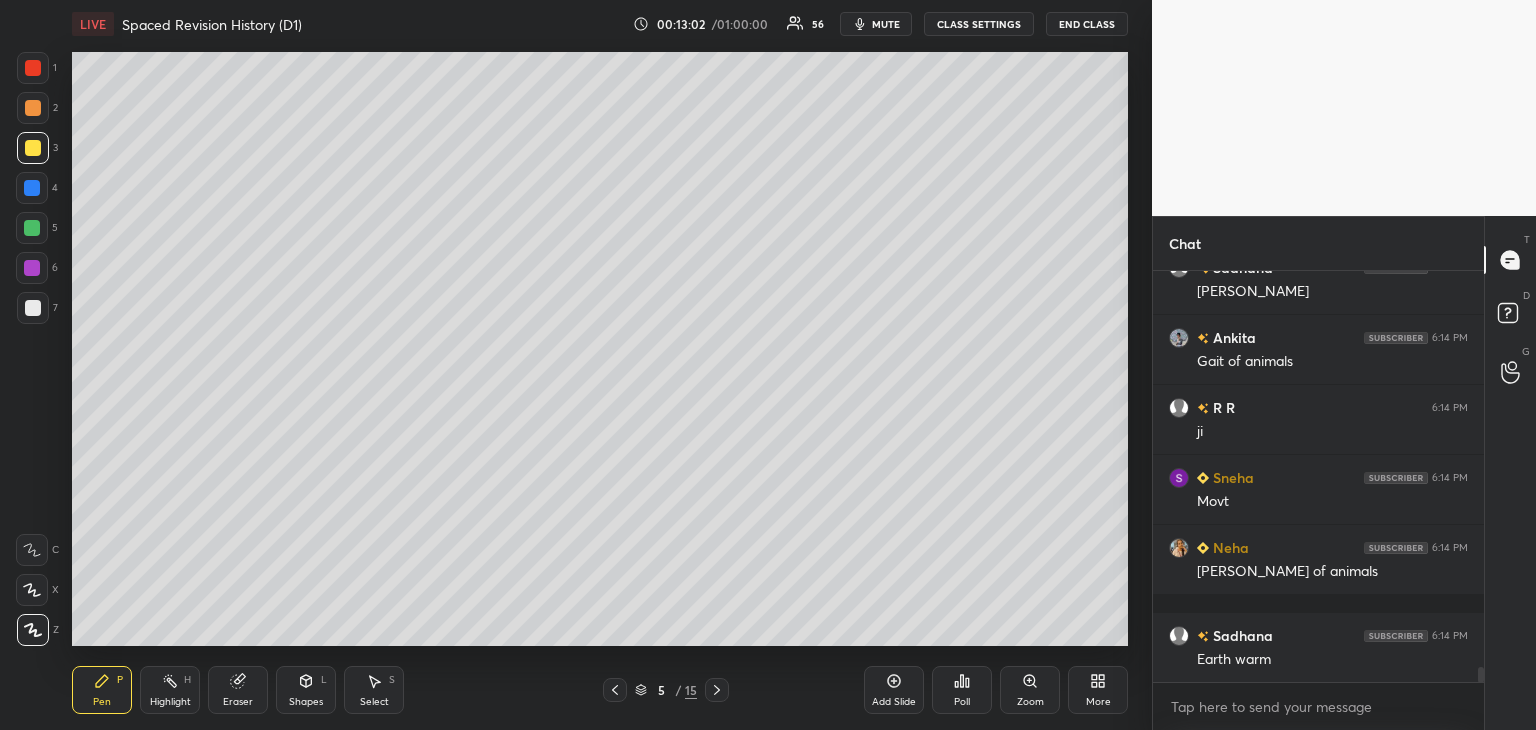 scroll, scrollTop: 11018, scrollLeft: 0, axis: vertical 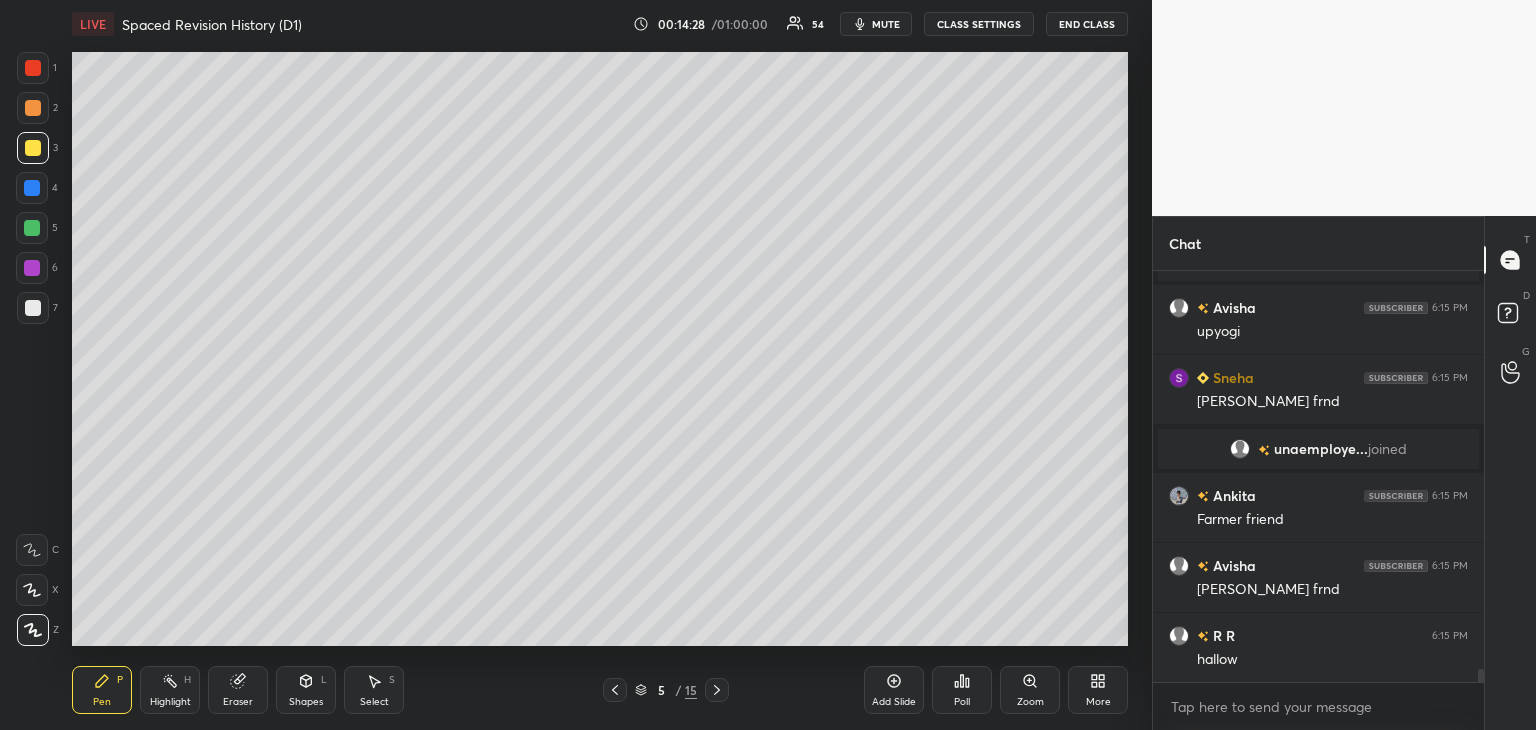 click on "LIVE Spaced Revision History (D1) 00:14:28 /  01:00:00 54 mute CLASS SETTINGS End Class Setting up your live class Poll for   secs No correct answer Start poll Back Spaced Revision History (D1) Arti Chhawari Pen P Highlight H Eraser Shapes L Select S 5 / 15 Add Slide Poll Zoom More" at bounding box center (600, 365) 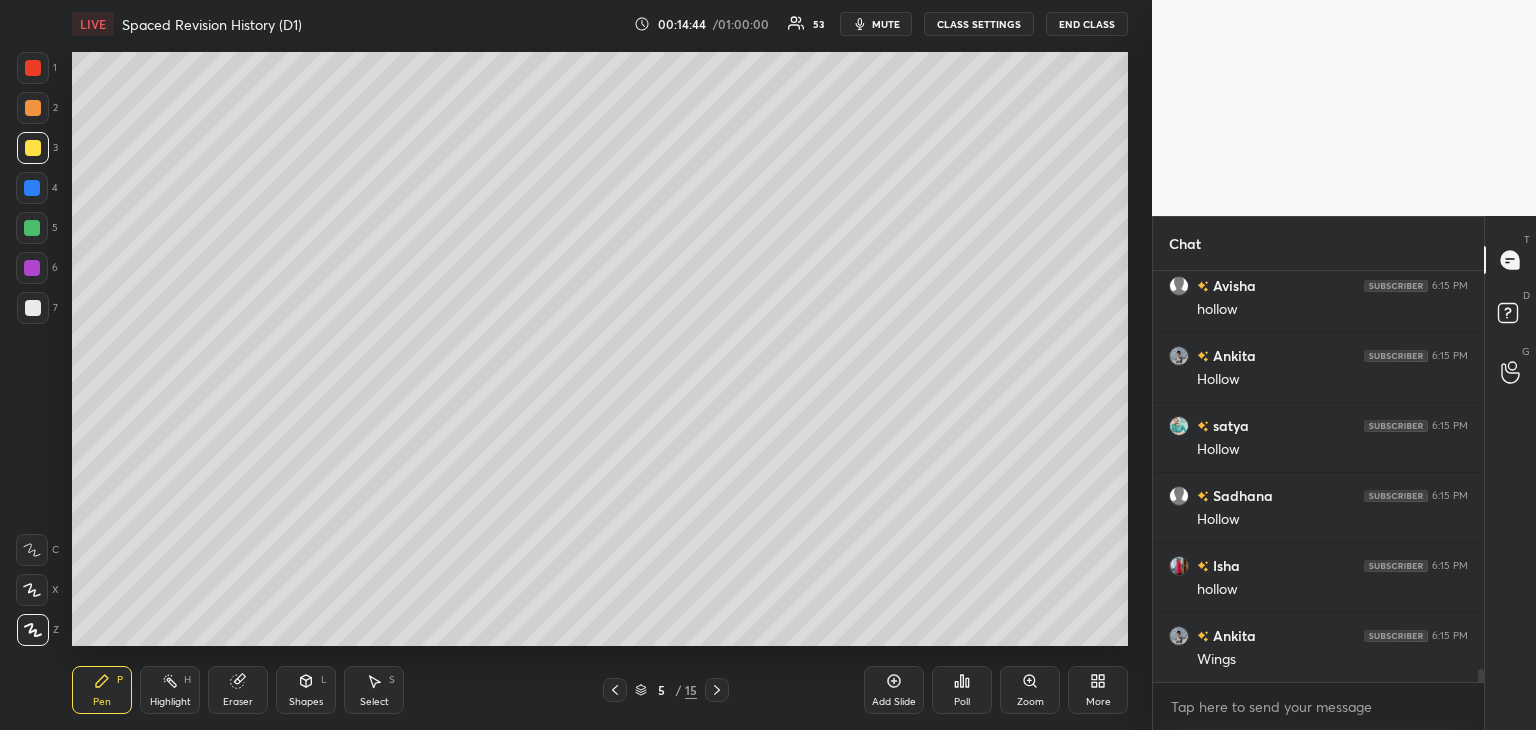 scroll, scrollTop: 12680, scrollLeft: 0, axis: vertical 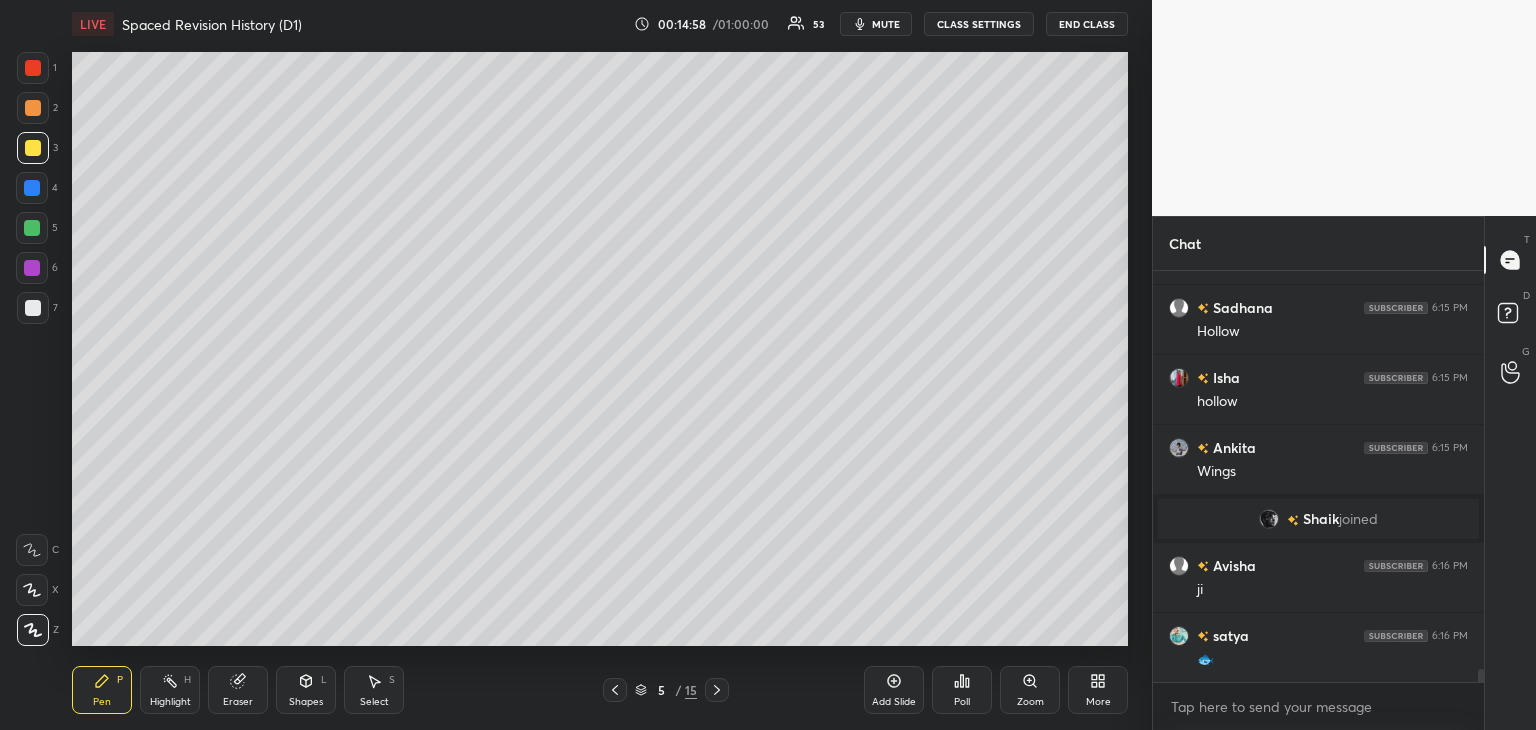 click at bounding box center (32, 268) 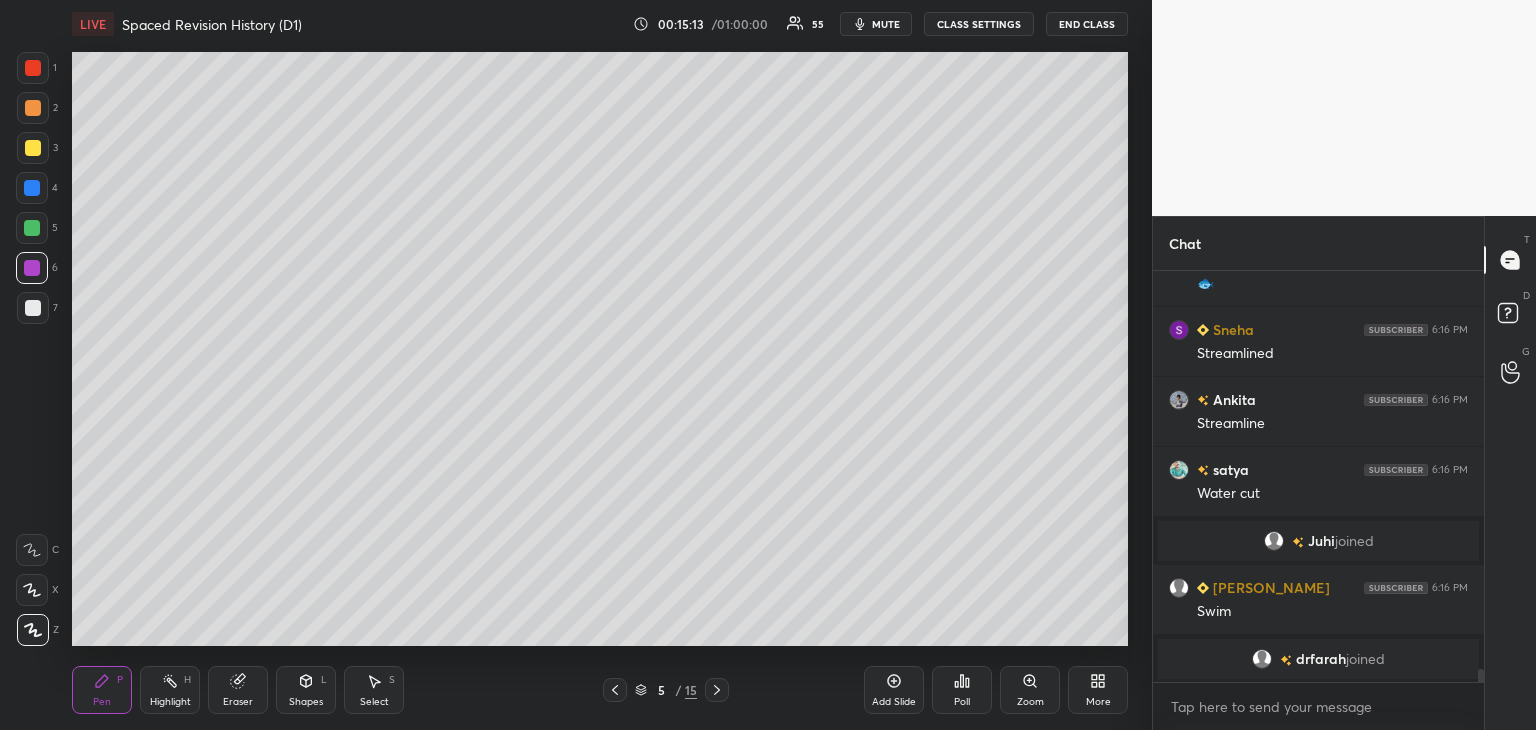 scroll, scrollTop: 12824, scrollLeft: 0, axis: vertical 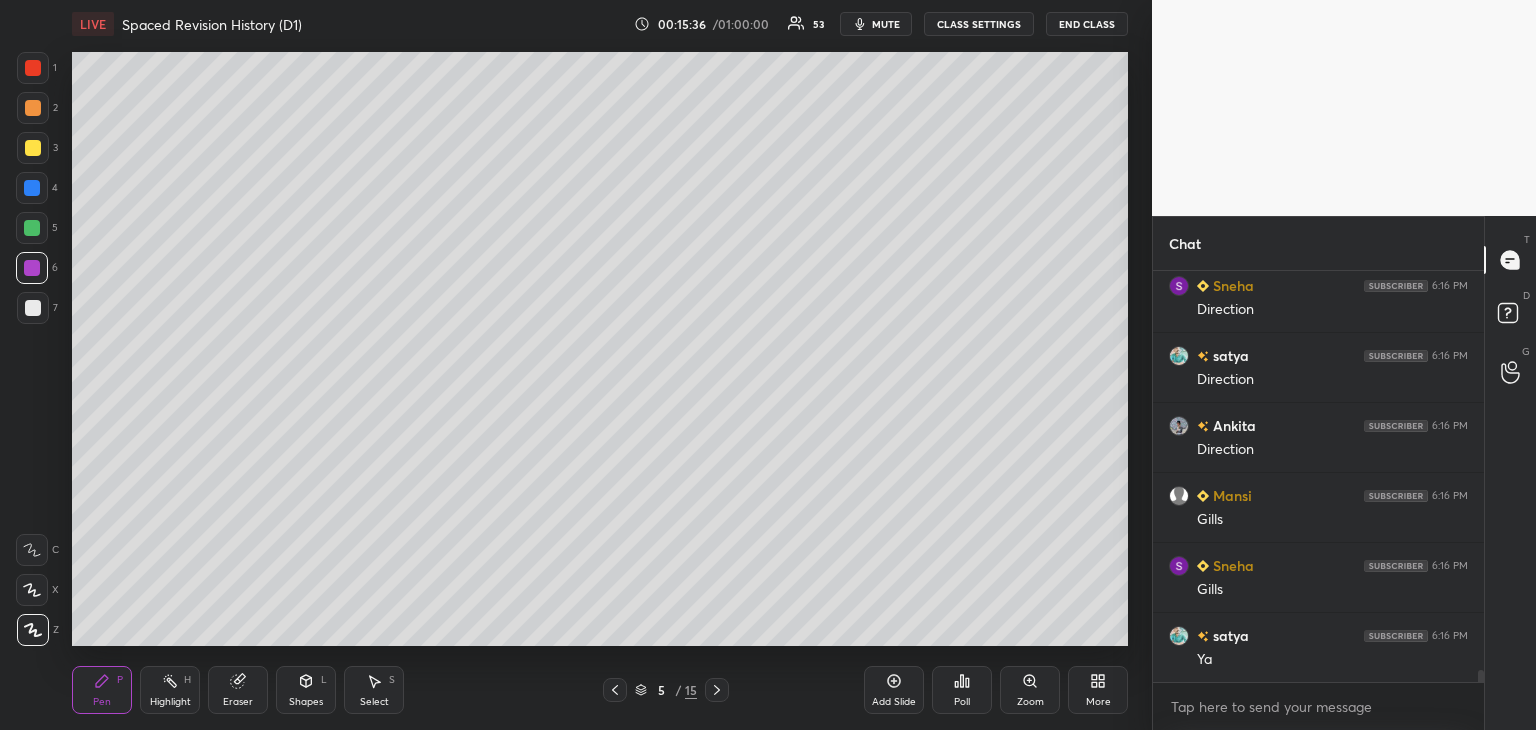 click 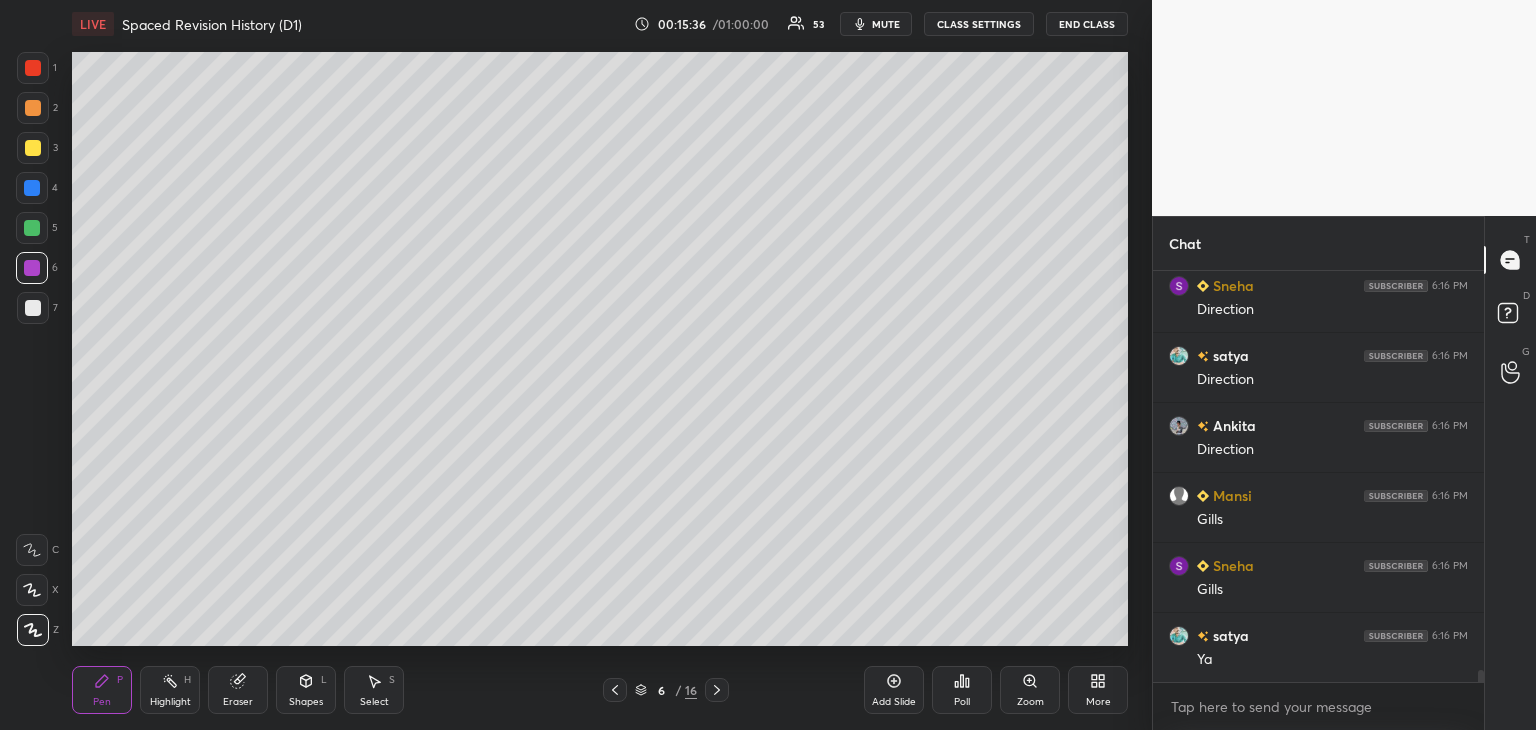 scroll, scrollTop: 13274, scrollLeft: 0, axis: vertical 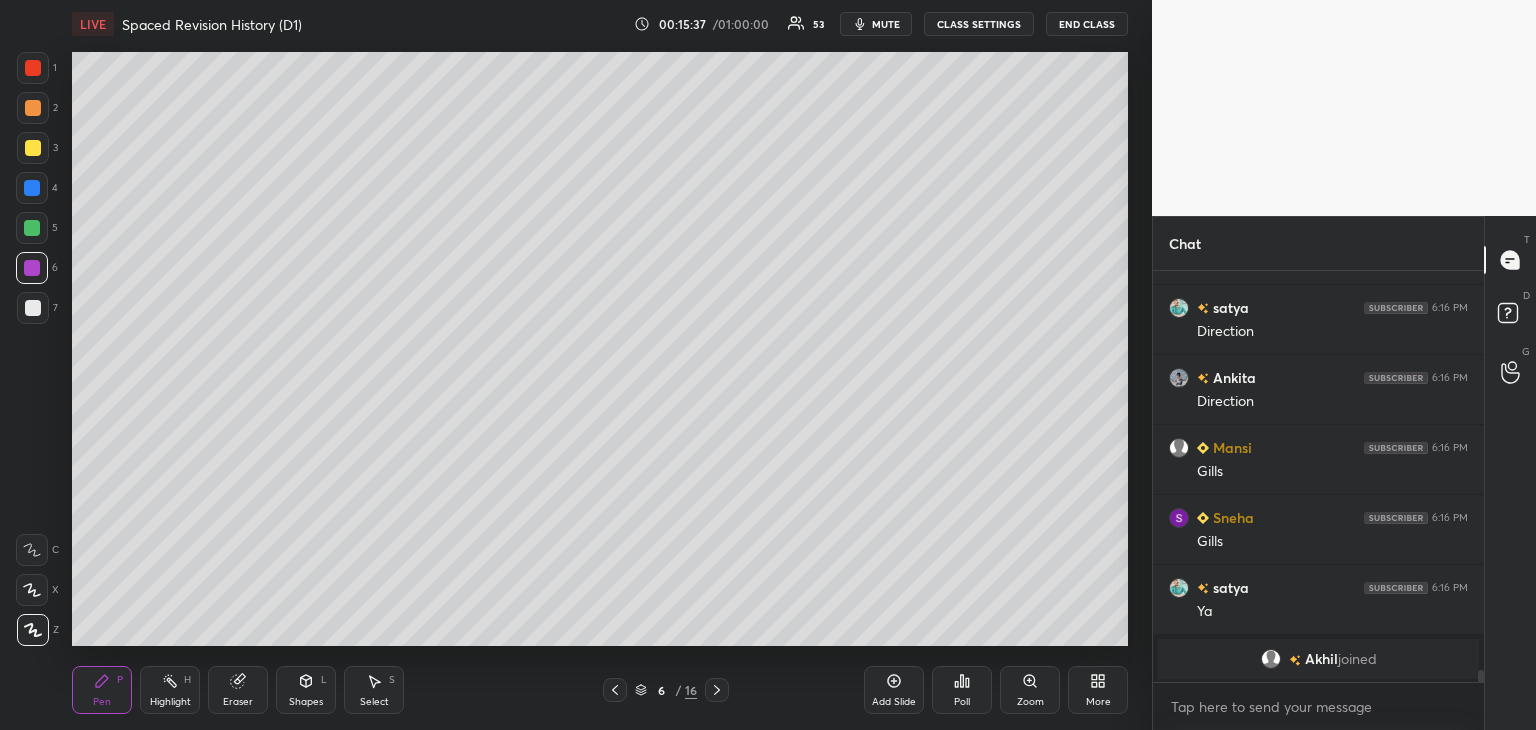 click at bounding box center [33, 308] 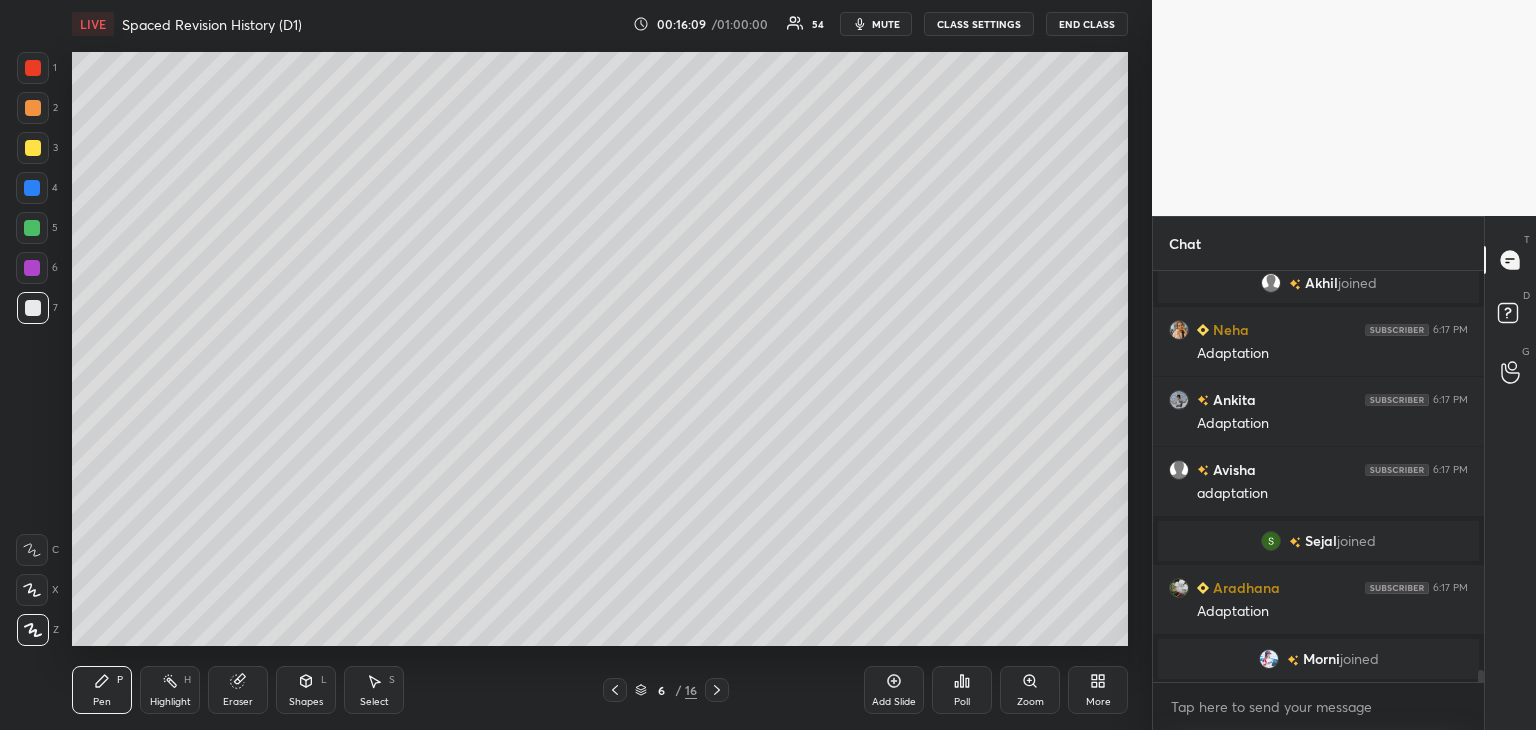 scroll, scrollTop: 13500, scrollLeft: 0, axis: vertical 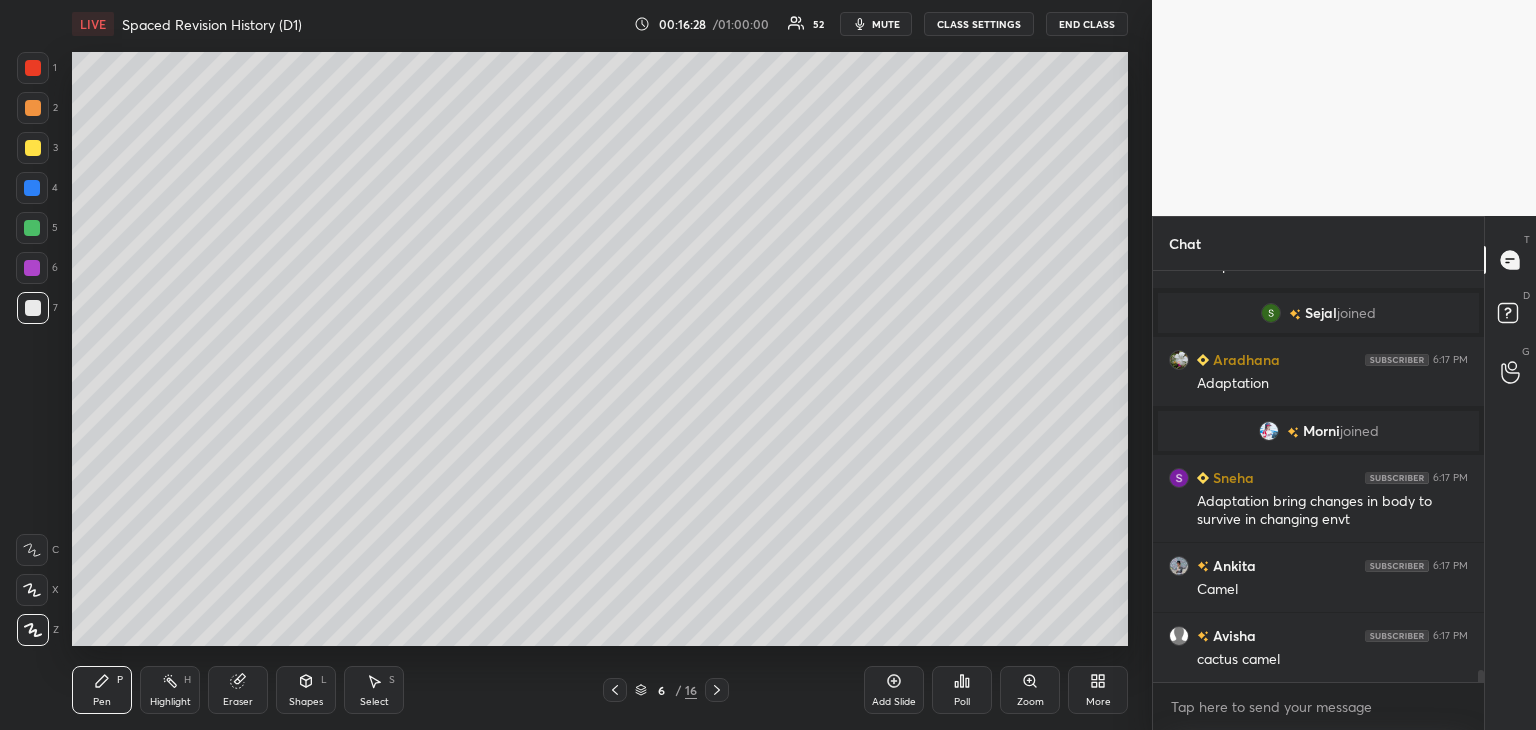 click at bounding box center [32, 188] 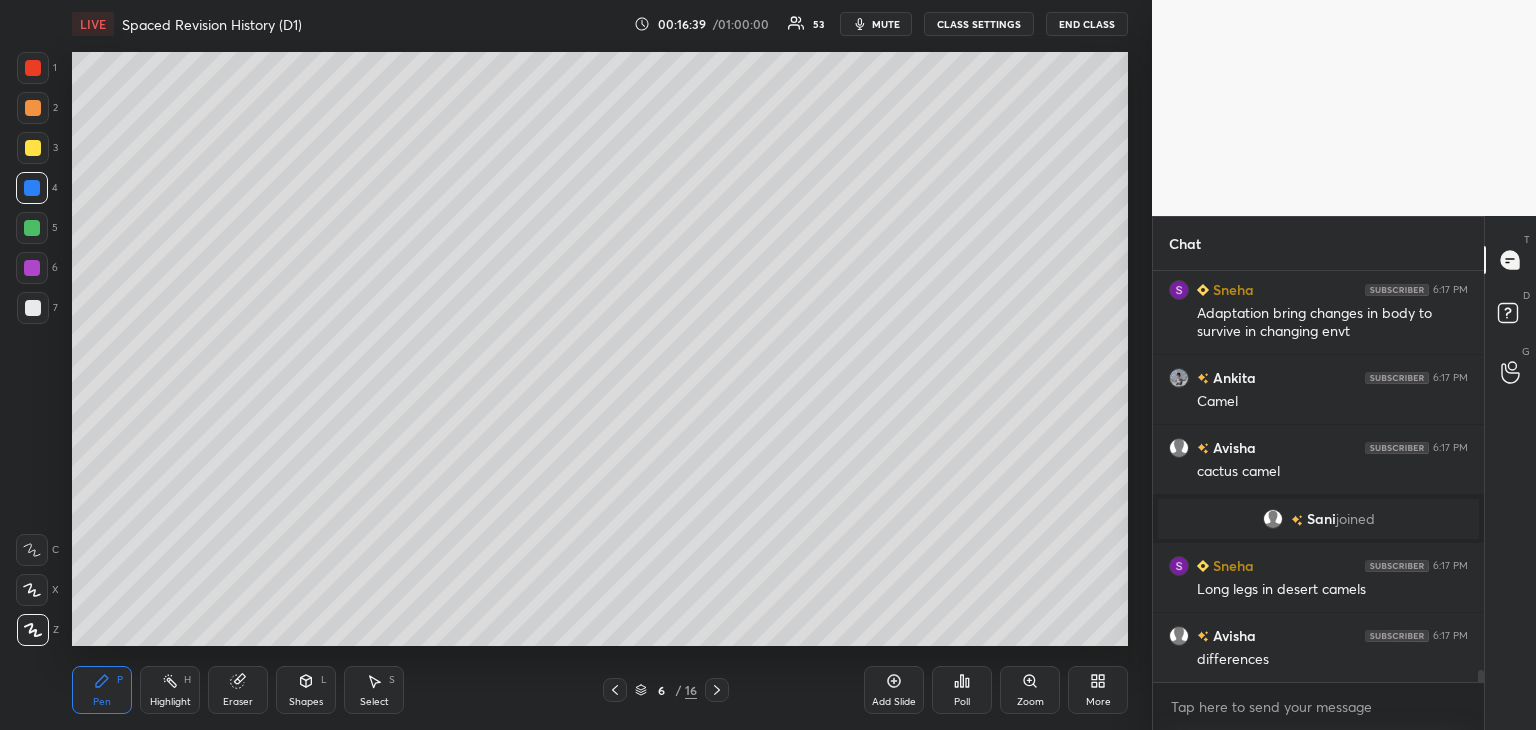 scroll, scrollTop: 13818, scrollLeft: 0, axis: vertical 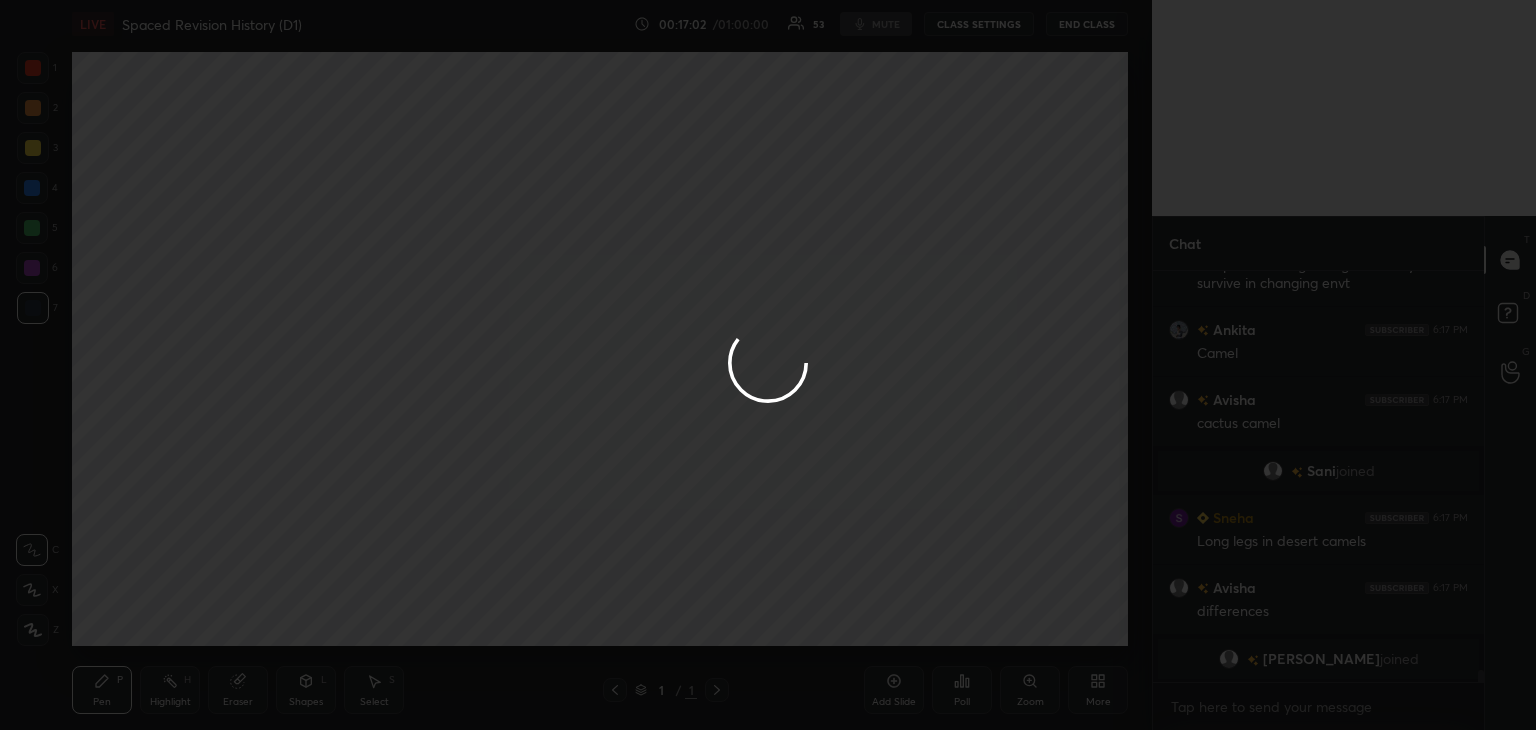 click at bounding box center (768, 365) 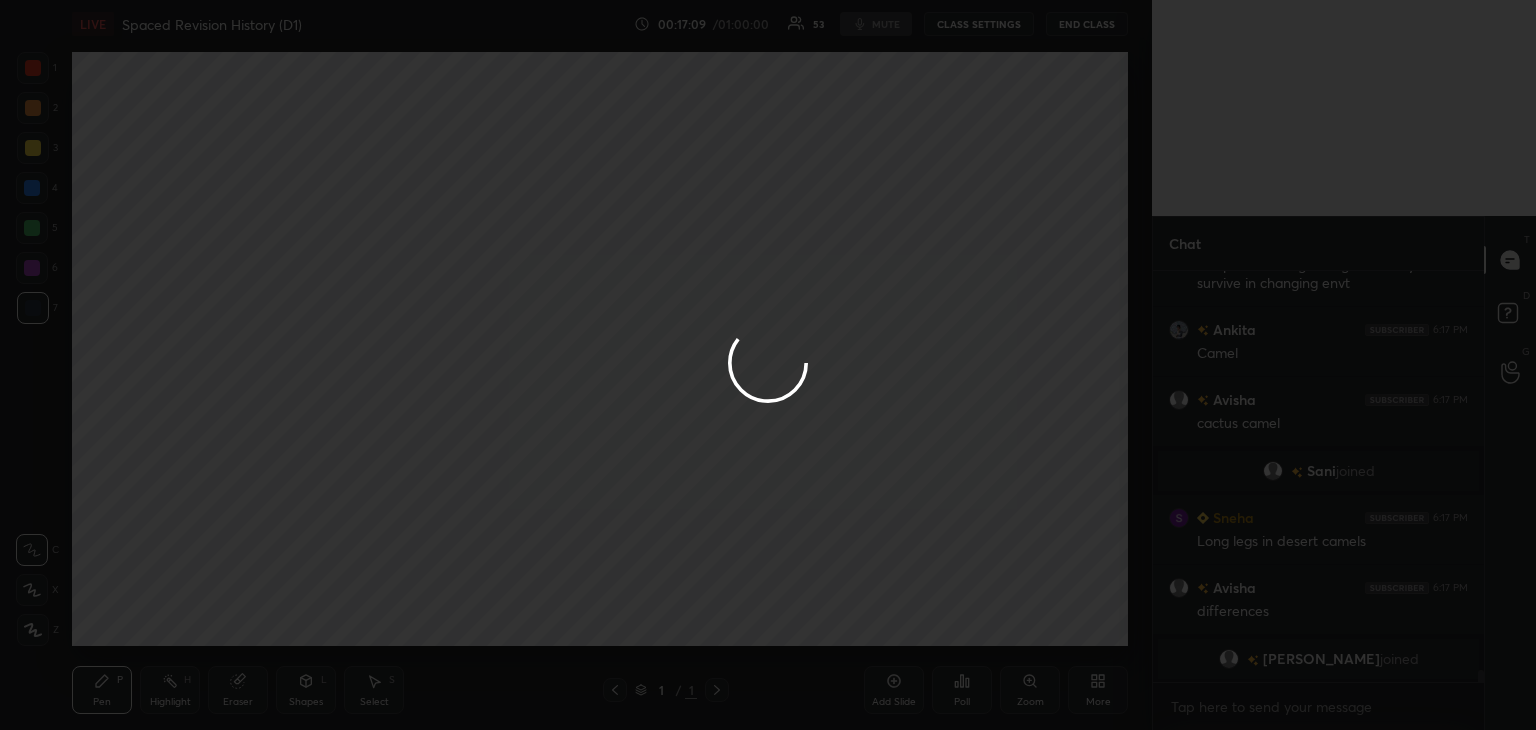 click at bounding box center [768, 365] 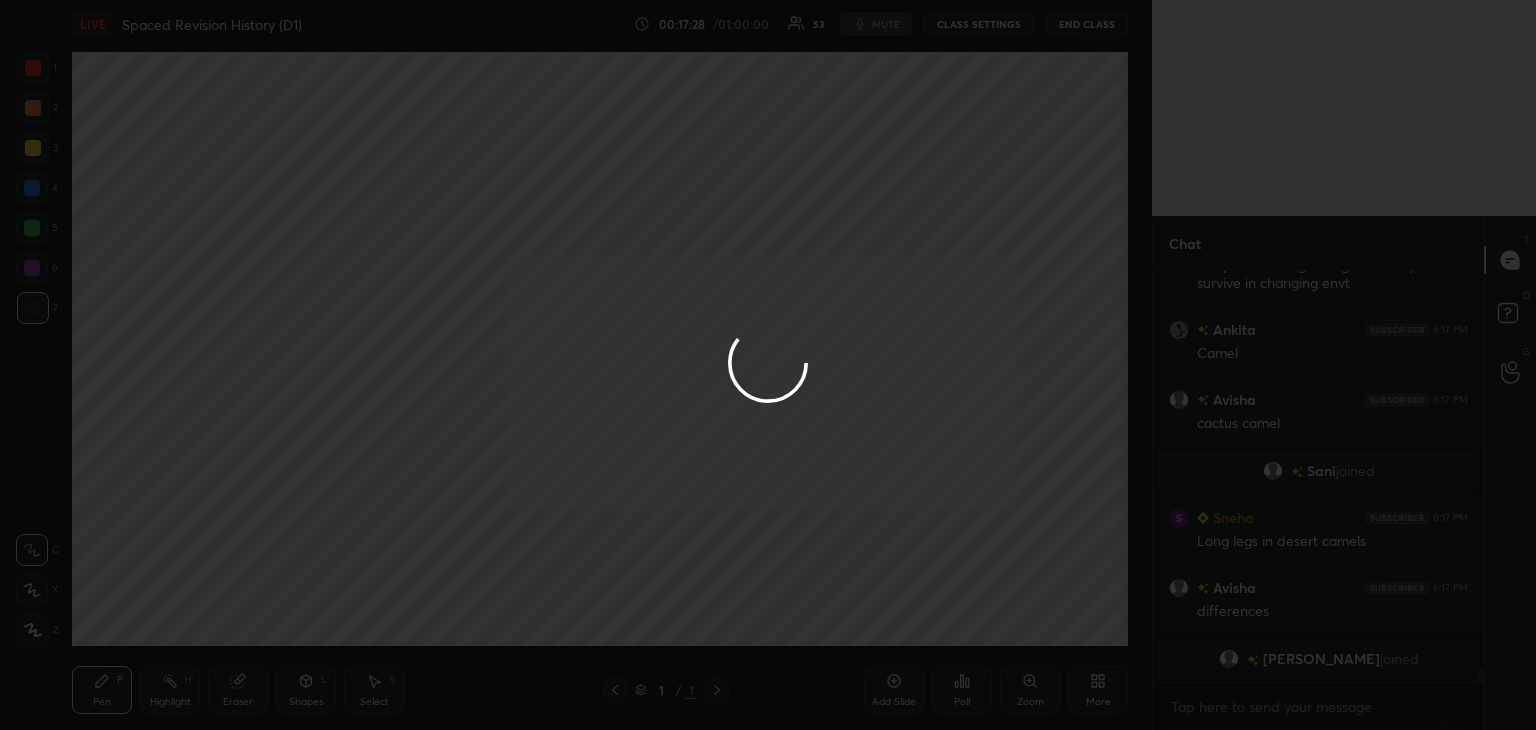 click at bounding box center [768, 365] 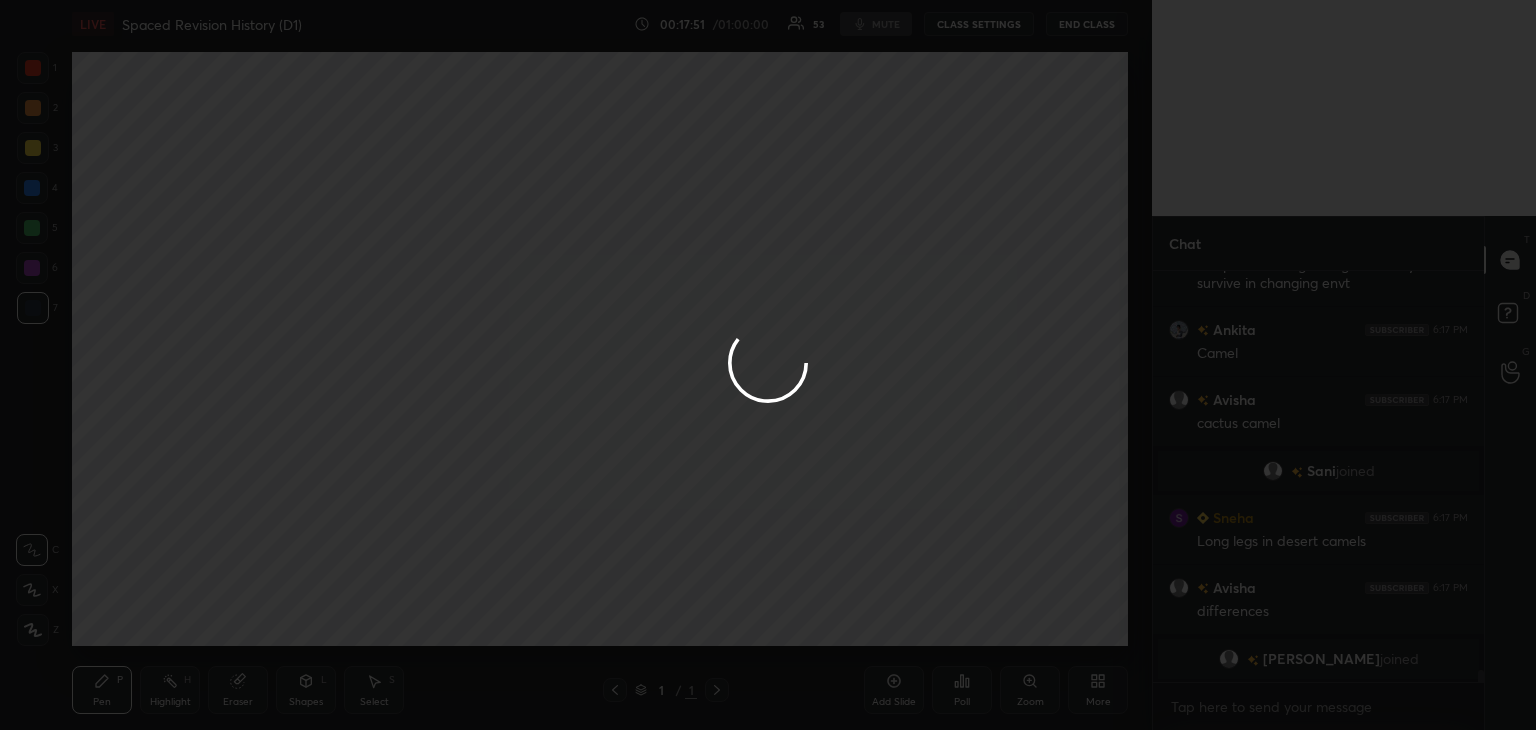 click at bounding box center (768, 365) 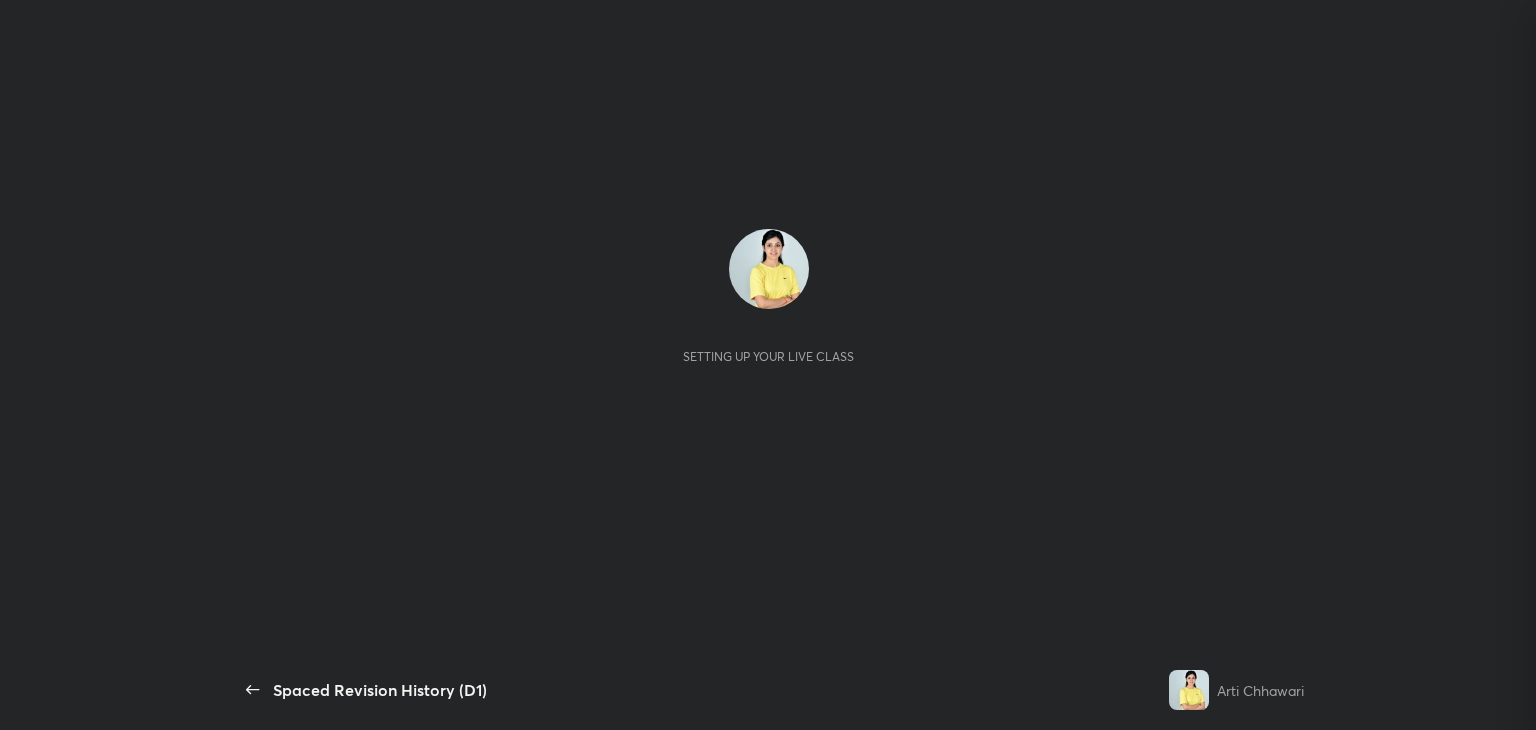 scroll, scrollTop: 0, scrollLeft: 0, axis: both 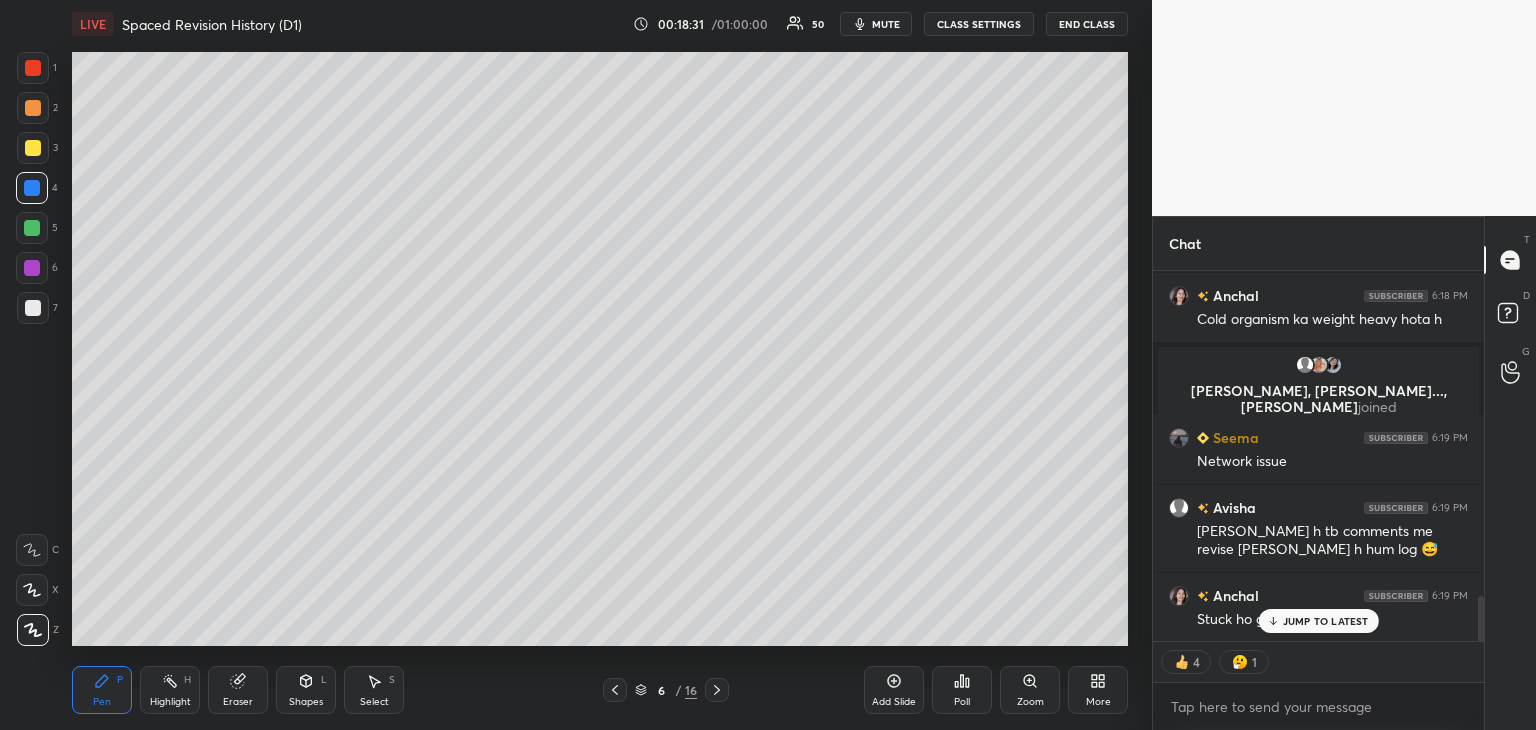 drag, startPoint x: 1482, startPoint y: 617, endPoint x: 1496, endPoint y: 693, distance: 77.27872 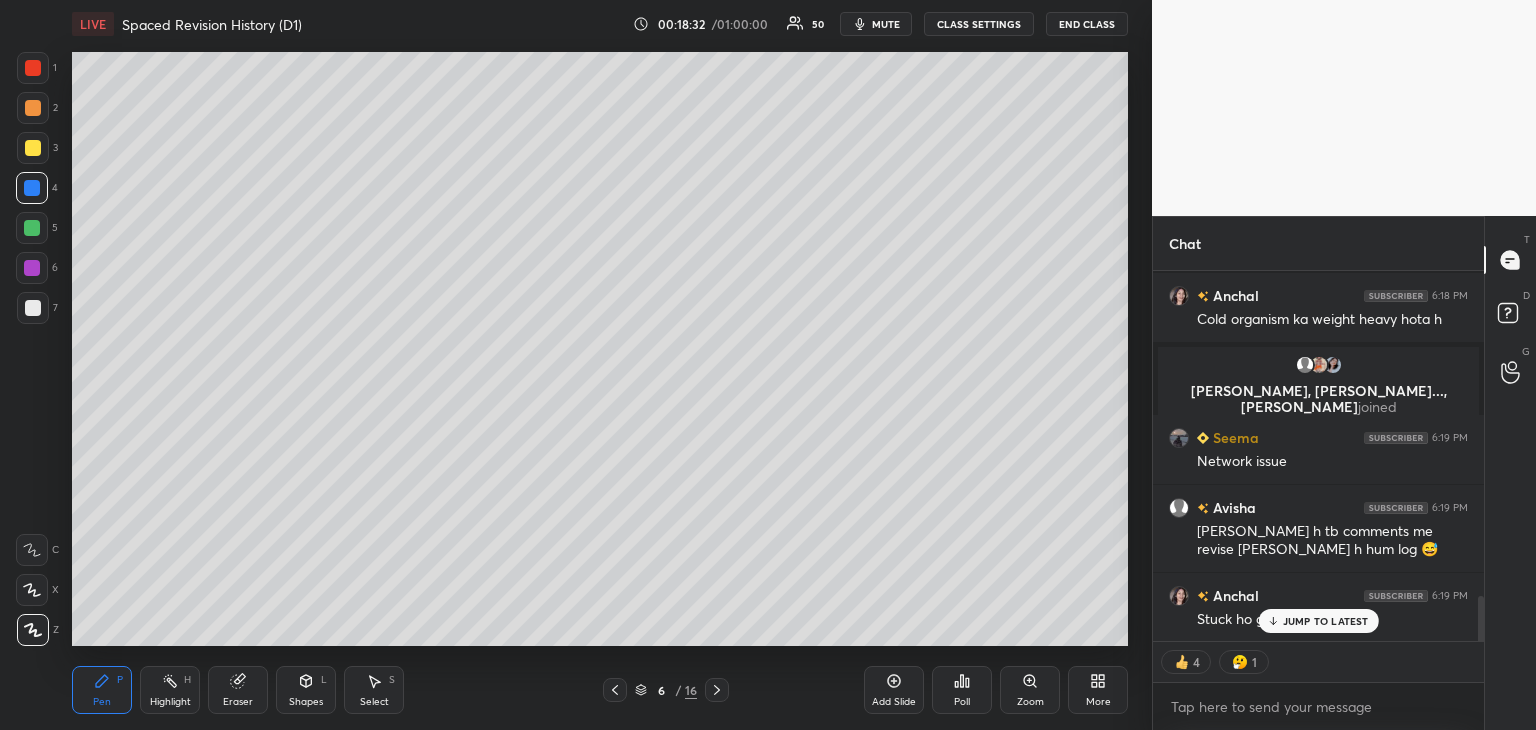 click on "JUMP TO LATEST" at bounding box center [1326, 621] 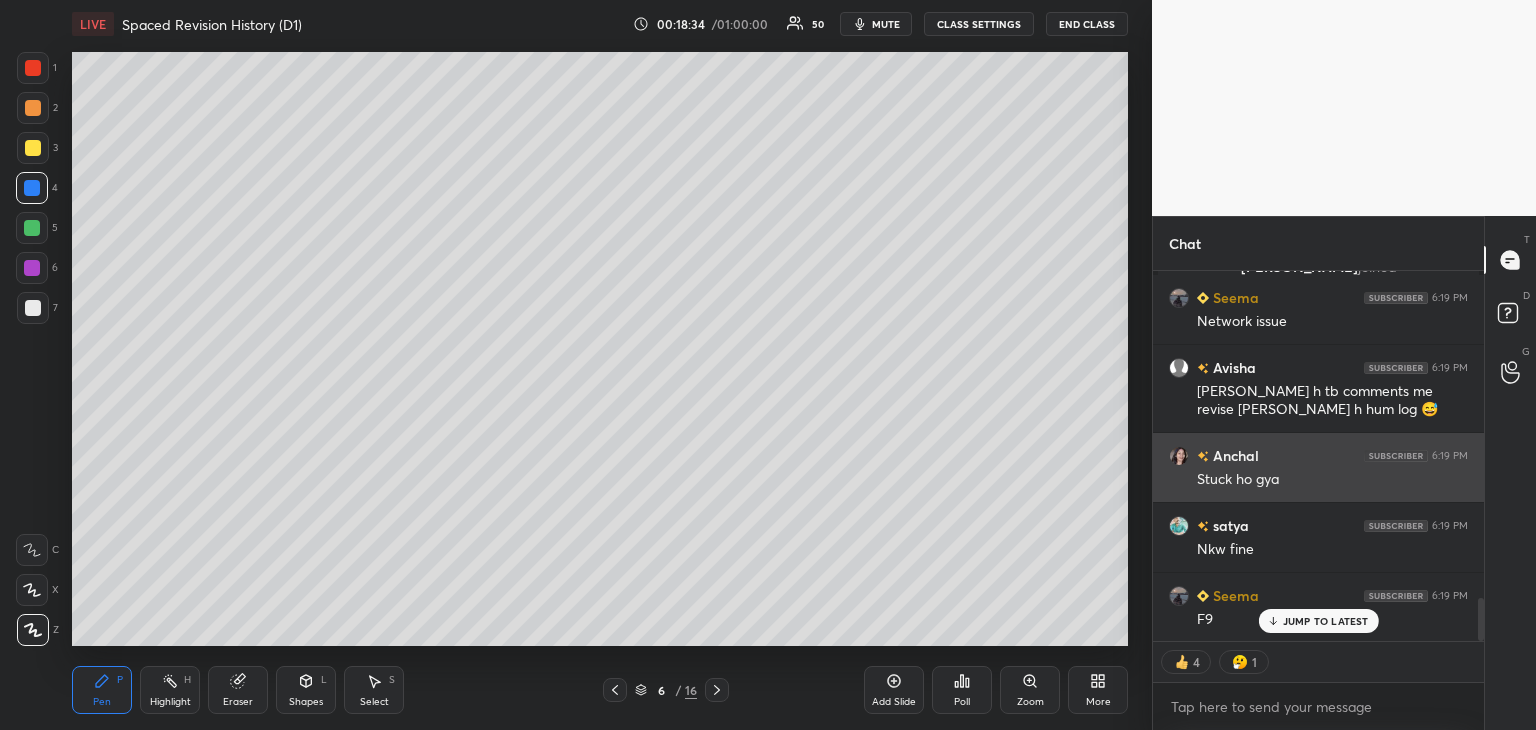 scroll, scrollTop: 2923, scrollLeft: 0, axis: vertical 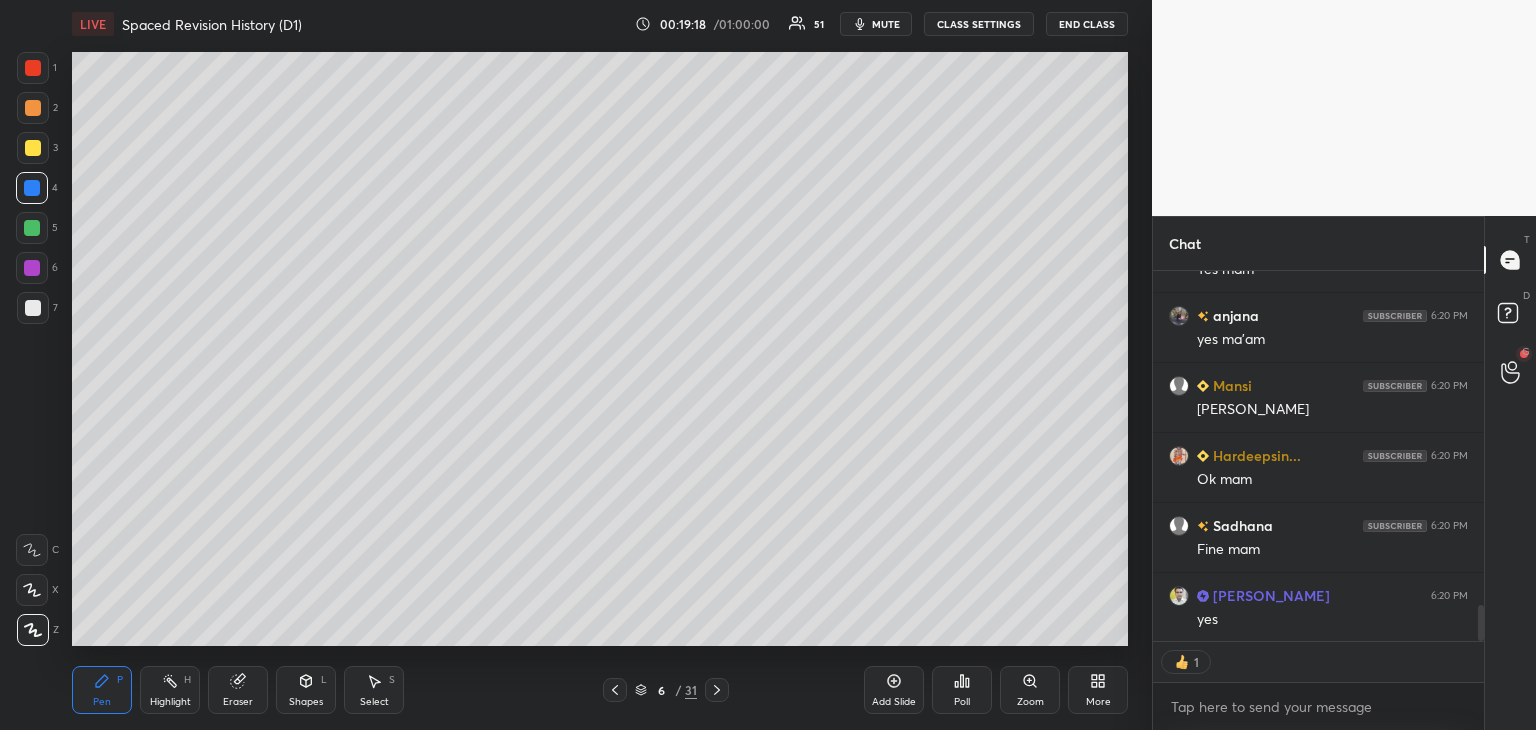 click on "[PERSON_NAME] 6:20 PM ys satya 6:20 PM Now* Sneha 6:20 PM Again [PERSON_NAME] 6:20 PM ys Sneha 6:20 PM Yes mam Avisha 6:20 PM yes maam Pawan 6:20 PM Yes [PERSON_NAME] 6:20 PM Ys mam [PERSON_NAME]  joined [PERSON_NAME] 6:20 PM Yes mam [PERSON_NAME] 6:20 PM yes ma'am [PERSON_NAME] 6:20 PM Ji mam [PERSON_NAME]... 6:20 PM Ok mam Sadhana 6:20 PM Fine mam [PERSON_NAME] 6:20 PM yes Neha 6:20 PM Yes mam" at bounding box center (1318, 456) 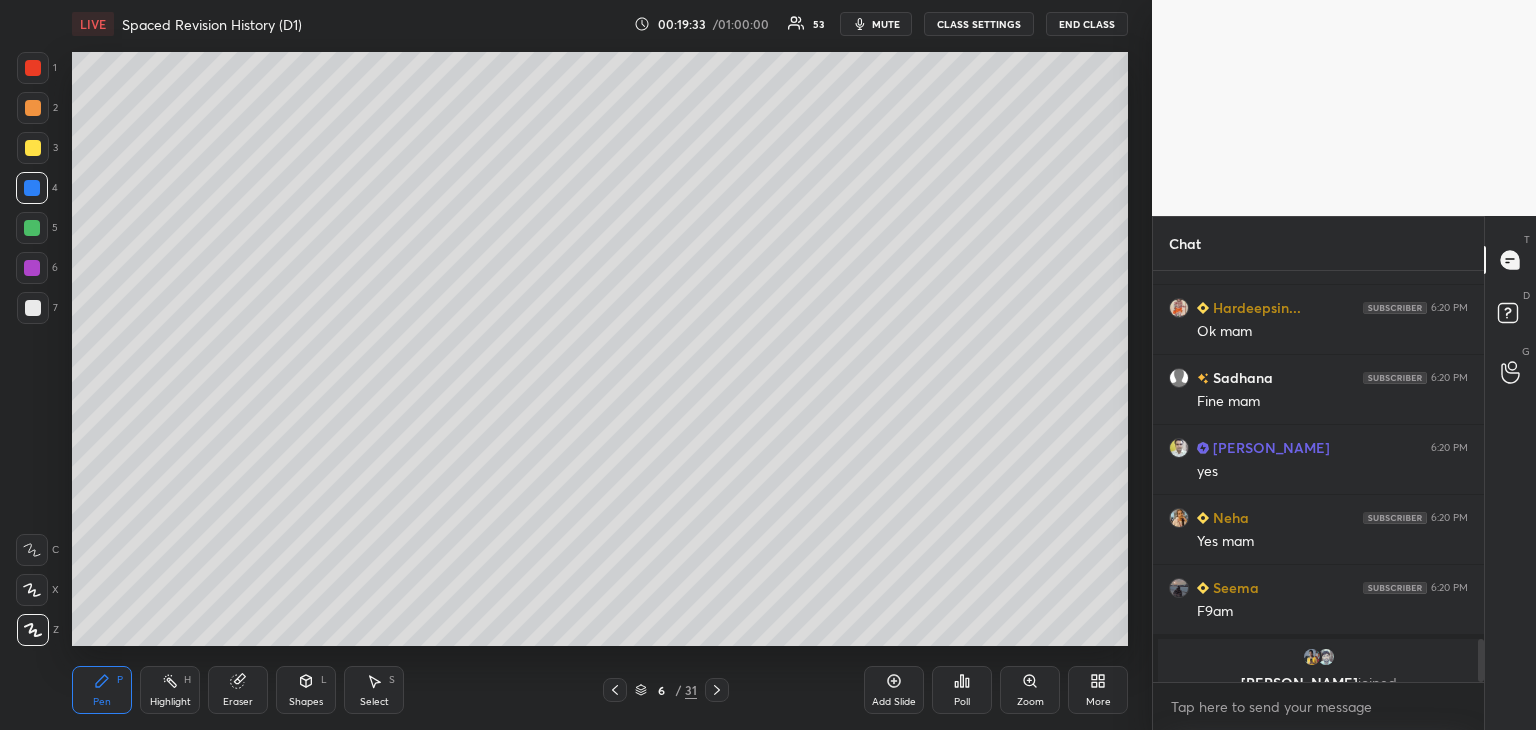 scroll, scrollTop: 3568, scrollLeft: 0, axis: vertical 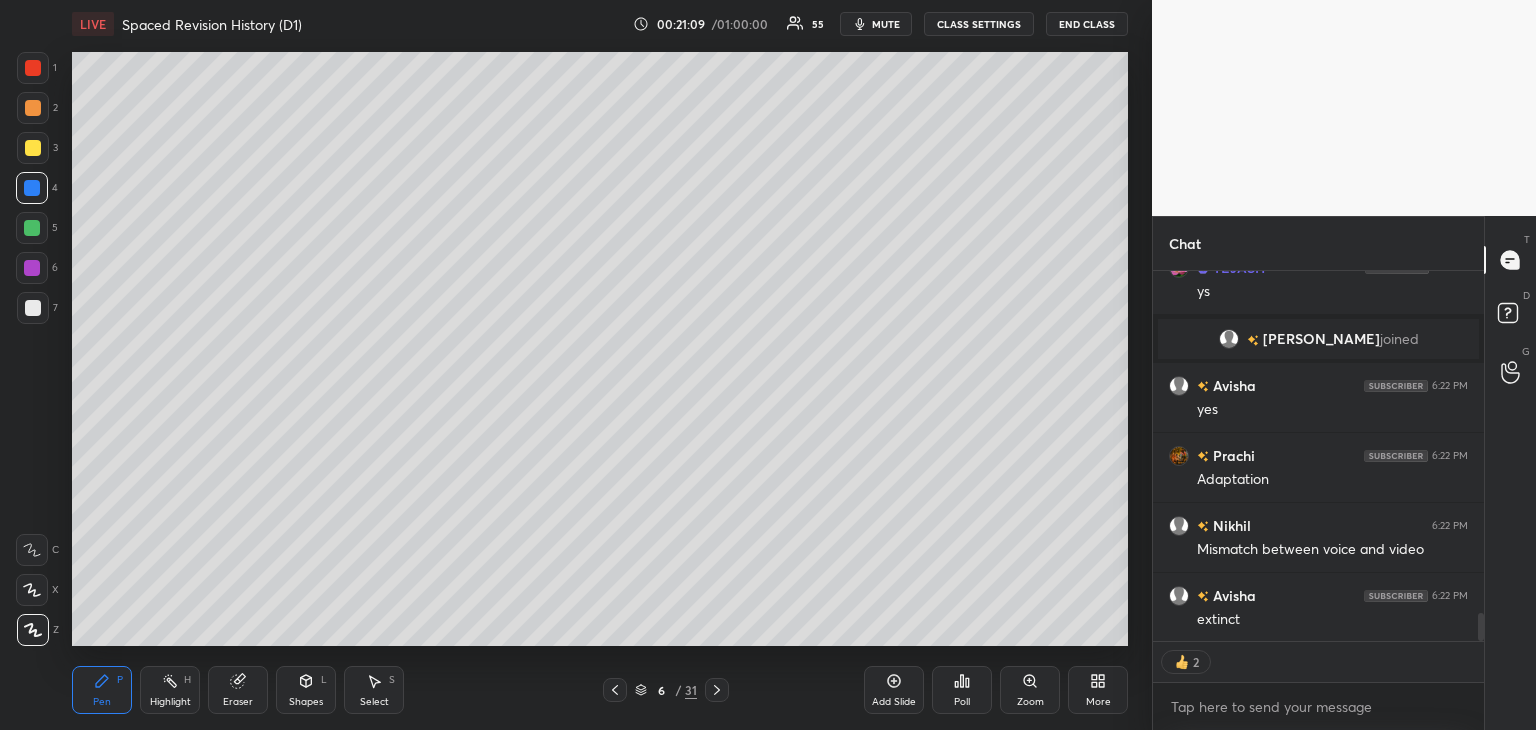click at bounding box center [32, 268] 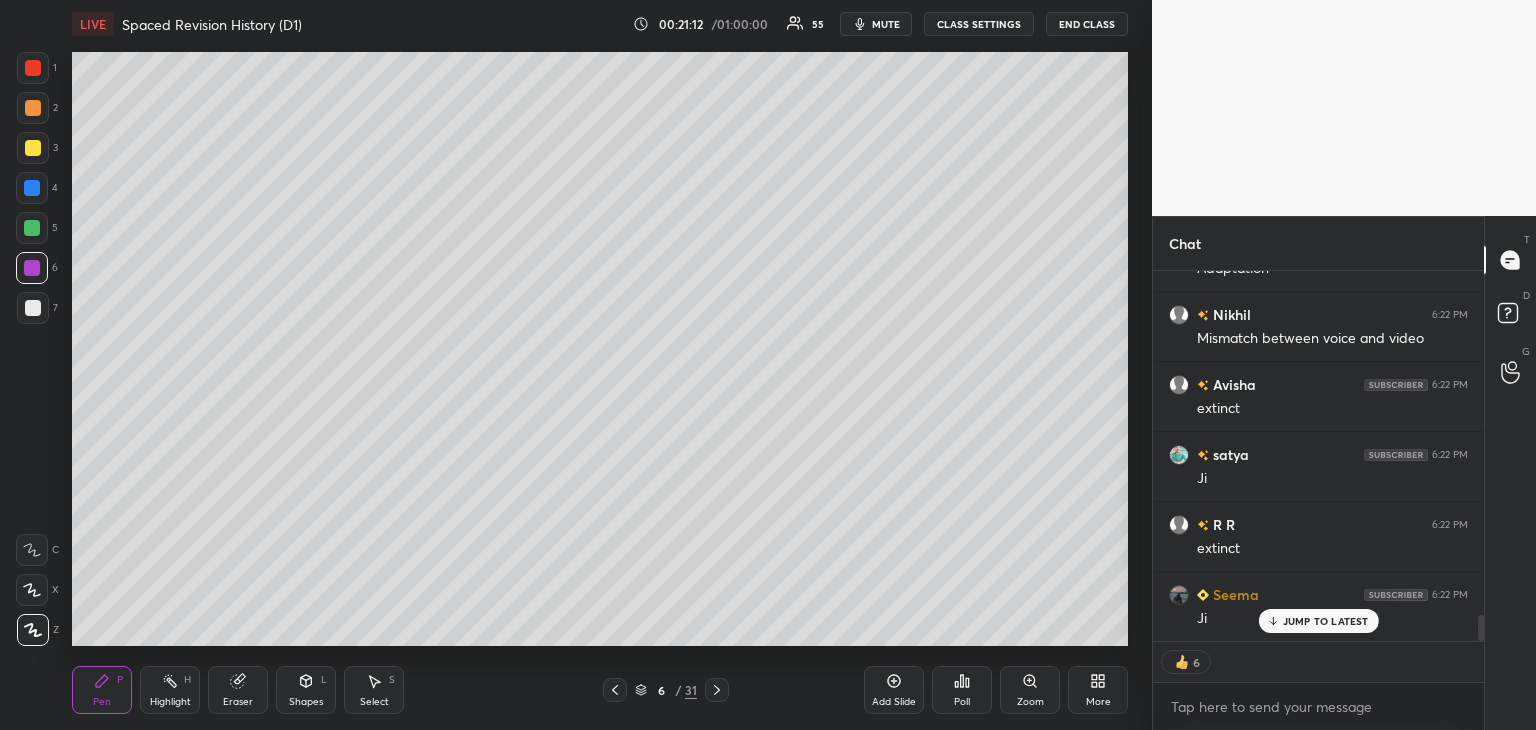 scroll, scrollTop: 4904, scrollLeft: 0, axis: vertical 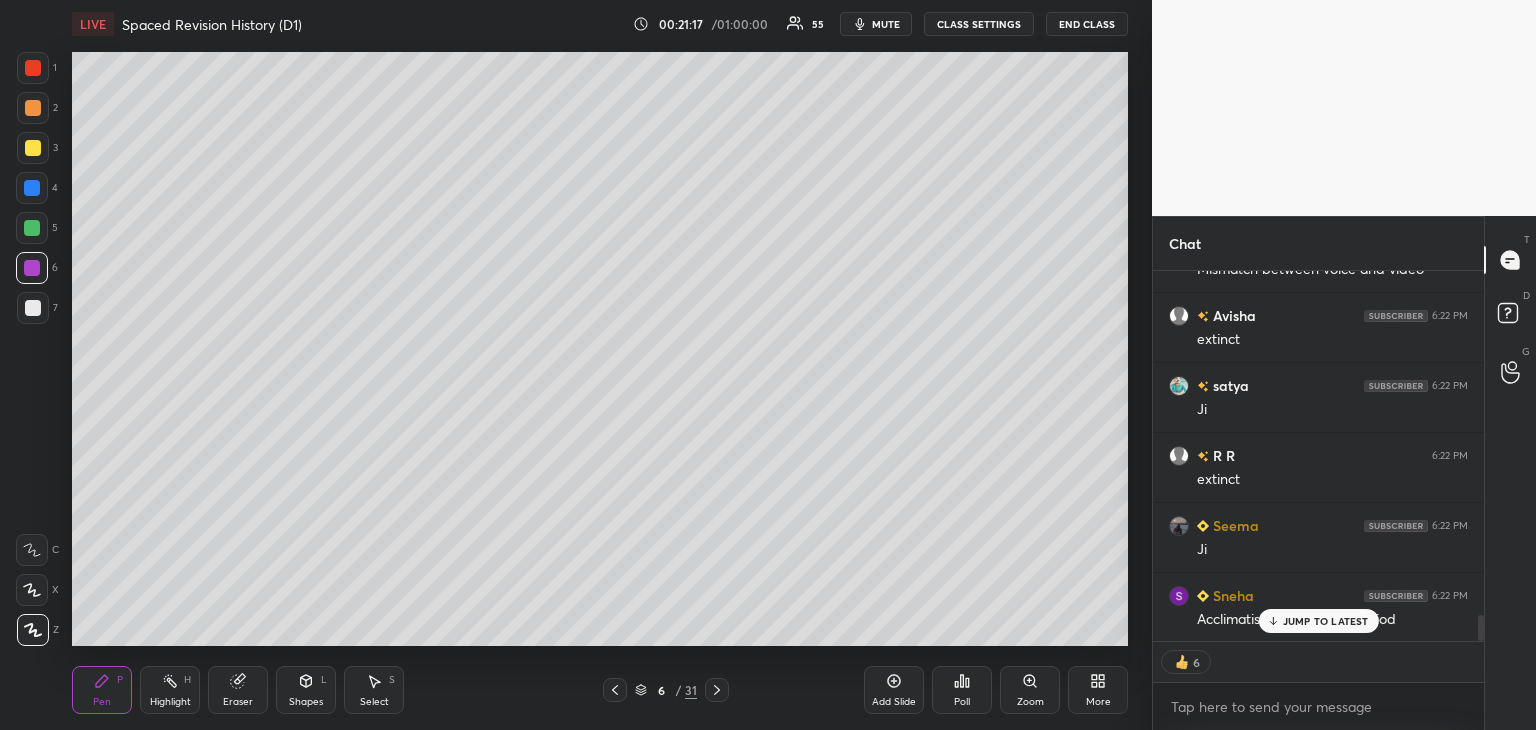 click on "Setting up your live class Poll for   secs No correct answer Start poll" at bounding box center [600, 349] 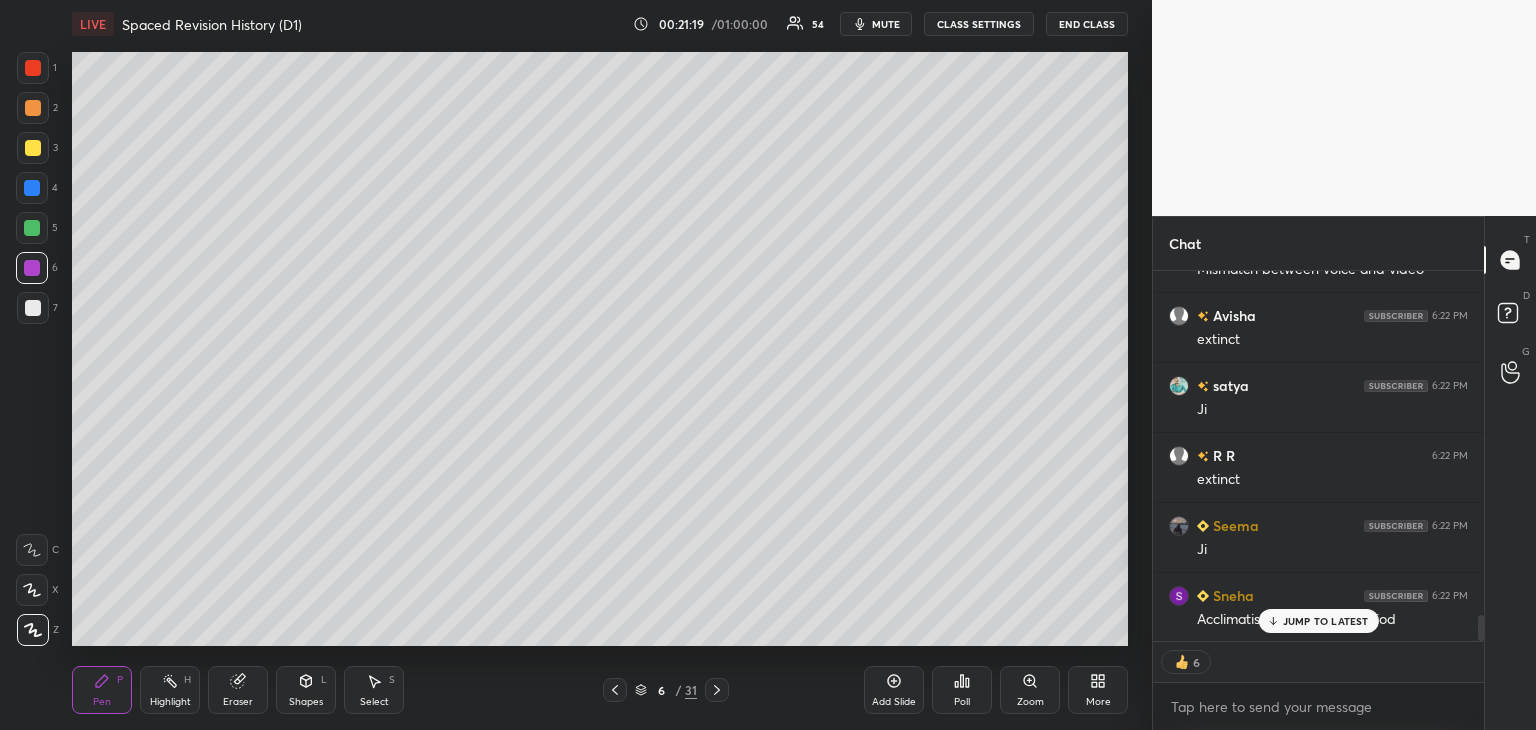 scroll, scrollTop: 4975, scrollLeft: 0, axis: vertical 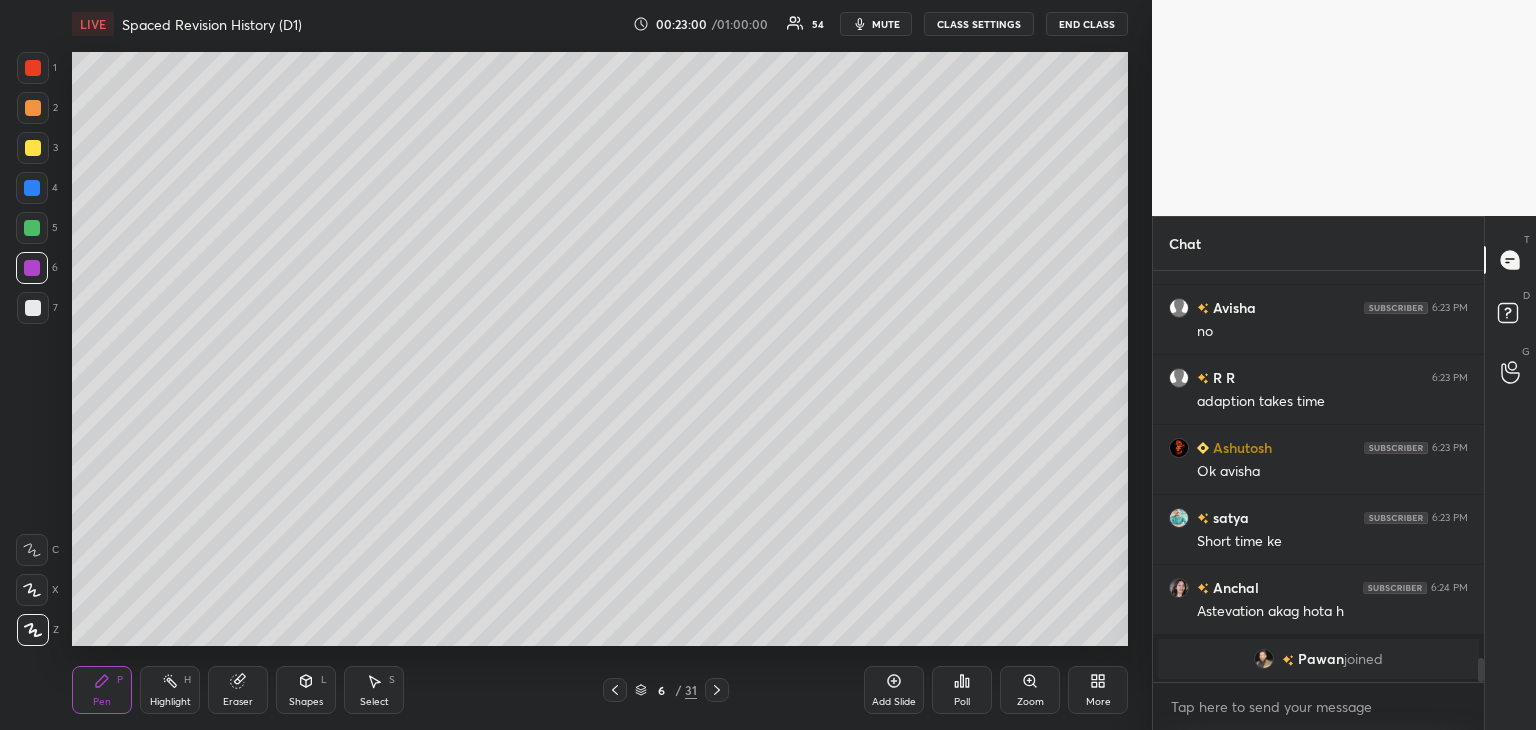 click 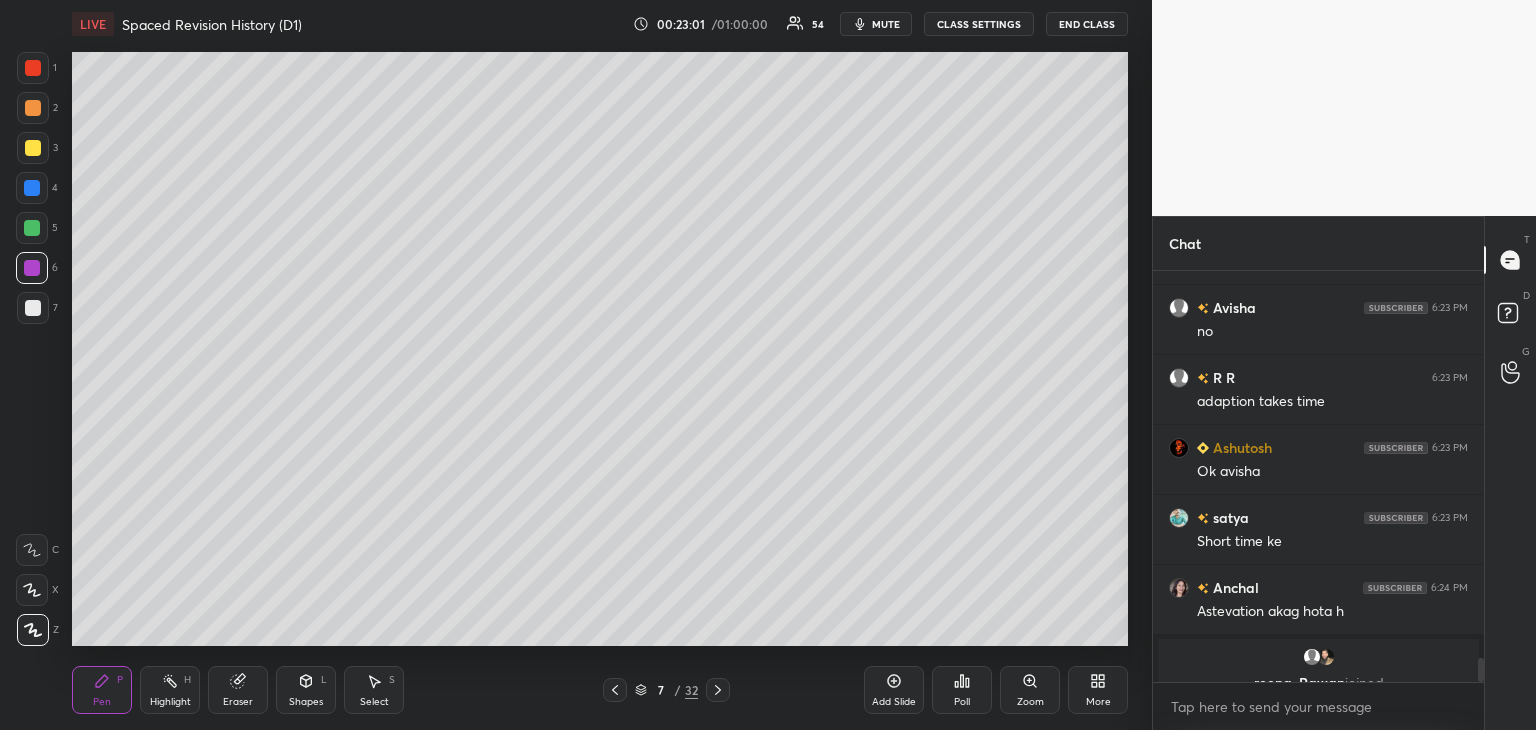 scroll, scrollTop: 6596, scrollLeft: 0, axis: vertical 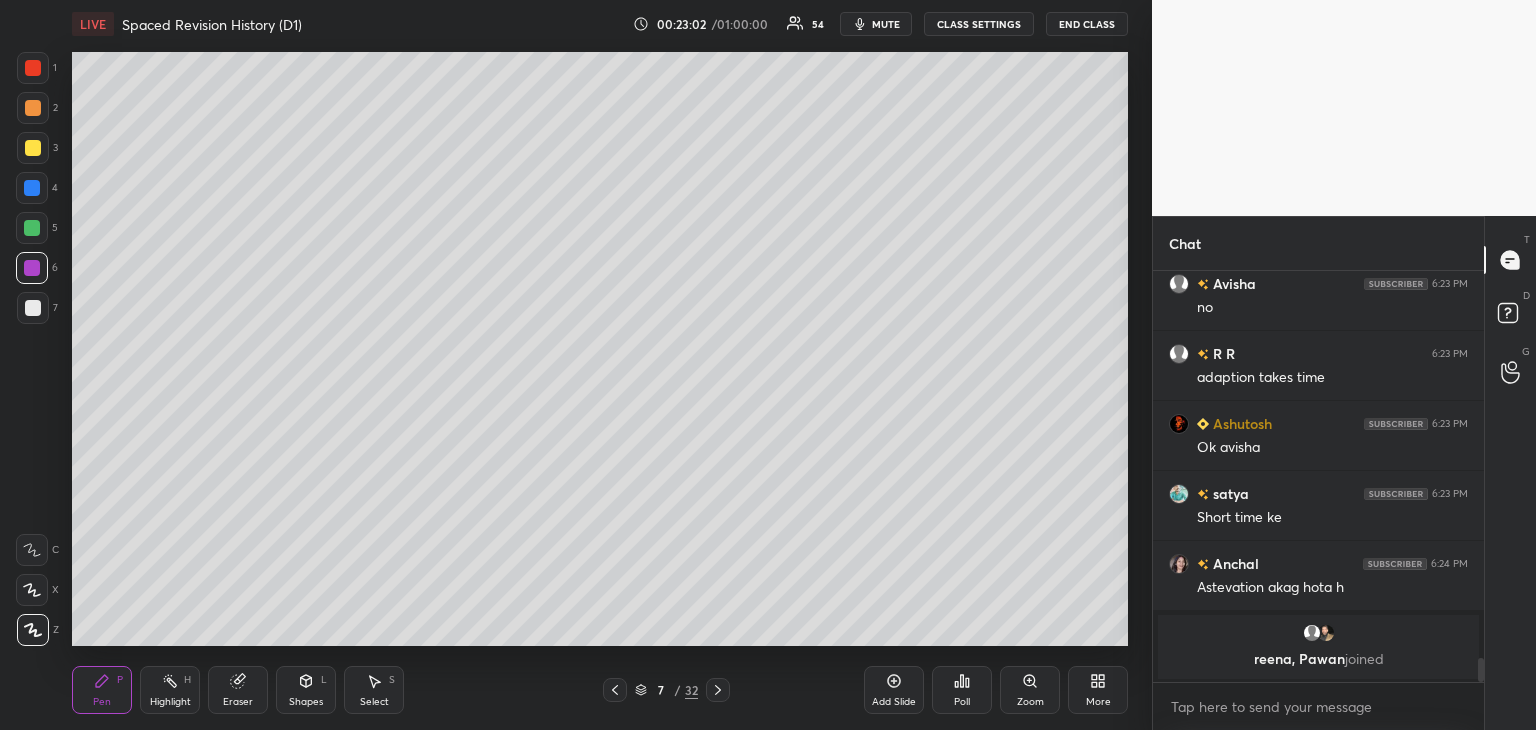 click at bounding box center (33, 308) 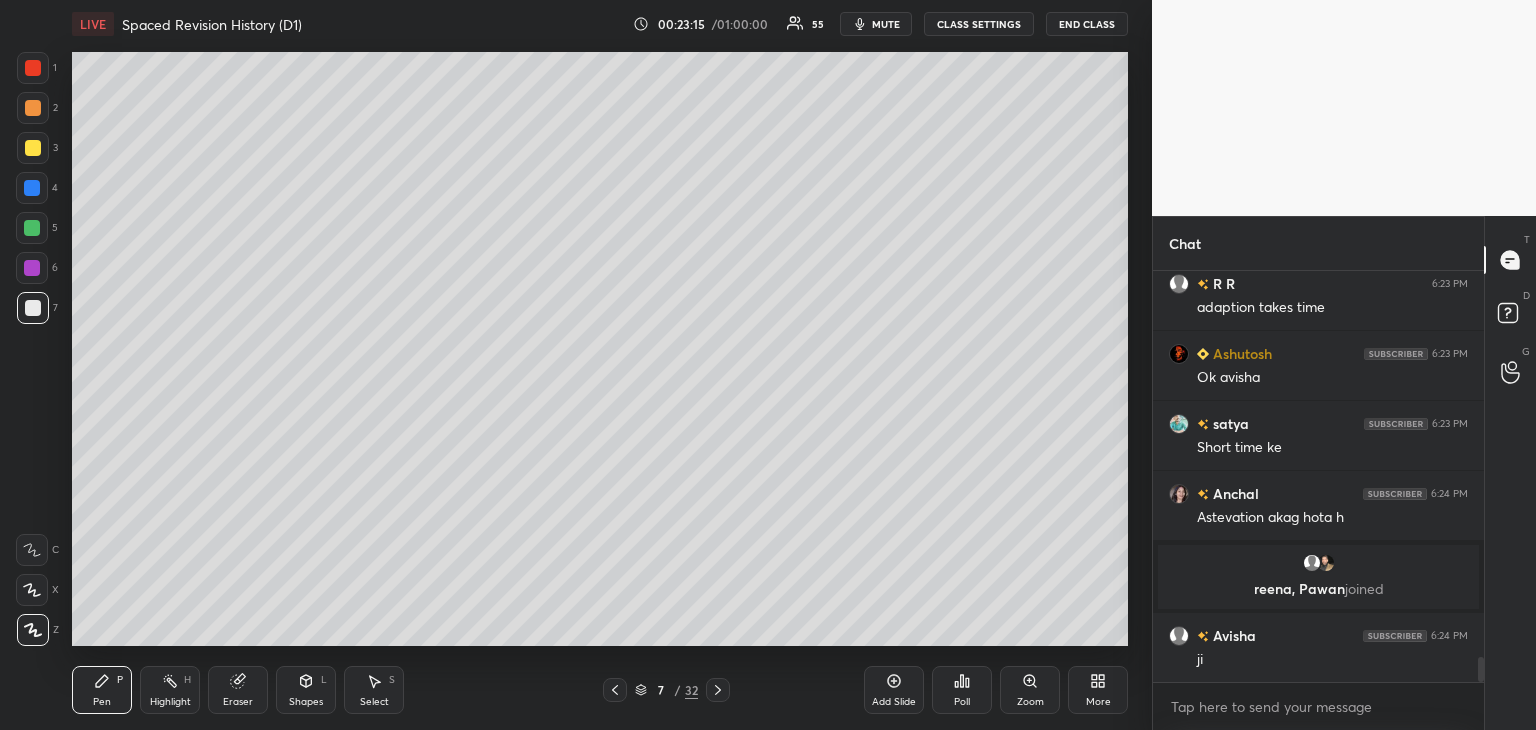 scroll, scrollTop: 6496, scrollLeft: 0, axis: vertical 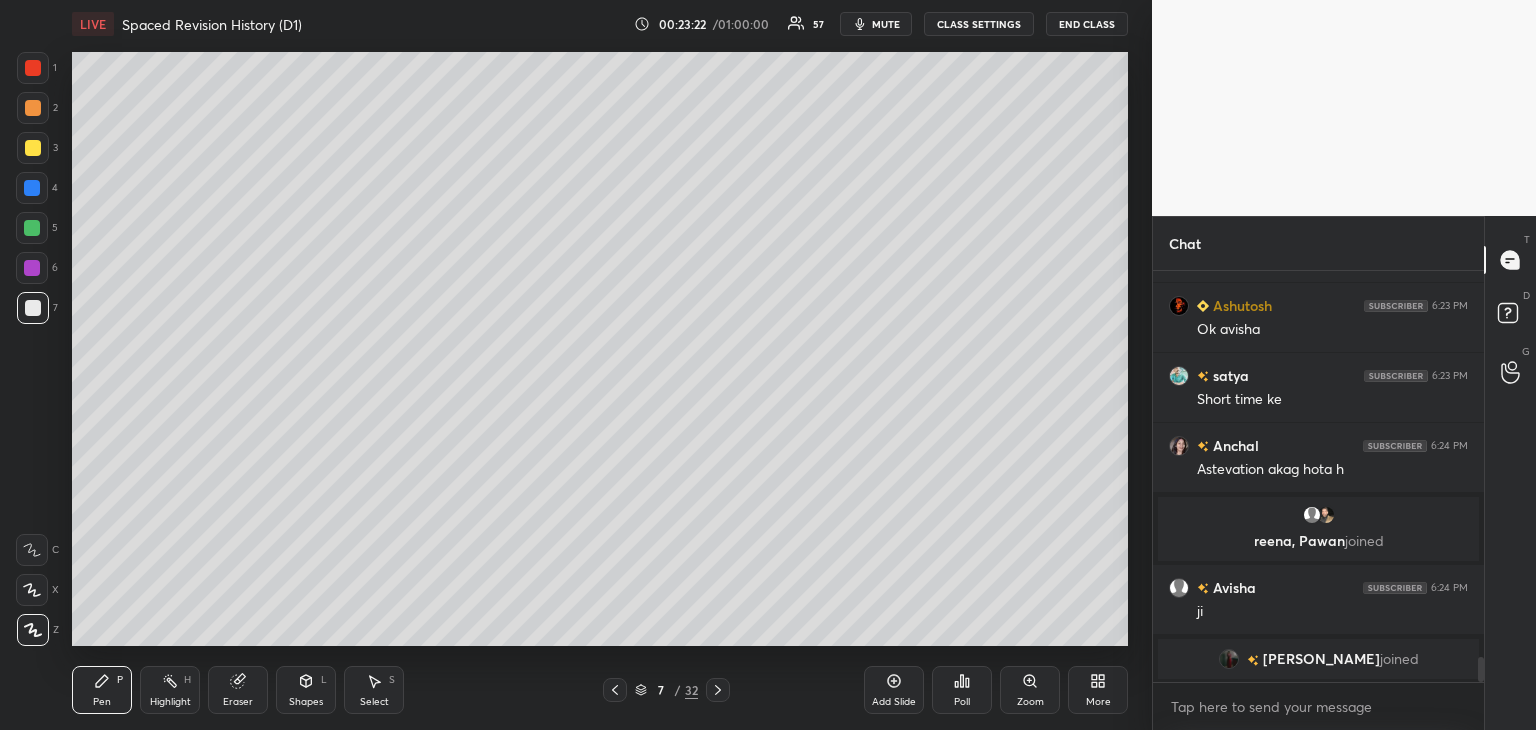 click on "1 2 3 4 5 6 7 C X Z C X Z E E Erase all   H H" at bounding box center [32, 349] 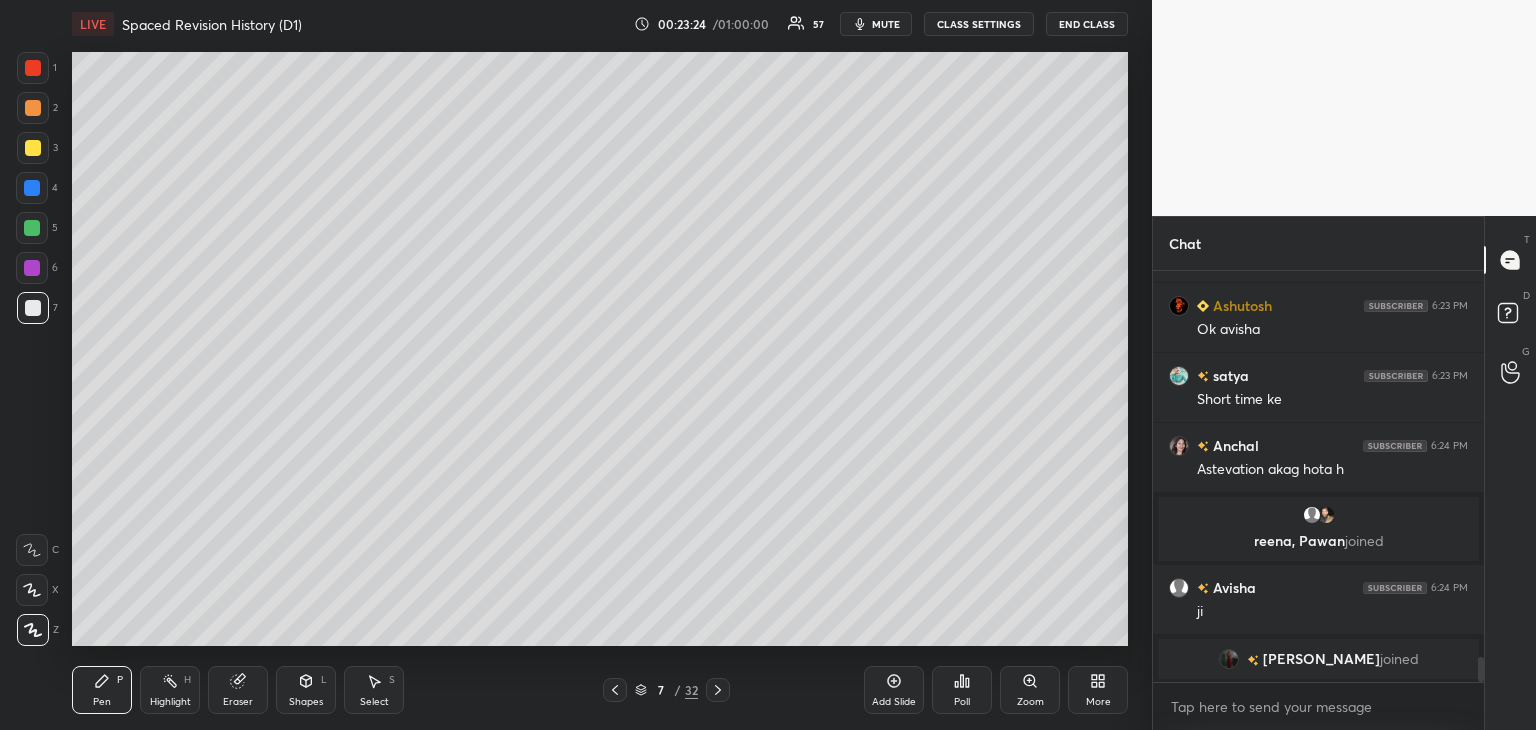 drag, startPoint x: 28, startPoint y: 154, endPoint x: 67, endPoint y: 148, distance: 39.45884 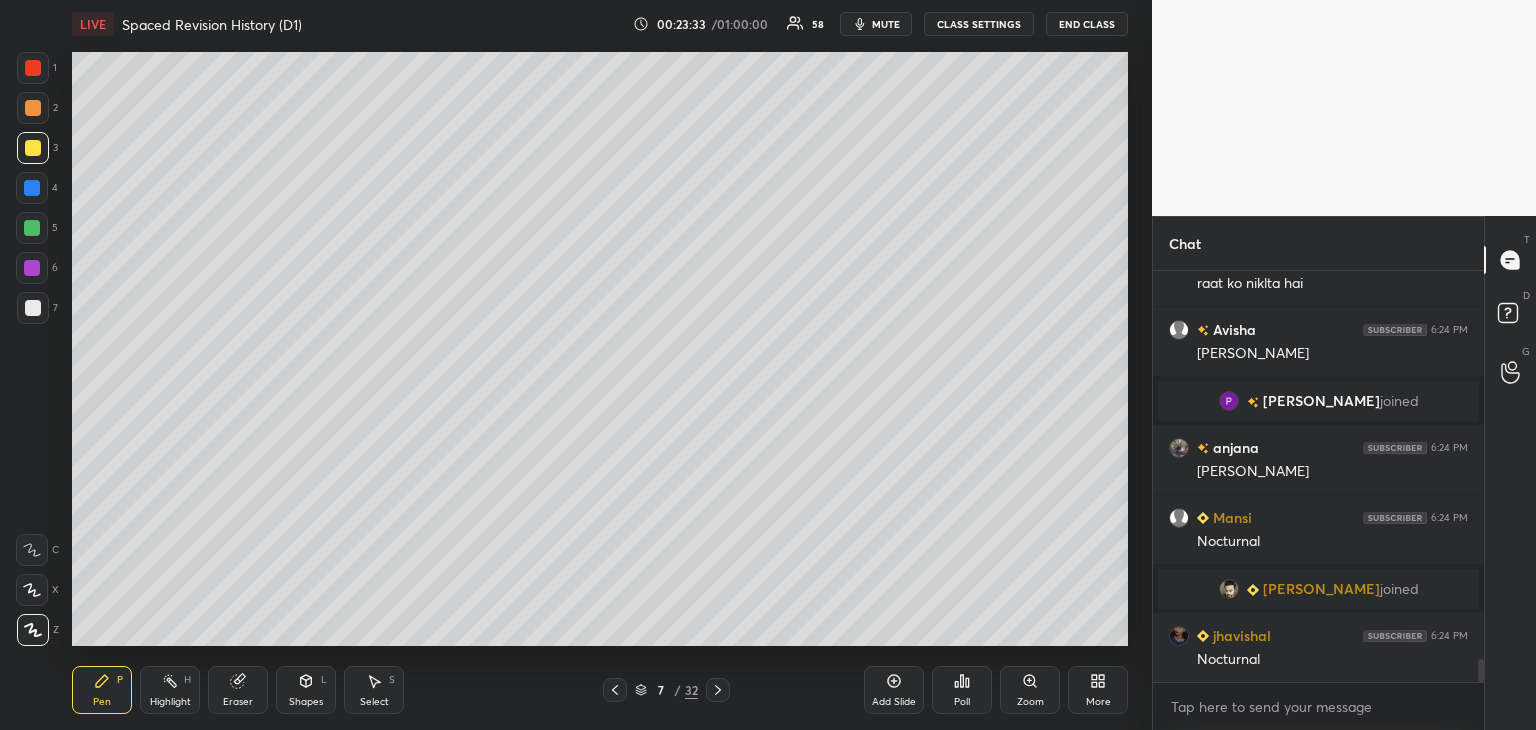 scroll, scrollTop: 6894, scrollLeft: 0, axis: vertical 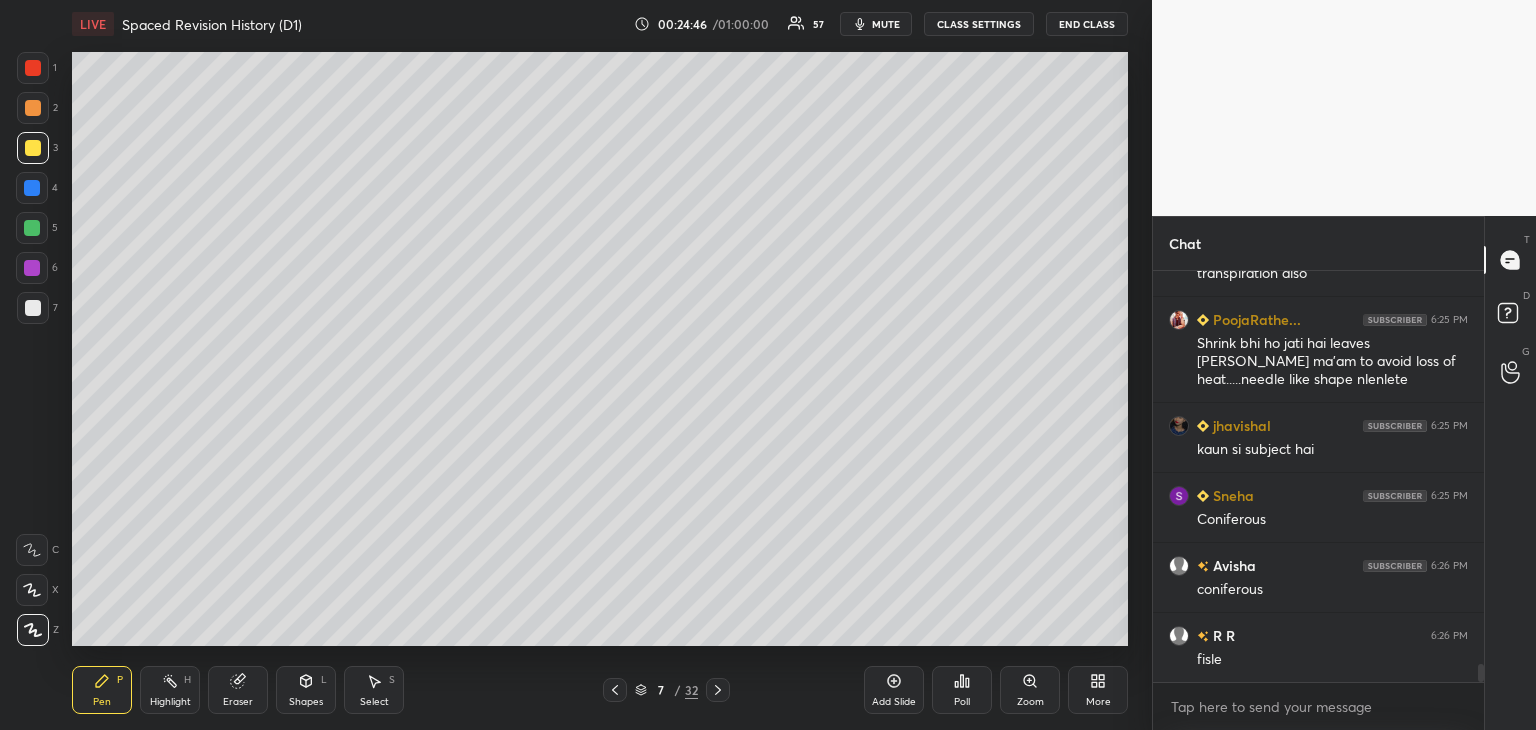 click on "Add Slide" at bounding box center (894, 690) 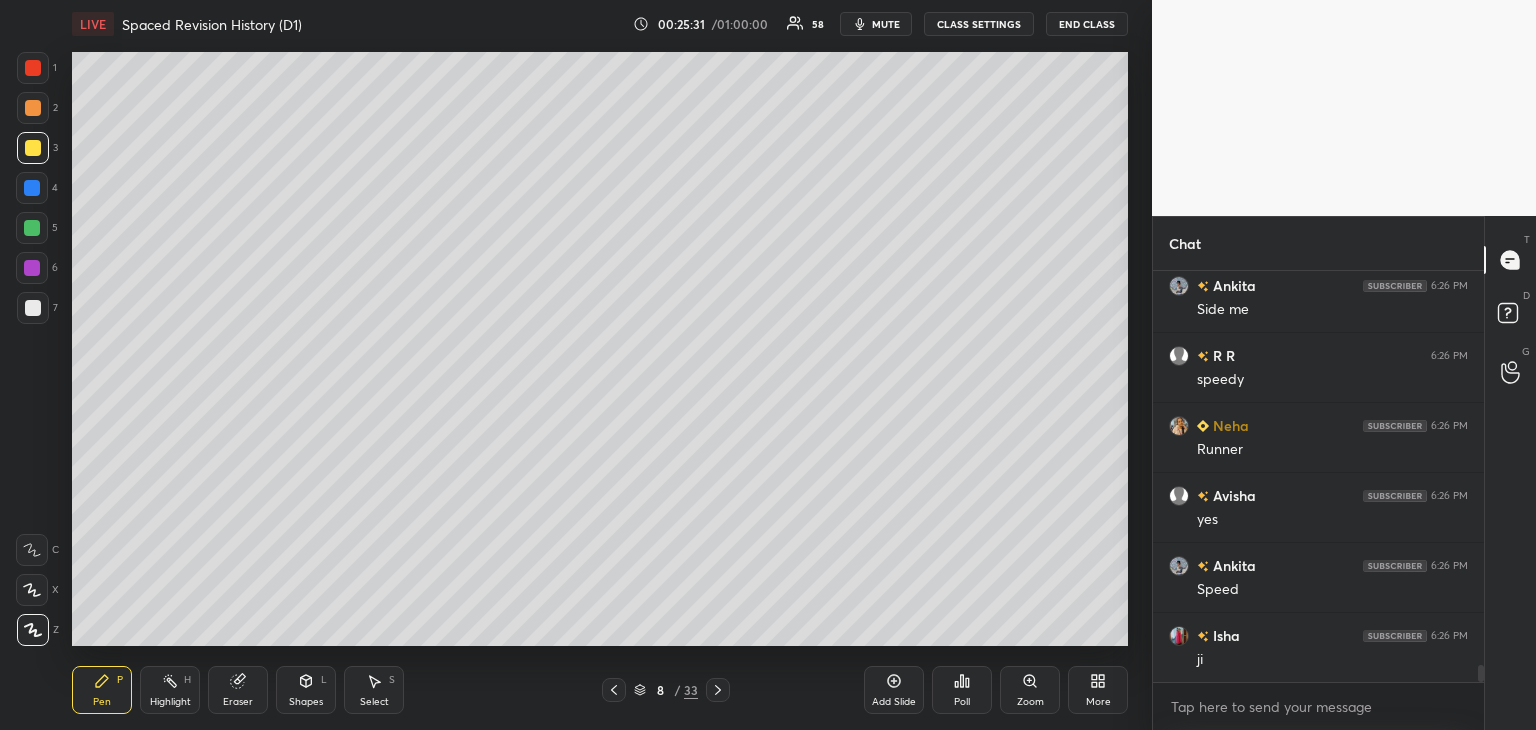 scroll, scrollTop: 9718, scrollLeft: 0, axis: vertical 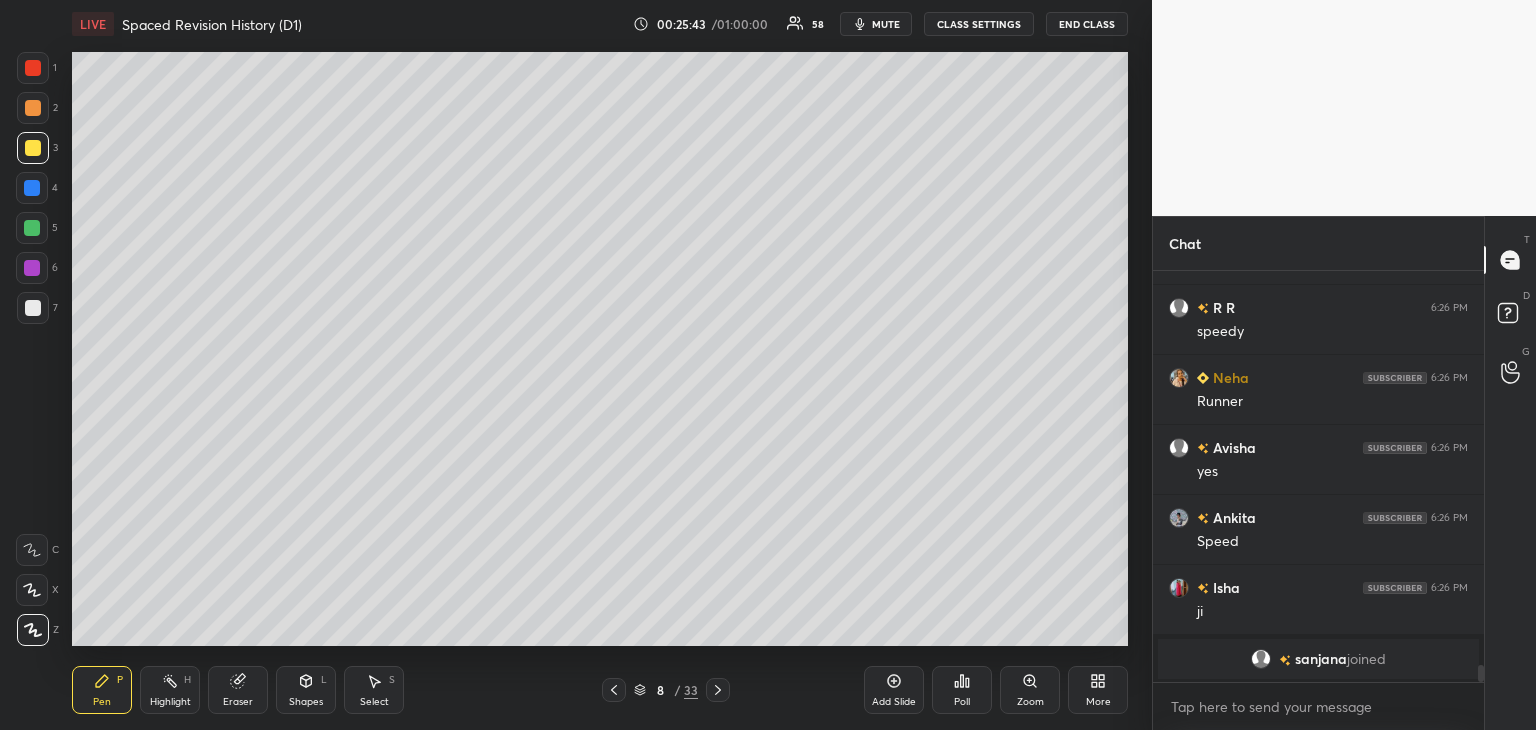 click at bounding box center [33, 308] 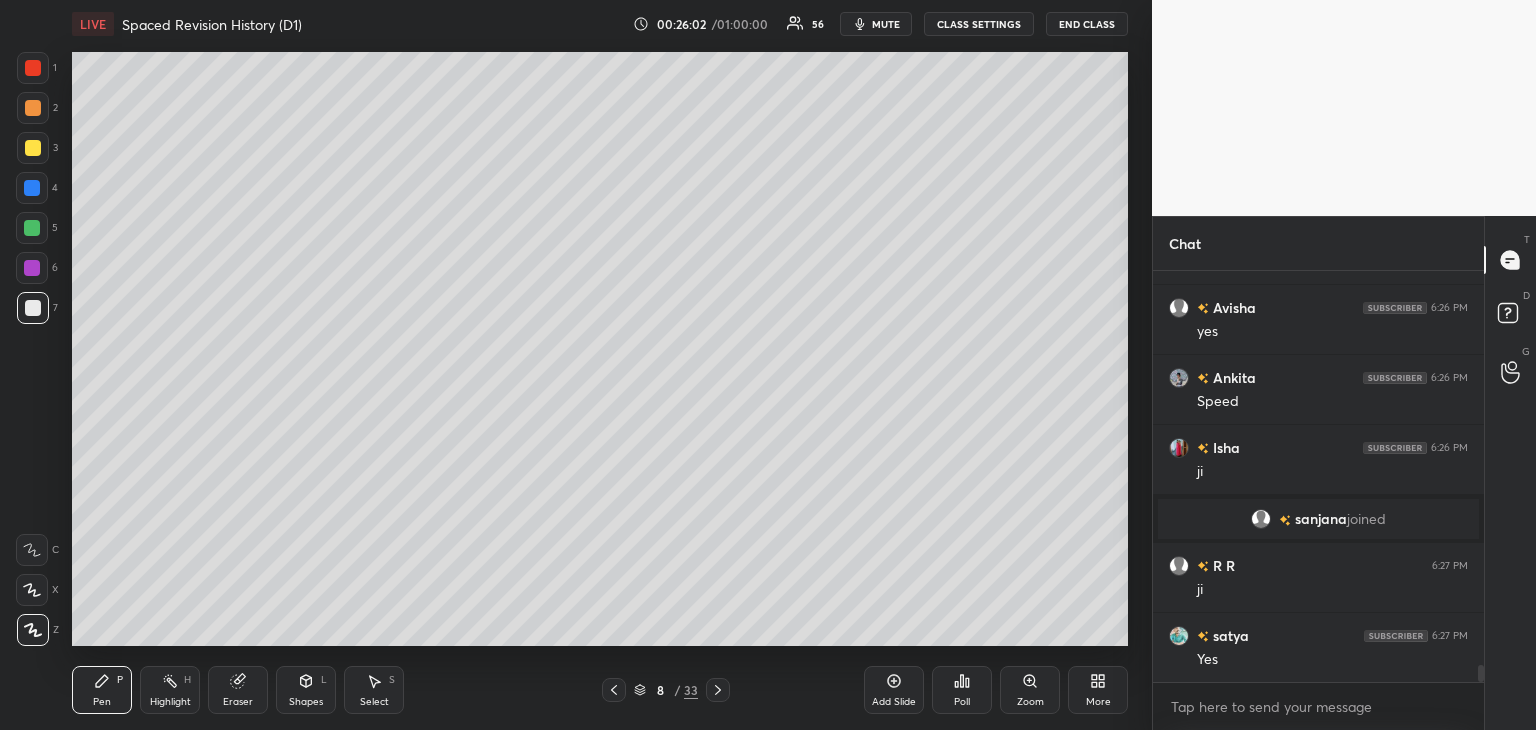 scroll, scrollTop: 9612, scrollLeft: 0, axis: vertical 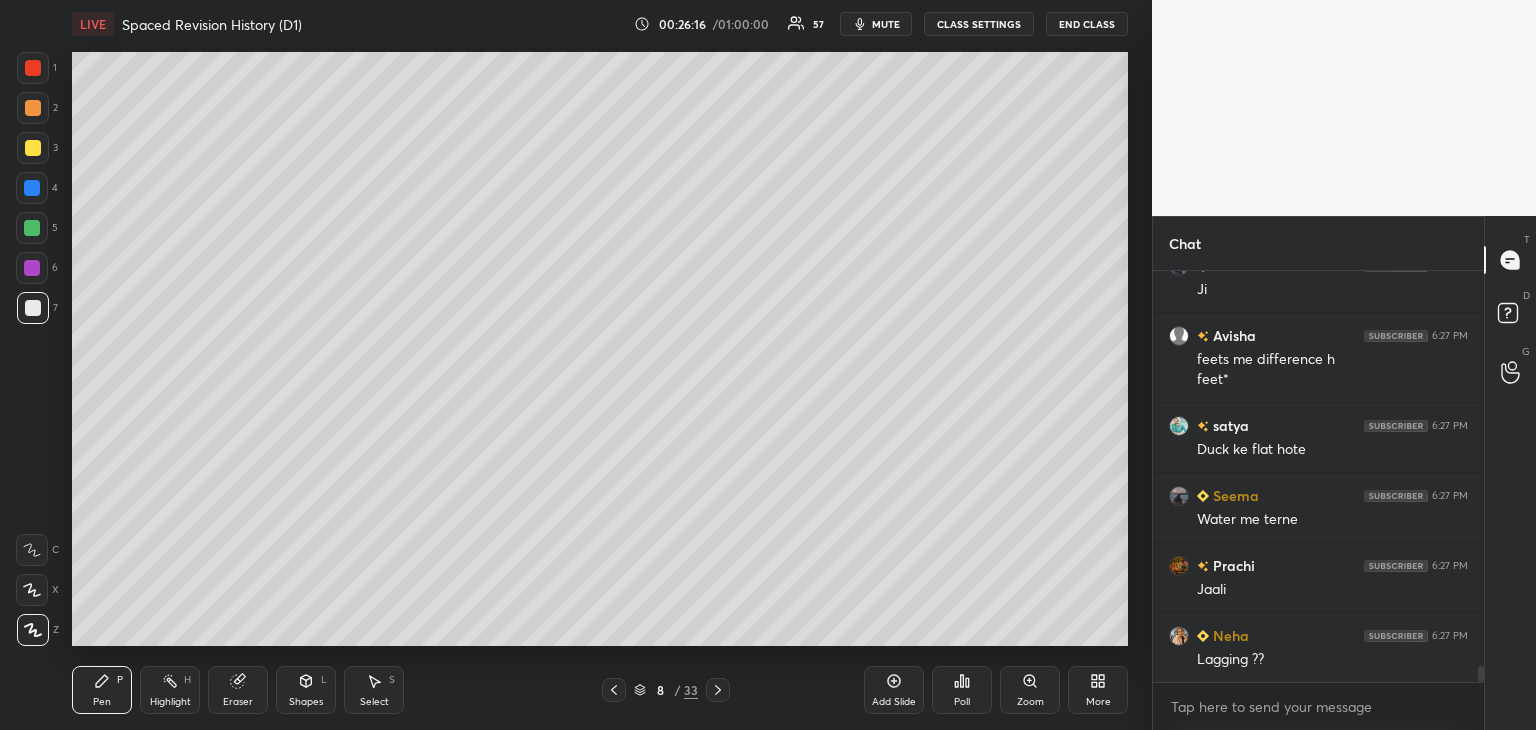click at bounding box center [32, 188] 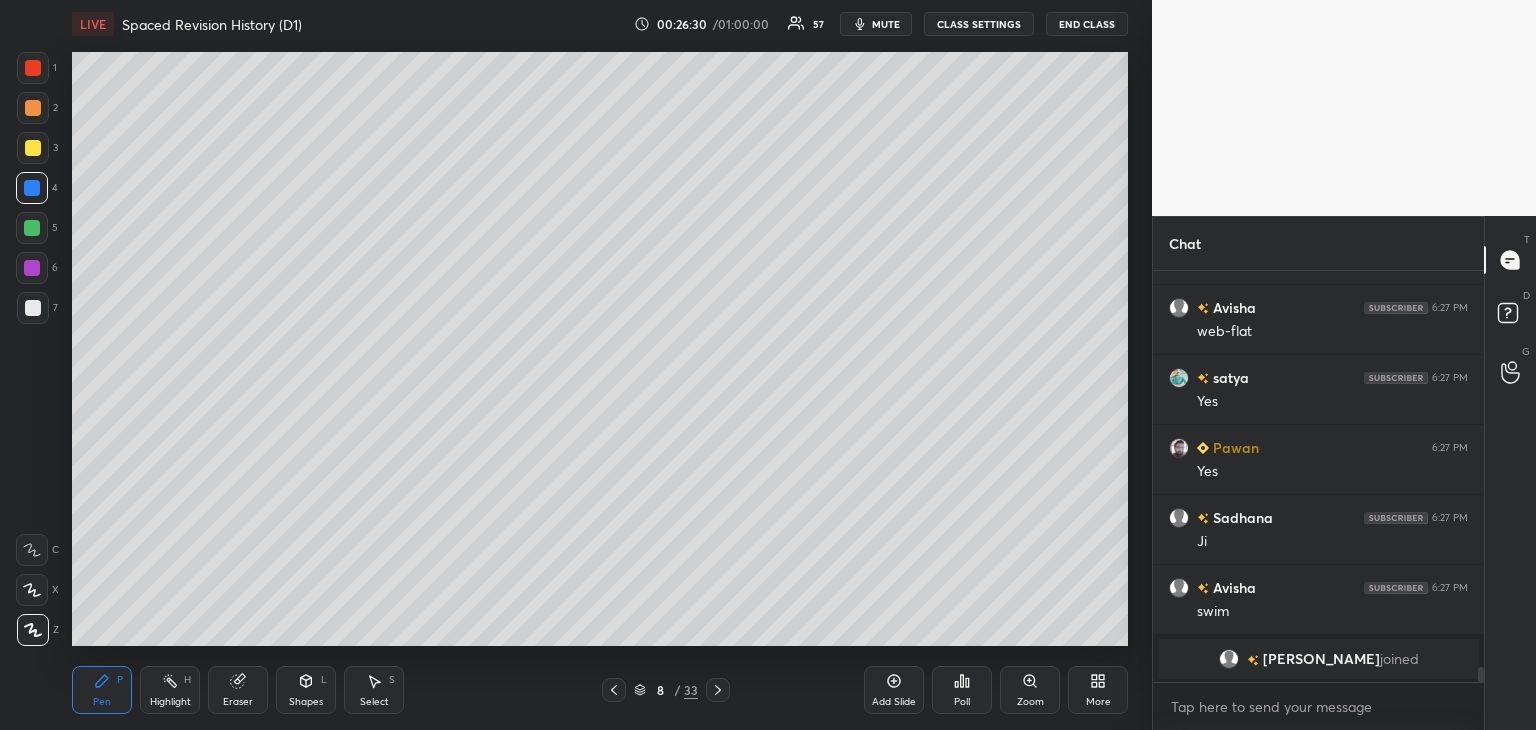 scroll, scrollTop: 10466, scrollLeft: 0, axis: vertical 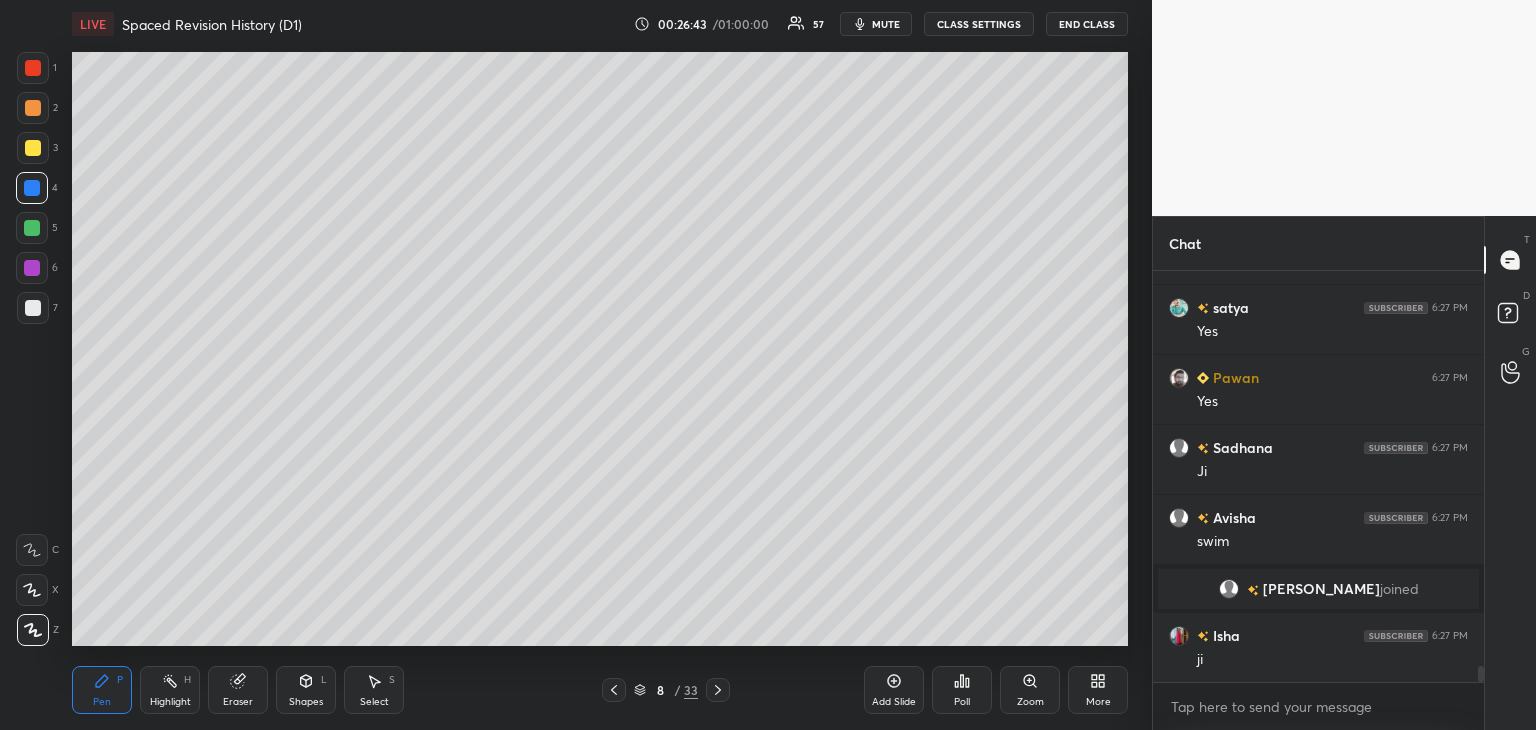 drag, startPoint x: 35, startPoint y: 221, endPoint x: 68, endPoint y: 229, distance: 33.955853 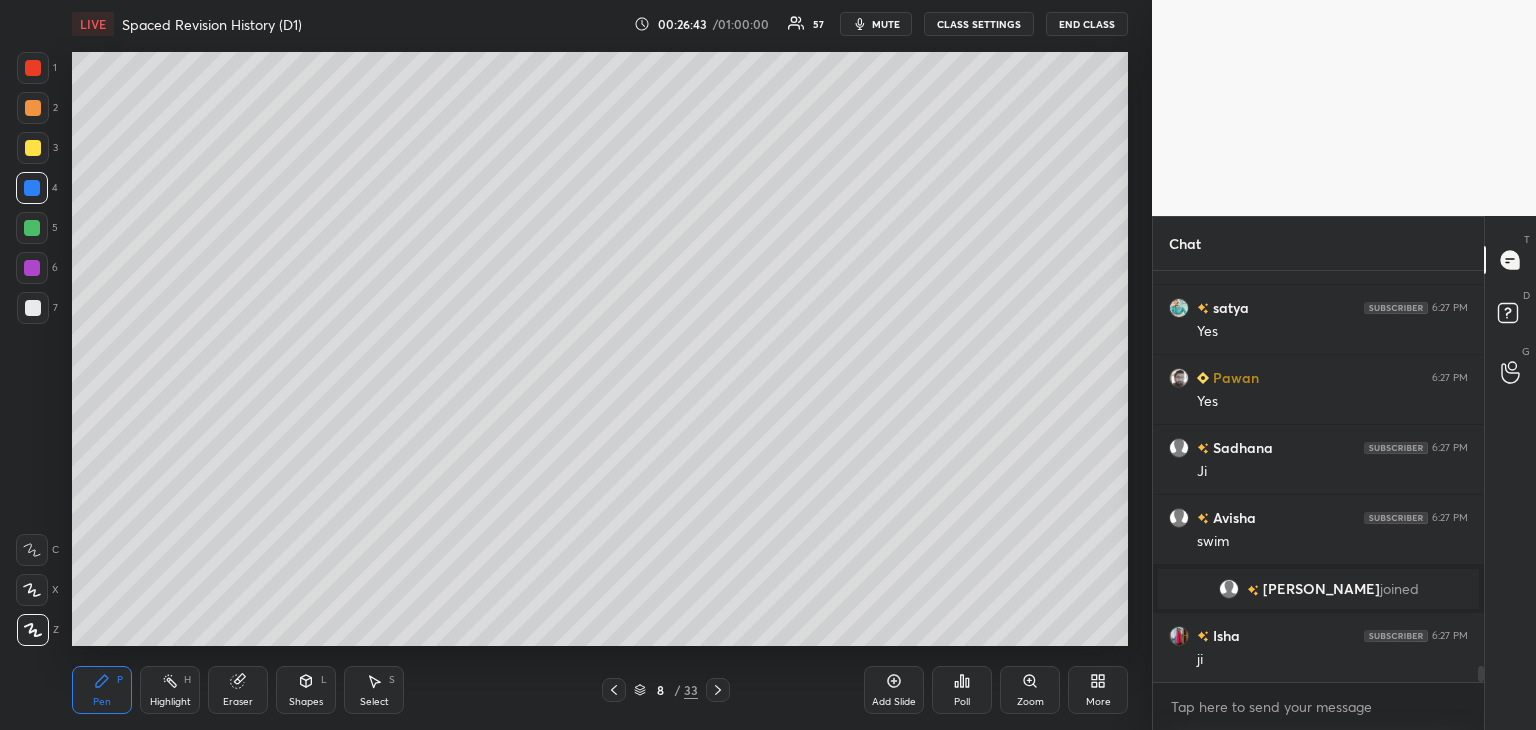 click at bounding box center (32, 228) 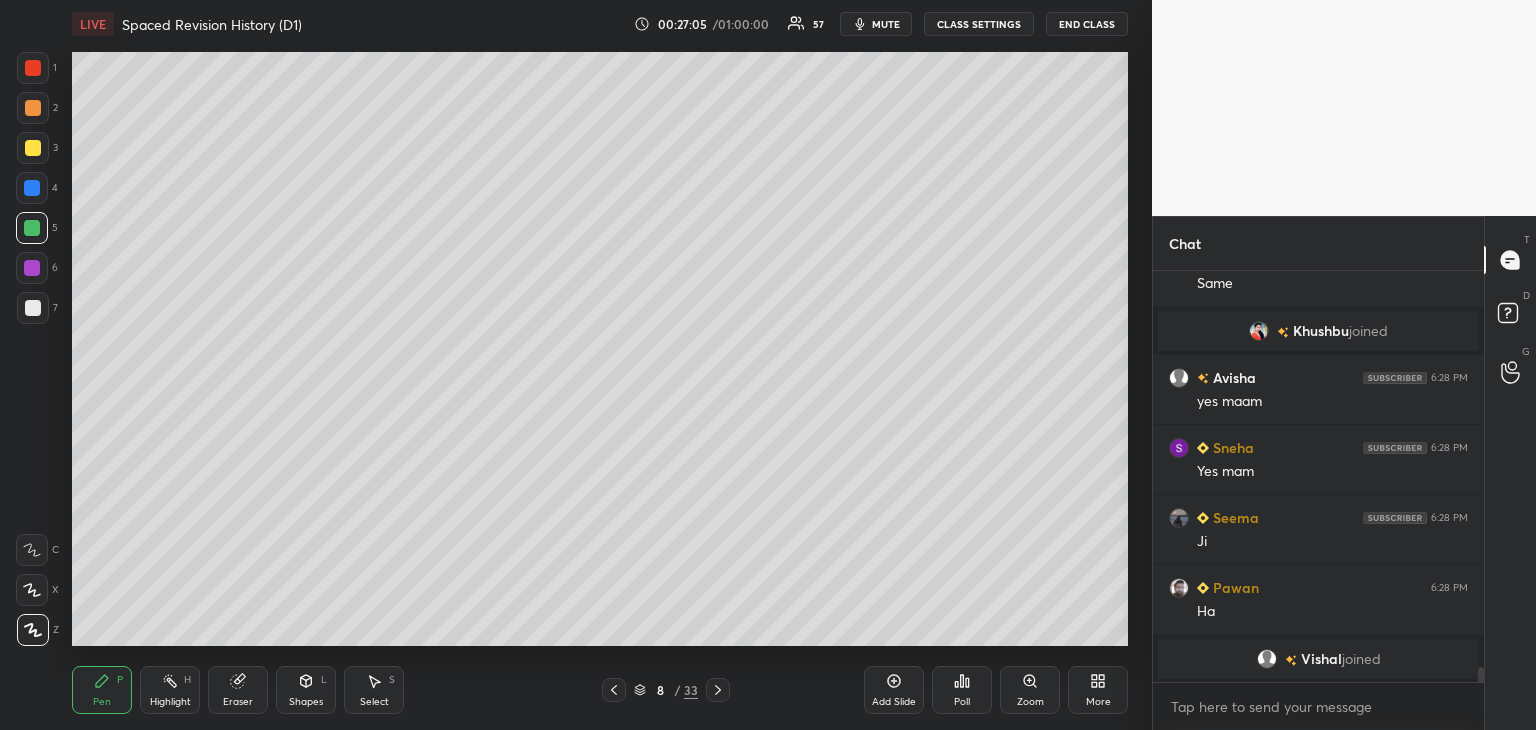 scroll, scrollTop: 10852, scrollLeft: 0, axis: vertical 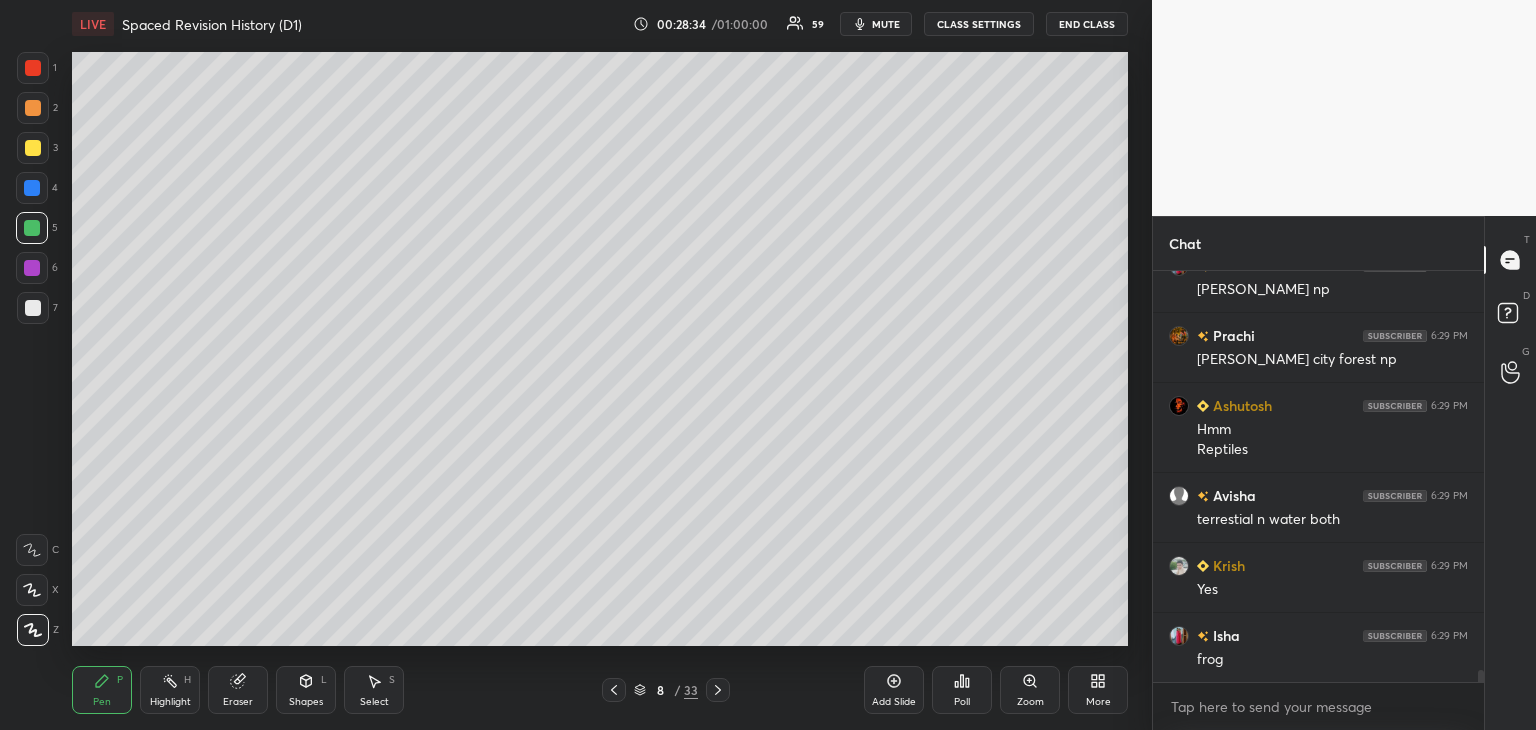 click on "8 / 33" at bounding box center [666, 690] 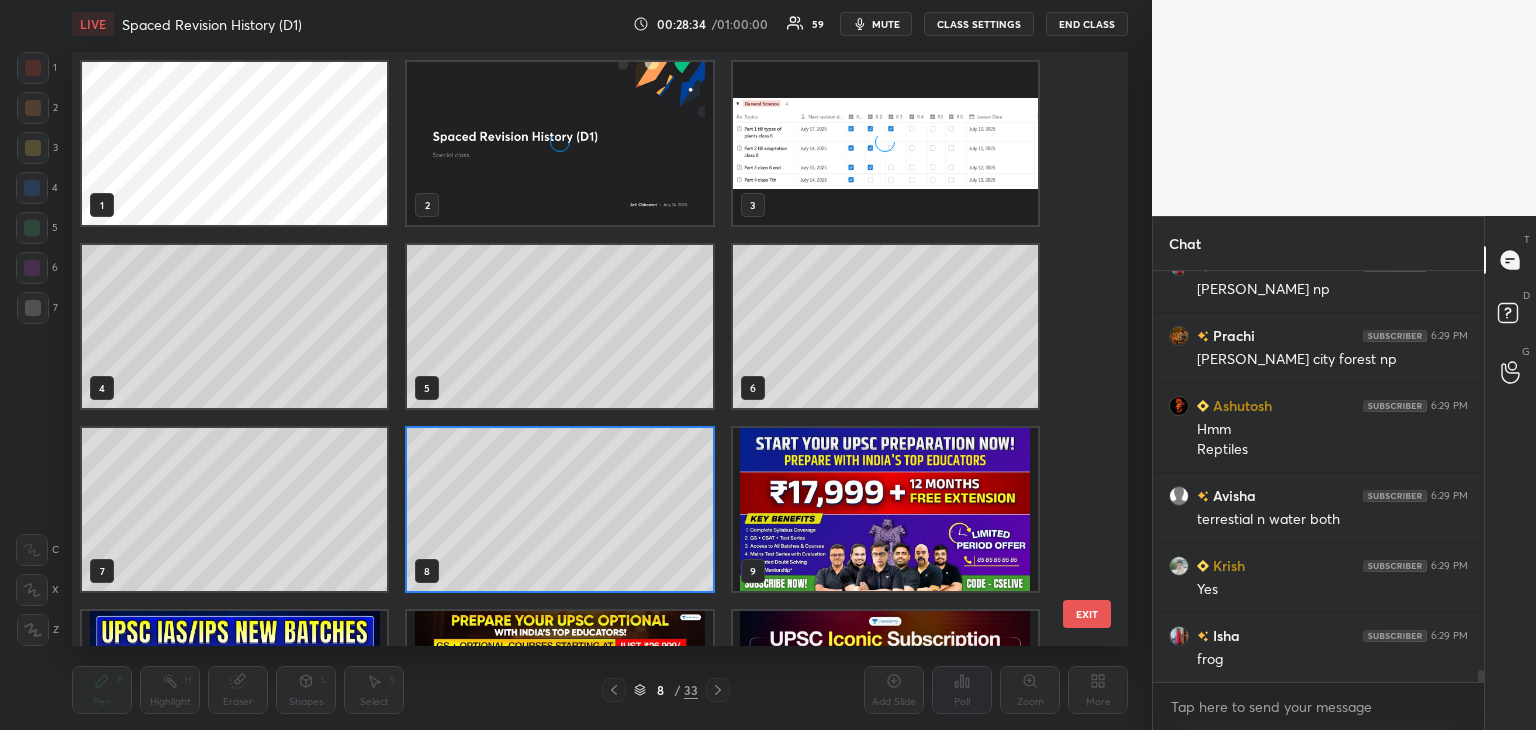 scroll, scrollTop: 6, scrollLeft: 10, axis: both 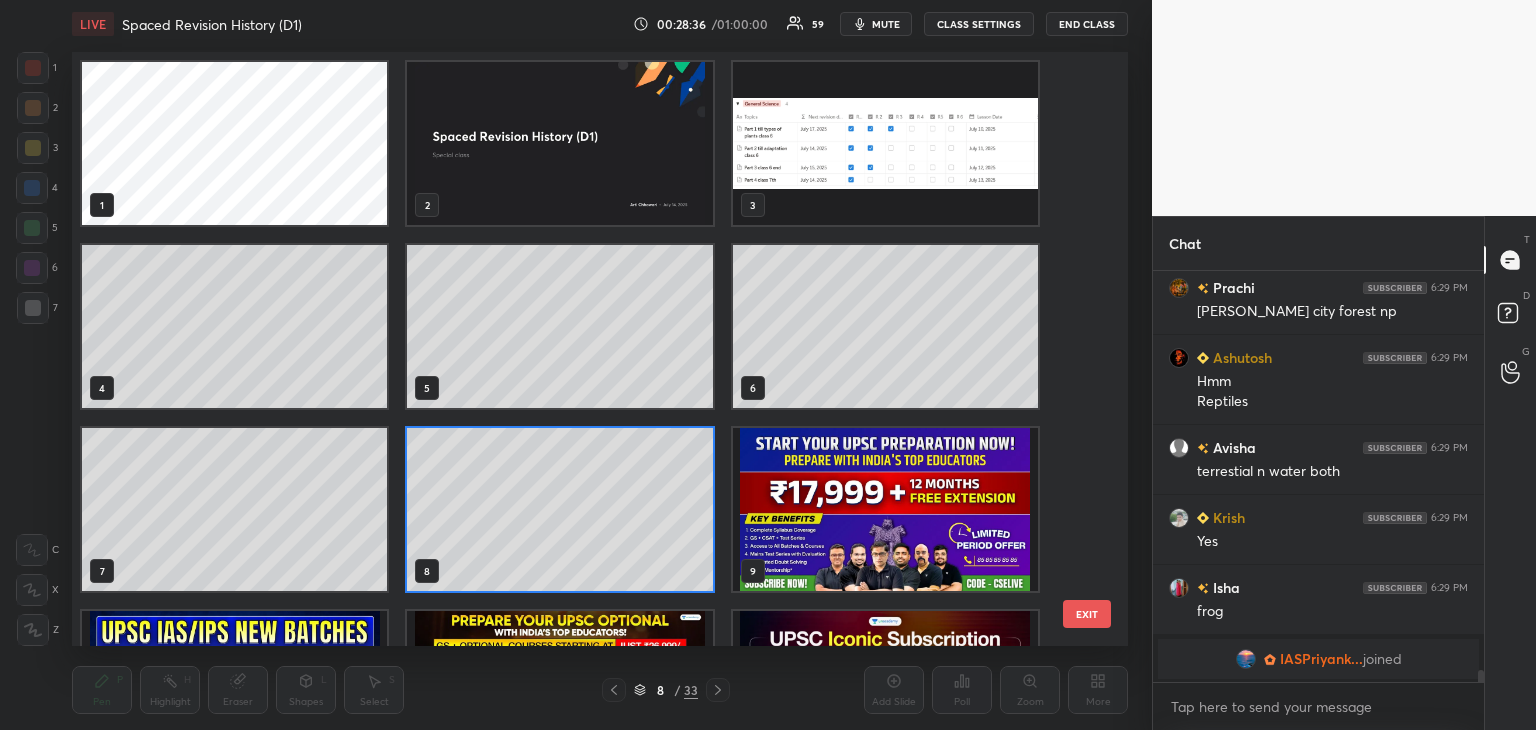 click at bounding box center [885, 143] 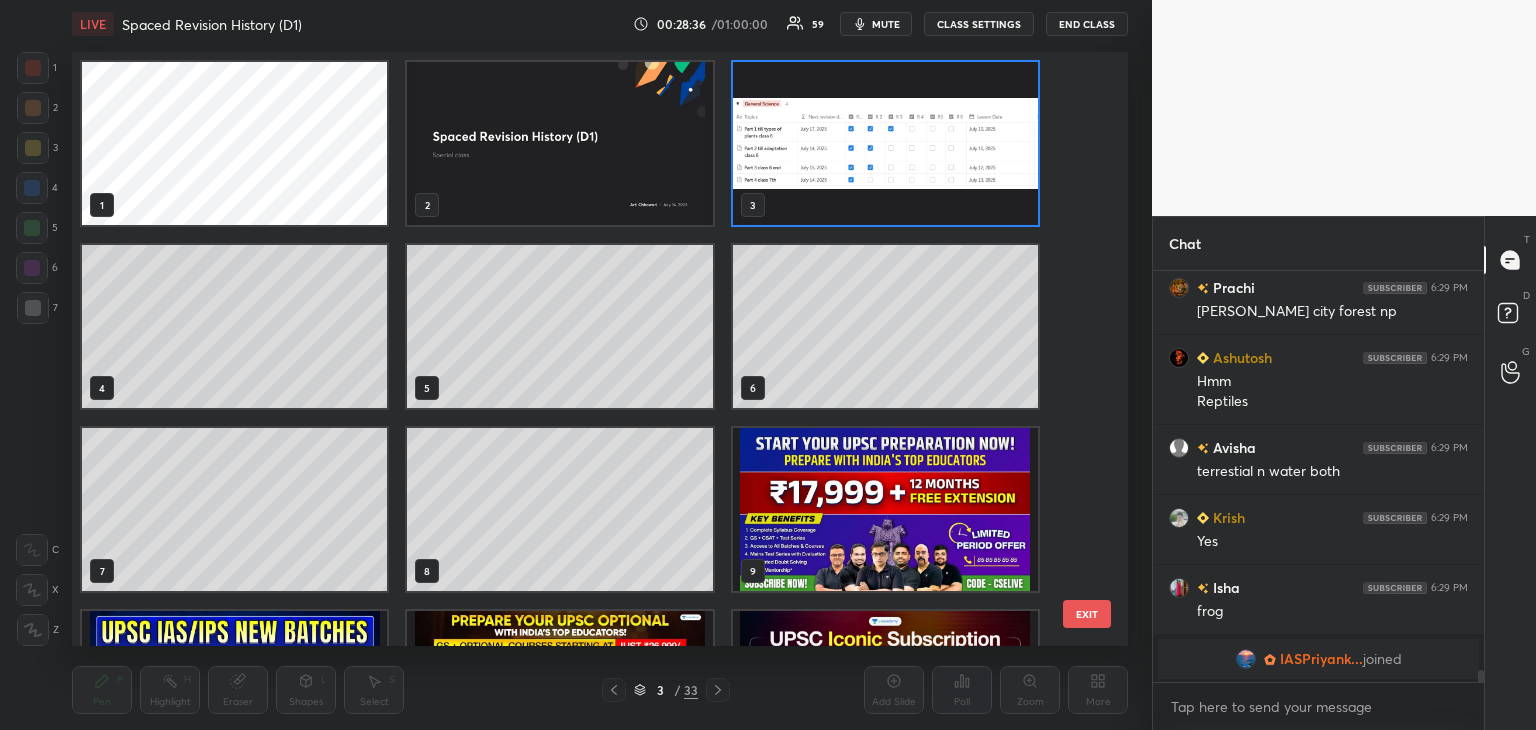 scroll, scrollTop: 12894, scrollLeft: 0, axis: vertical 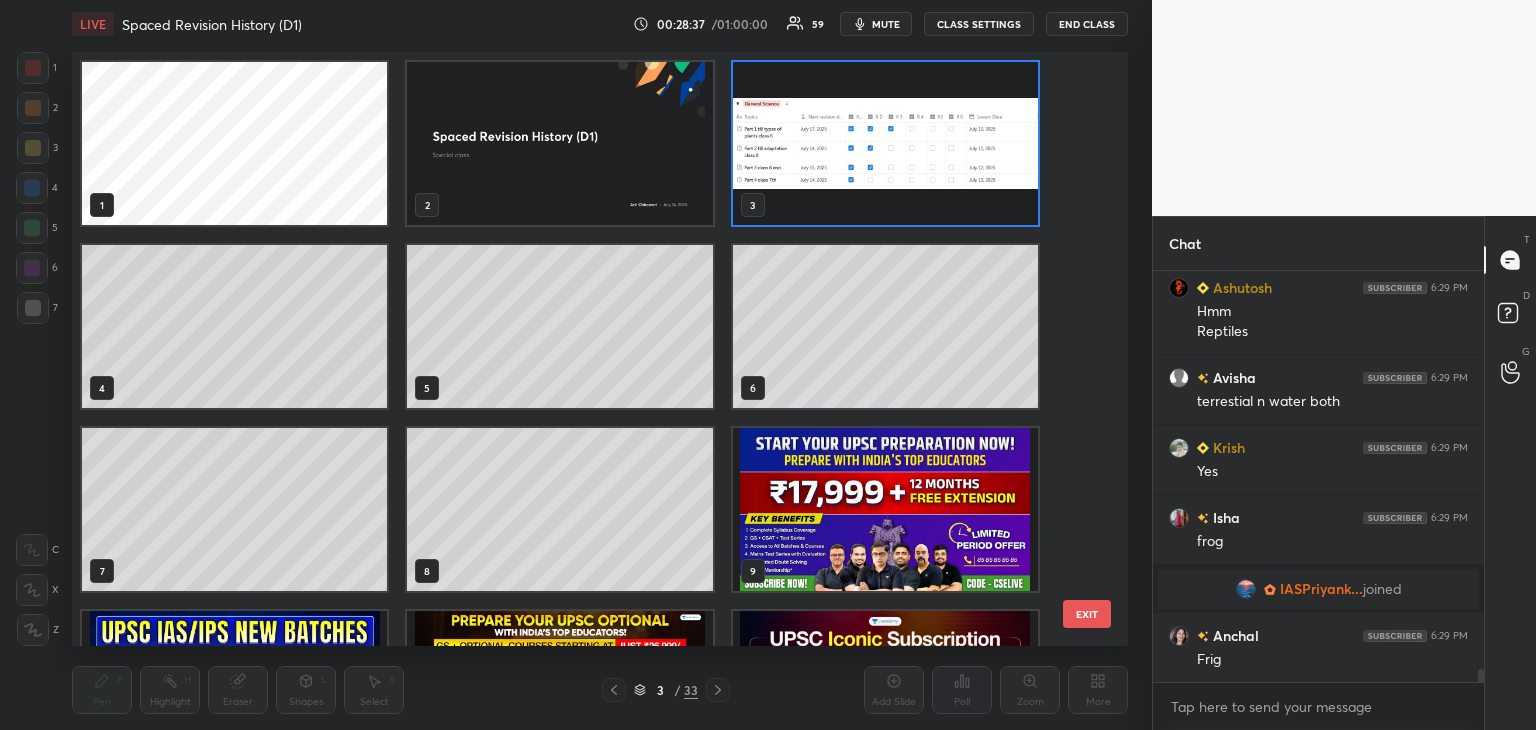 click 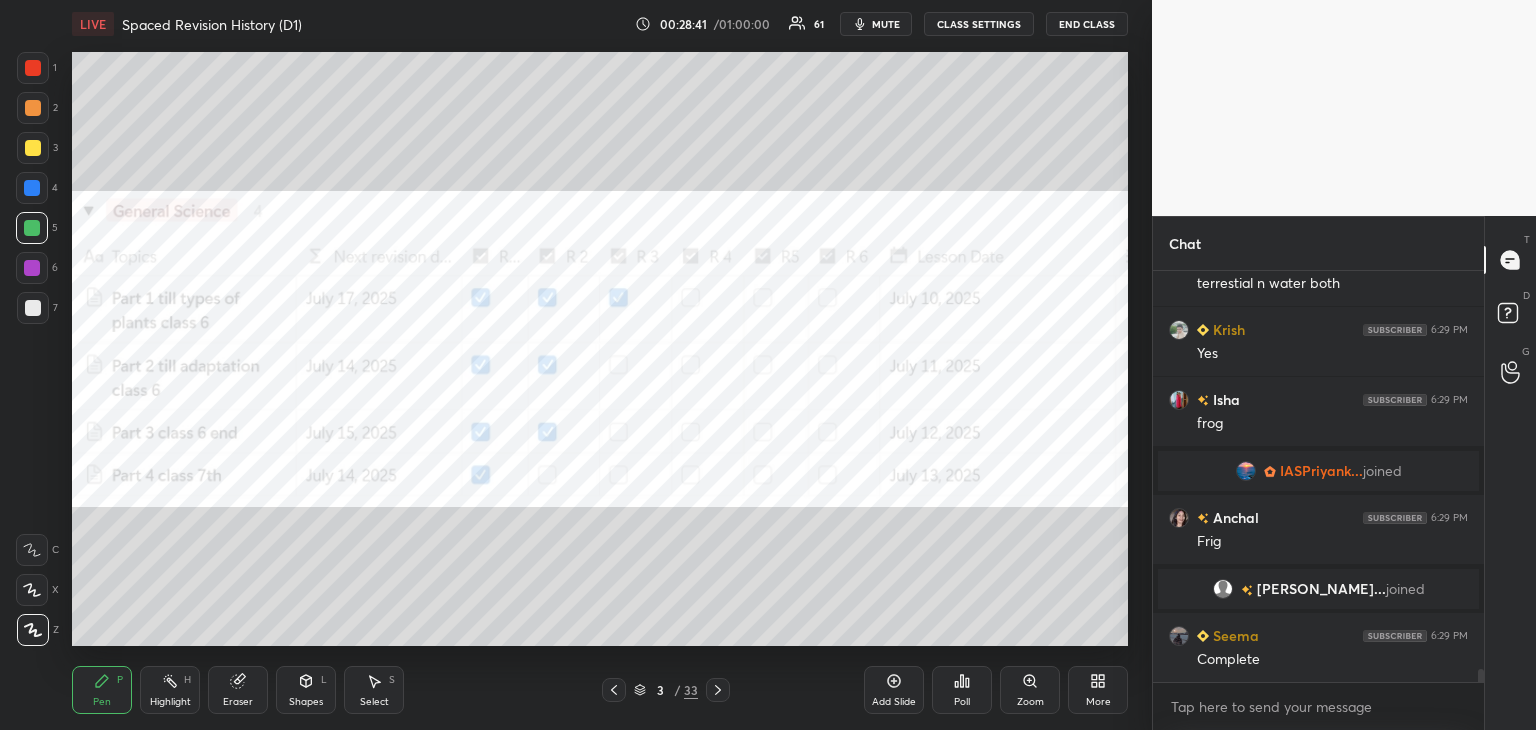scroll, scrollTop: 13084, scrollLeft: 0, axis: vertical 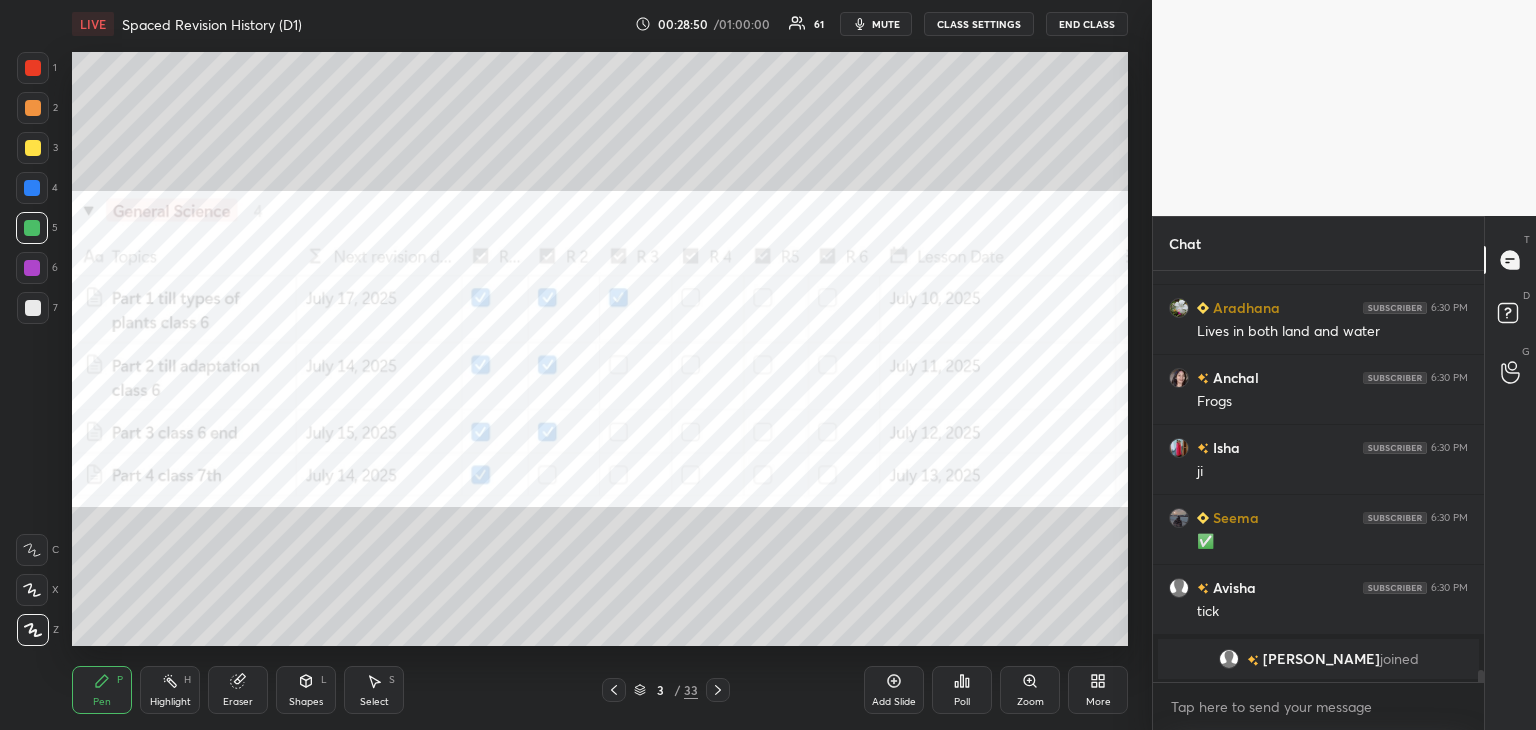 click 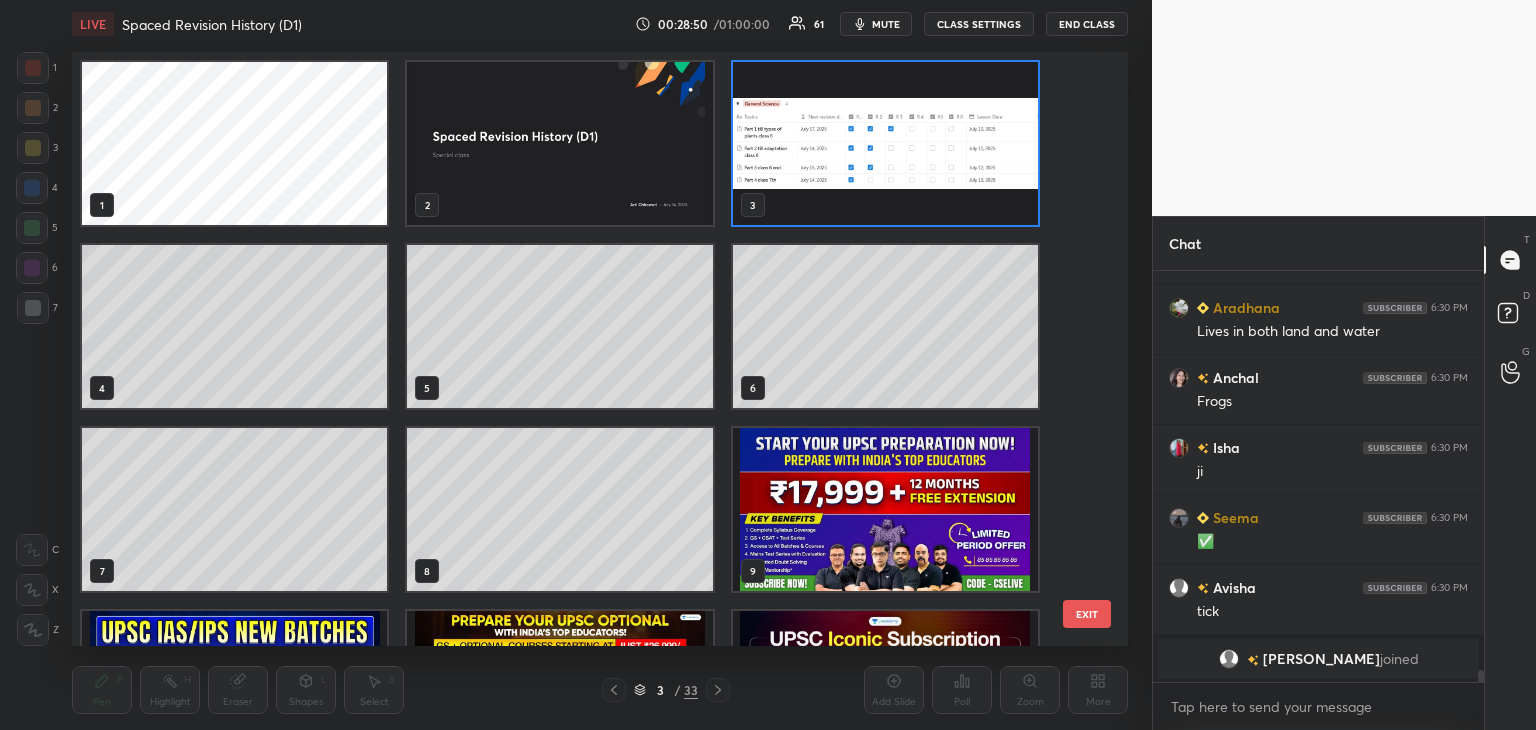 scroll, scrollTop: 6, scrollLeft: 10, axis: both 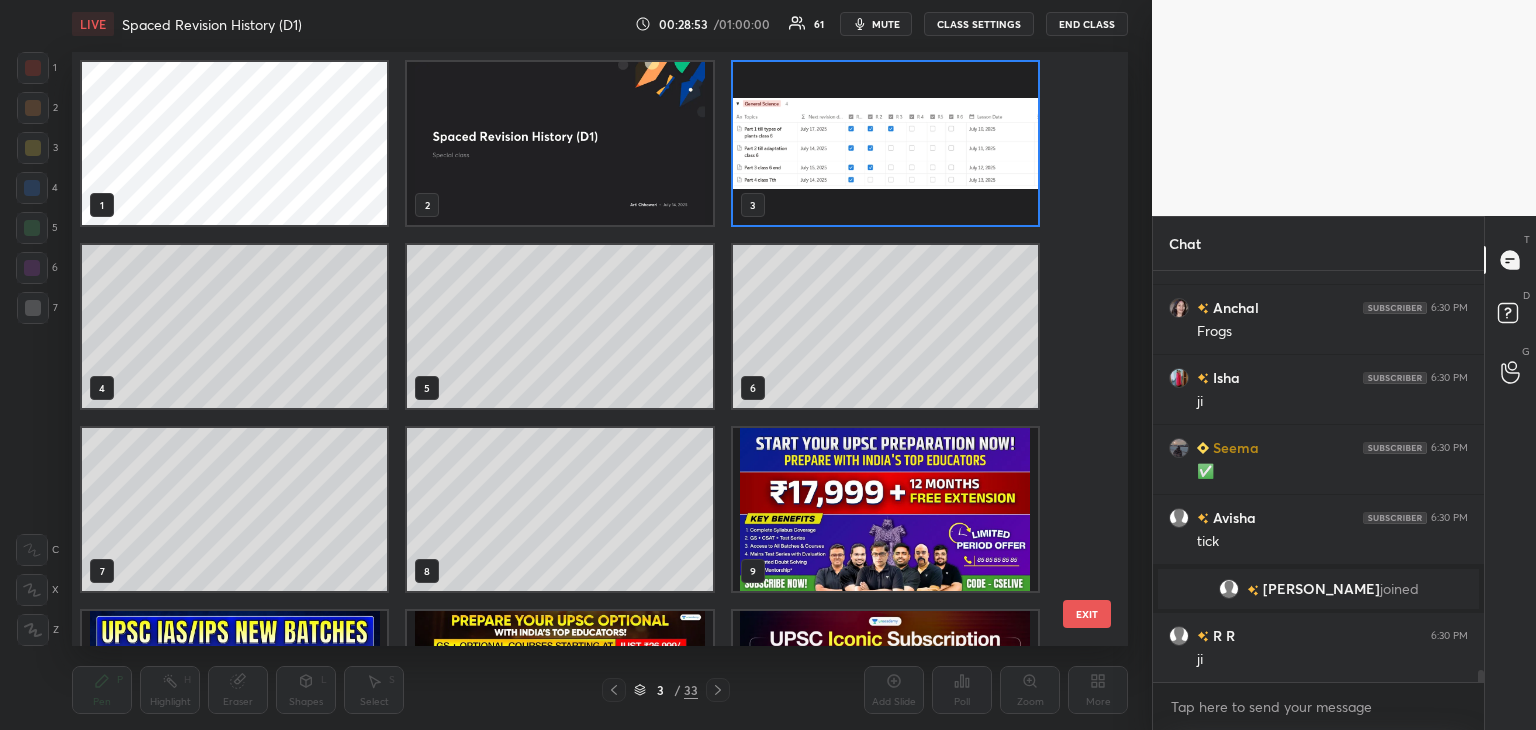 click at bounding box center [885, 143] 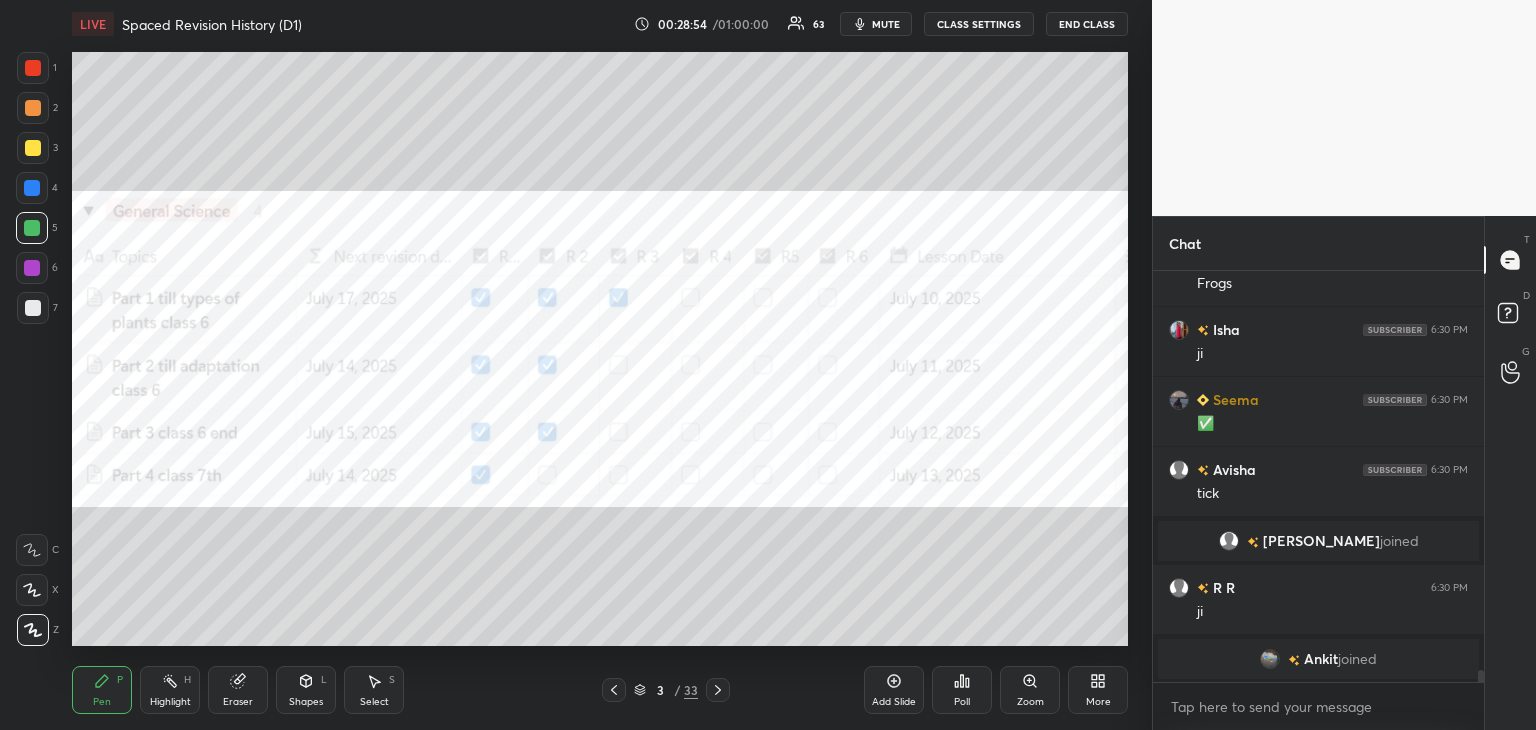 scroll, scrollTop: 13450, scrollLeft: 0, axis: vertical 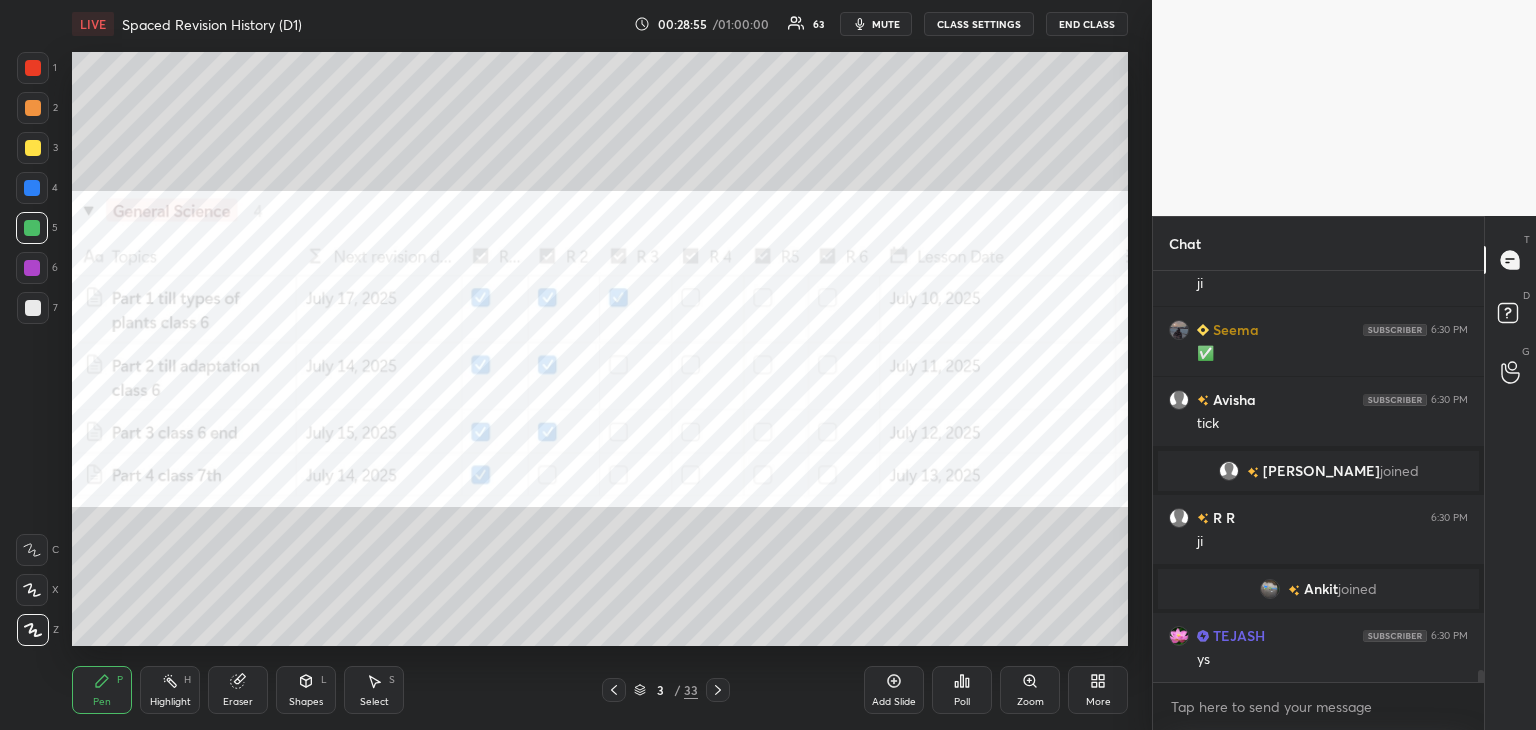 click on "Add Slide" at bounding box center [894, 690] 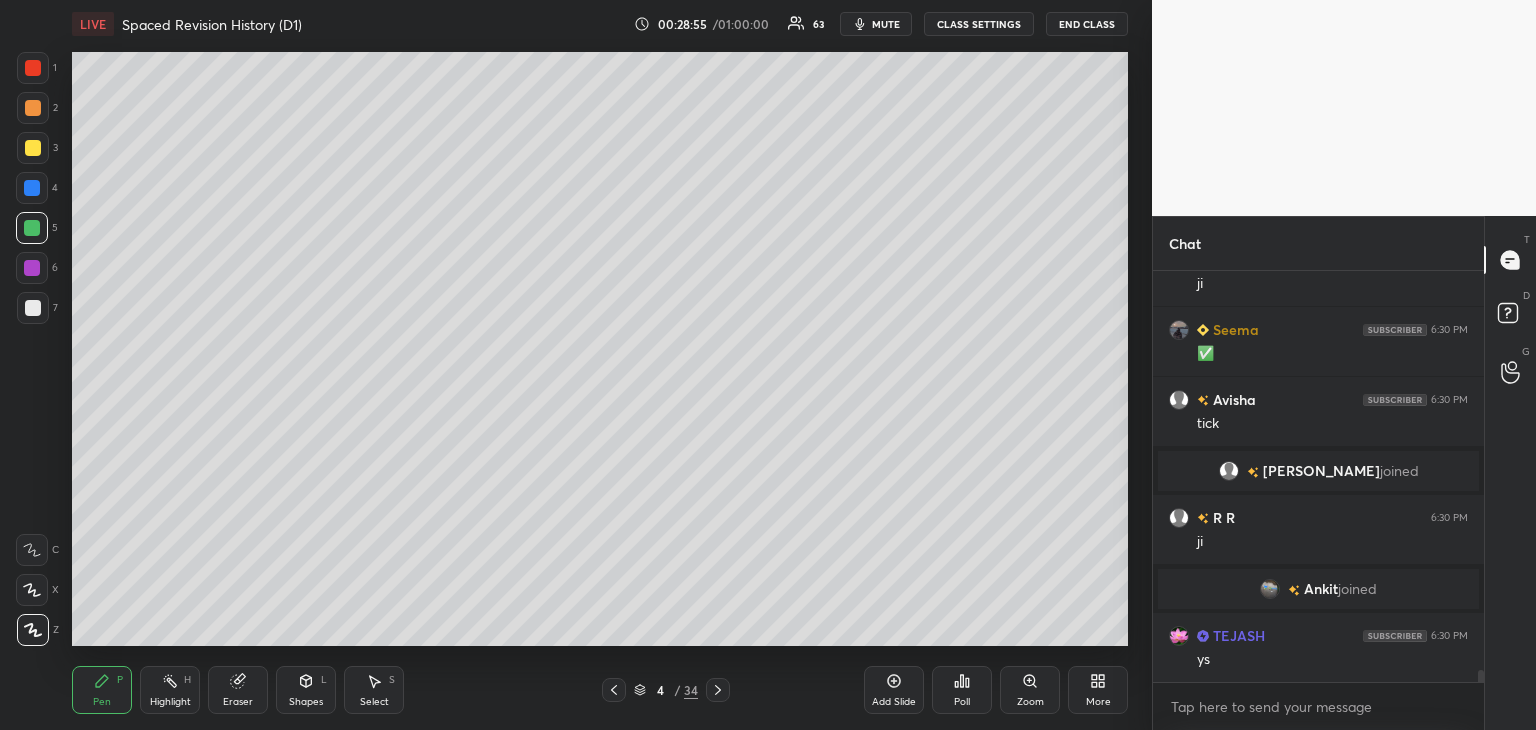 scroll, scrollTop: 13590, scrollLeft: 0, axis: vertical 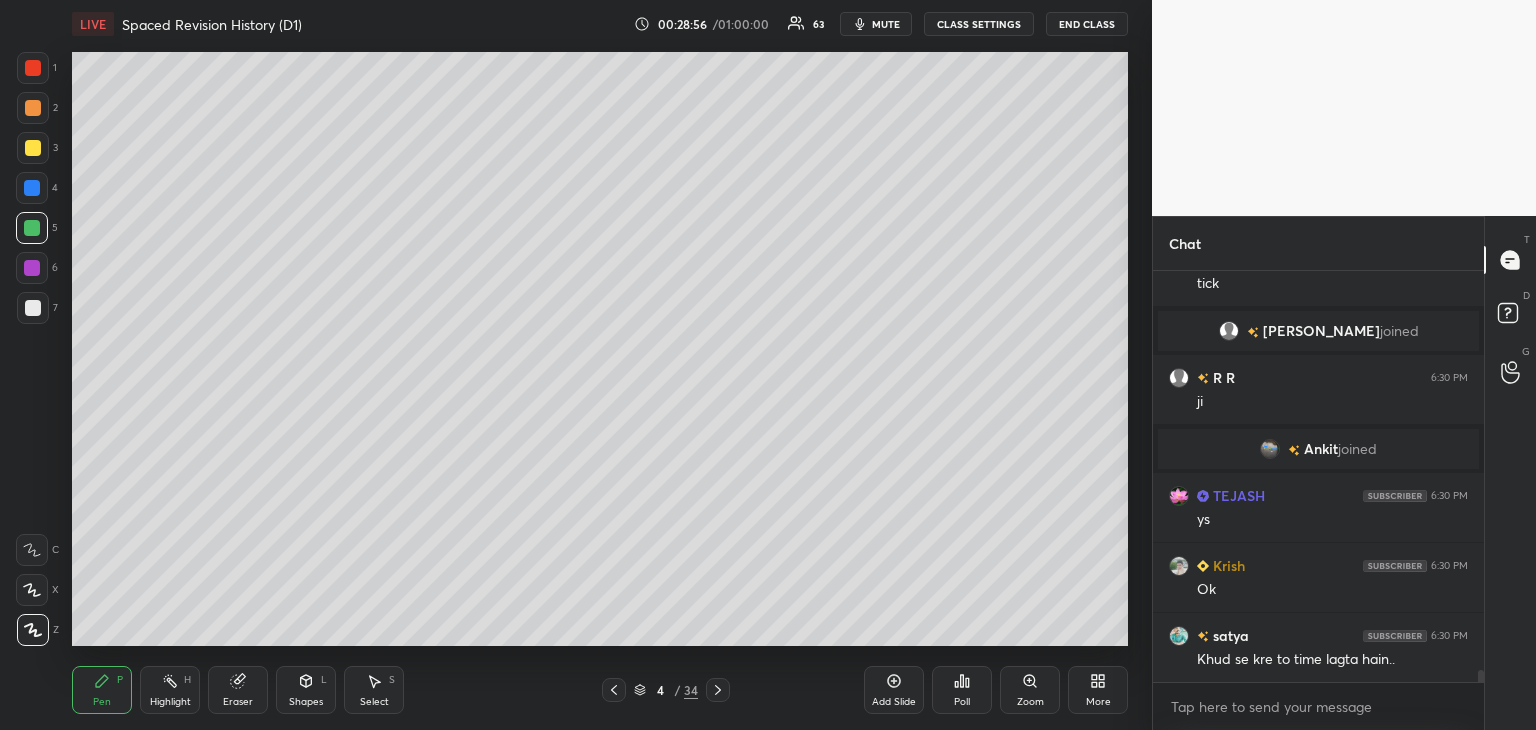 click at bounding box center [33, 308] 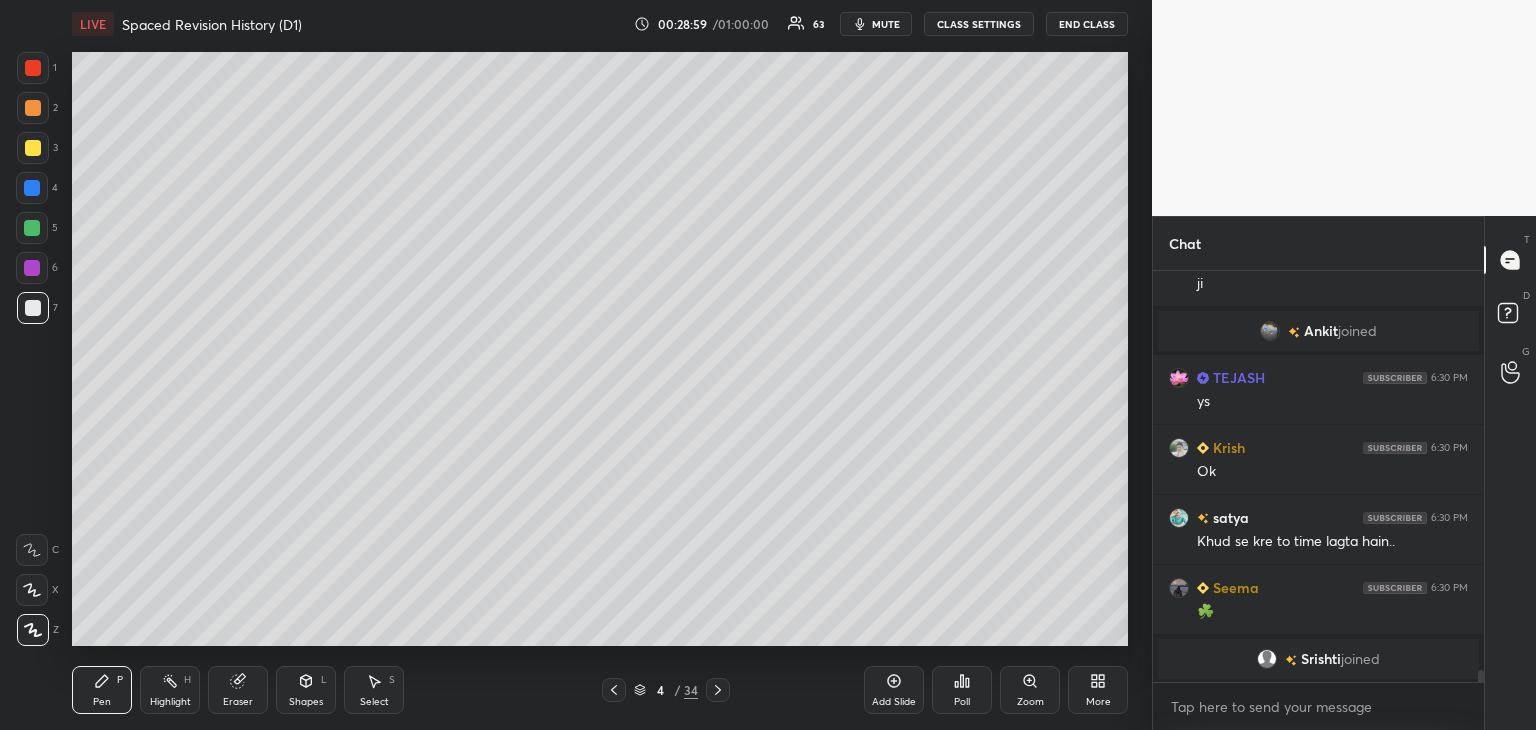 scroll, scrollTop: 13658, scrollLeft: 0, axis: vertical 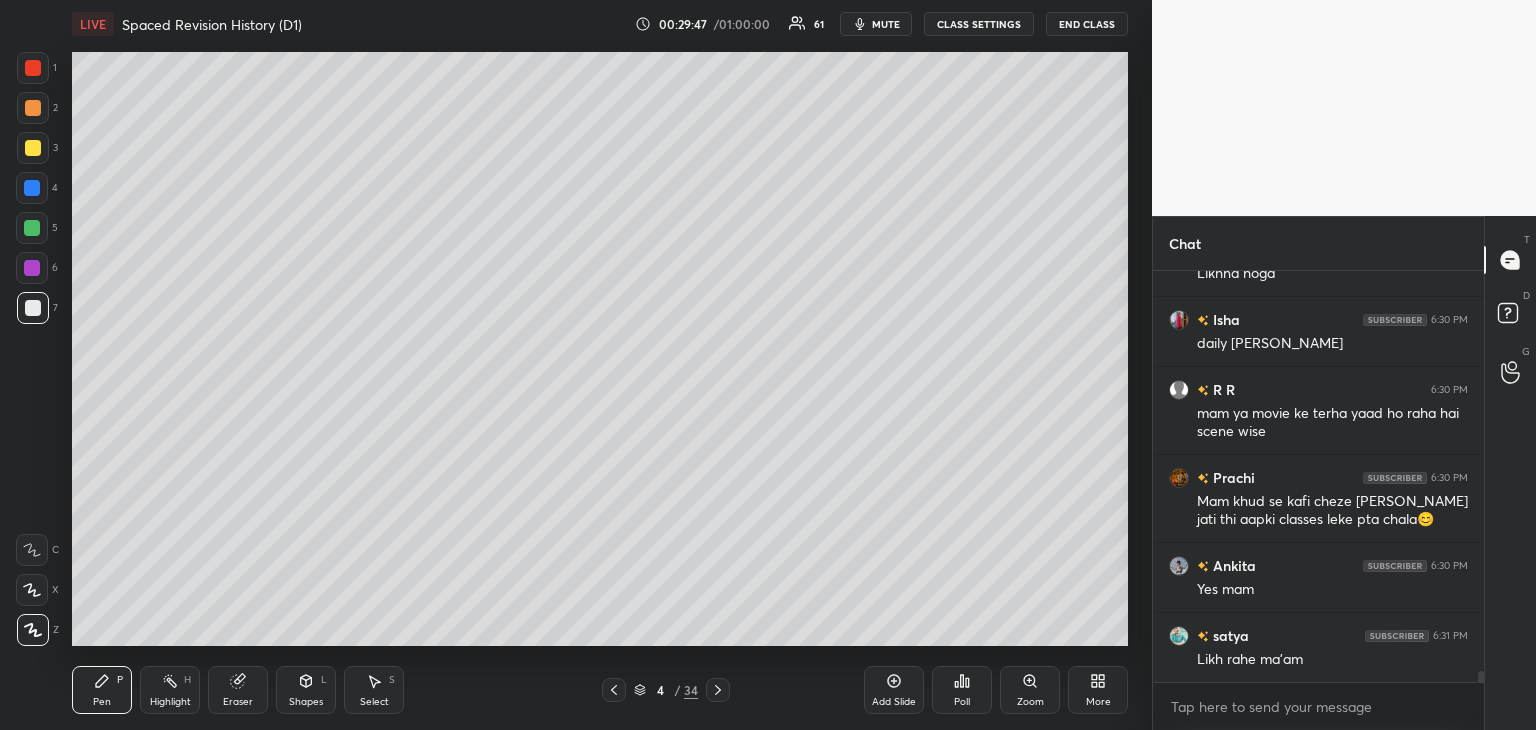 click at bounding box center [33, 308] 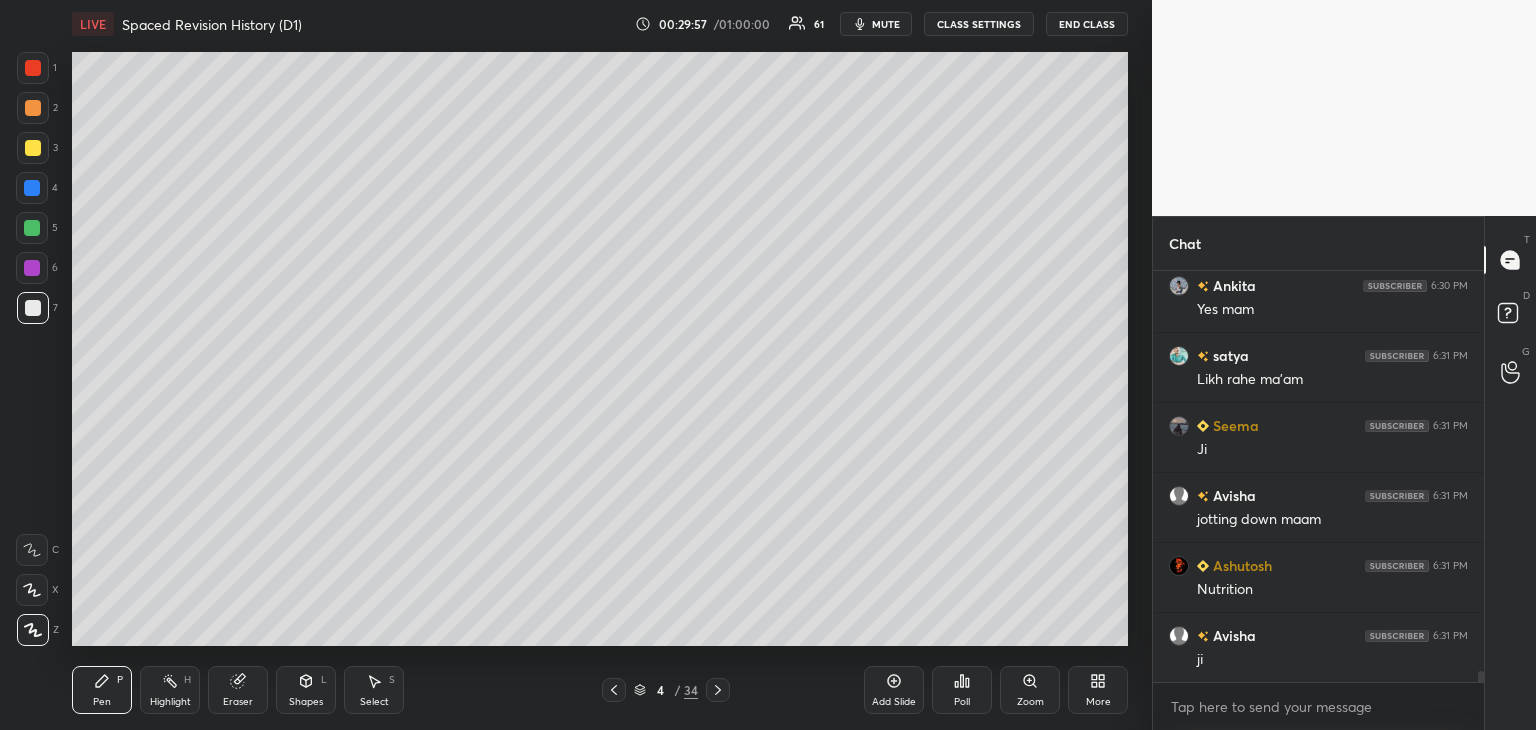 click at bounding box center (33, 148) 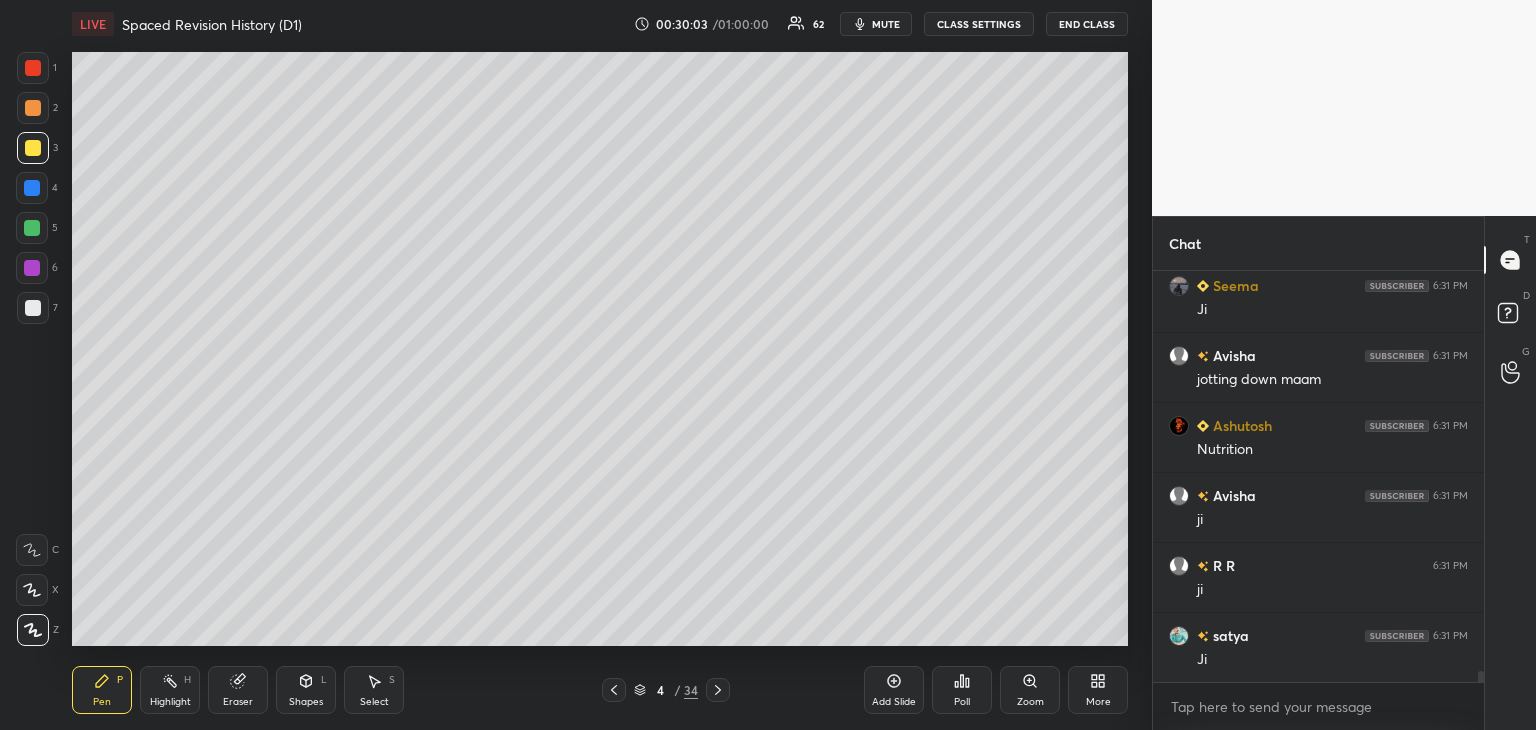click at bounding box center (33, 148) 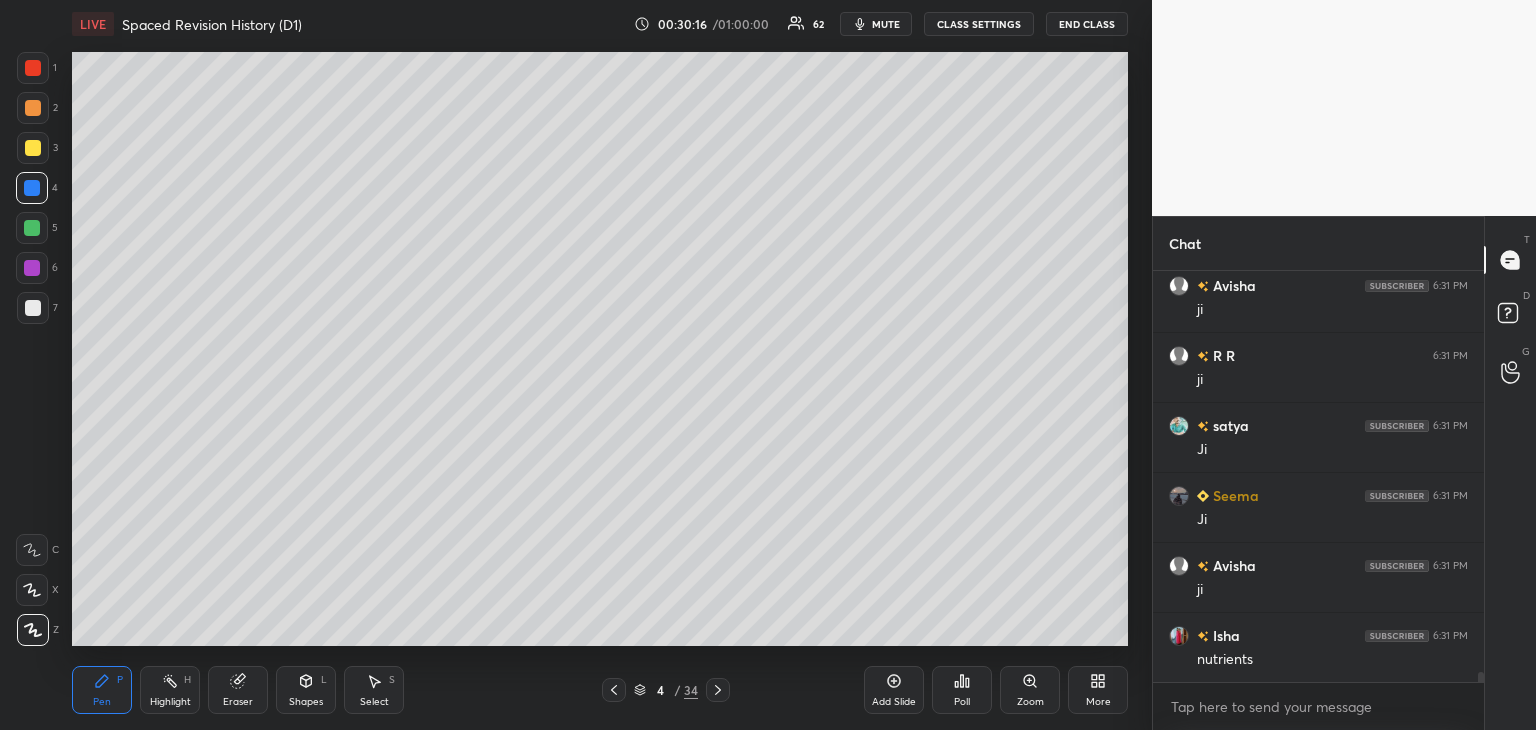 scroll, scrollTop: 15918, scrollLeft: 0, axis: vertical 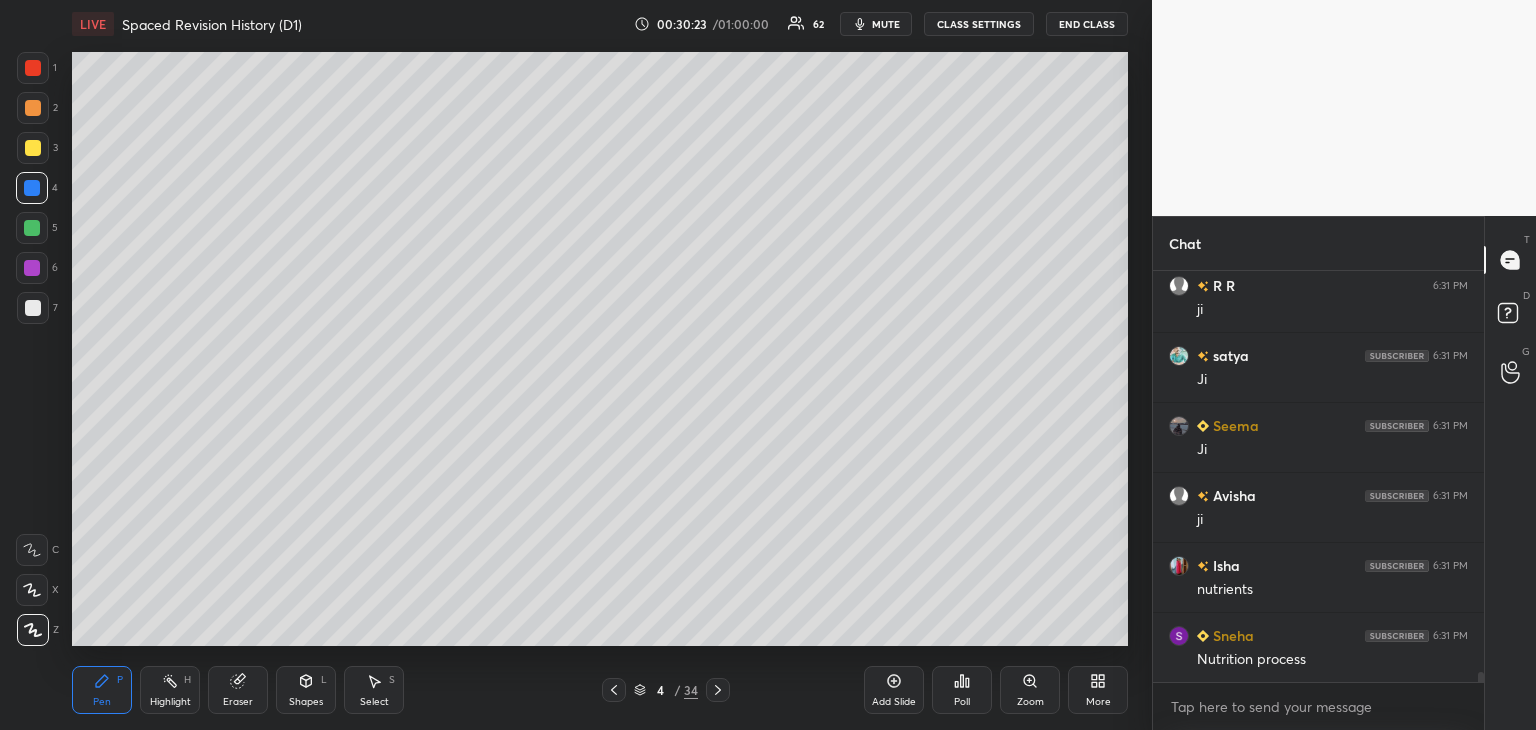 click at bounding box center (33, 148) 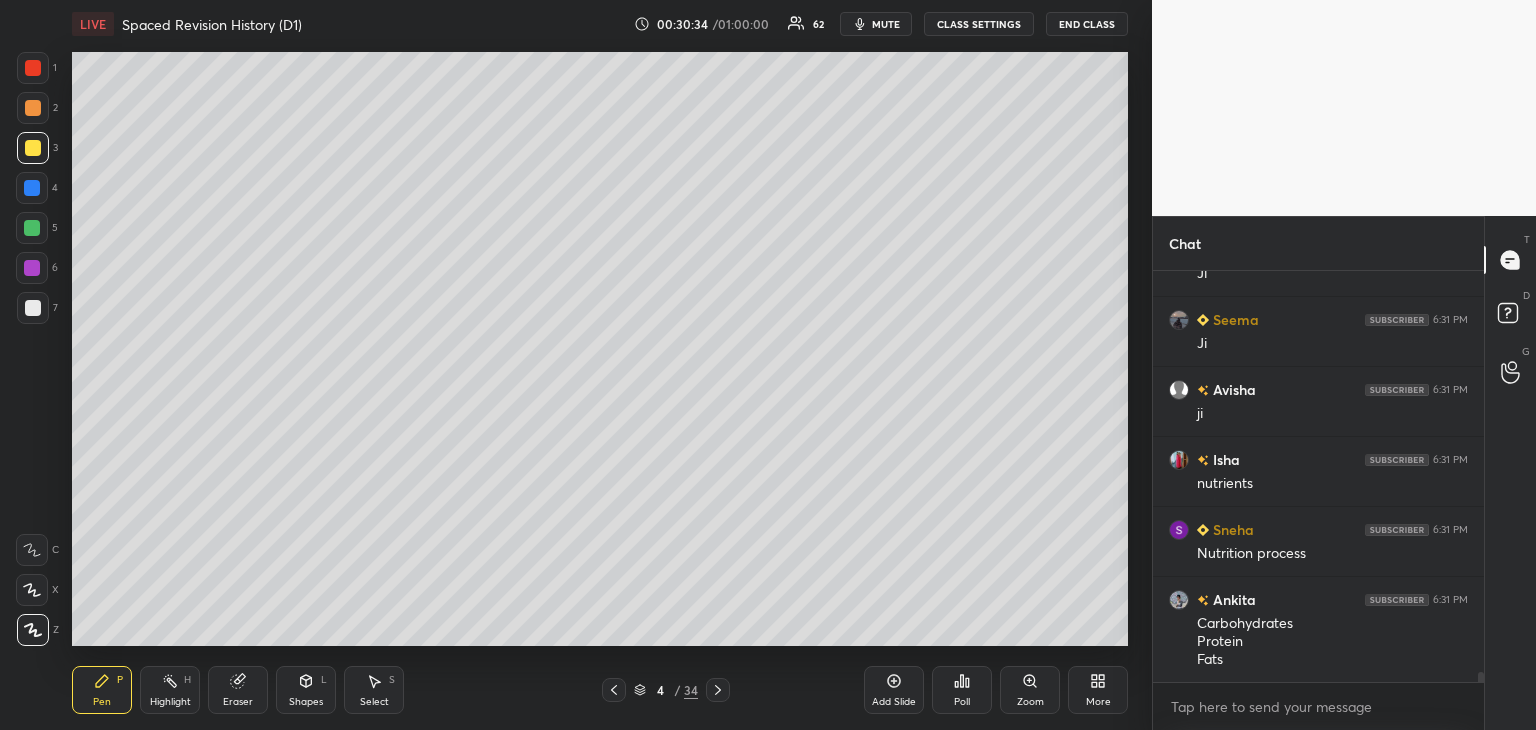 scroll, scrollTop: 16072, scrollLeft: 0, axis: vertical 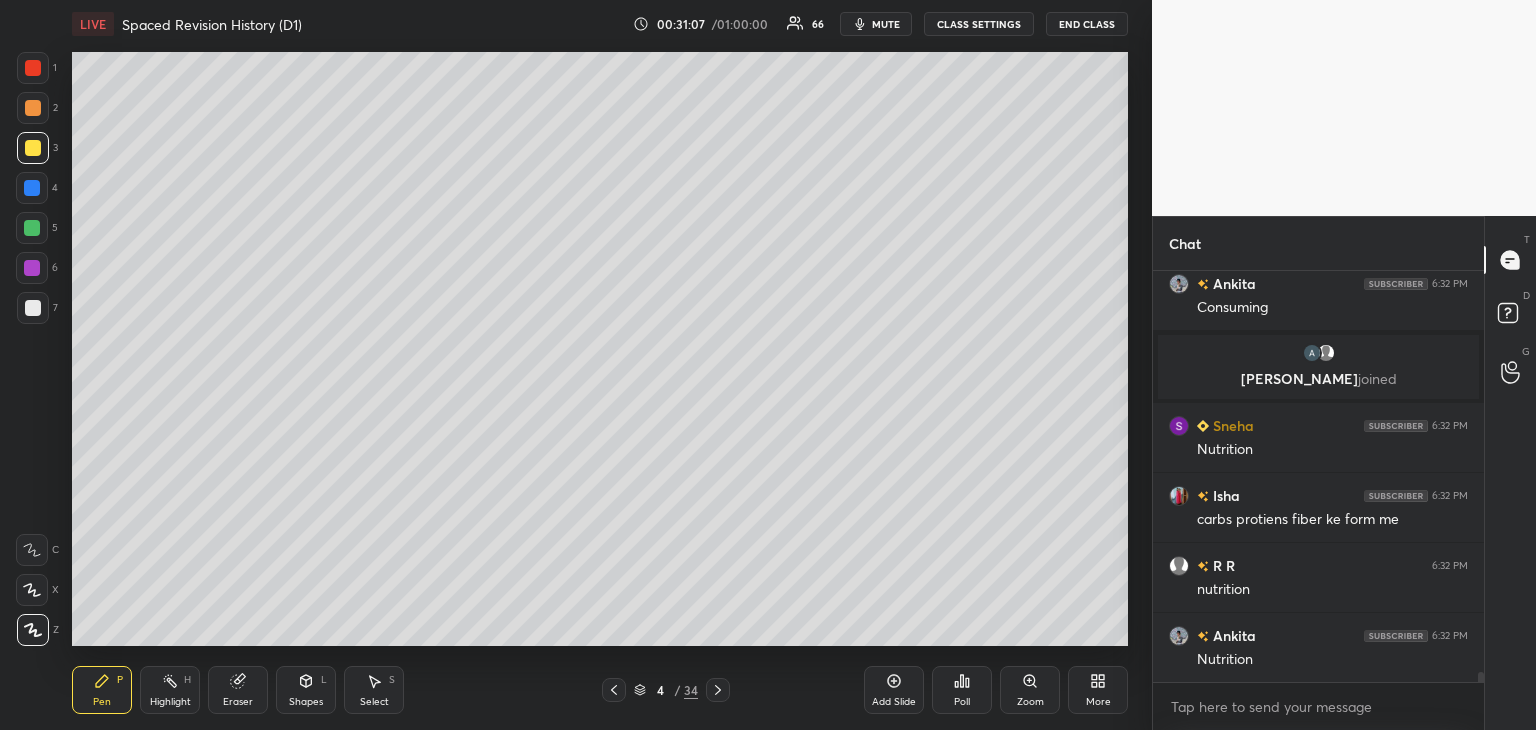 click at bounding box center [32, 188] 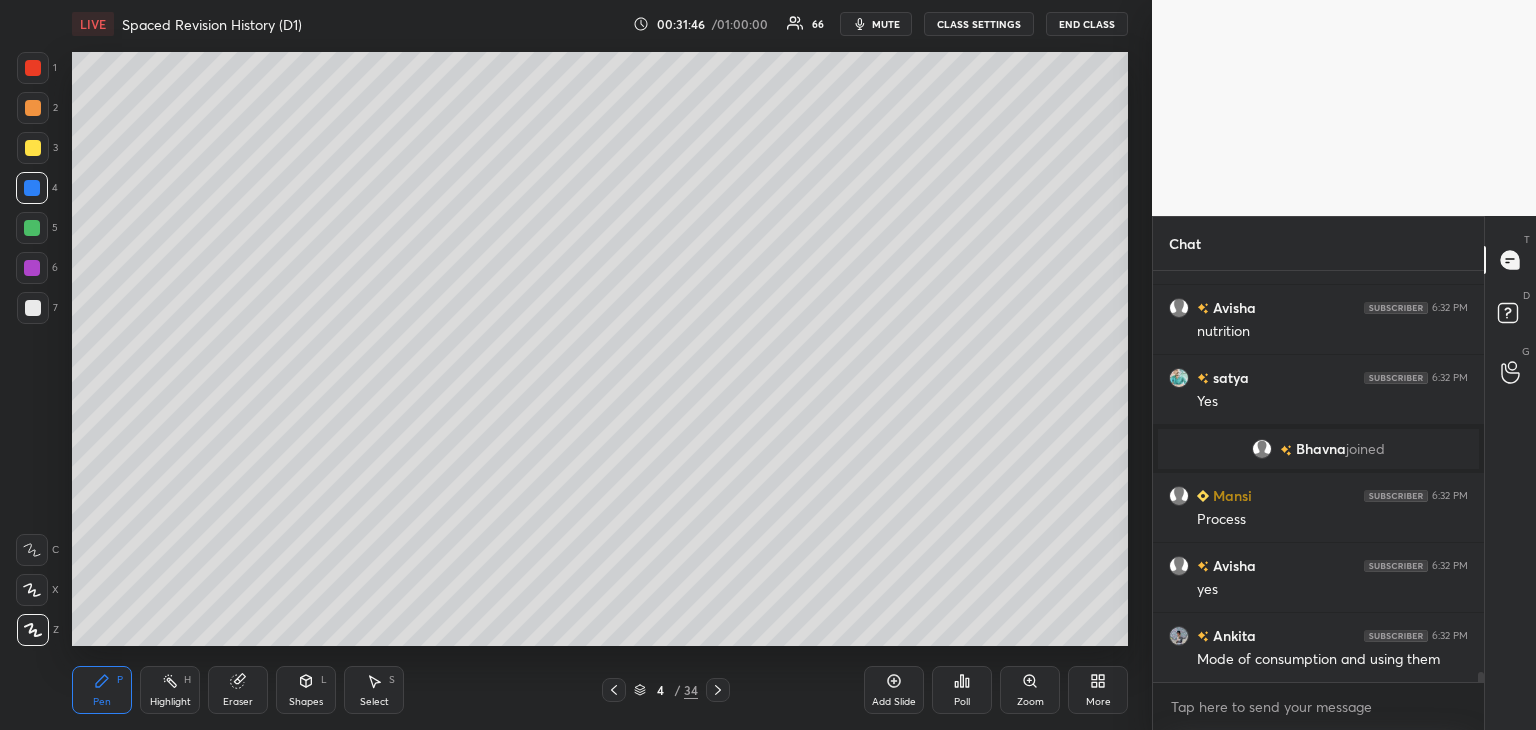 scroll, scrollTop: 16602, scrollLeft: 0, axis: vertical 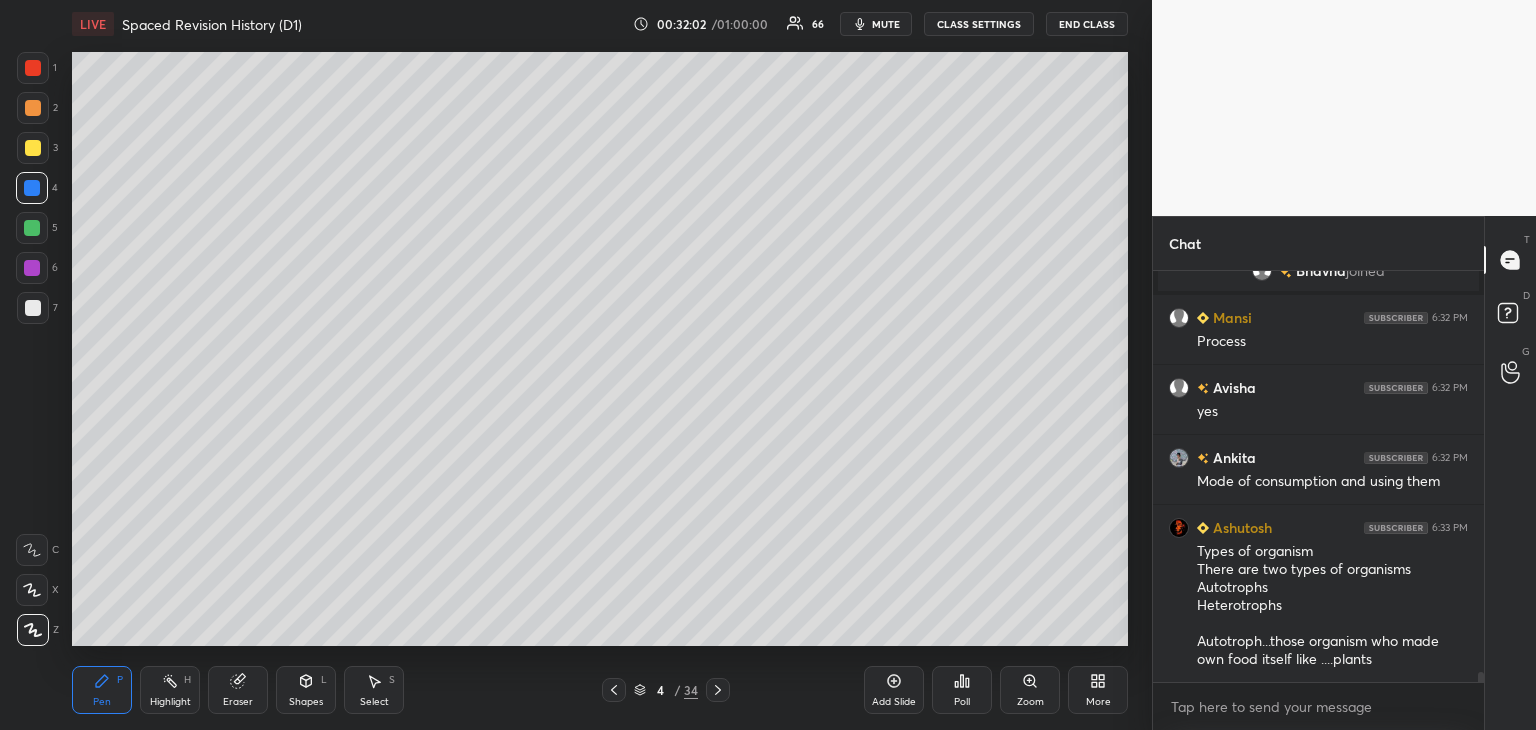 click 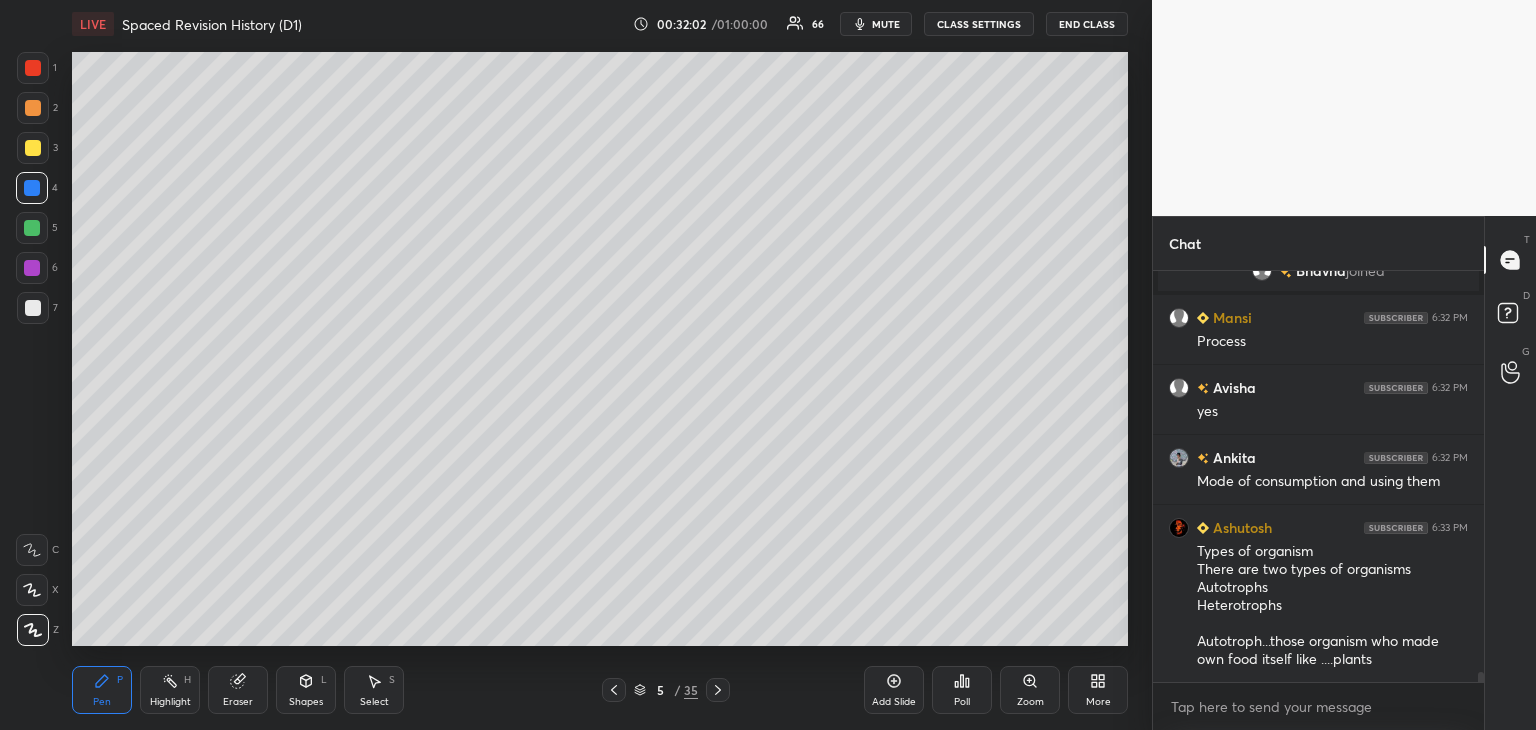 scroll, scrollTop: 16672, scrollLeft: 0, axis: vertical 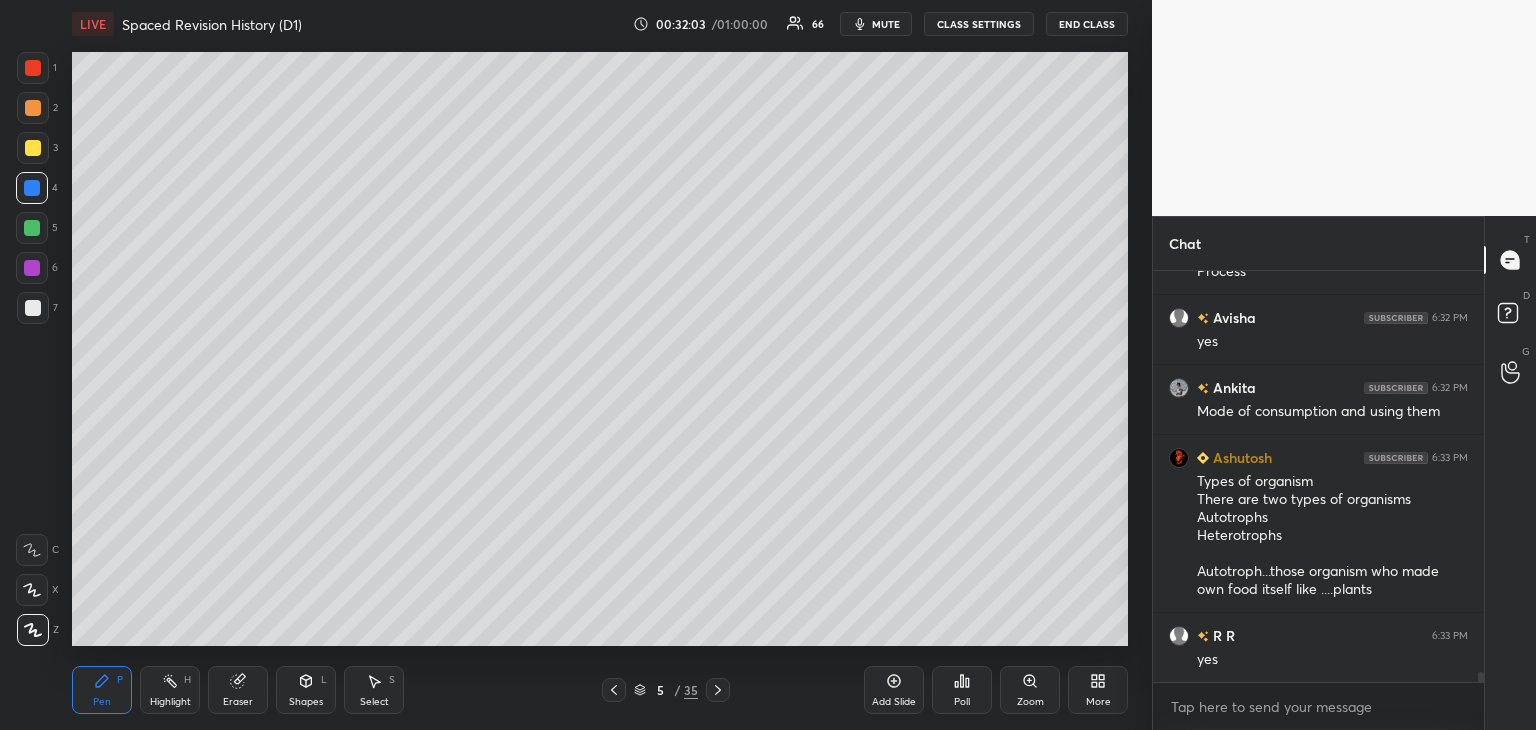 click at bounding box center [33, 308] 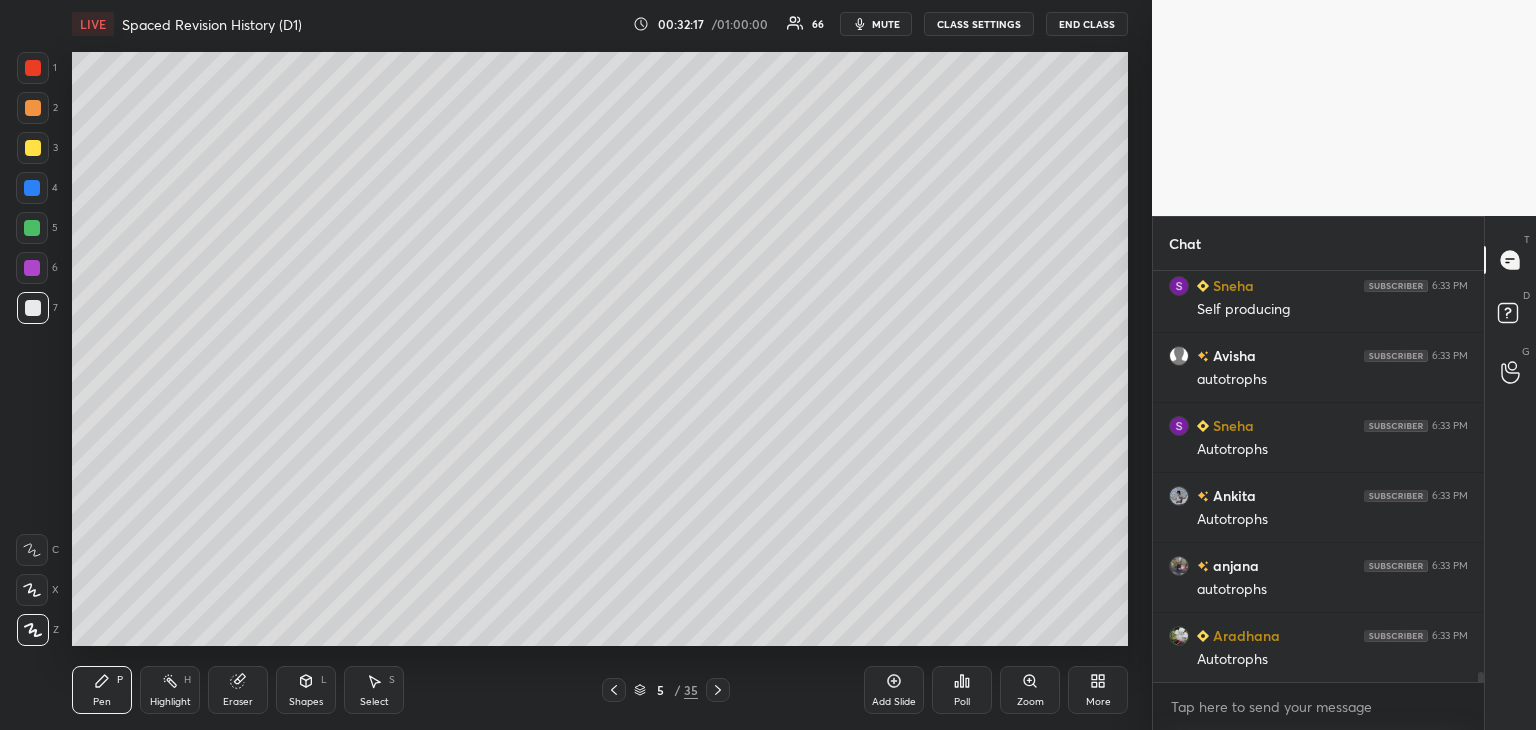 scroll, scrollTop: 17250, scrollLeft: 0, axis: vertical 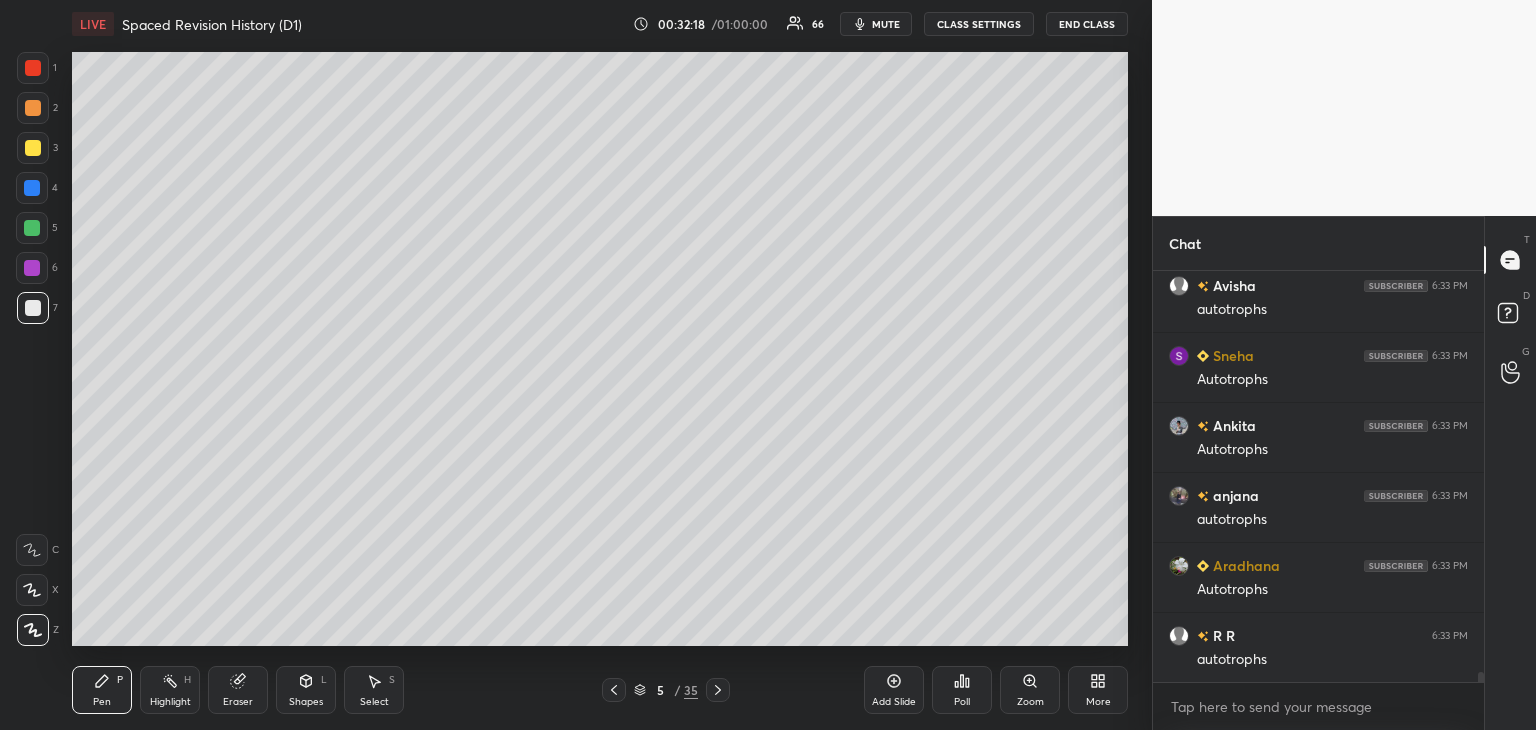 click at bounding box center [33, 148] 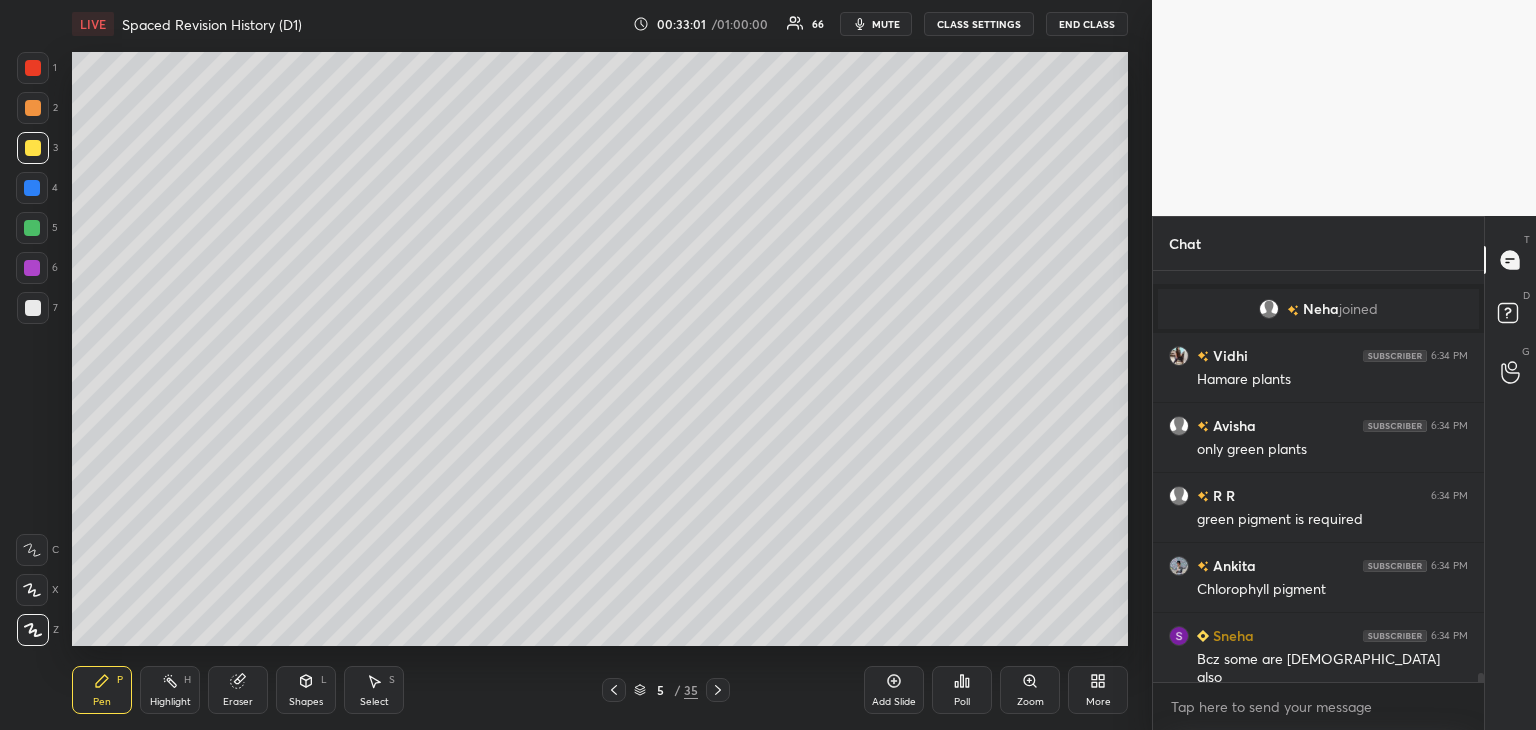 scroll, scrollTop: 17986, scrollLeft: 0, axis: vertical 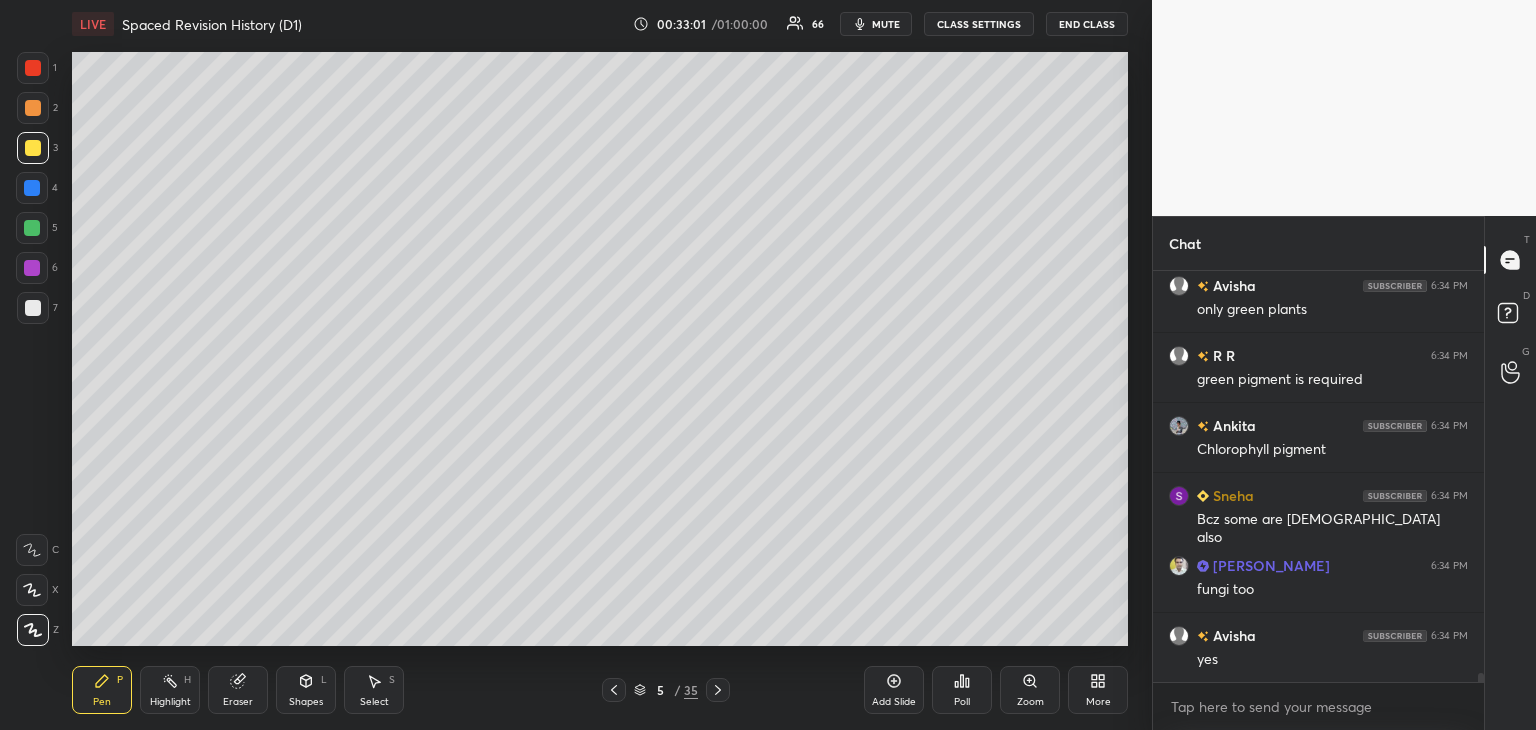 click on "6" at bounding box center (37, 272) 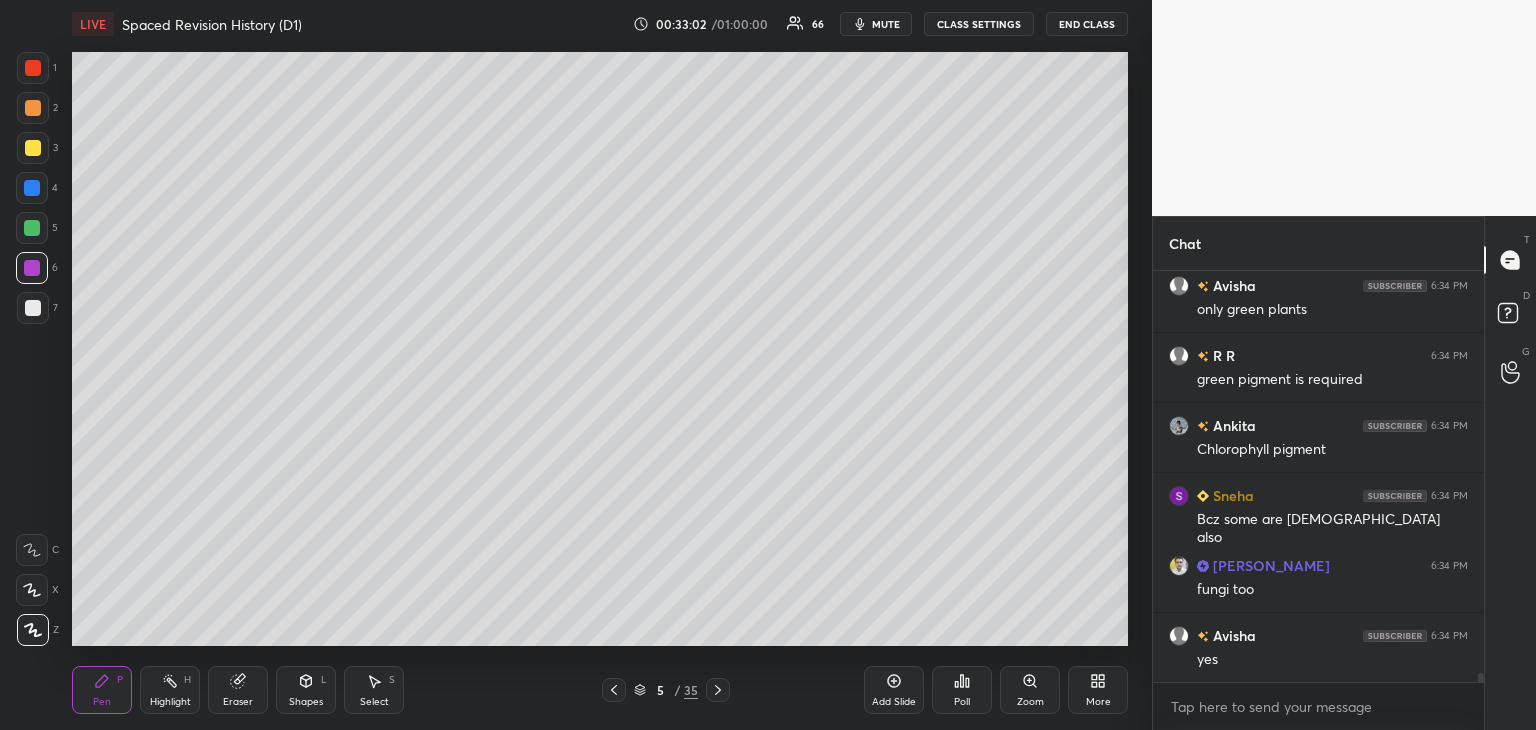 click at bounding box center (33, 308) 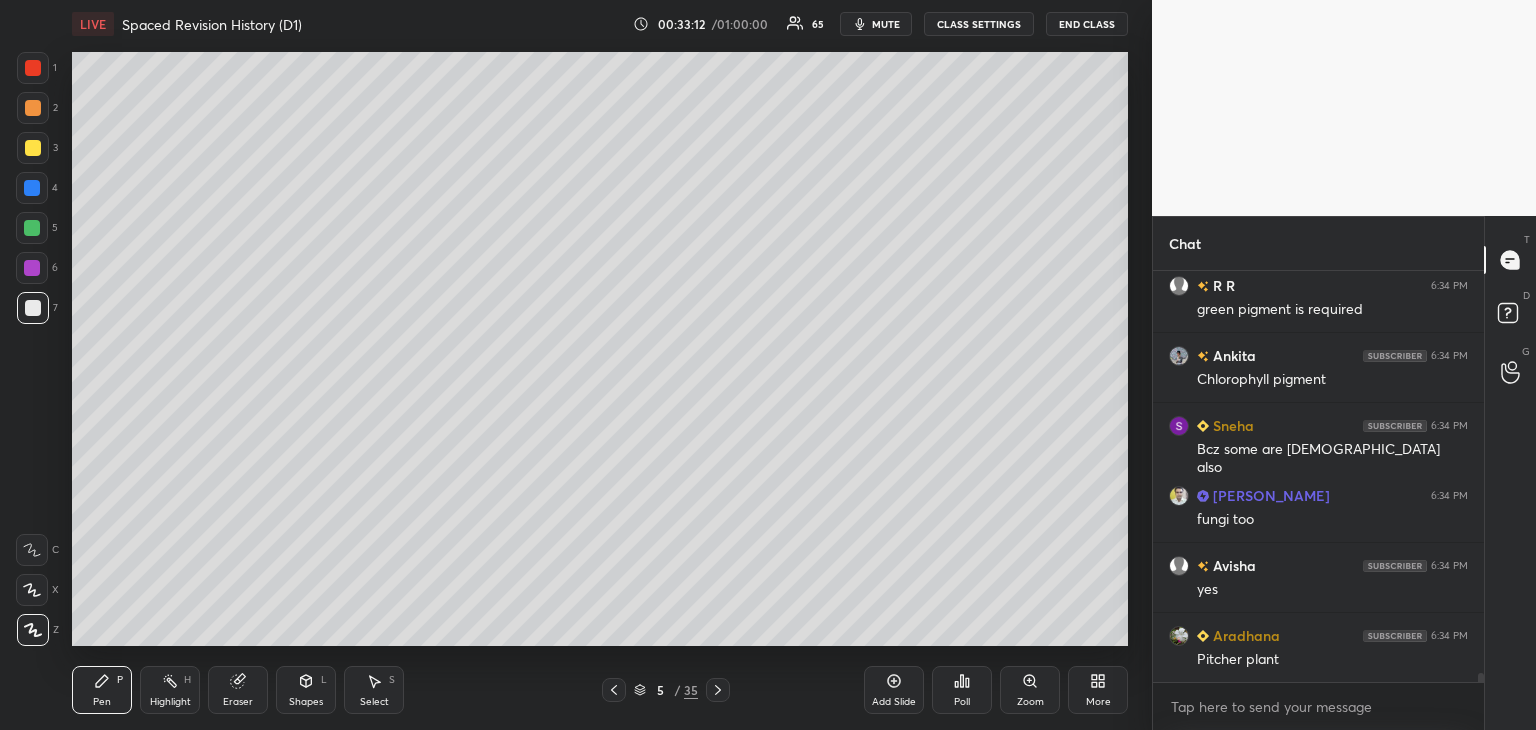 scroll, scrollTop: 18126, scrollLeft: 0, axis: vertical 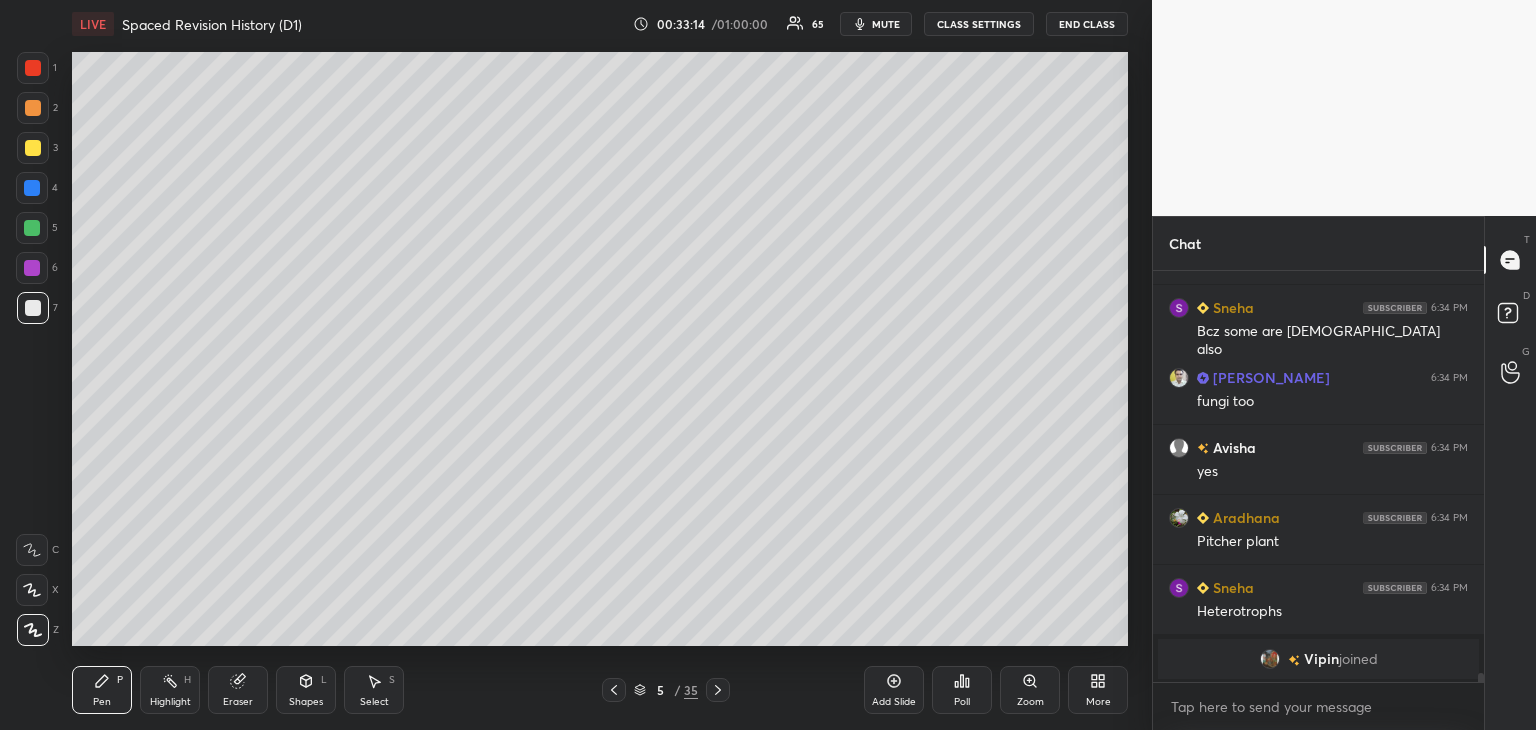 click at bounding box center (32, 228) 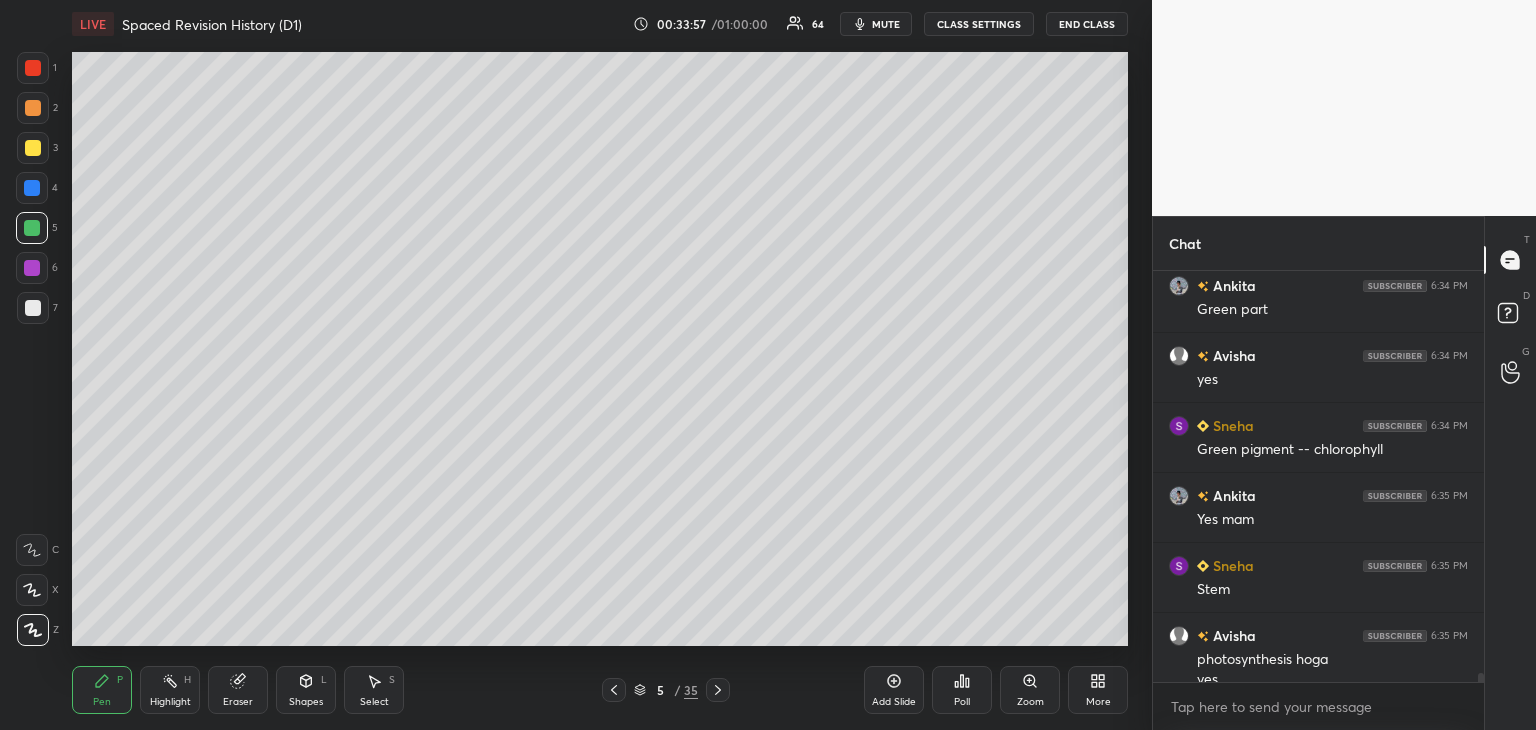 scroll, scrollTop: 18682, scrollLeft: 0, axis: vertical 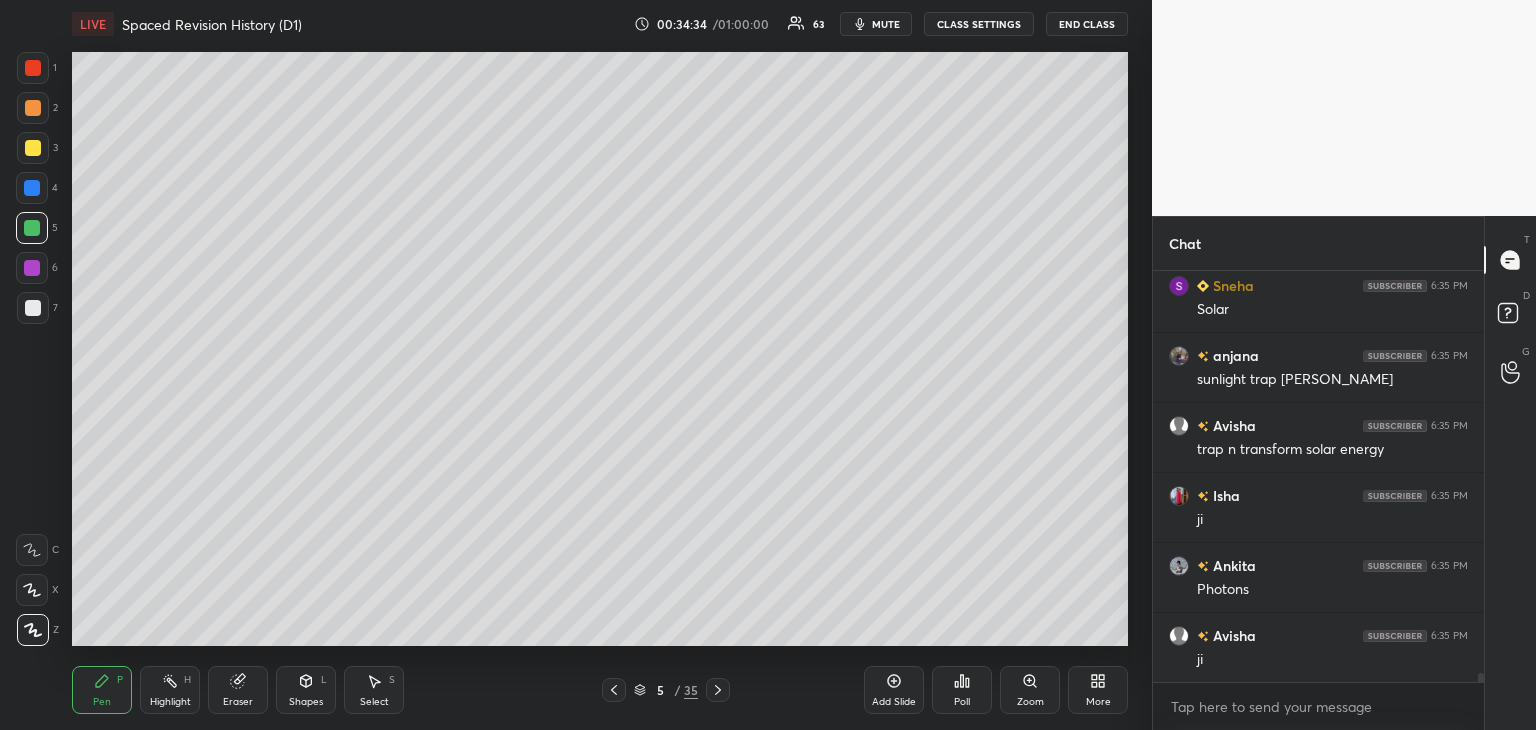 click at bounding box center [32, 188] 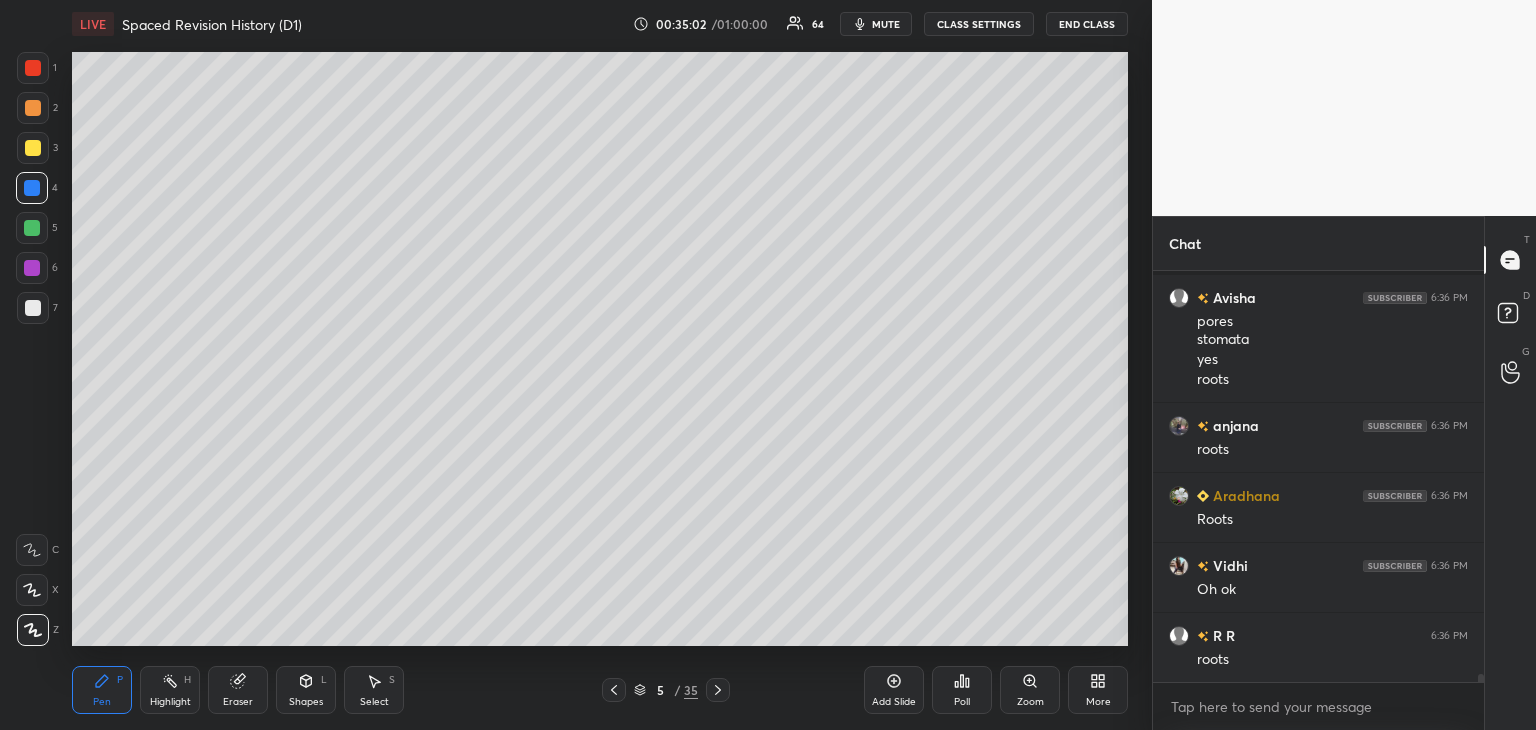 scroll, scrollTop: 19696, scrollLeft: 0, axis: vertical 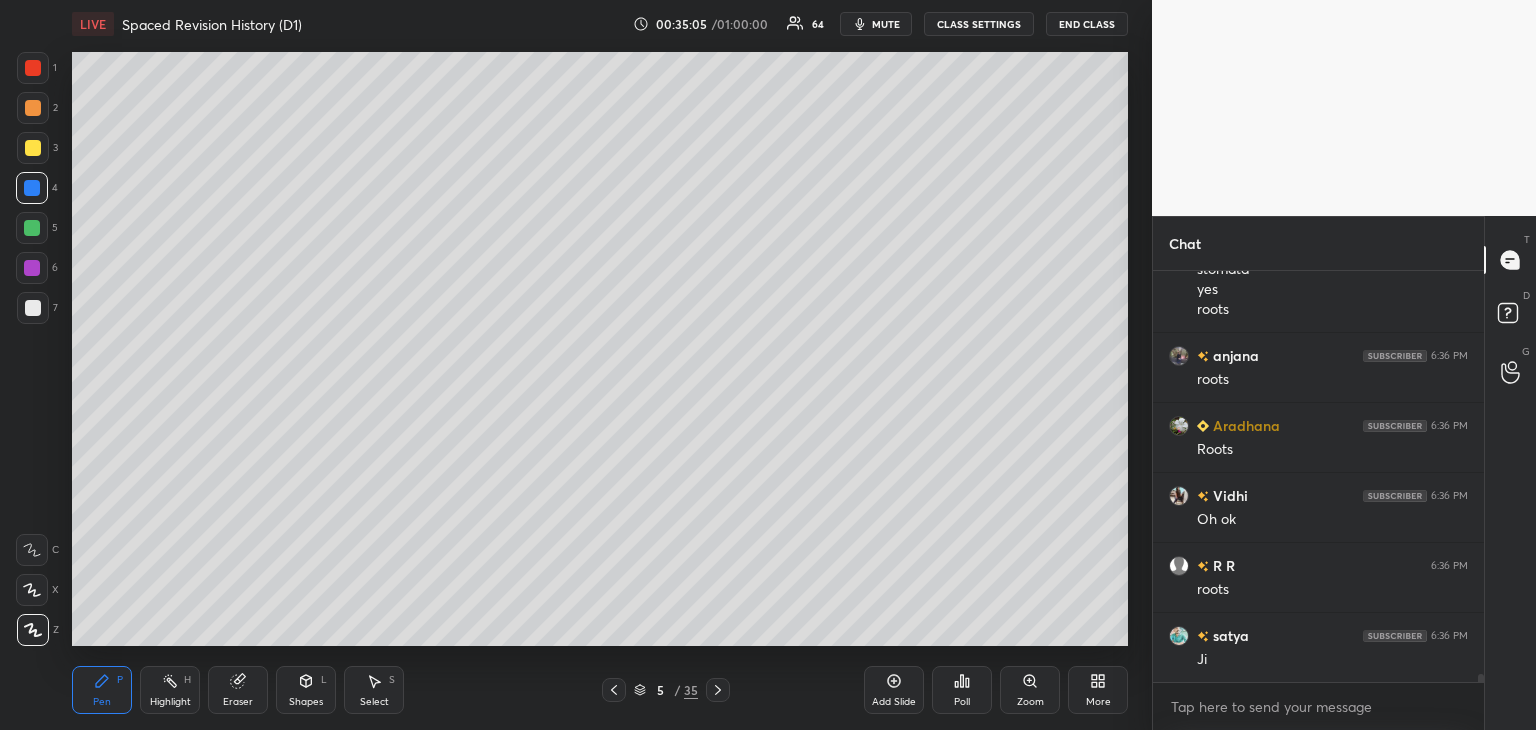 click at bounding box center (32, 268) 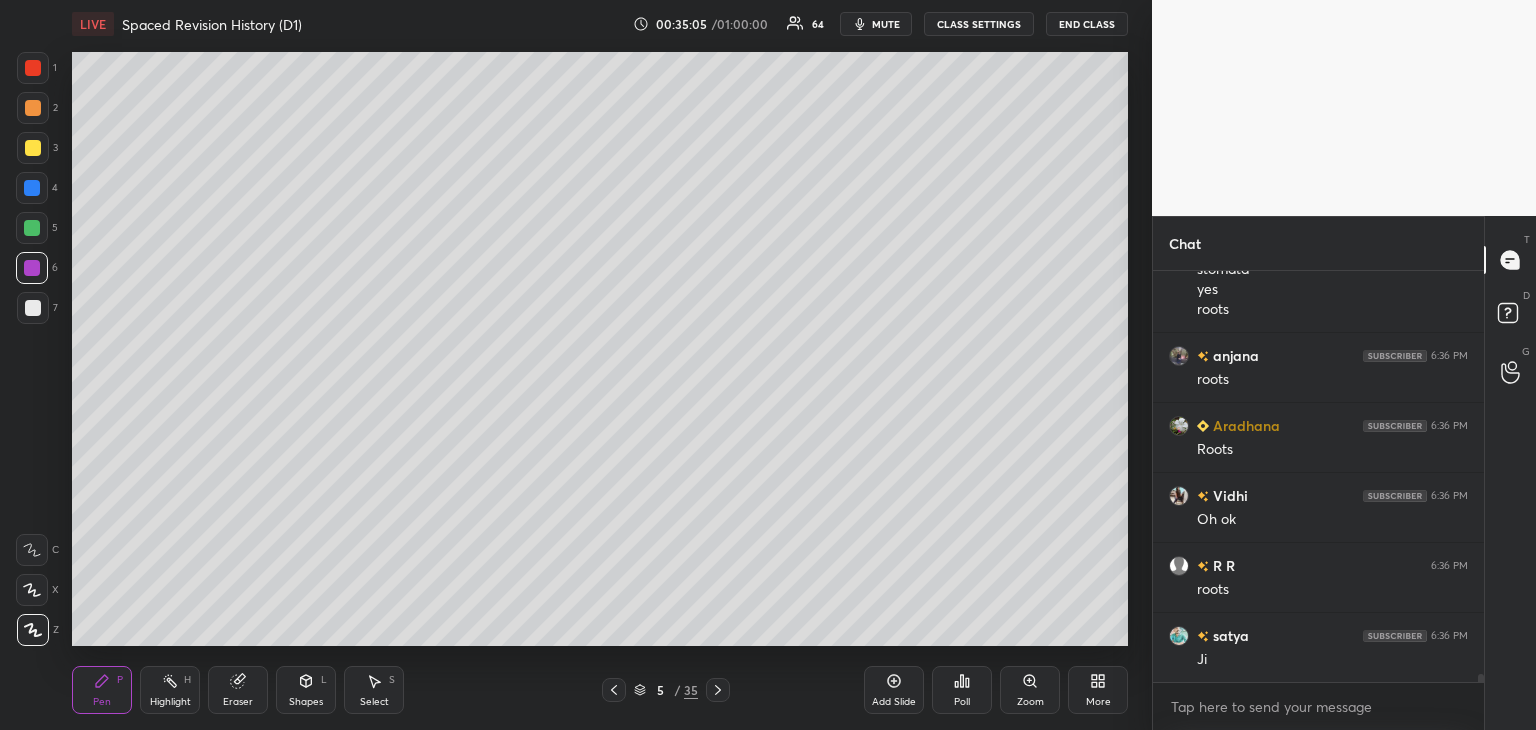 scroll, scrollTop: 19766, scrollLeft: 0, axis: vertical 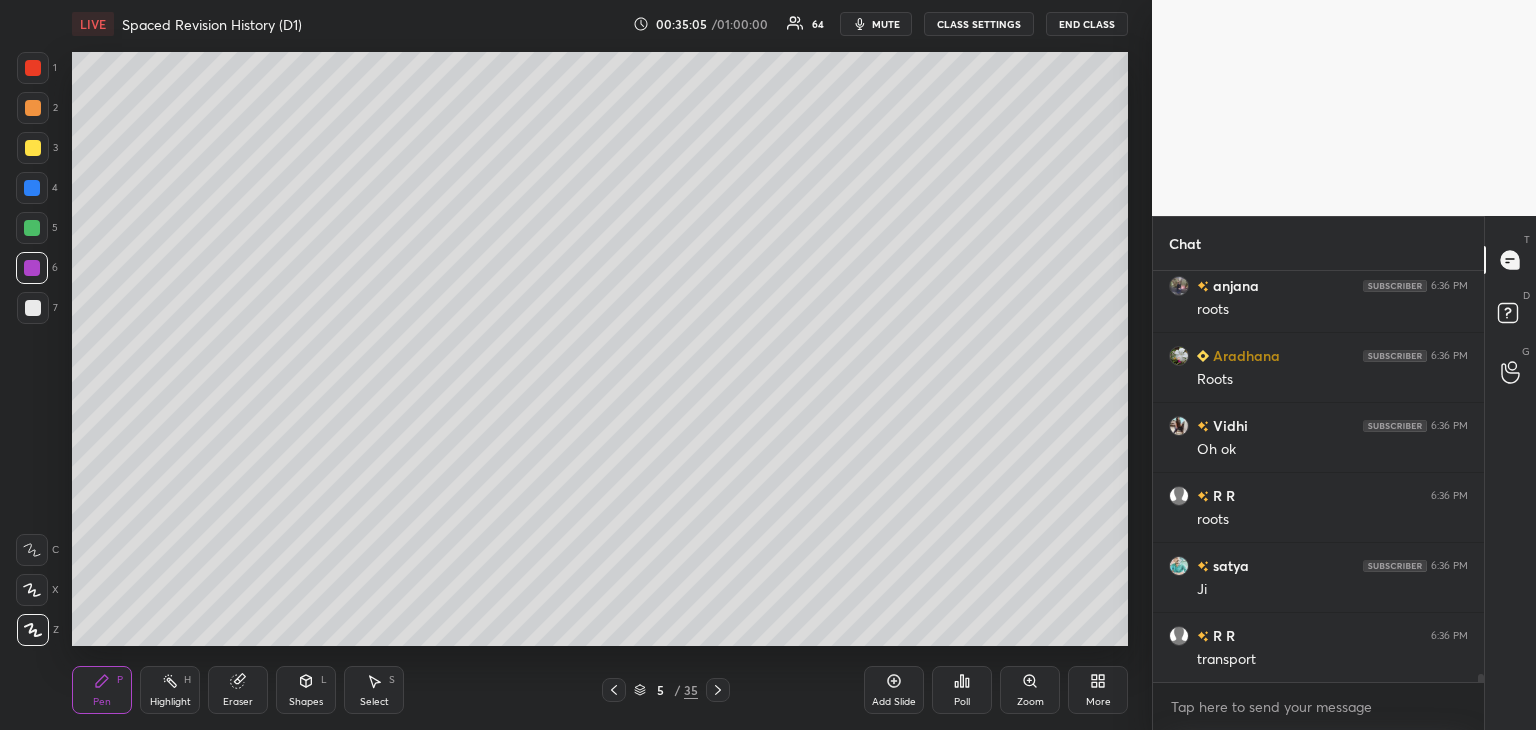 click at bounding box center (33, 308) 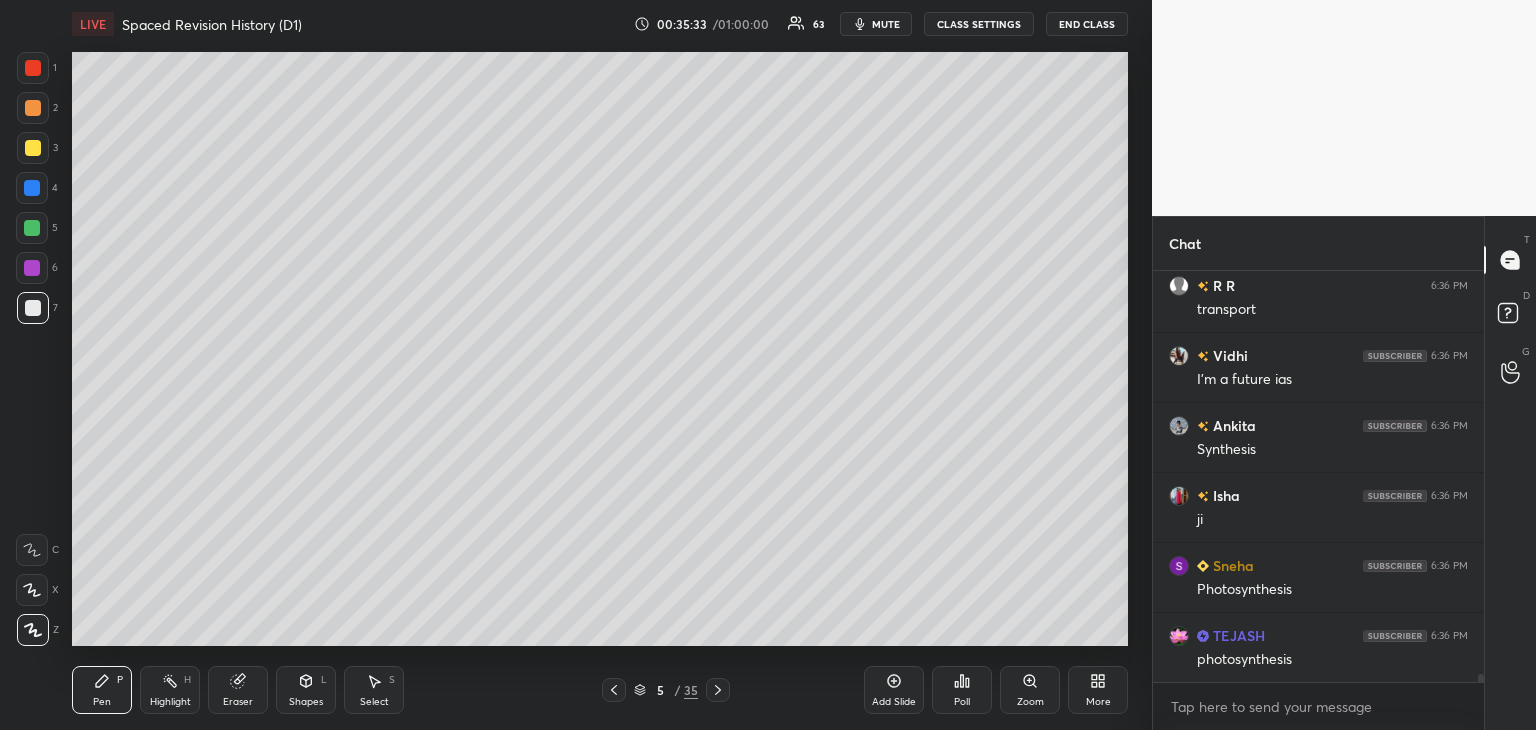 scroll, scrollTop: 20256, scrollLeft: 0, axis: vertical 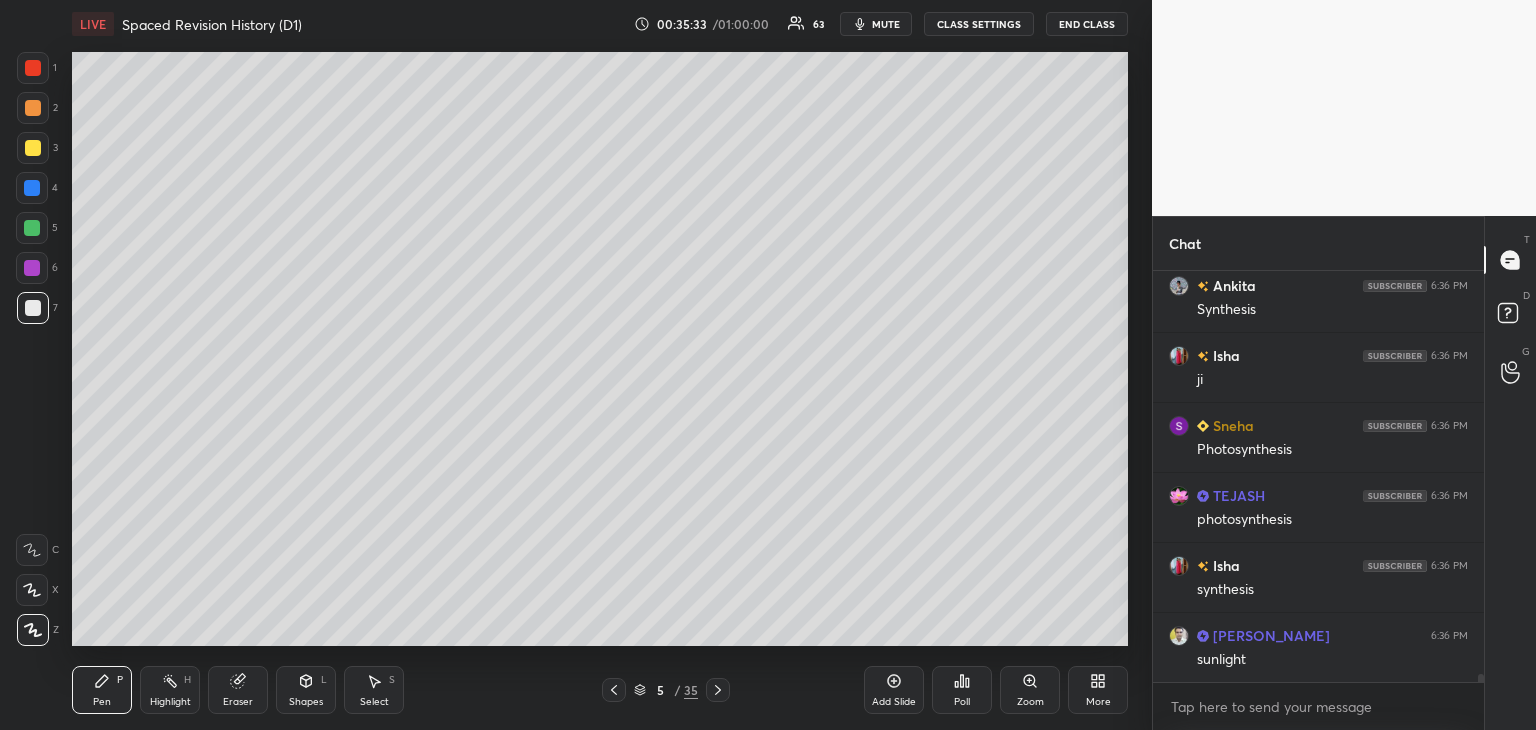 click on "1 2 3 4 5 6 7 C X Z C X Z E E Erase all   H H LIVE Spaced Revision History (D1) 00:35:33 /  01:00:00 63 mute CLASS SETTINGS End Class Setting up your live class Poll for   secs No correct answer Start poll Back Spaced Revision History (D1) [PERSON_NAME] Pen P Highlight H Eraser Shapes L Select S 5 / 35 Add Slide Poll Zoom More" at bounding box center [576, 365] 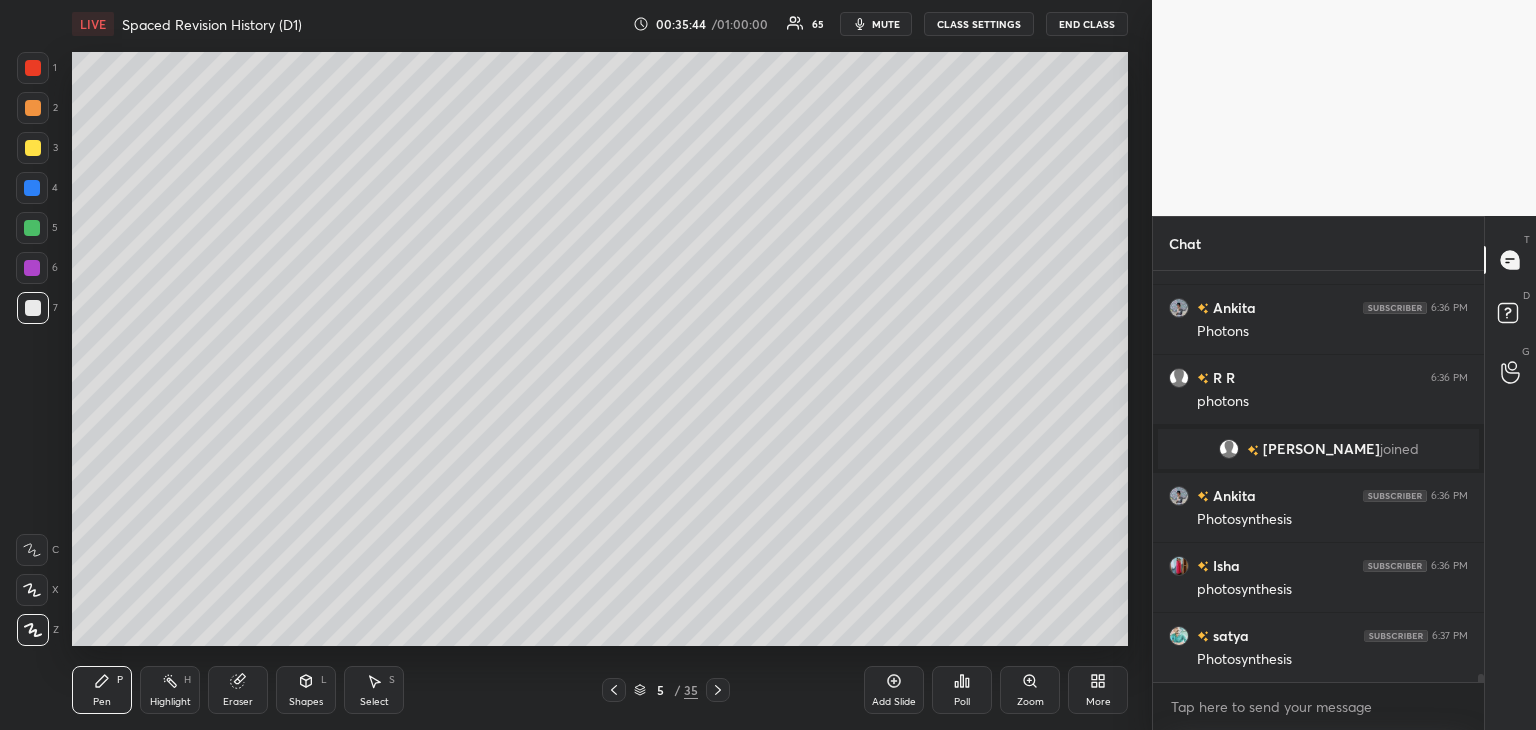 scroll, scrollTop: 20362, scrollLeft: 0, axis: vertical 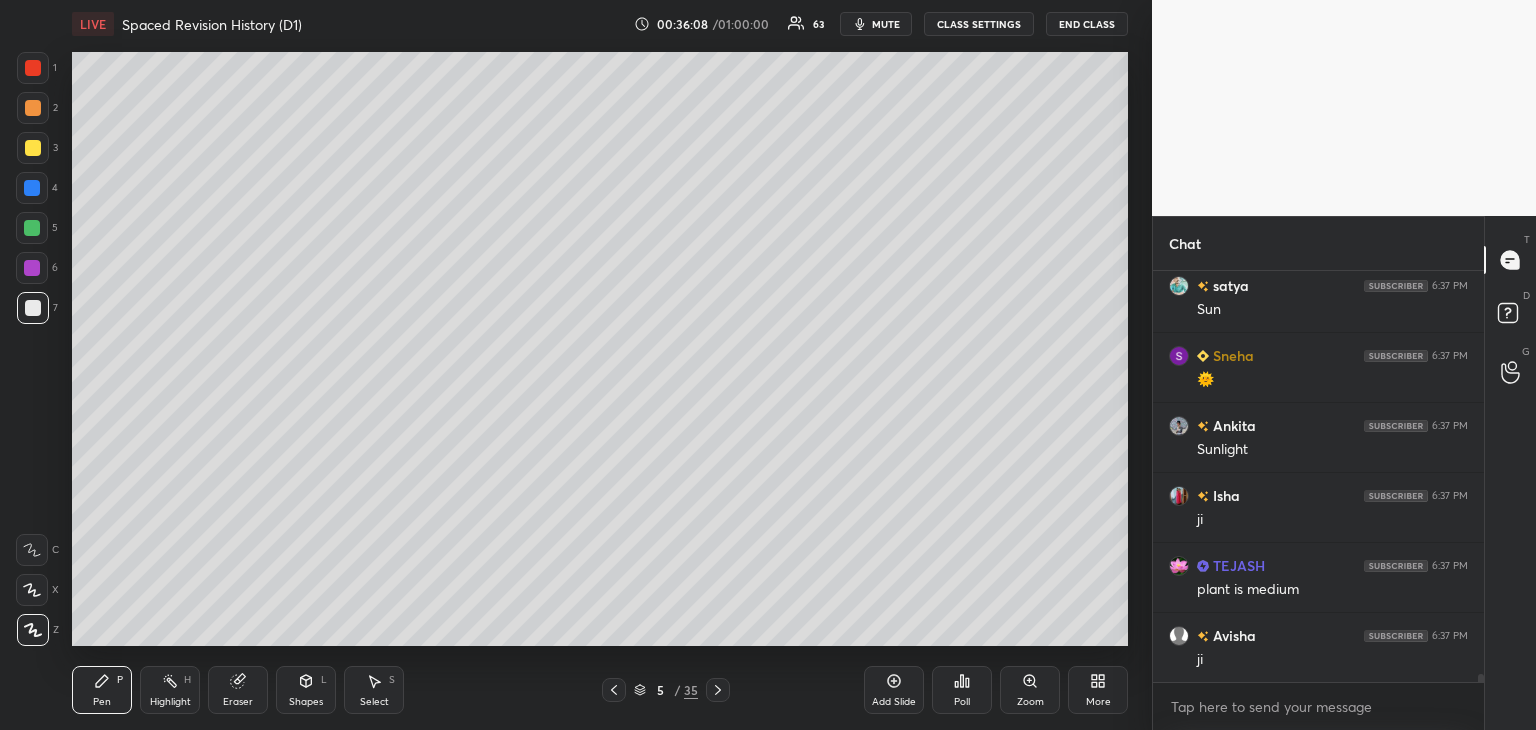 click at bounding box center (32, 188) 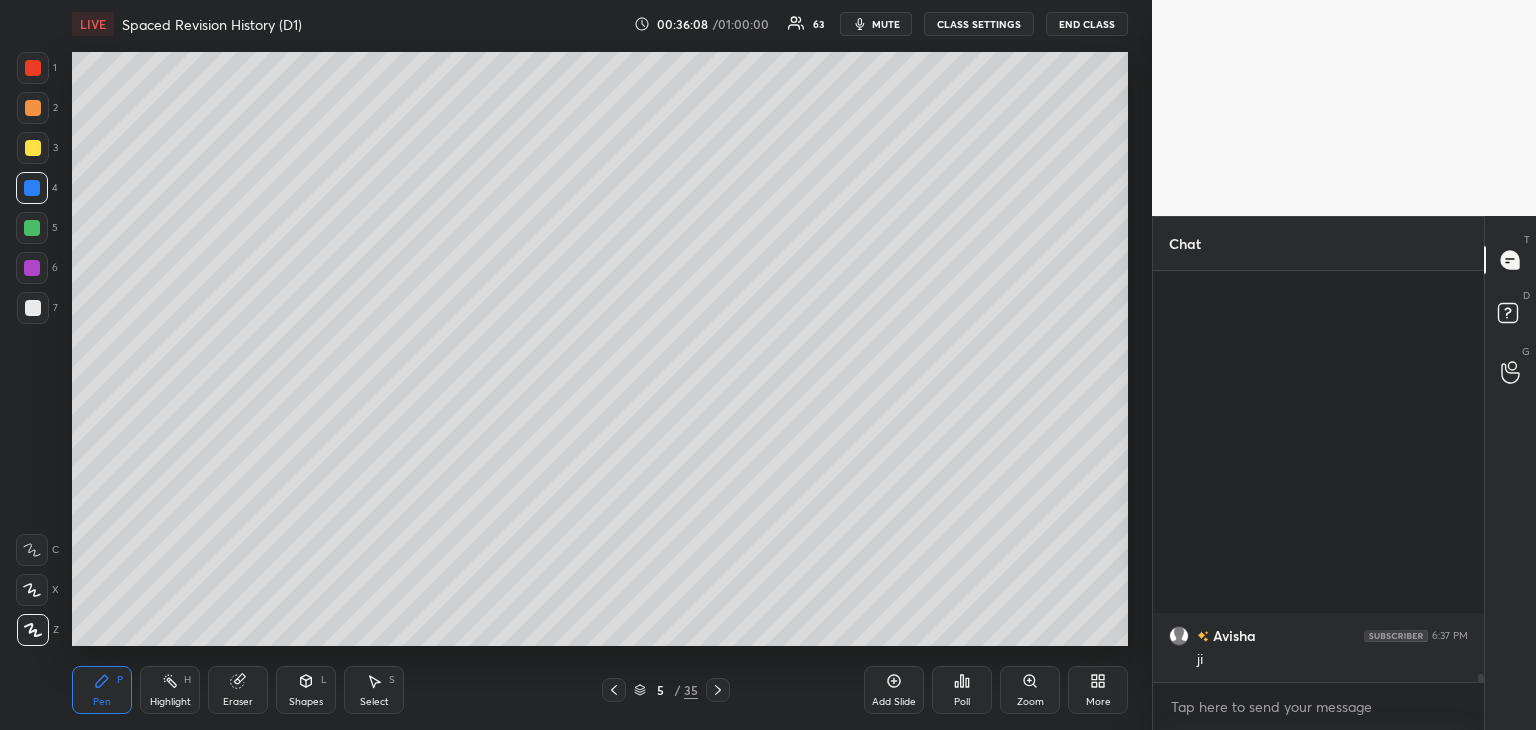 scroll, scrollTop: 21406, scrollLeft: 0, axis: vertical 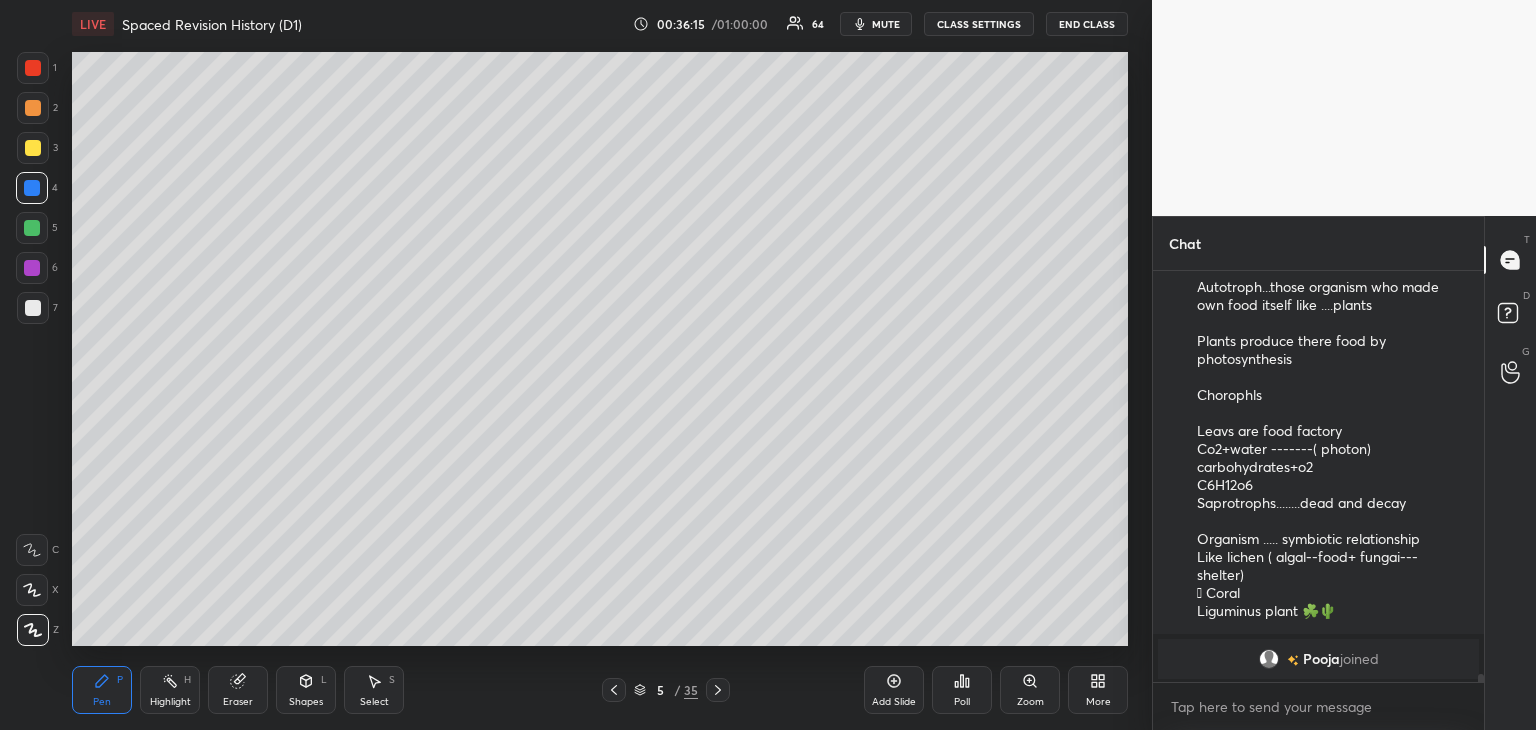 drag, startPoint x: 1480, startPoint y: 678, endPoint x: 1484, endPoint y: 691, distance: 13.601471 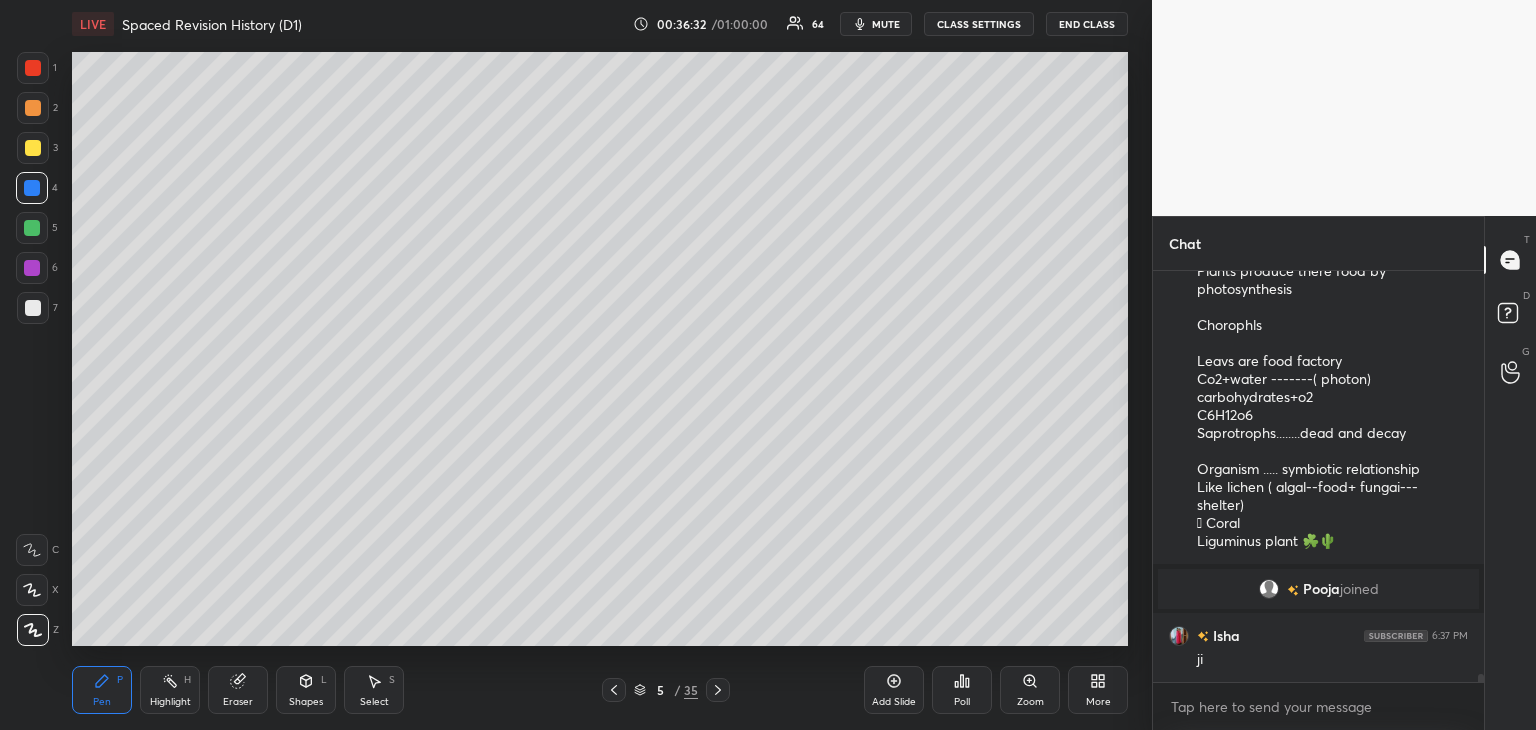 scroll, scrollTop: 21150, scrollLeft: 0, axis: vertical 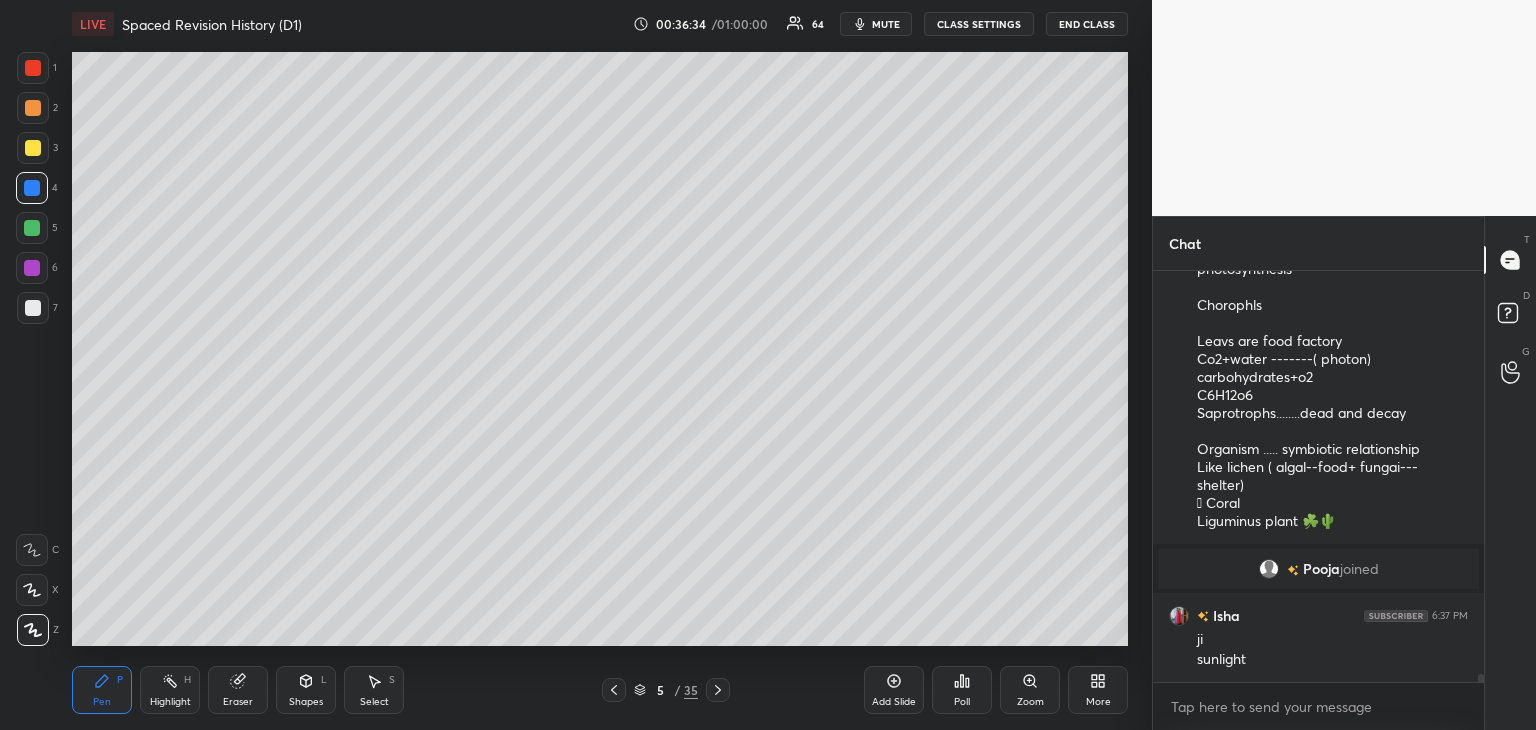 click on "LIVE Spaced Revision History (D1) 00:36:34 /  01:00:00 64 mute CLASS SETTINGS End Class Setting up your live class Poll for   secs No correct answer Start poll Back Spaced Revision History (D1) [PERSON_NAME] Pen P Highlight H Eraser Shapes L Select S 5 / 35 Add Slide Poll Zoom More" at bounding box center (600, 365) 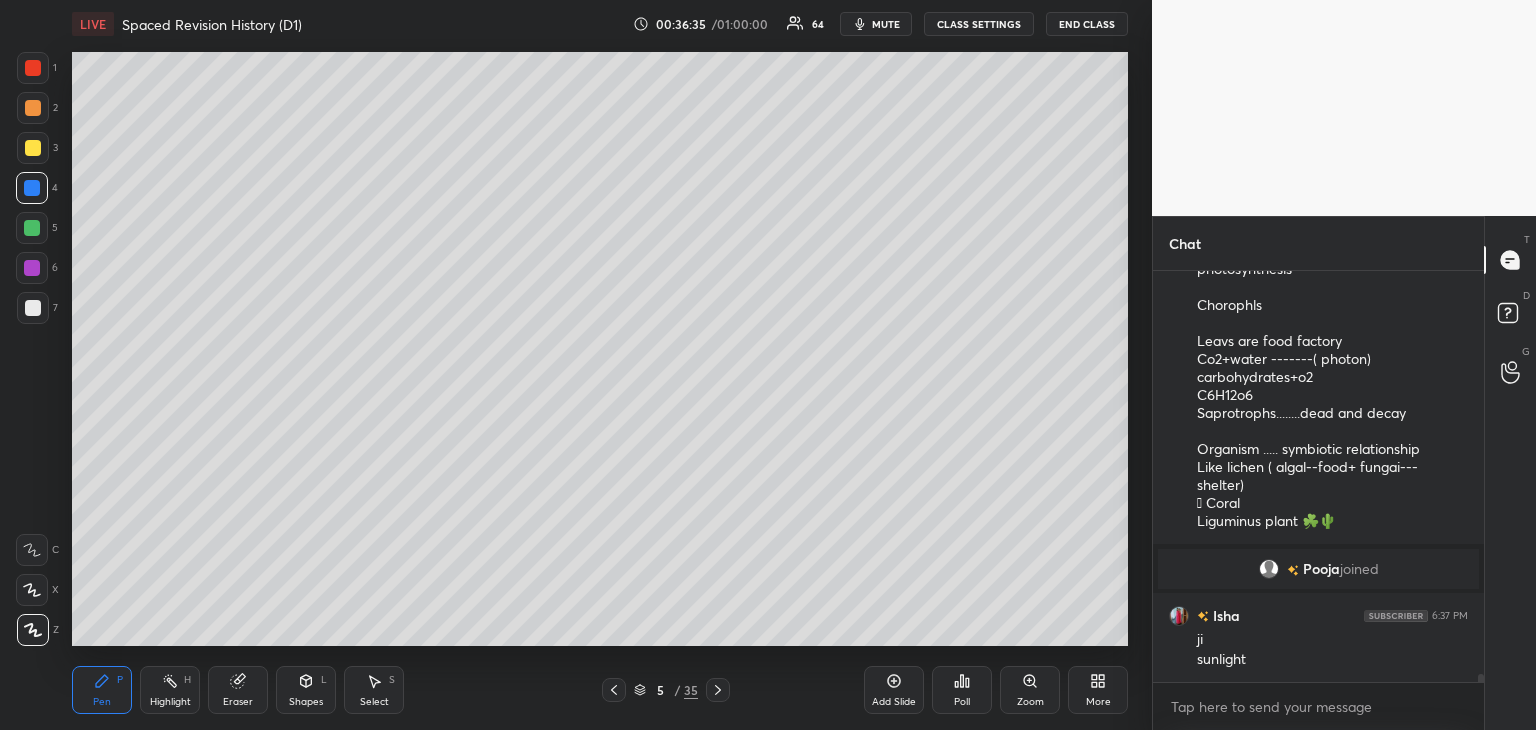 click on "LIVE Spaced Revision History (D1) 00:36:35 /  01:00:00 64 mute CLASS SETTINGS End Class Setting up your live class Poll for   secs No correct answer Start poll Back Spaced Revision History (D1) [PERSON_NAME] Pen P Highlight H Eraser Shapes L Select S 5 / 35 Add Slide Poll Zoom More" at bounding box center (600, 365) 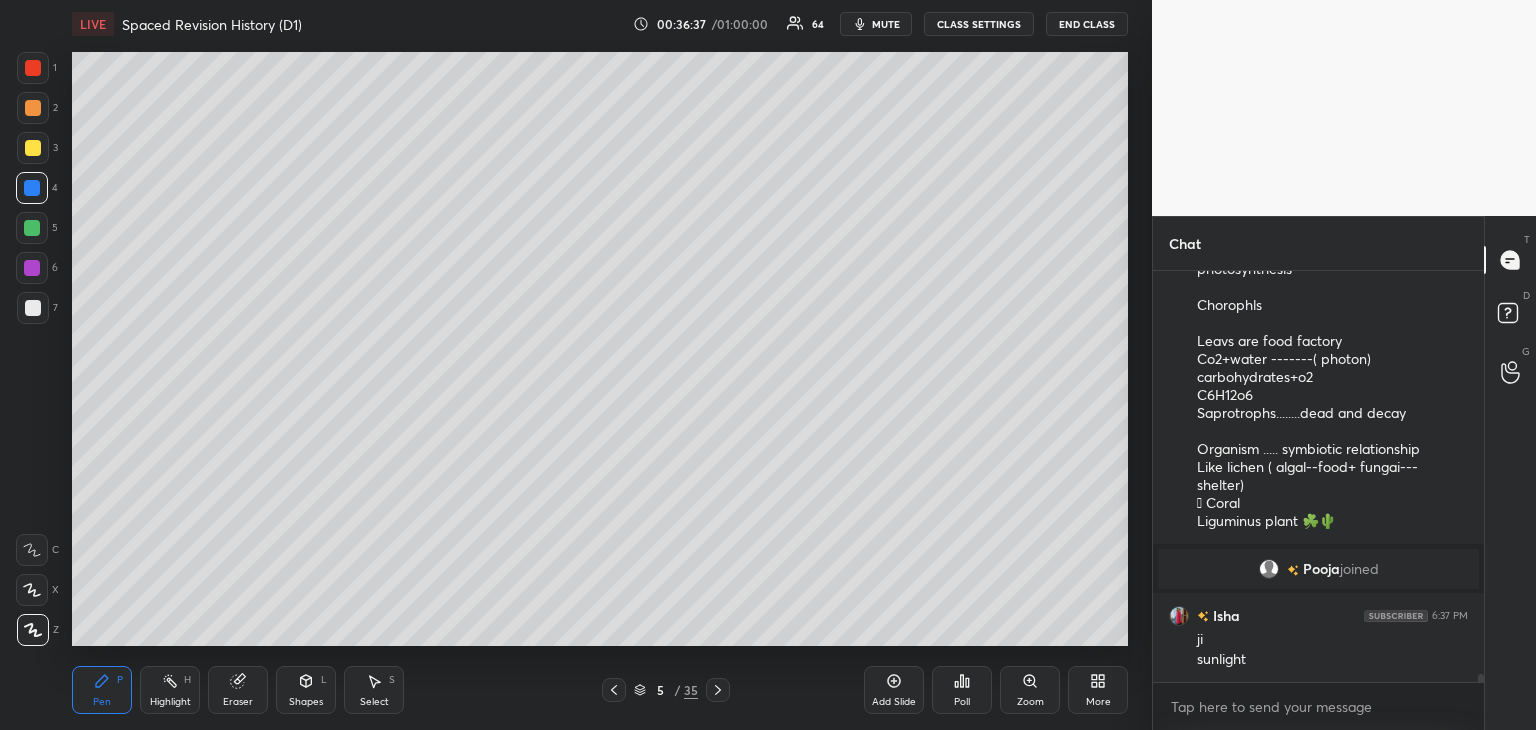 click on "LIVE Spaced Revision History (D1) 00:36:37 /  01:00:00 64 mute CLASS SETTINGS End Class Setting up your live class Poll for   secs No correct answer Start poll Back Spaced Revision History (D1) [PERSON_NAME] Pen P Highlight H Eraser Shapes L Select S 5 / 35 Add Slide Poll Zoom More" at bounding box center [600, 365] 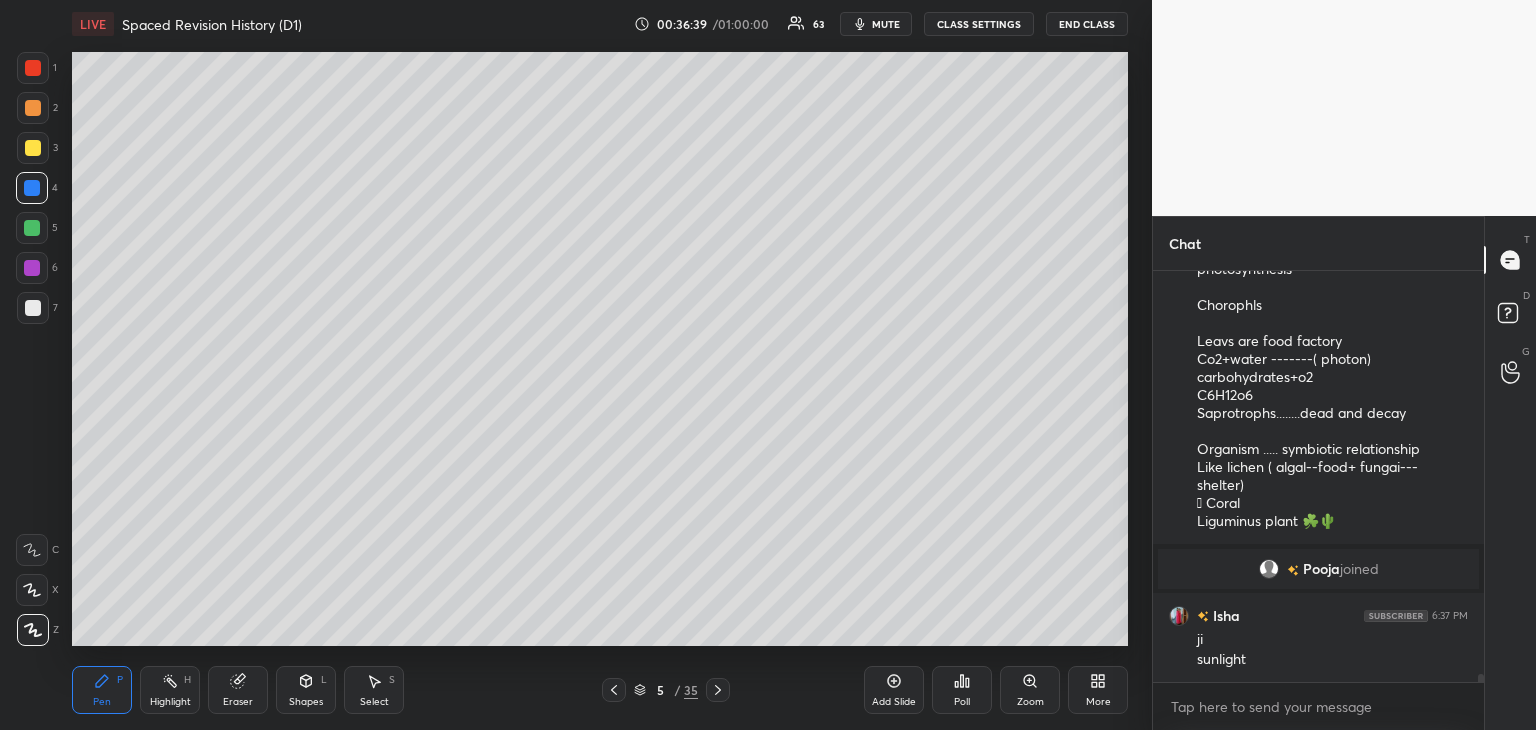 click on "LIVE Spaced Revision History (D1) 00:36:39 /  01:00:00 63 mute CLASS SETTINGS End Class Setting up your live class Poll for   secs No correct answer Start poll Back Spaced Revision History (D1) [PERSON_NAME] Pen P Highlight H Eraser Shapes L Select S 5 / 35 Add Slide Poll Zoom More" at bounding box center (600, 365) 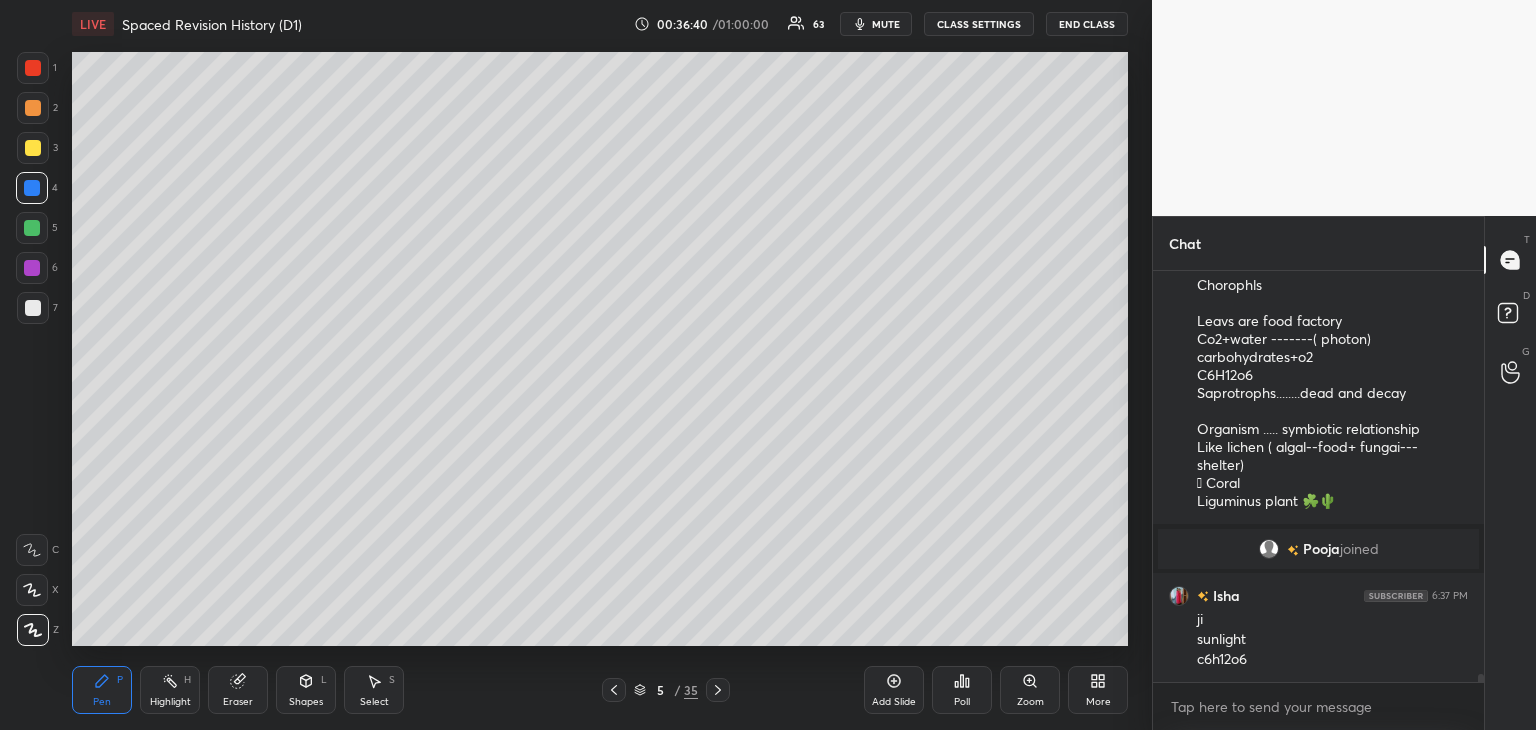 click on "LIVE Spaced Revision History (D1) 00:36:40 /  01:00:00 63 mute CLASS SETTINGS End Class Setting up your live class Poll for   secs No correct answer Start poll Back Spaced Revision History (D1) [PERSON_NAME] Pen P Highlight H Eraser Shapes L Select S 5 / 35 Add Slide Poll Zoom More" at bounding box center (600, 365) 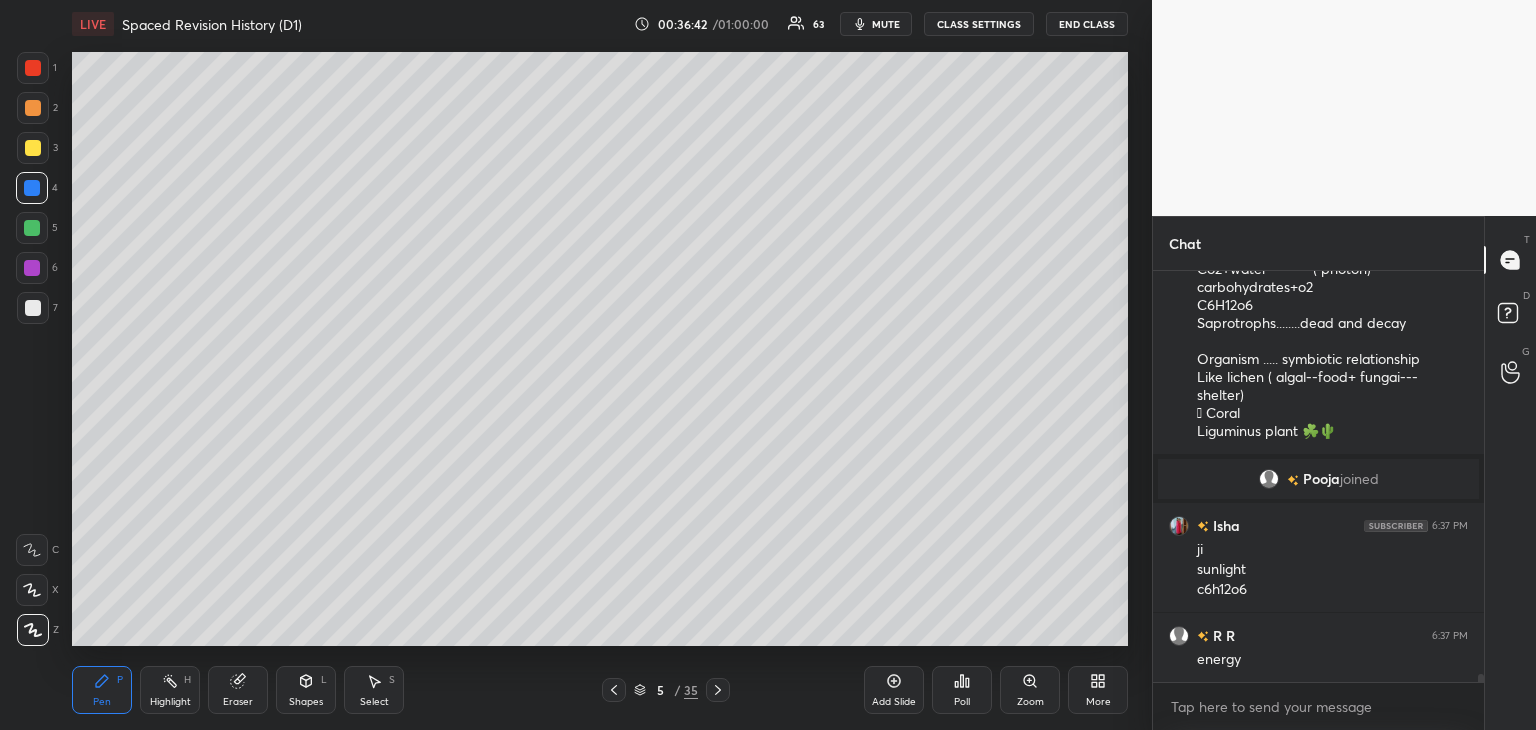 scroll, scrollTop: 21310, scrollLeft: 0, axis: vertical 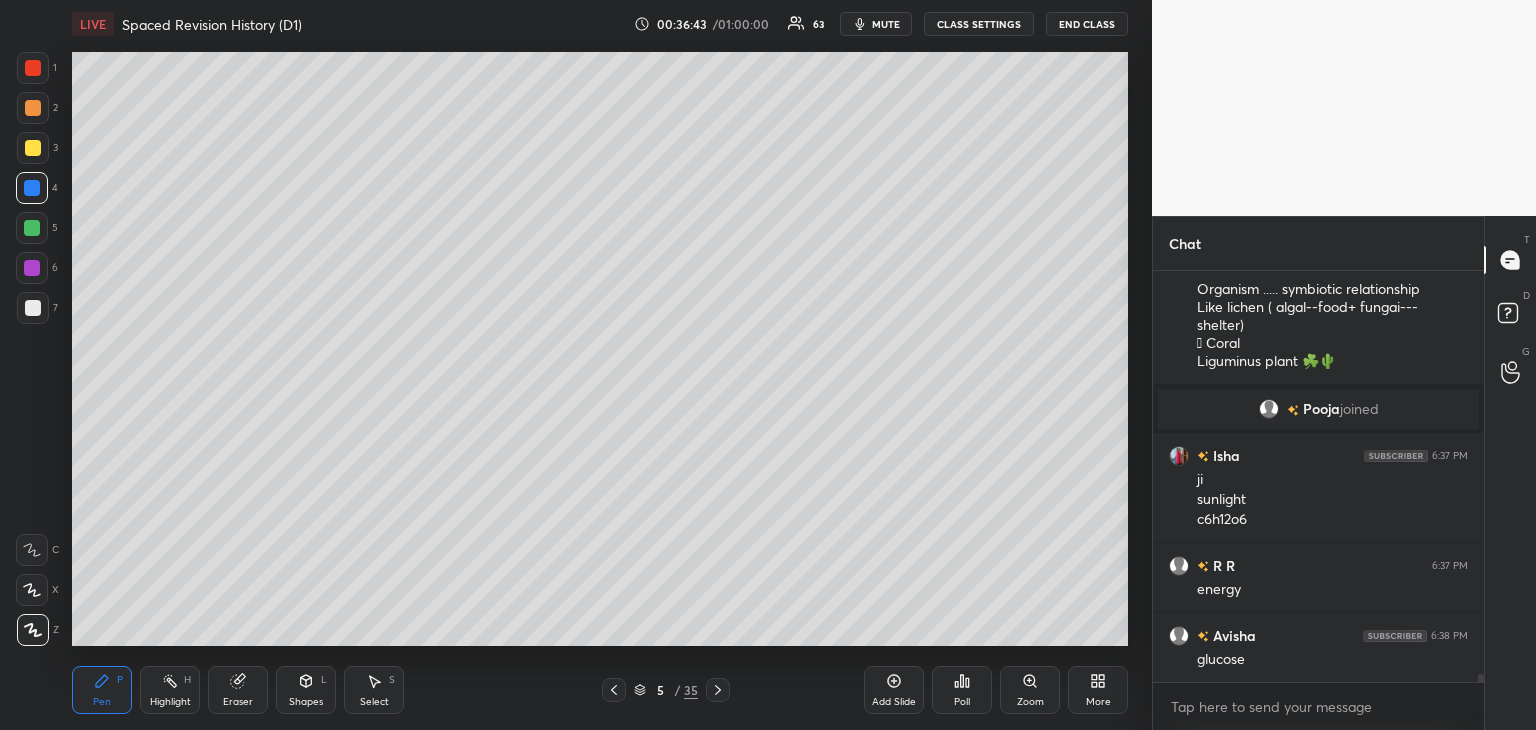 click on "LIVE Spaced Revision History (D1) 00:36:43 /  01:00:00 63 mute CLASS SETTINGS End Class Setting up your live class Poll for   secs No correct answer Start poll Back Spaced Revision History (D1) [PERSON_NAME] Pen P Highlight H Eraser Shapes L Select S 5 / 35 Add Slide Poll Zoom More" at bounding box center (600, 365) 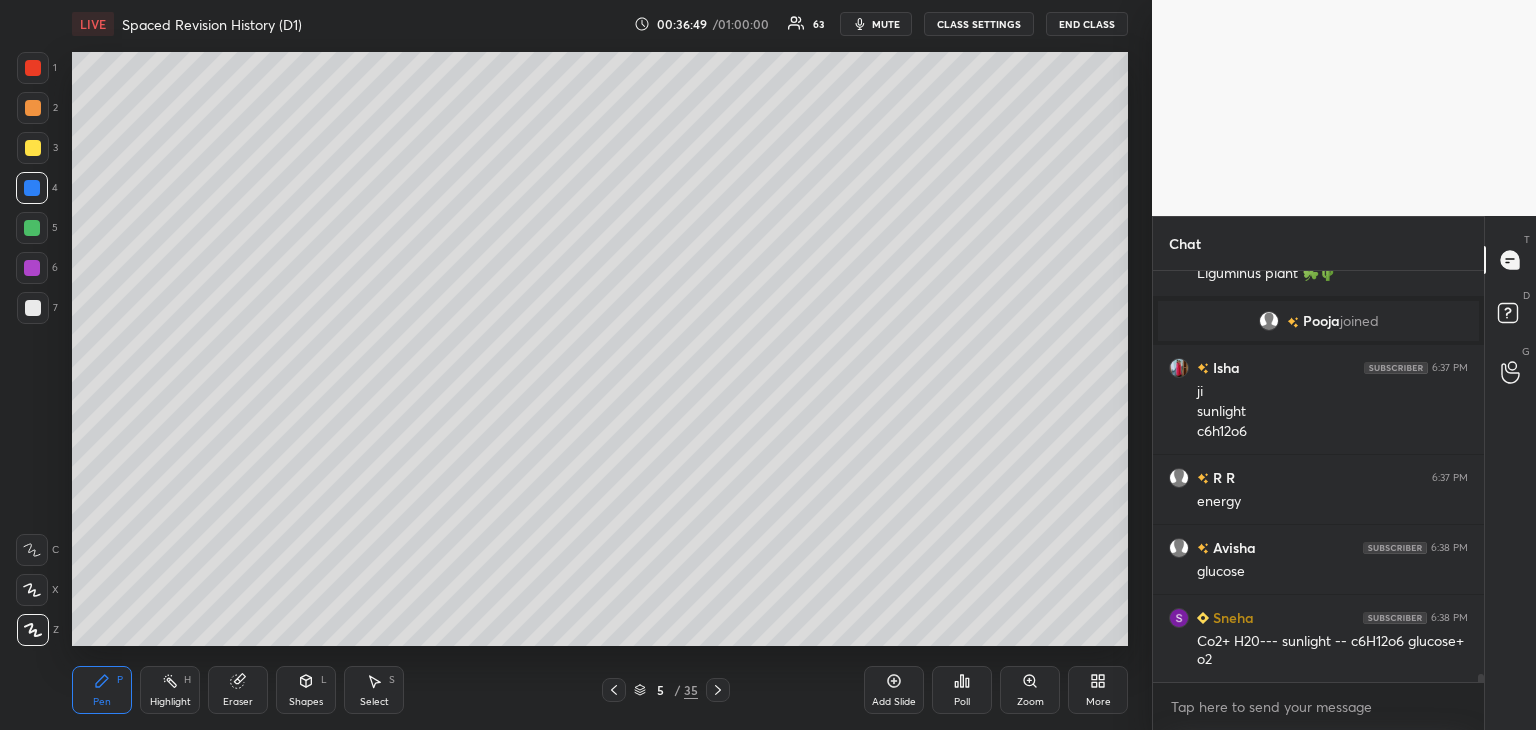 scroll, scrollTop: 21468, scrollLeft: 0, axis: vertical 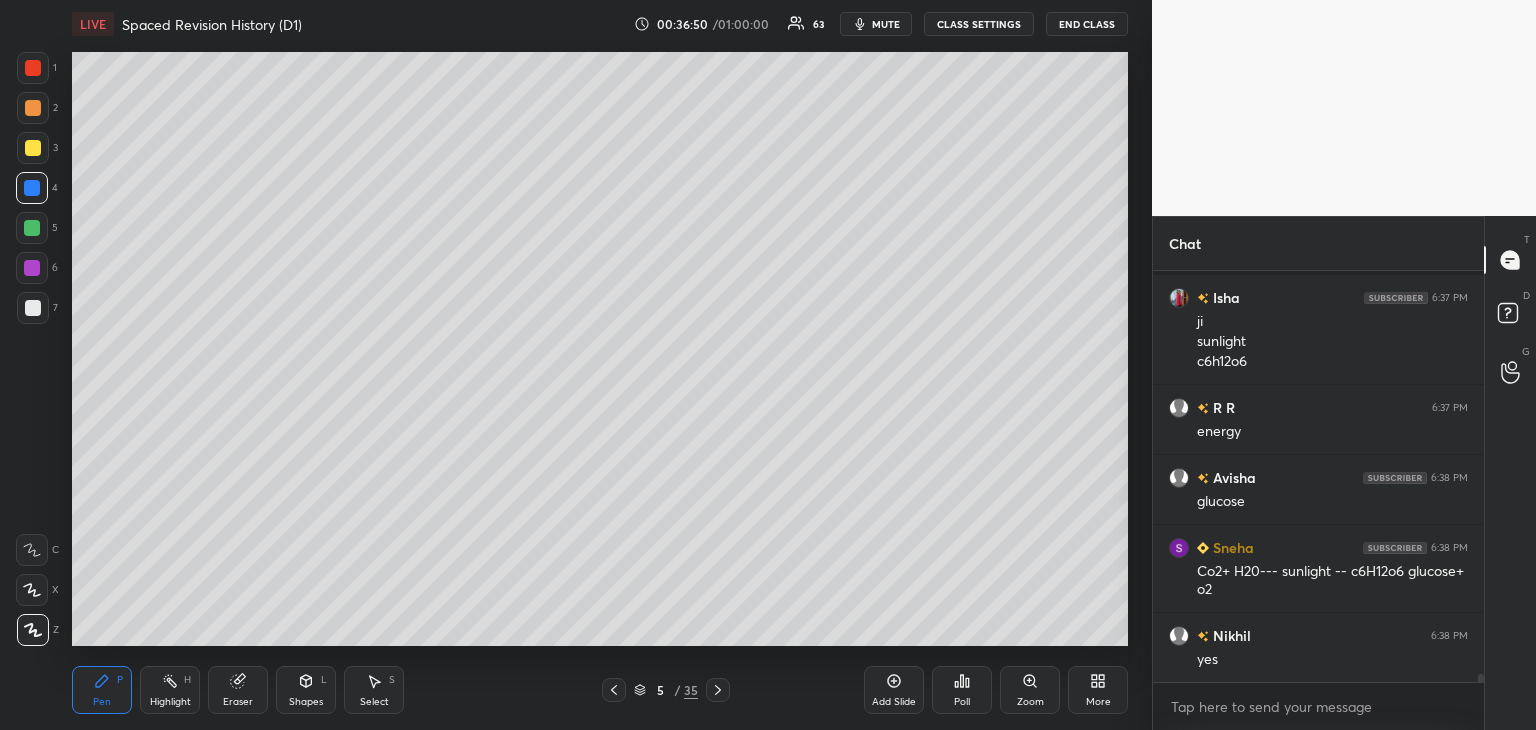 click at bounding box center (32, 268) 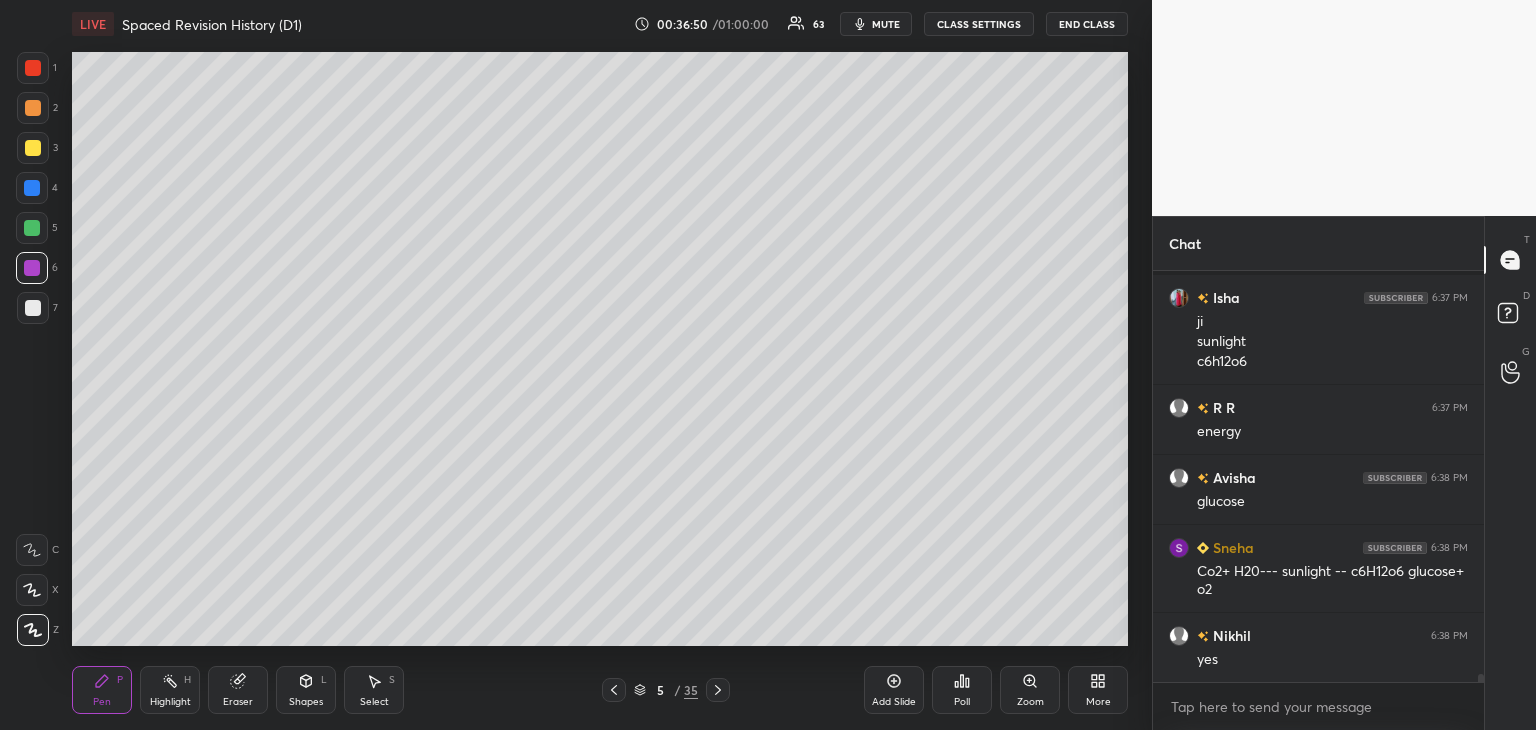 scroll, scrollTop: 21538, scrollLeft: 0, axis: vertical 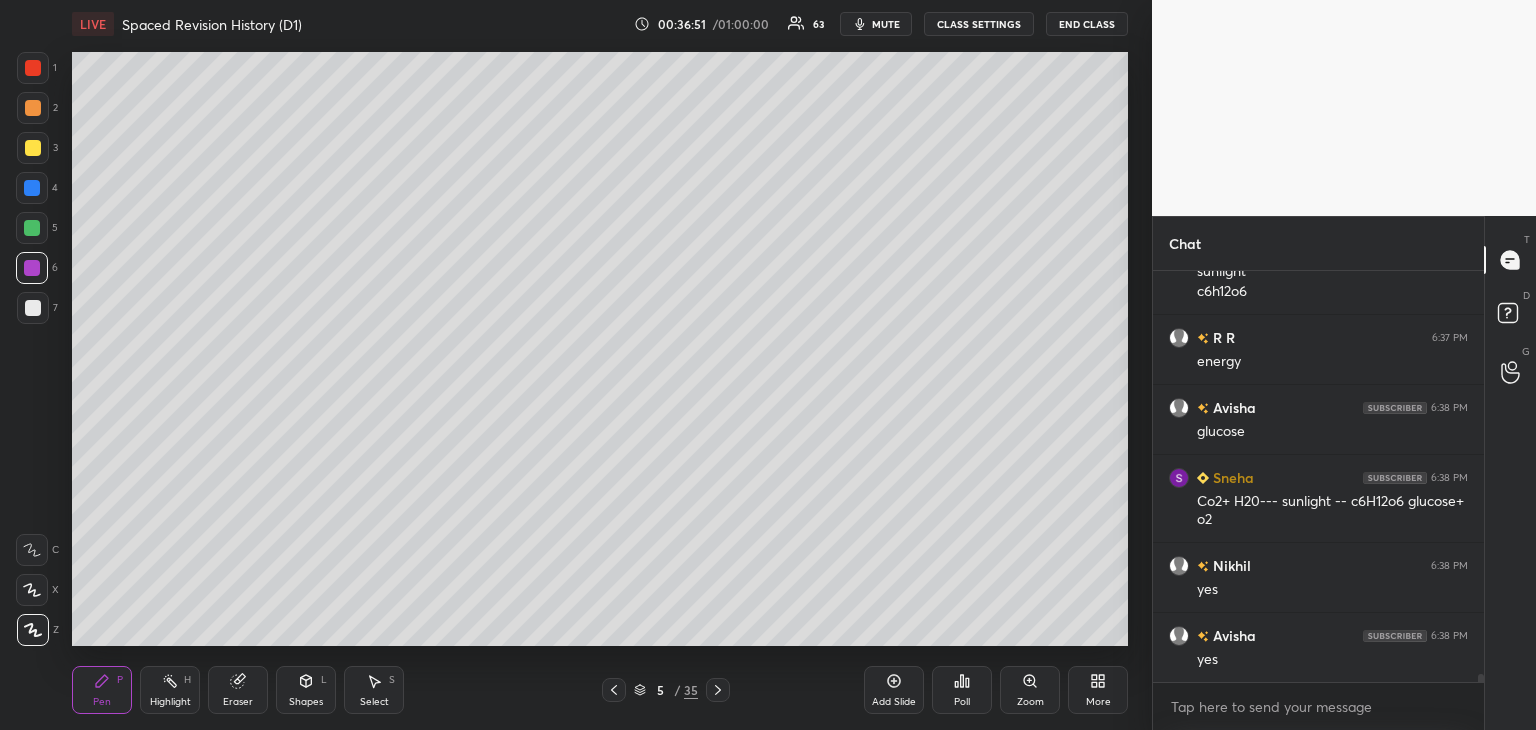 click on "Add Slide Poll Zoom More" at bounding box center [996, 690] 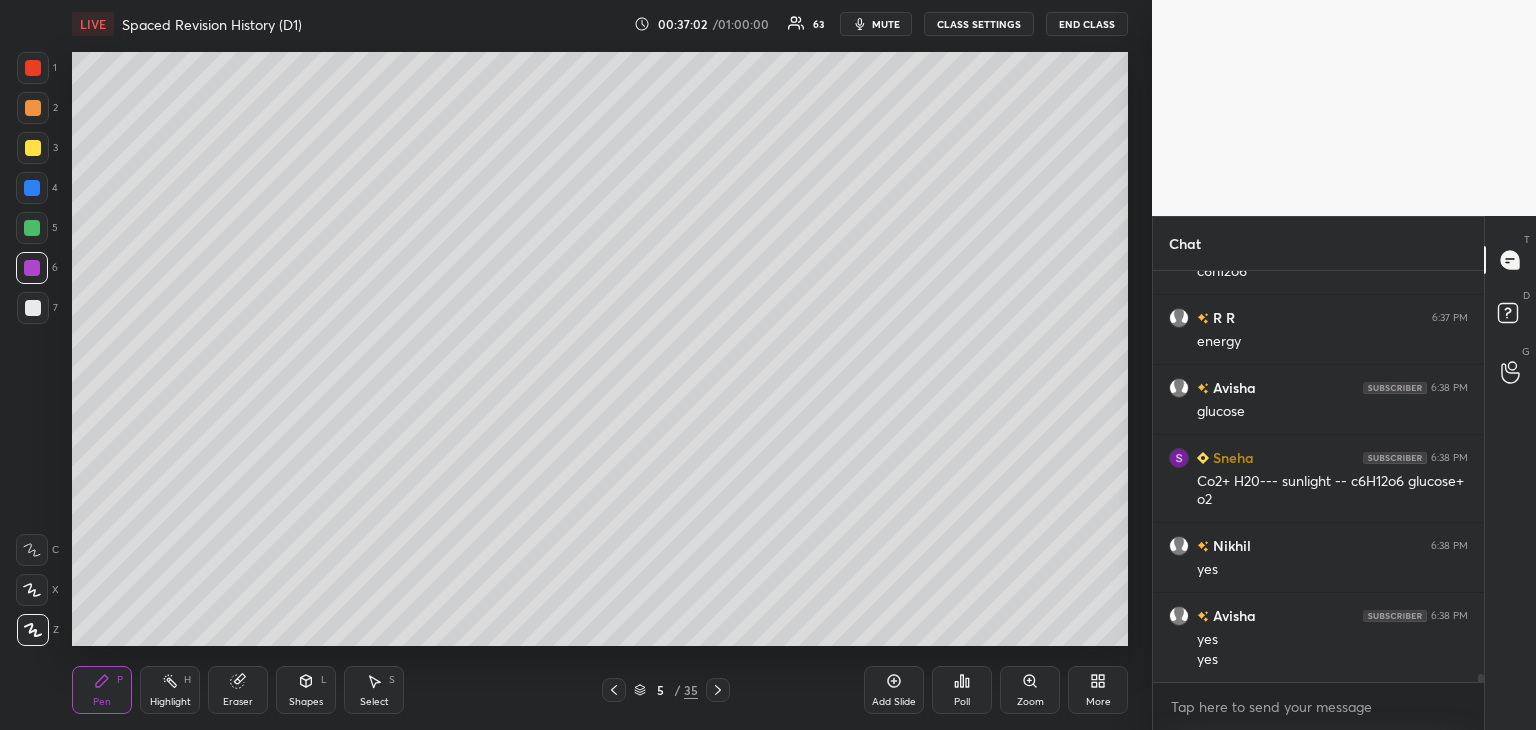 scroll, scrollTop: 21698, scrollLeft: 0, axis: vertical 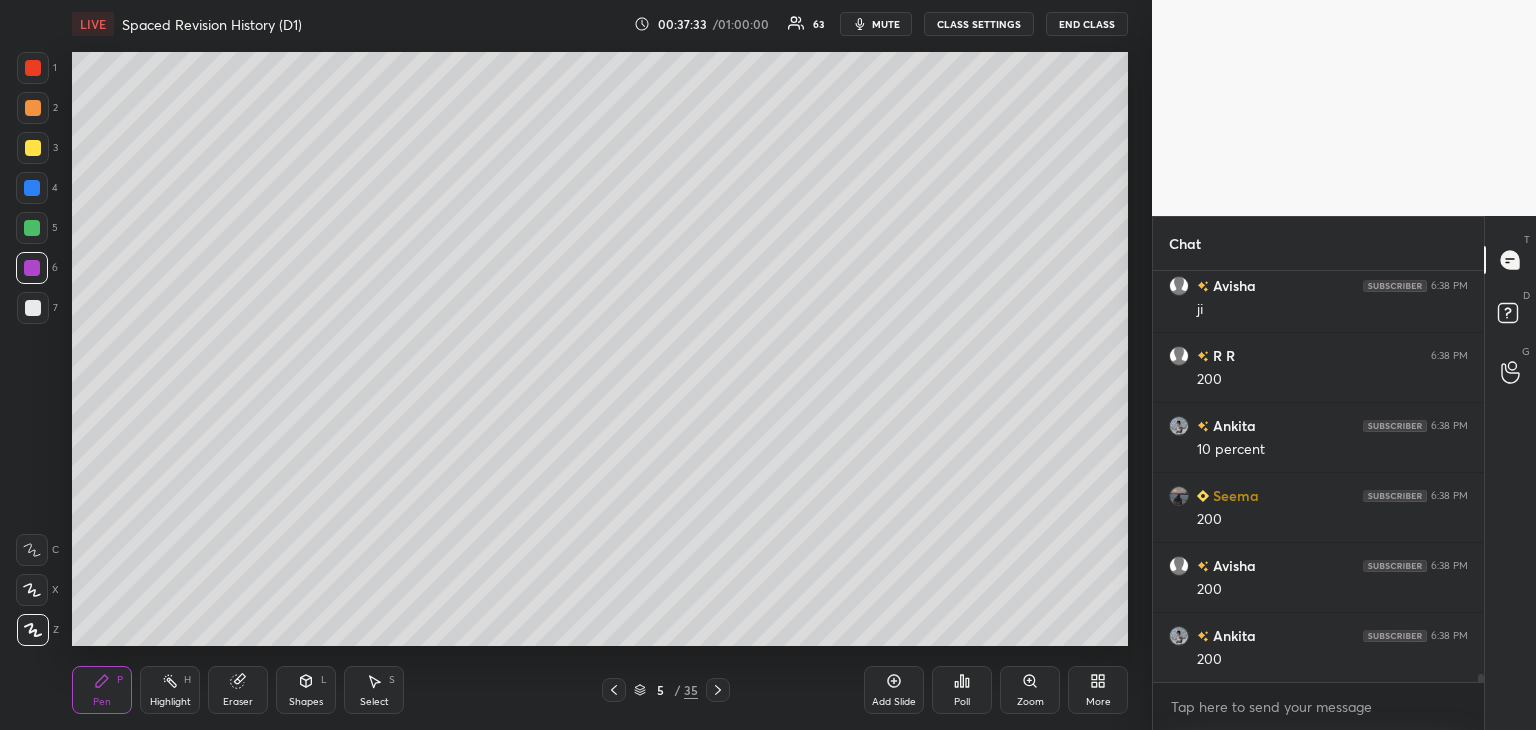 click at bounding box center [33, 148] 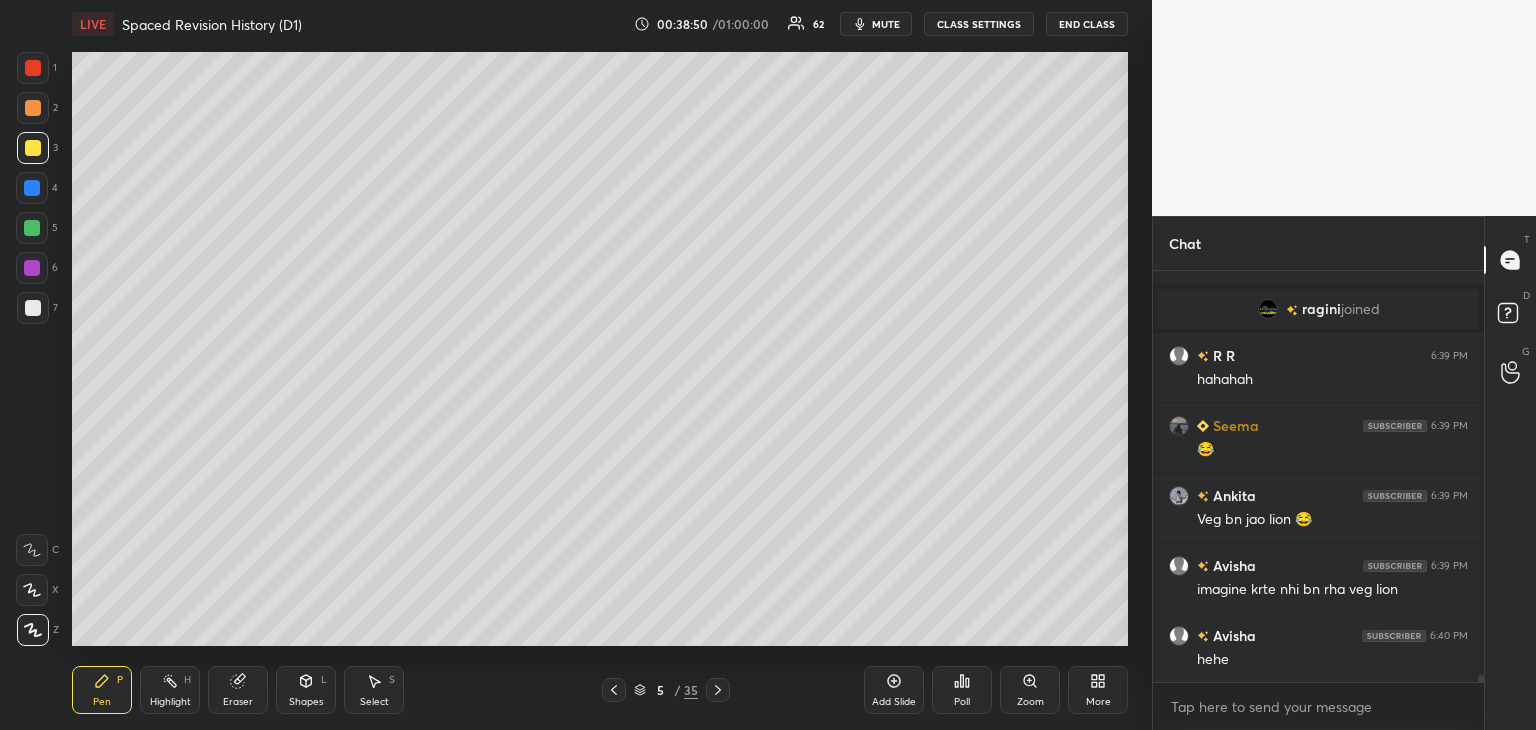 scroll, scrollTop: 22996, scrollLeft: 0, axis: vertical 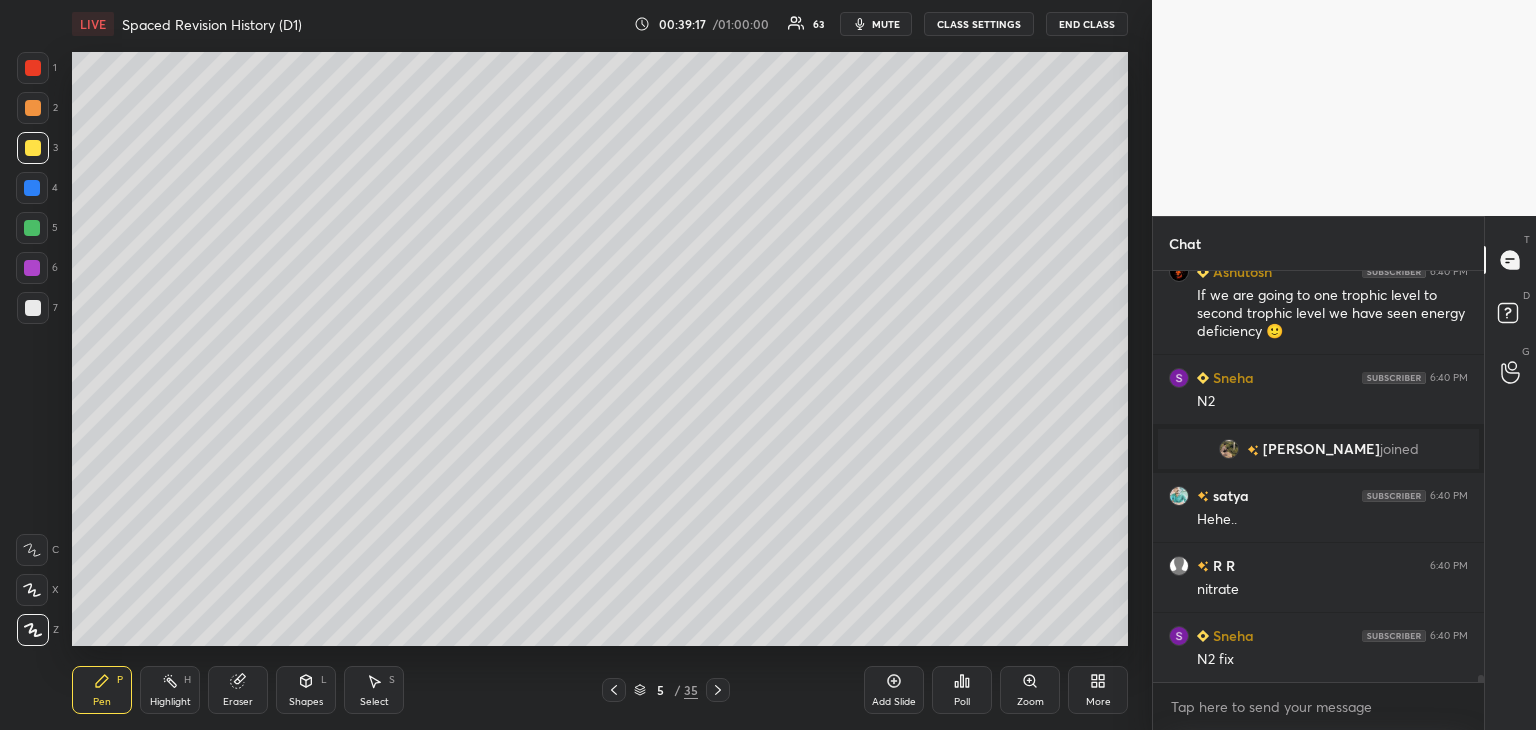 click at bounding box center (32, 188) 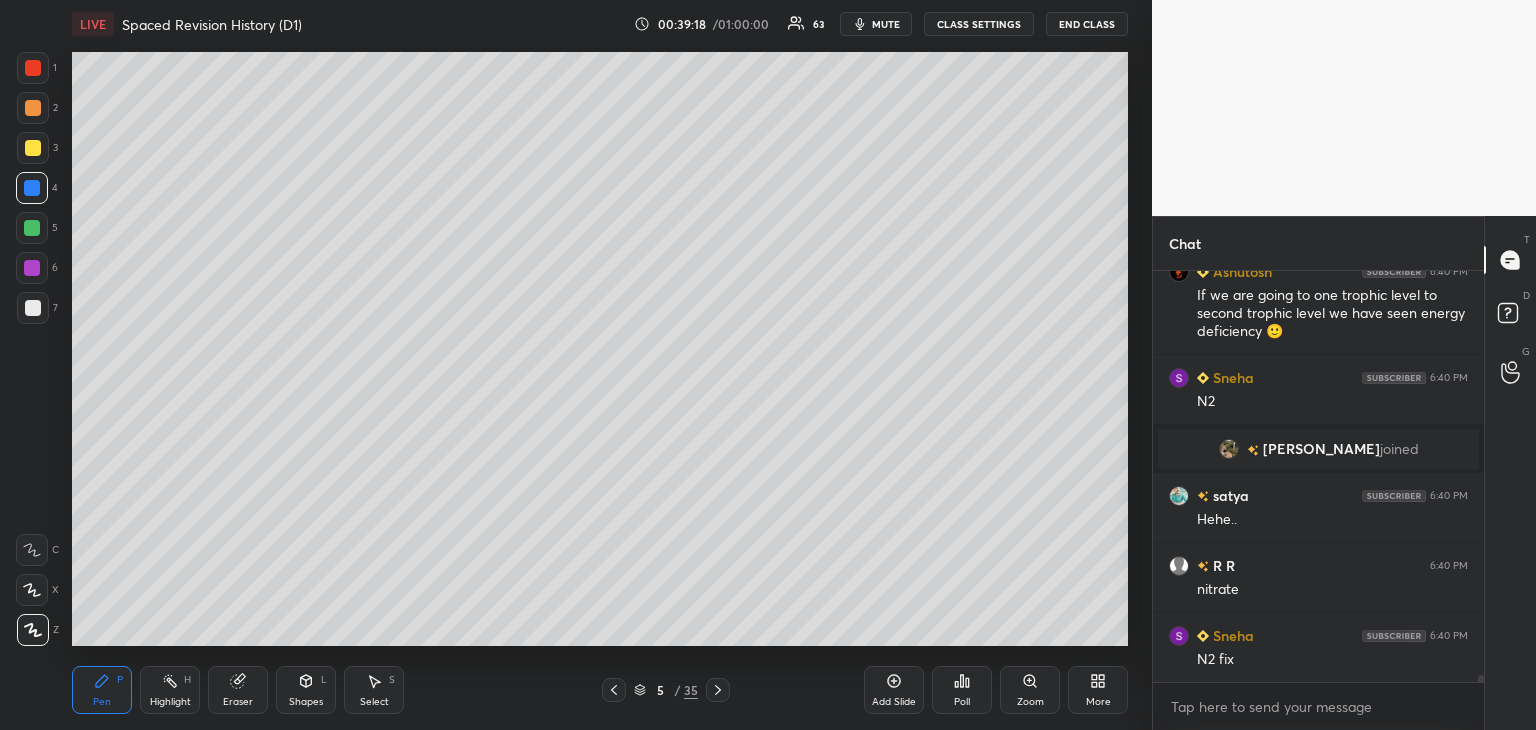 click at bounding box center [32, 268] 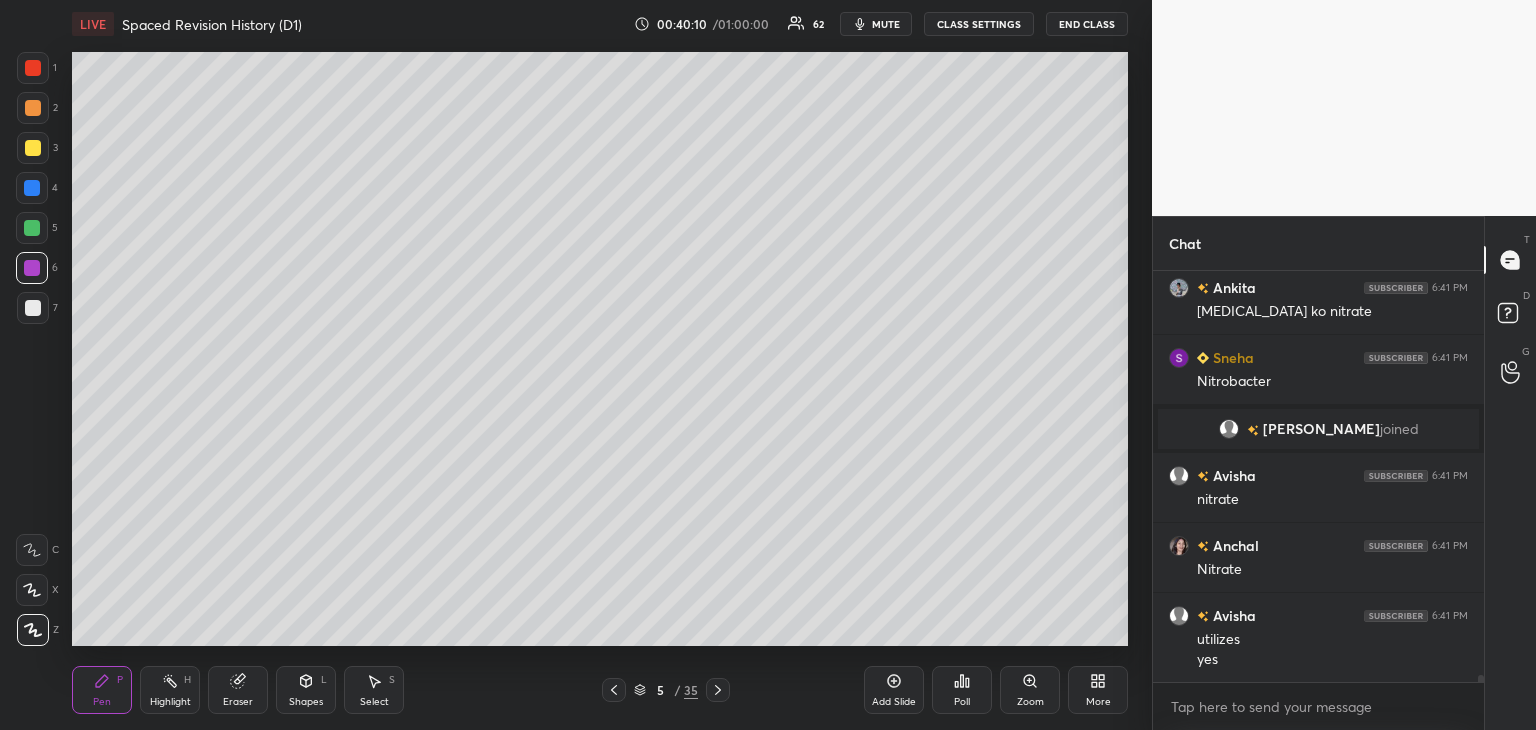 scroll, scrollTop: 24410, scrollLeft: 0, axis: vertical 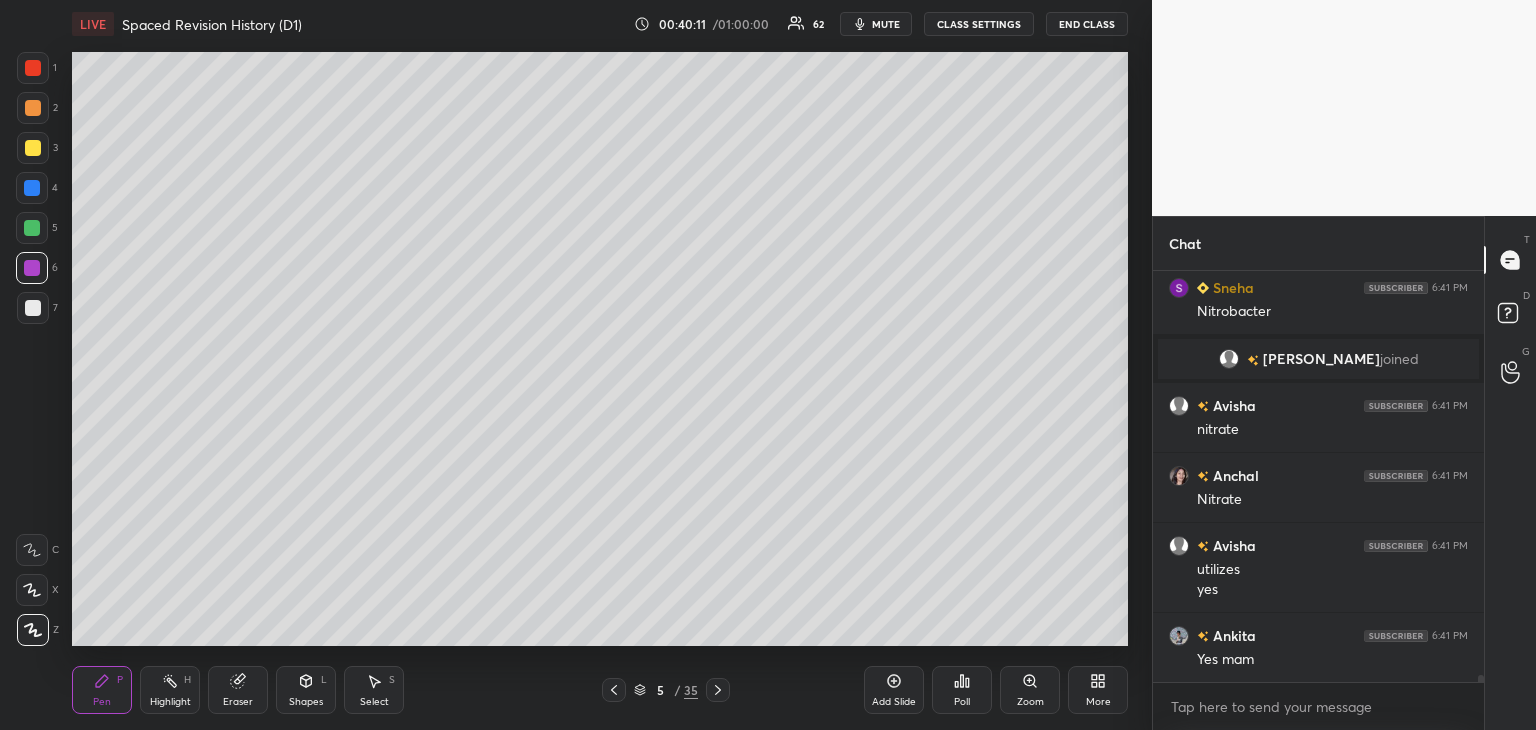 click 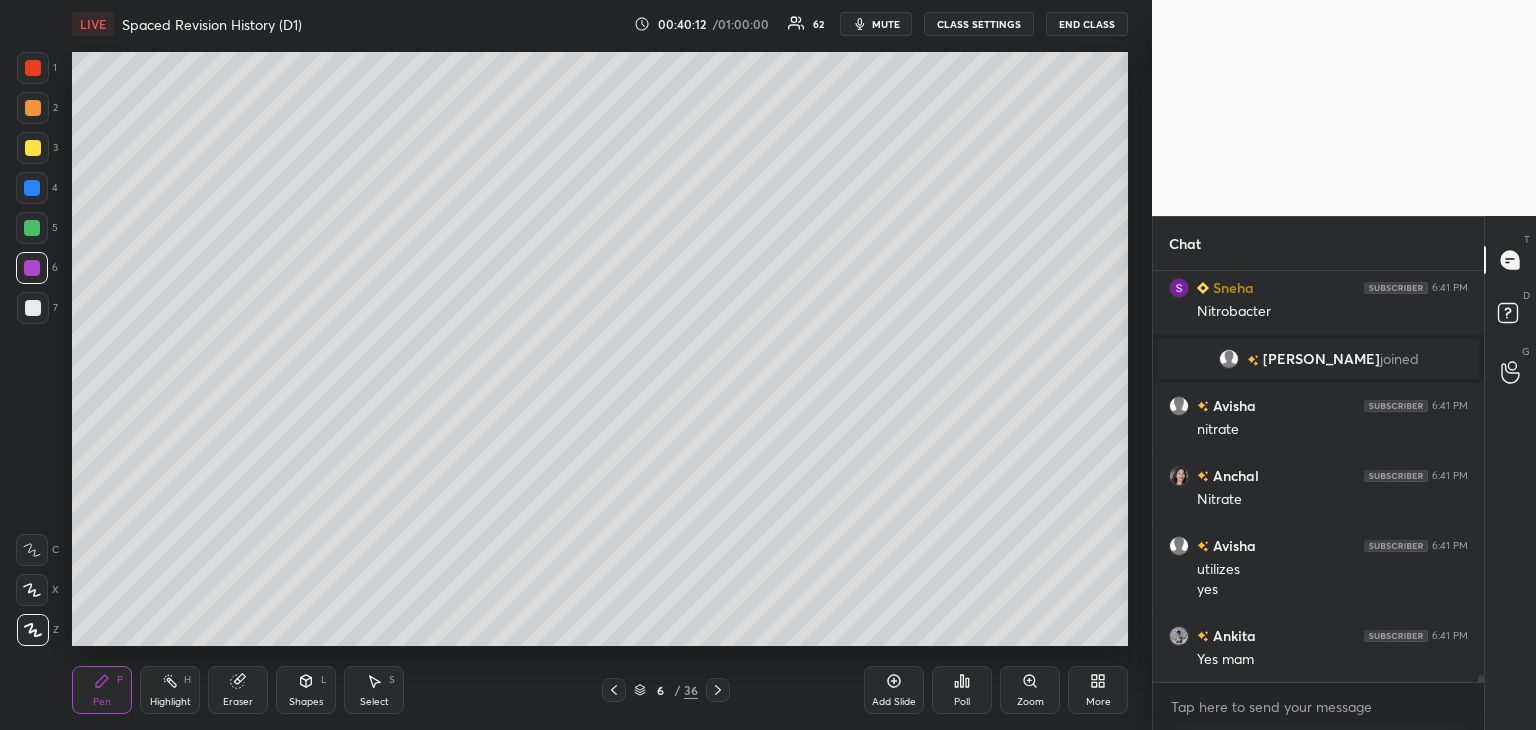 click at bounding box center (33, 308) 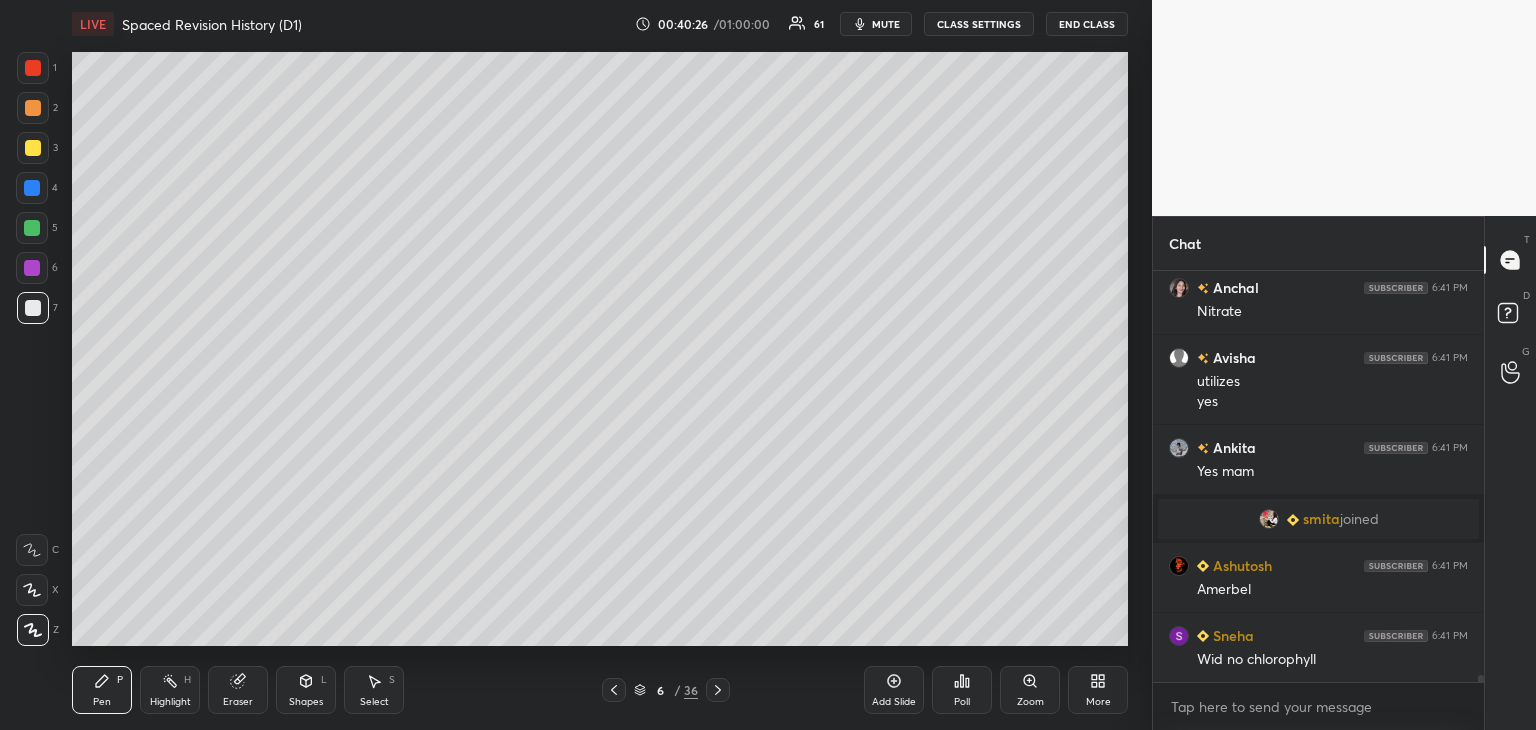 scroll, scrollTop: 24554, scrollLeft: 0, axis: vertical 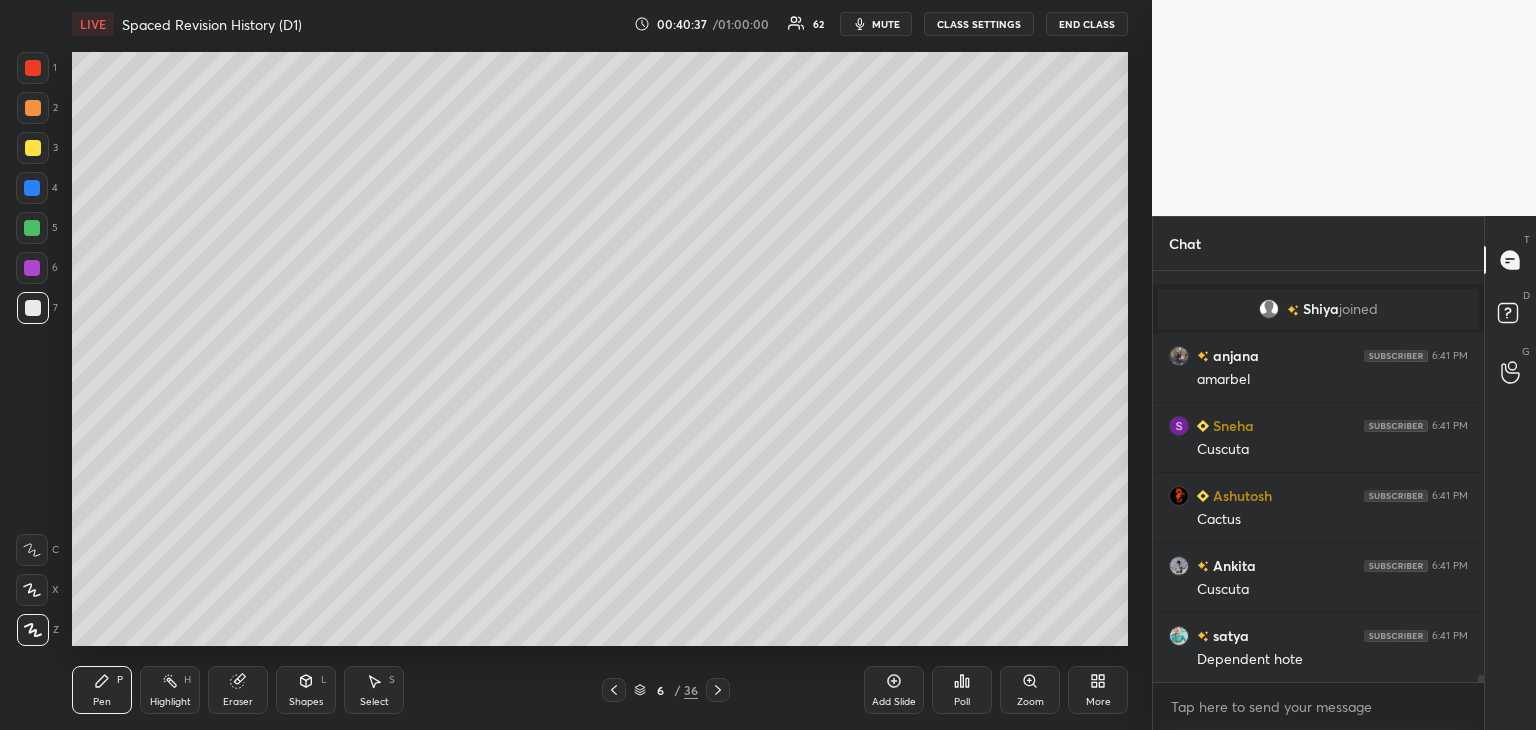 click at bounding box center (32, 228) 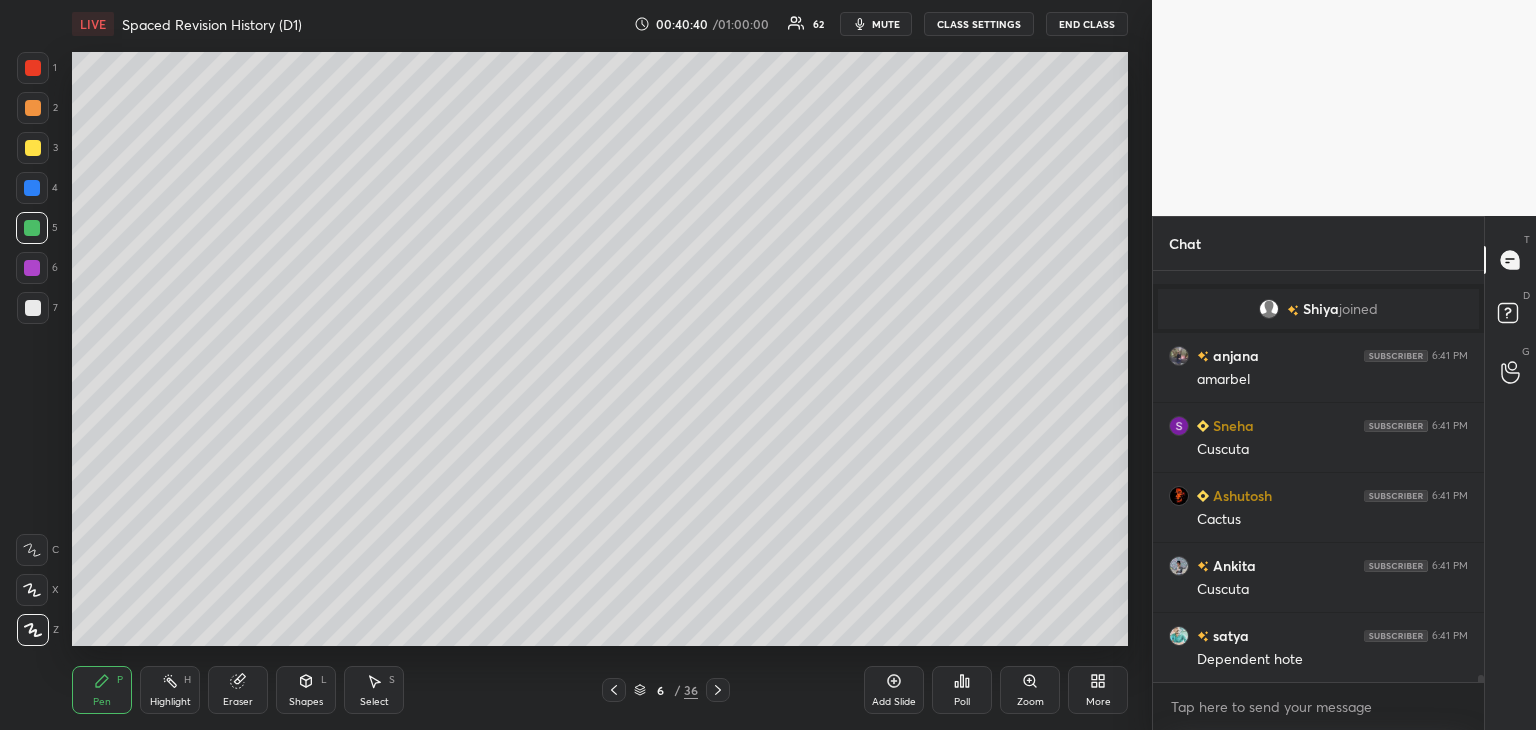 click on "2" at bounding box center [37, 112] 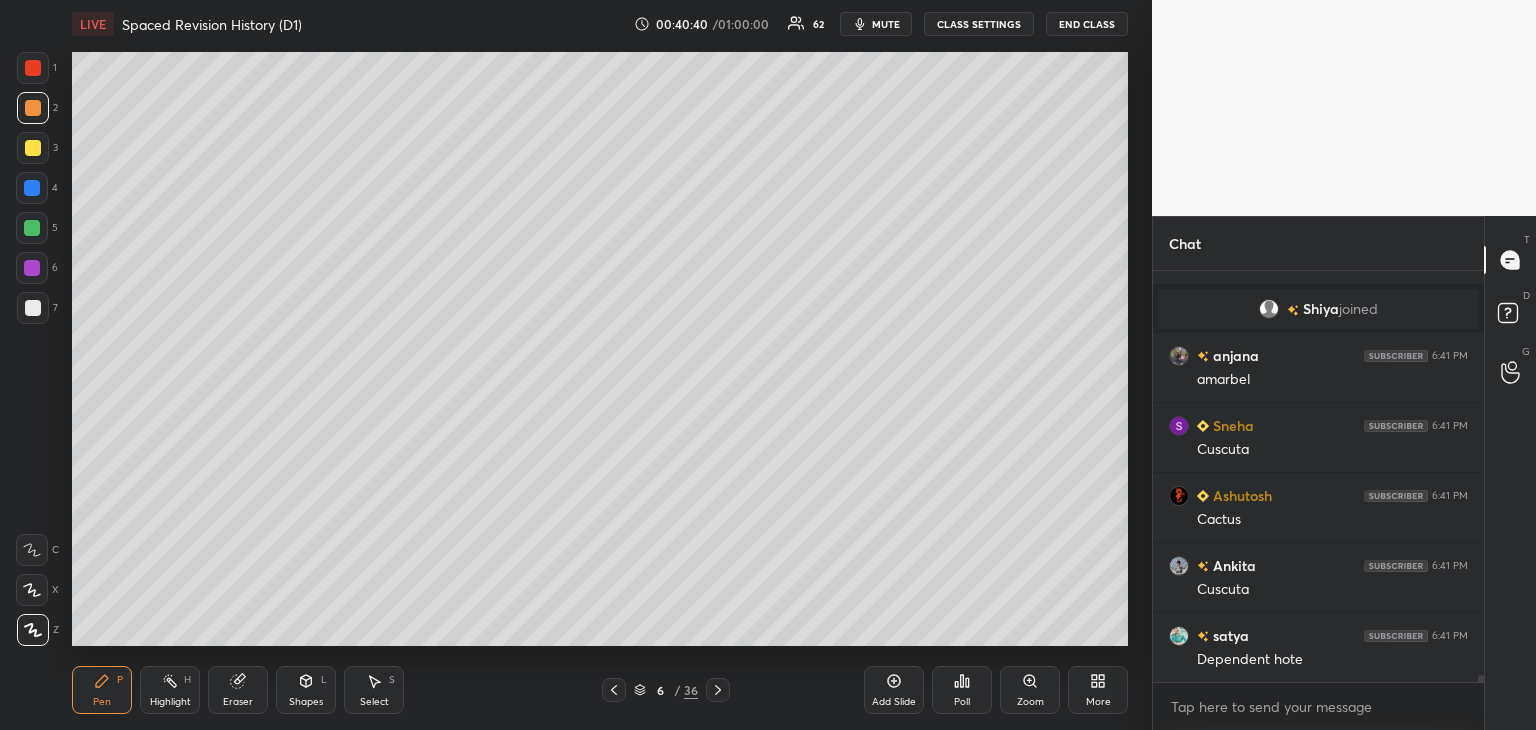 click at bounding box center (33, 148) 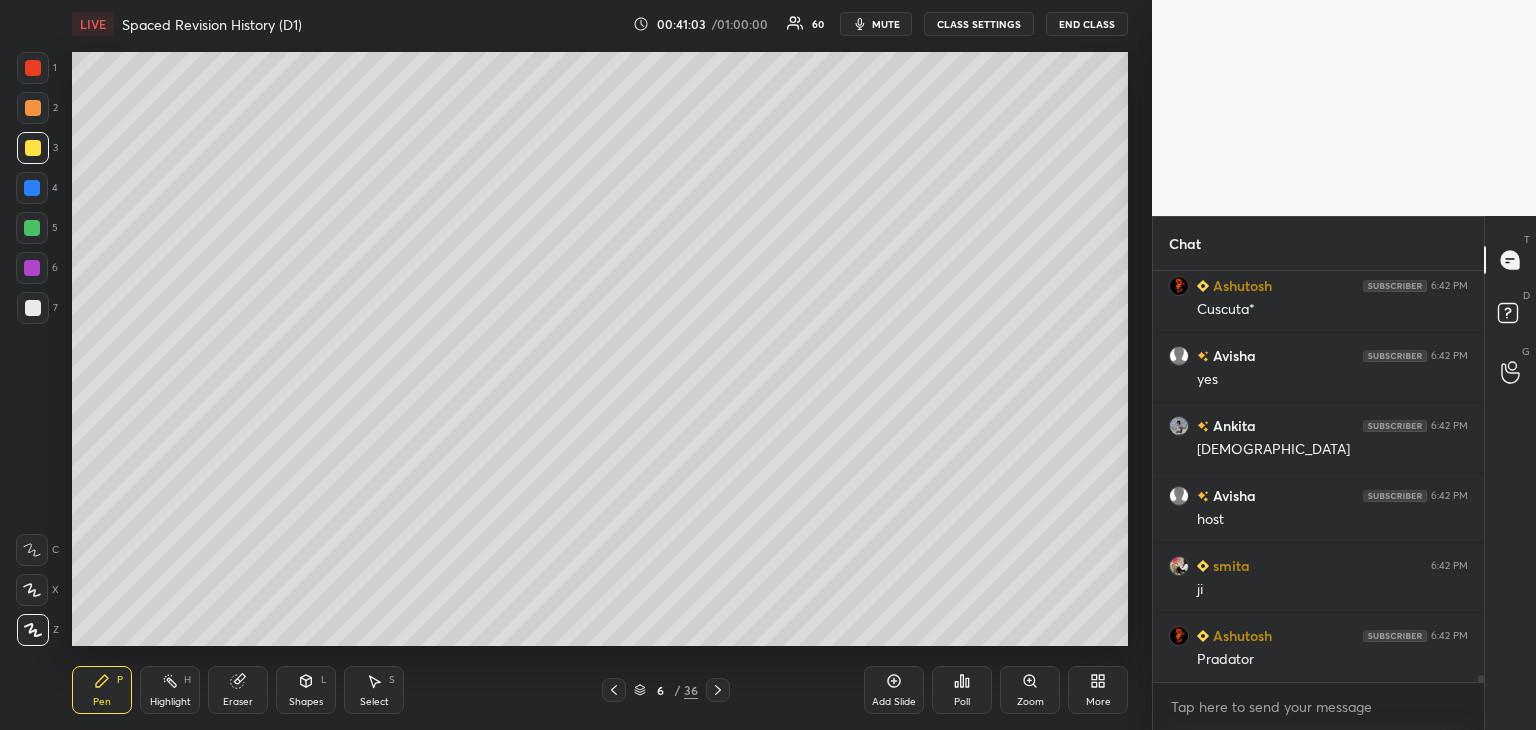 scroll, scrollTop: 25432, scrollLeft: 0, axis: vertical 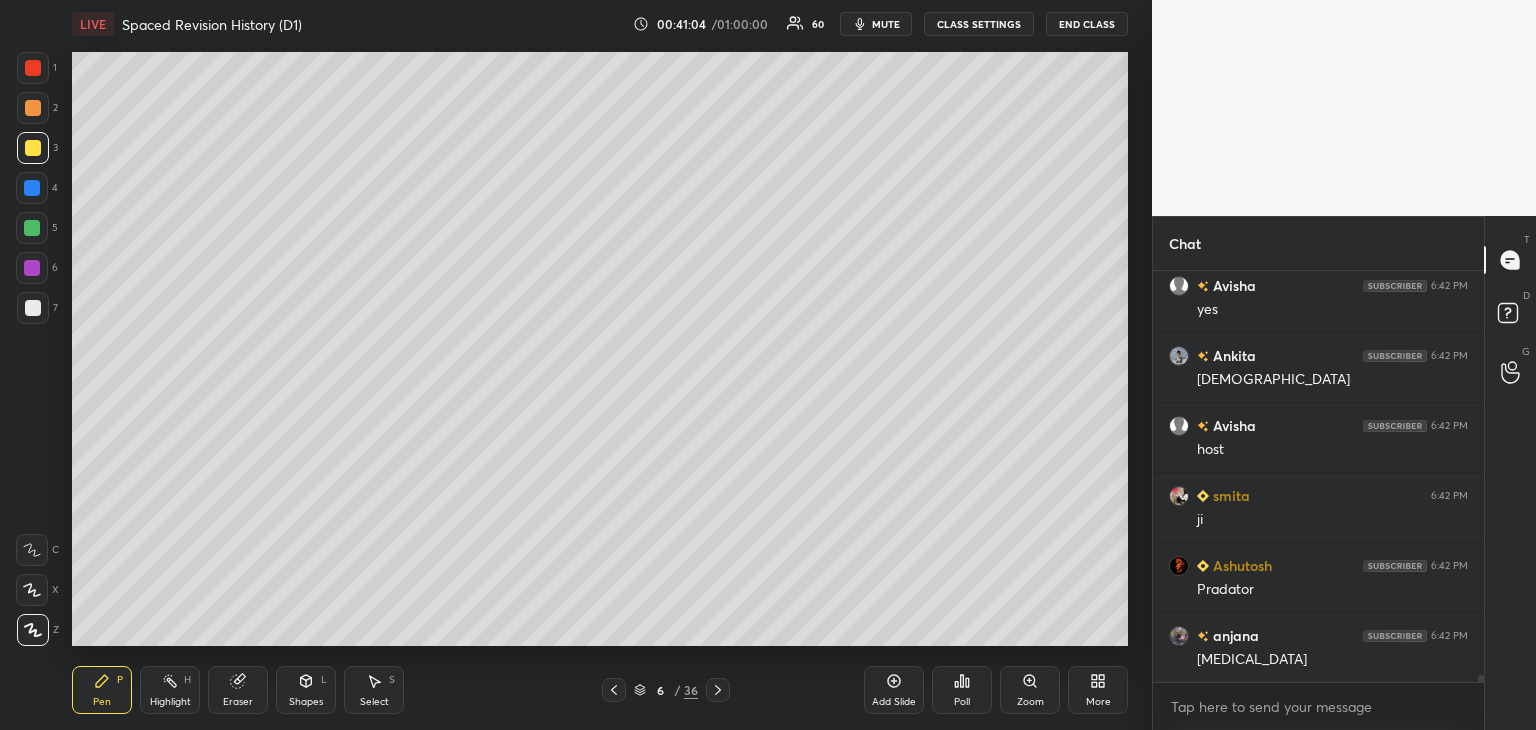 click at bounding box center (32, 188) 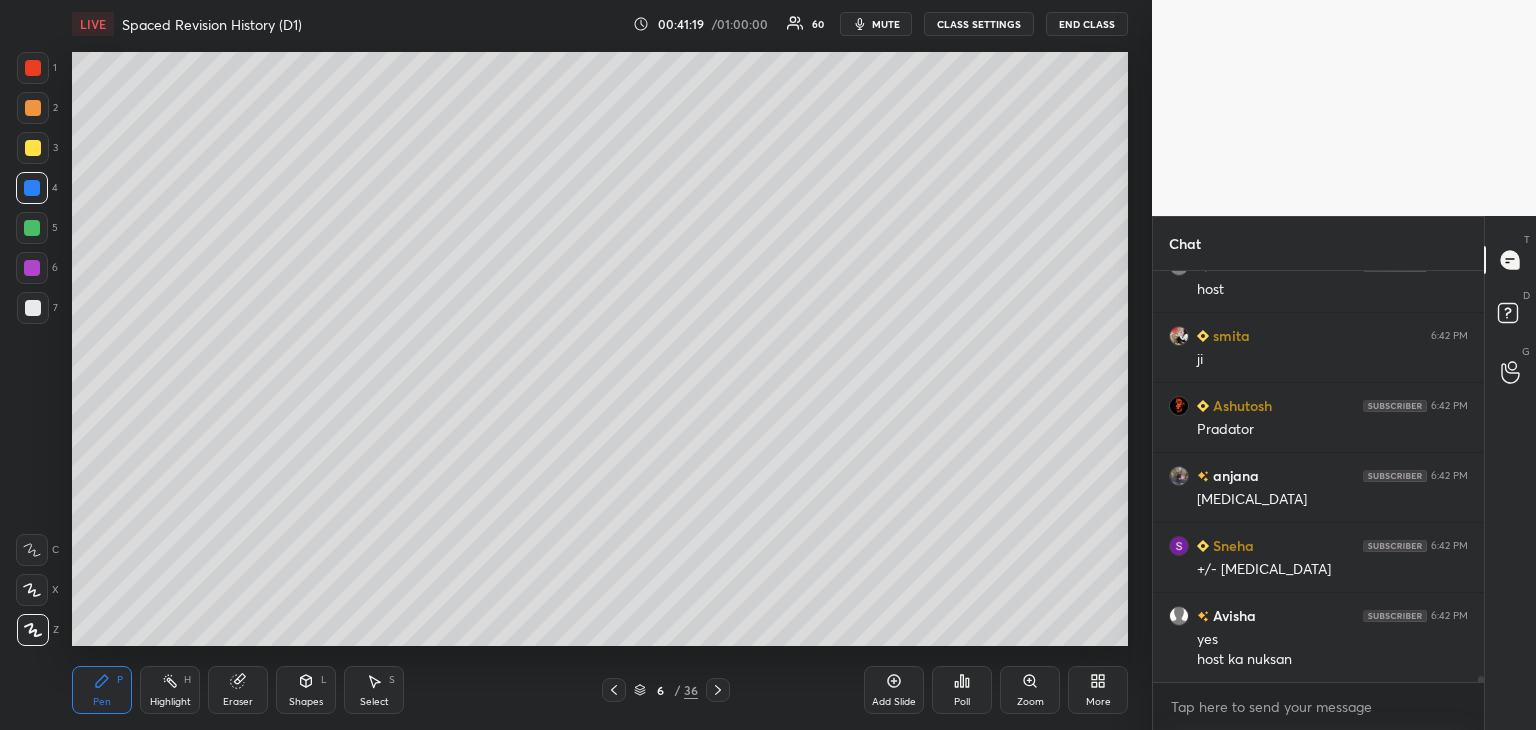 scroll, scrollTop: 25662, scrollLeft: 0, axis: vertical 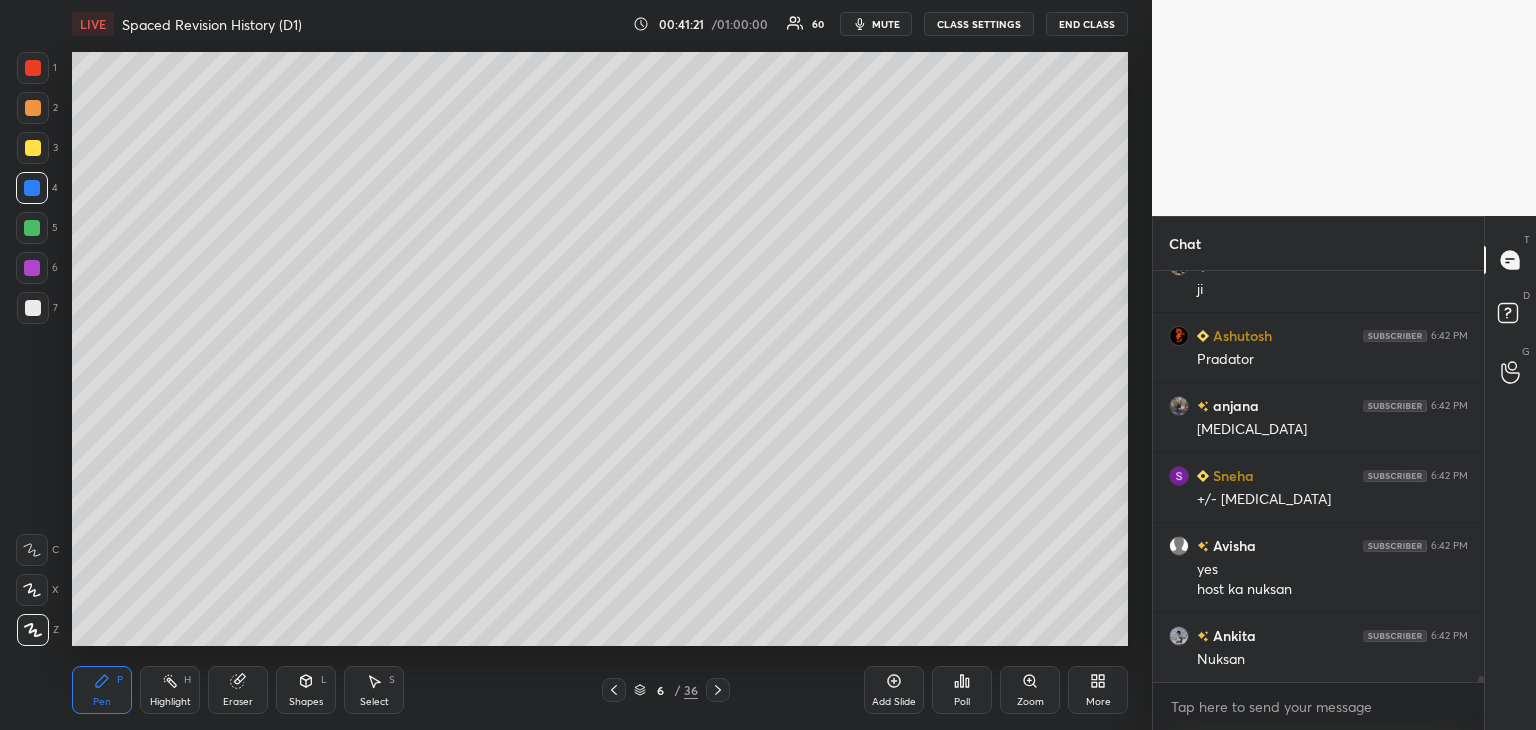click at bounding box center [32, 228] 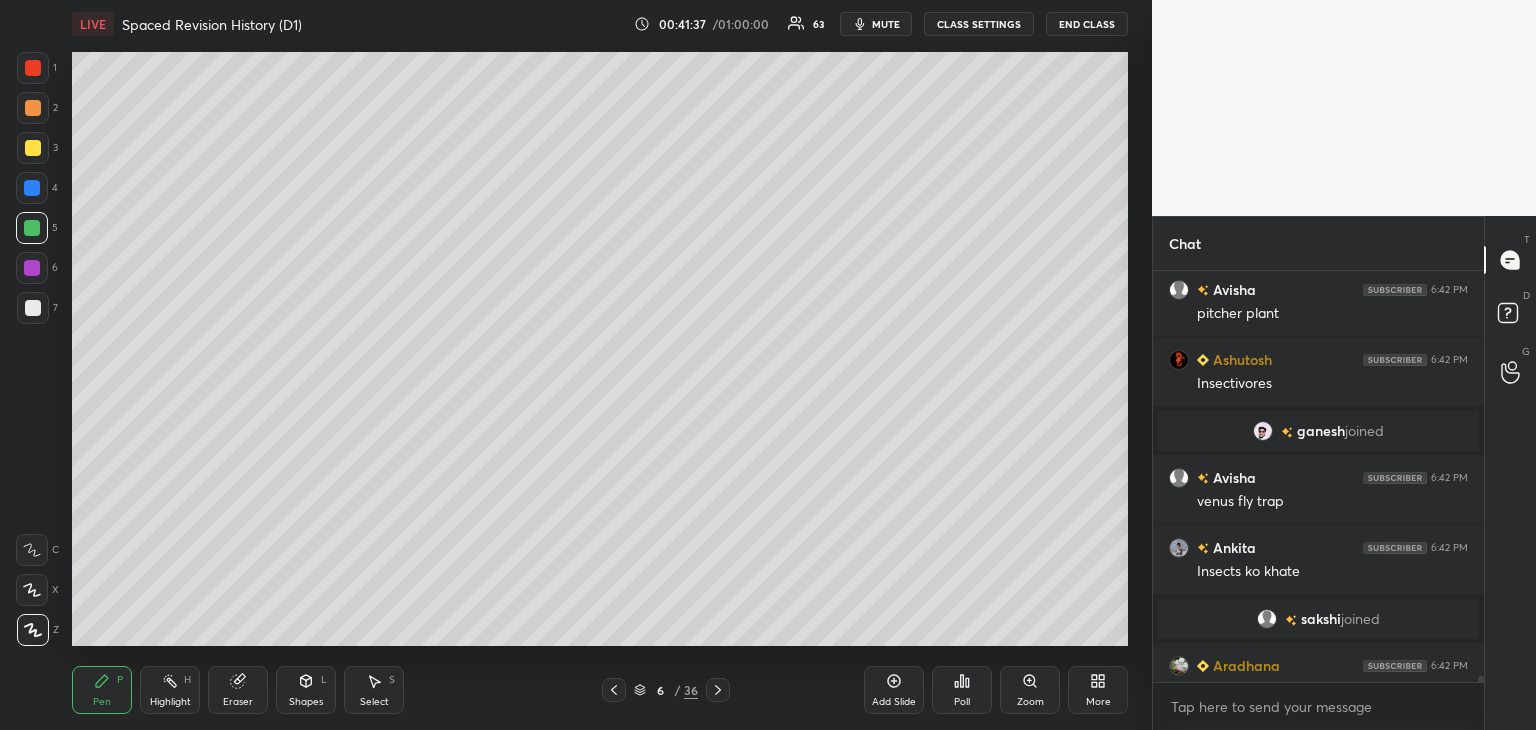 scroll, scrollTop: 25866, scrollLeft: 0, axis: vertical 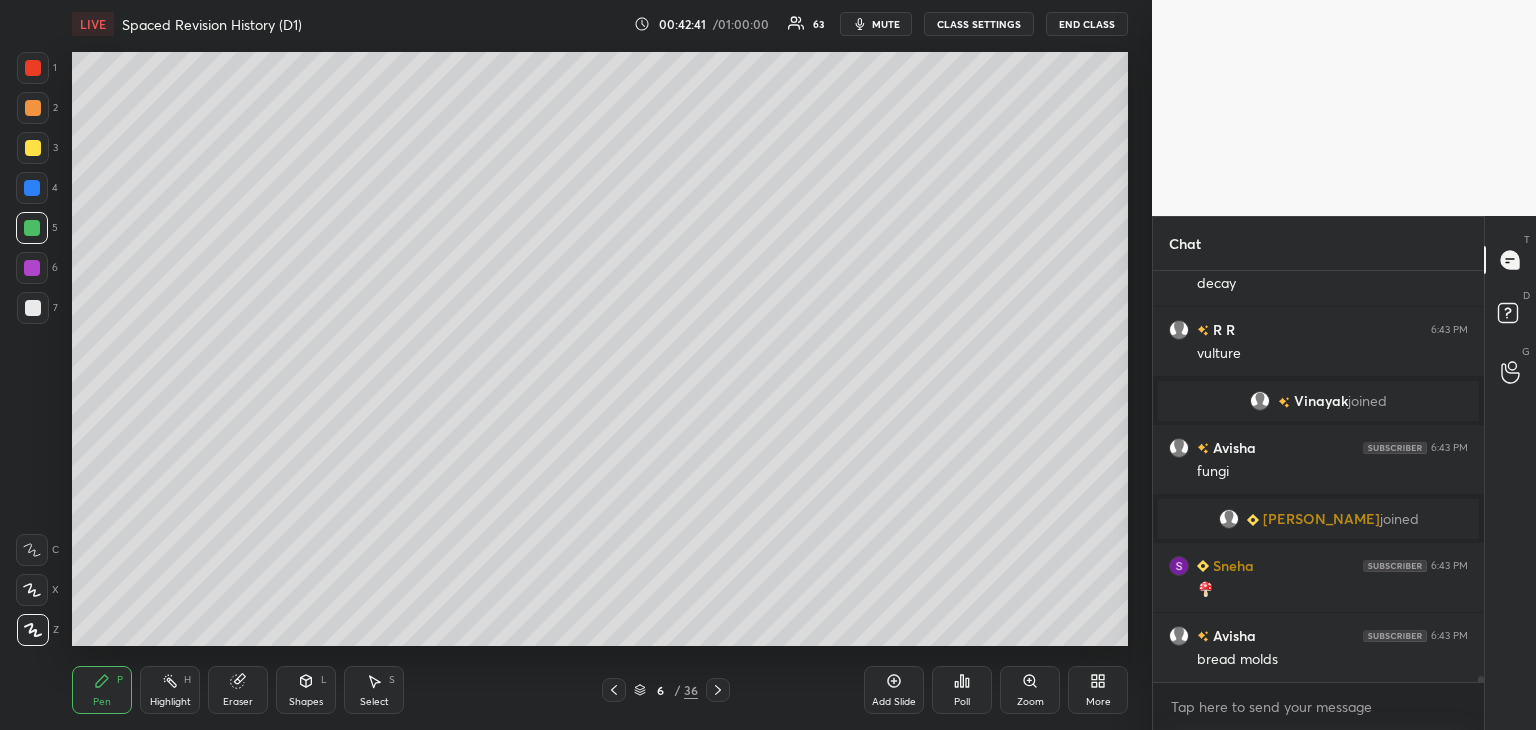click at bounding box center (33, 148) 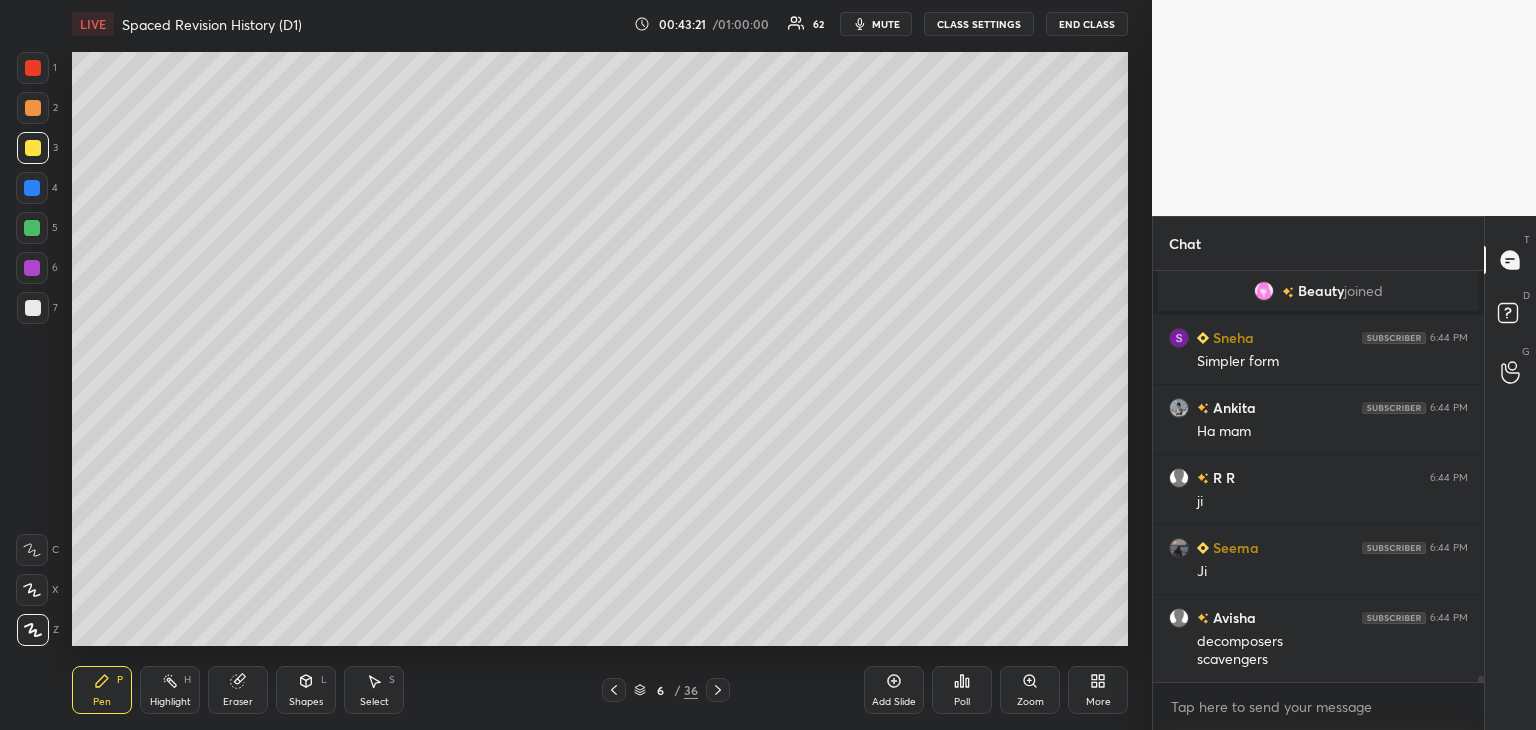 scroll, scrollTop: 27398, scrollLeft: 0, axis: vertical 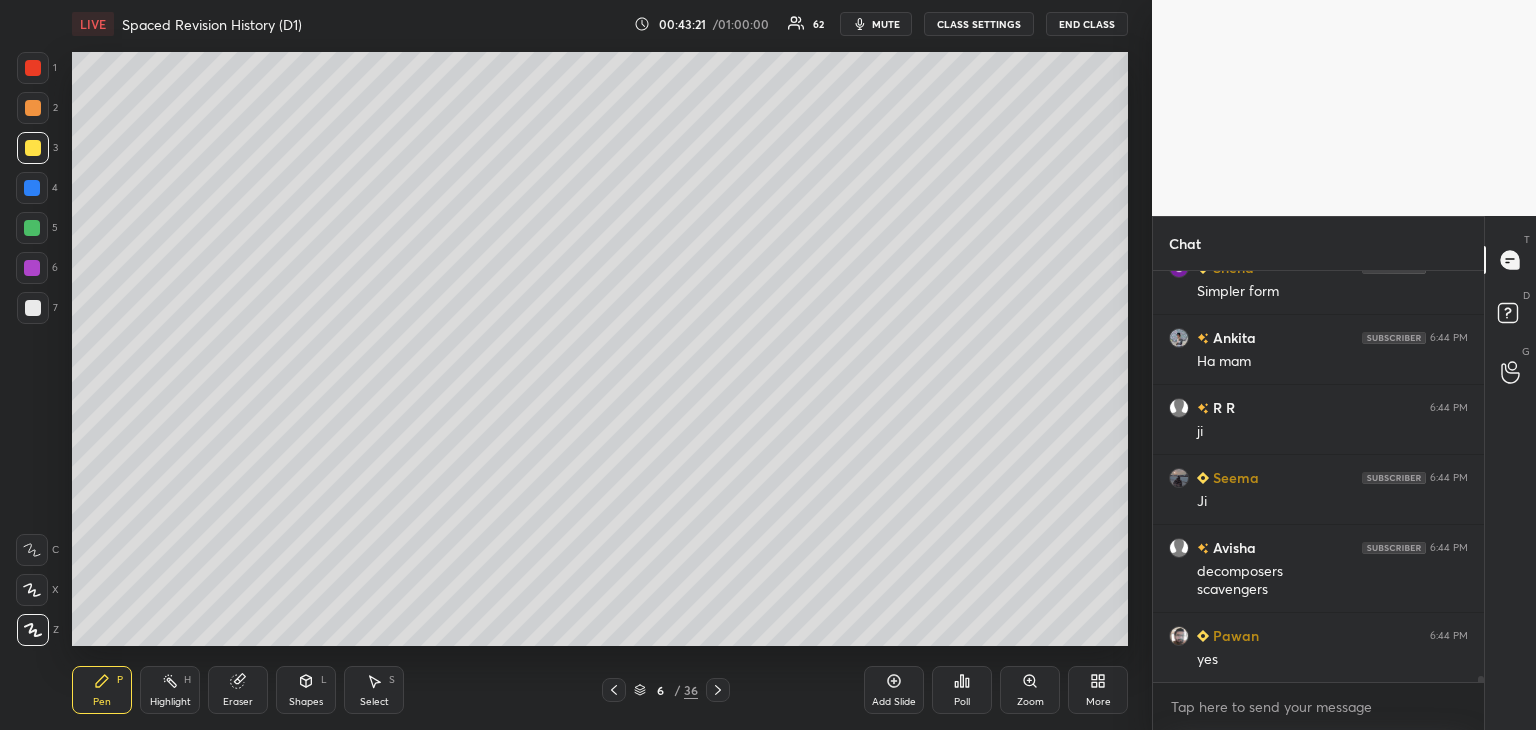 click 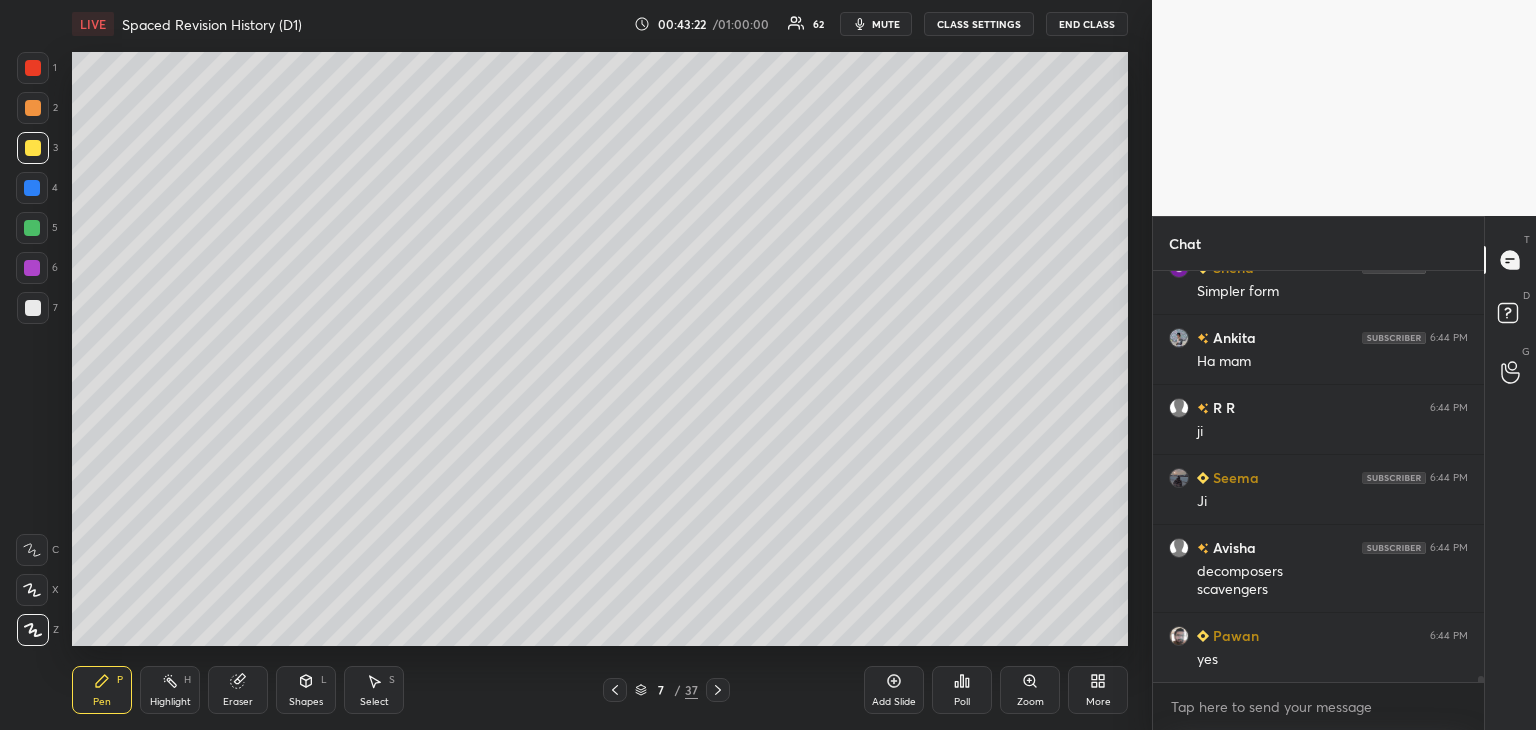 click at bounding box center (33, 308) 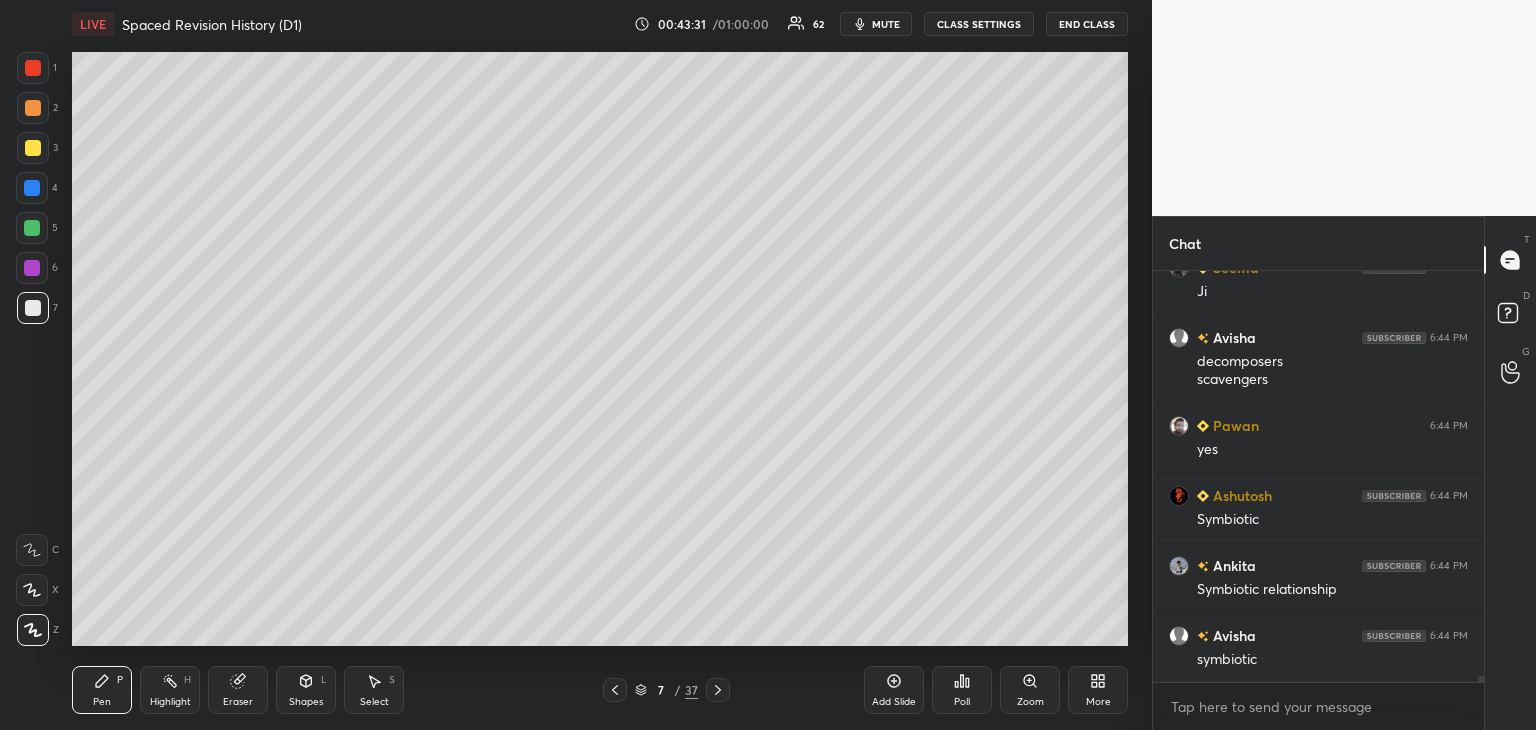 scroll, scrollTop: 27678, scrollLeft: 0, axis: vertical 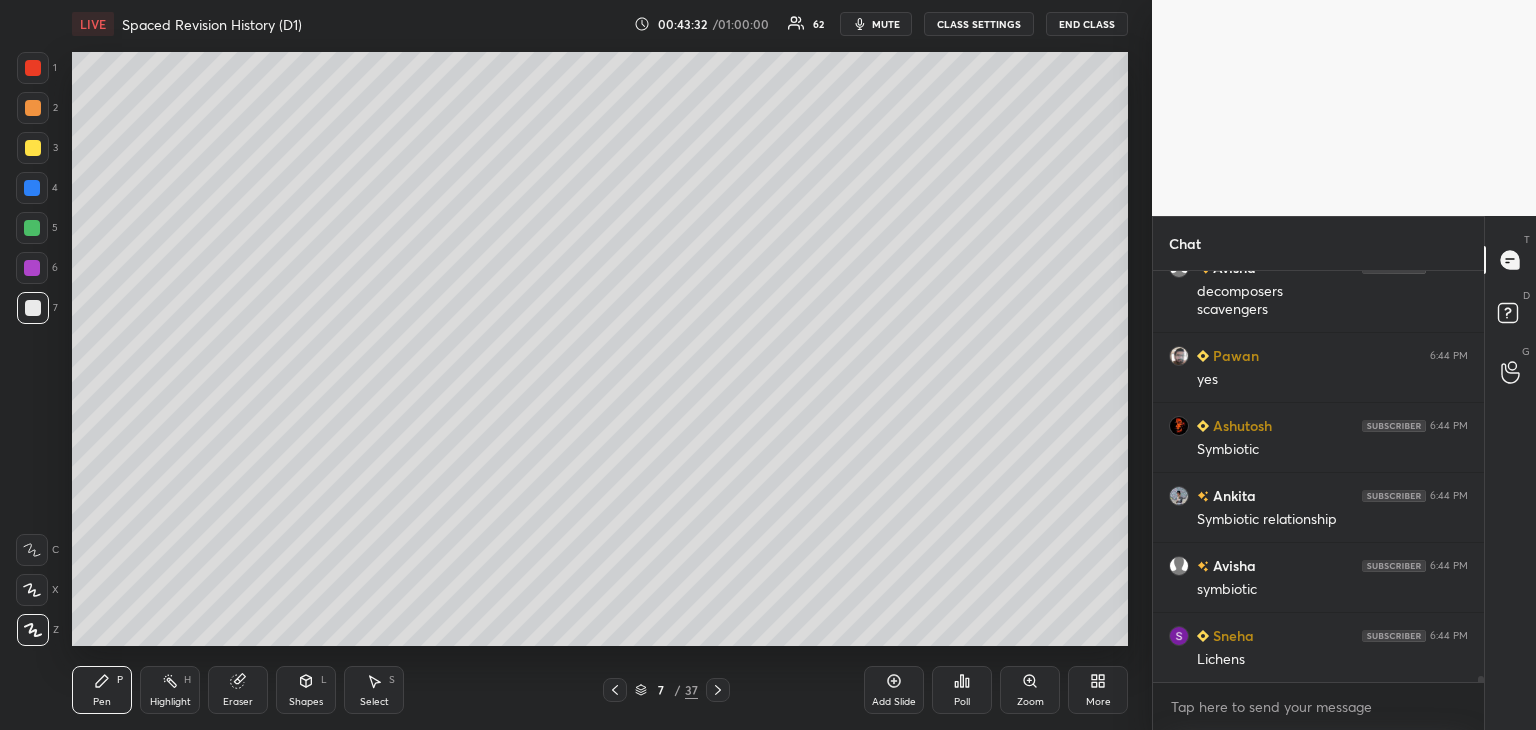 click at bounding box center (33, 148) 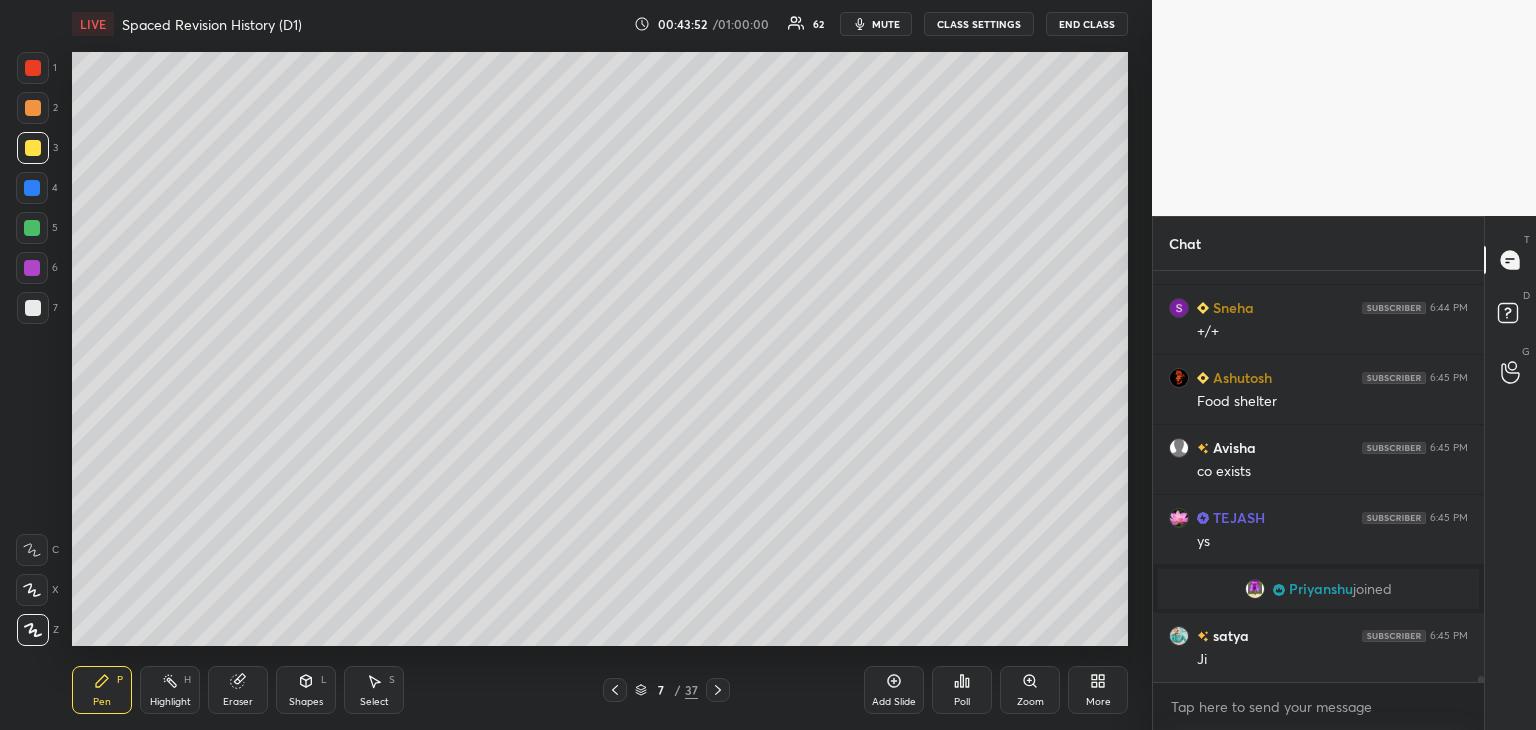 scroll, scrollTop: 28032, scrollLeft: 0, axis: vertical 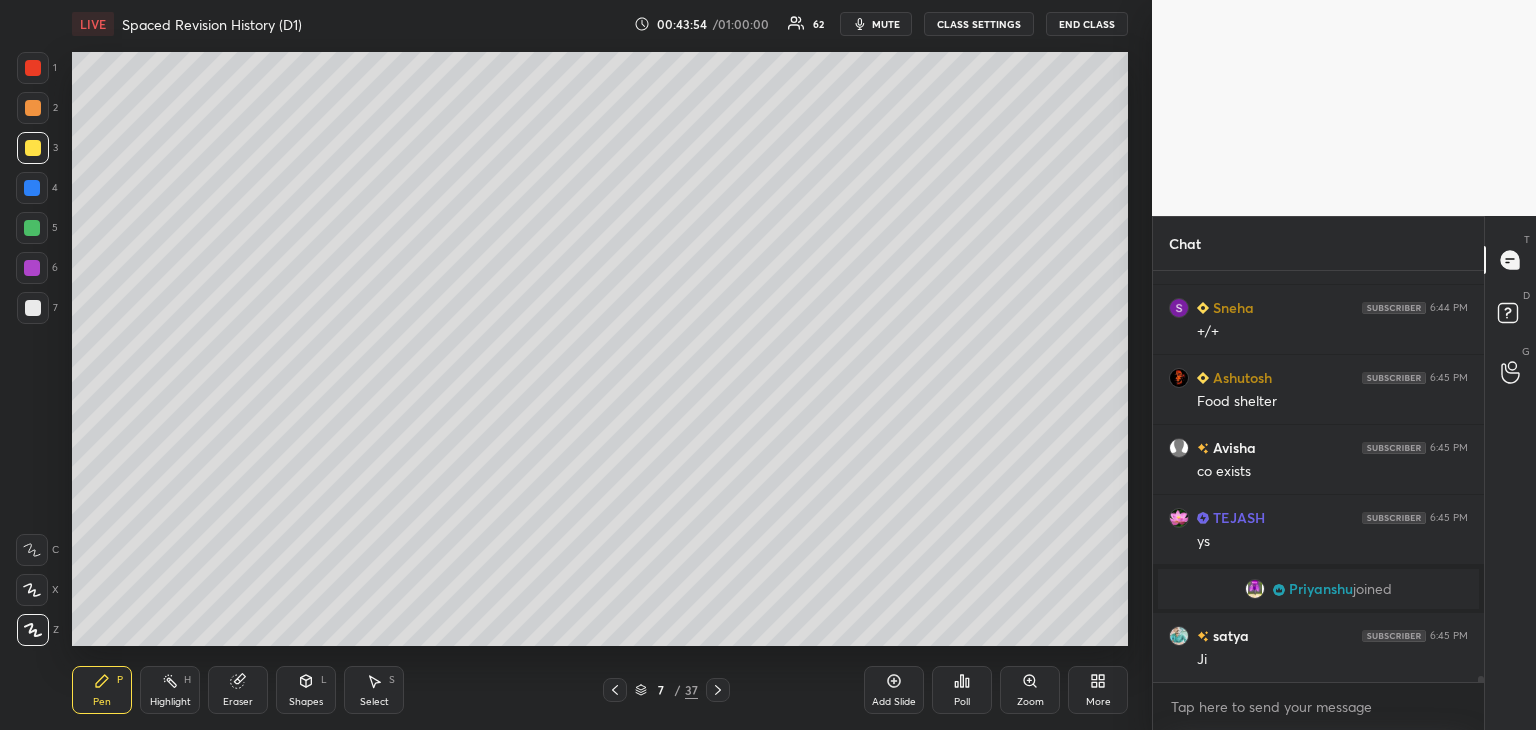 click on "Eraser" at bounding box center [238, 690] 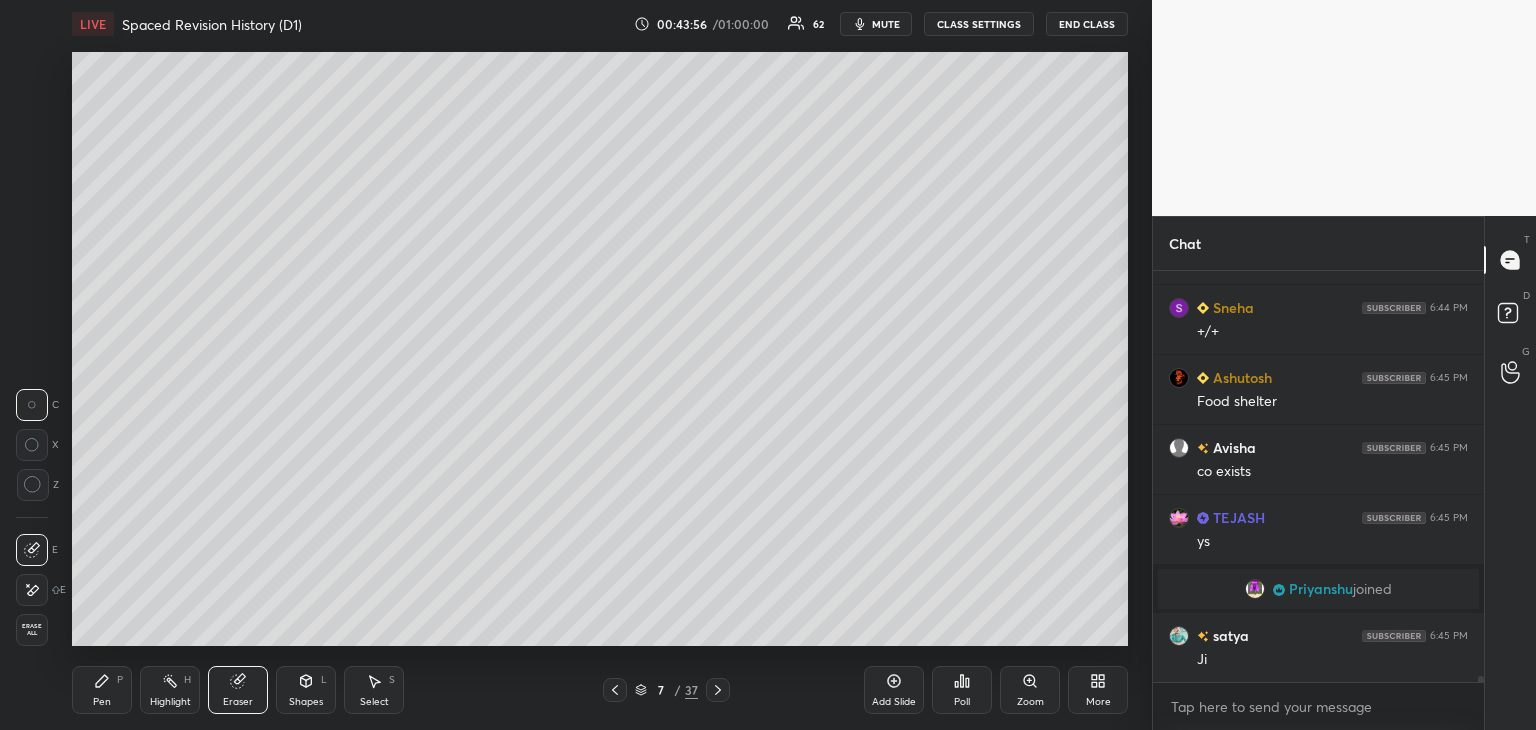 scroll, scrollTop: 28102, scrollLeft: 0, axis: vertical 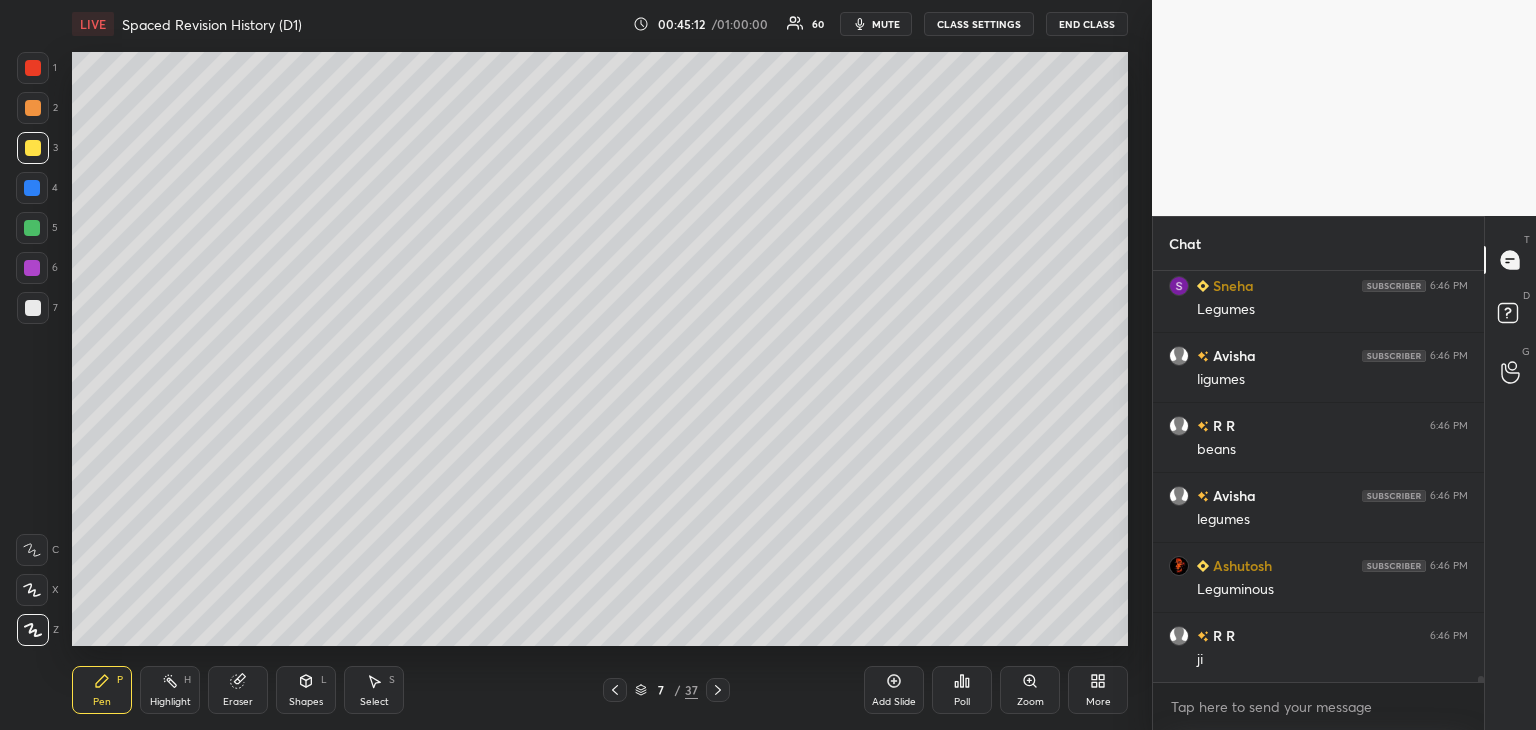 click at bounding box center (32, 268) 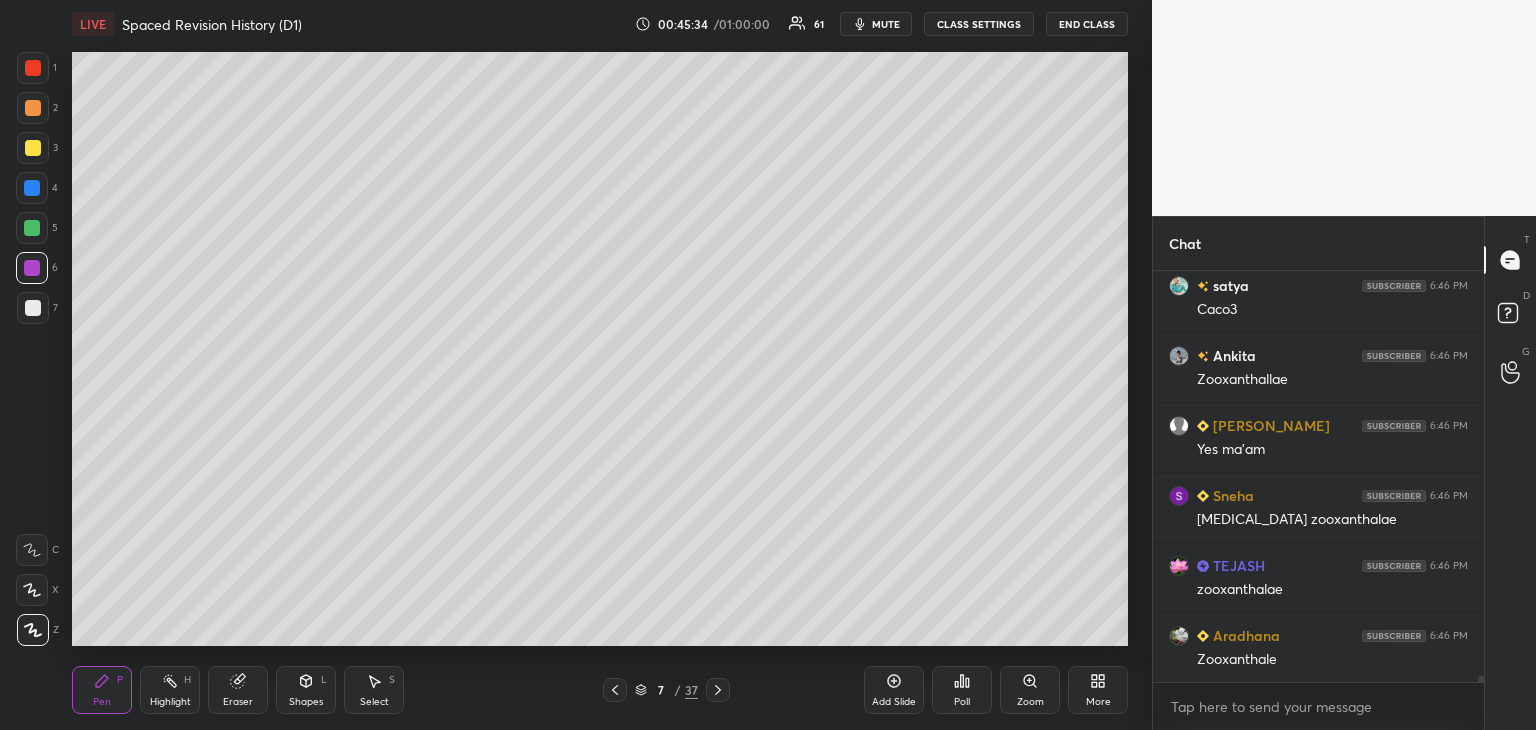 scroll, scrollTop: 29954, scrollLeft: 0, axis: vertical 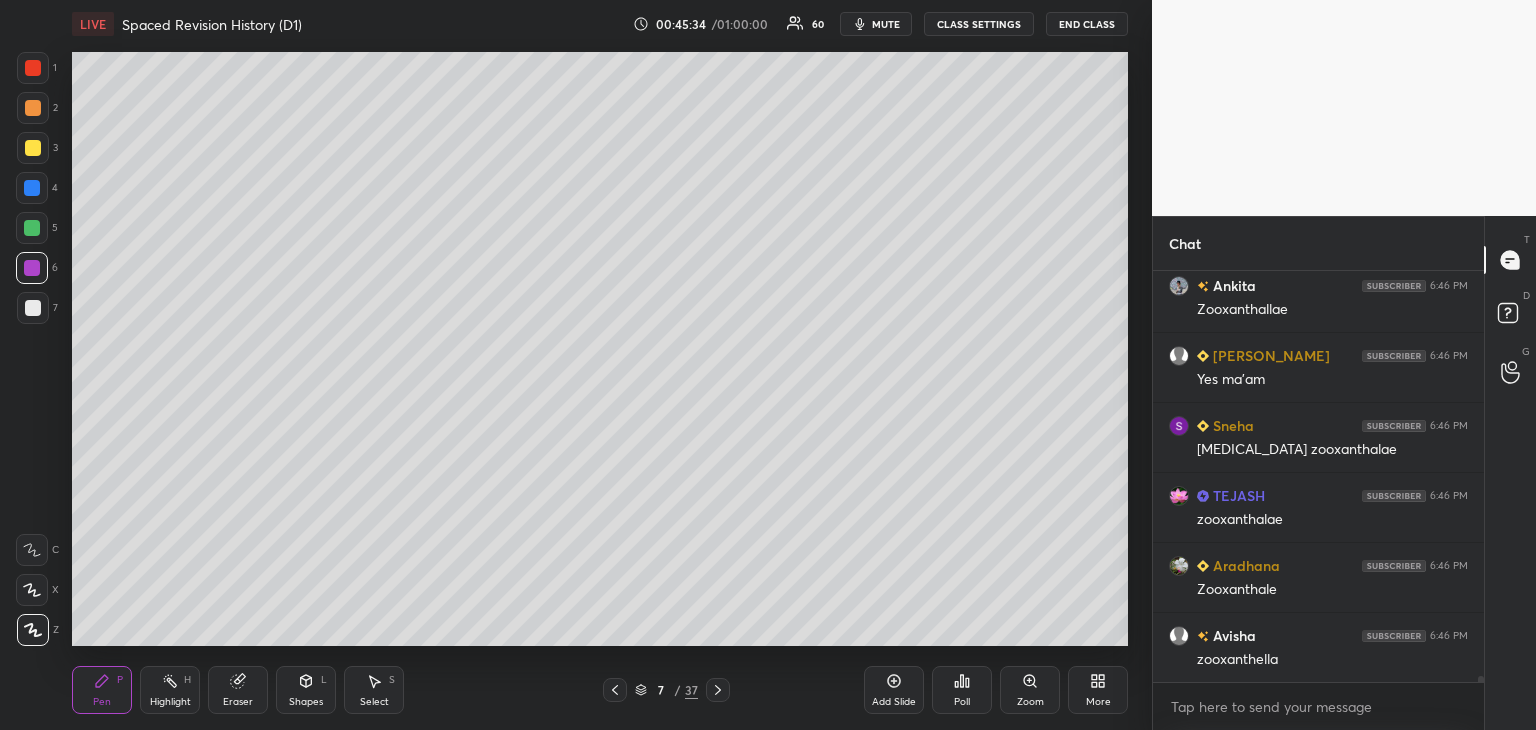 click on "Setting up your live class Poll for   secs No correct answer Start poll" at bounding box center (600, 349) 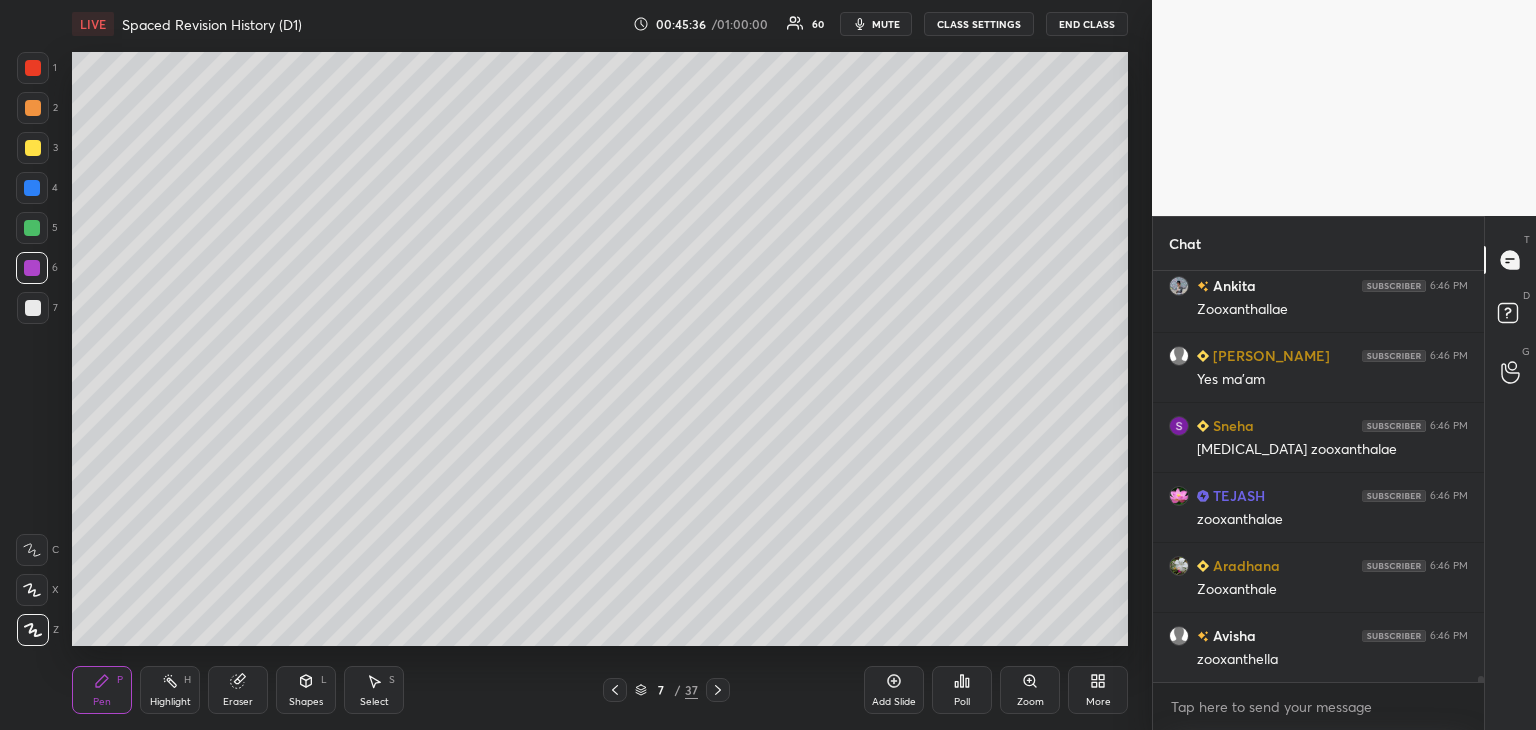 click 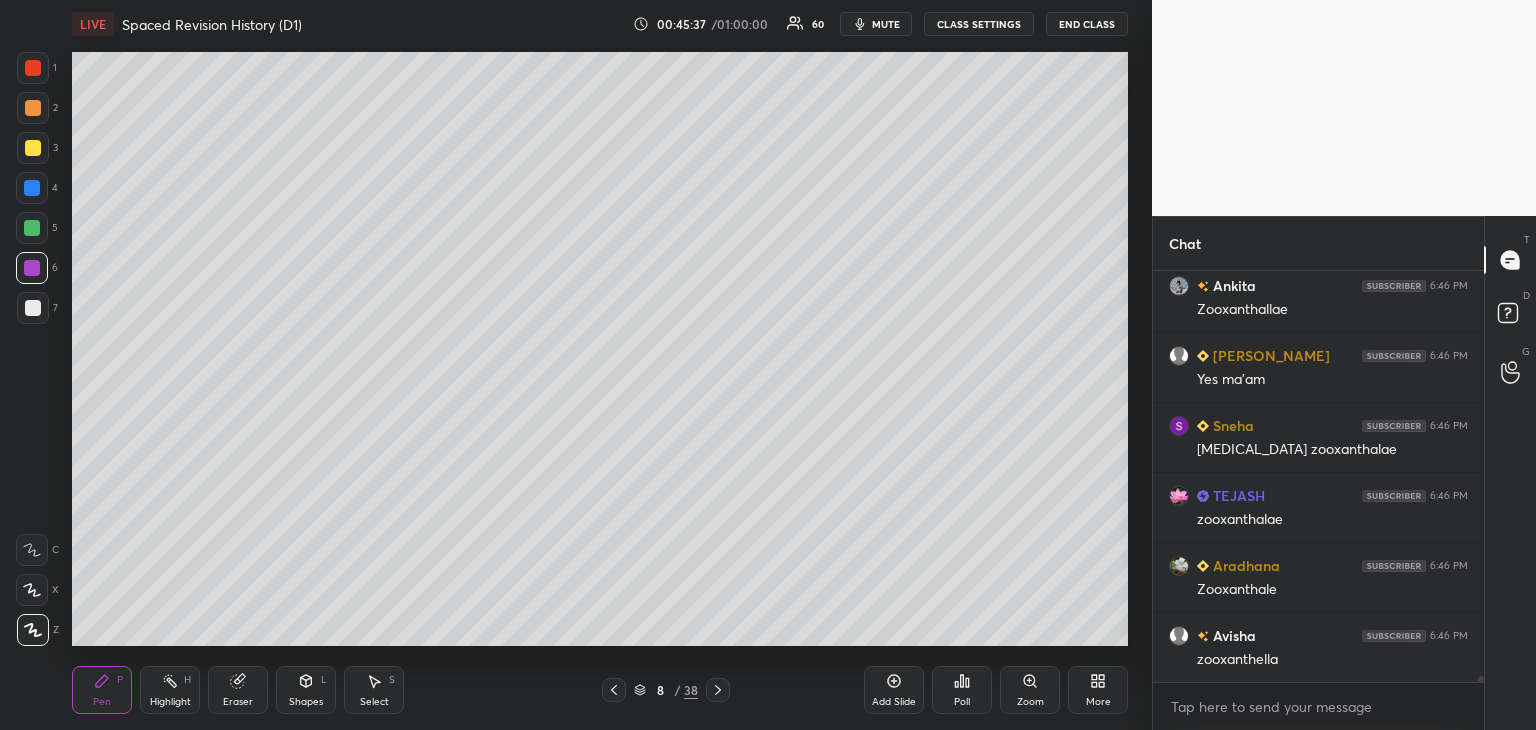 click at bounding box center [33, 308] 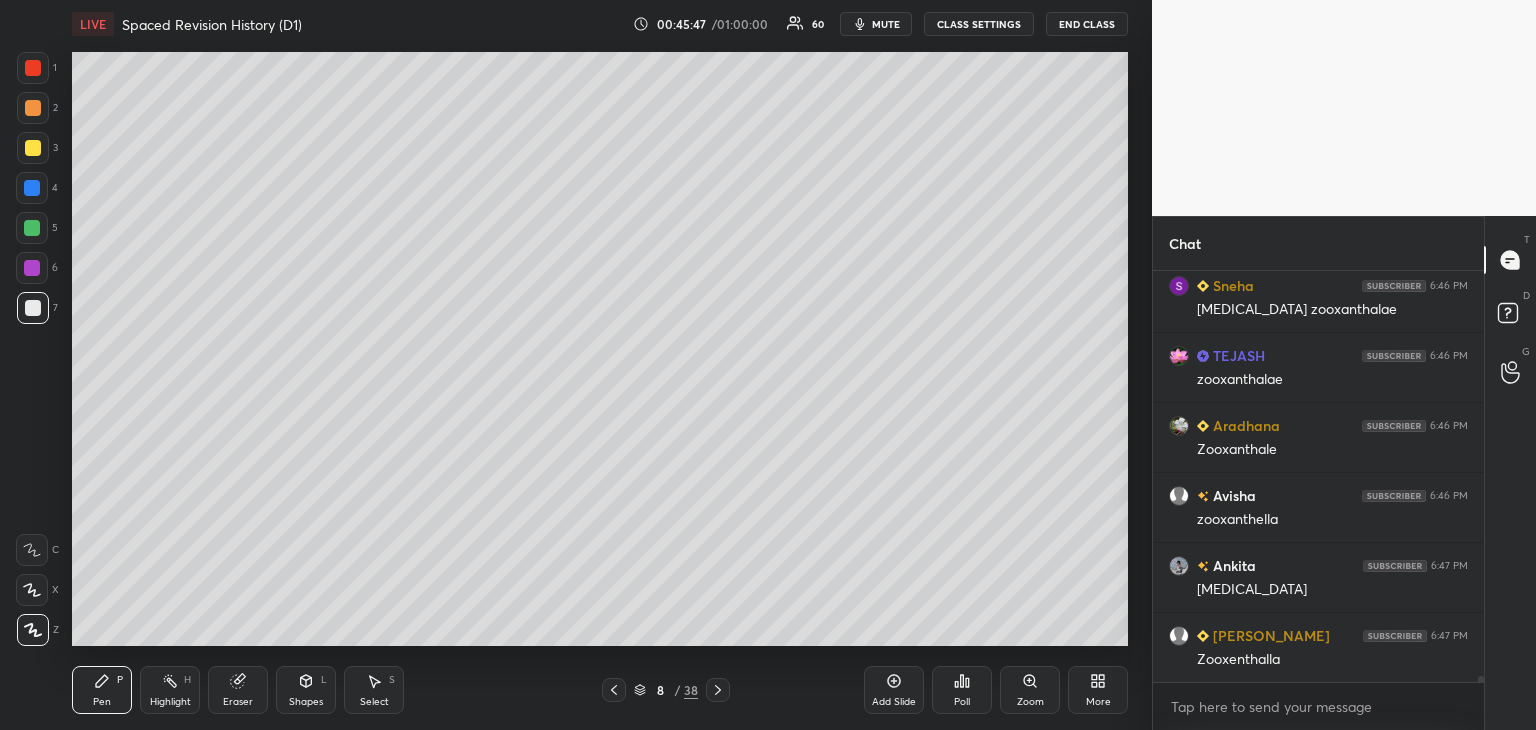 scroll, scrollTop: 30142, scrollLeft: 0, axis: vertical 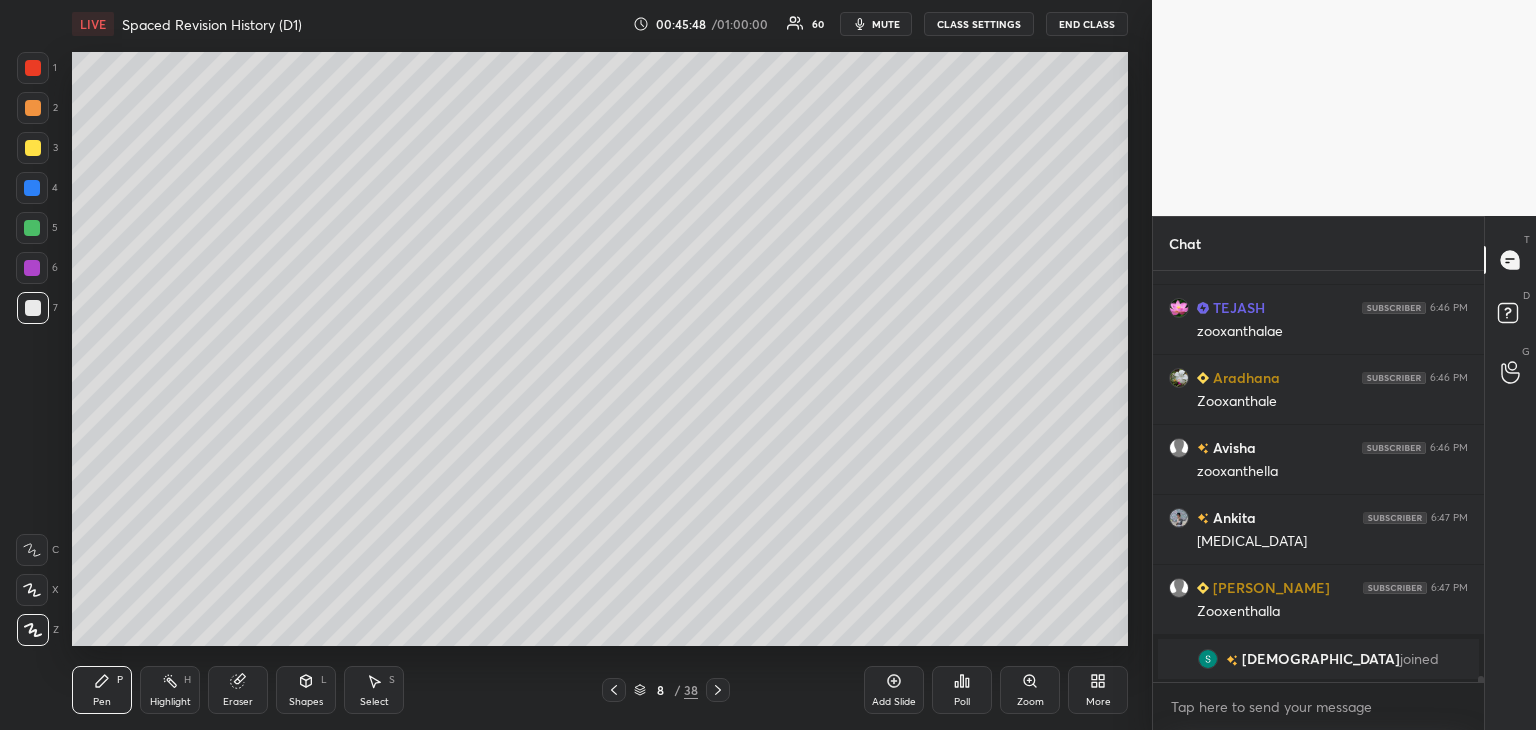 click at bounding box center [33, 148] 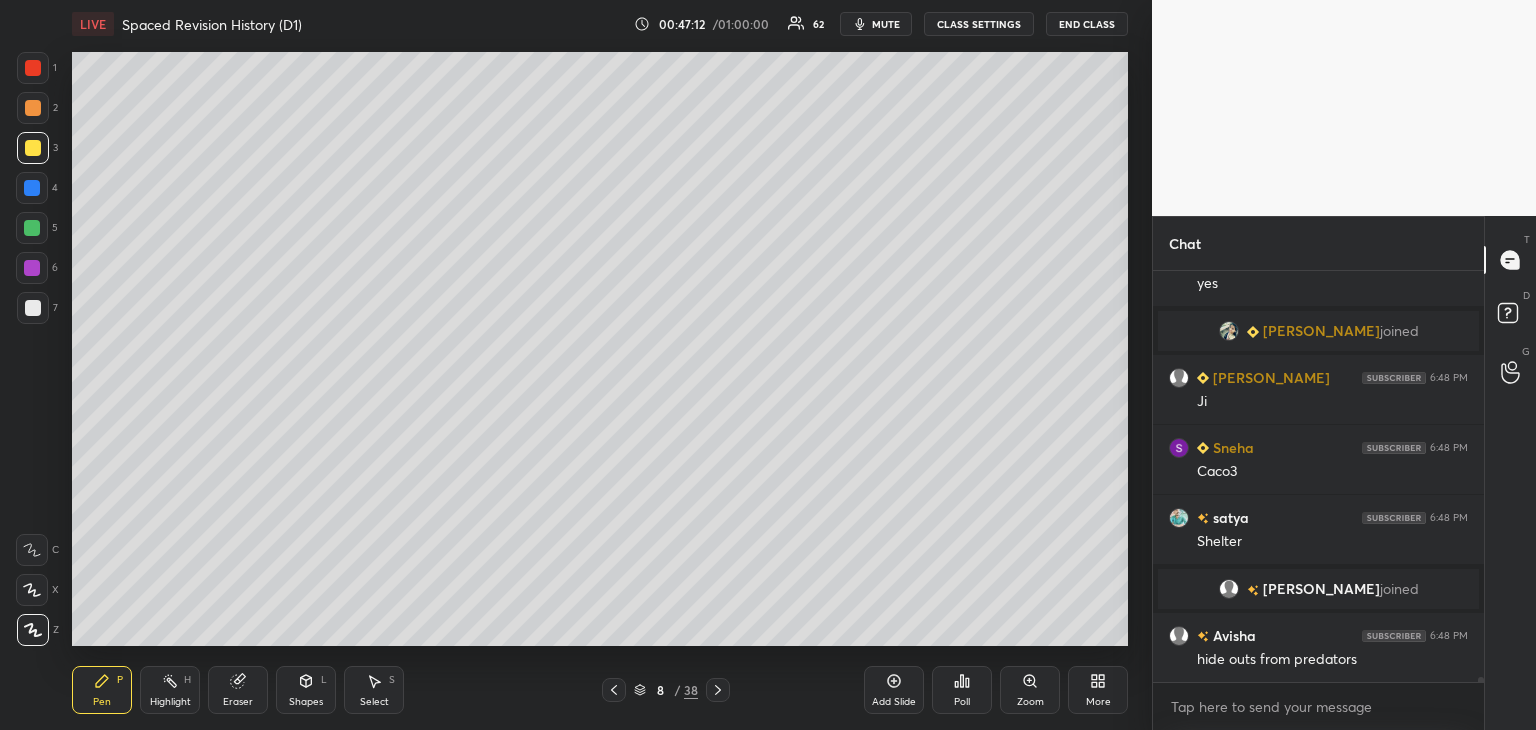 scroll, scrollTop: 30812, scrollLeft: 0, axis: vertical 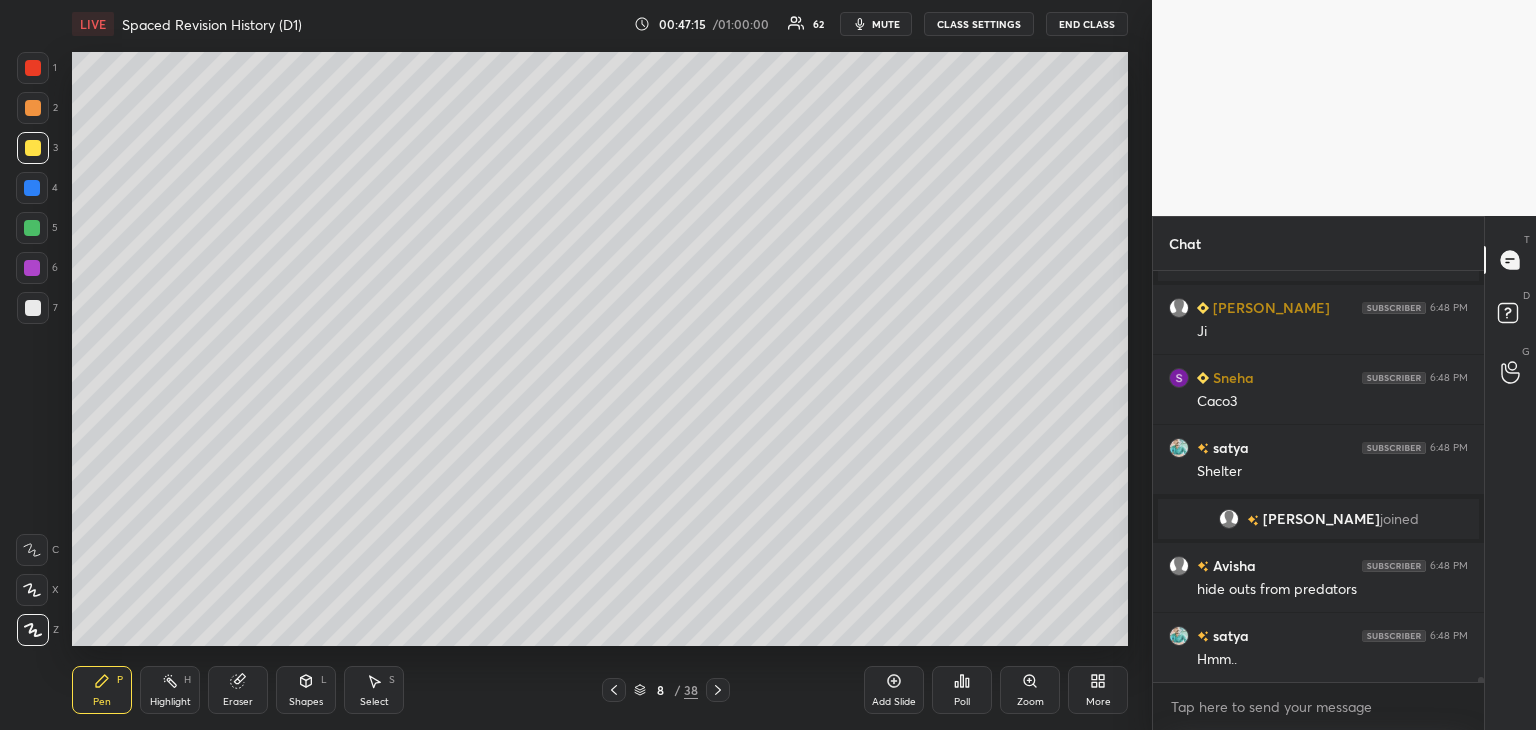 click at bounding box center (33, 308) 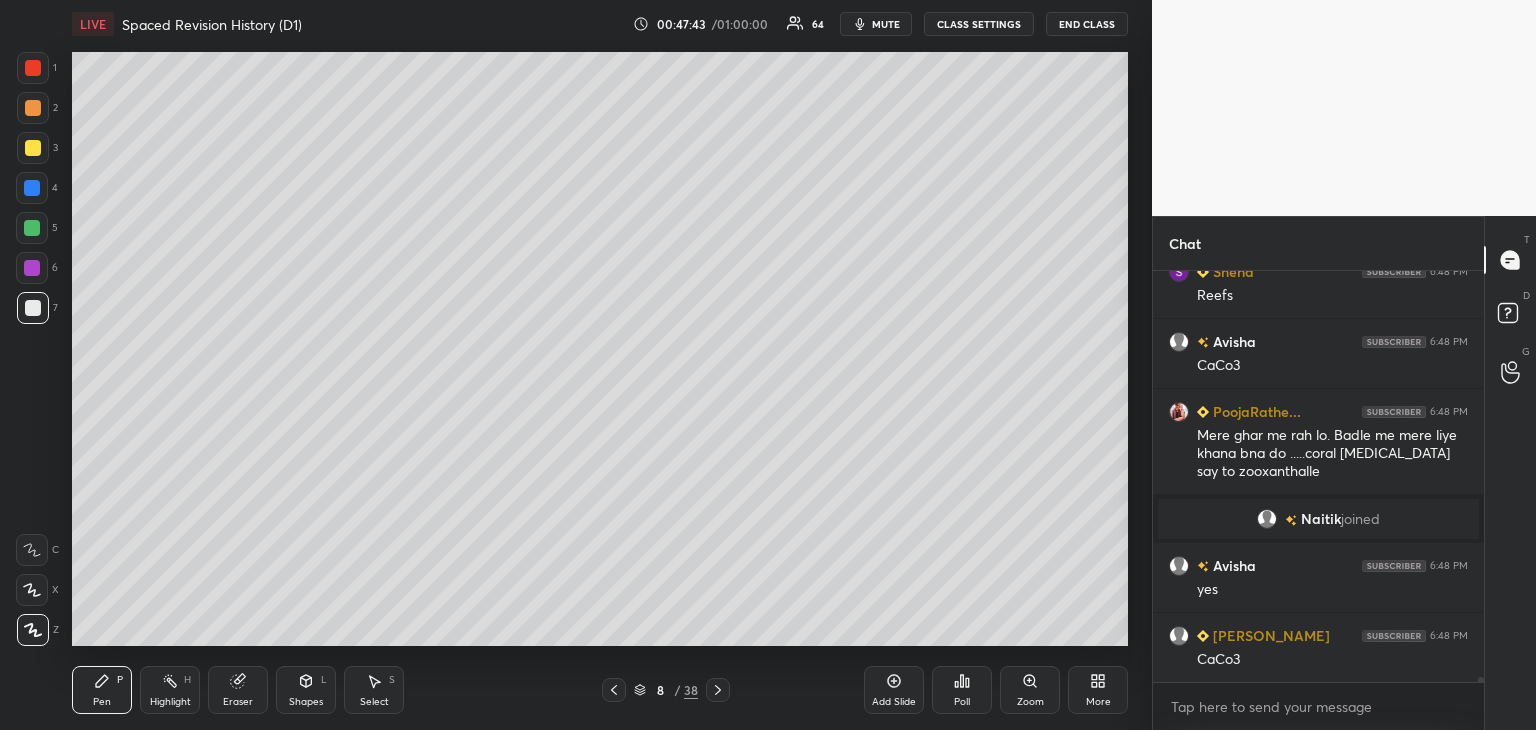 scroll, scrollTop: 31544, scrollLeft: 0, axis: vertical 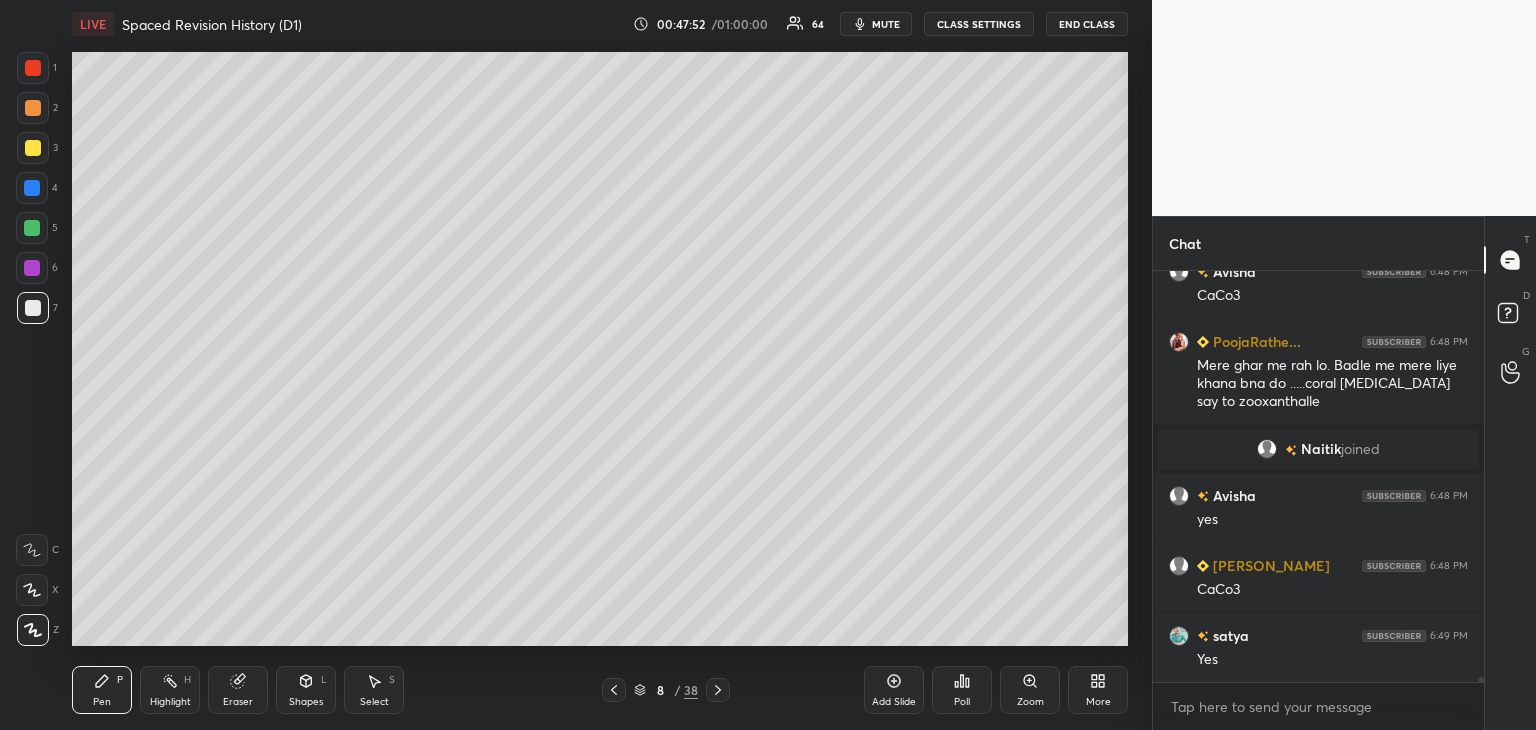click at bounding box center (33, 148) 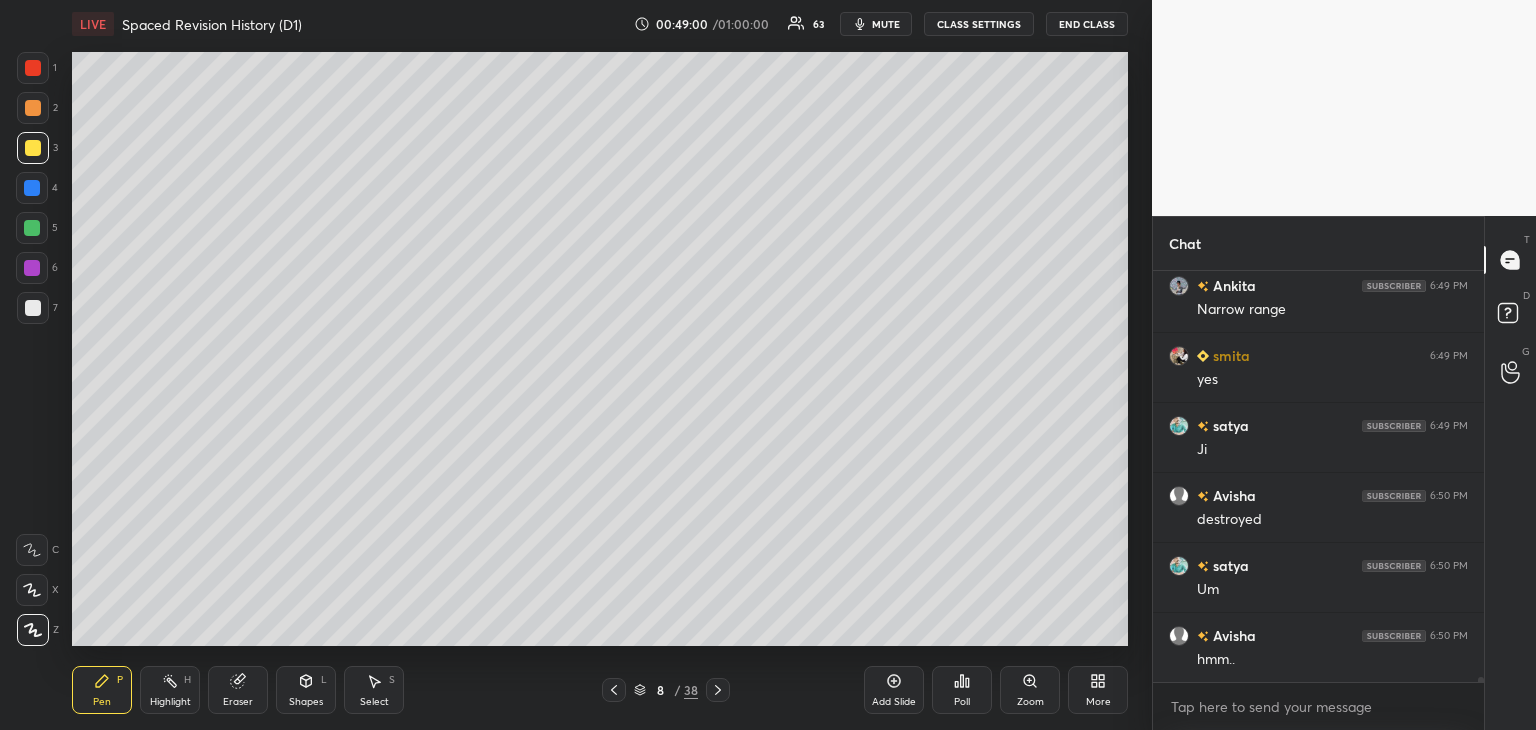scroll, scrollTop: 32524, scrollLeft: 0, axis: vertical 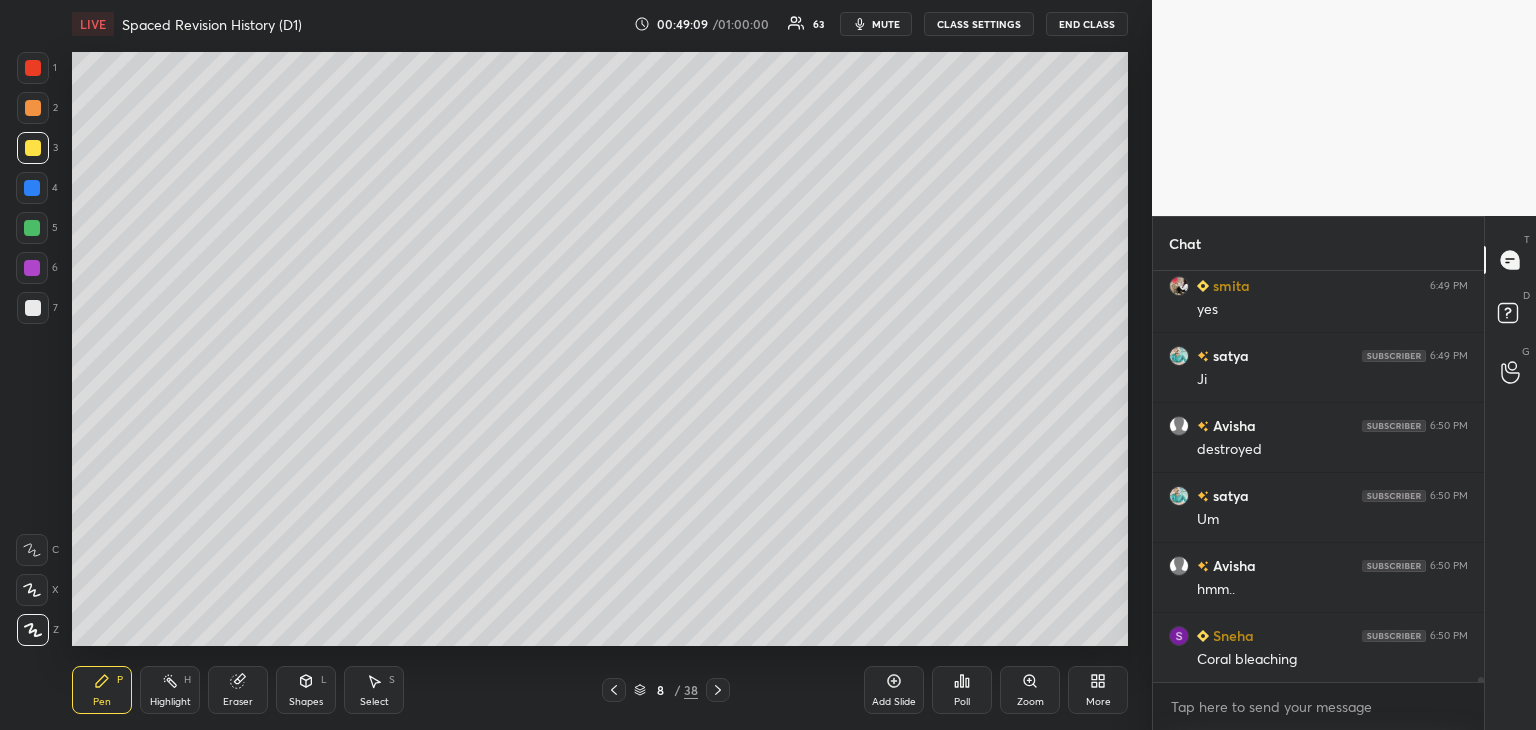 click 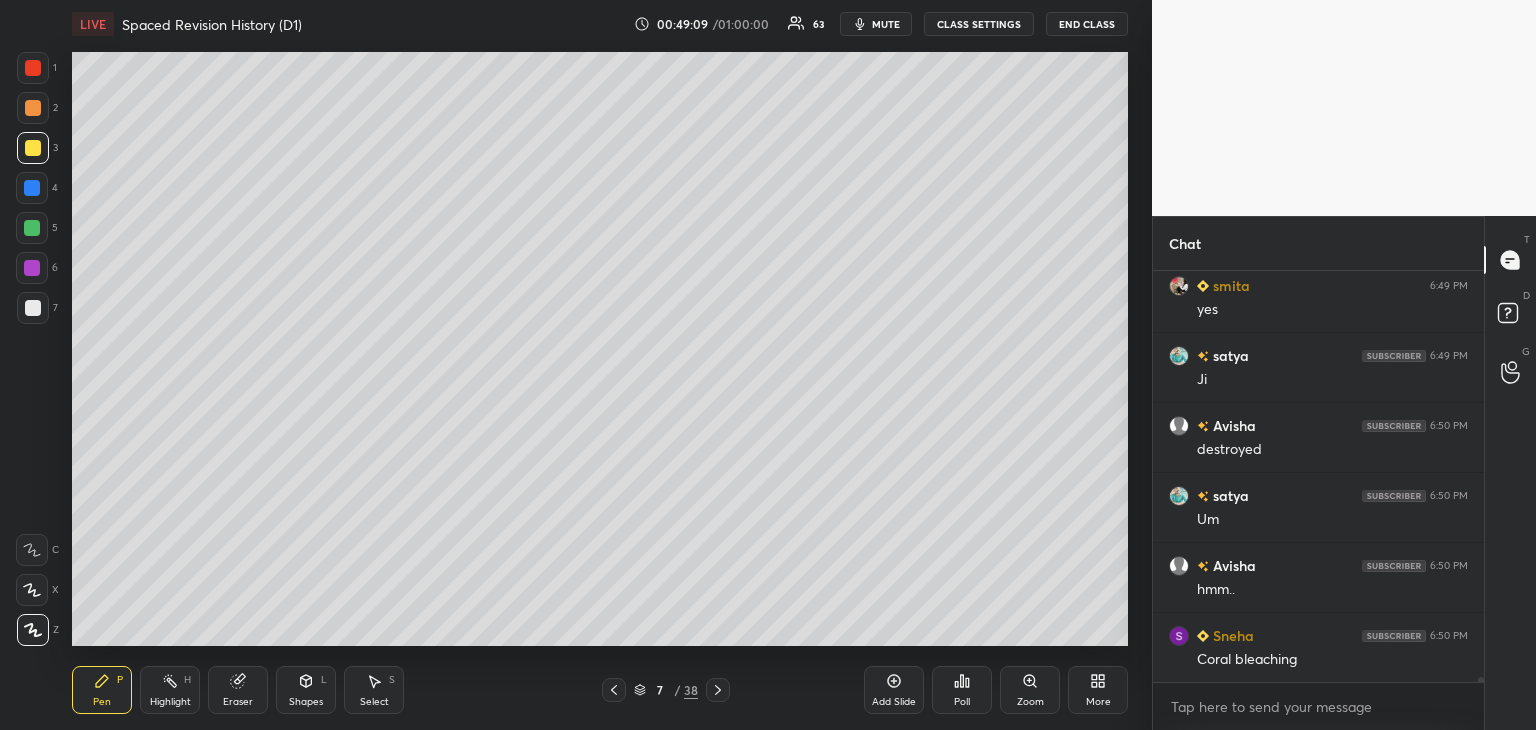 scroll, scrollTop: 32594, scrollLeft: 0, axis: vertical 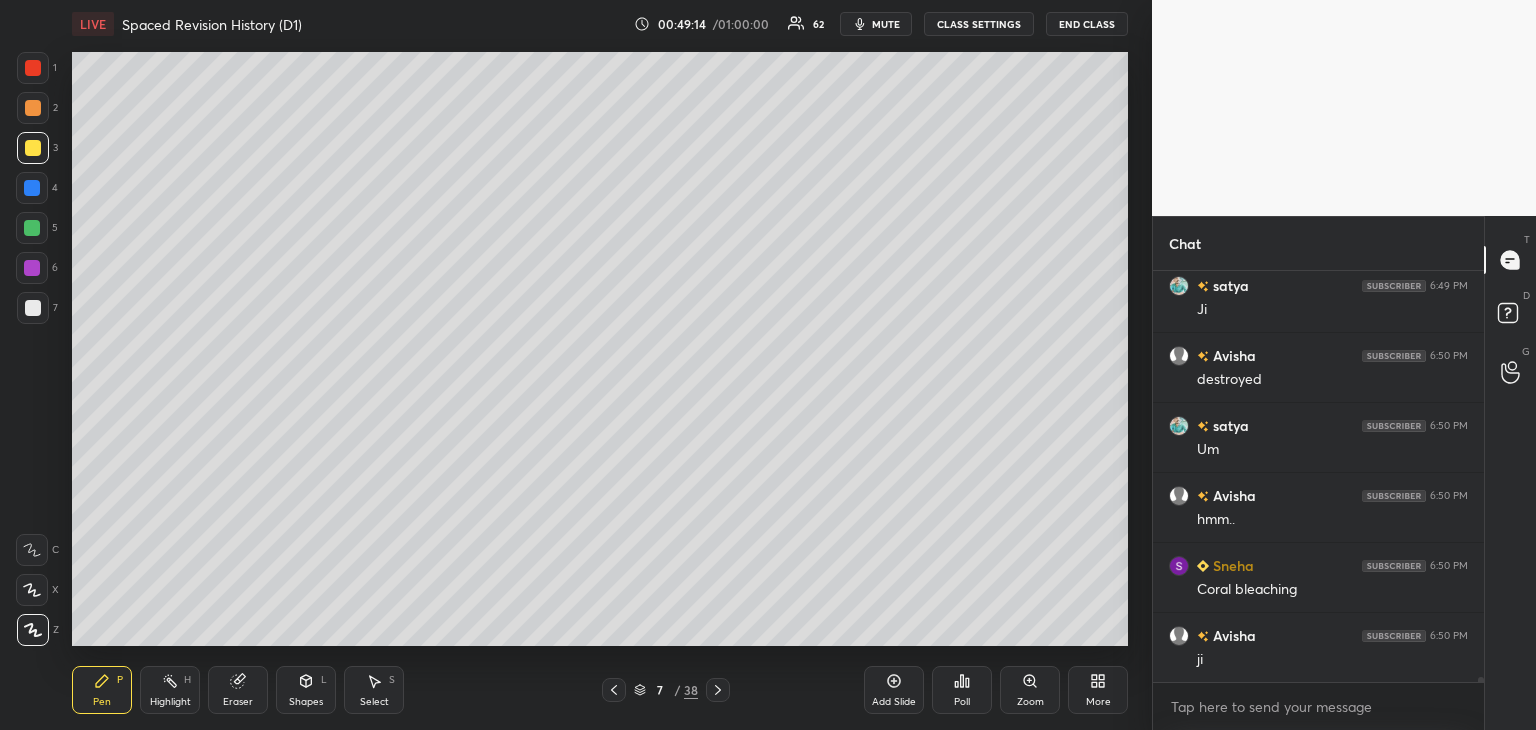 click 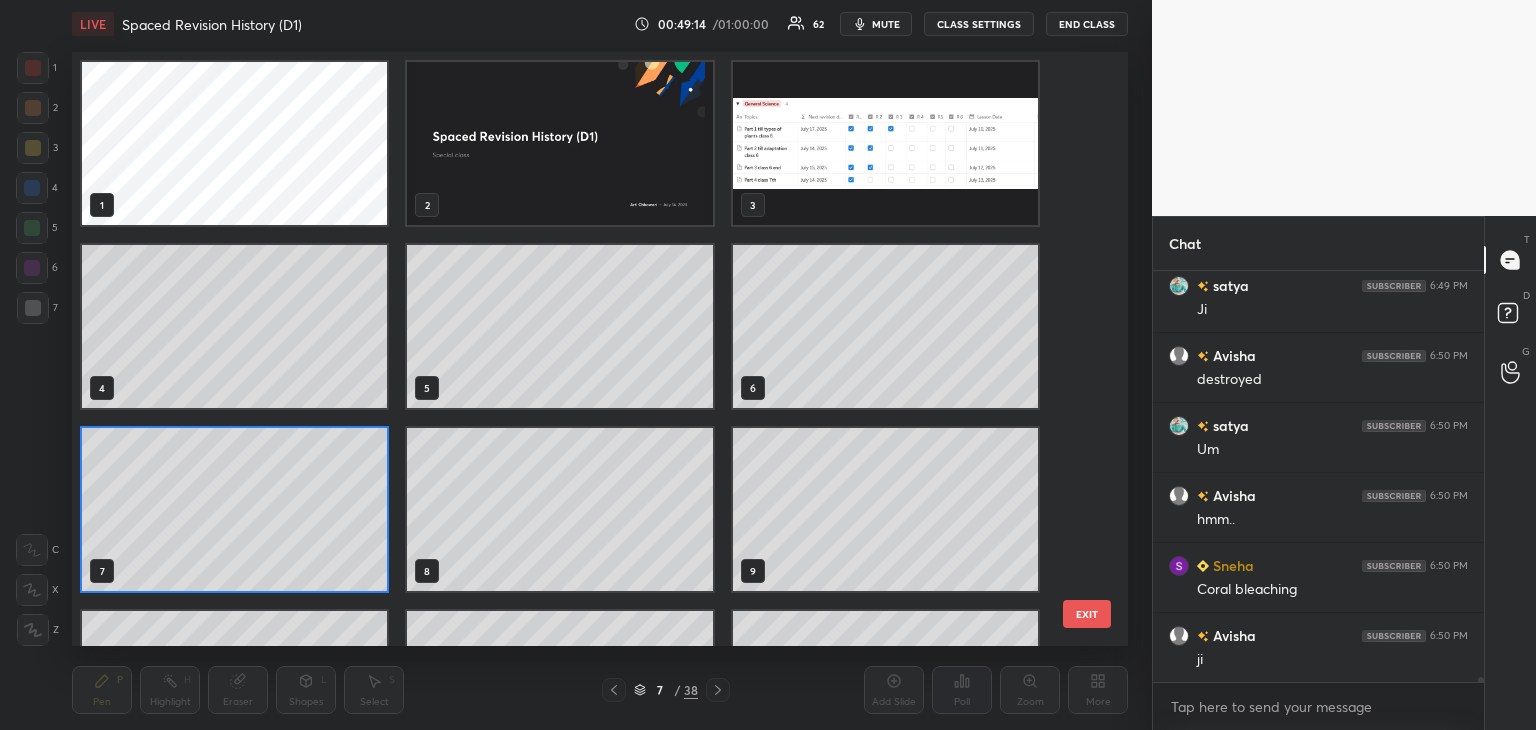 scroll, scrollTop: 6, scrollLeft: 10, axis: both 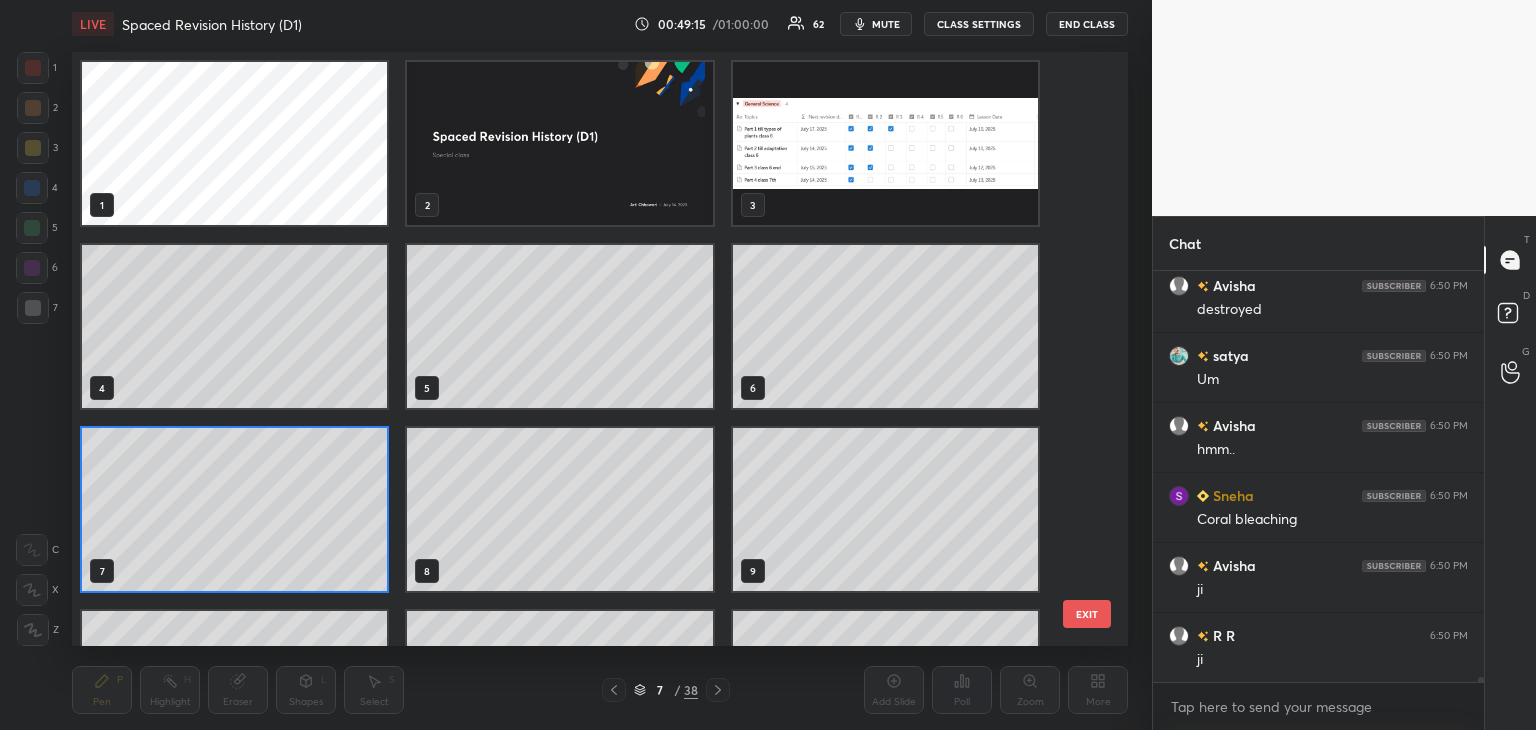 click at bounding box center (885, 143) 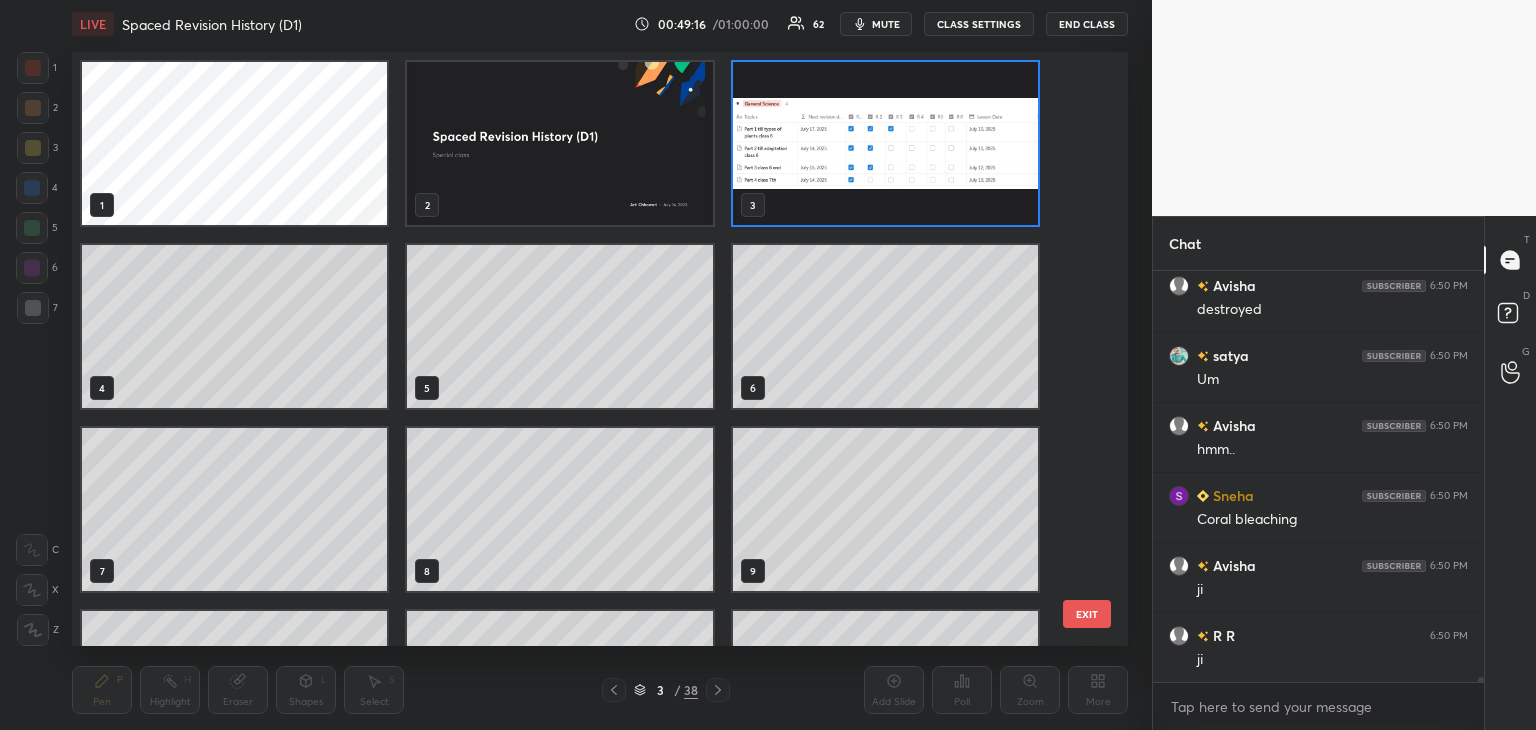 click 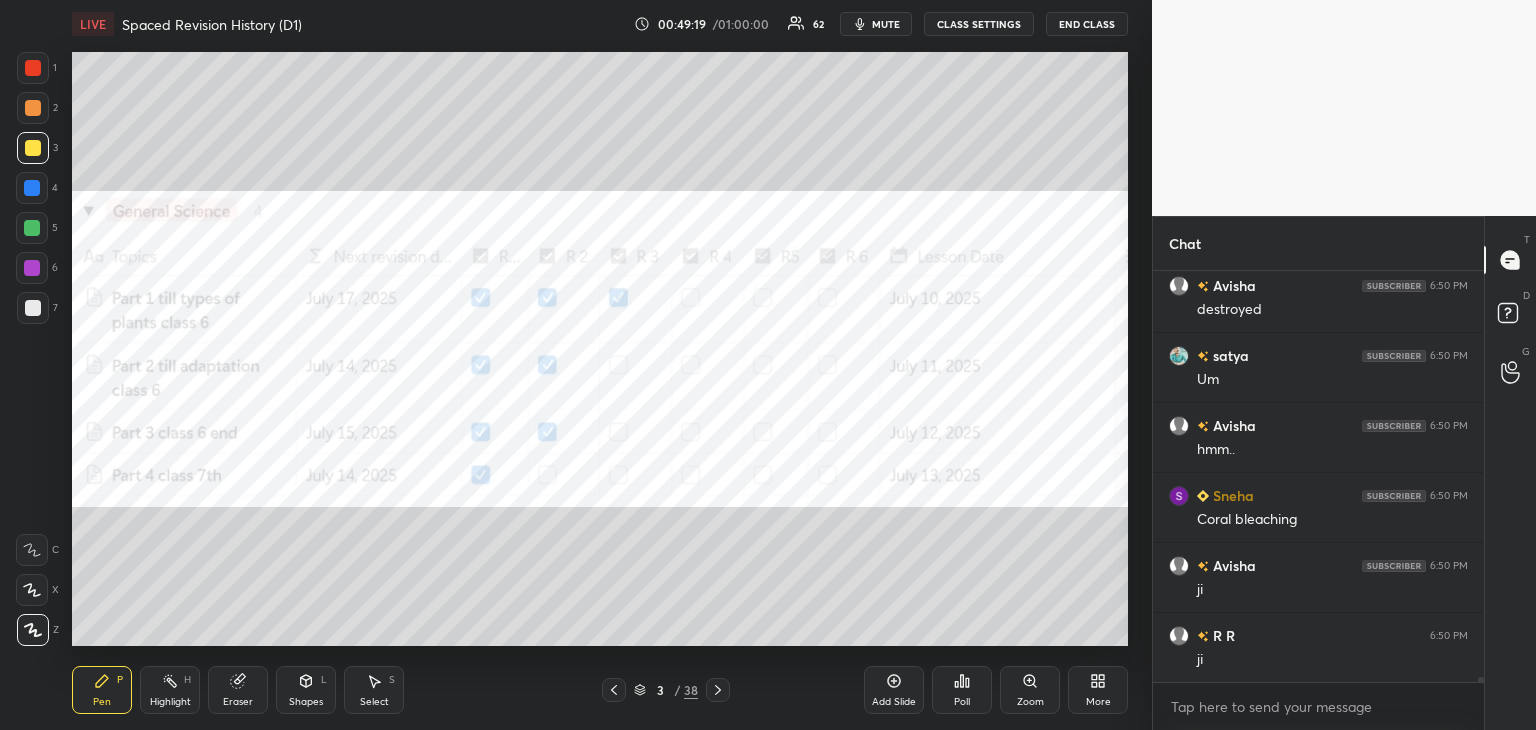click at bounding box center [33, 68] 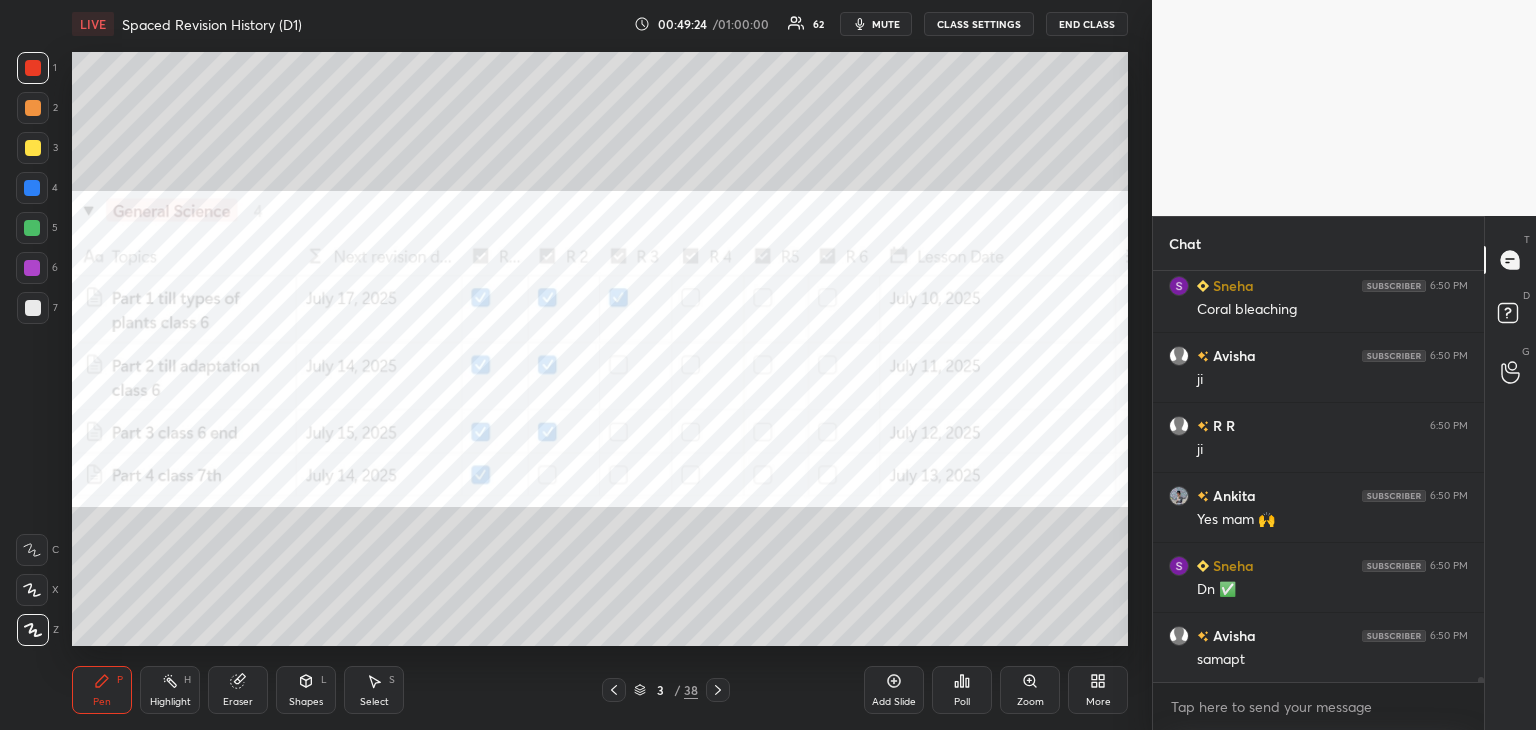 scroll, scrollTop: 32944, scrollLeft: 0, axis: vertical 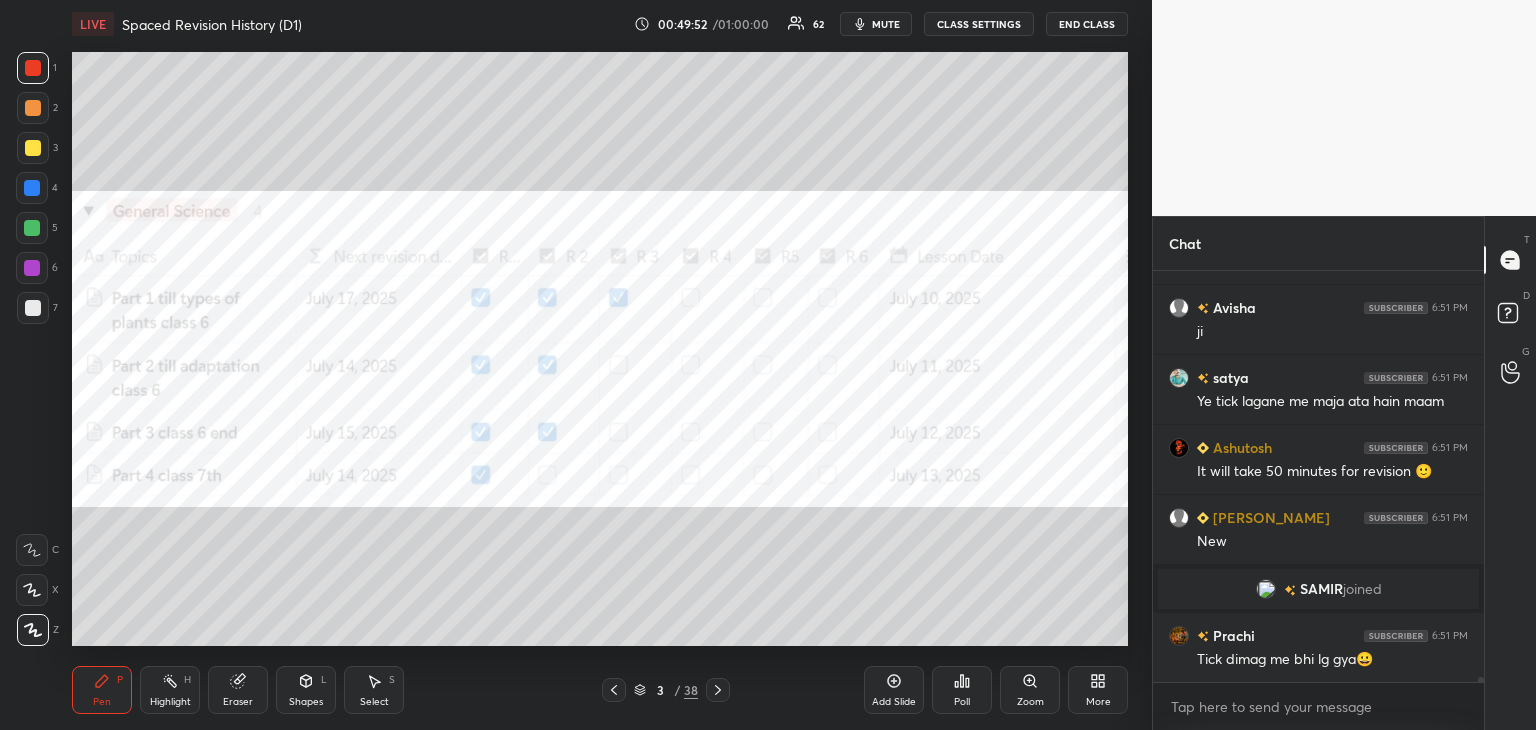 click on "More" at bounding box center [1098, 690] 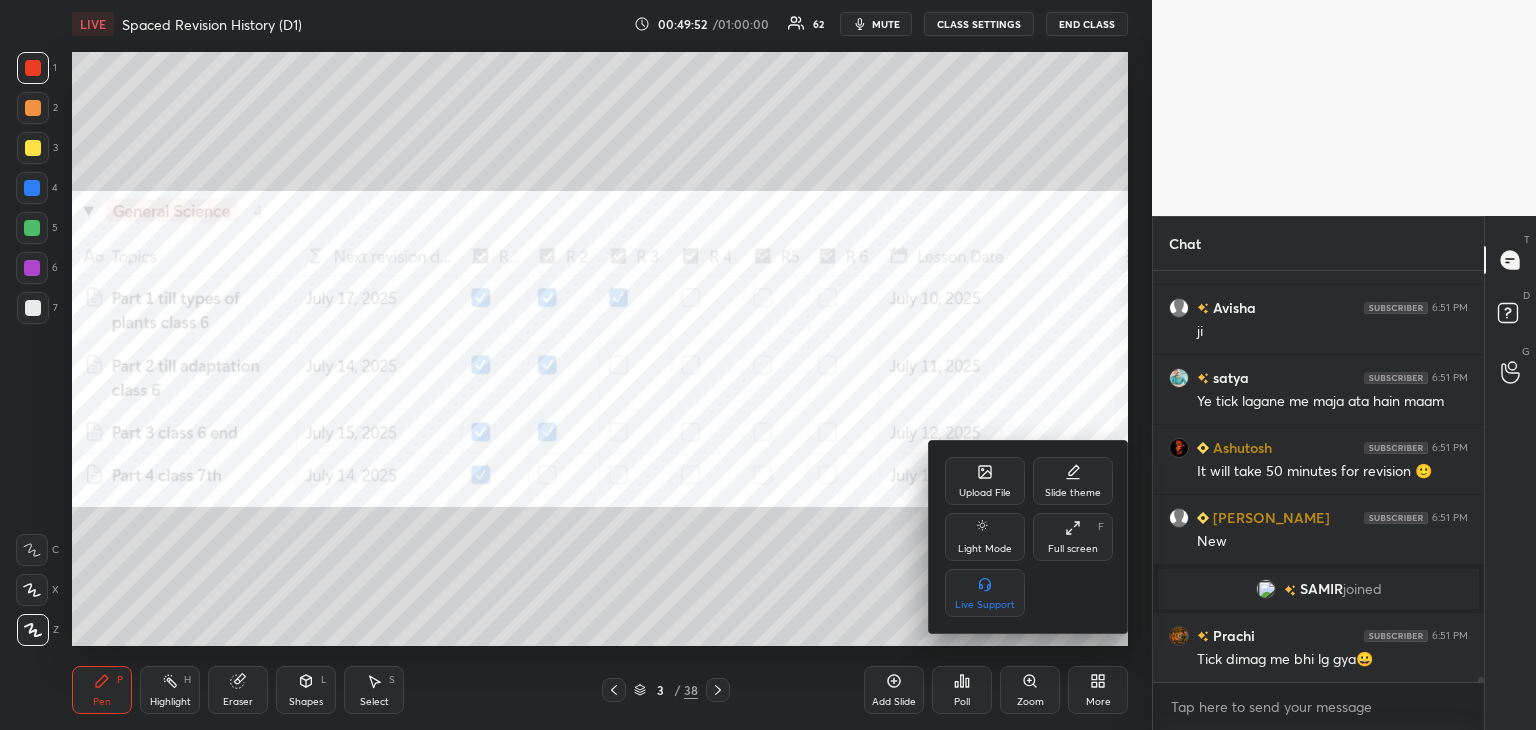 click 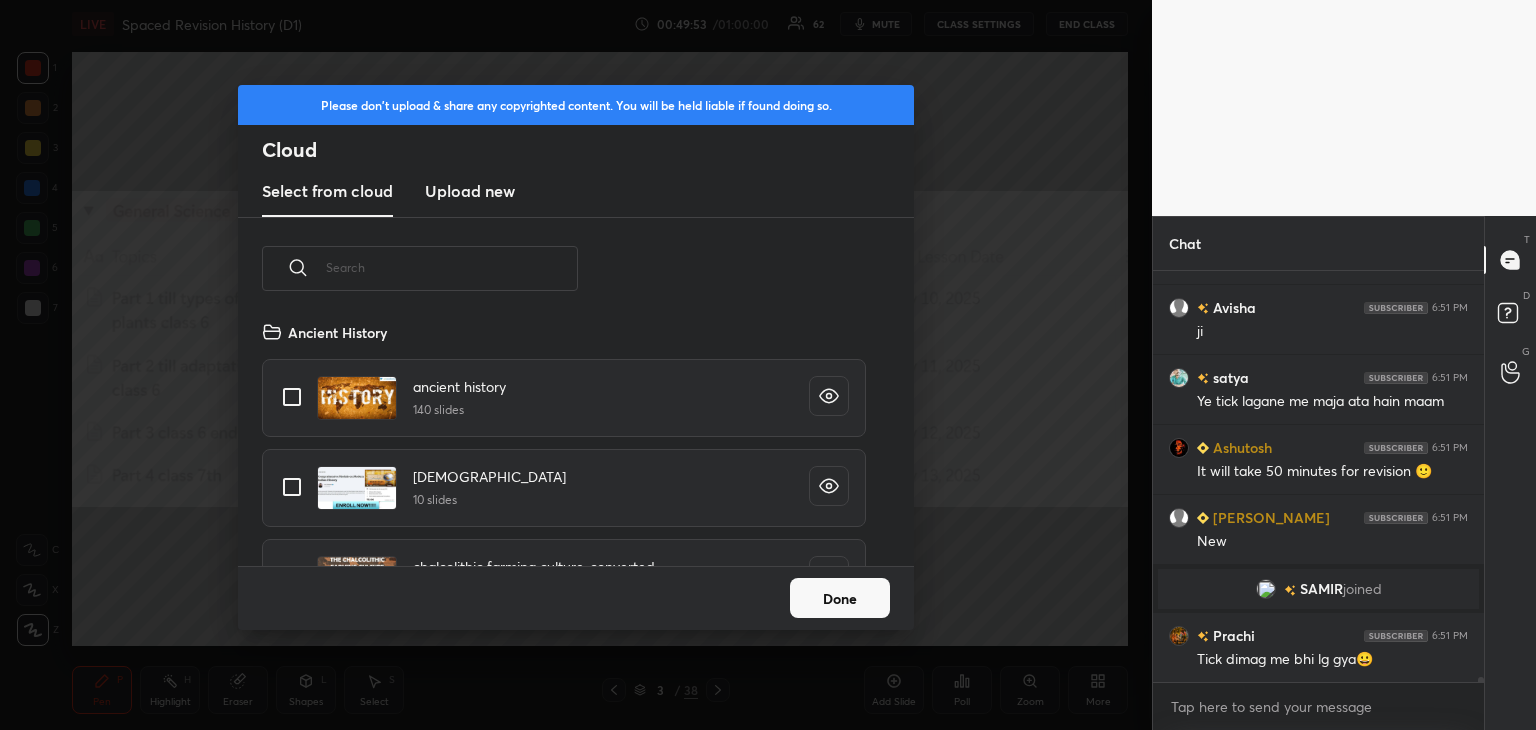 scroll, scrollTop: 5, scrollLeft: 10, axis: both 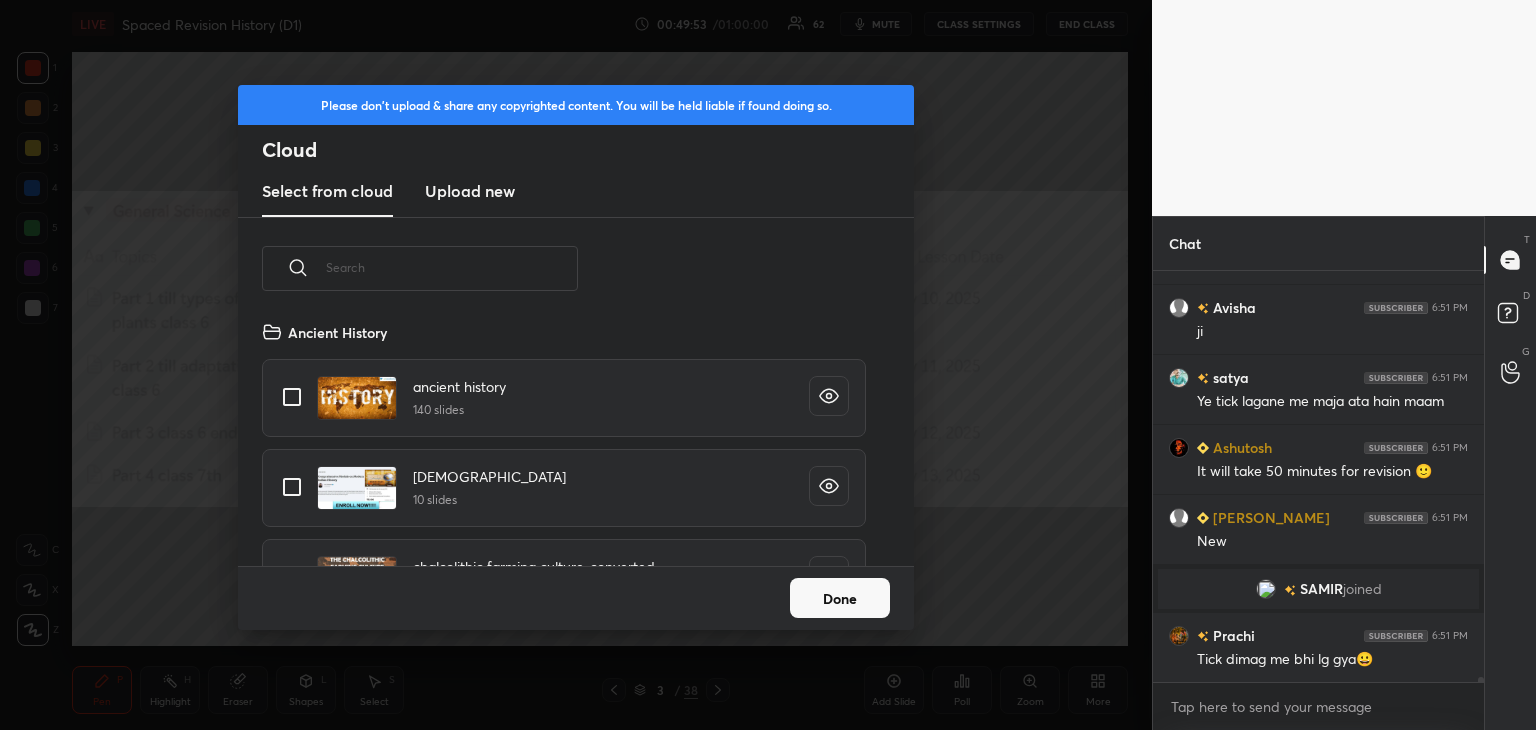 click on "Upload new" at bounding box center [470, 192] 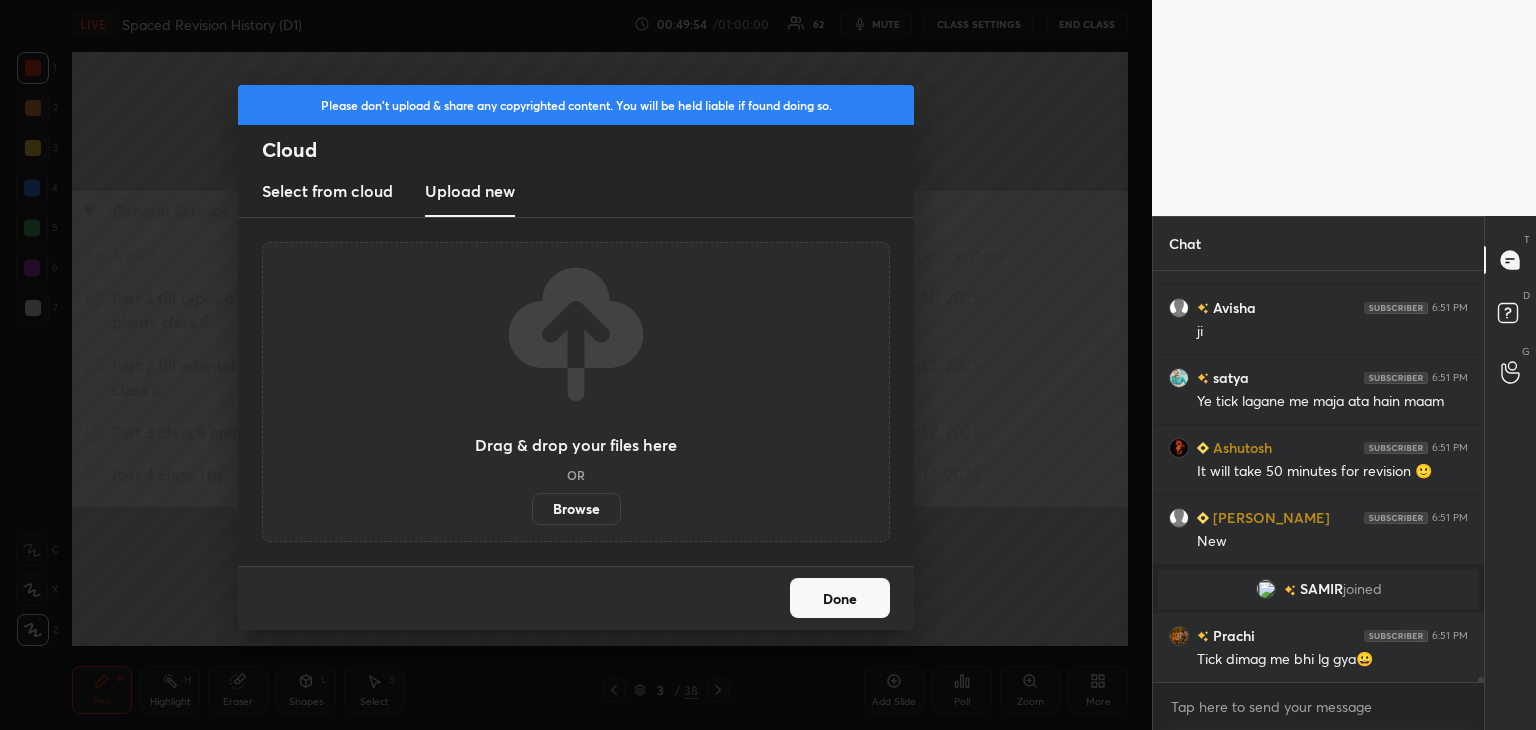 click on "Browse" at bounding box center [576, 509] 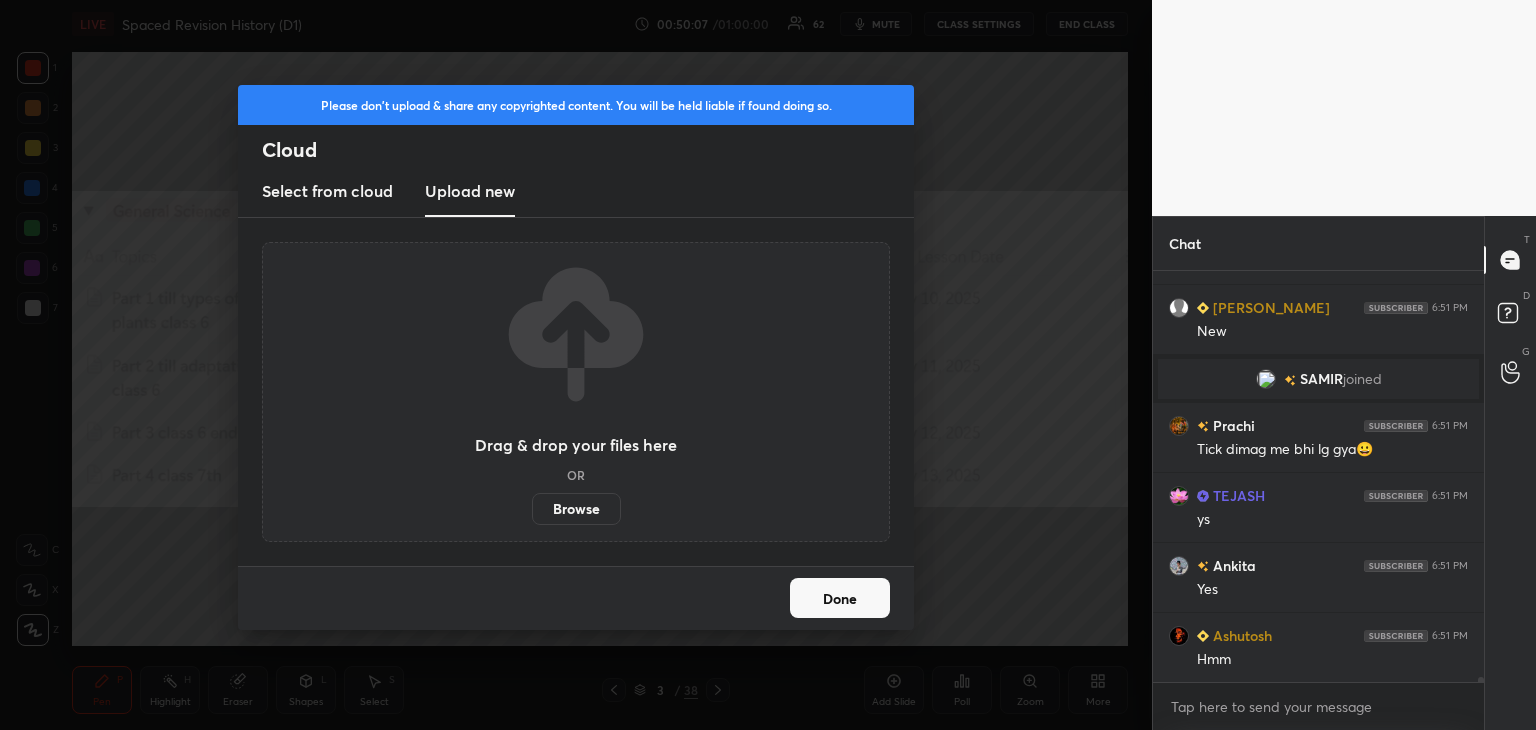 scroll, scrollTop: 33446, scrollLeft: 0, axis: vertical 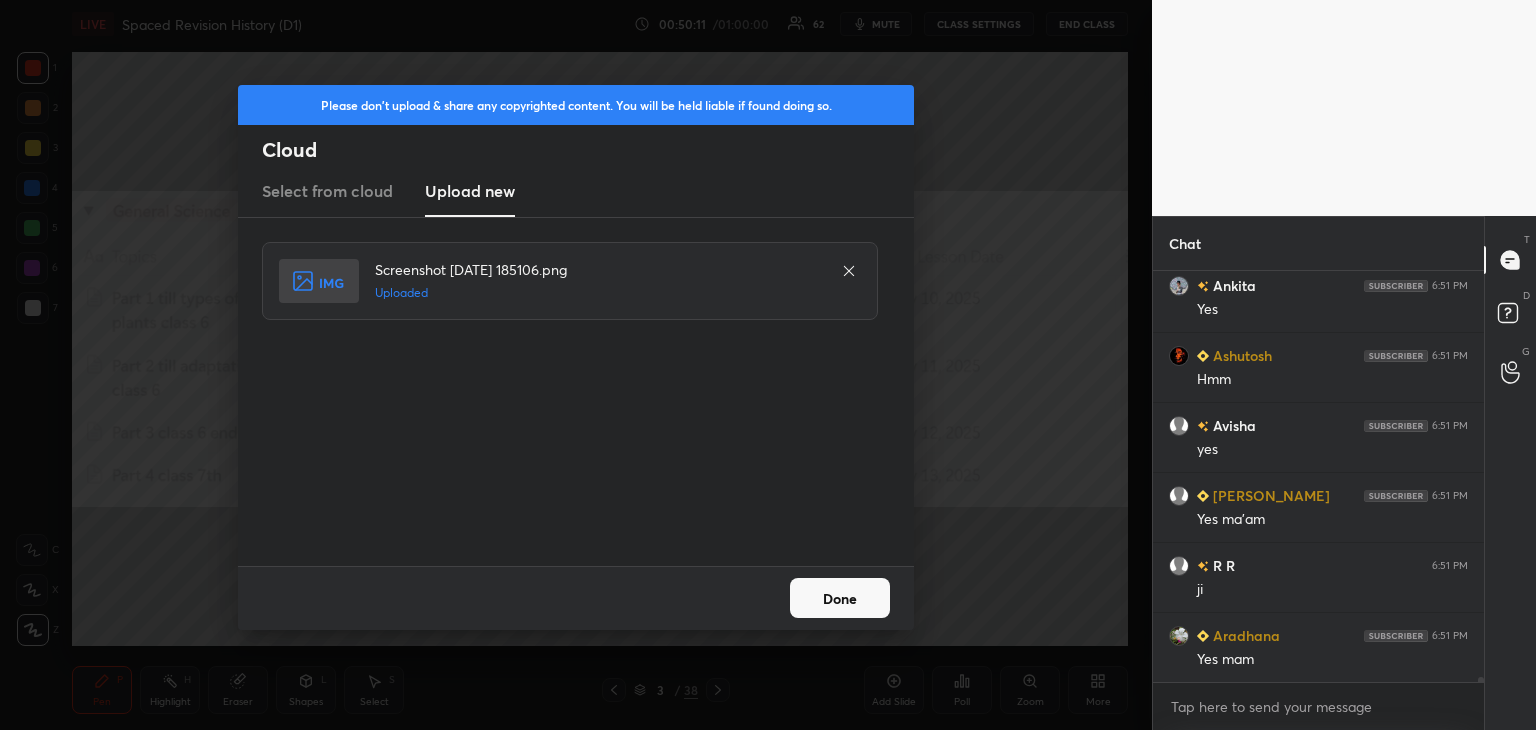 click on "Done" at bounding box center [840, 598] 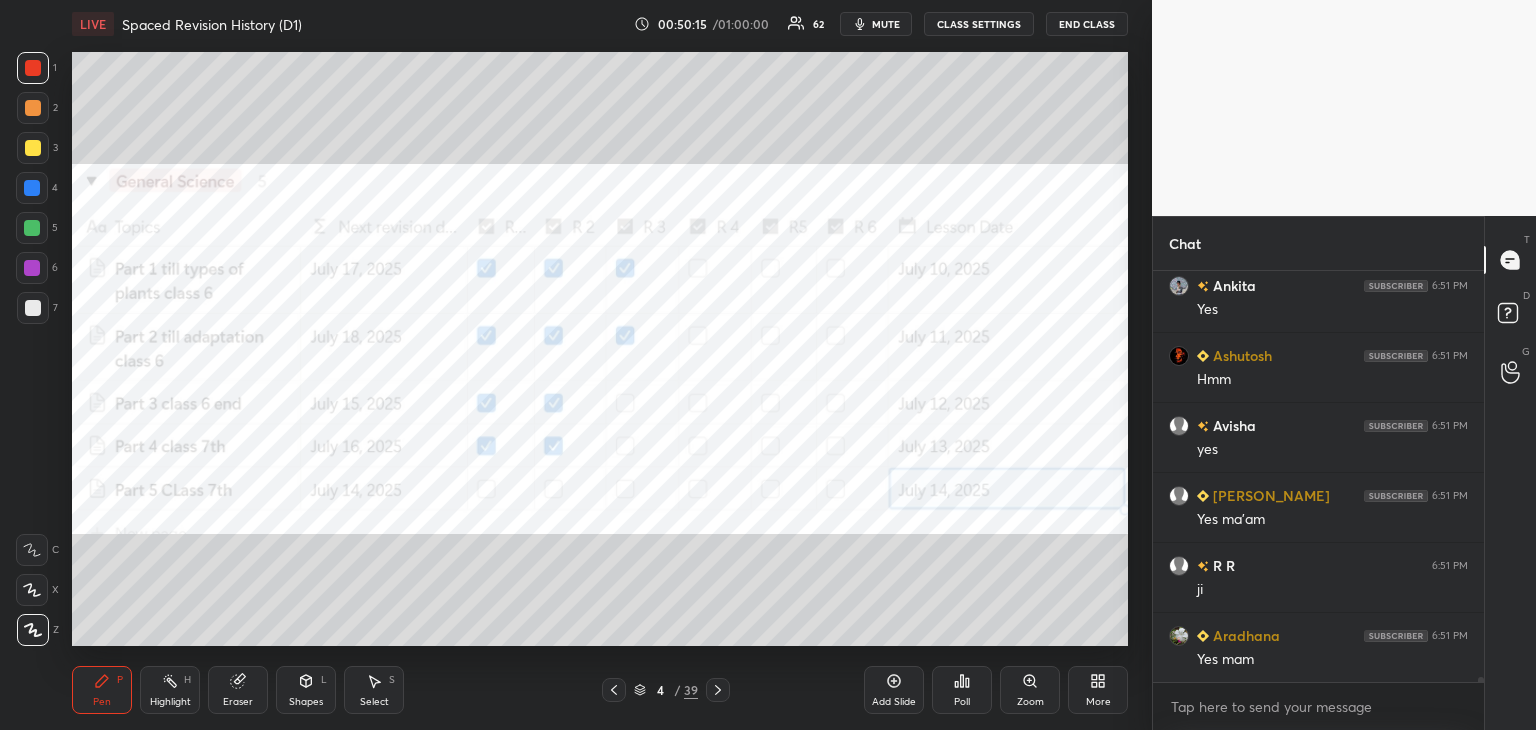 click at bounding box center (33, 108) 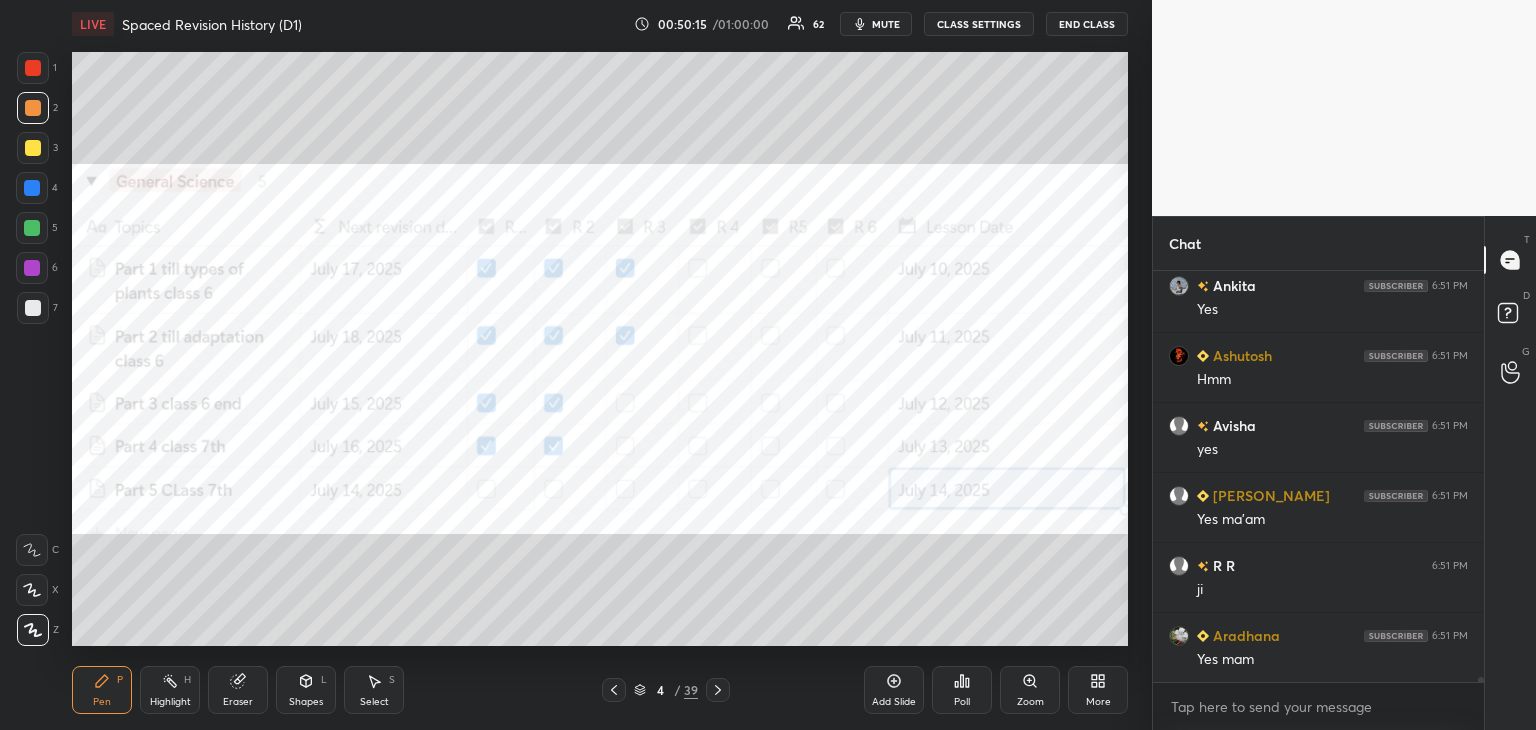 click on "3" at bounding box center (37, 152) 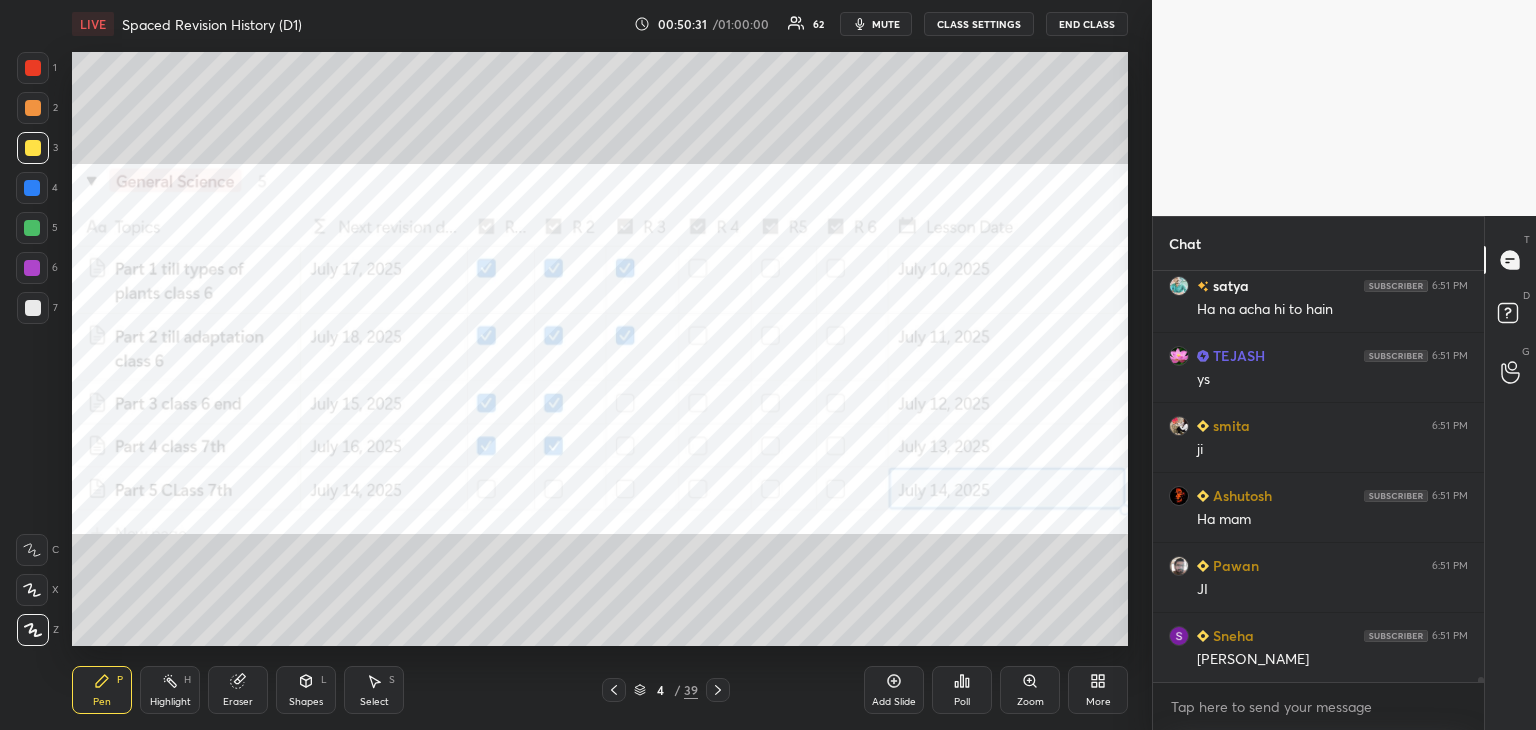 scroll, scrollTop: 34064, scrollLeft: 0, axis: vertical 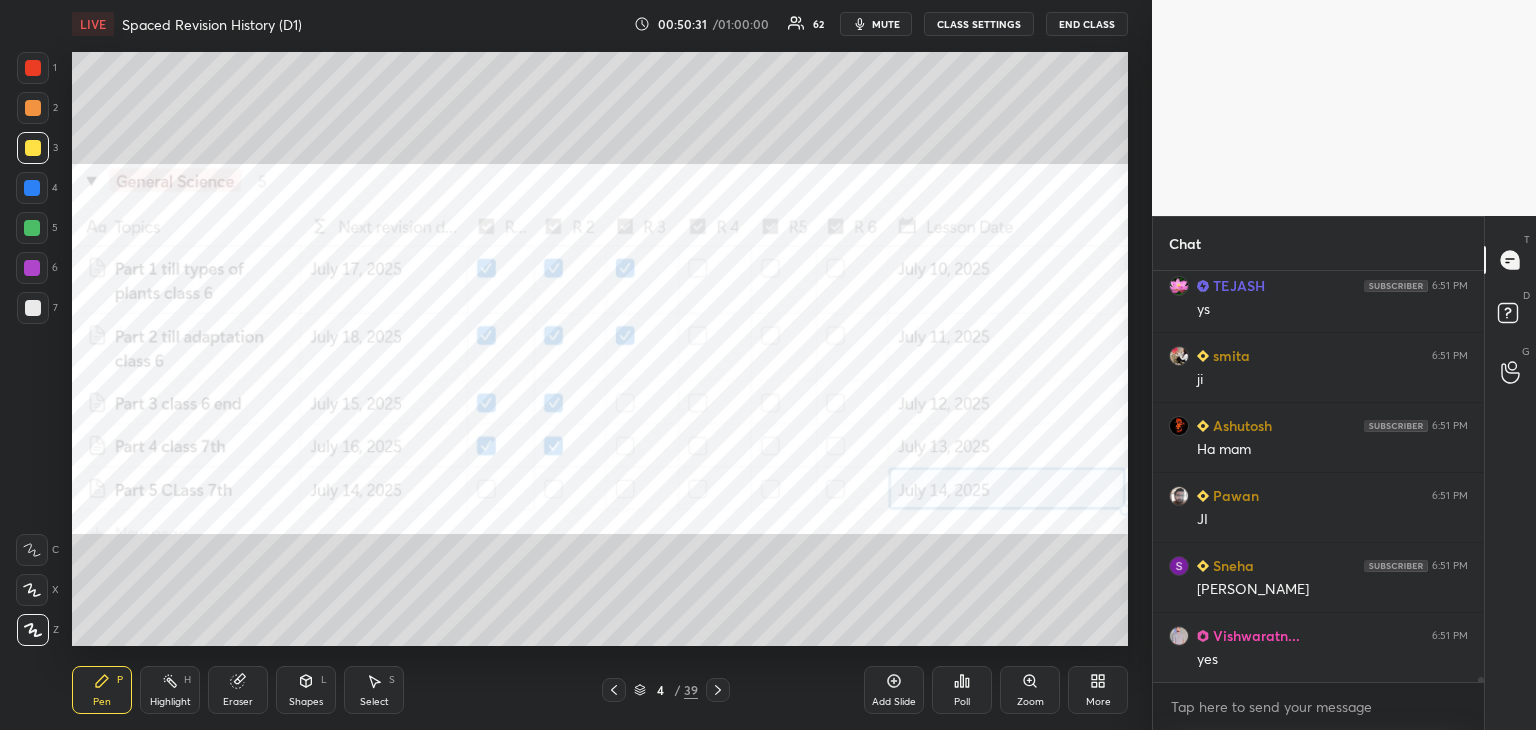click at bounding box center (32, 188) 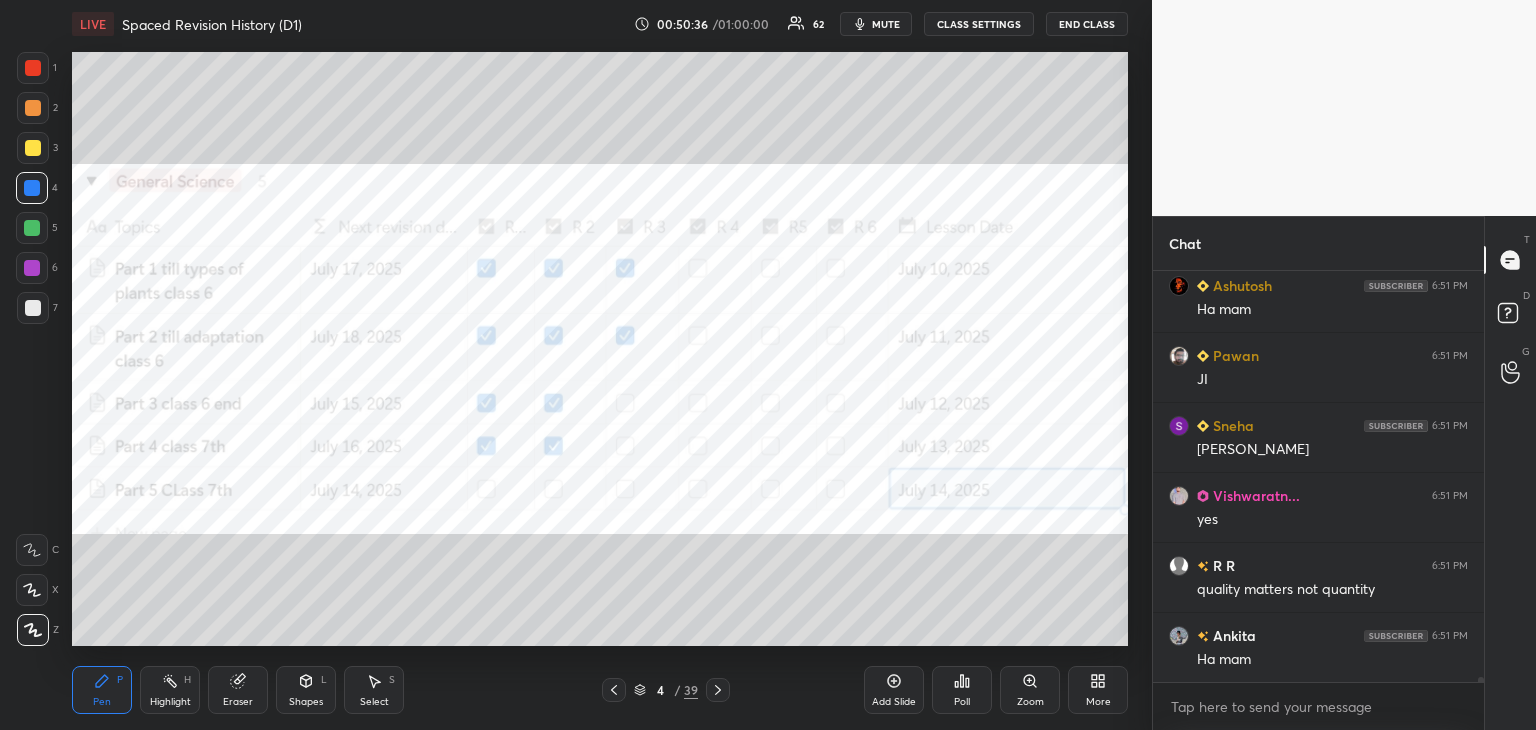 scroll, scrollTop: 34274, scrollLeft: 0, axis: vertical 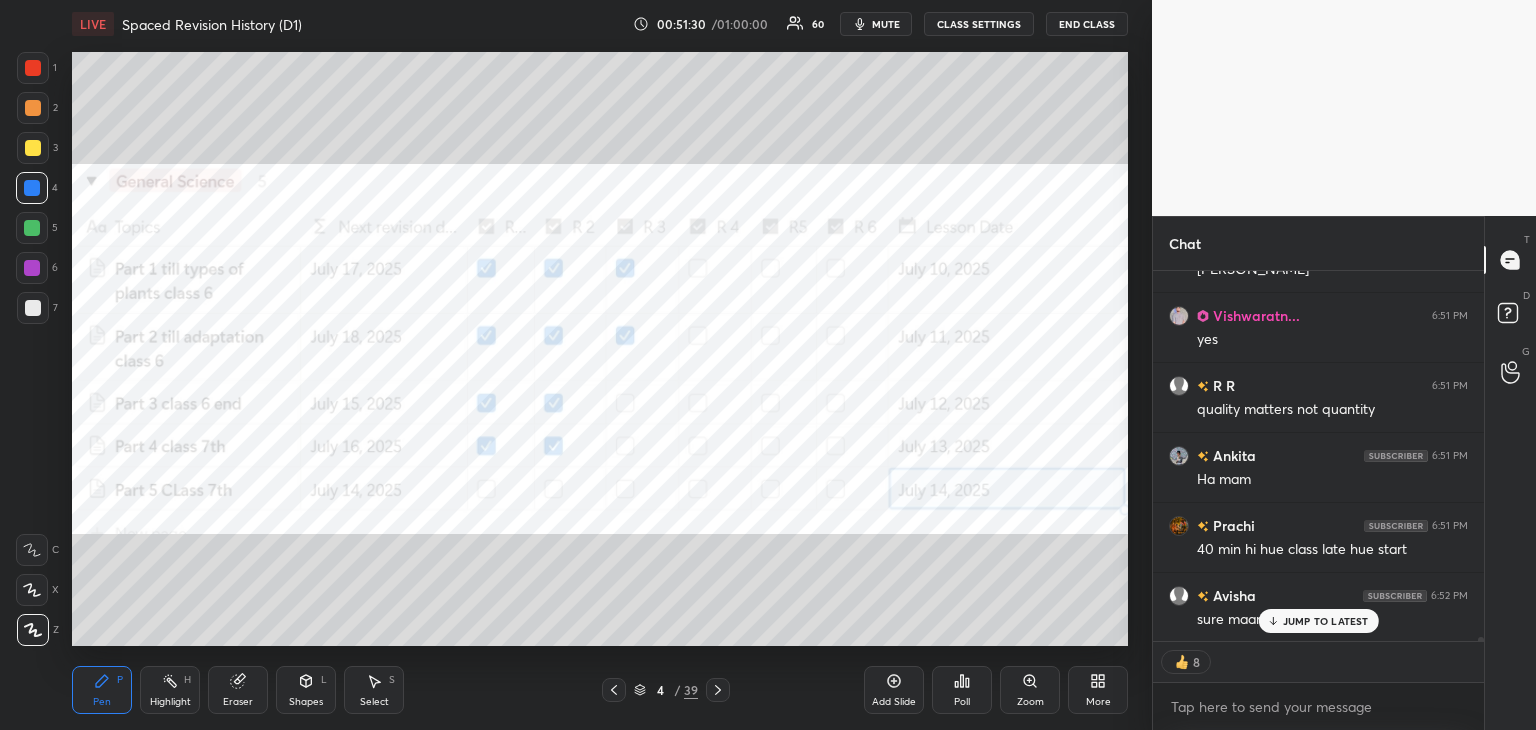 drag, startPoint x: 1480, startPoint y: 637, endPoint x: 1328, endPoint y: 650, distance: 152.5549 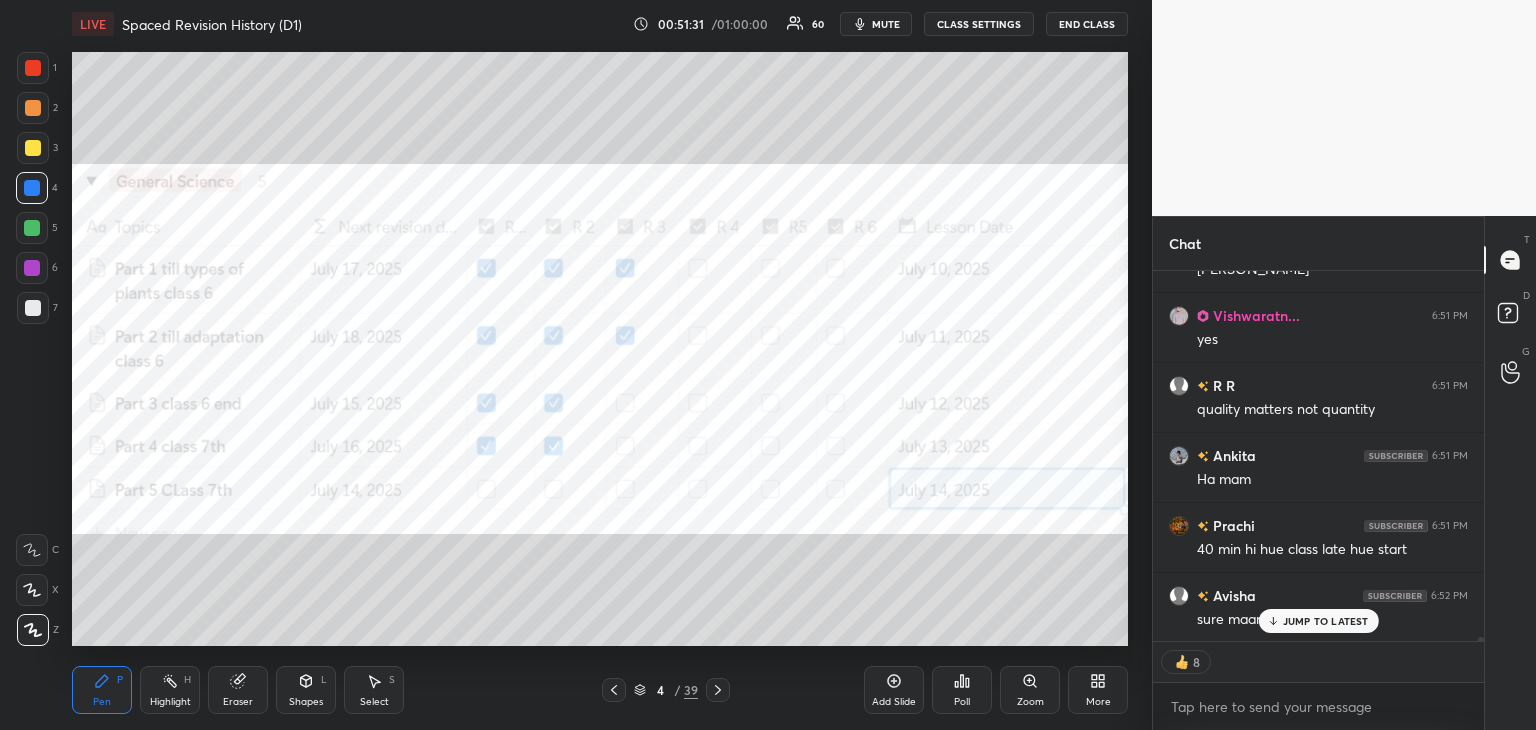 click on "JUMP TO LATEST" at bounding box center (1326, 621) 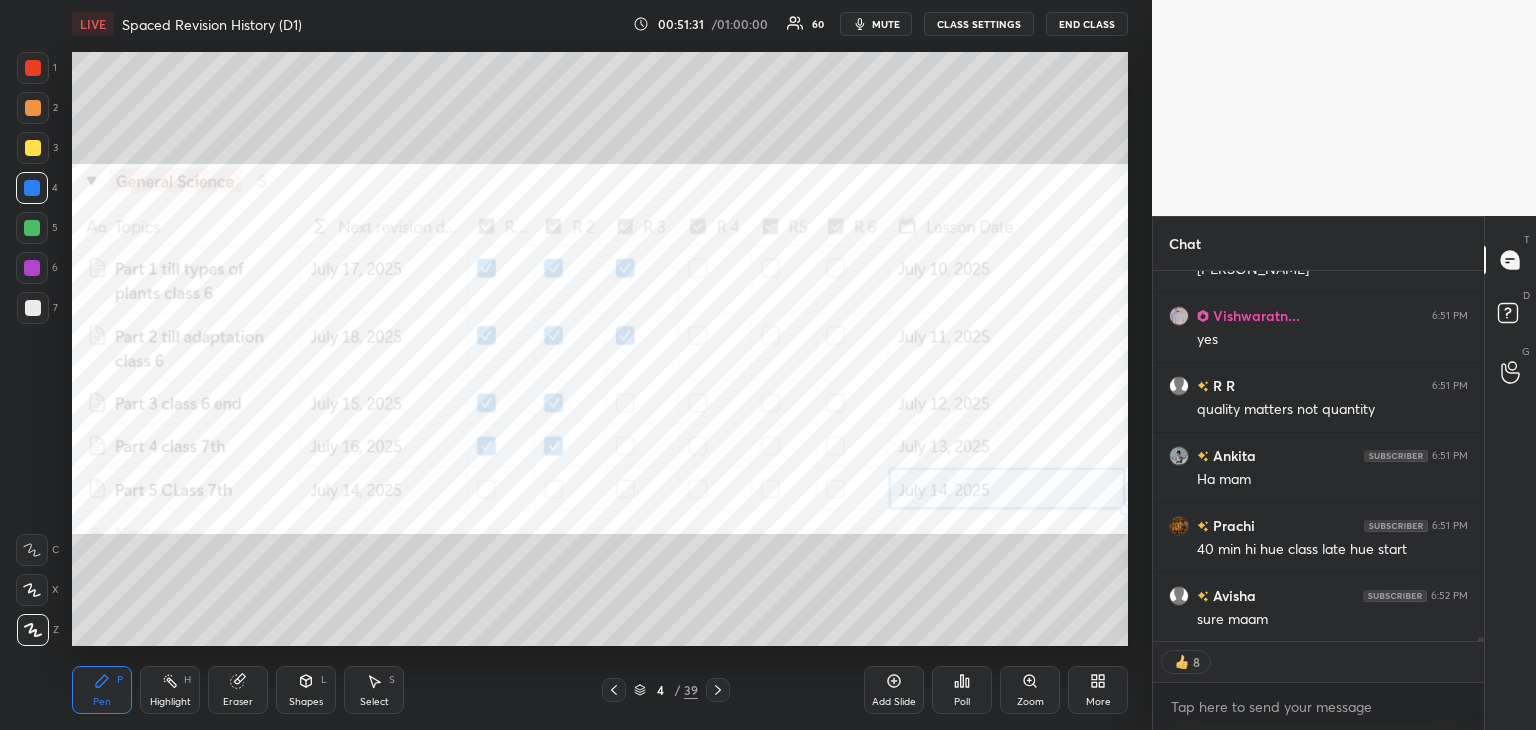 click on "Add Slide" at bounding box center [894, 690] 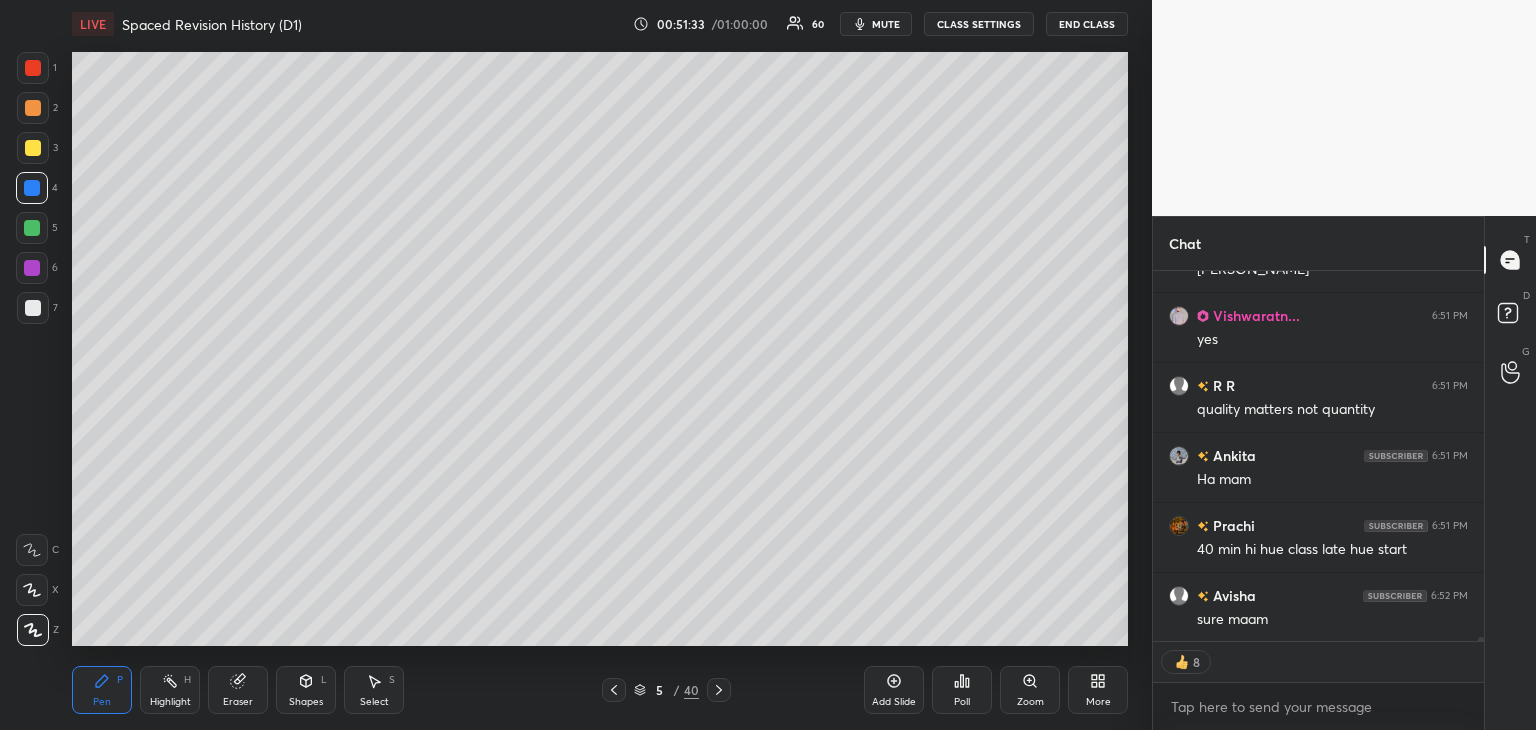 click at bounding box center (33, 308) 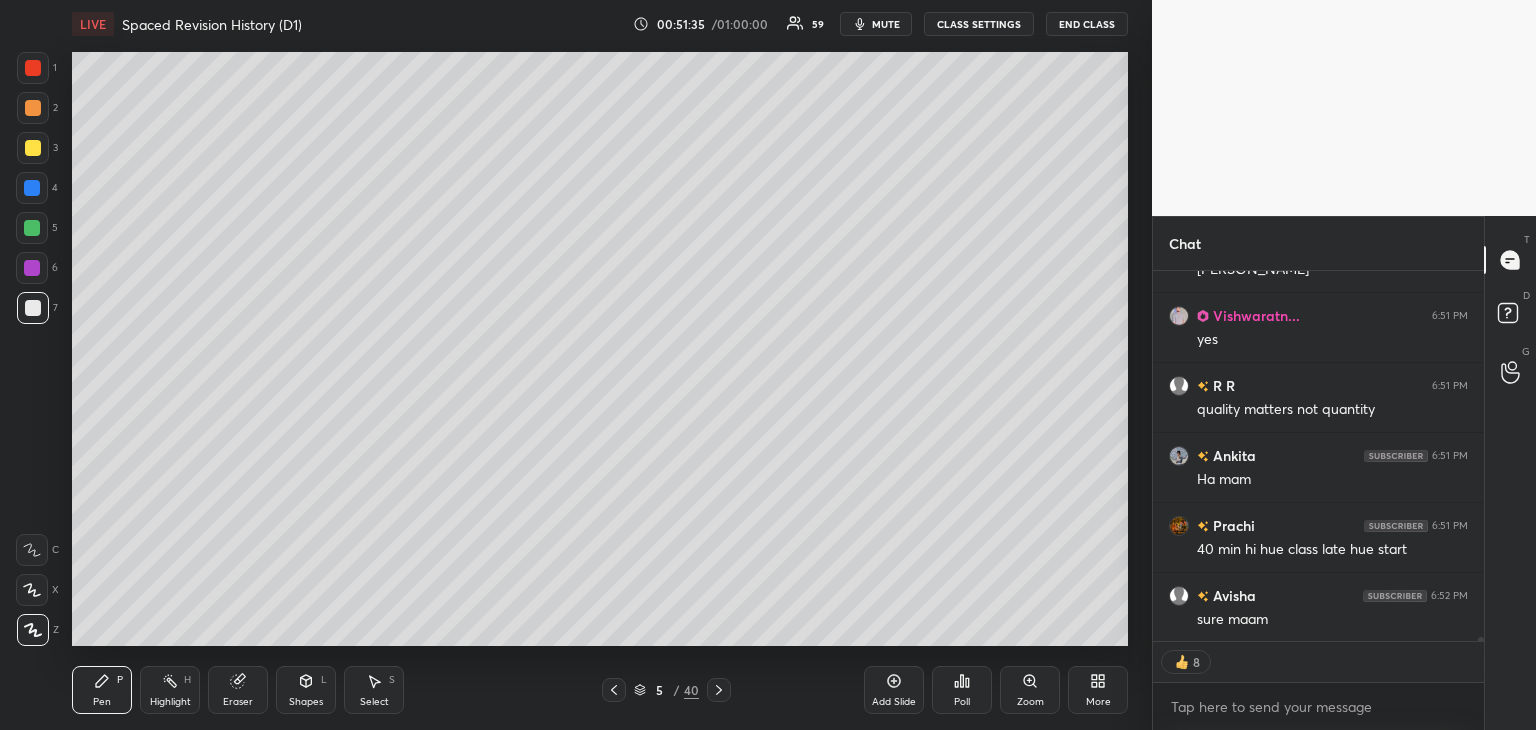 scroll, scrollTop: 34455, scrollLeft: 0, axis: vertical 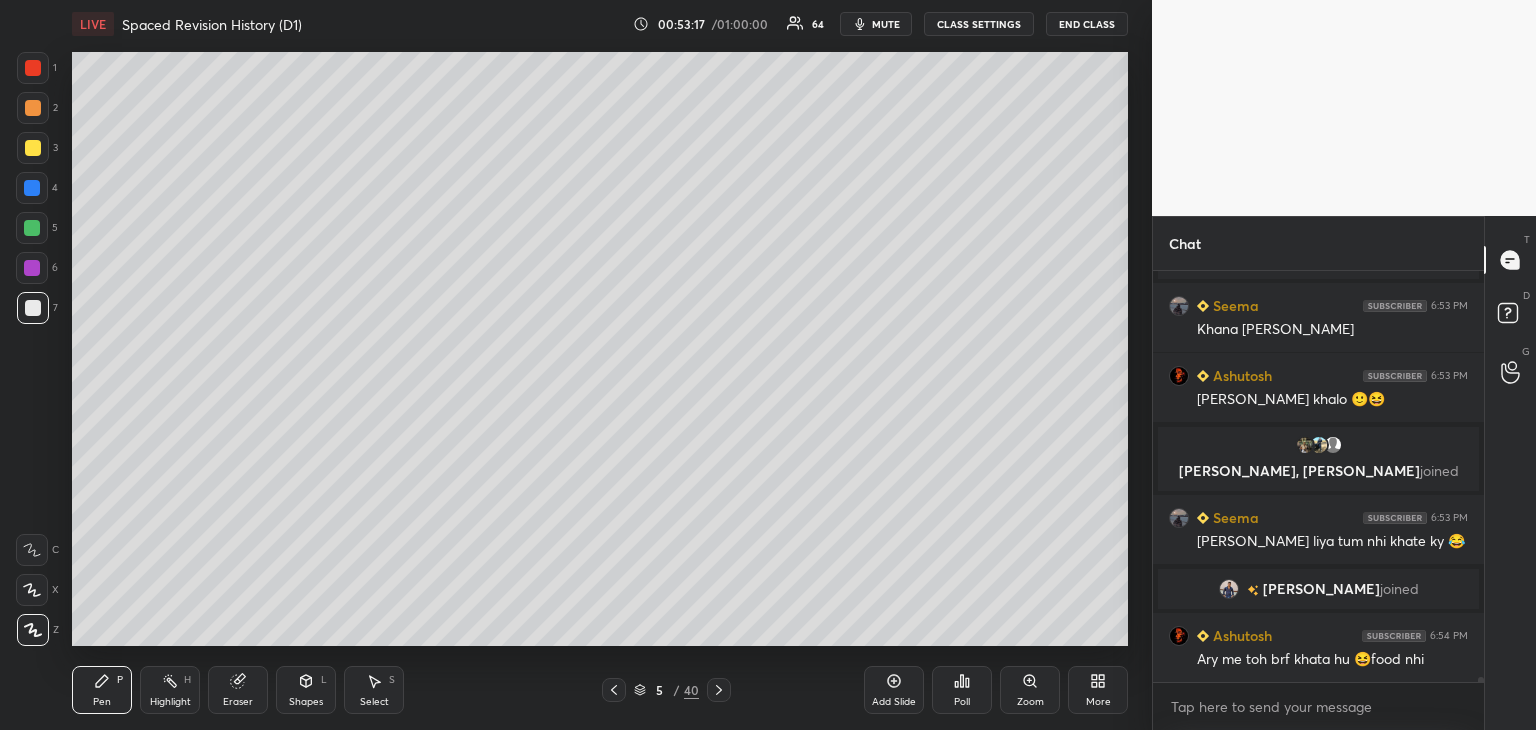 drag, startPoint x: 27, startPoint y: 196, endPoint x: 54, endPoint y: 199, distance: 27.166155 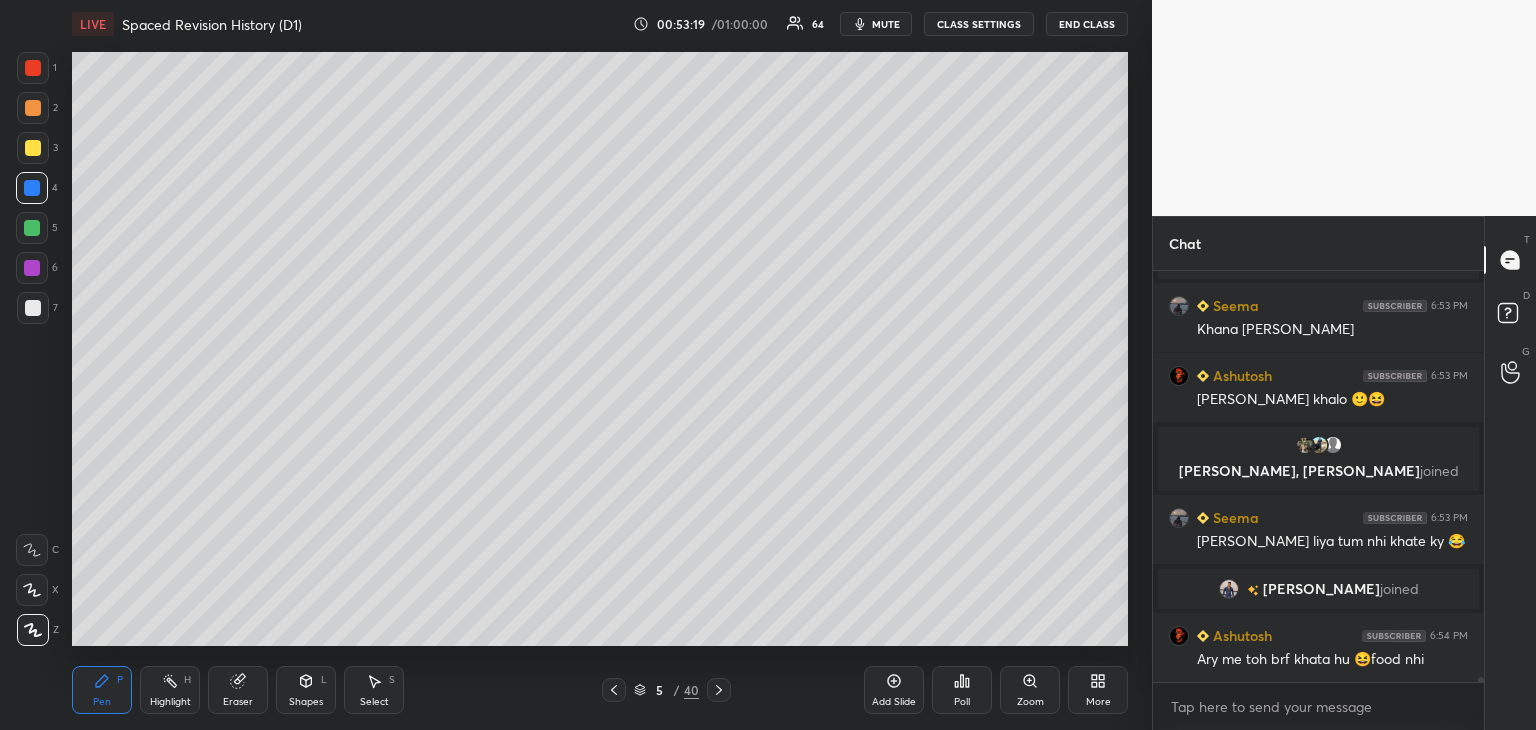 scroll, scrollTop: 34770, scrollLeft: 0, axis: vertical 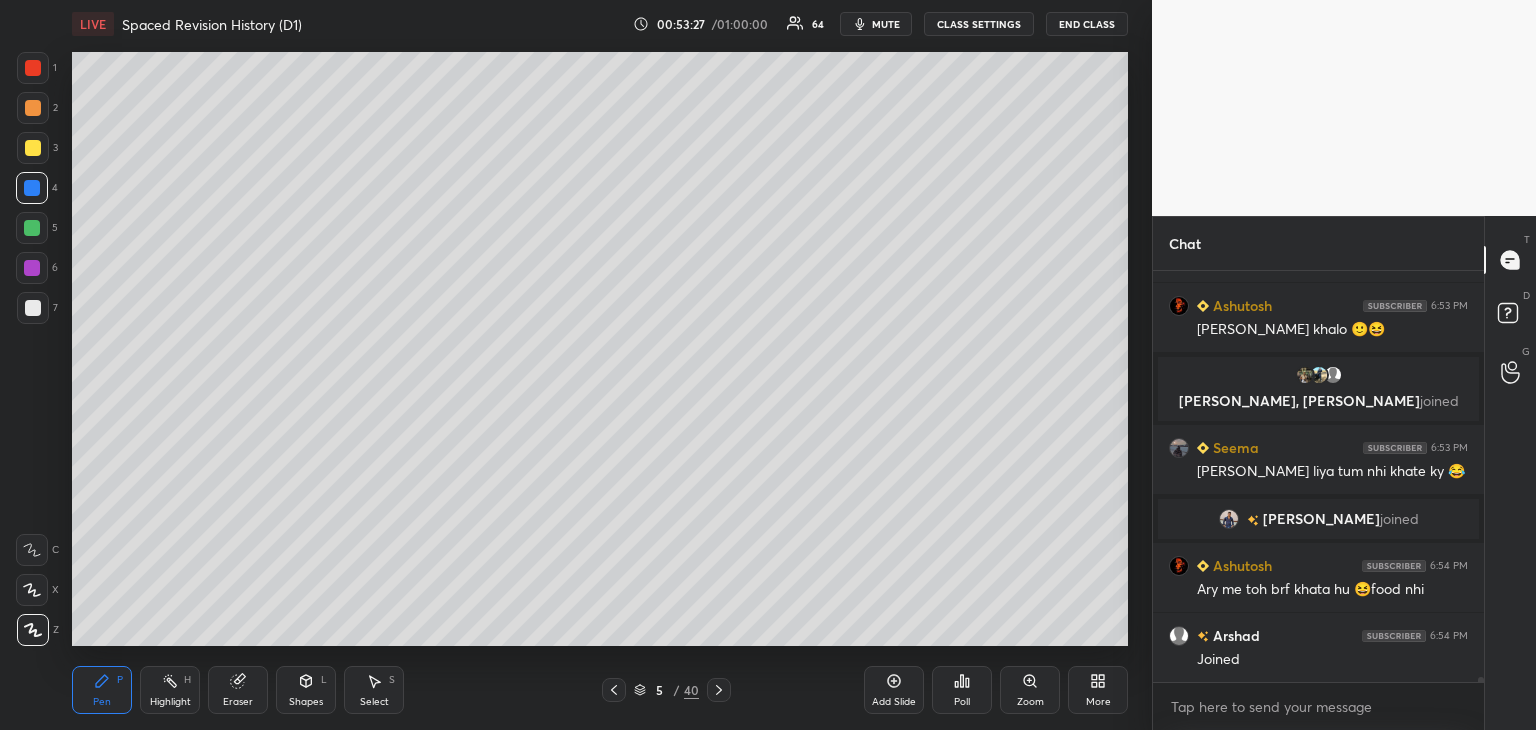 click at bounding box center (32, 188) 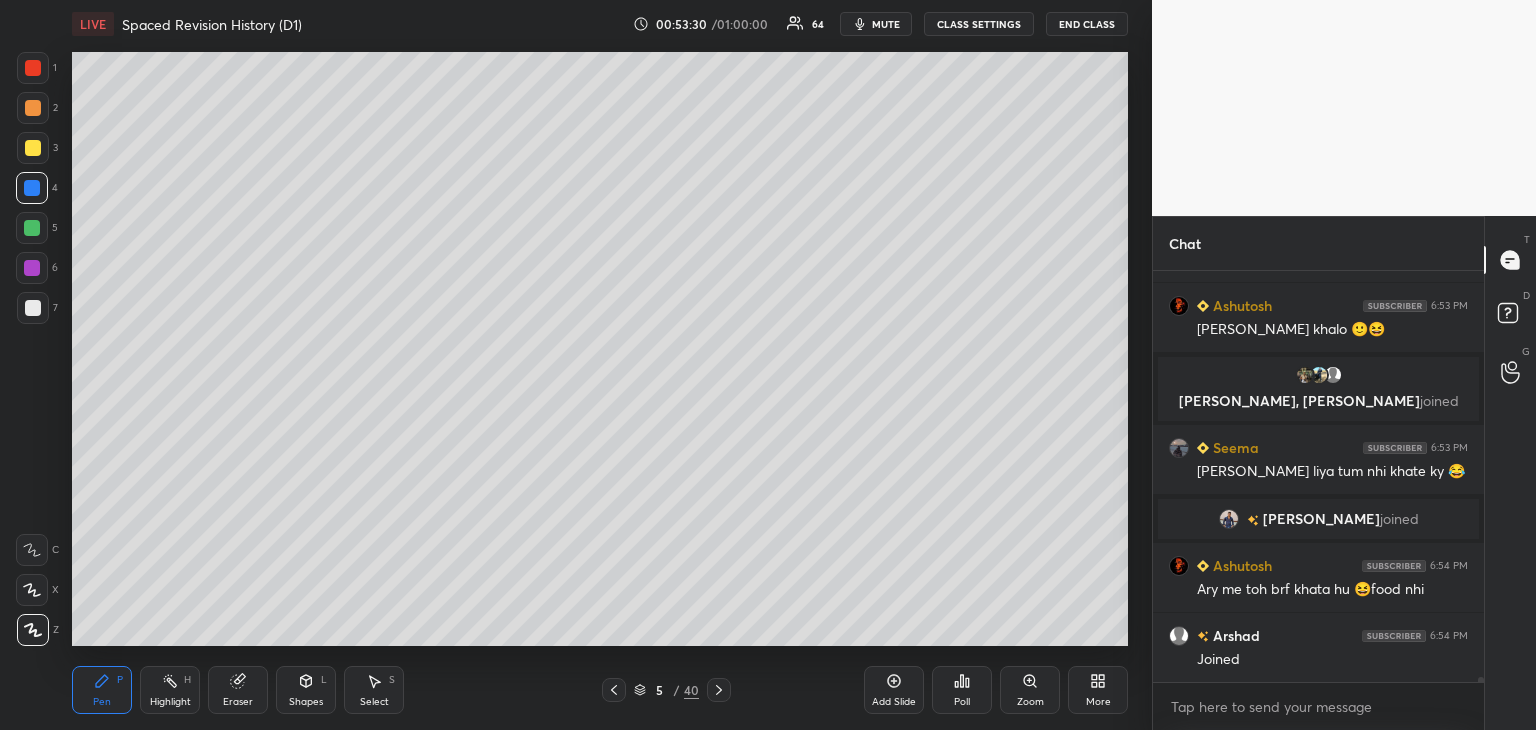scroll, scrollTop: 34840, scrollLeft: 0, axis: vertical 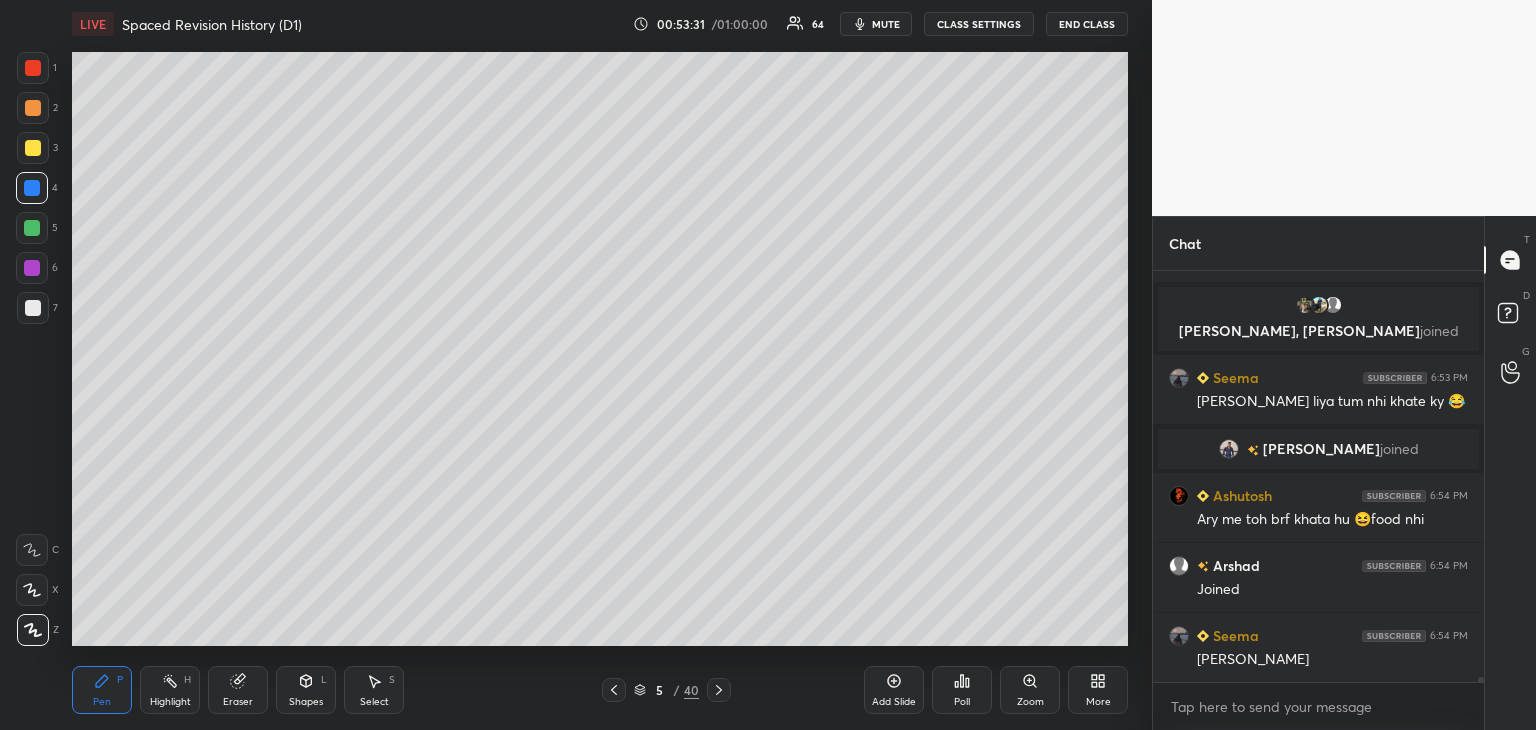 drag, startPoint x: 35, startPoint y: 142, endPoint x: 30, endPoint y: 132, distance: 11.18034 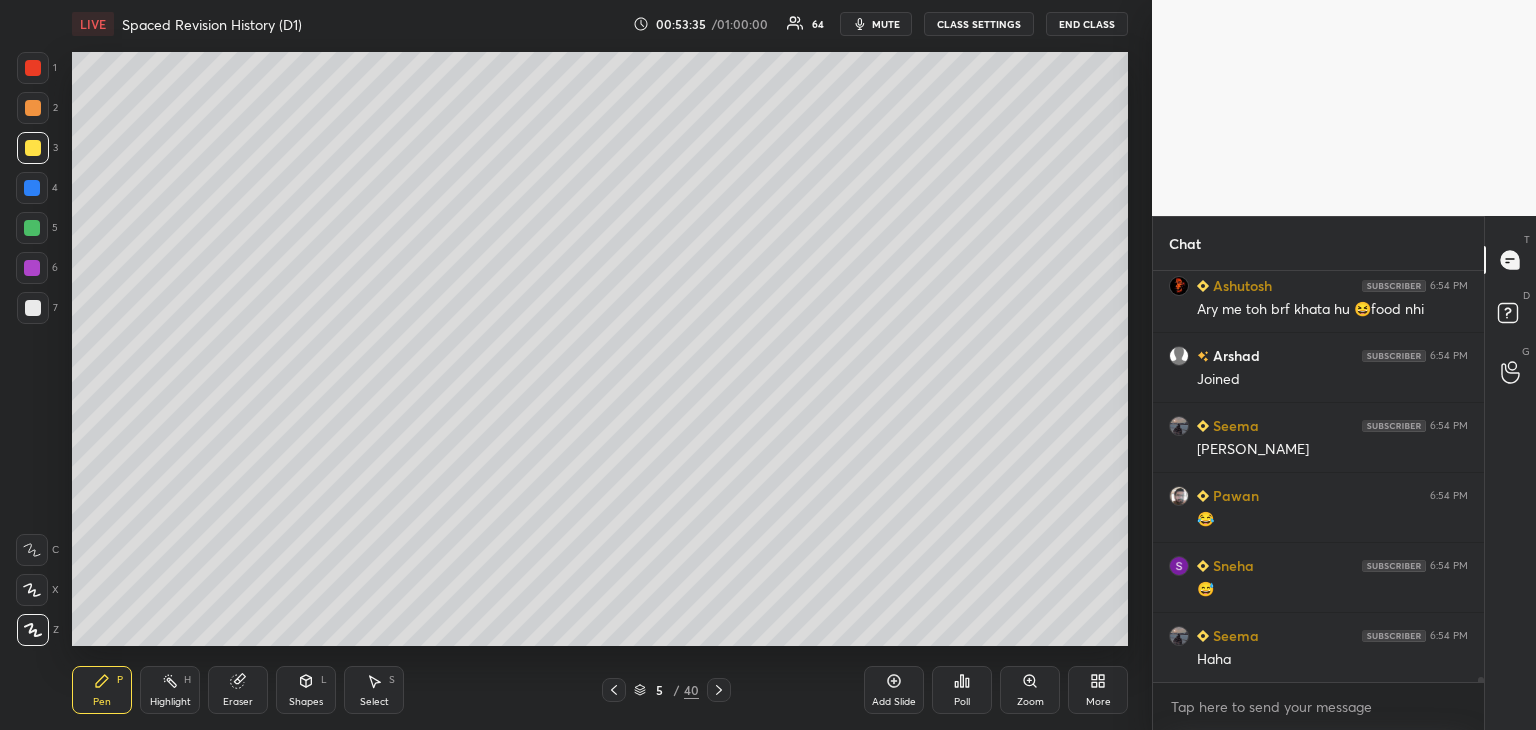 scroll, scrollTop: 35120, scrollLeft: 0, axis: vertical 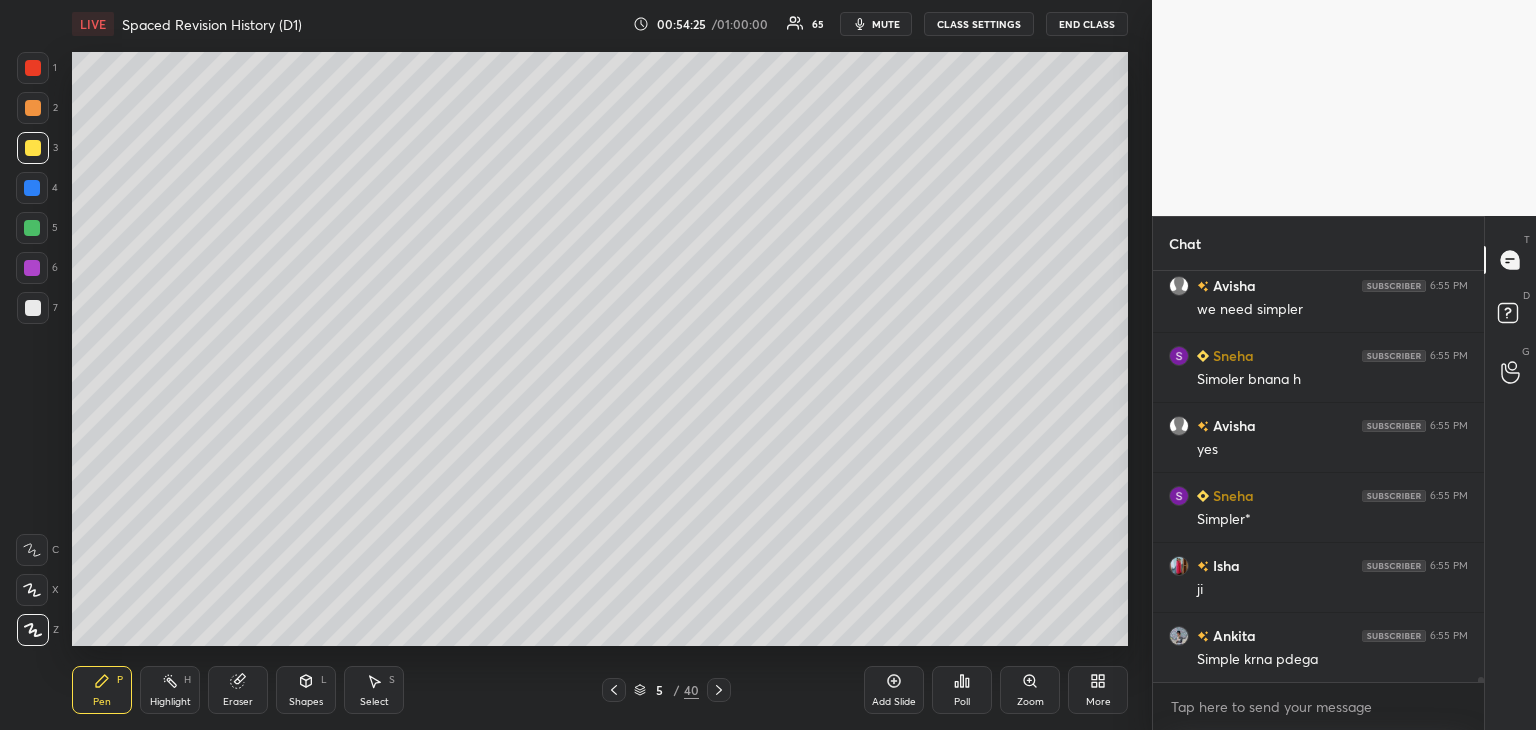 click at bounding box center (32, 188) 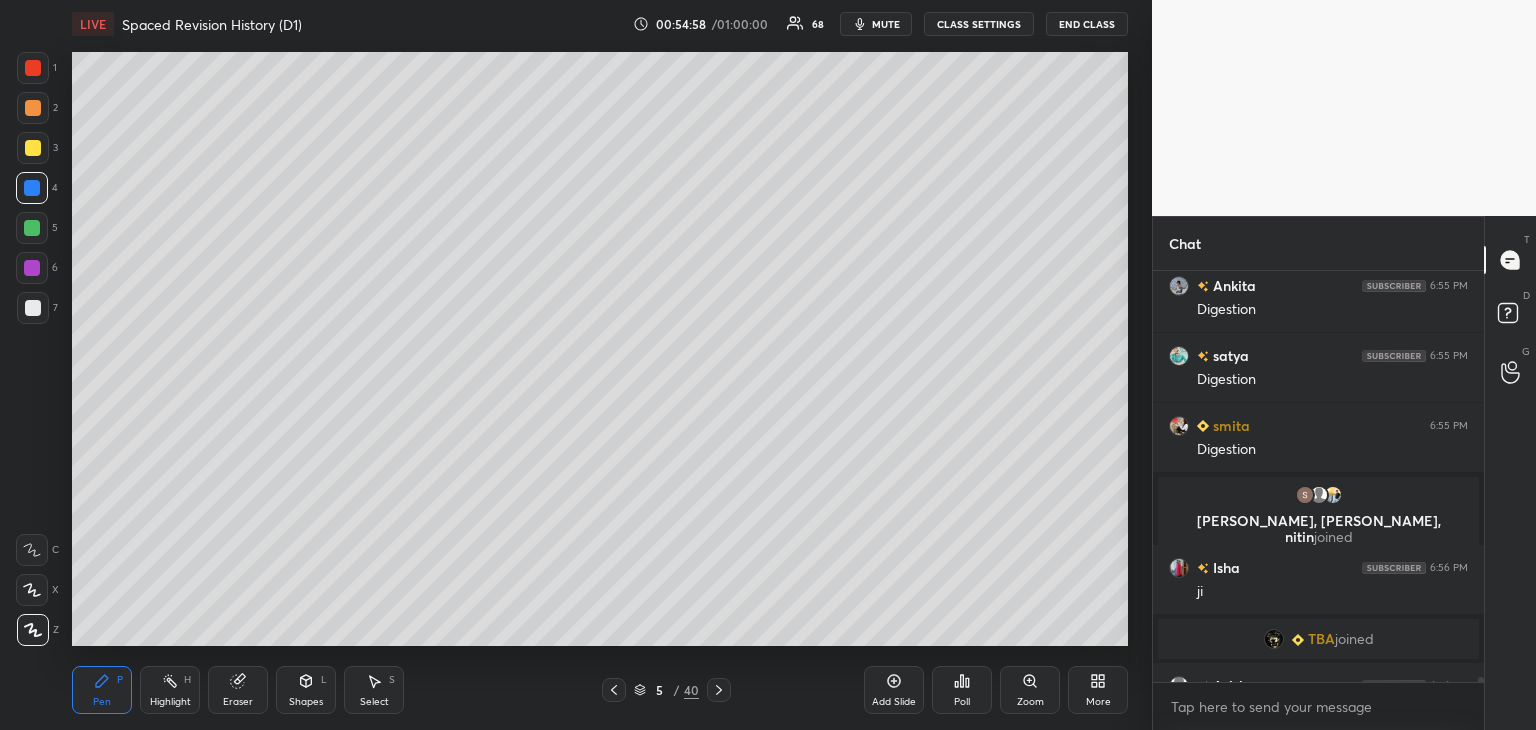 scroll, scrollTop: 36188, scrollLeft: 0, axis: vertical 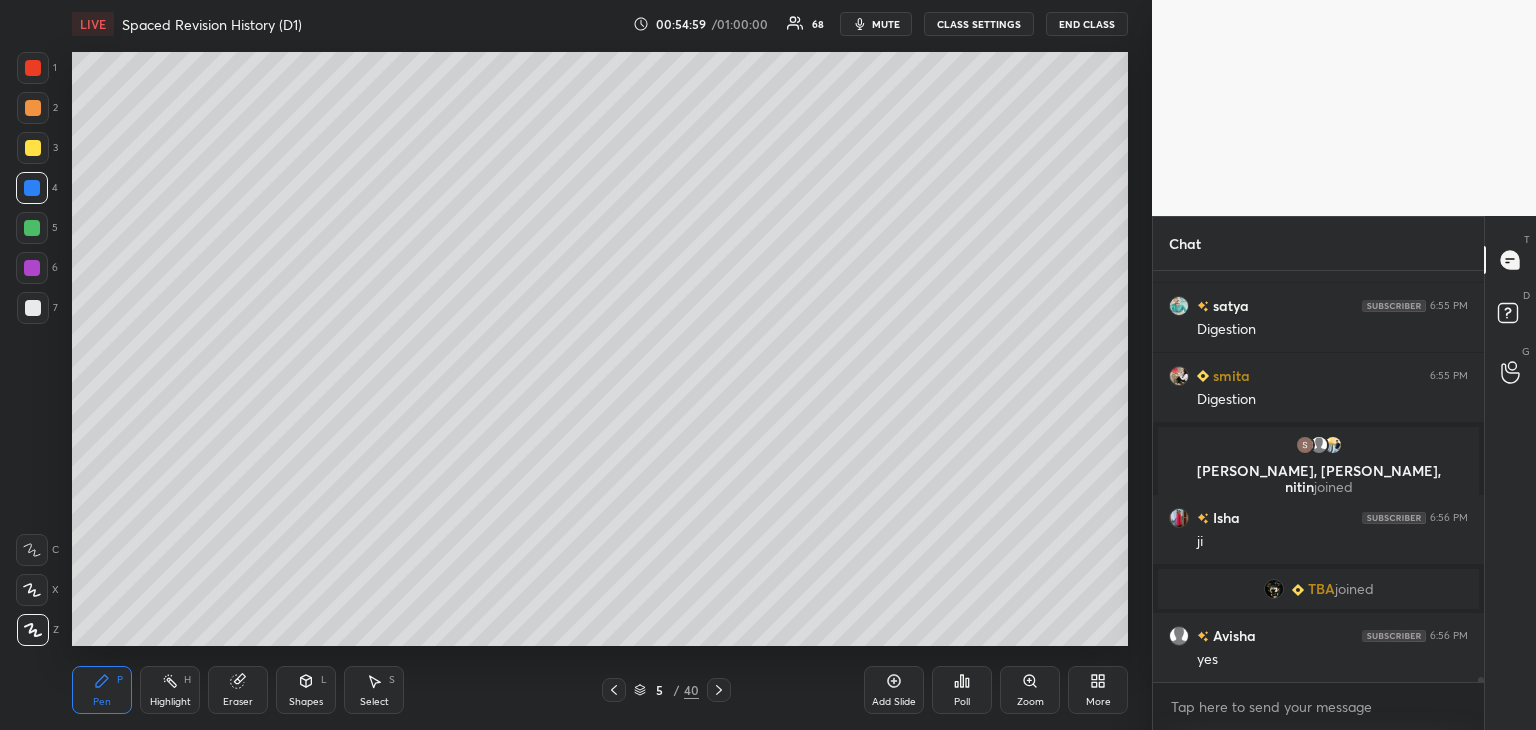 click at bounding box center [32, 228] 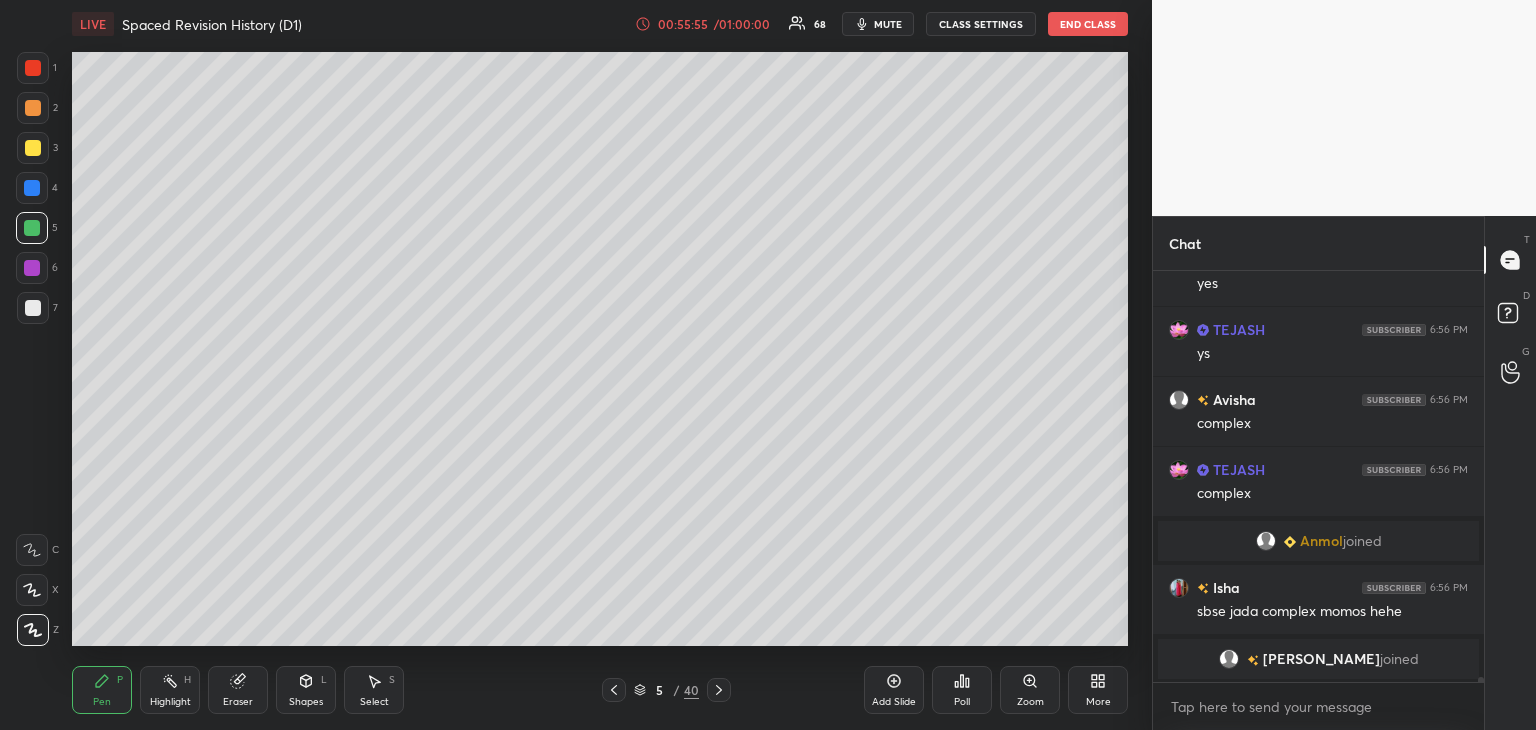 scroll, scrollTop: 36488, scrollLeft: 0, axis: vertical 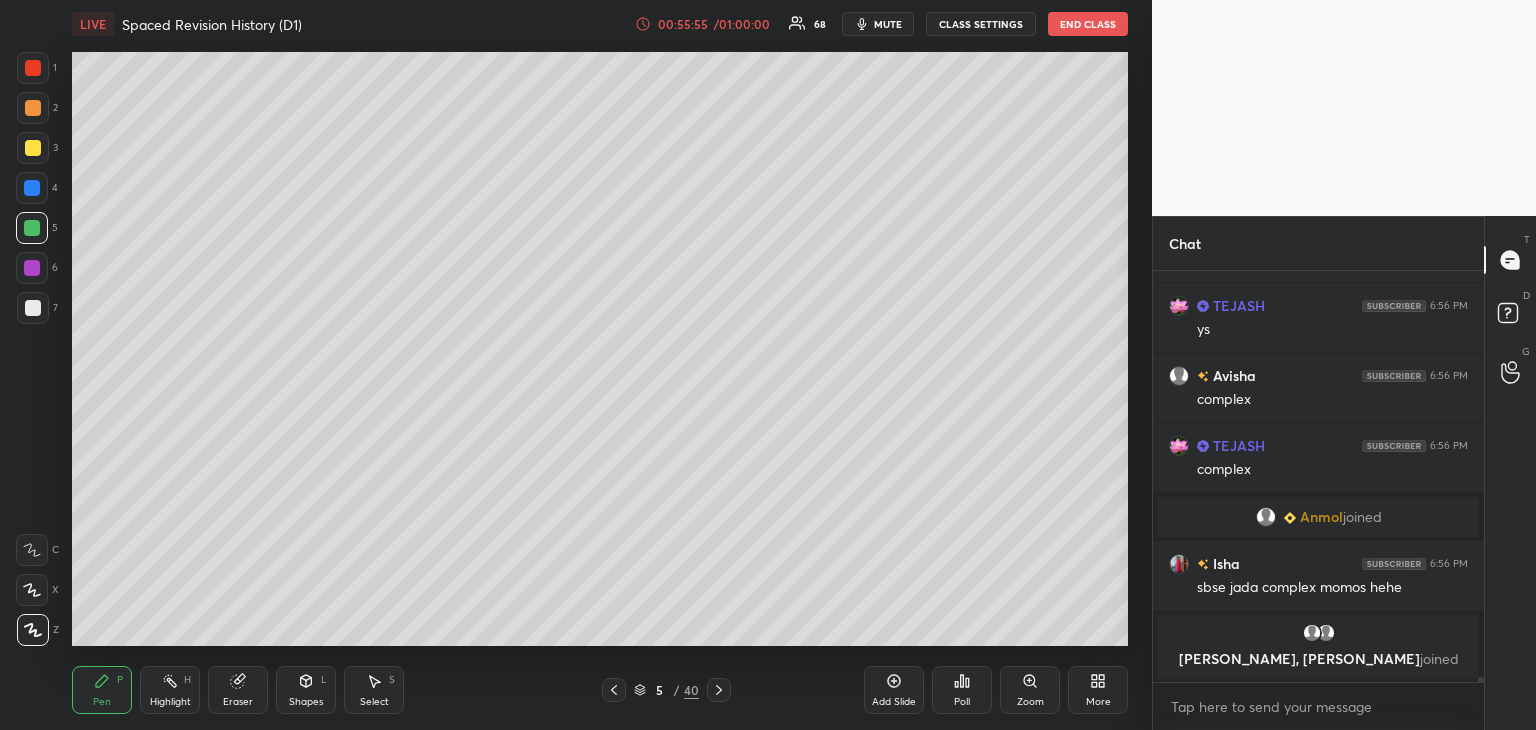 click at bounding box center (32, 188) 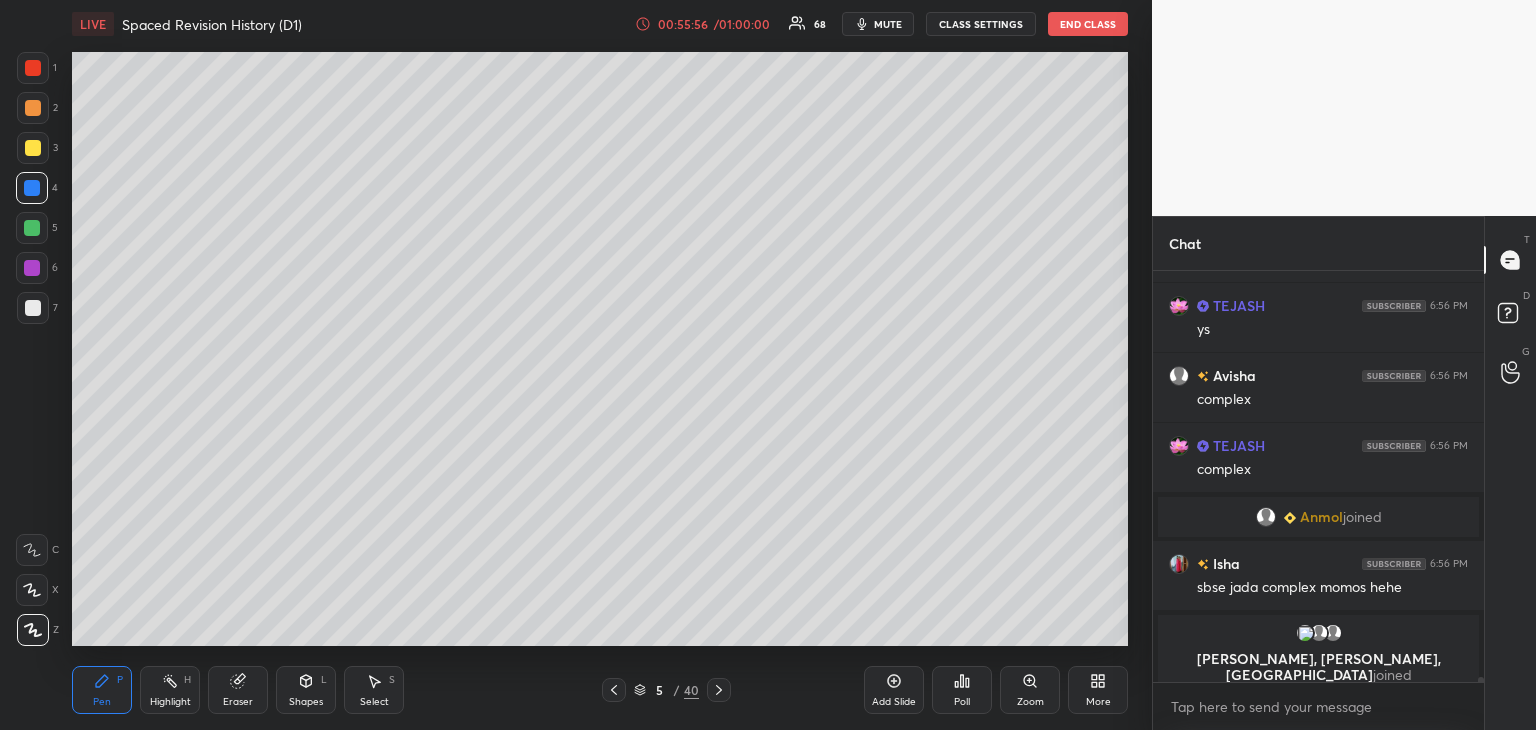 click 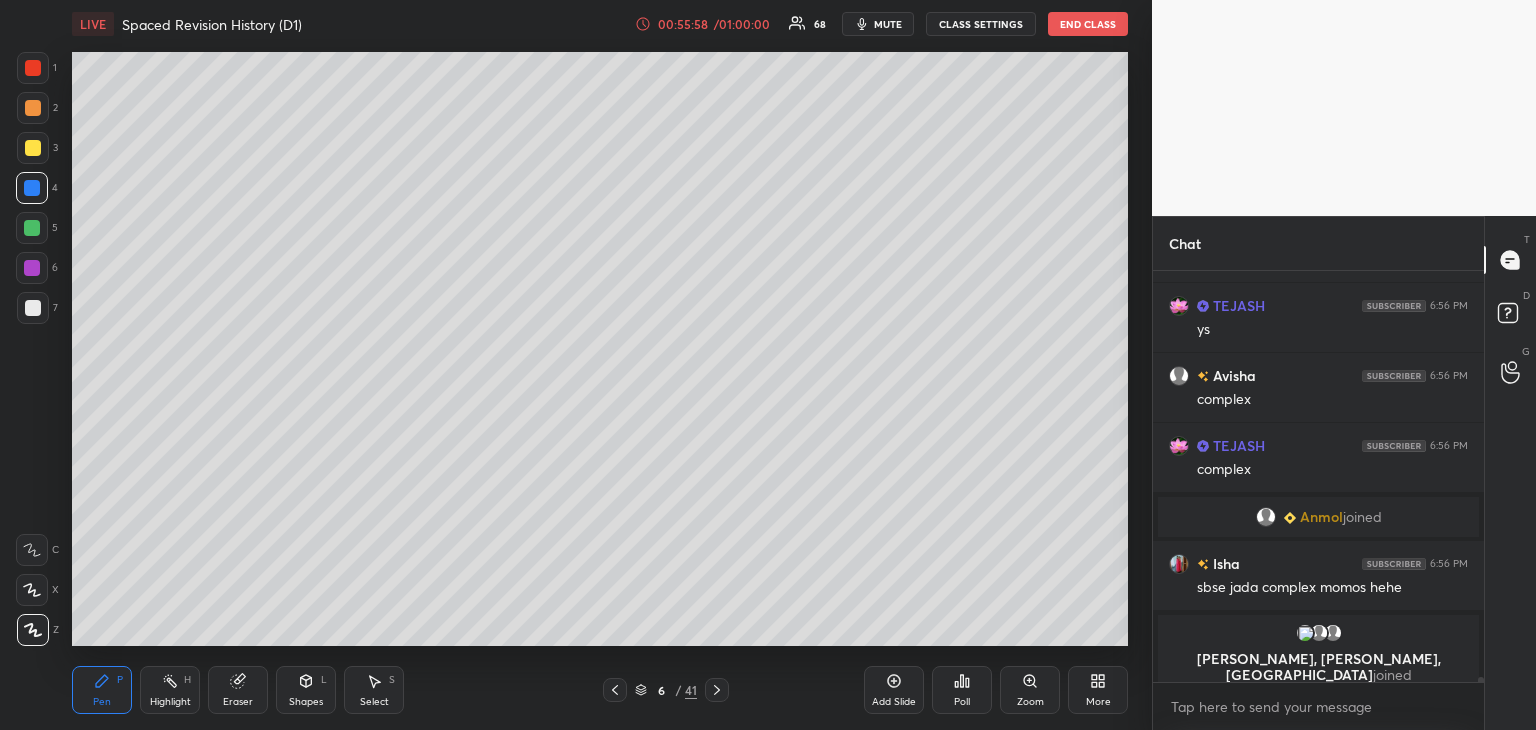 drag, startPoint x: 35, startPoint y: 309, endPoint x: 54, endPoint y: 296, distance: 23.021729 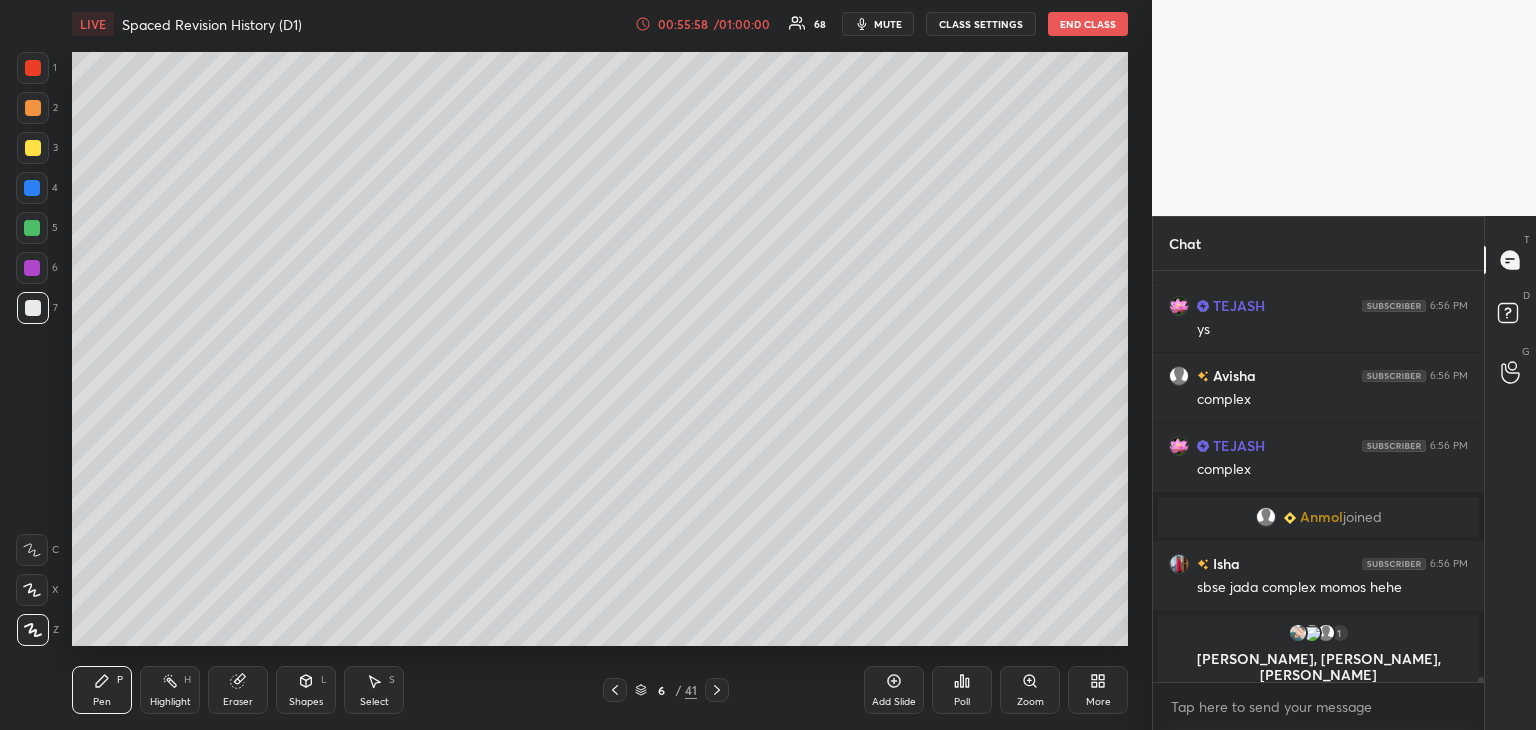 scroll, scrollTop: 36504, scrollLeft: 0, axis: vertical 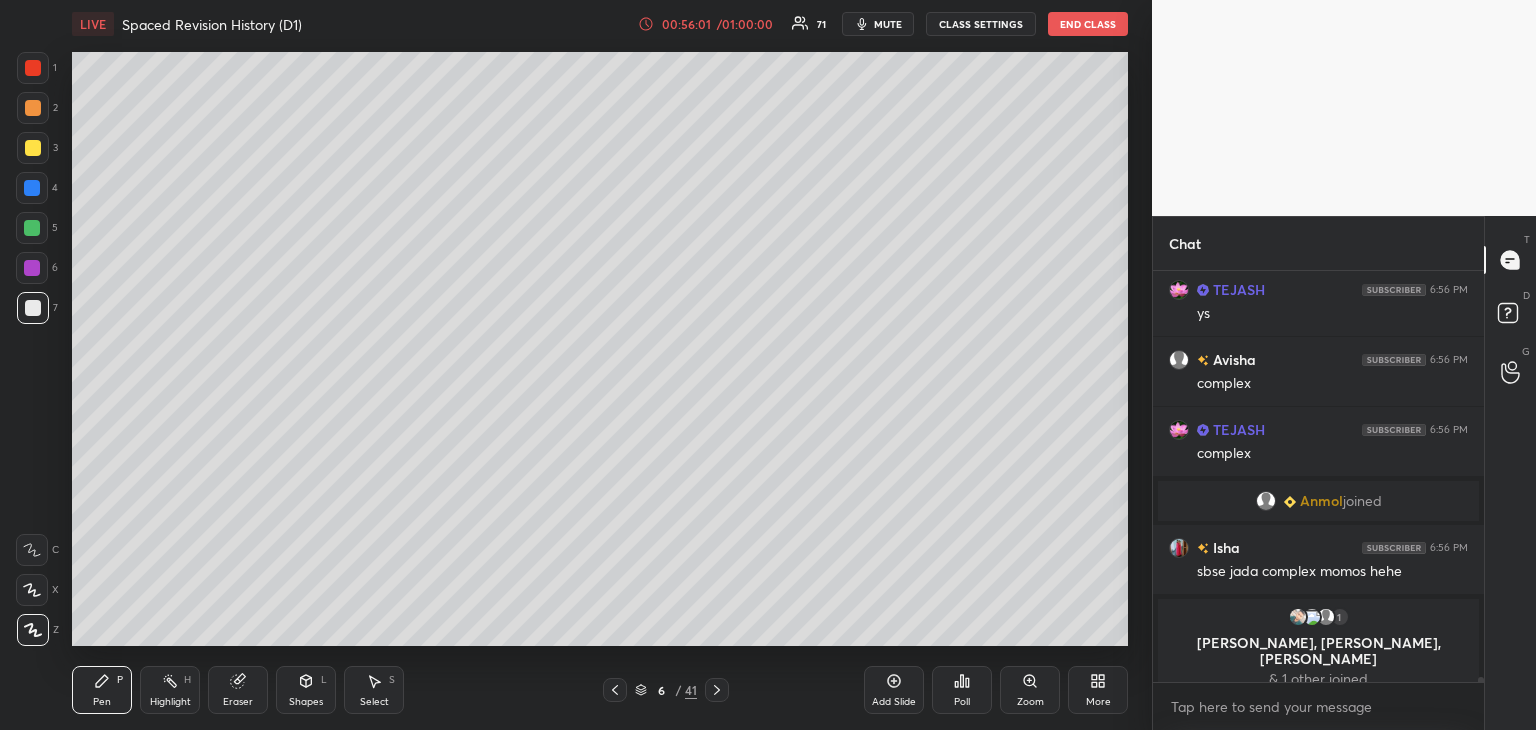 click 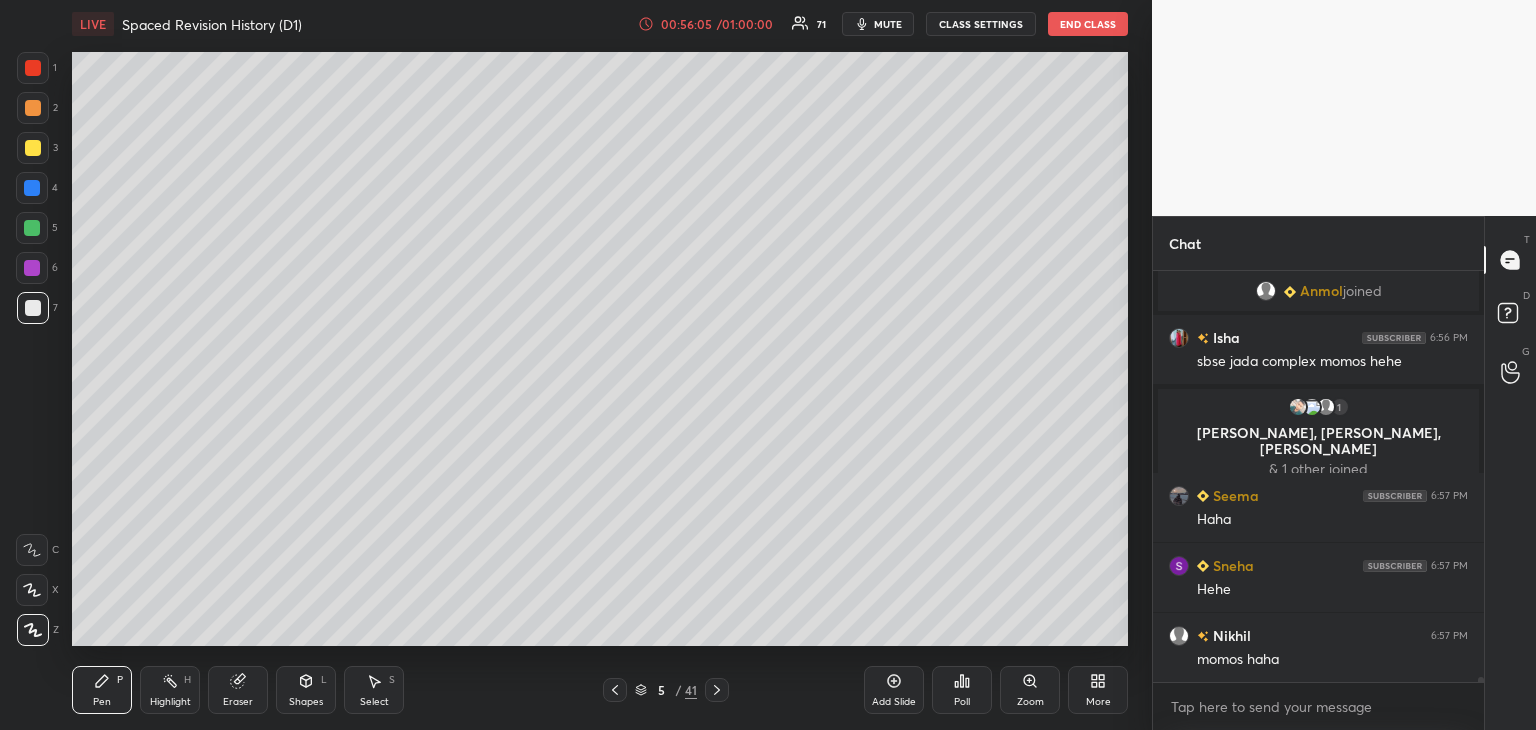 scroll, scrollTop: 36702, scrollLeft: 0, axis: vertical 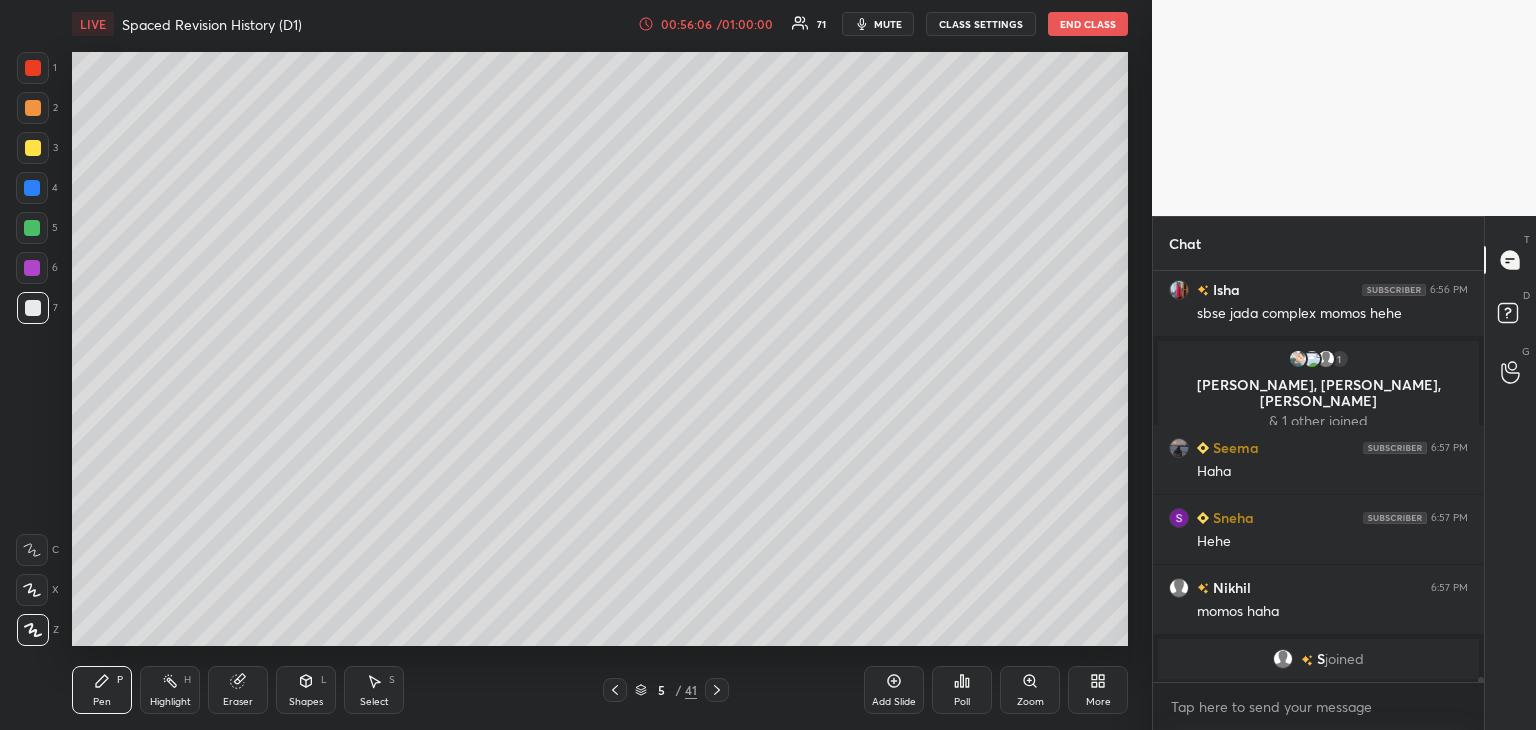 click 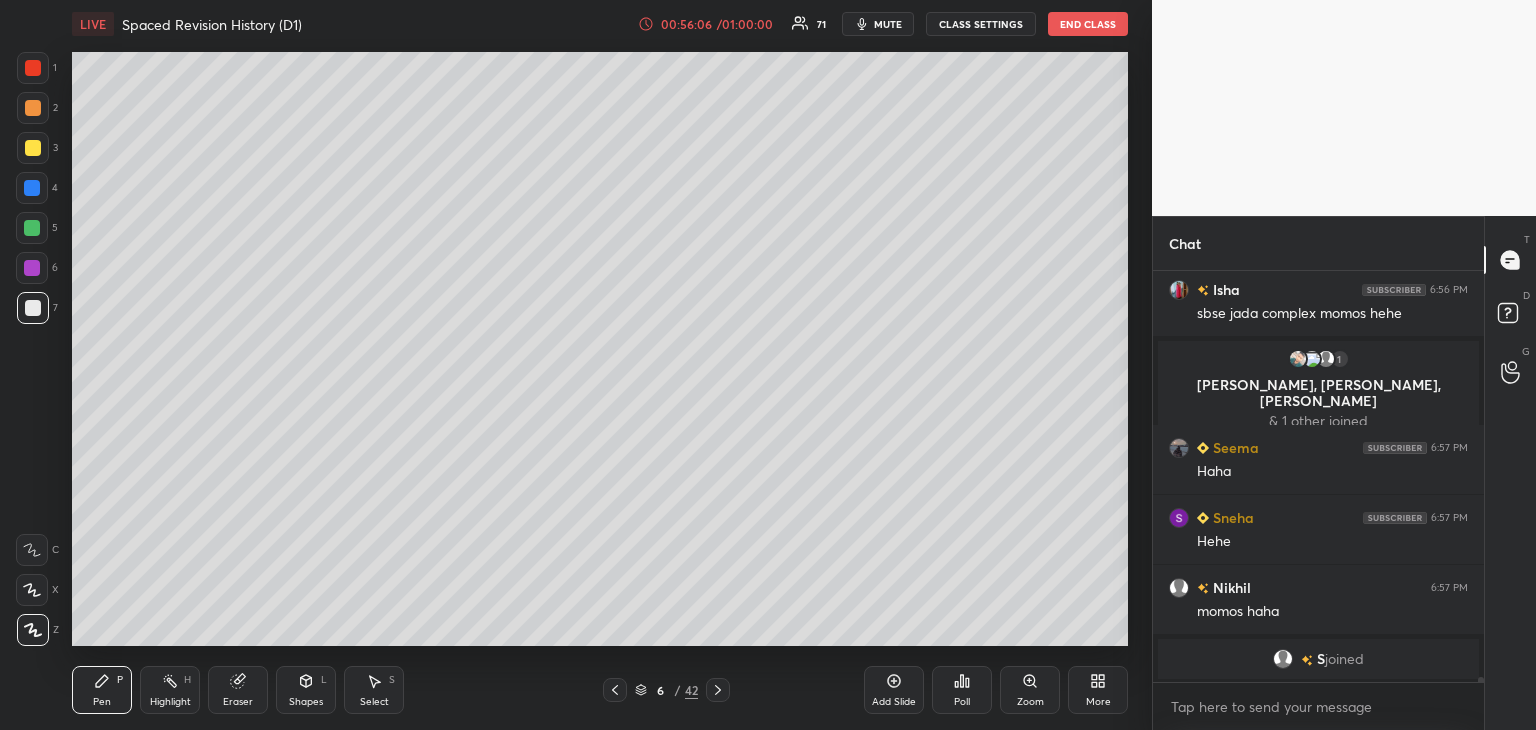scroll, scrollTop: 36692, scrollLeft: 0, axis: vertical 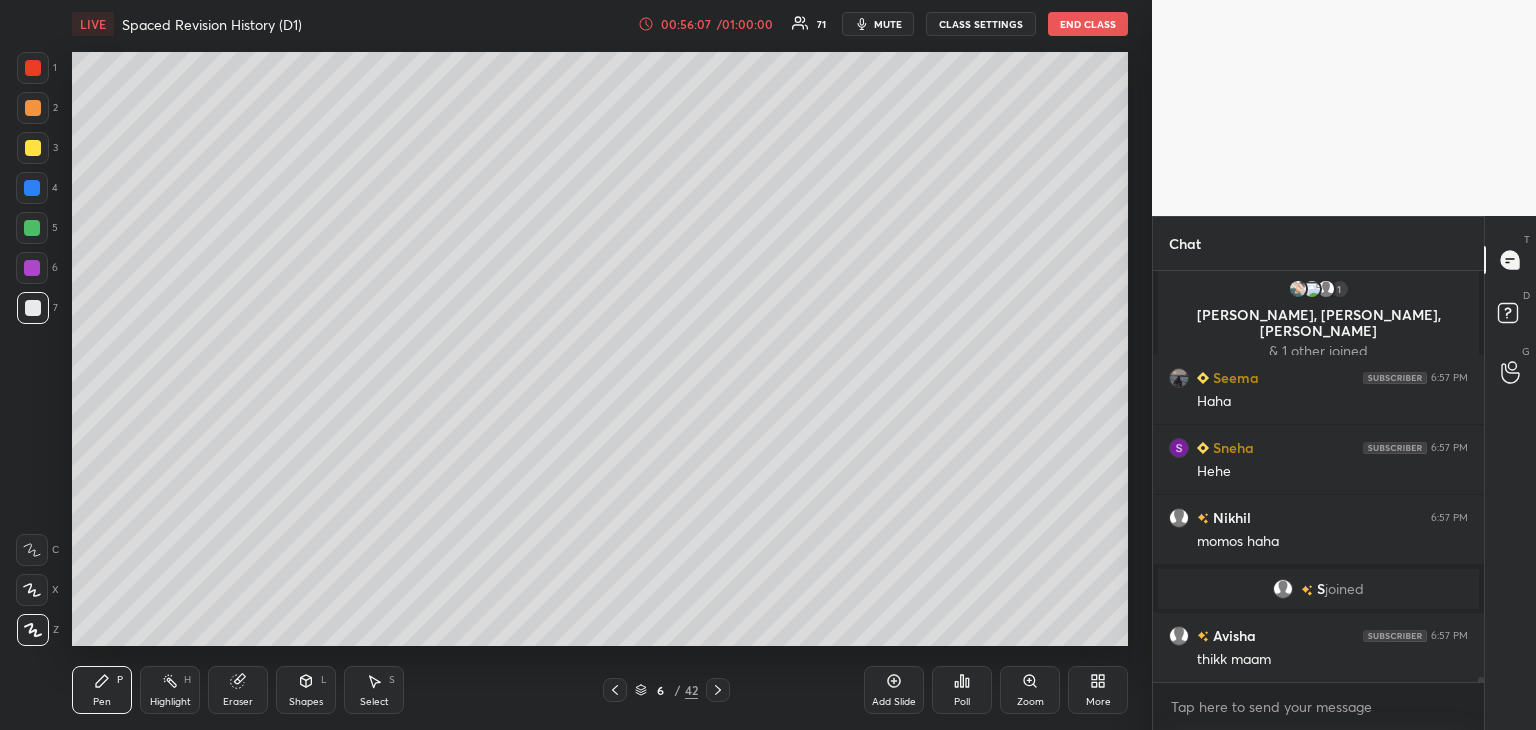 click at bounding box center (33, 308) 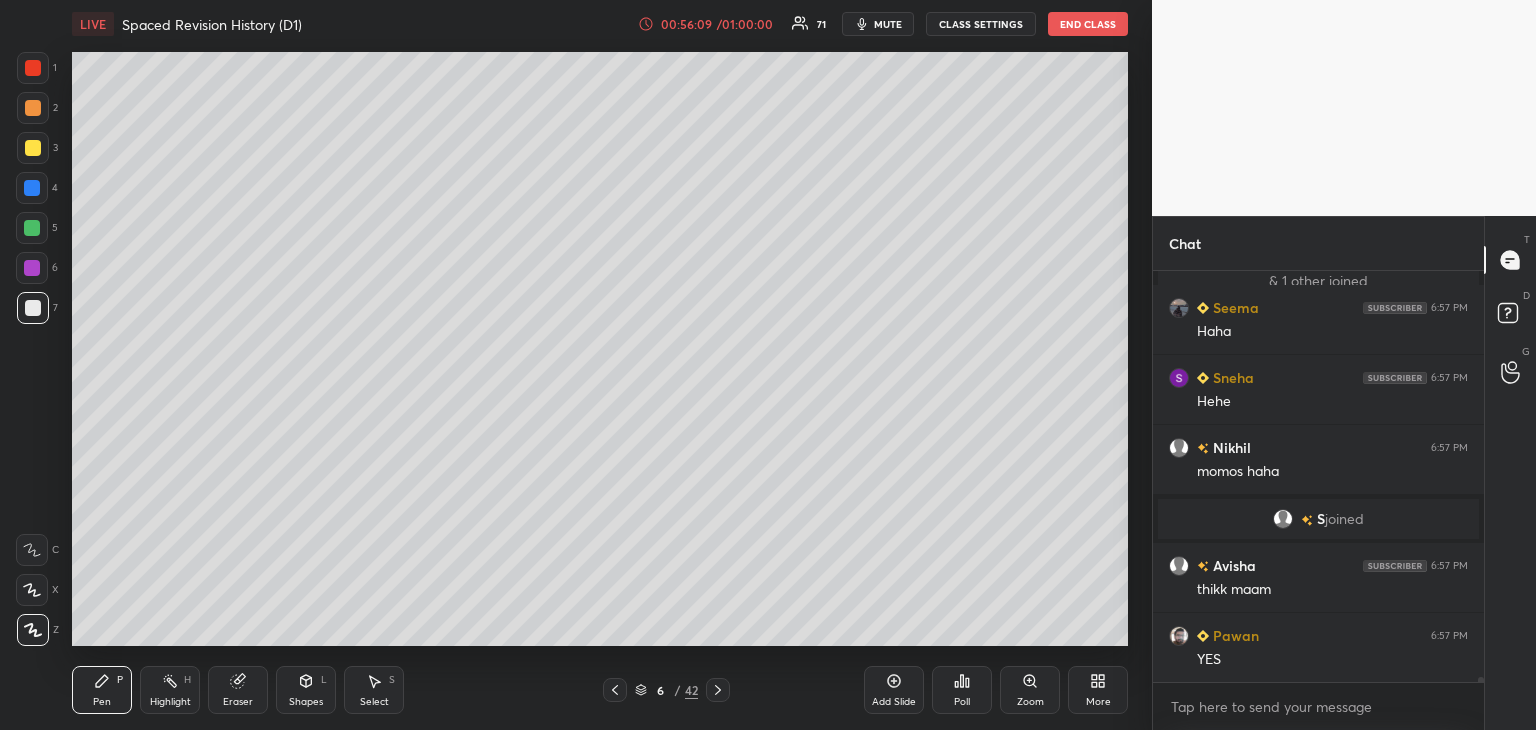 click at bounding box center [33, 308] 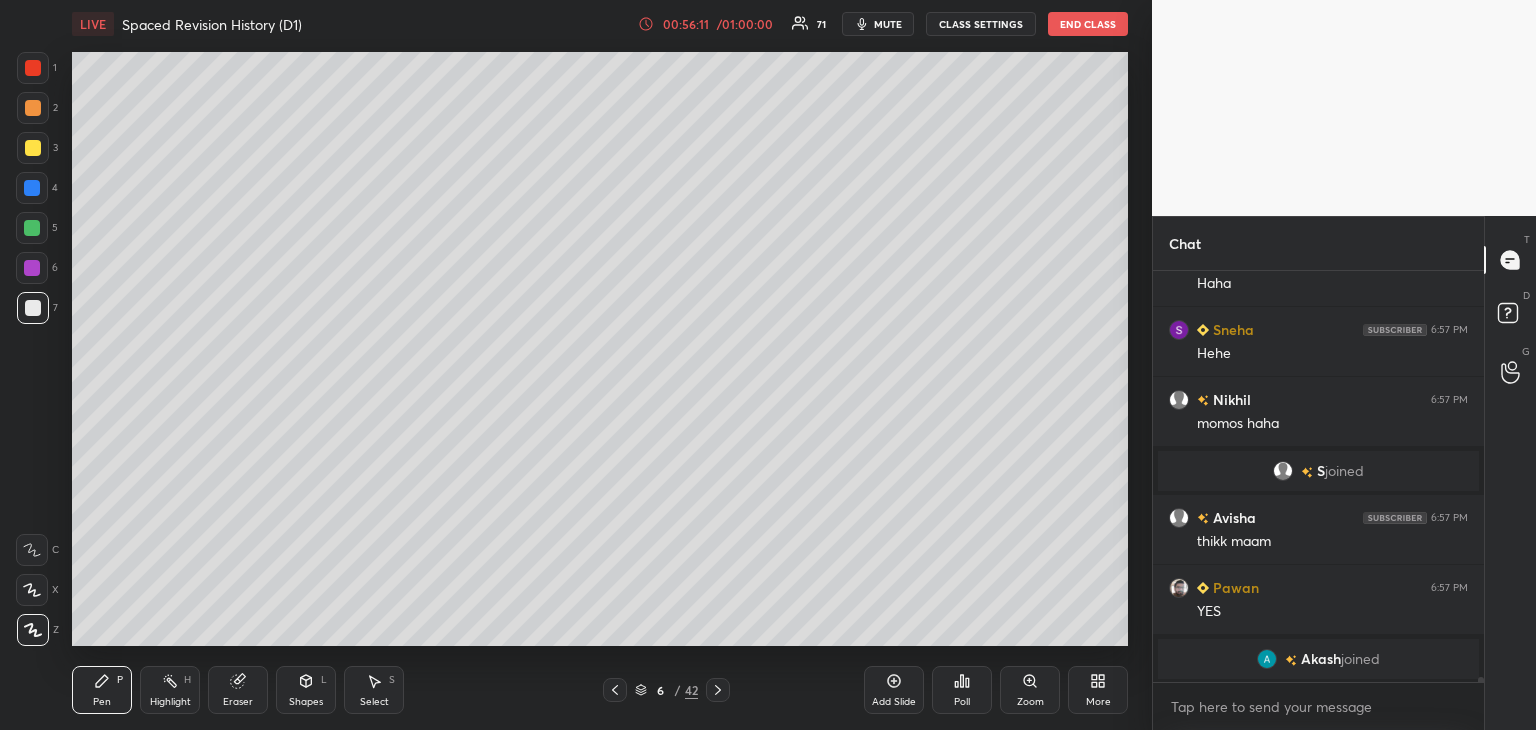 scroll, scrollTop: 36800, scrollLeft: 0, axis: vertical 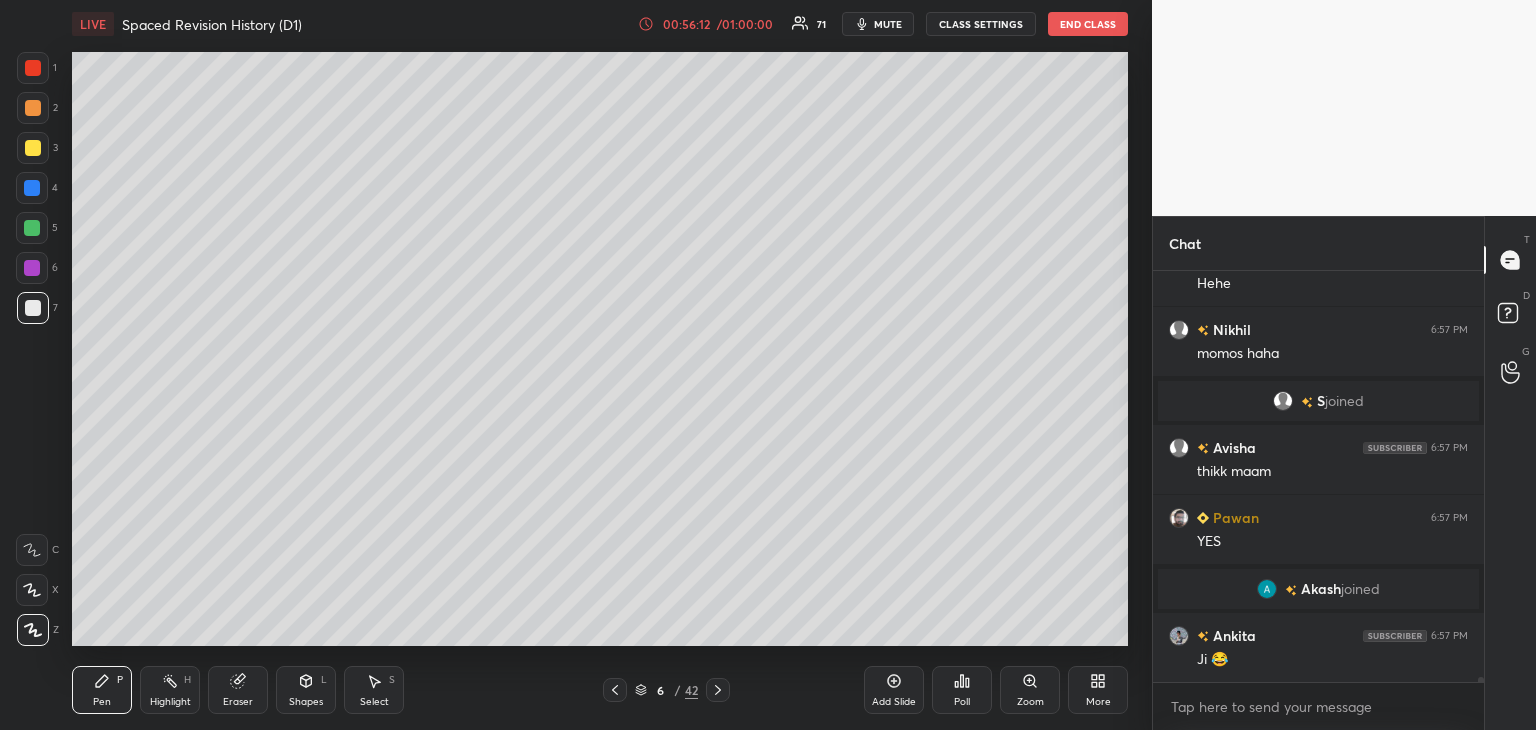click at bounding box center [33, 148] 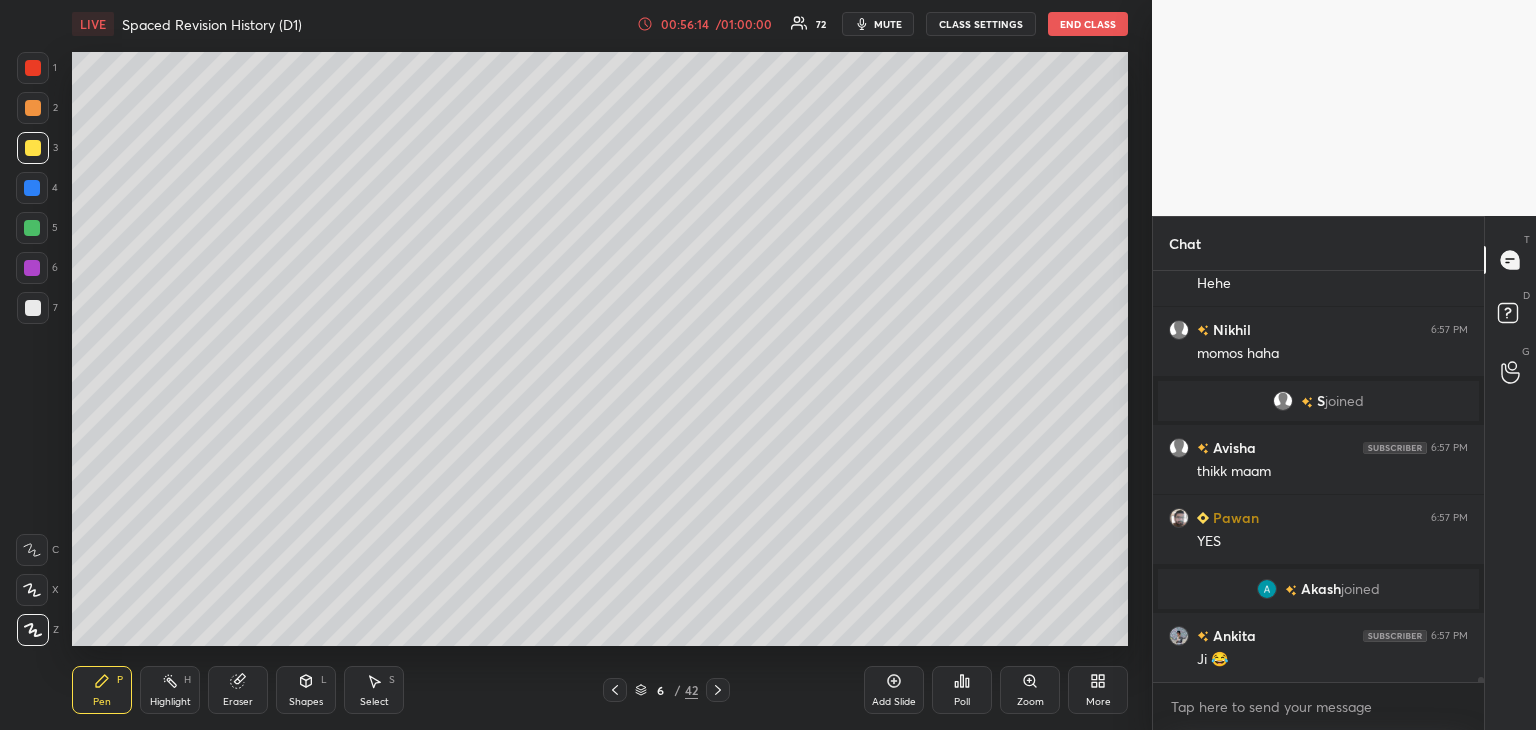 click at bounding box center [33, 148] 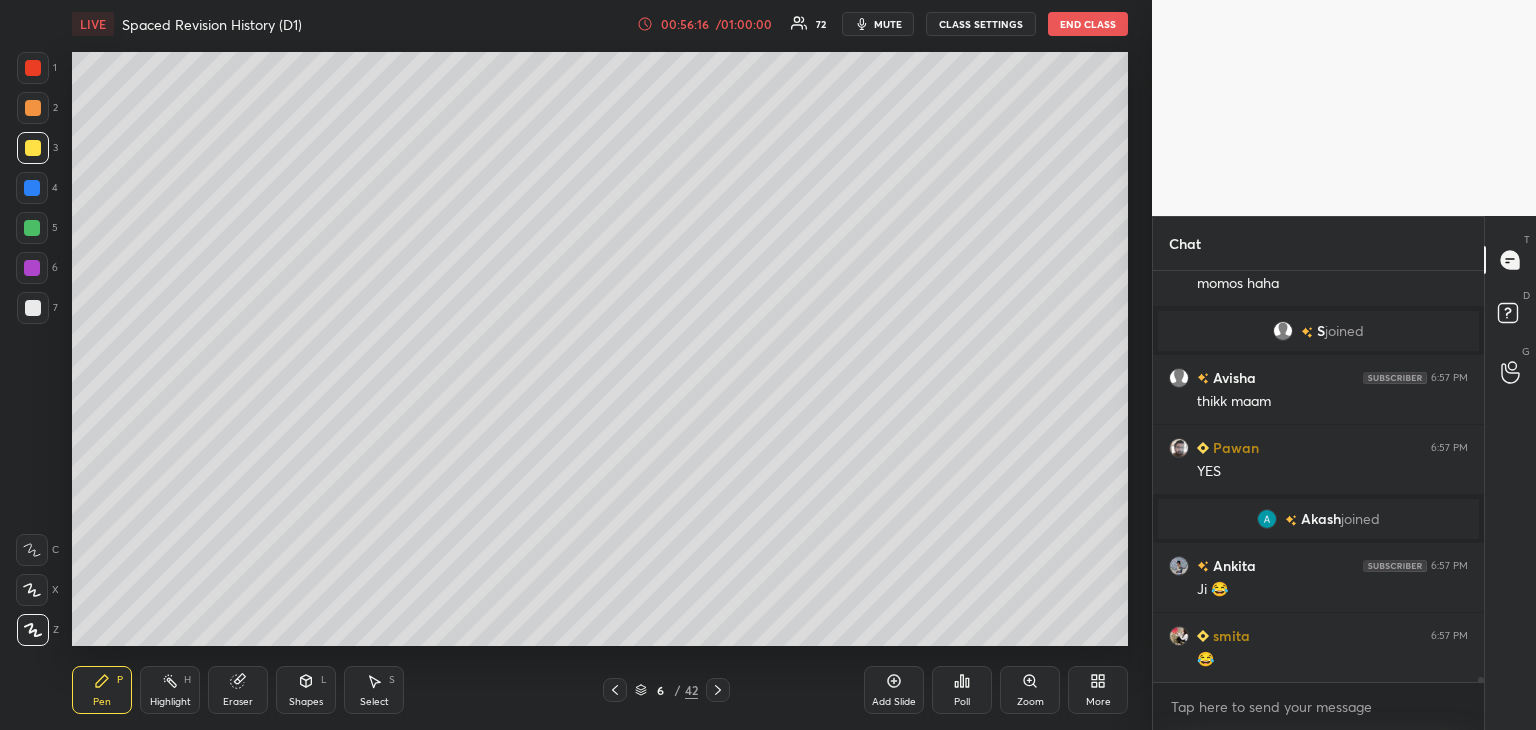 scroll, scrollTop: 36940, scrollLeft: 0, axis: vertical 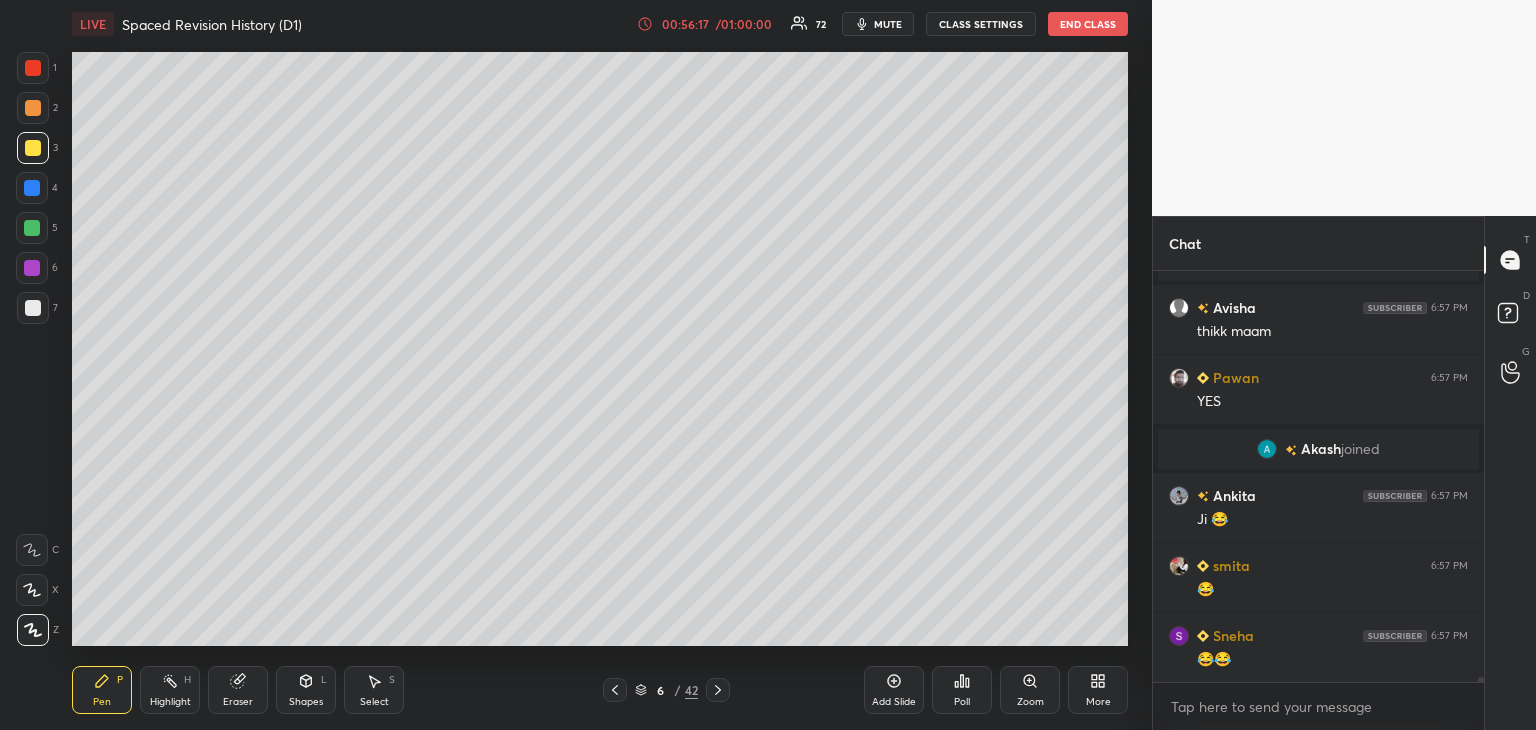 click at bounding box center [33, 308] 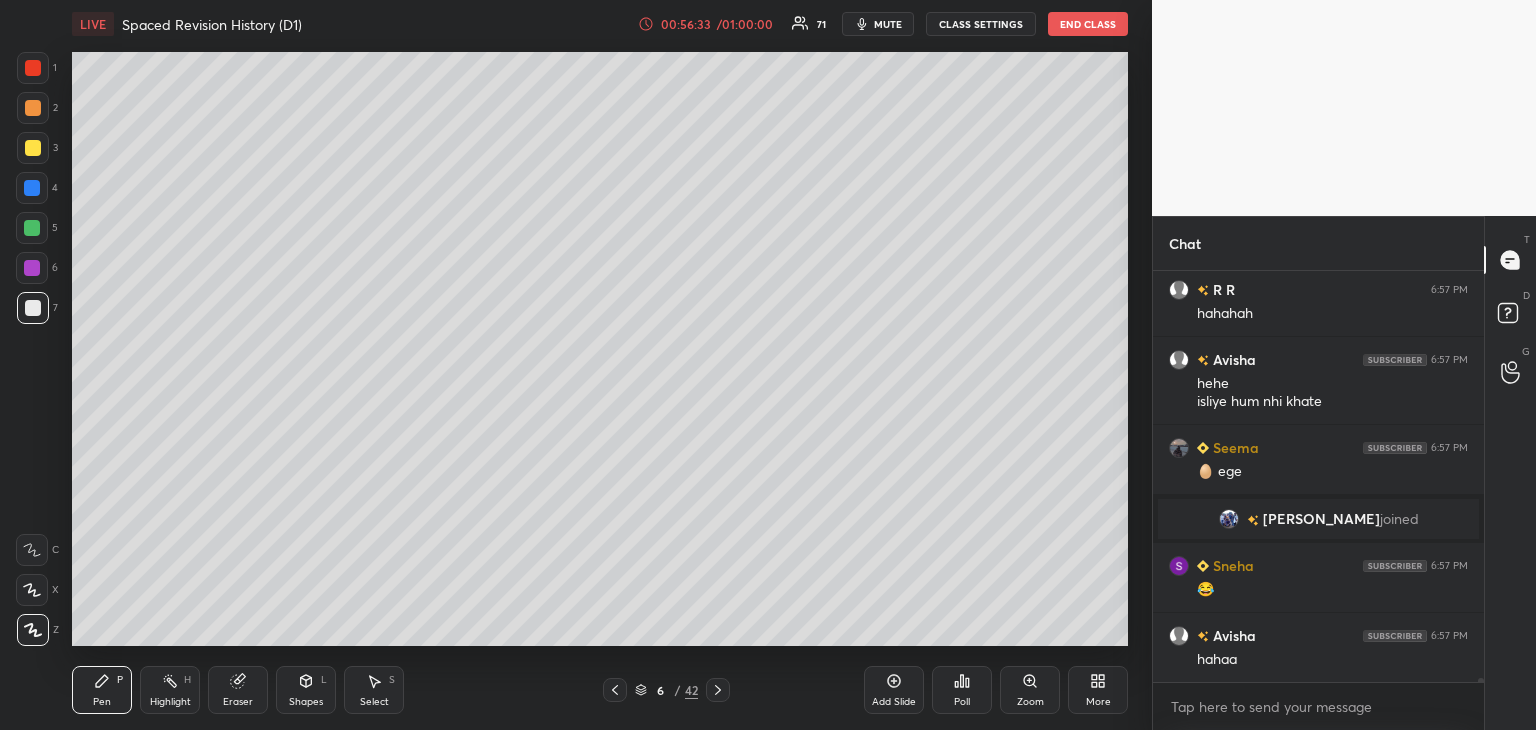 scroll, scrollTop: 37490, scrollLeft: 0, axis: vertical 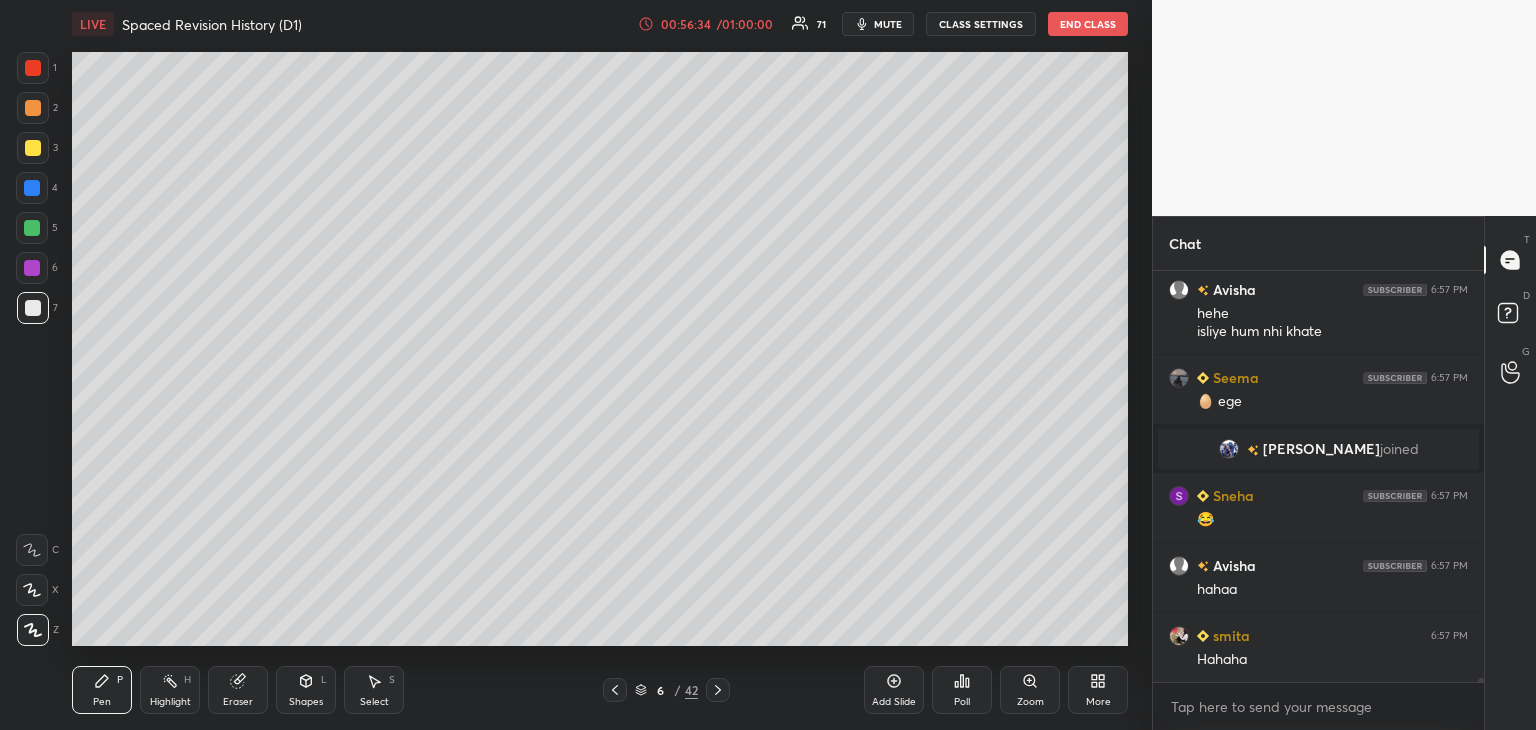 click at bounding box center (33, 148) 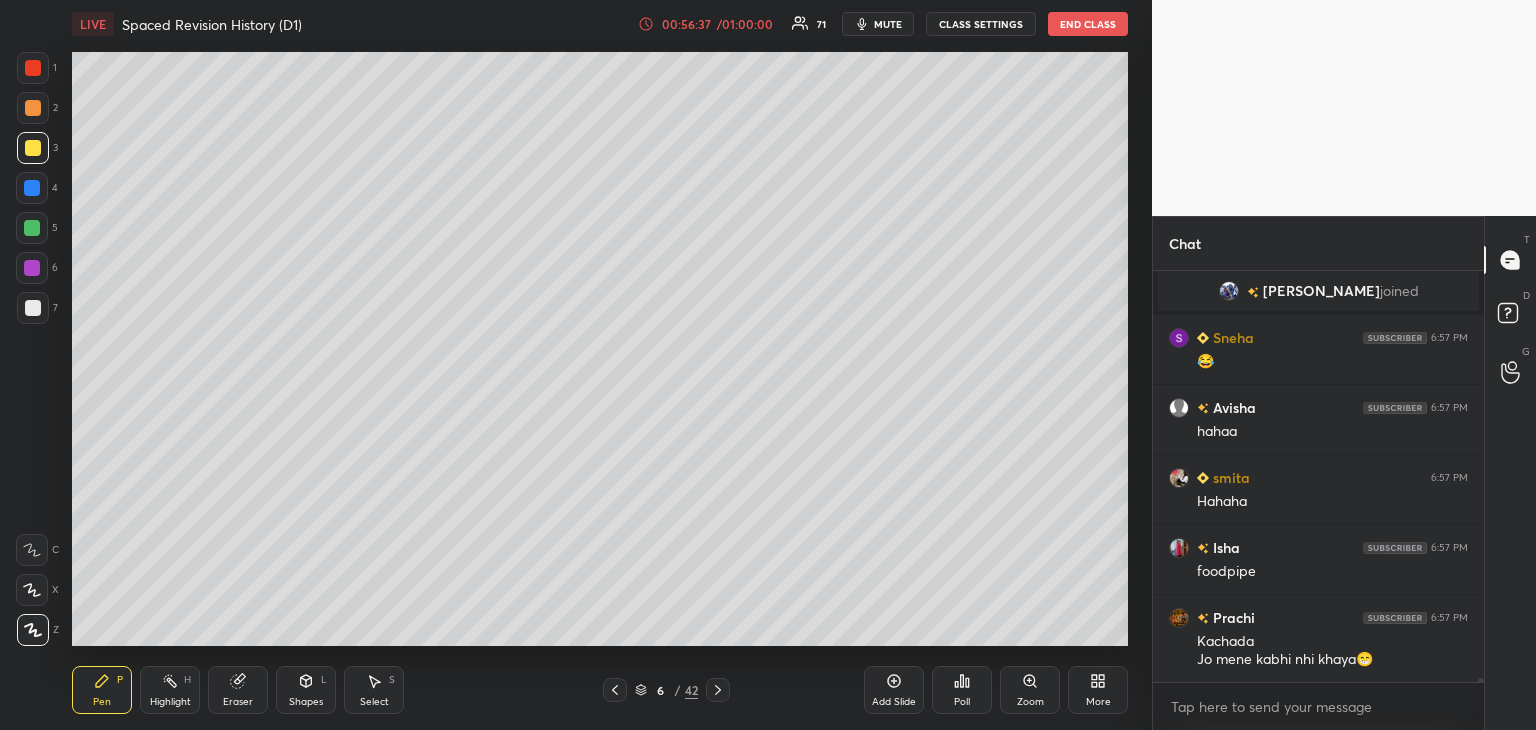scroll, scrollTop: 37788, scrollLeft: 0, axis: vertical 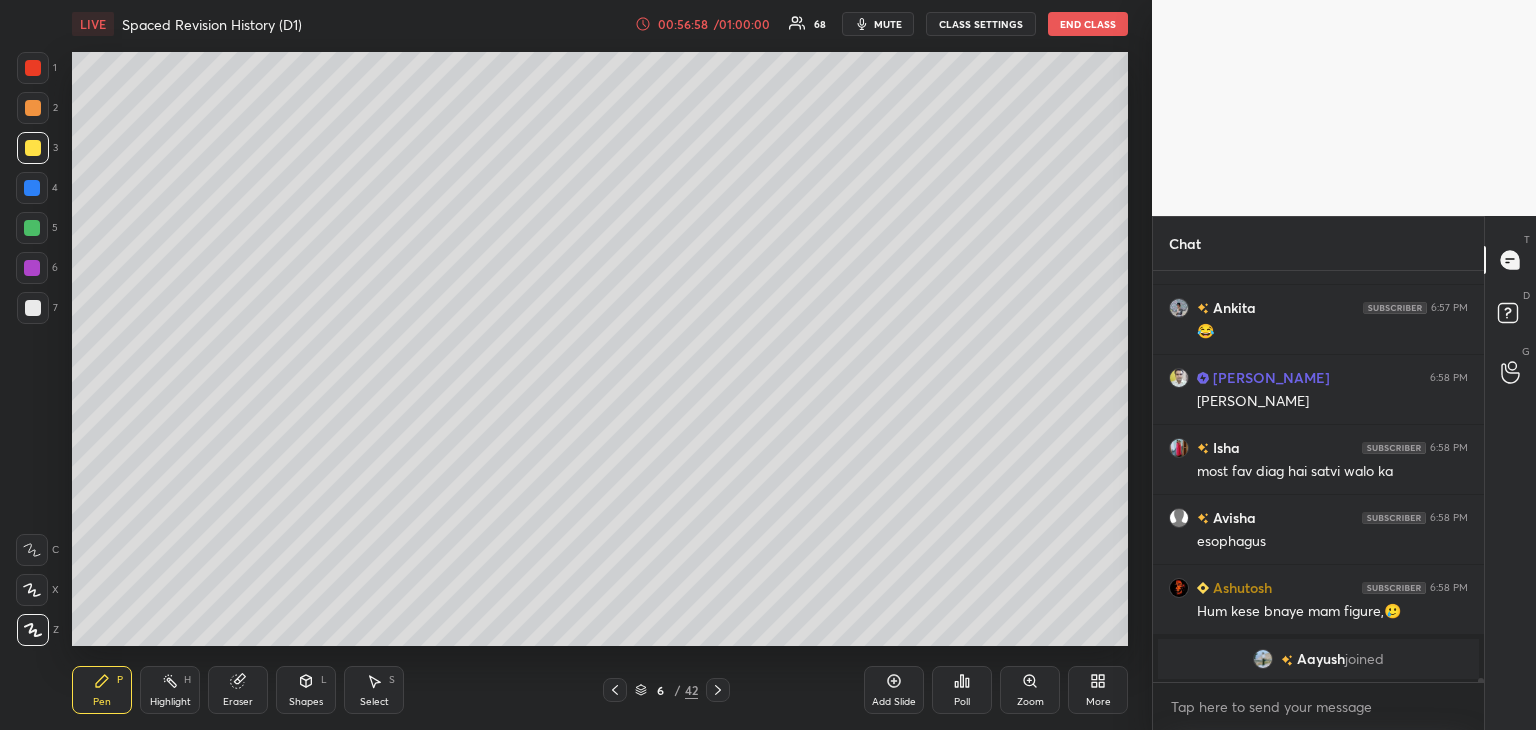 click 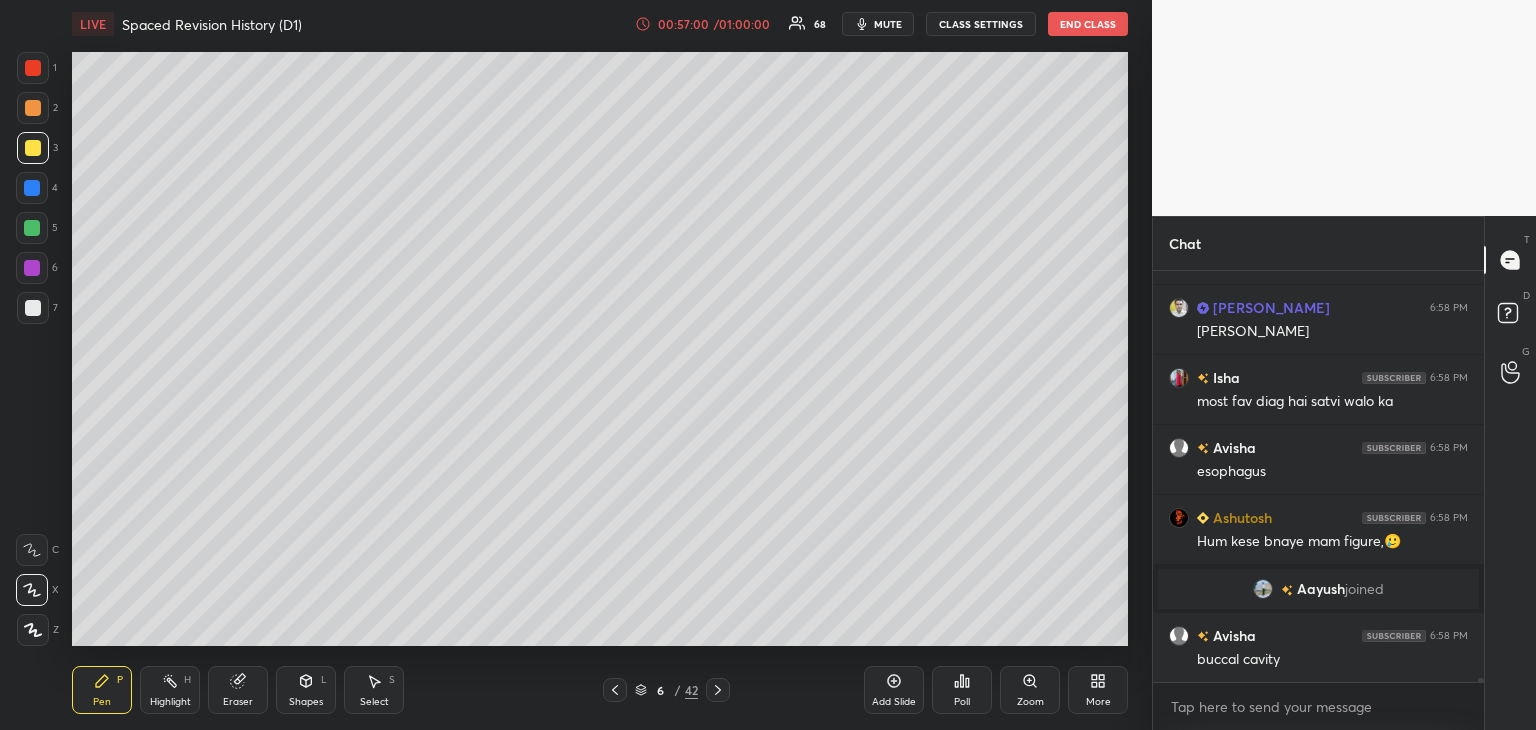 scroll, scrollTop: 38080, scrollLeft: 0, axis: vertical 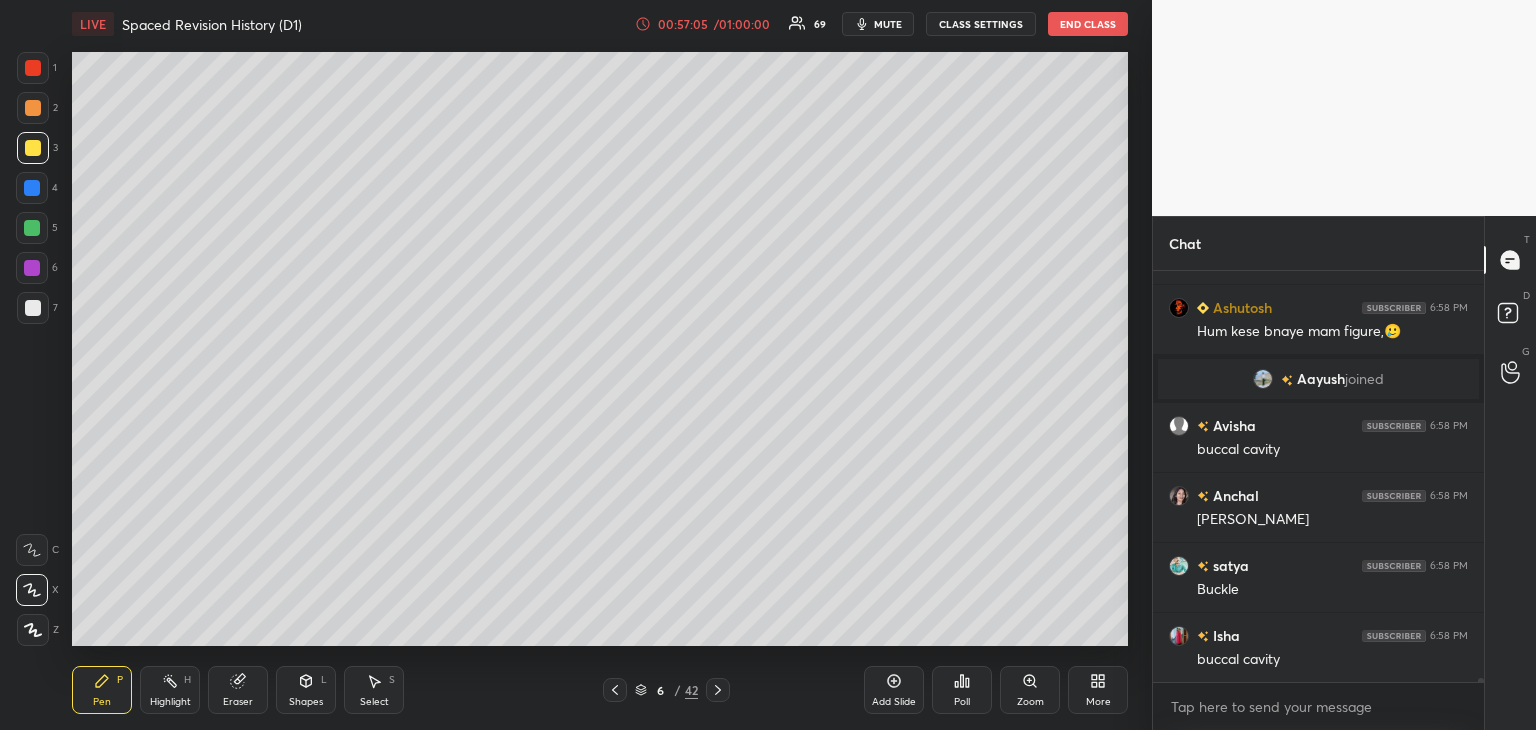 click at bounding box center (32, 188) 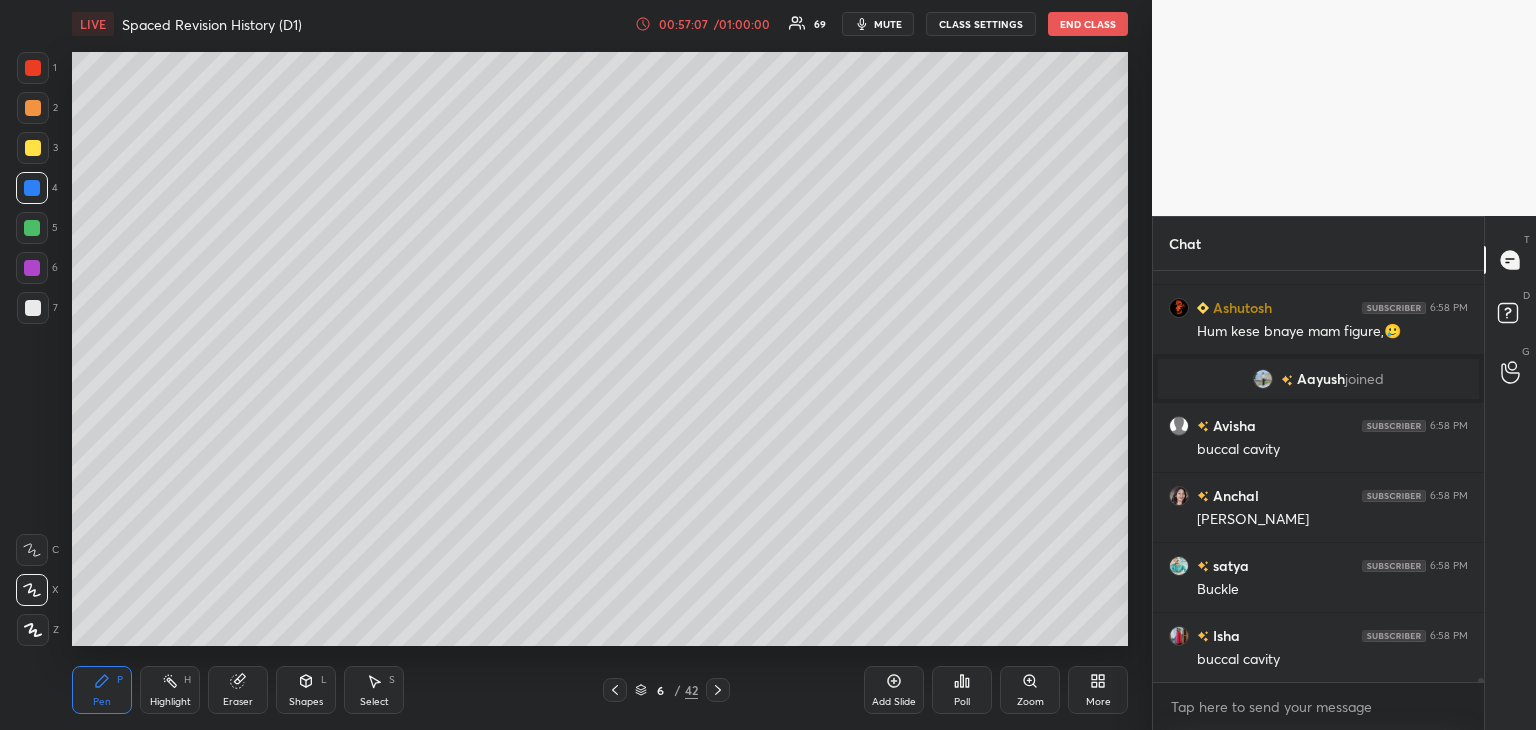 scroll, scrollTop: 38268, scrollLeft: 0, axis: vertical 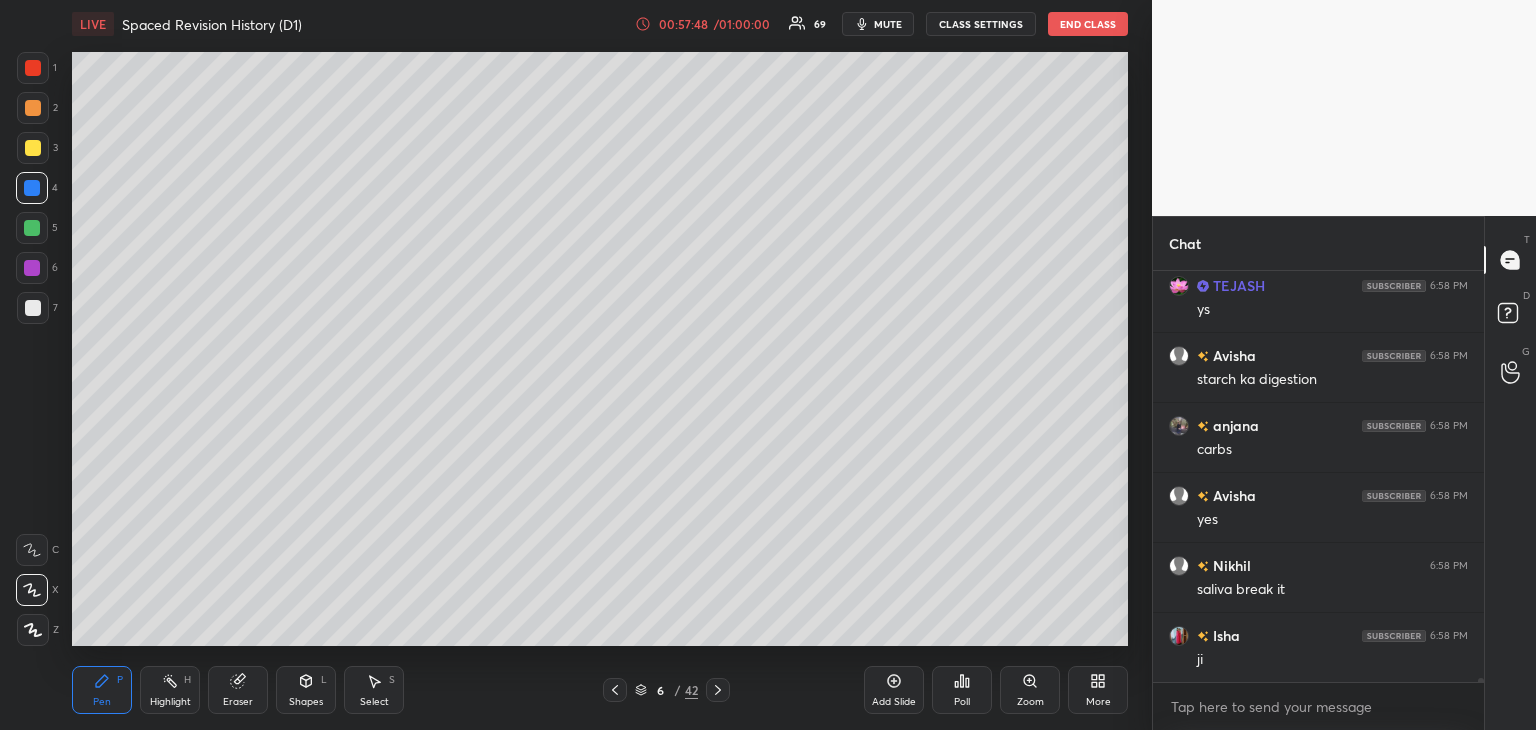 click at bounding box center (32, 228) 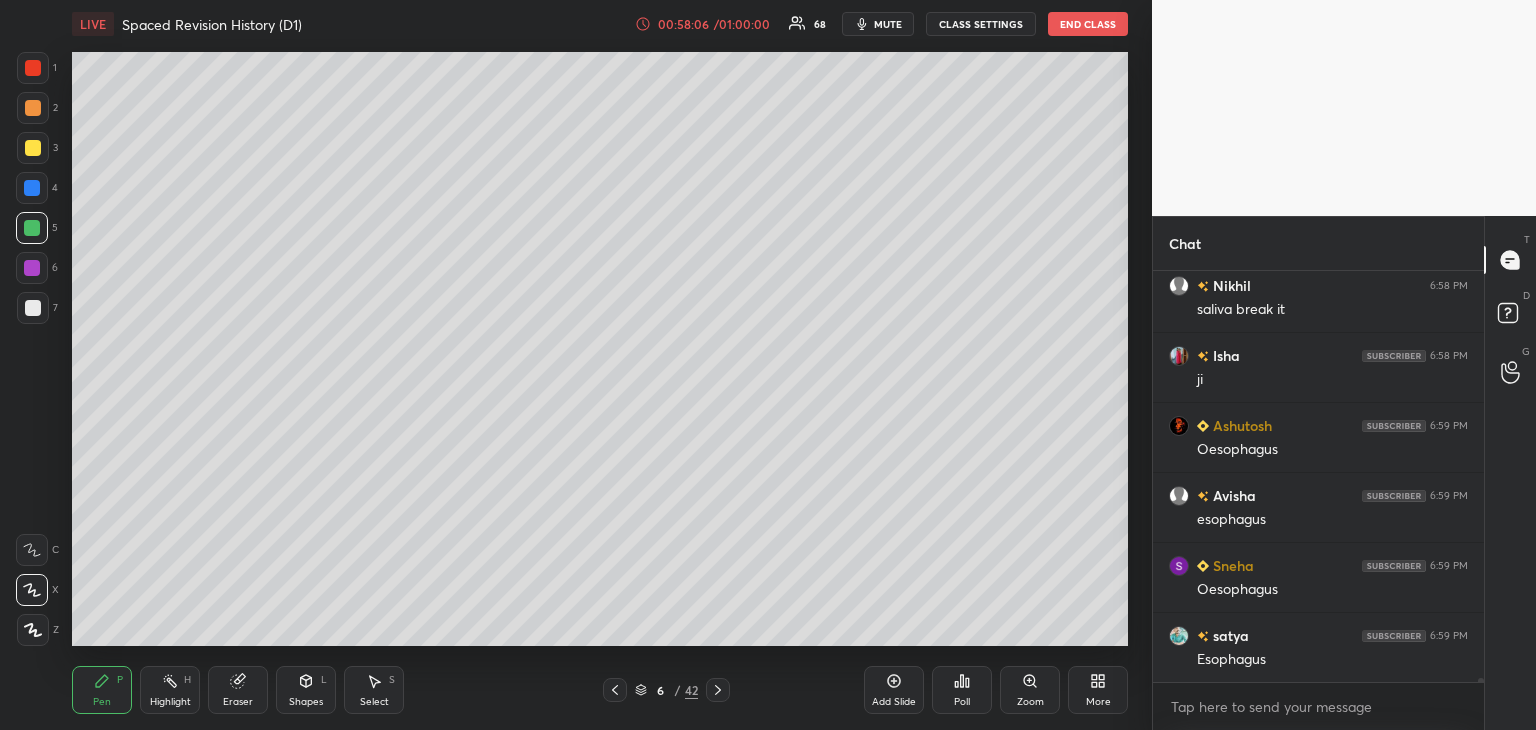scroll, scrollTop: 39710, scrollLeft: 0, axis: vertical 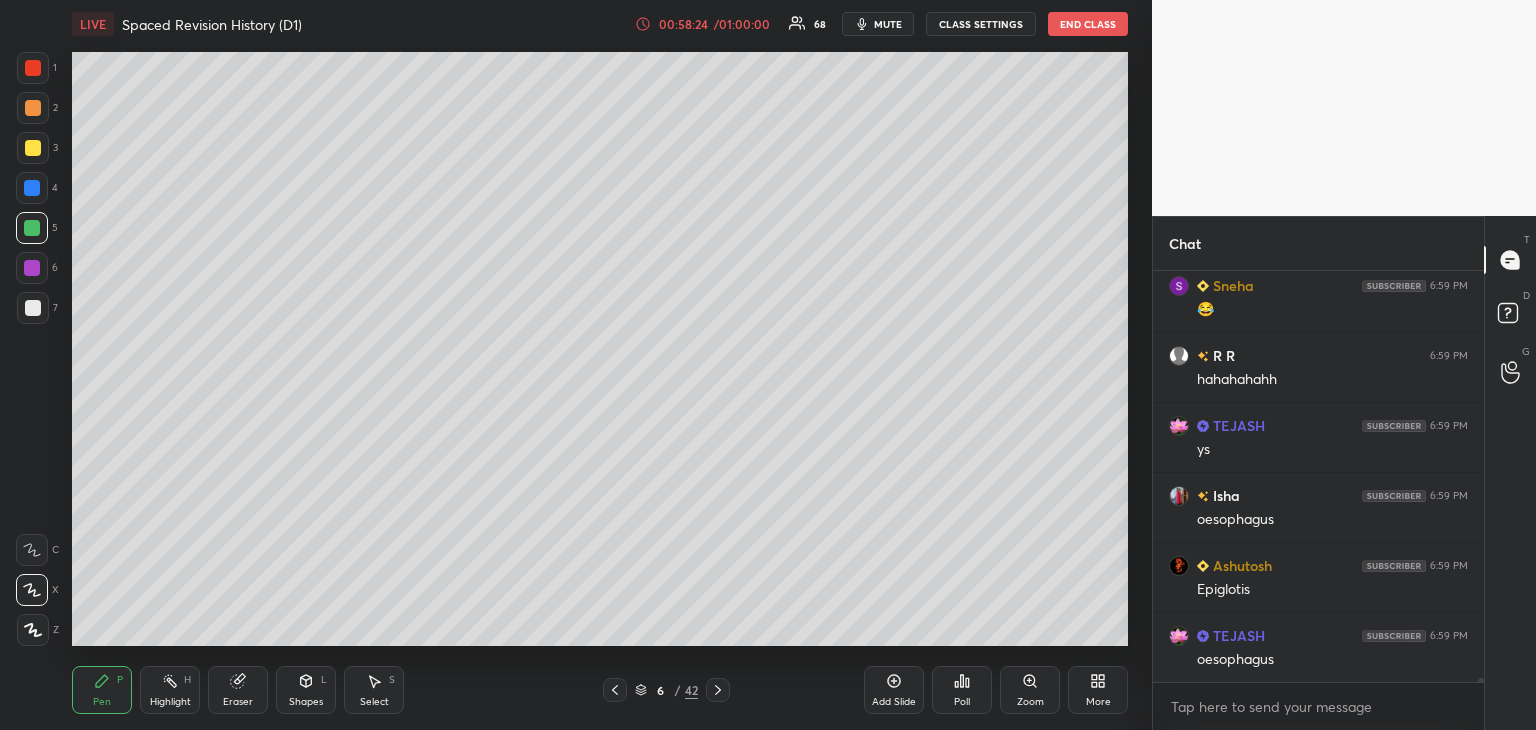 click at bounding box center [32, 268] 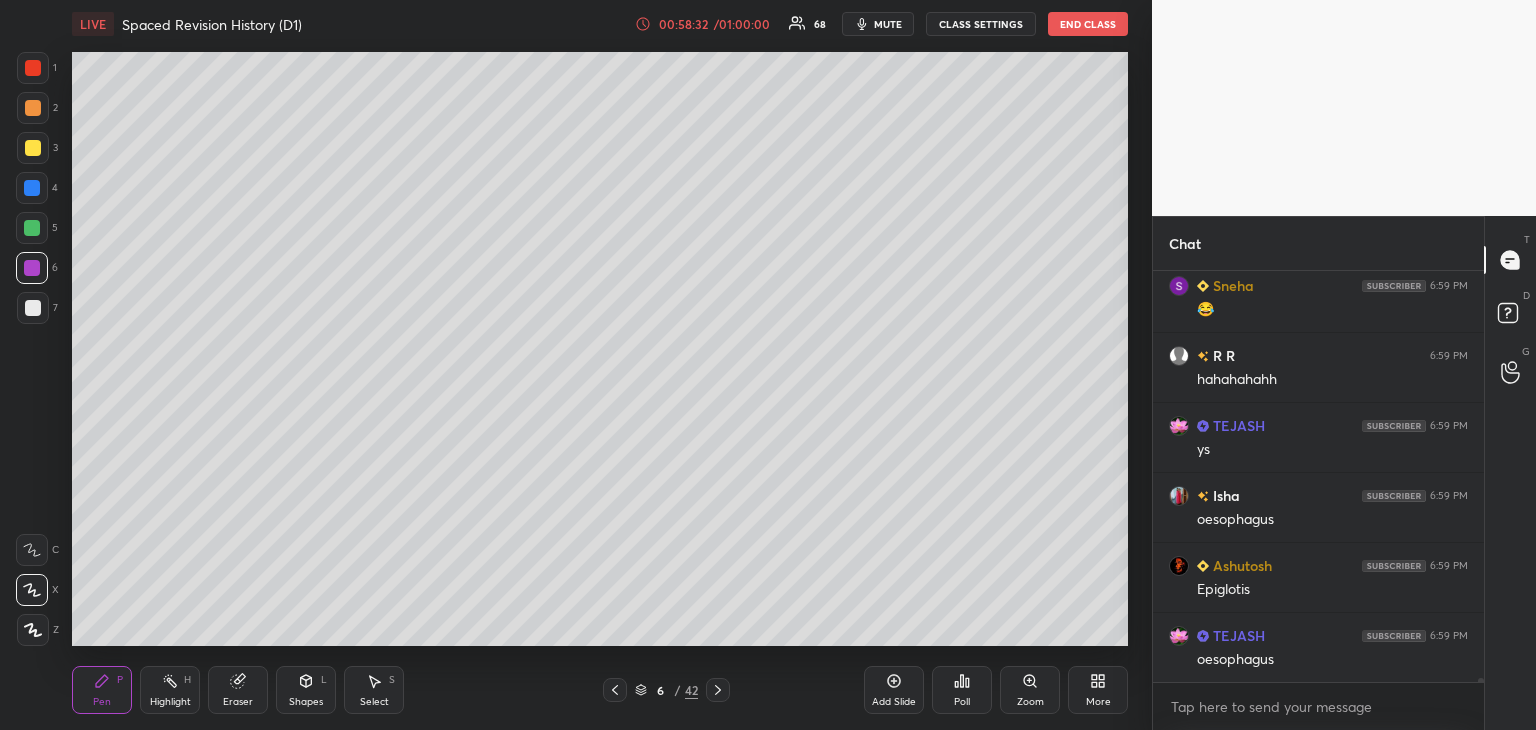 scroll, scrollTop: 40200, scrollLeft: 0, axis: vertical 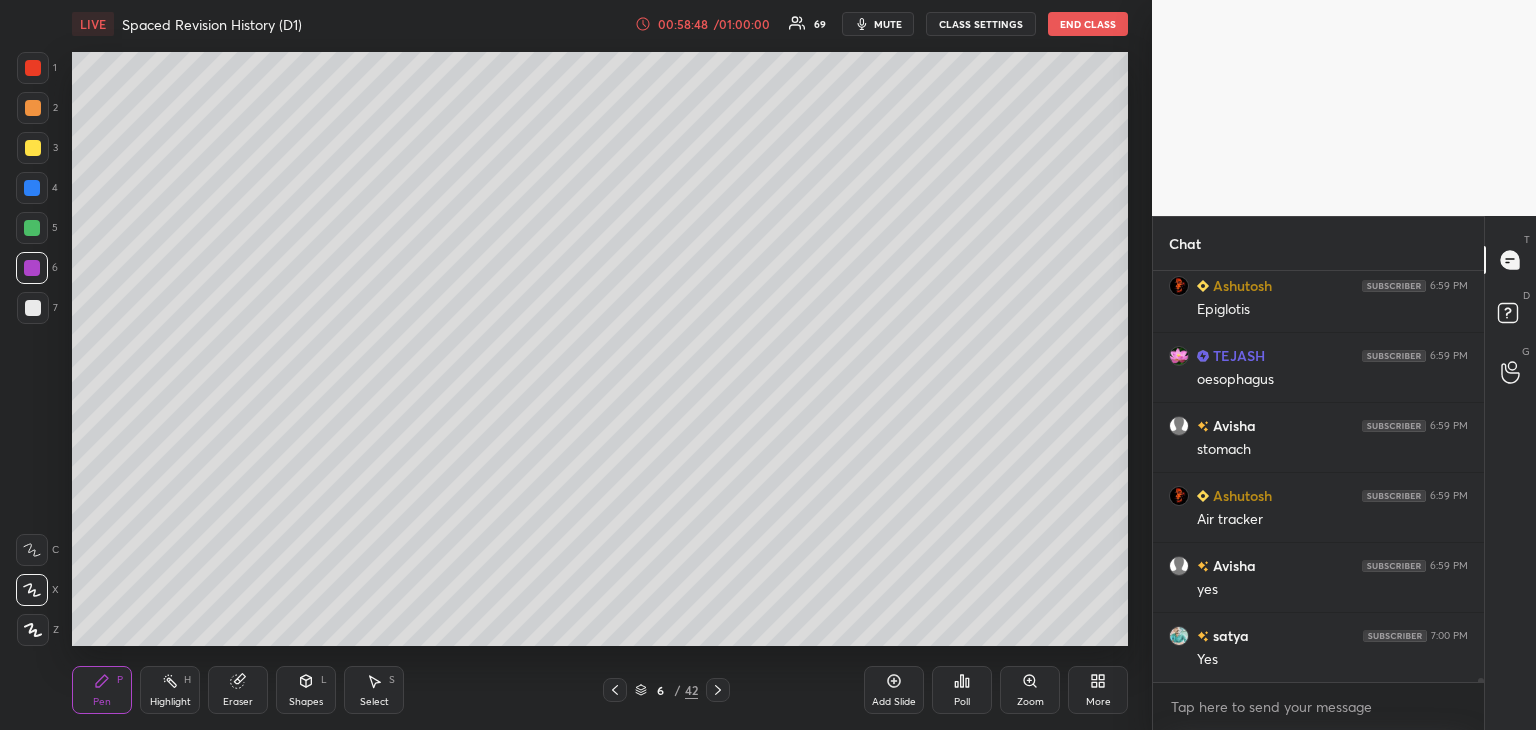 drag, startPoint x: 42, startPoint y: 313, endPoint x: 36, endPoint y: 299, distance: 15.231546 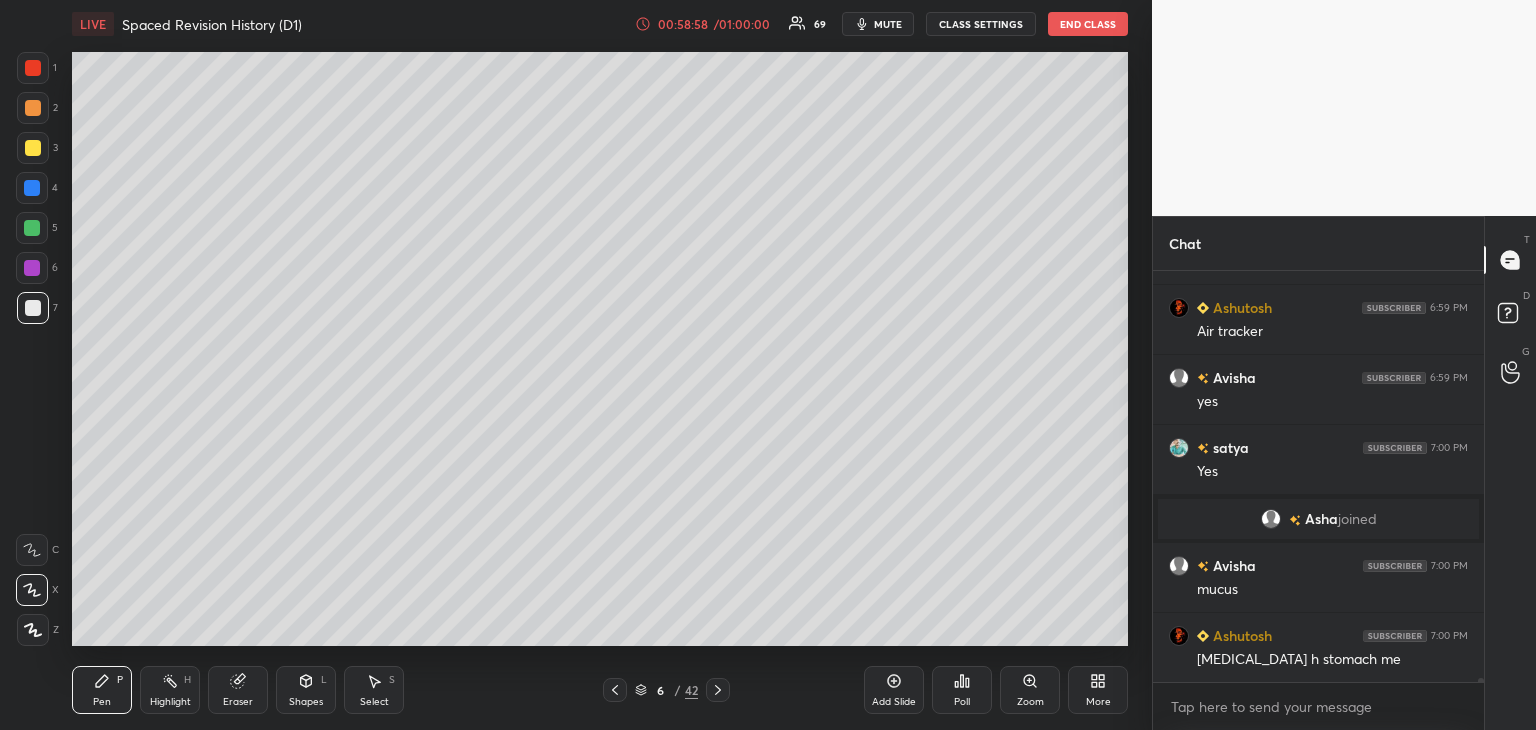 scroll, scrollTop: 40056, scrollLeft: 0, axis: vertical 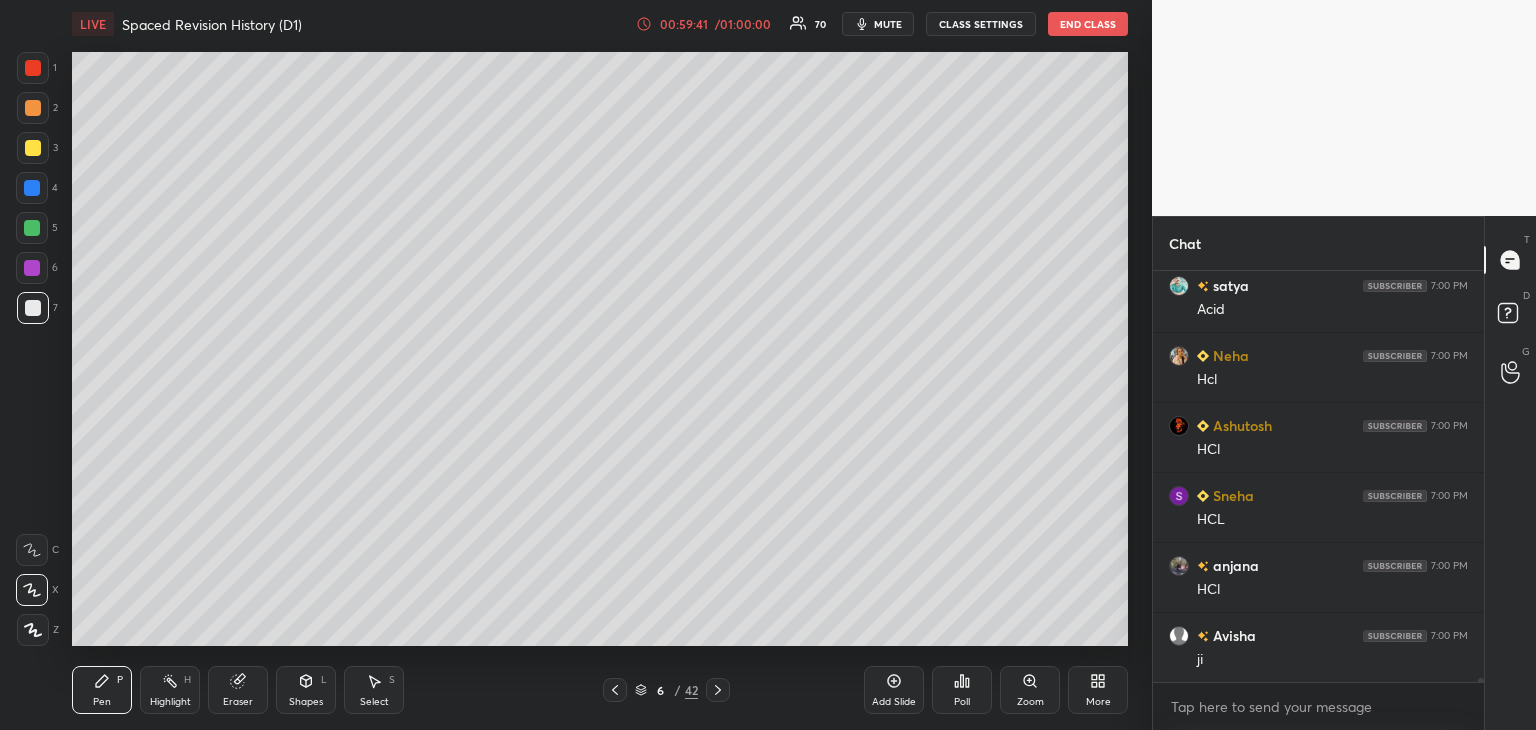 click at bounding box center (33, 148) 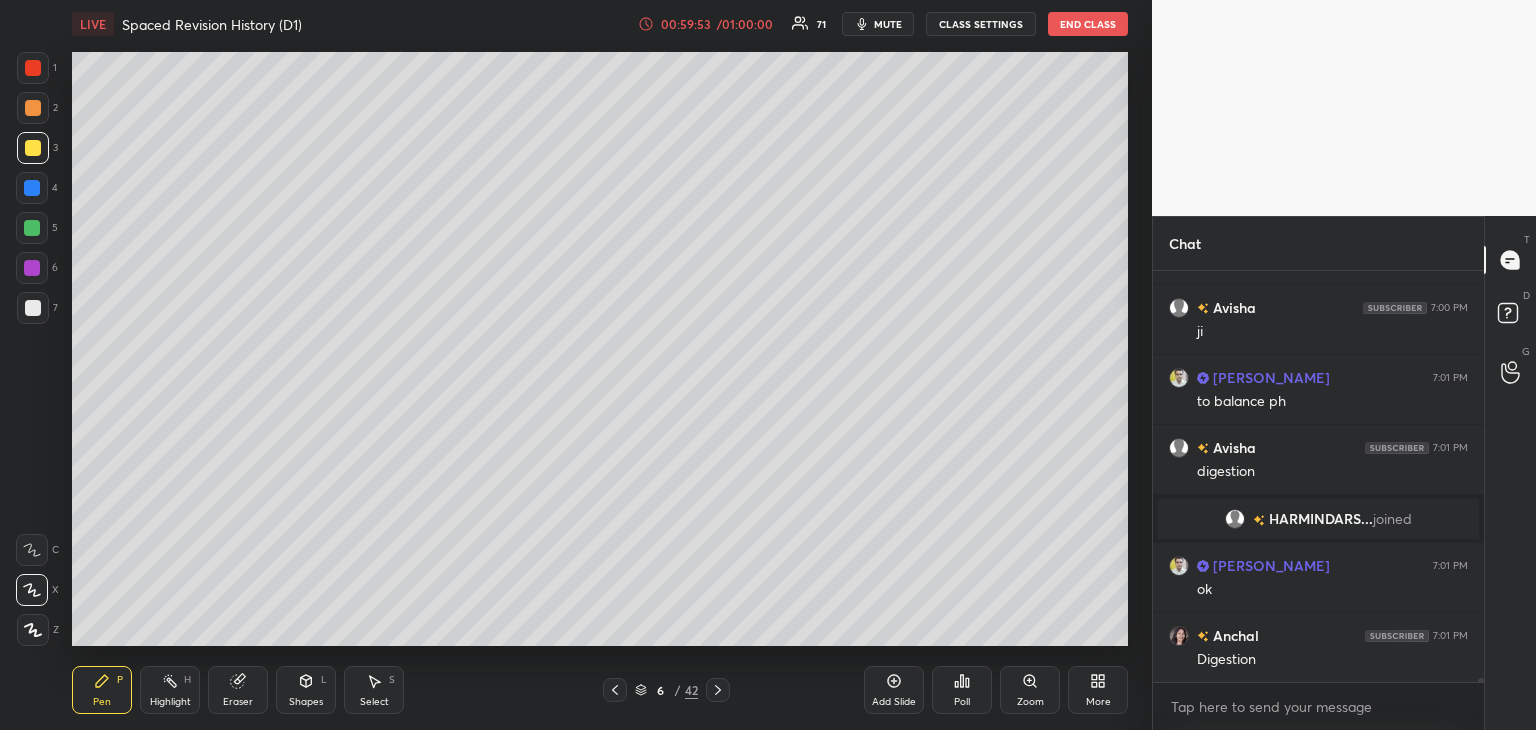 scroll, scrollTop: 41134, scrollLeft: 0, axis: vertical 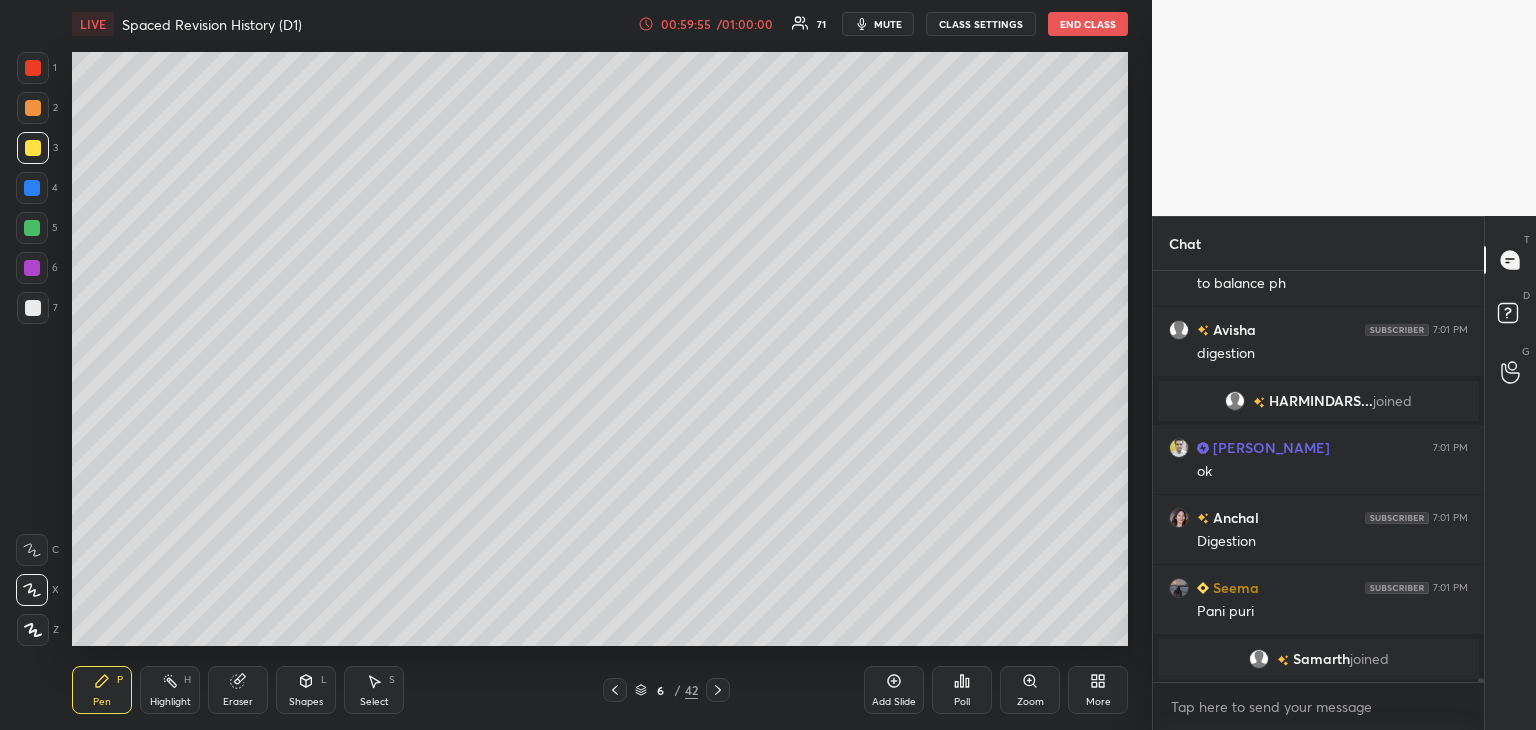 drag, startPoint x: 35, startPoint y: 304, endPoint x: 27, endPoint y: 295, distance: 12.0415945 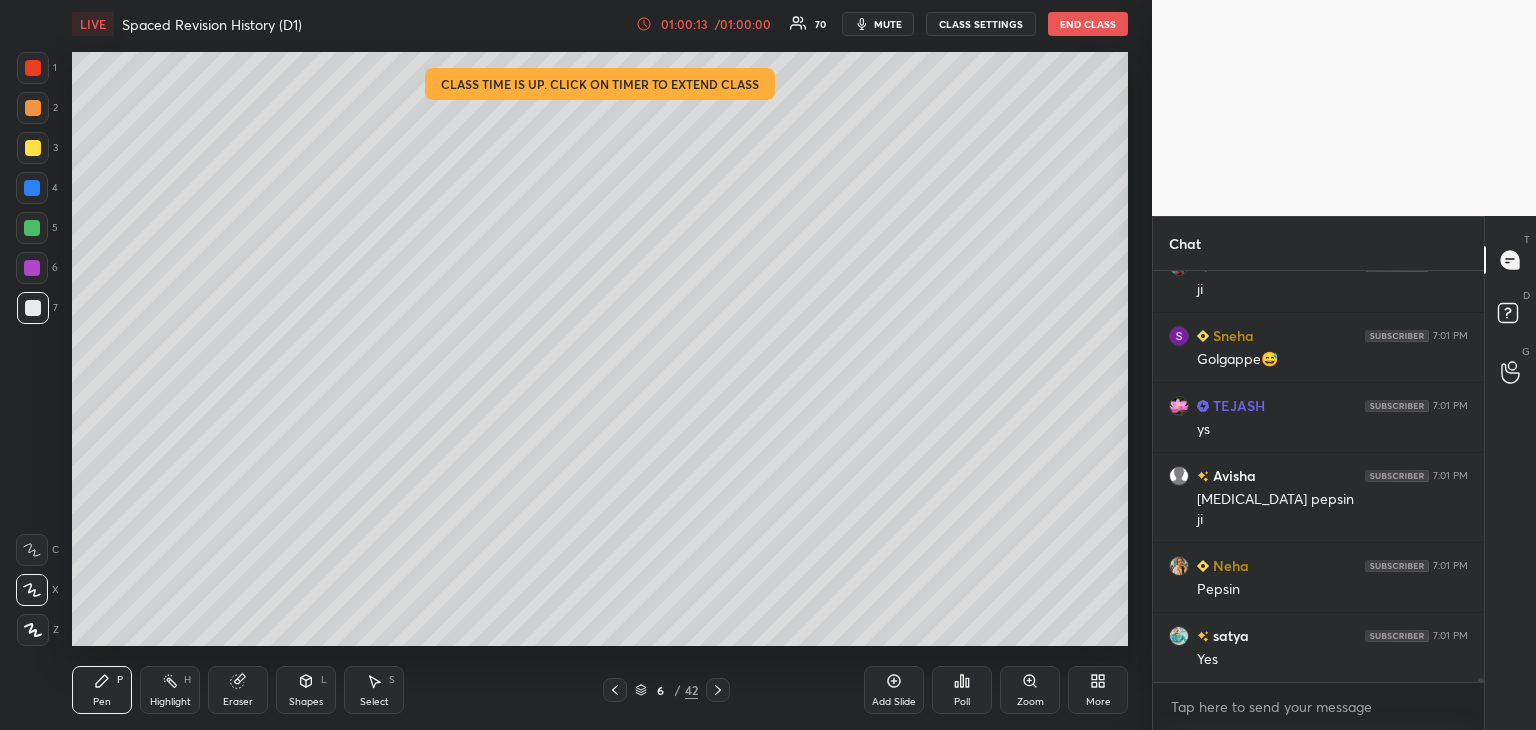 scroll, scrollTop: 41662, scrollLeft: 0, axis: vertical 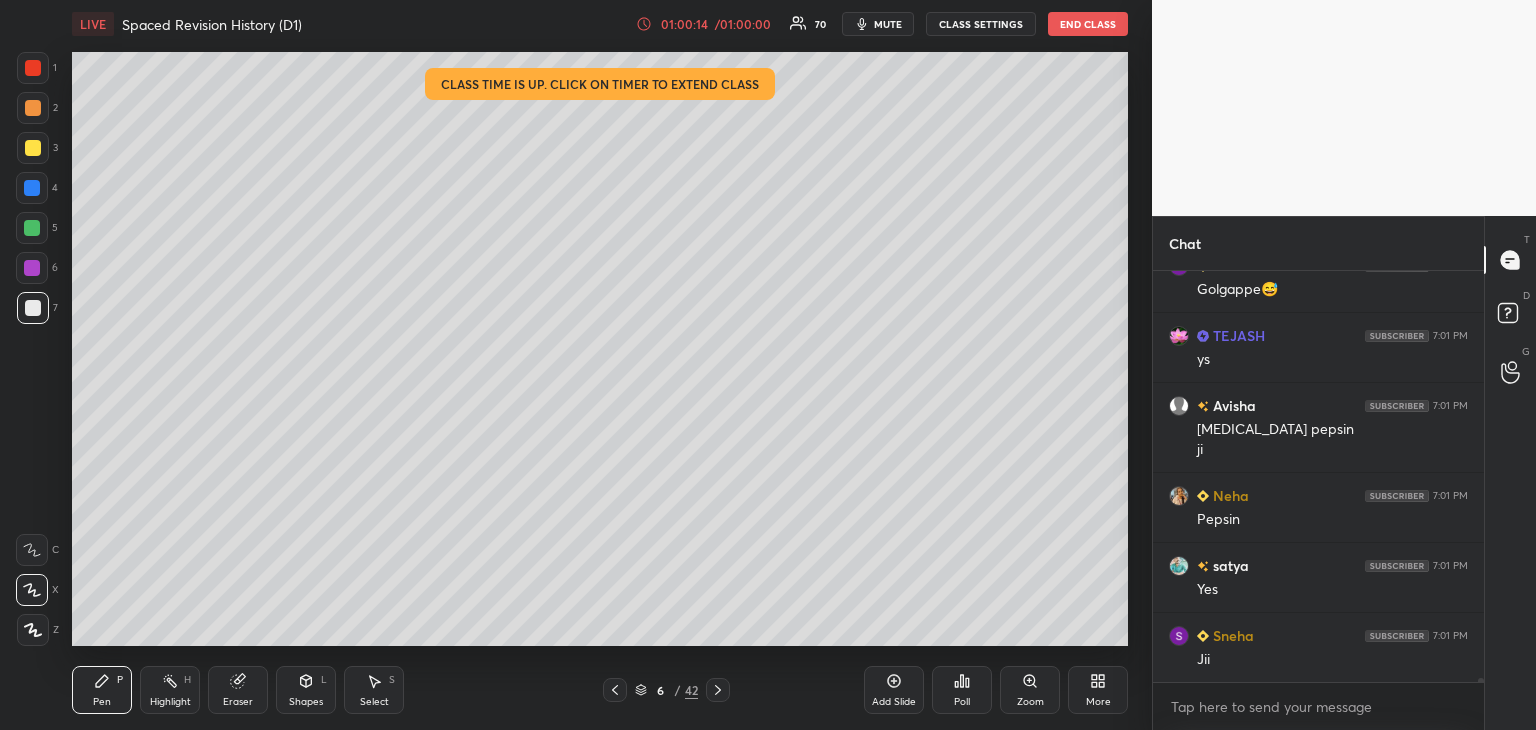 click on "/  01:00:00" at bounding box center (743, 24) 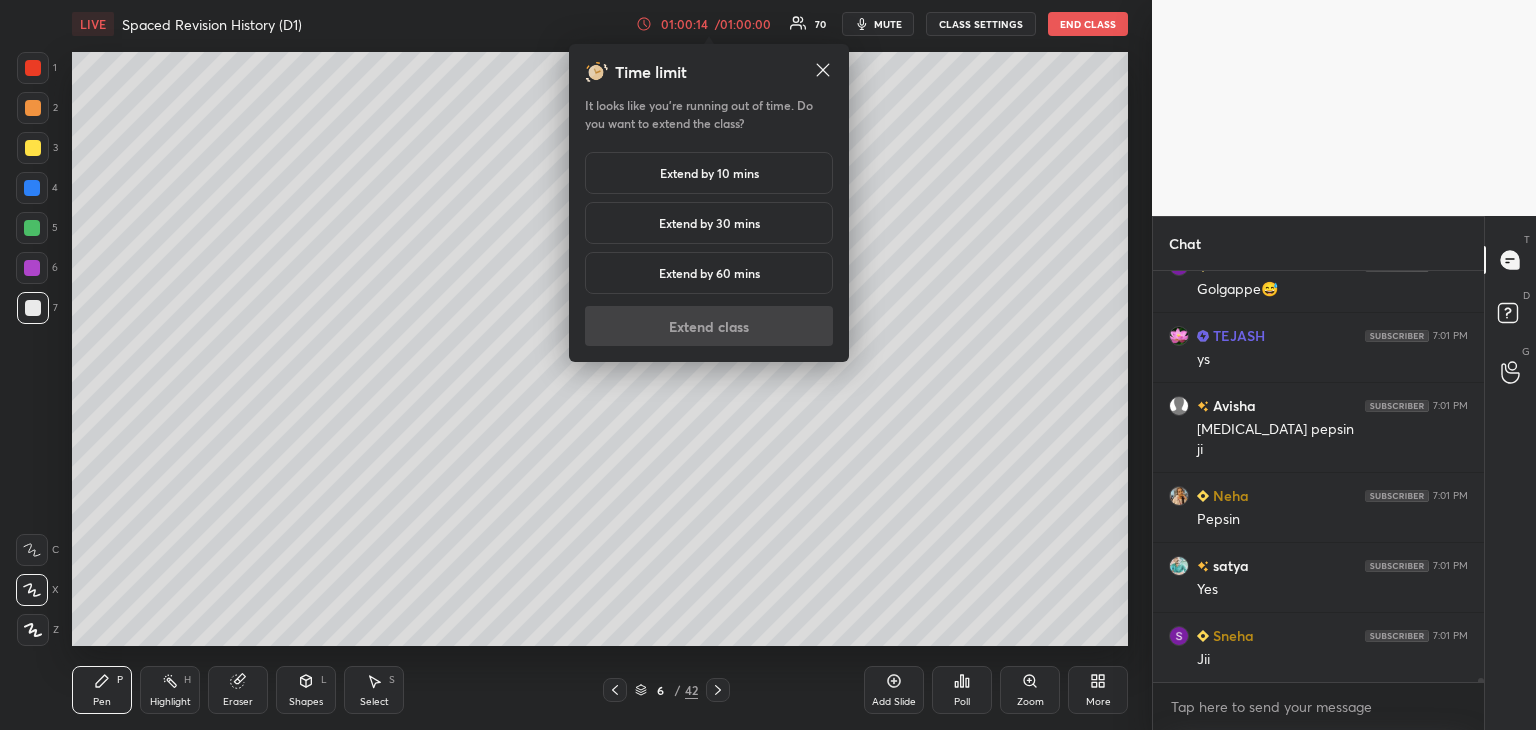 scroll, scrollTop: 41732, scrollLeft: 0, axis: vertical 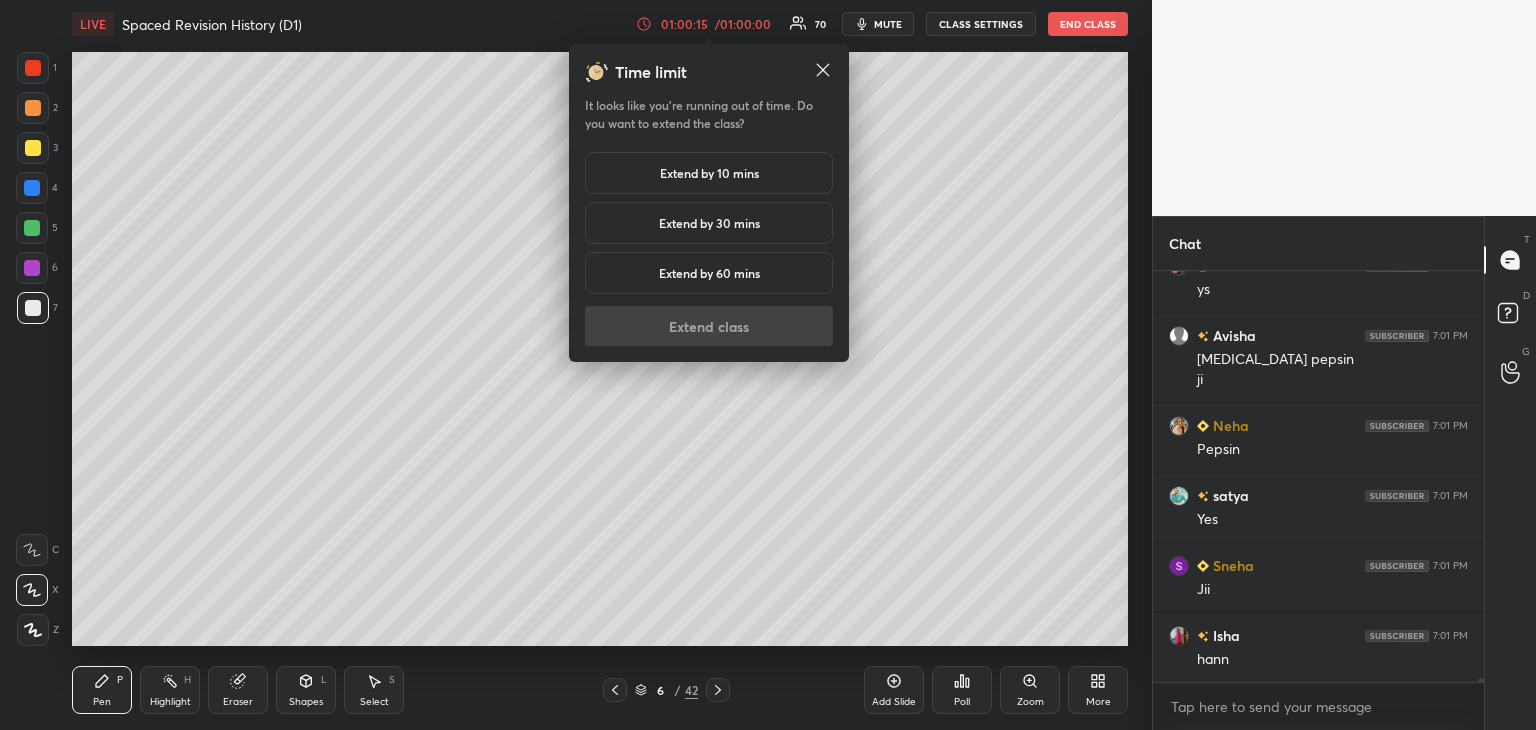 click on "Extend by 30 mins" at bounding box center [709, 223] 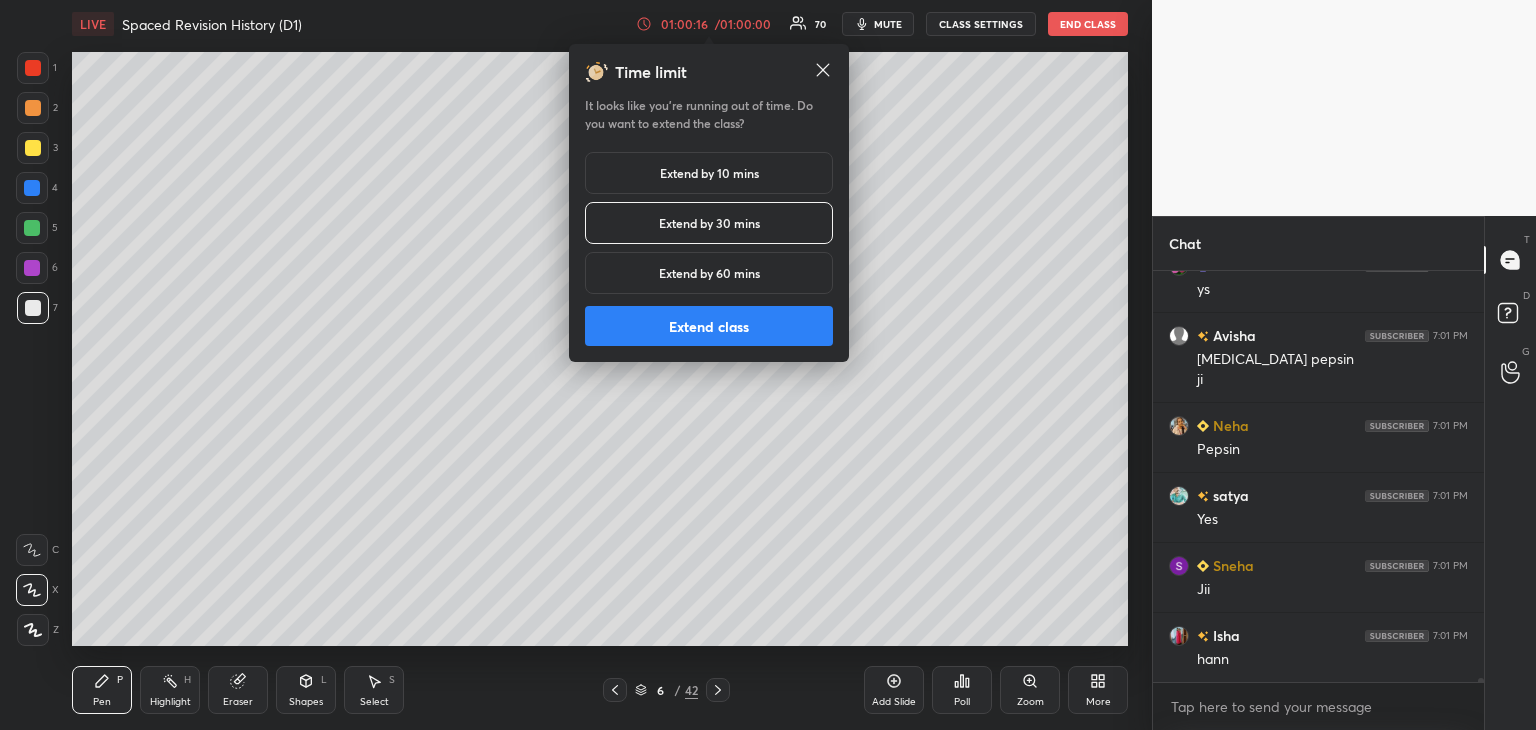 click on "Extend class" at bounding box center [709, 326] 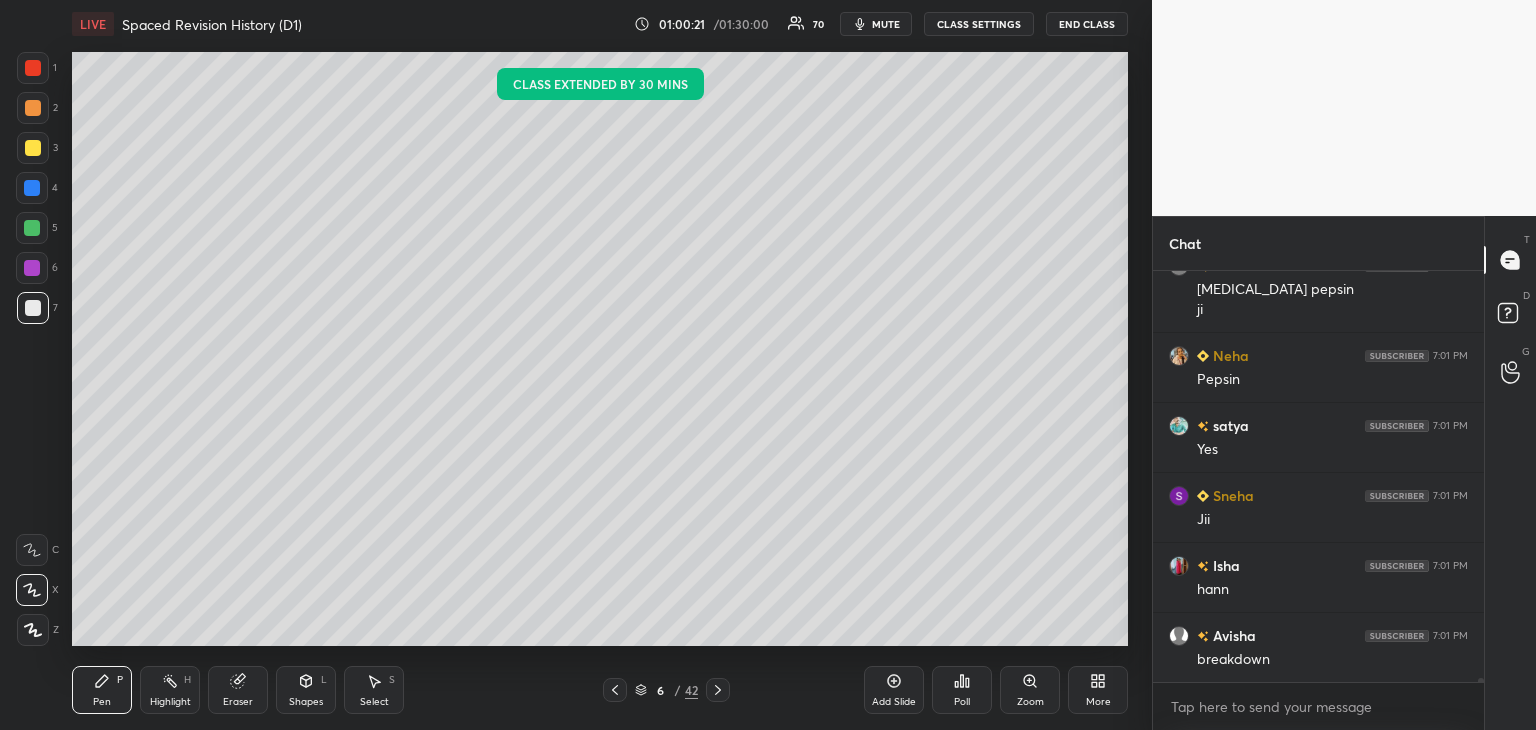 scroll, scrollTop: 41890, scrollLeft: 0, axis: vertical 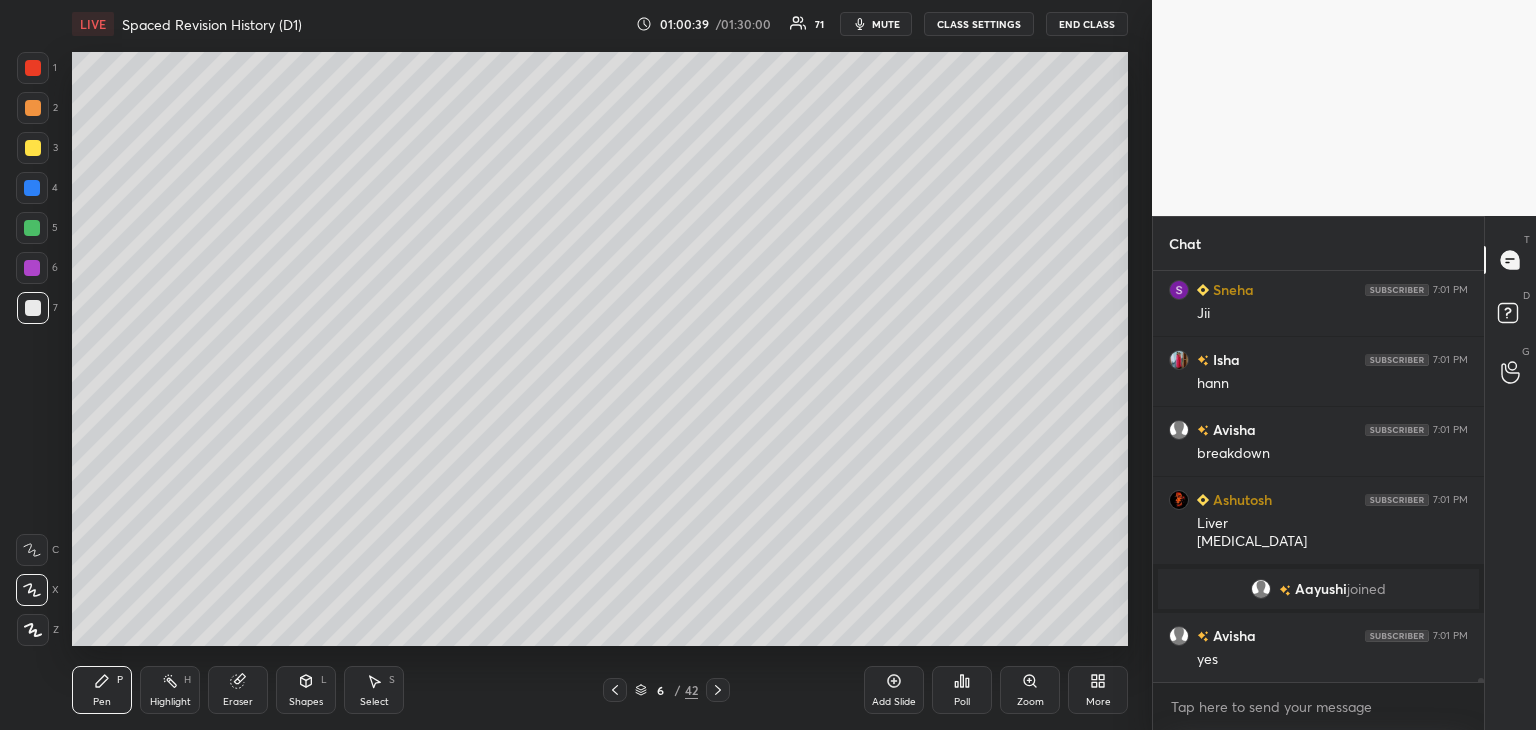 click at bounding box center [32, 268] 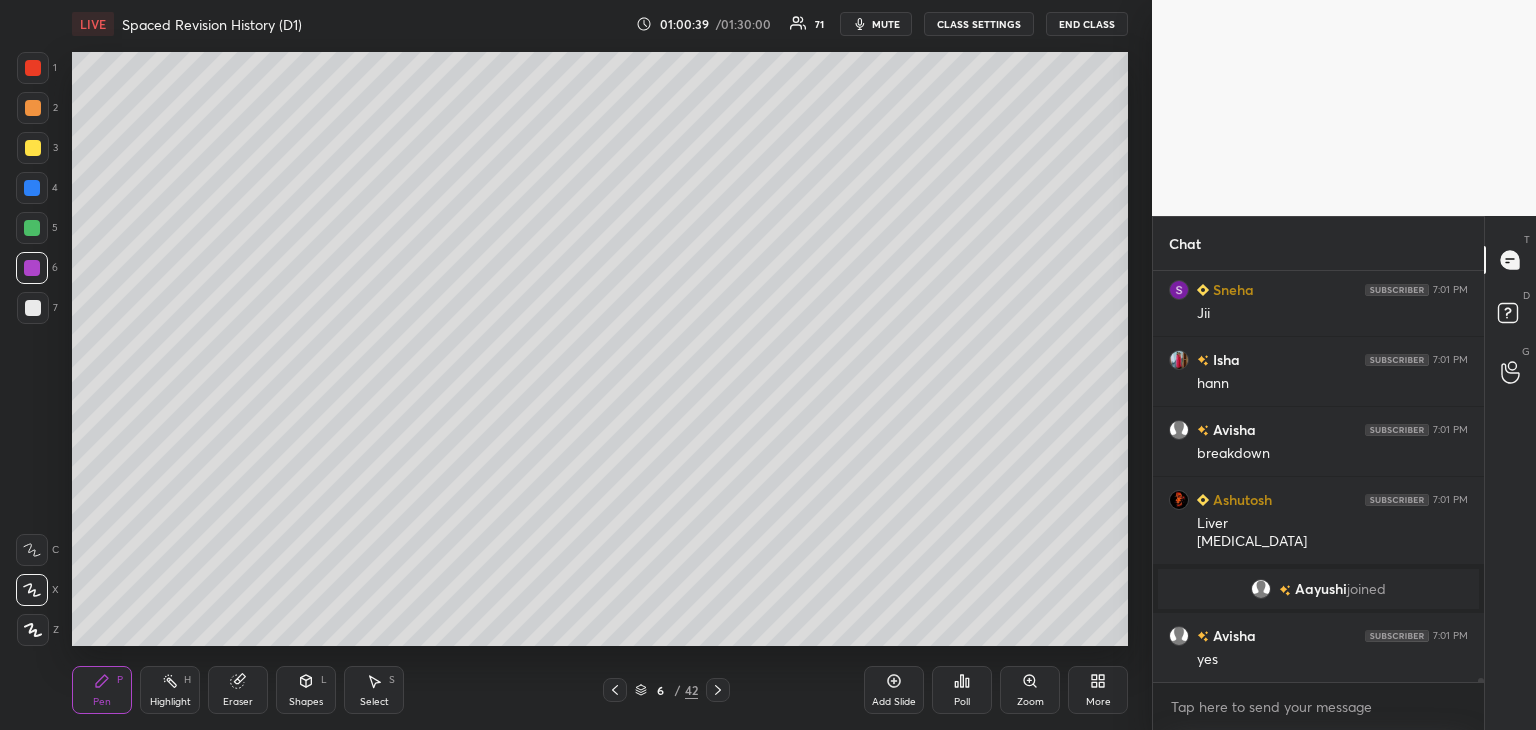click at bounding box center (33, 68) 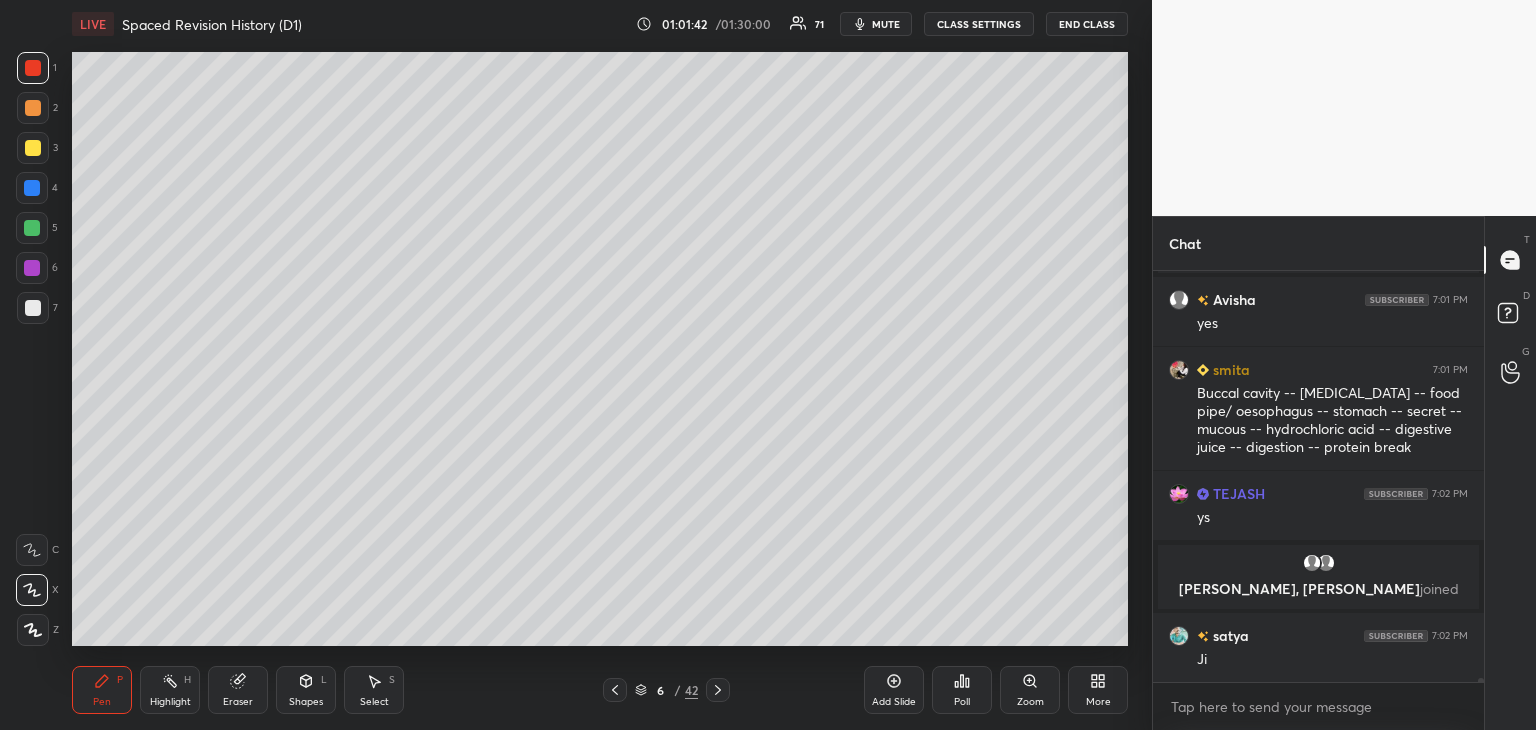 scroll, scrollTop: 42118, scrollLeft: 0, axis: vertical 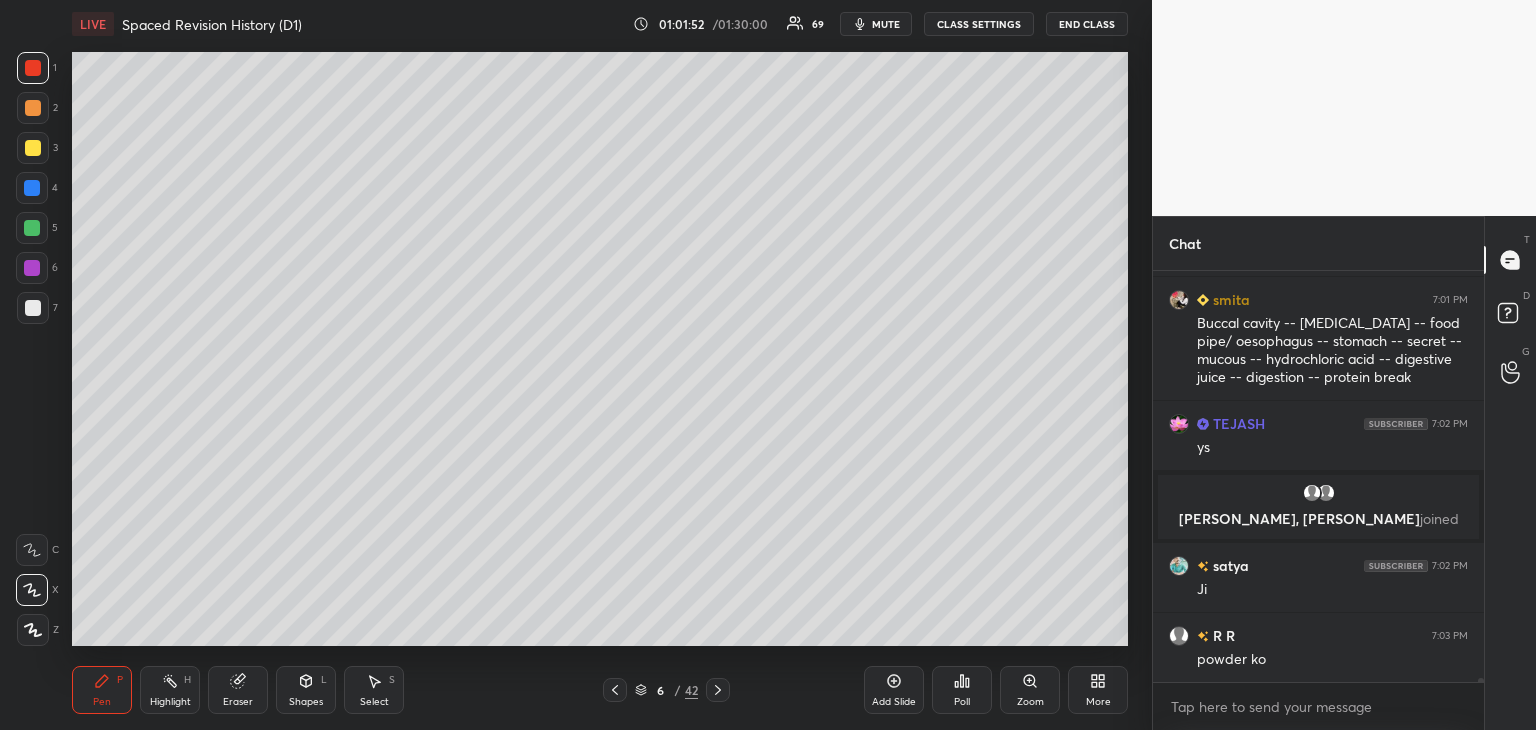 click at bounding box center (32, 228) 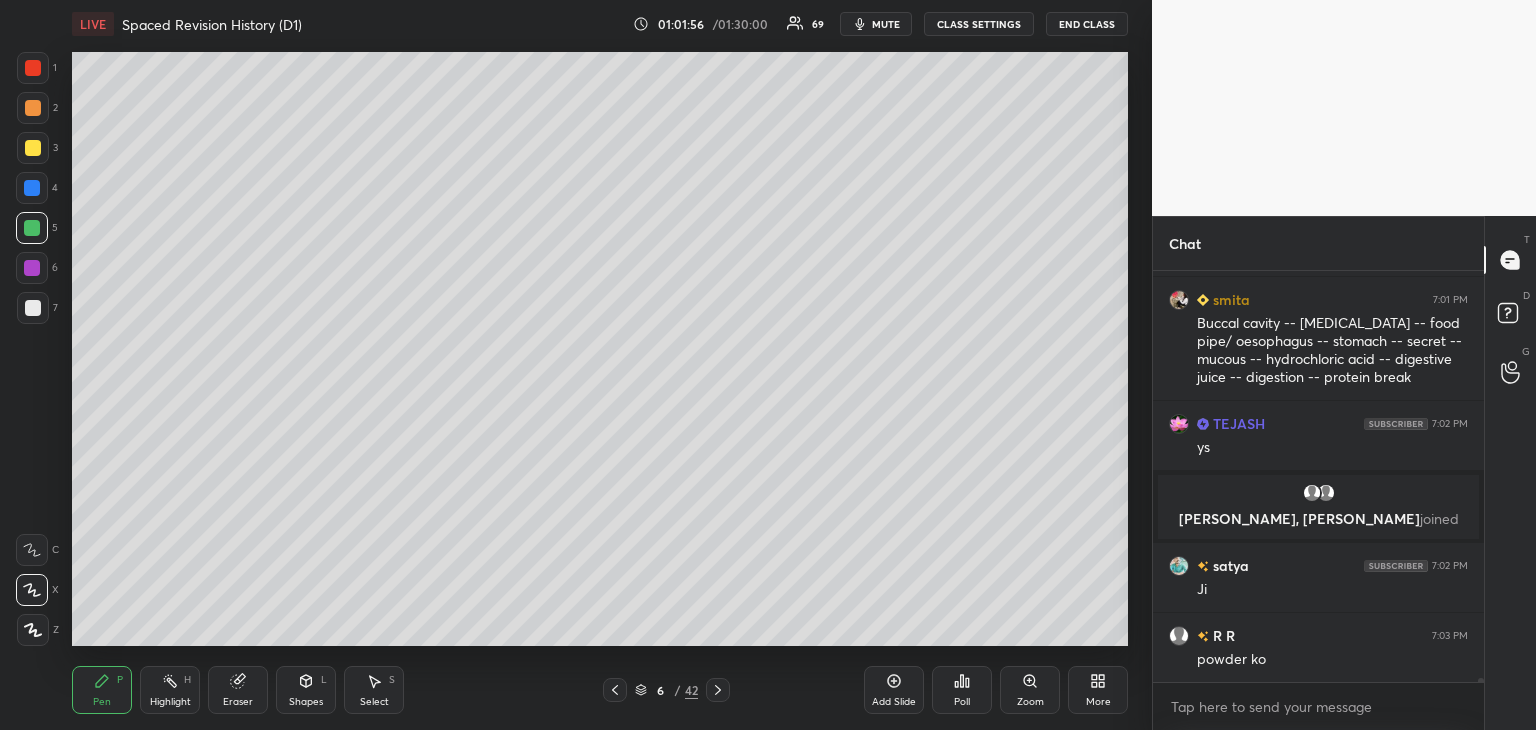 scroll, scrollTop: 42188, scrollLeft: 0, axis: vertical 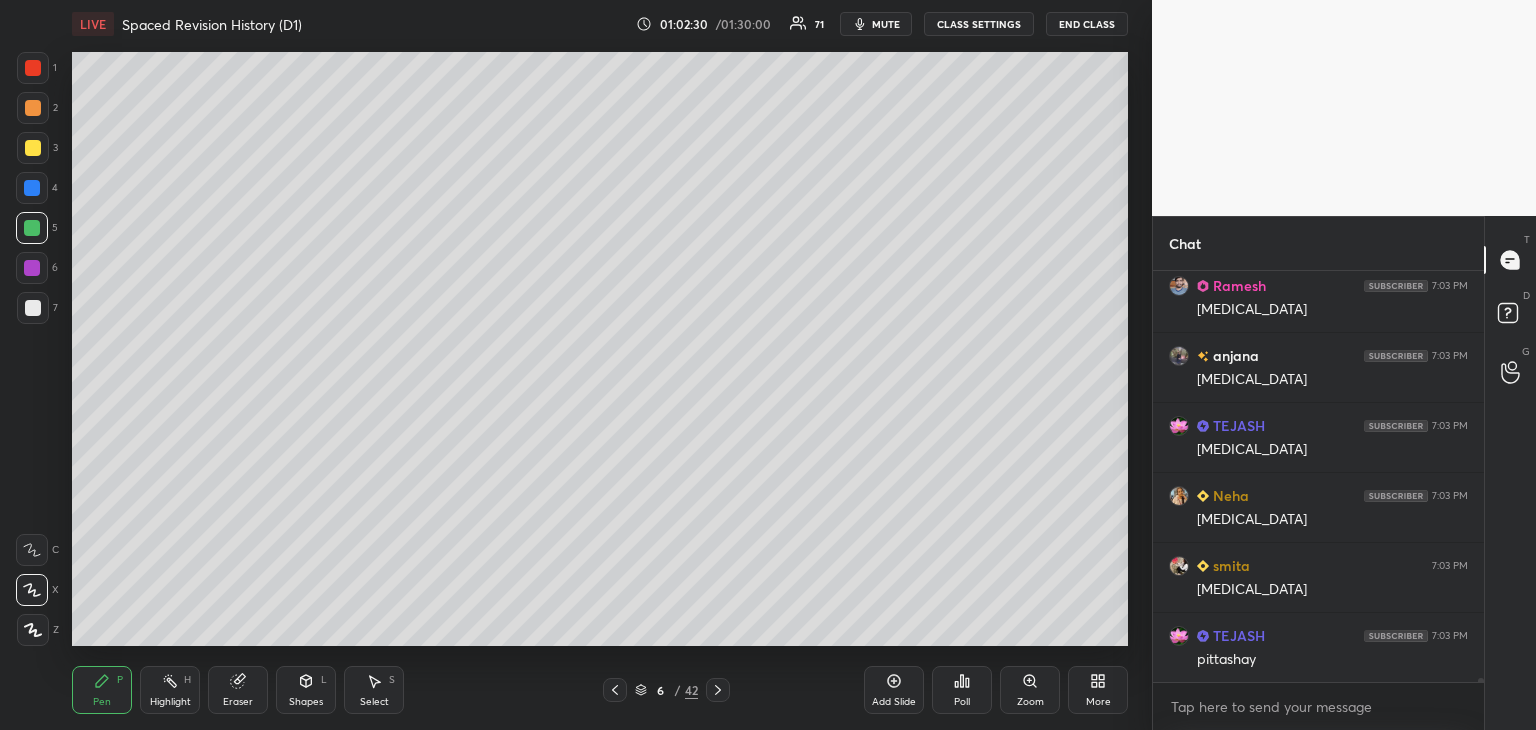 drag, startPoint x: 28, startPoint y: 313, endPoint x: 19, endPoint y: 303, distance: 13.453624 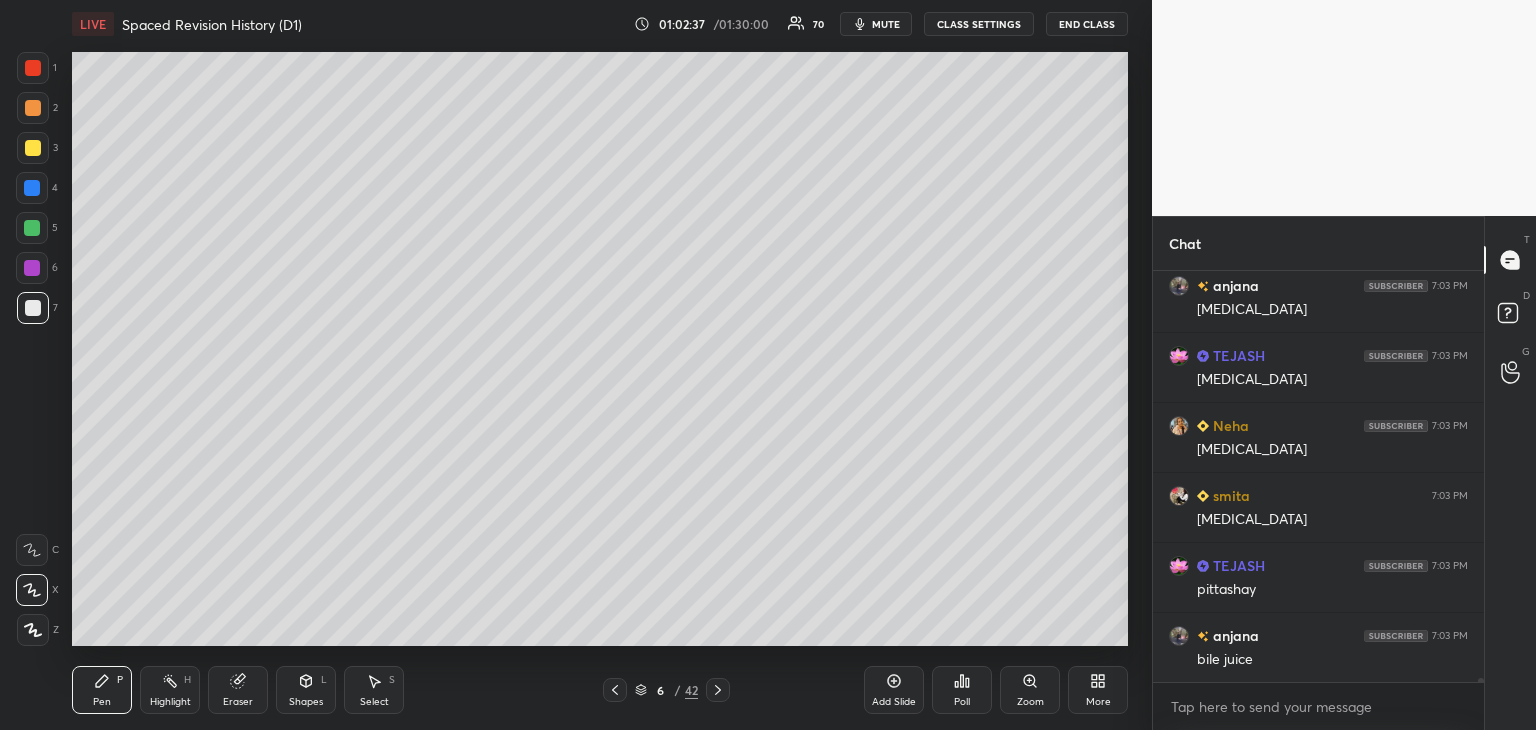 scroll, scrollTop: 43108, scrollLeft: 0, axis: vertical 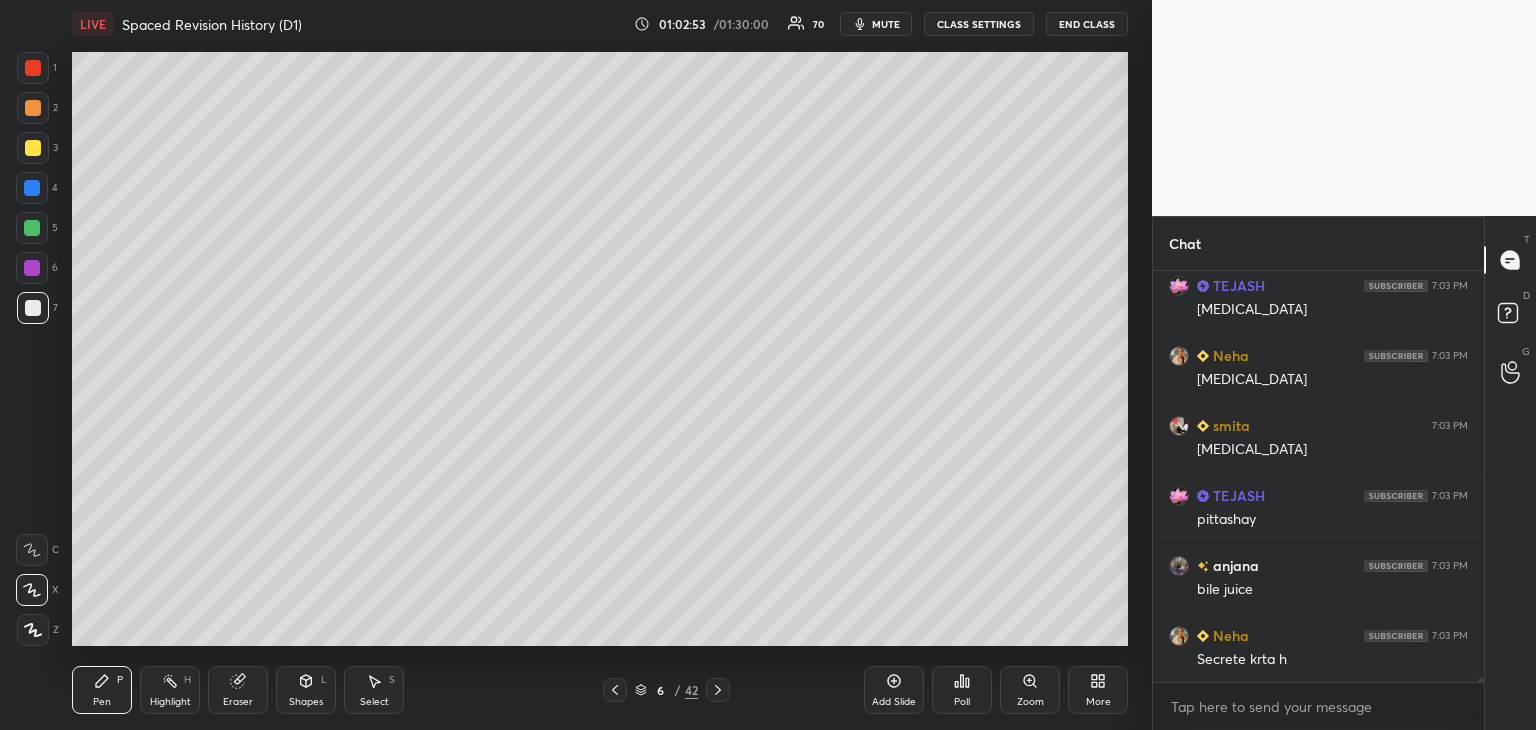 drag, startPoint x: 37, startPoint y: 146, endPoint x: 60, endPoint y: 142, distance: 23.345236 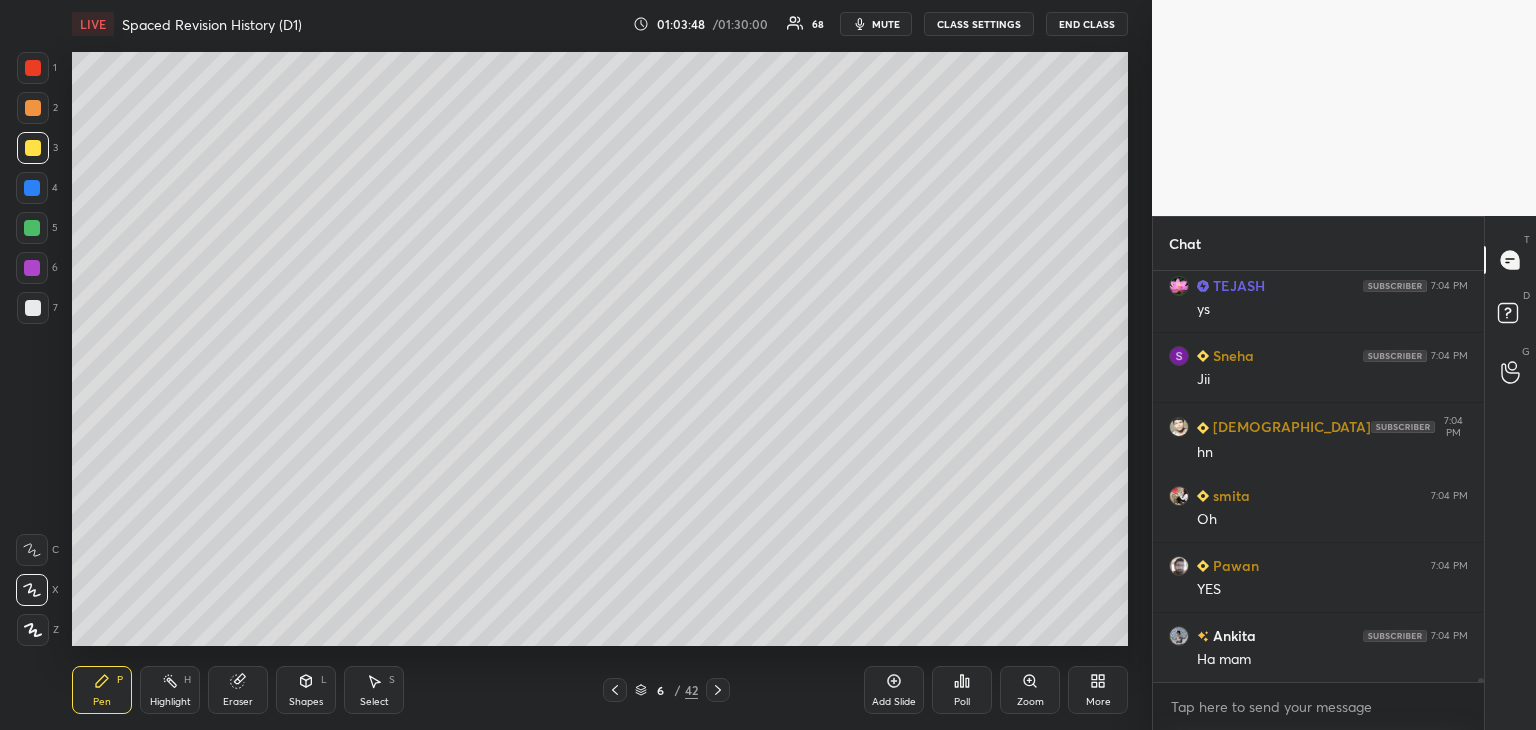 scroll, scrollTop: 43884, scrollLeft: 0, axis: vertical 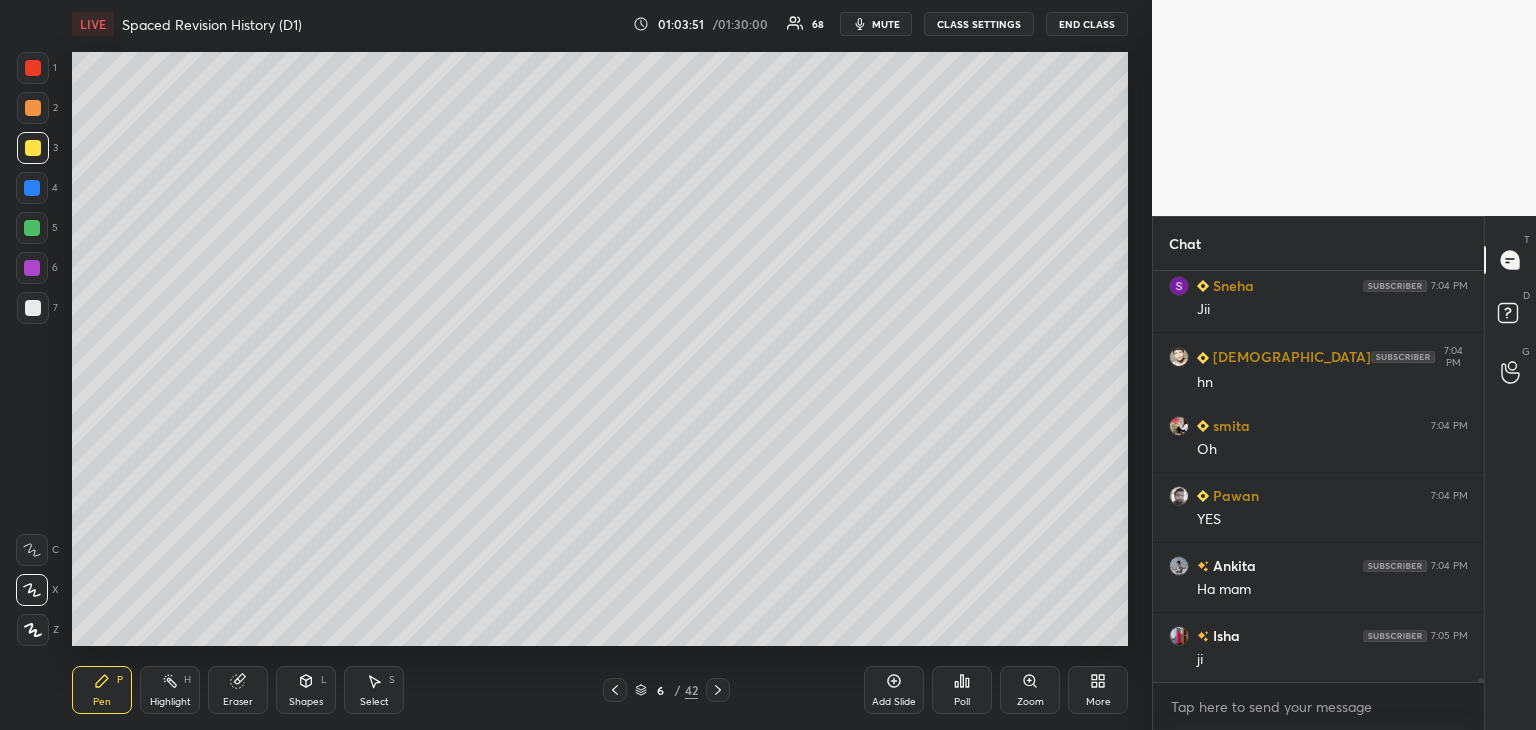 click at bounding box center [33, 308] 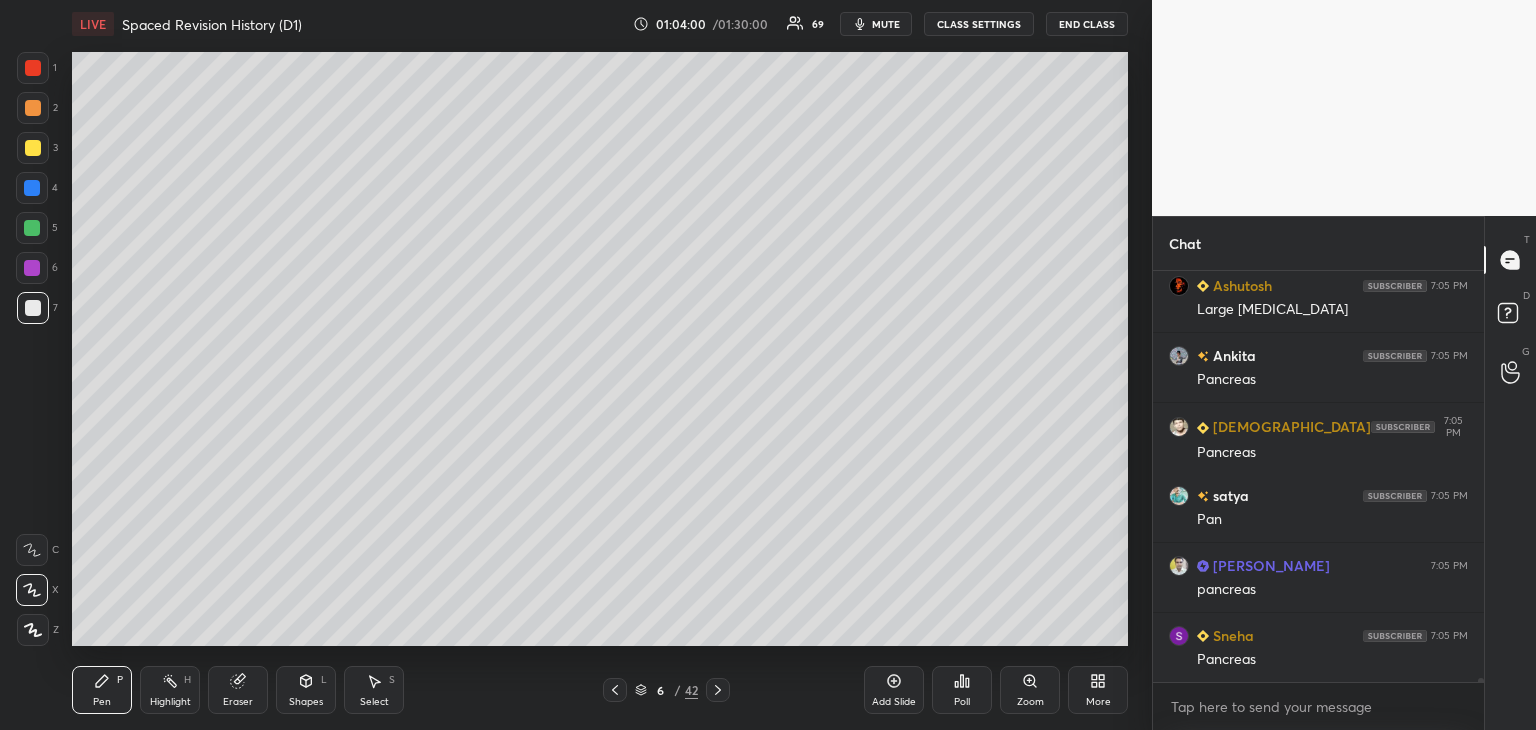 scroll, scrollTop: 44444, scrollLeft: 0, axis: vertical 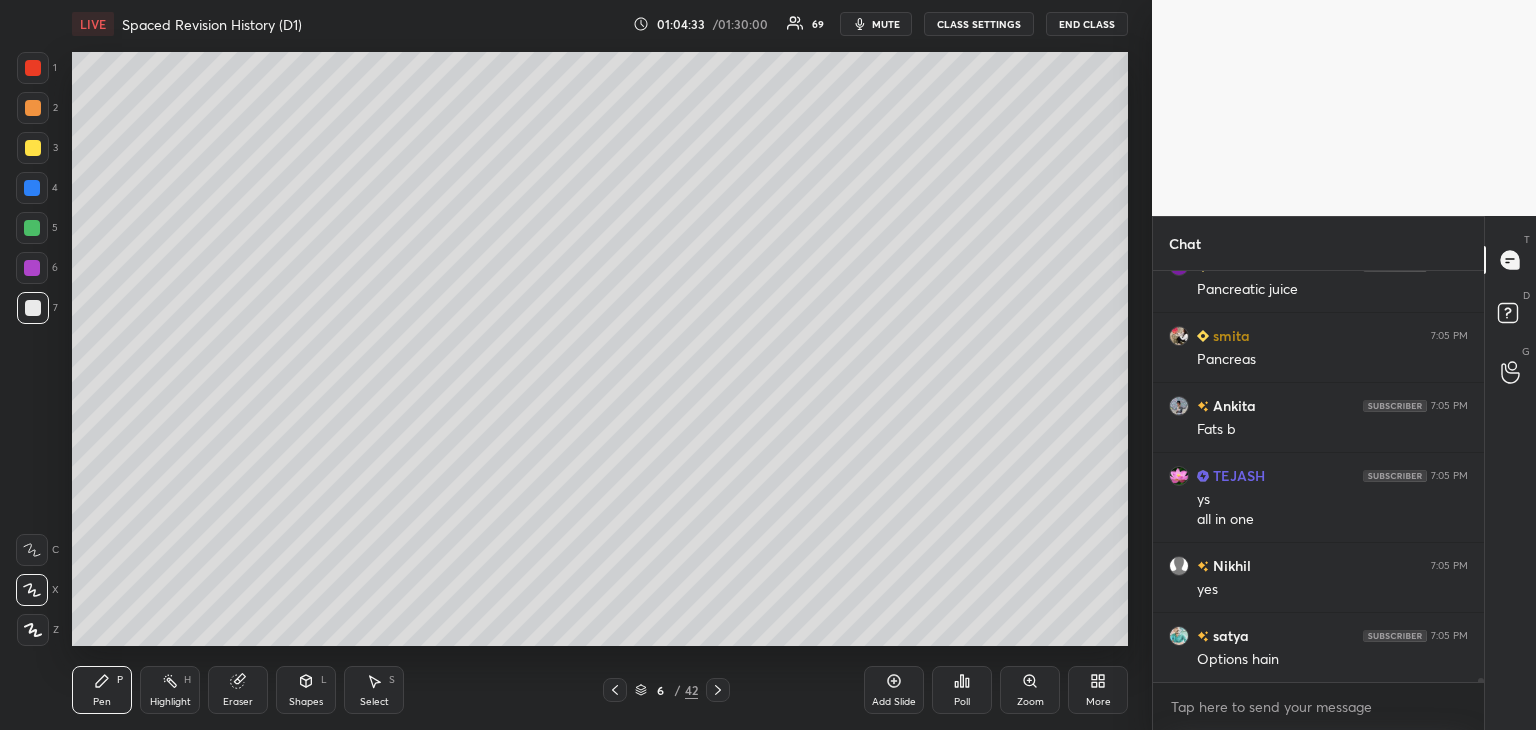 click at bounding box center [33, 148] 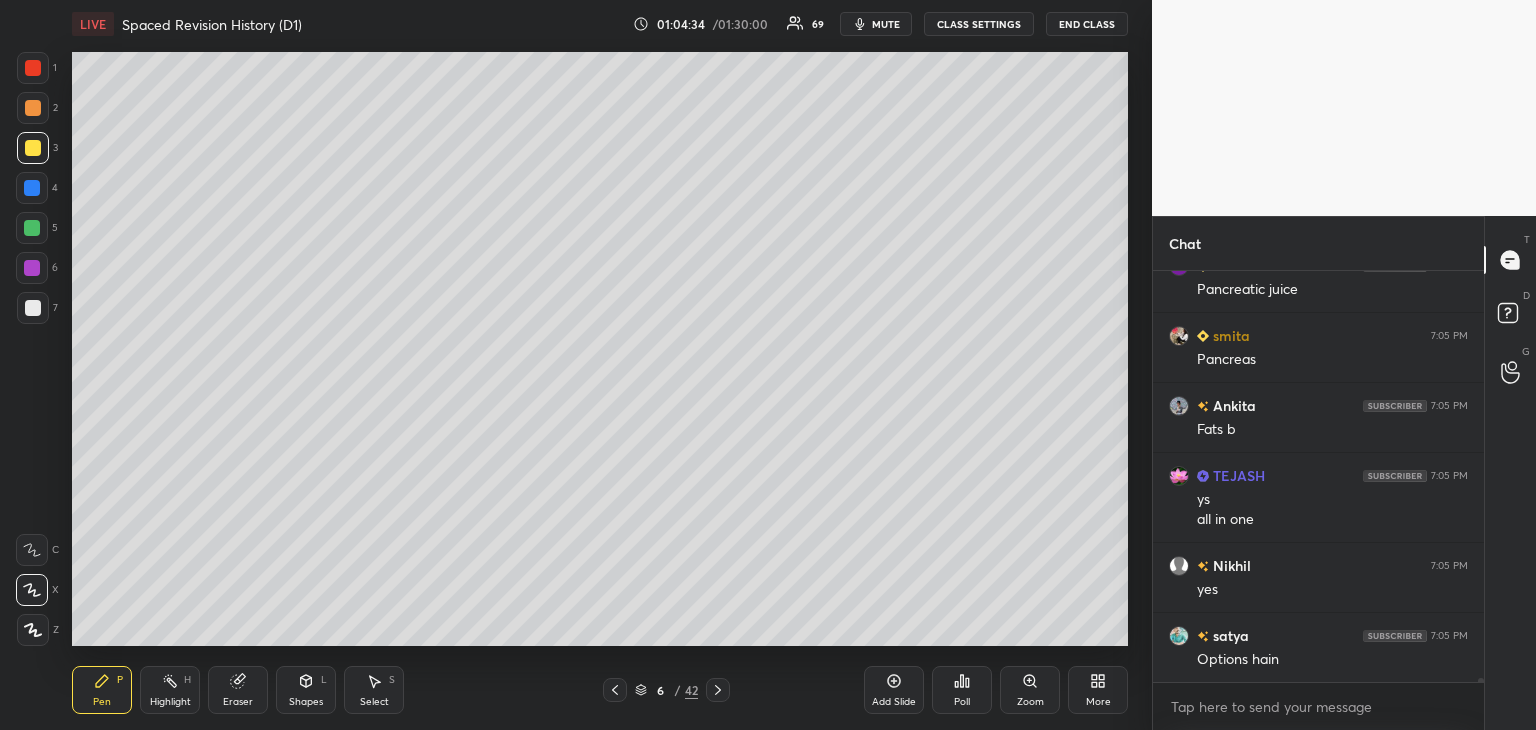 click at bounding box center (33, 148) 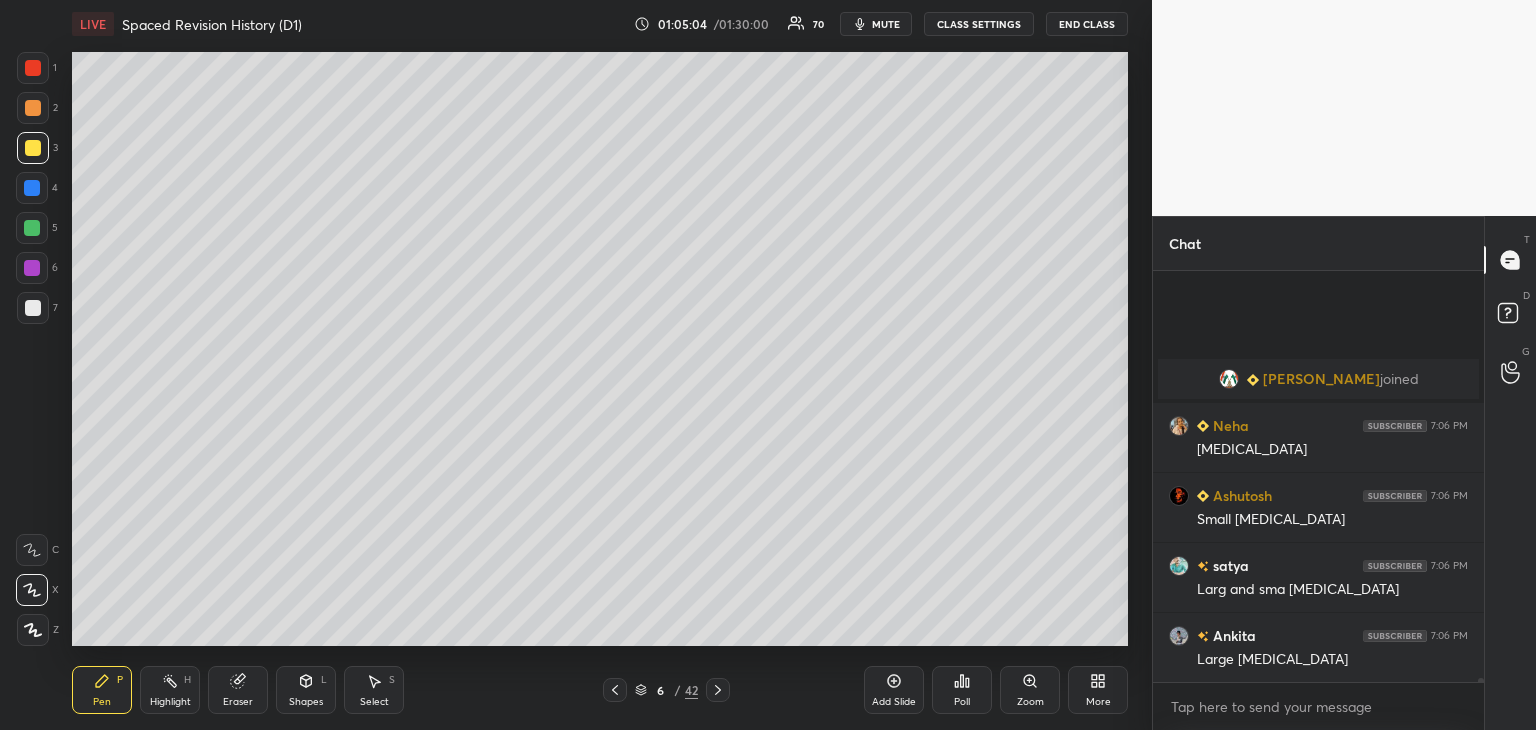 scroll, scrollTop: 45286, scrollLeft: 0, axis: vertical 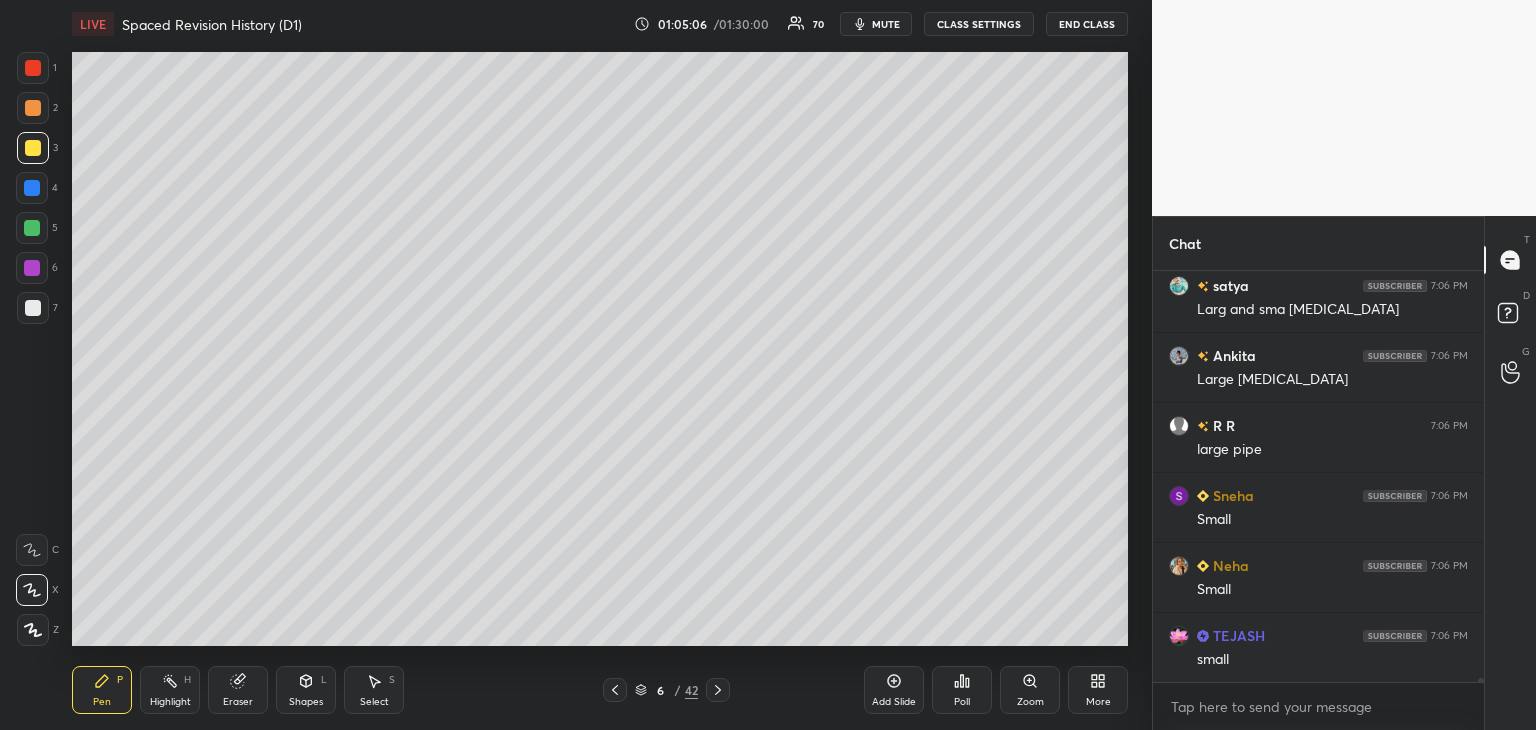 click at bounding box center [32, 268] 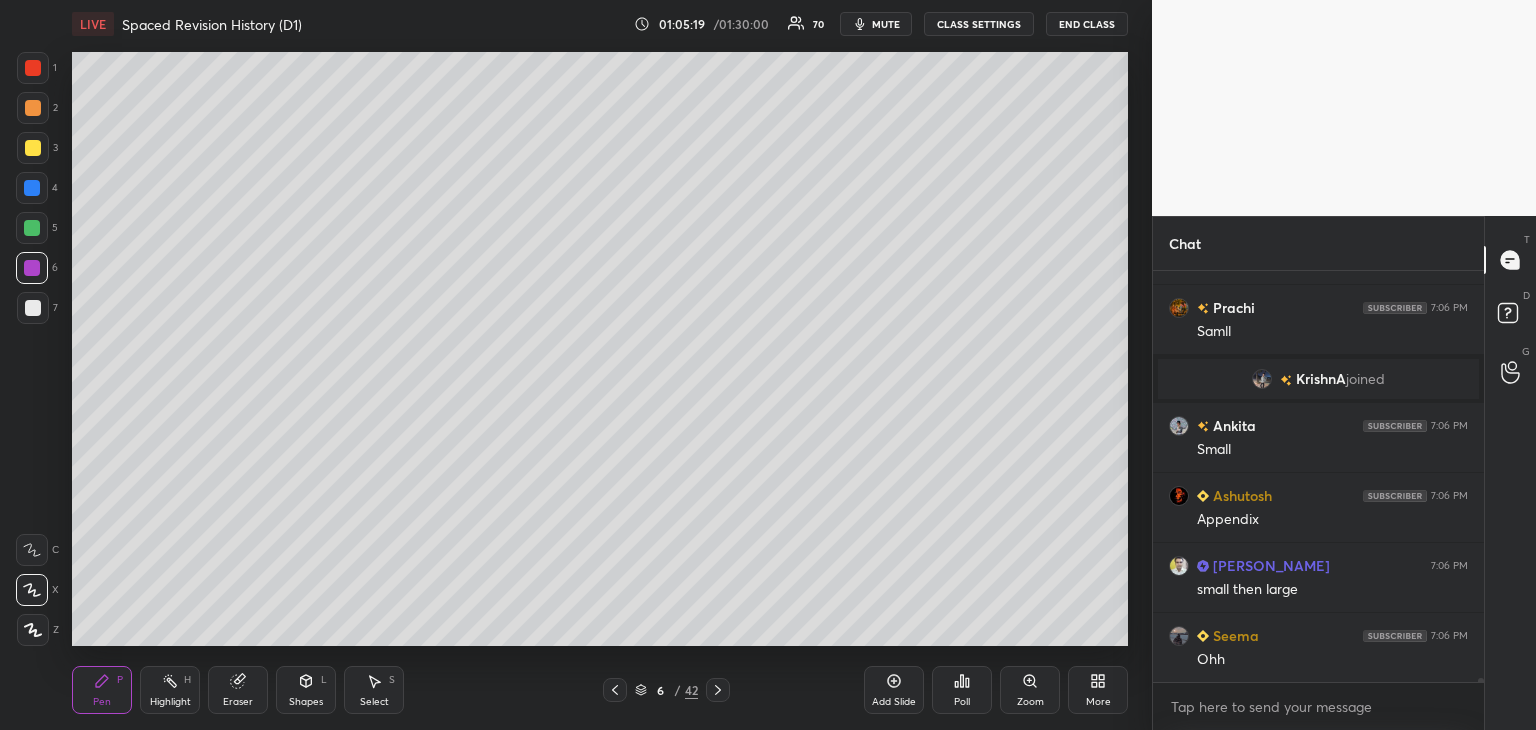 scroll, scrollTop: 45824, scrollLeft: 0, axis: vertical 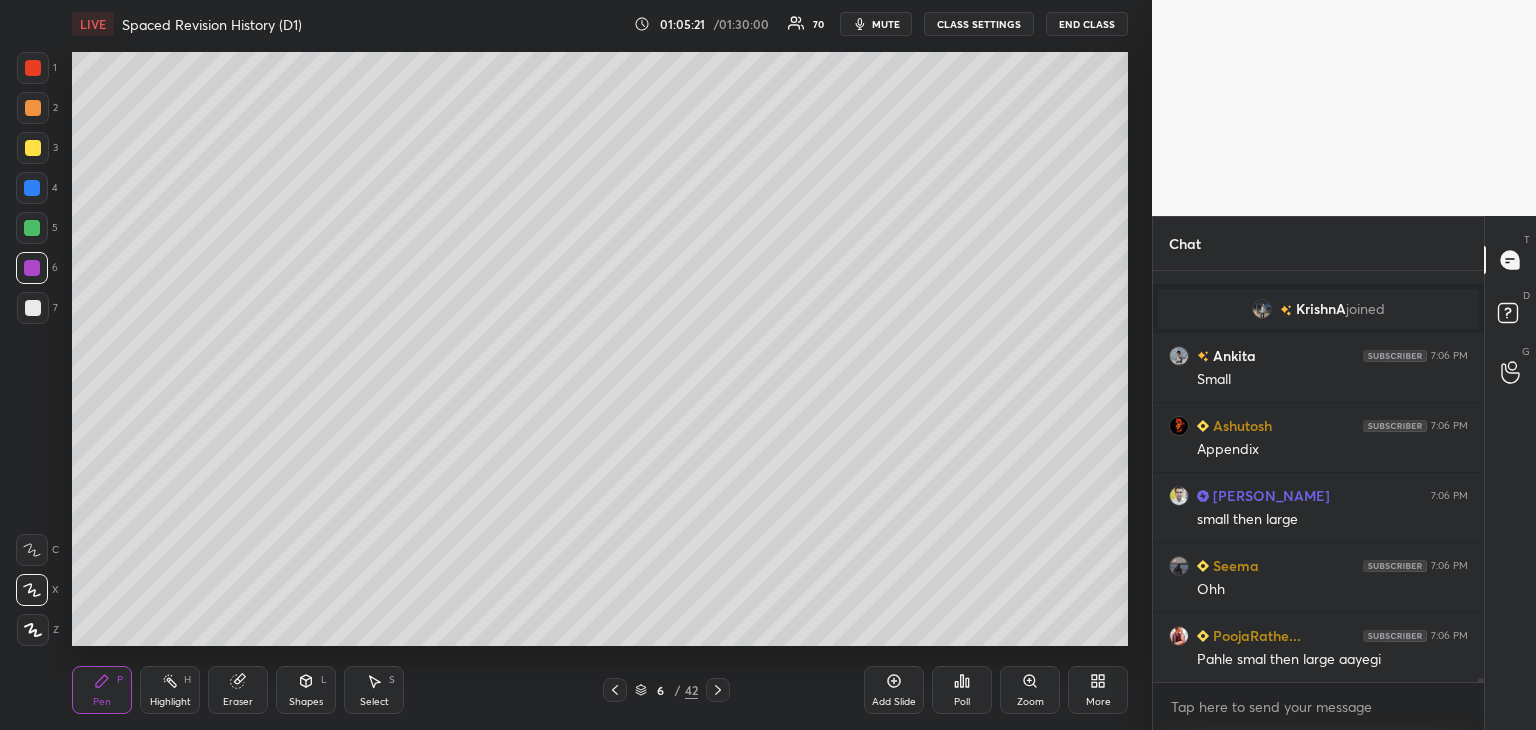 click at bounding box center [32, 188] 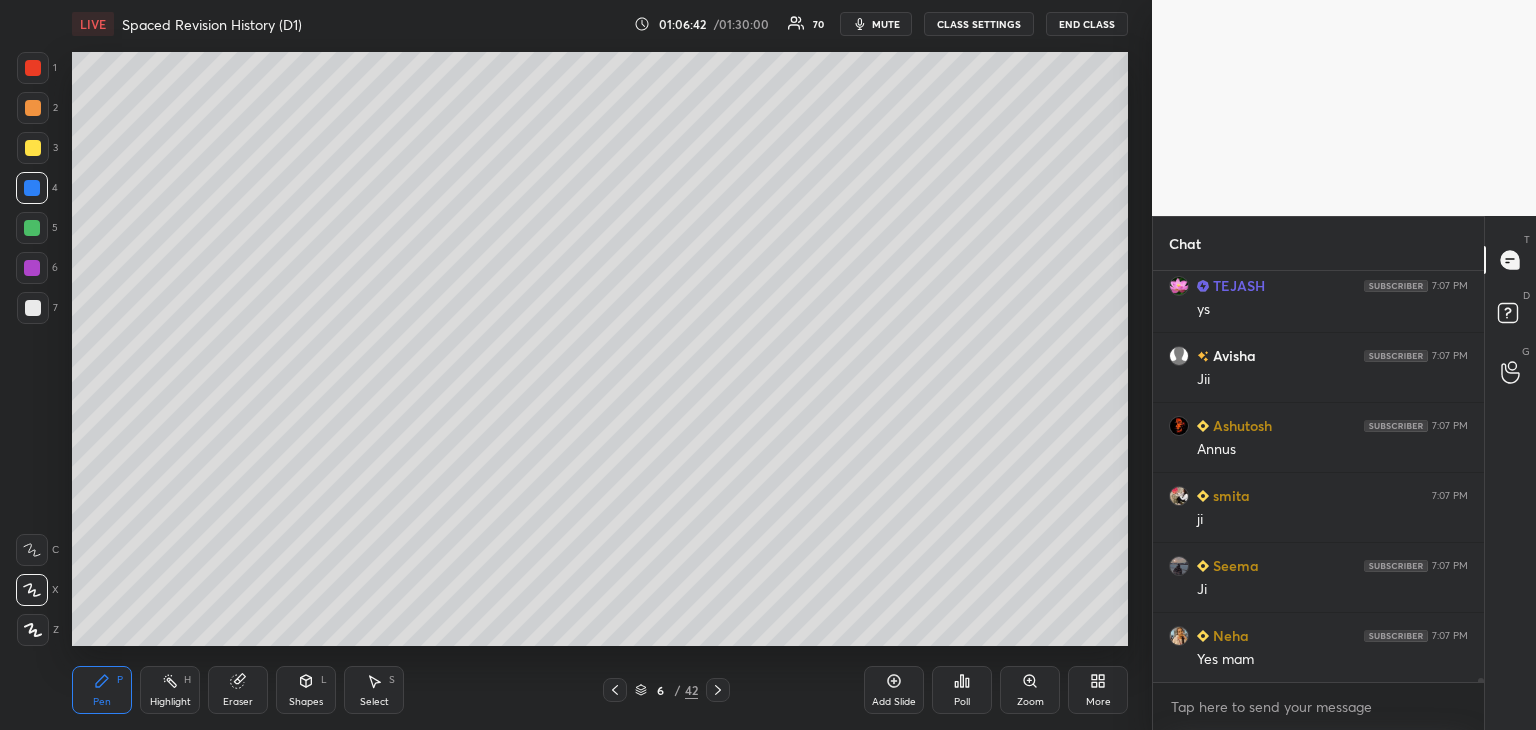 scroll, scrollTop: 46804, scrollLeft: 0, axis: vertical 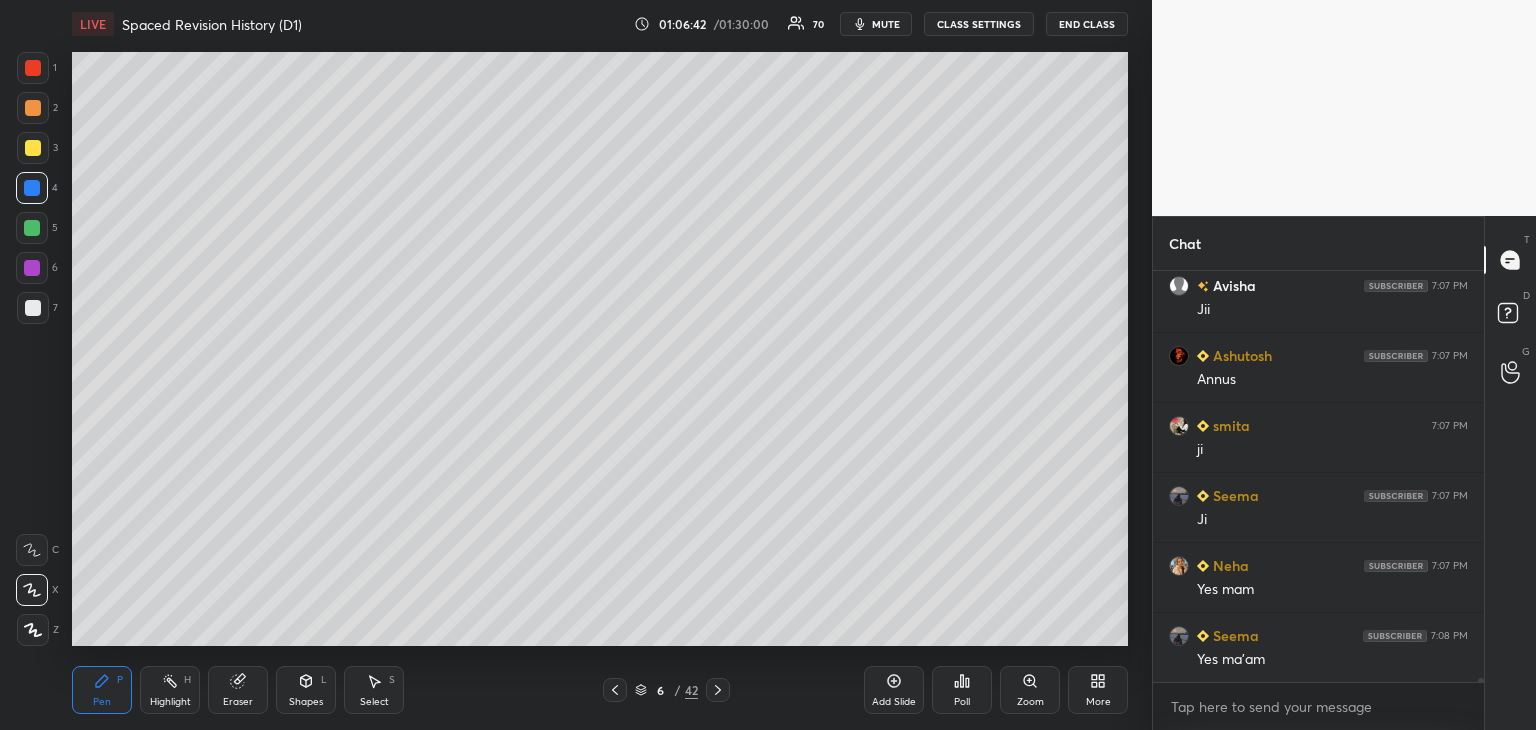 click at bounding box center (32, 268) 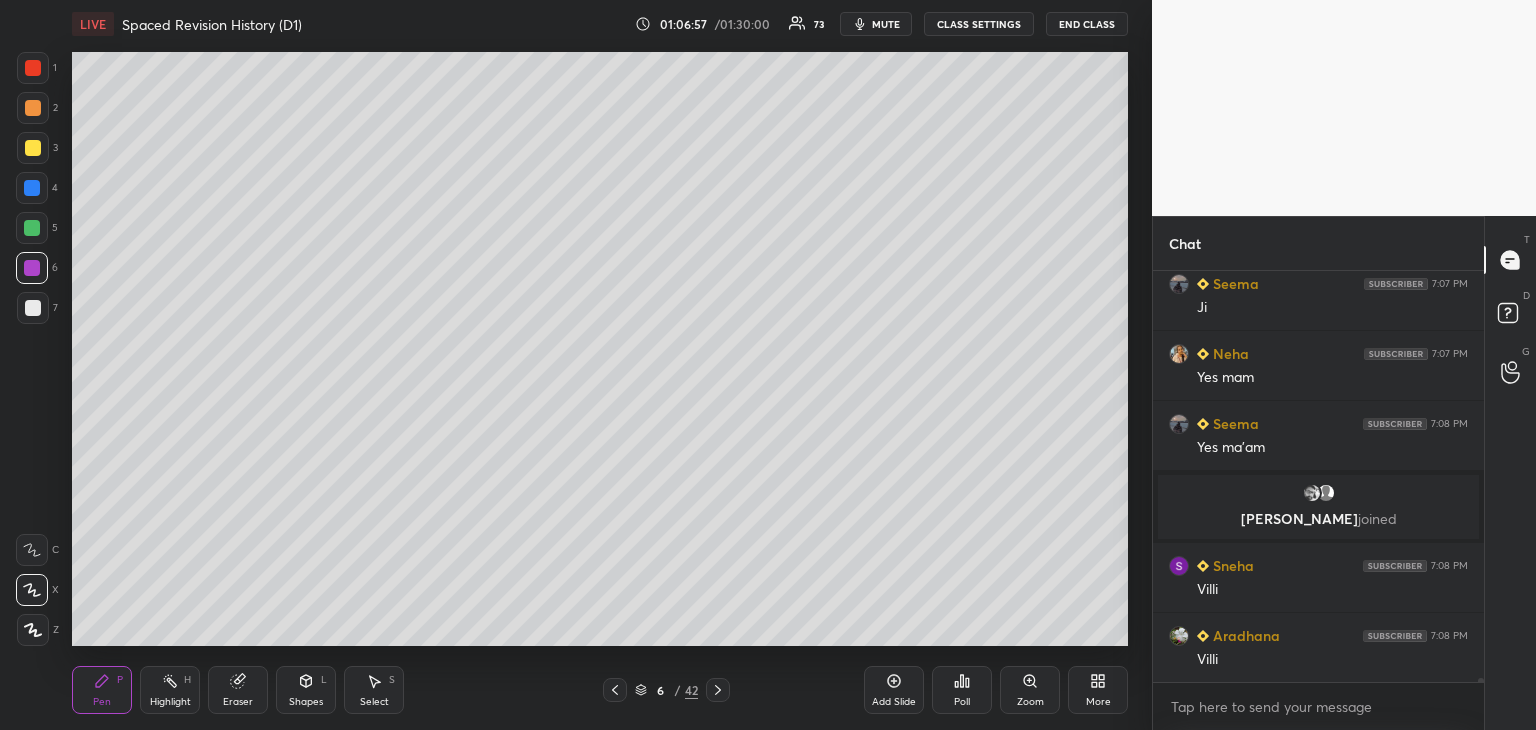 scroll, scrollTop: 46710, scrollLeft: 0, axis: vertical 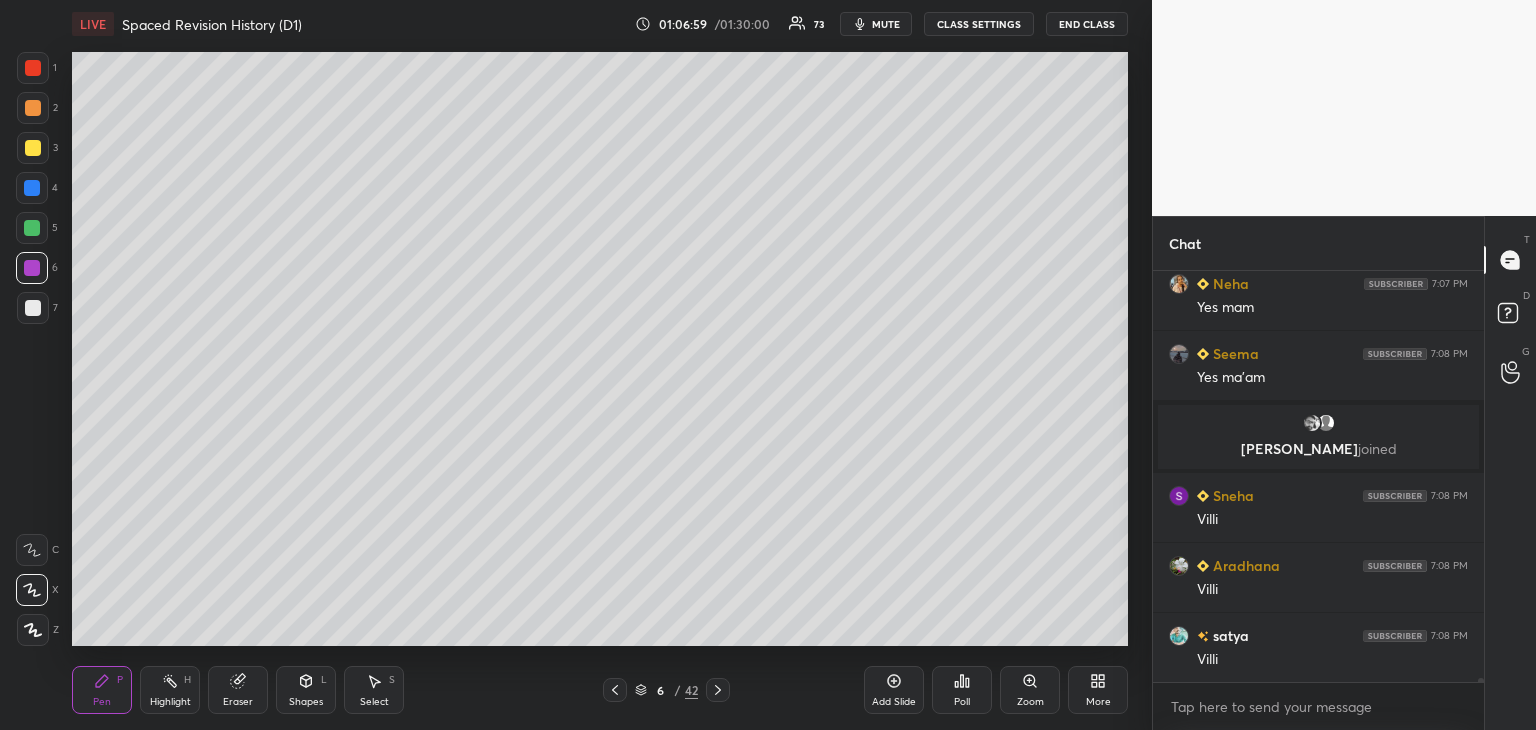 click on "Add Slide" at bounding box center [894, 690] 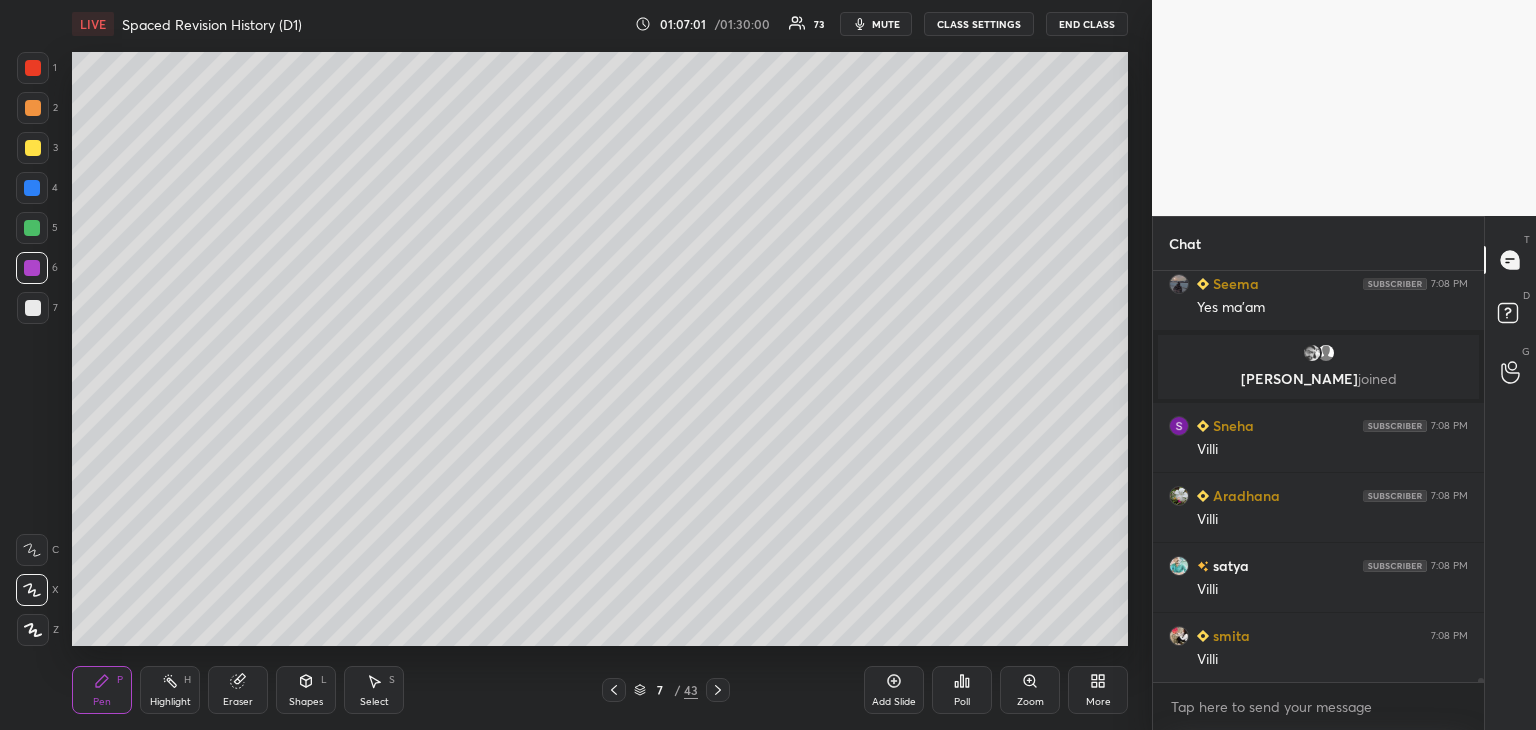 scroll, scrollTop: 46850, scrollLeft: 0, axis: vertical 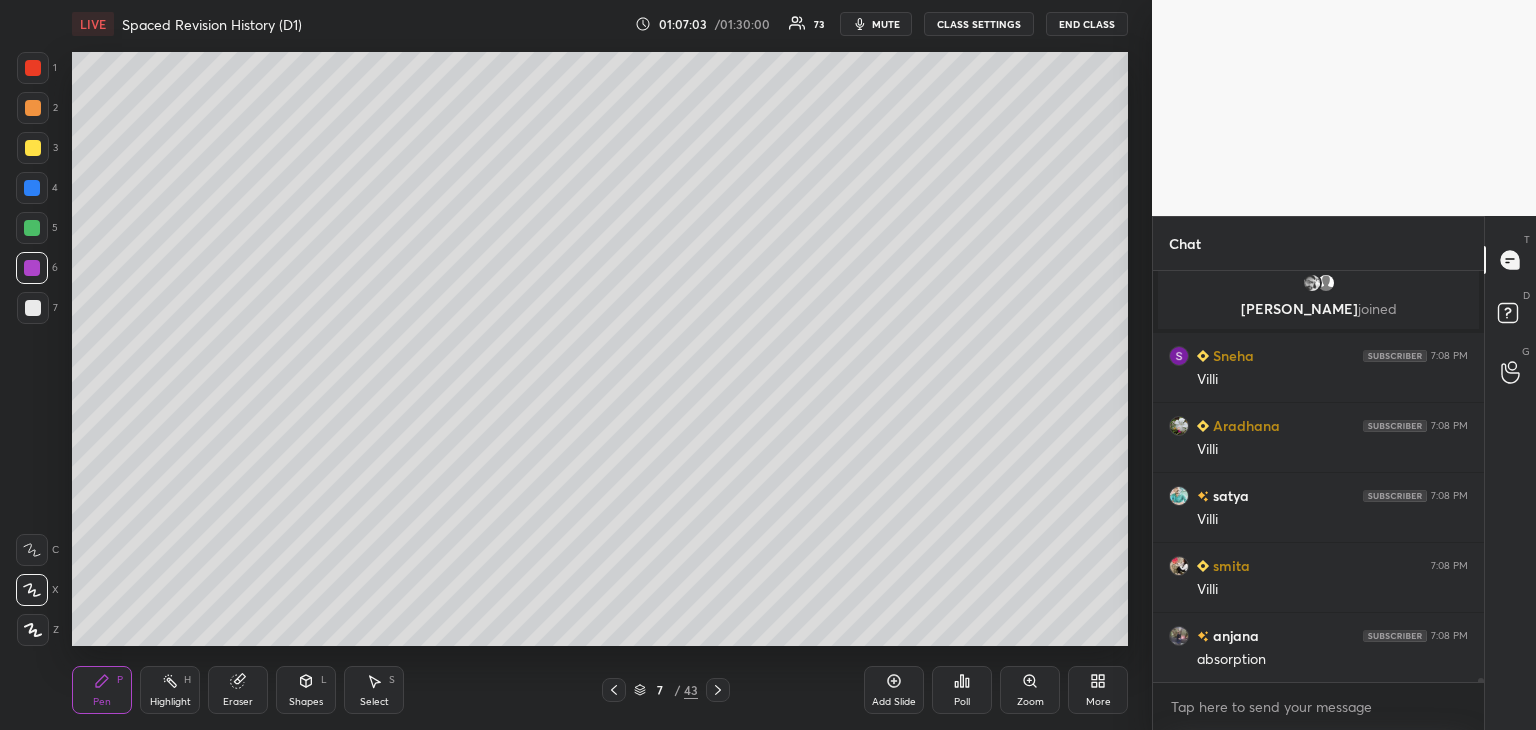 click at bounding box center [32, 228] 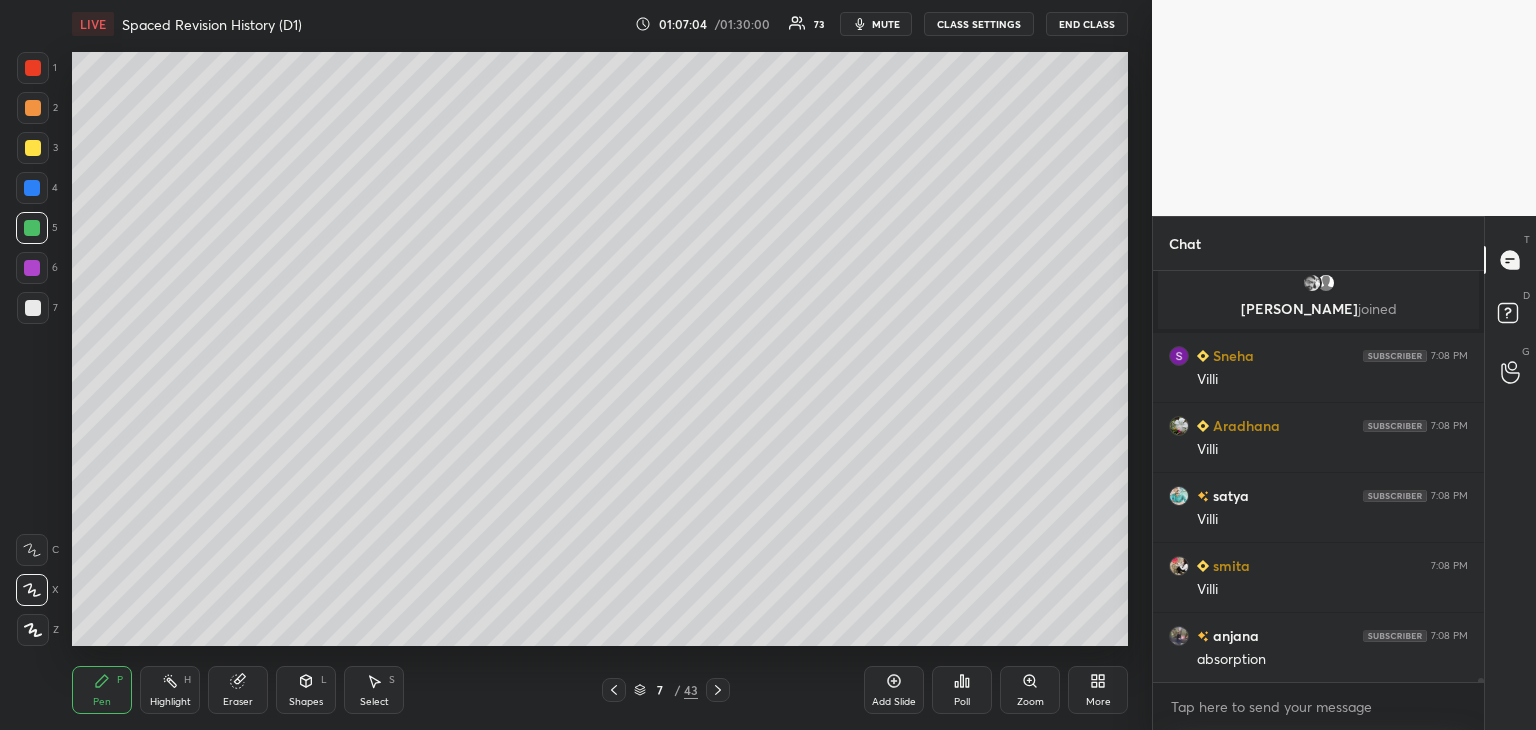 click at bounding box center [32, 268] 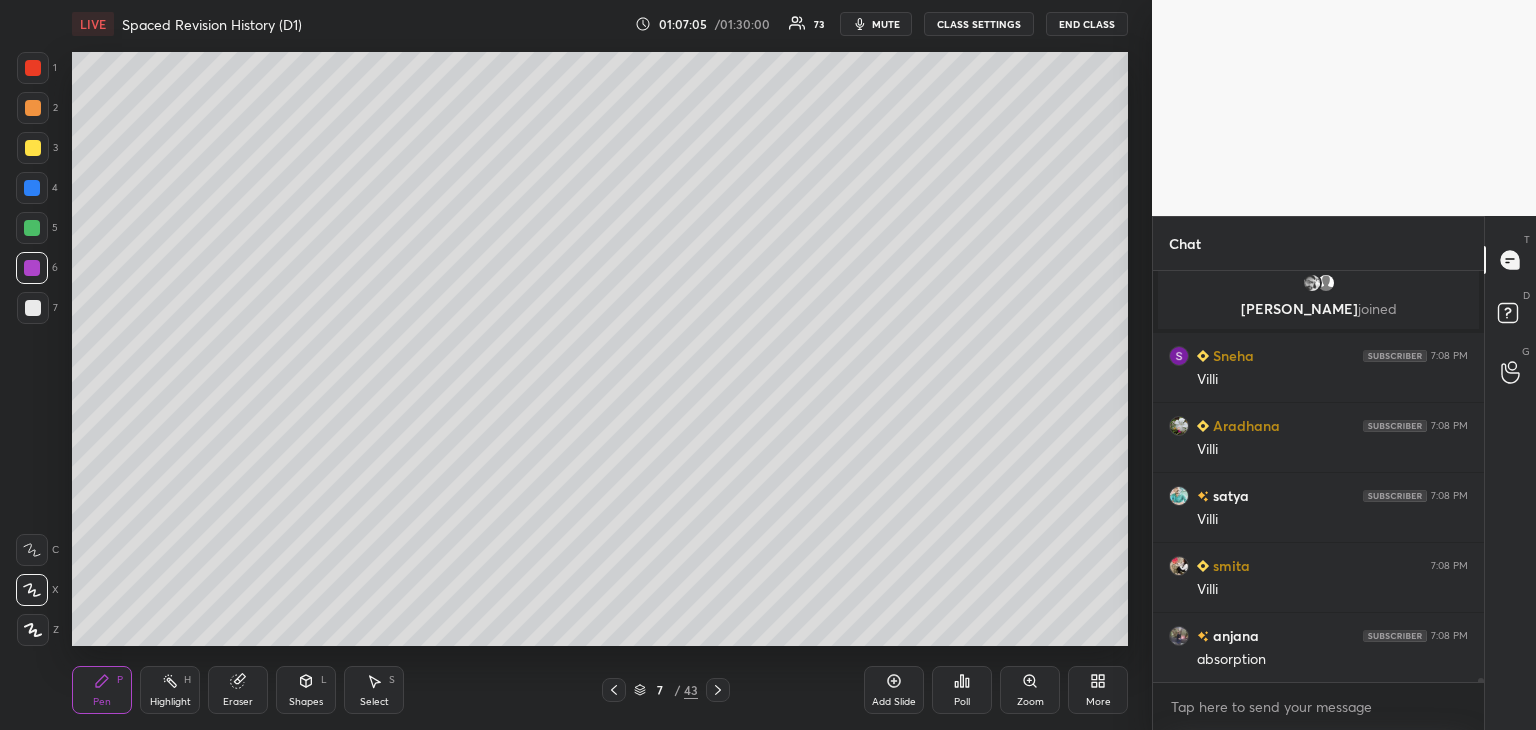 drag, startPoint x: 39, startPoint y: 310, endPoint x: 58, endPoint y: 300, distance: 21.470911 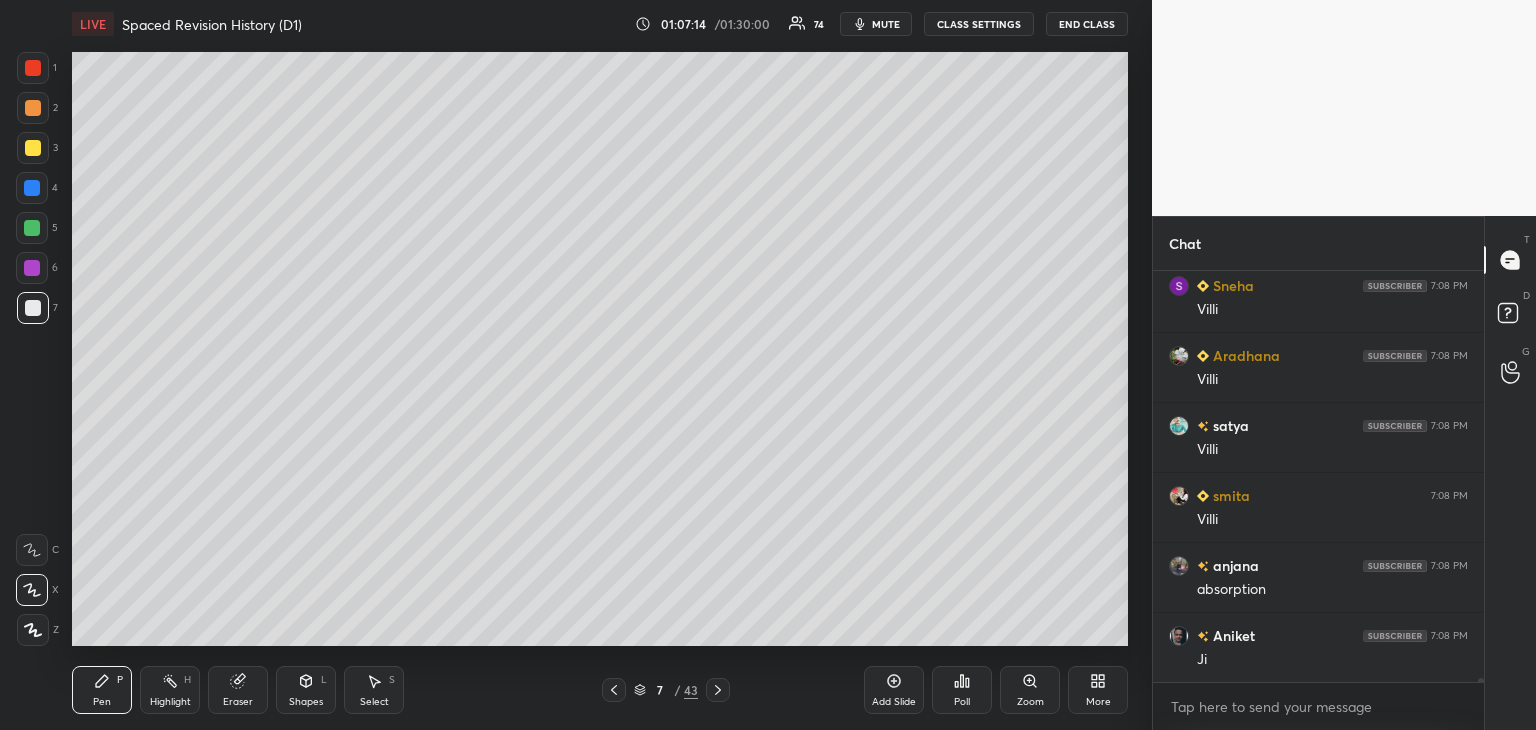 scroll, scrollTop: 46990, scrollLeft: 0, axis: vertical 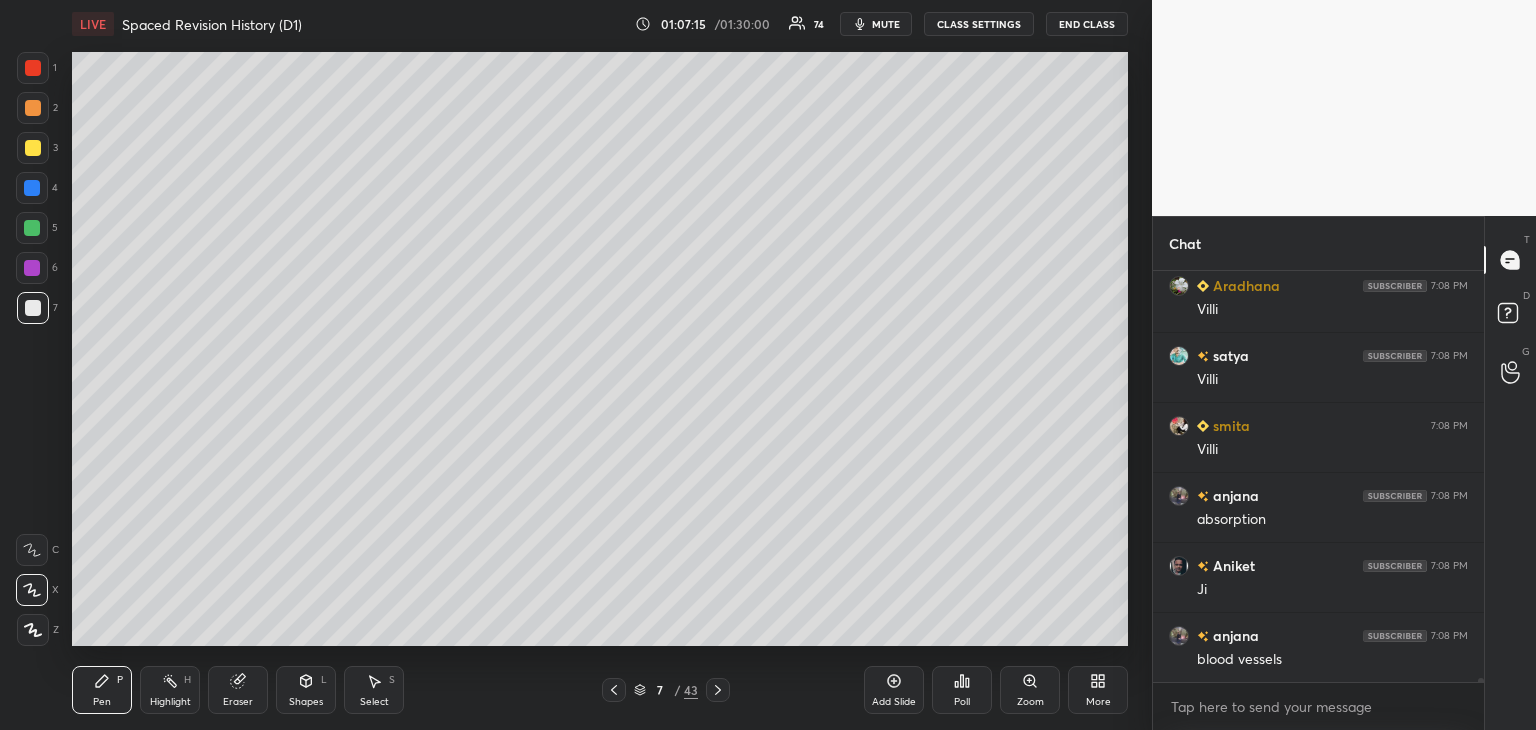 click at bounding box center [32, 268] 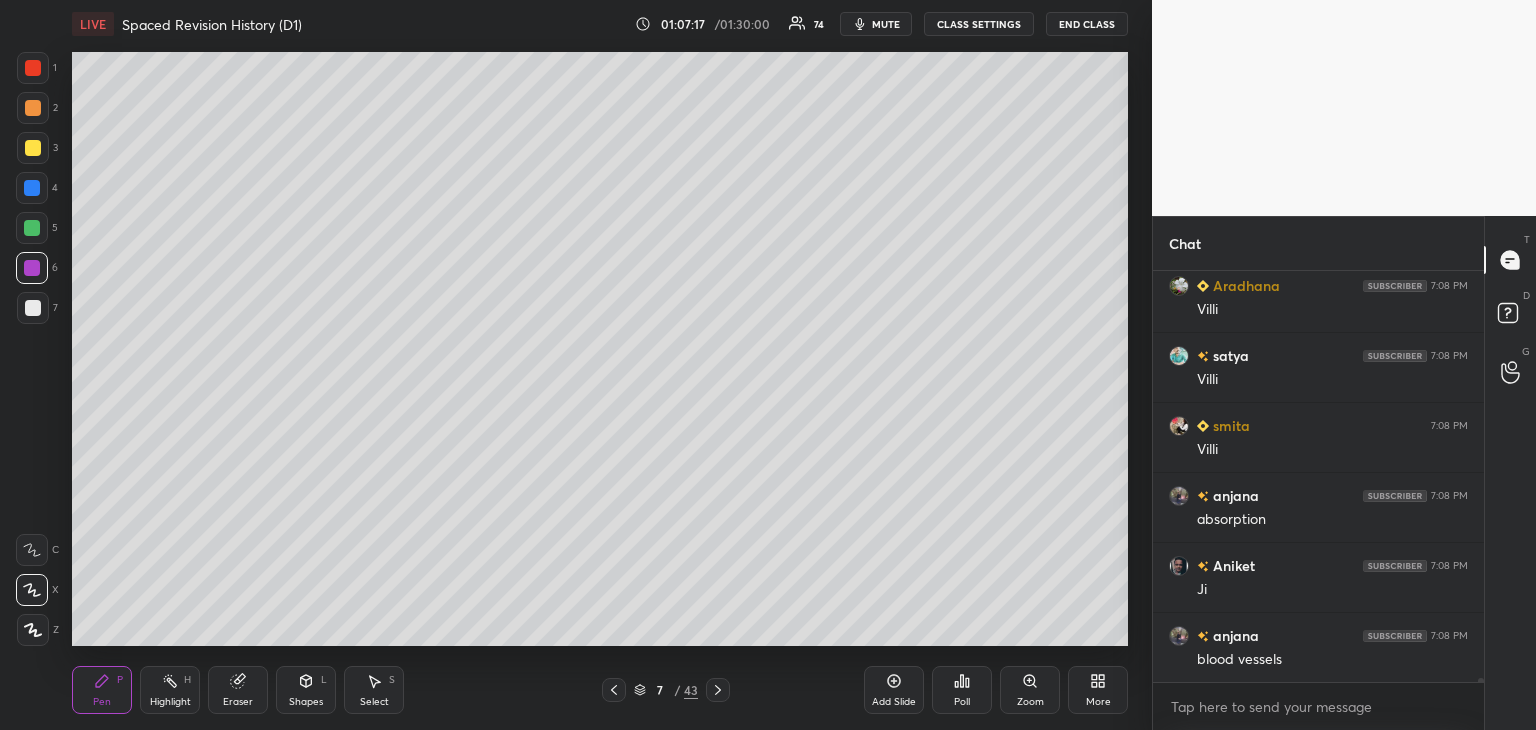 click at bounding box center (33, 148) 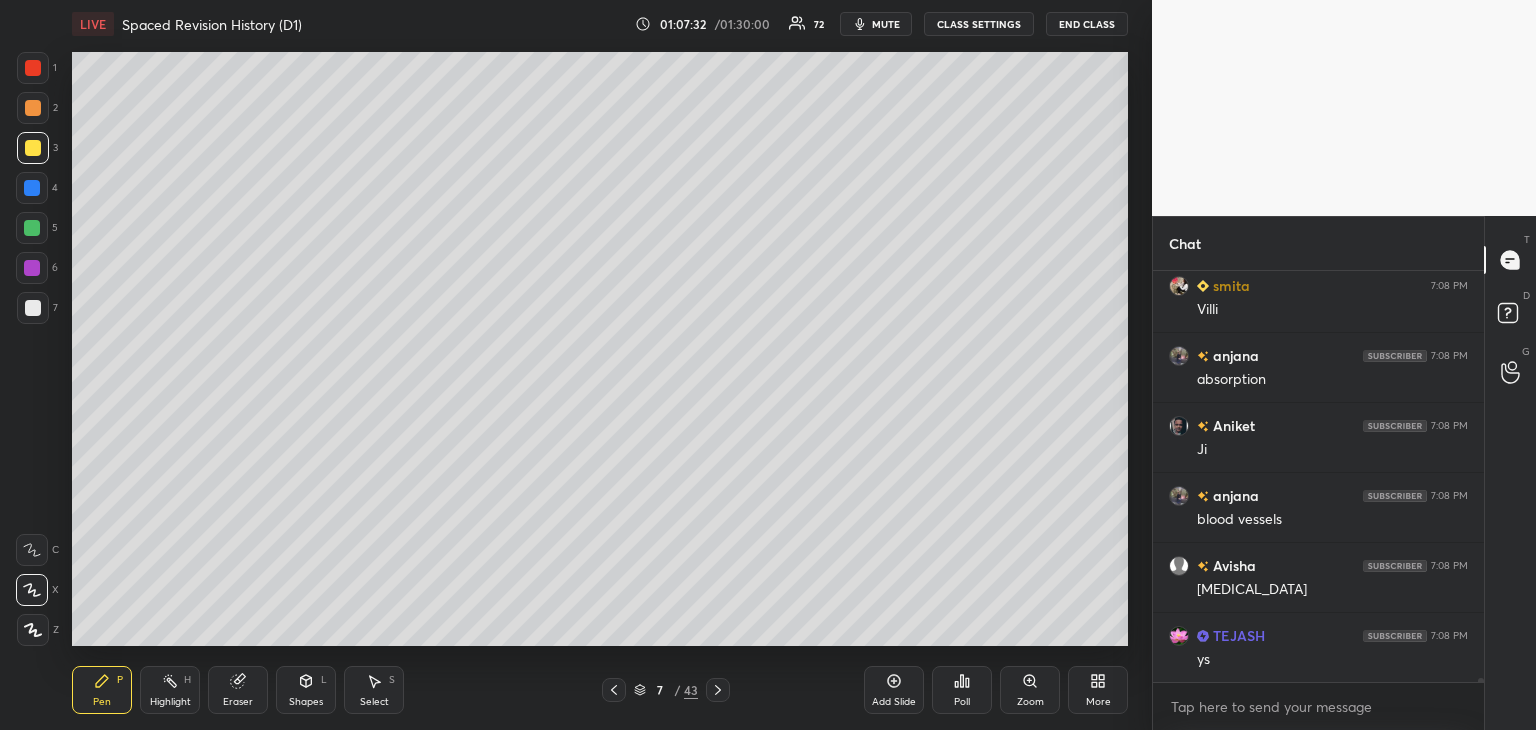 scroll, scrollTop: 47200, scrollLeft: 0, axis: vertical 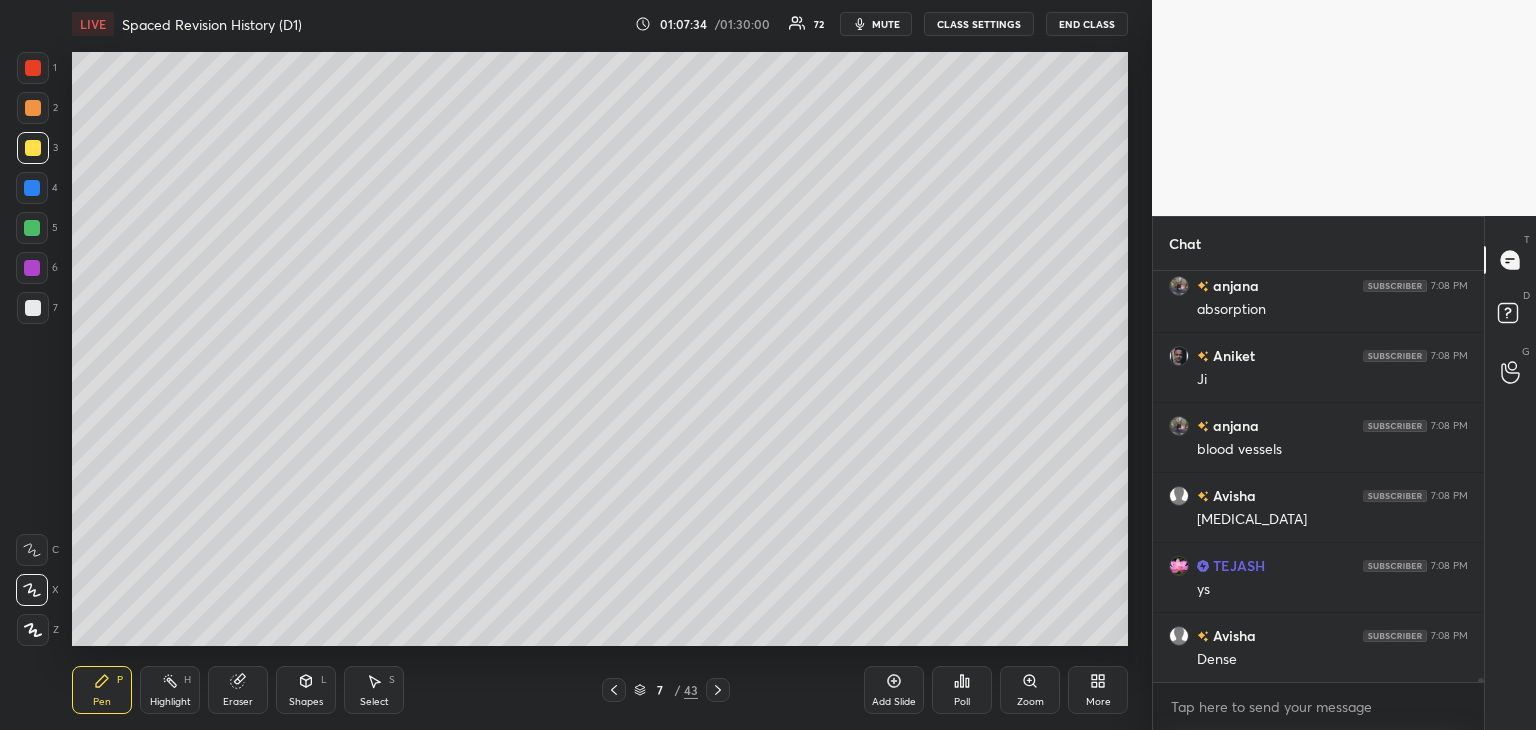 click at bounding box center (33, 108) 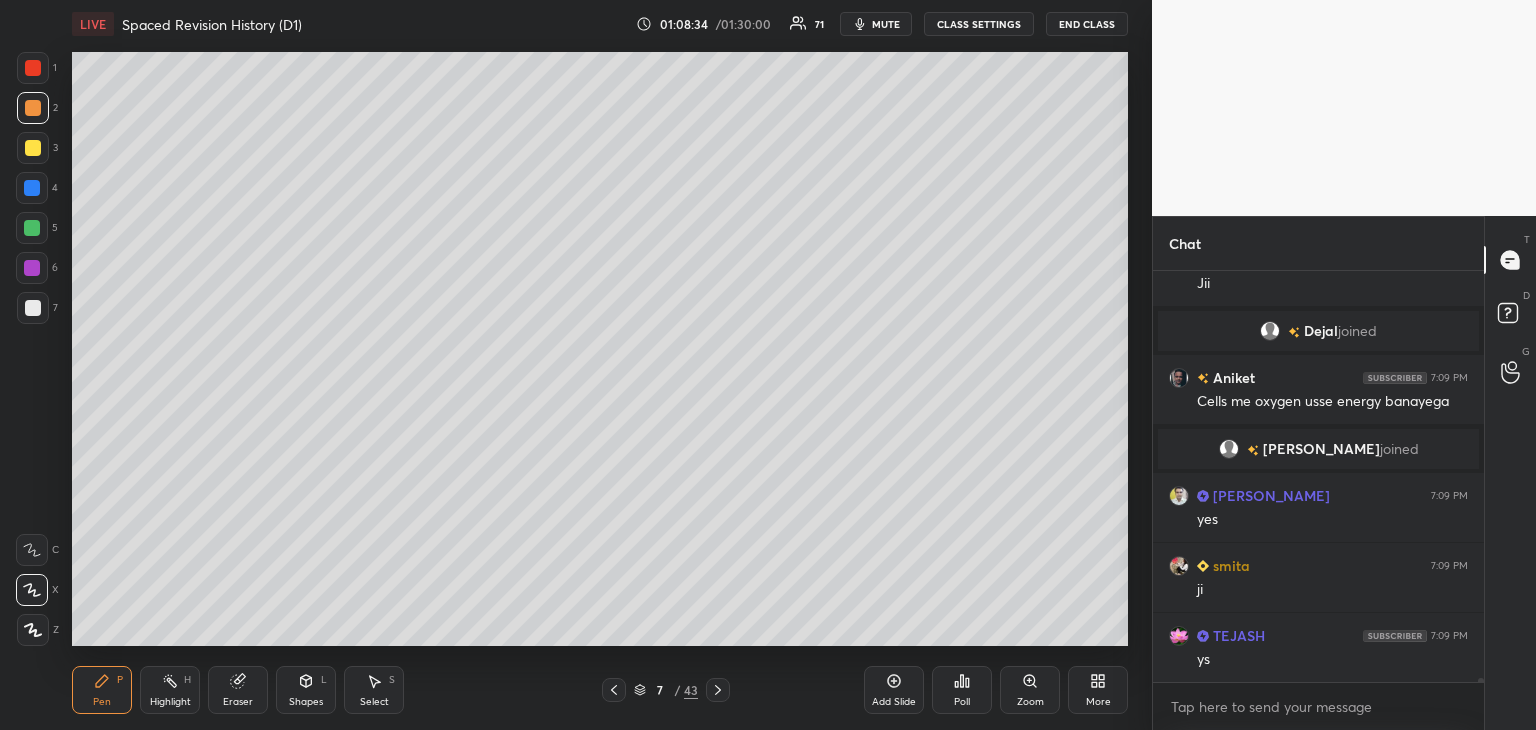 scroll, scrollTop: 47980, scrollLeft: 0, axis: vertical 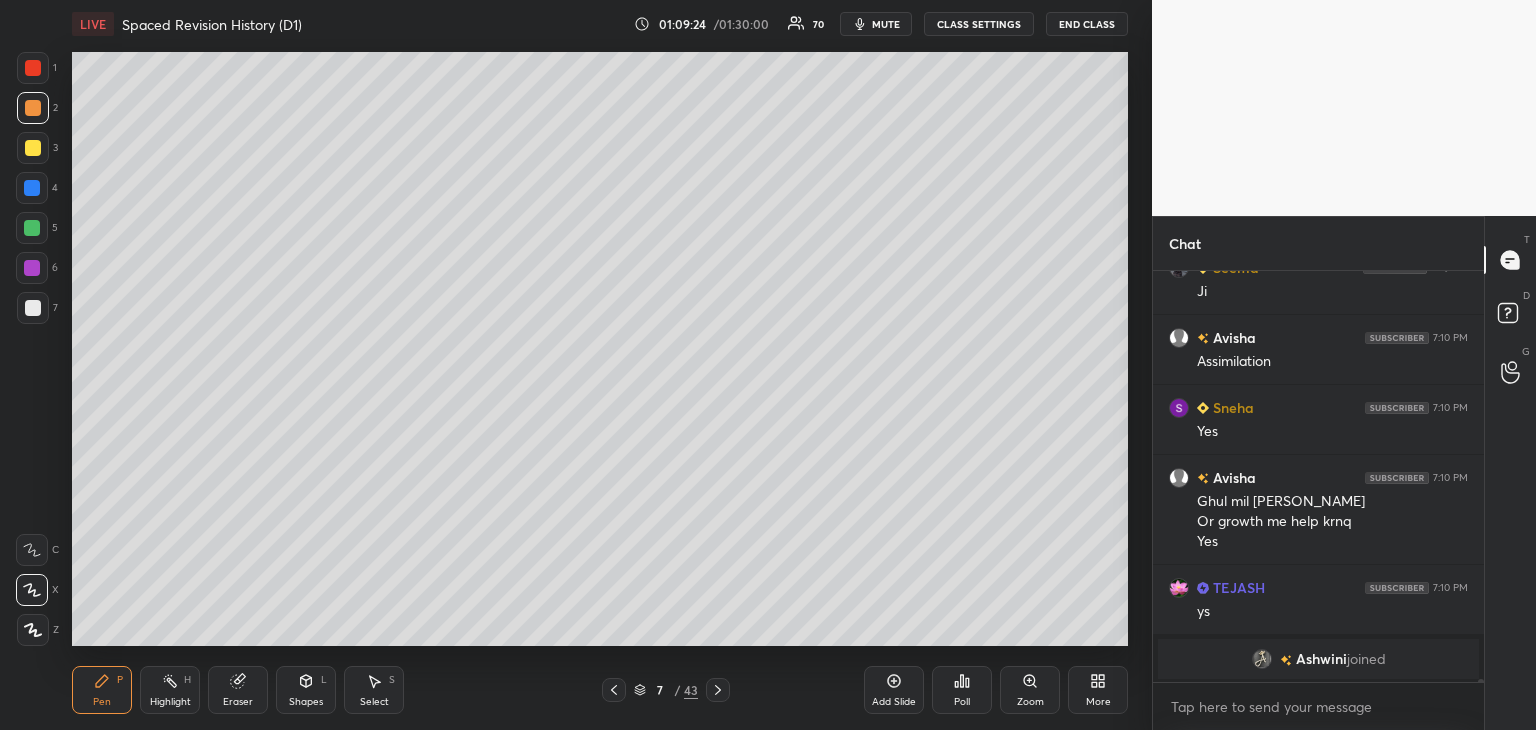 click 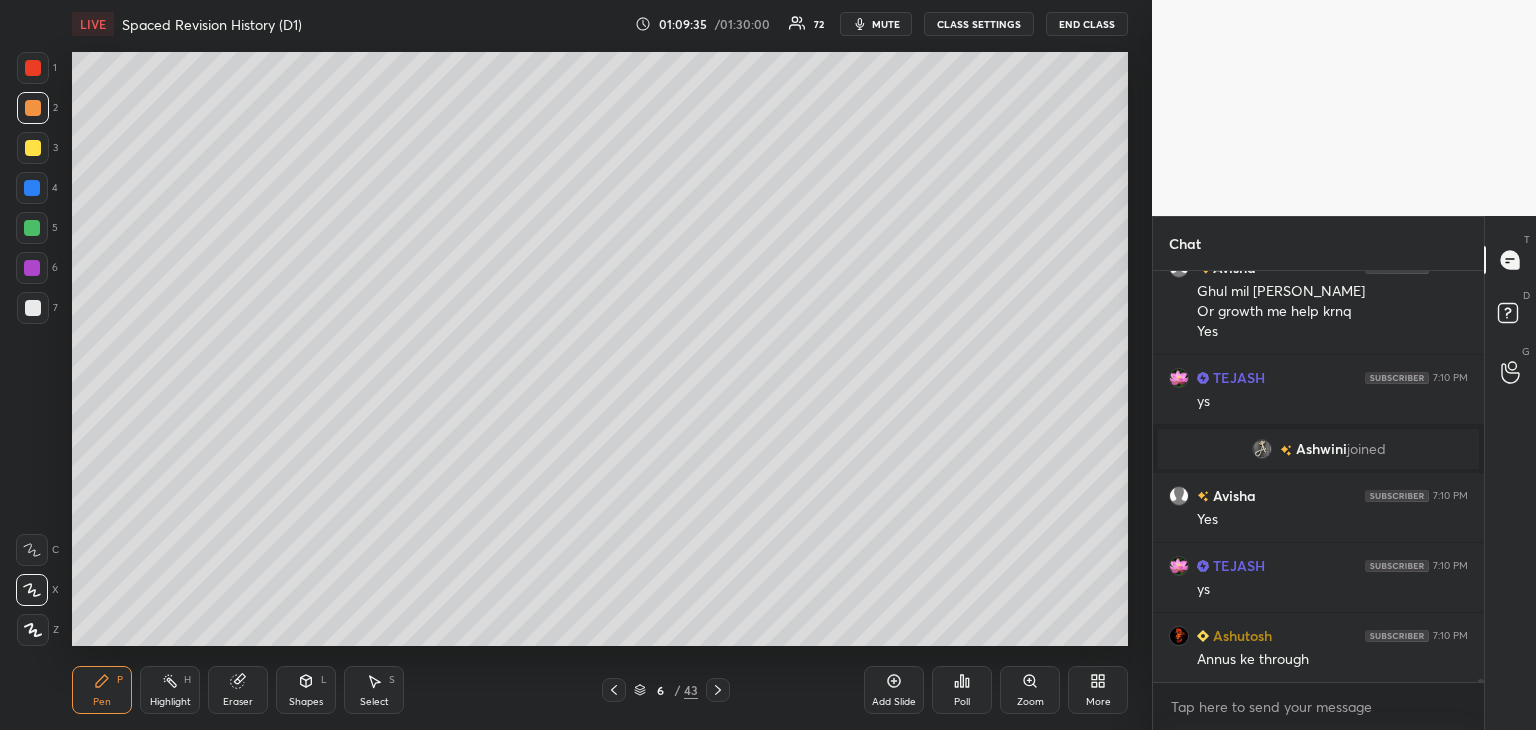 scroll, scrollTop: 48432, scrollLeft: 0, axis: vertical 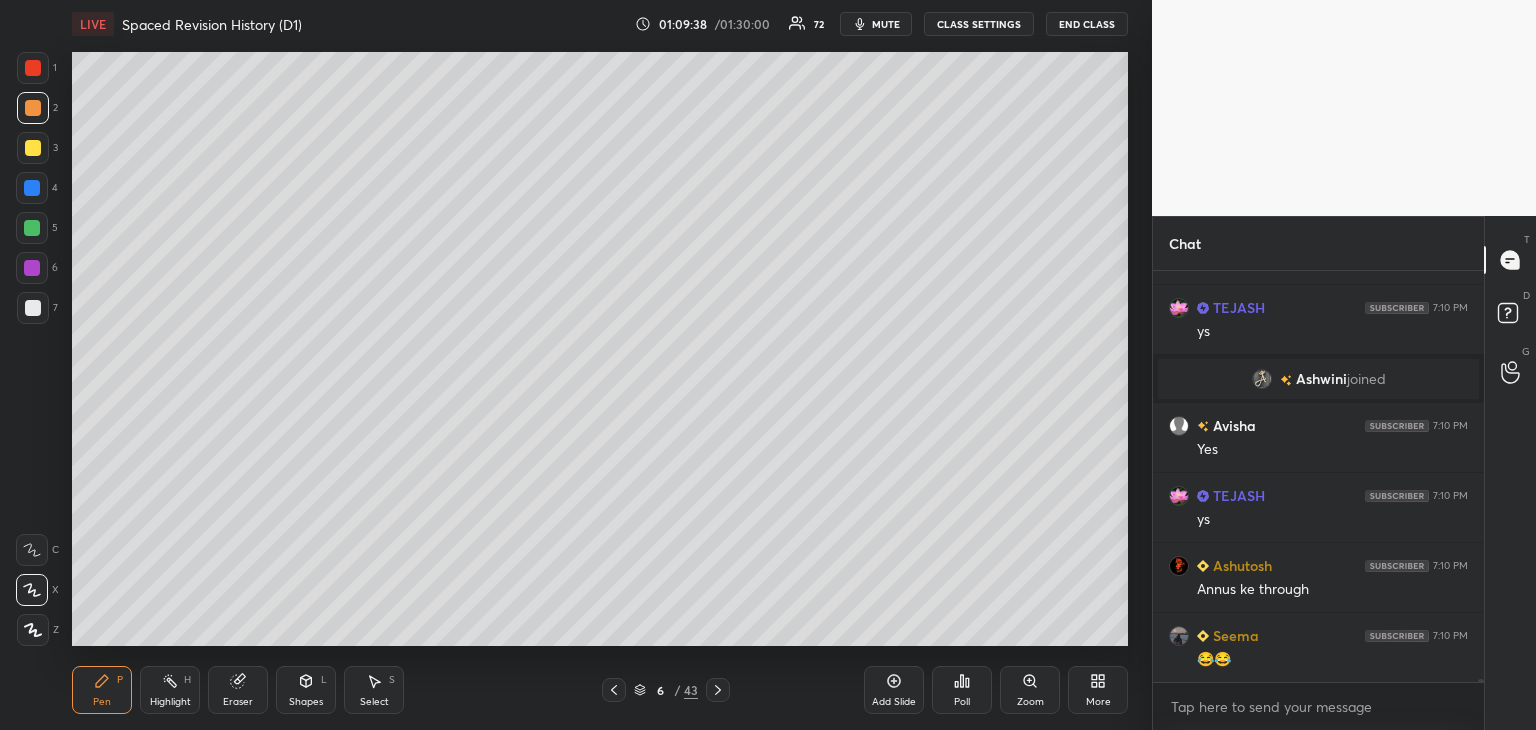 click at bounding box center [33, 148] 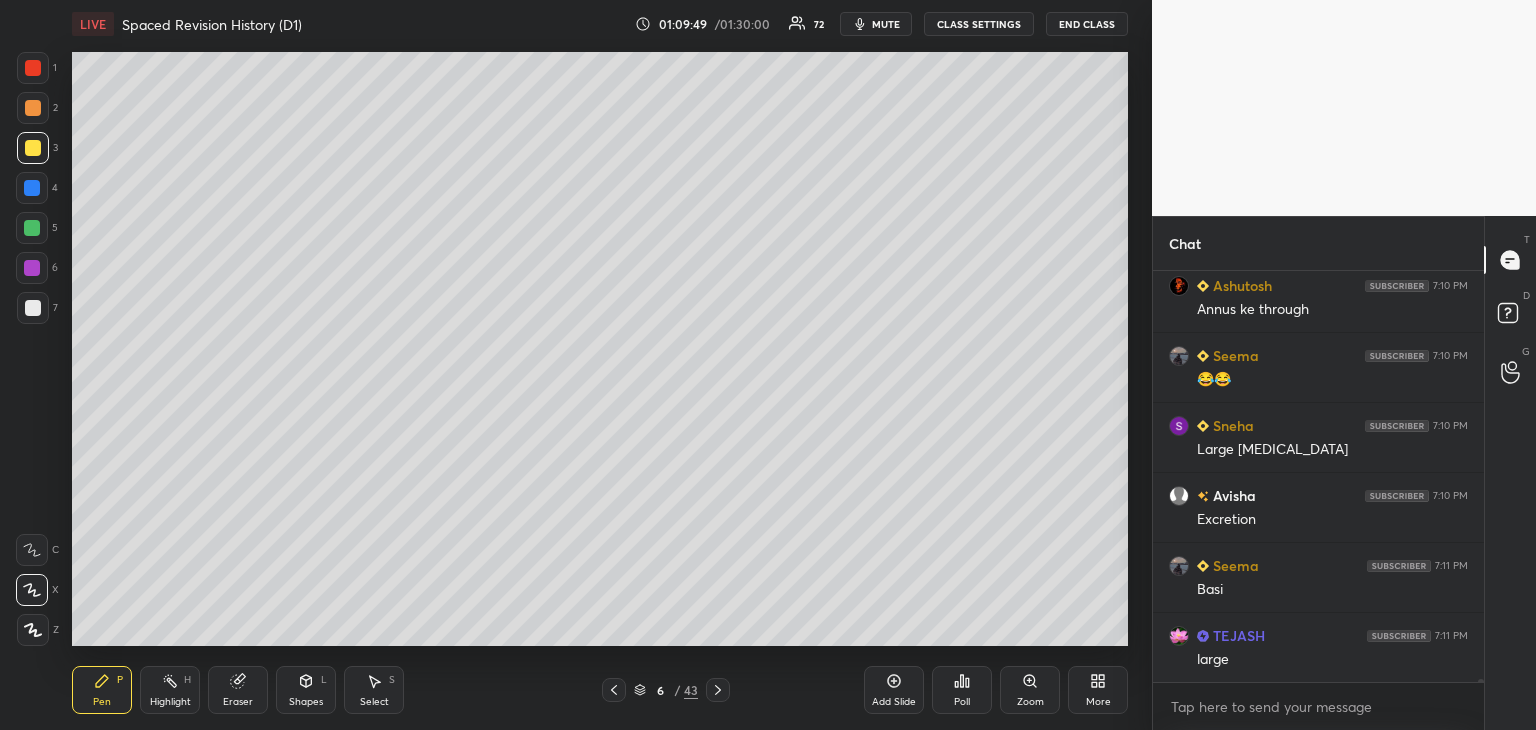 scroll, scrollTop: 48782, scrollLeft: 0, axis: vertical 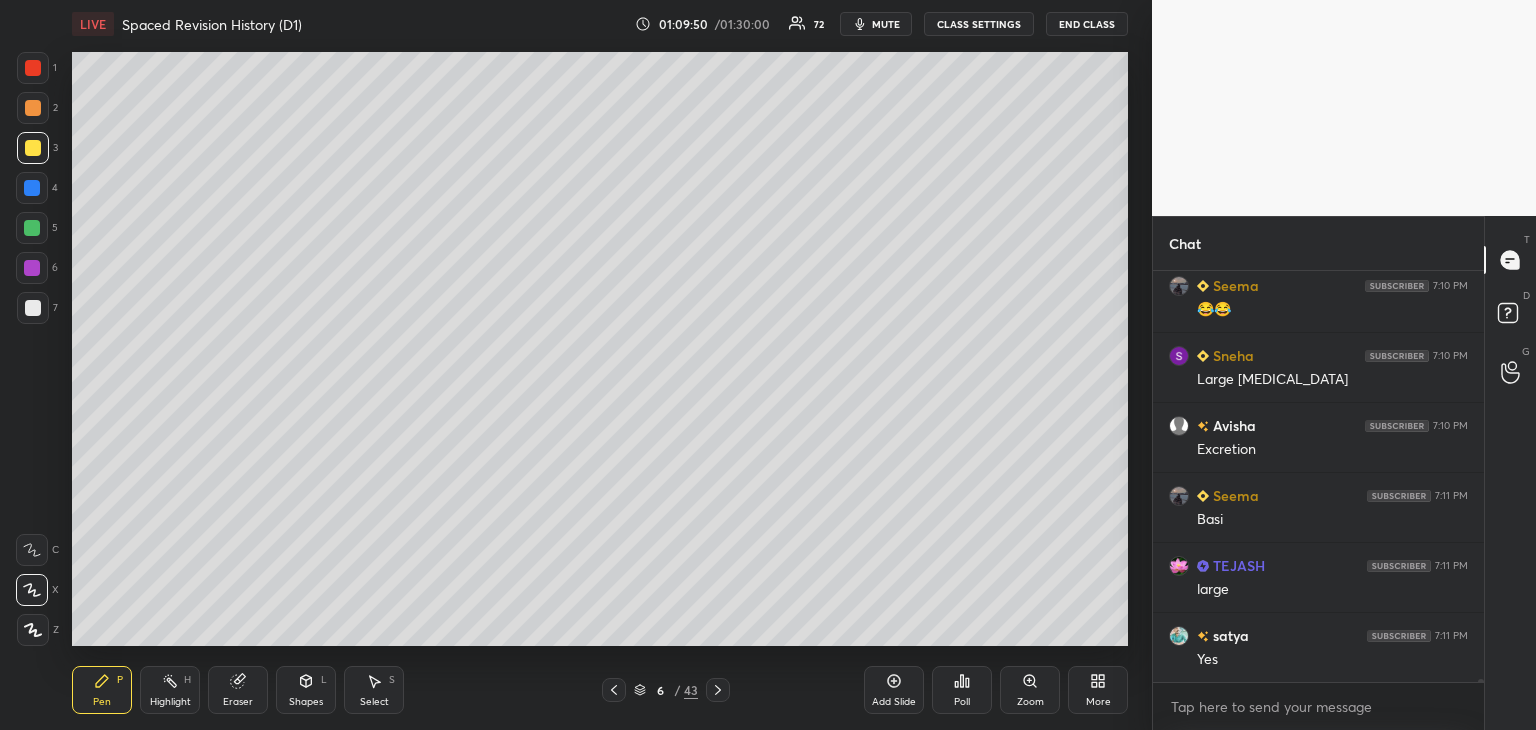 click at bounding box center (33, 308) 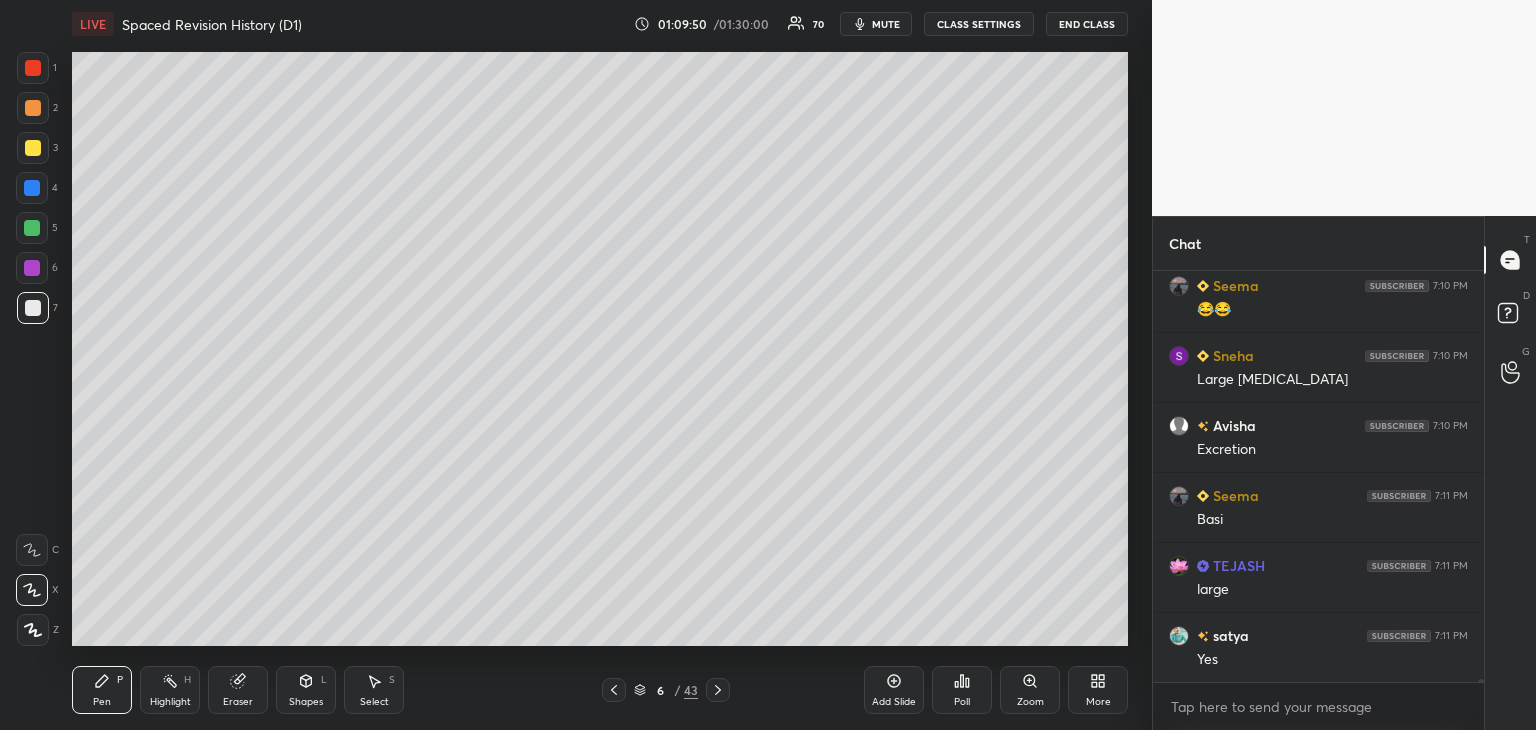scroll, scrollTop: 48852, scrollLeft: 0, axis: vertical 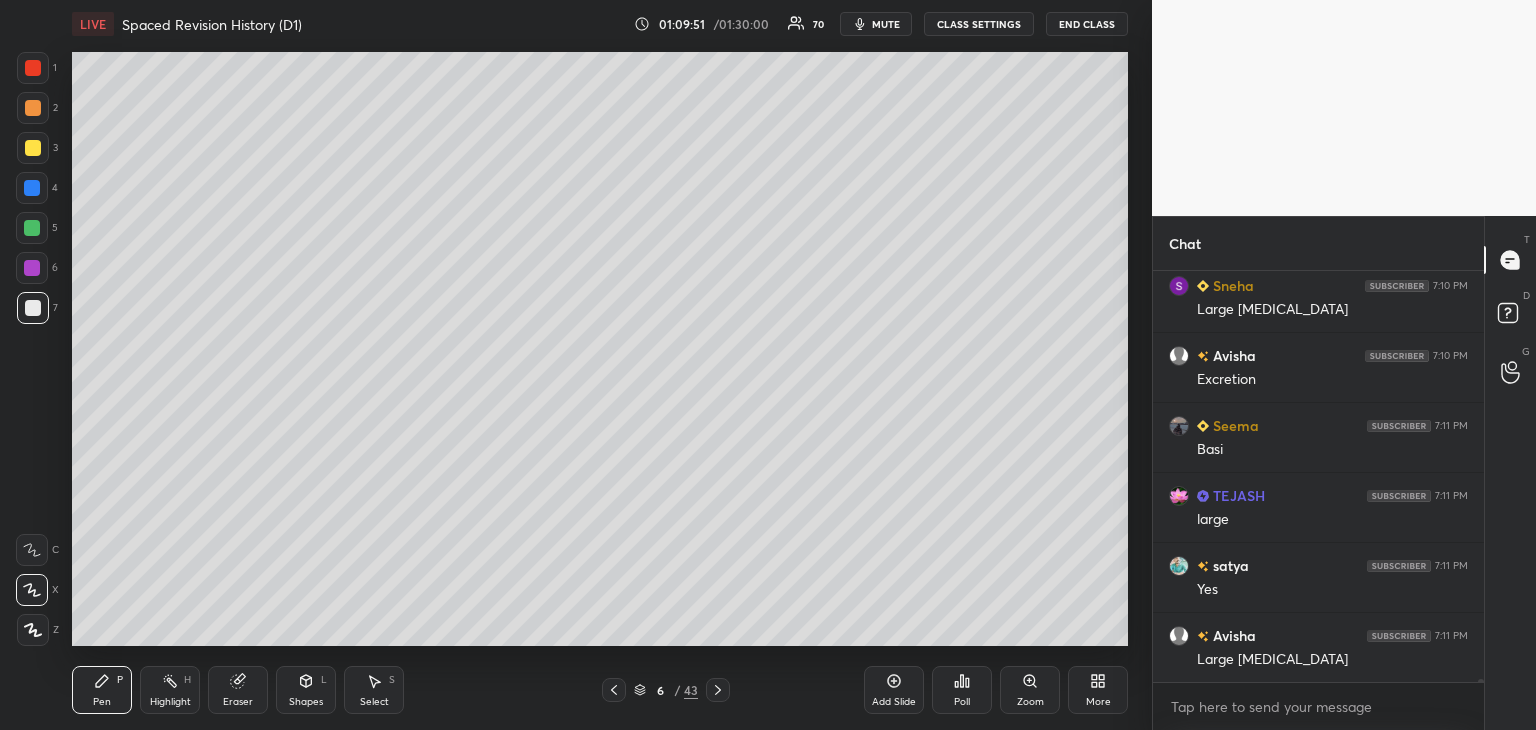 click at bounding box center [33, 68] 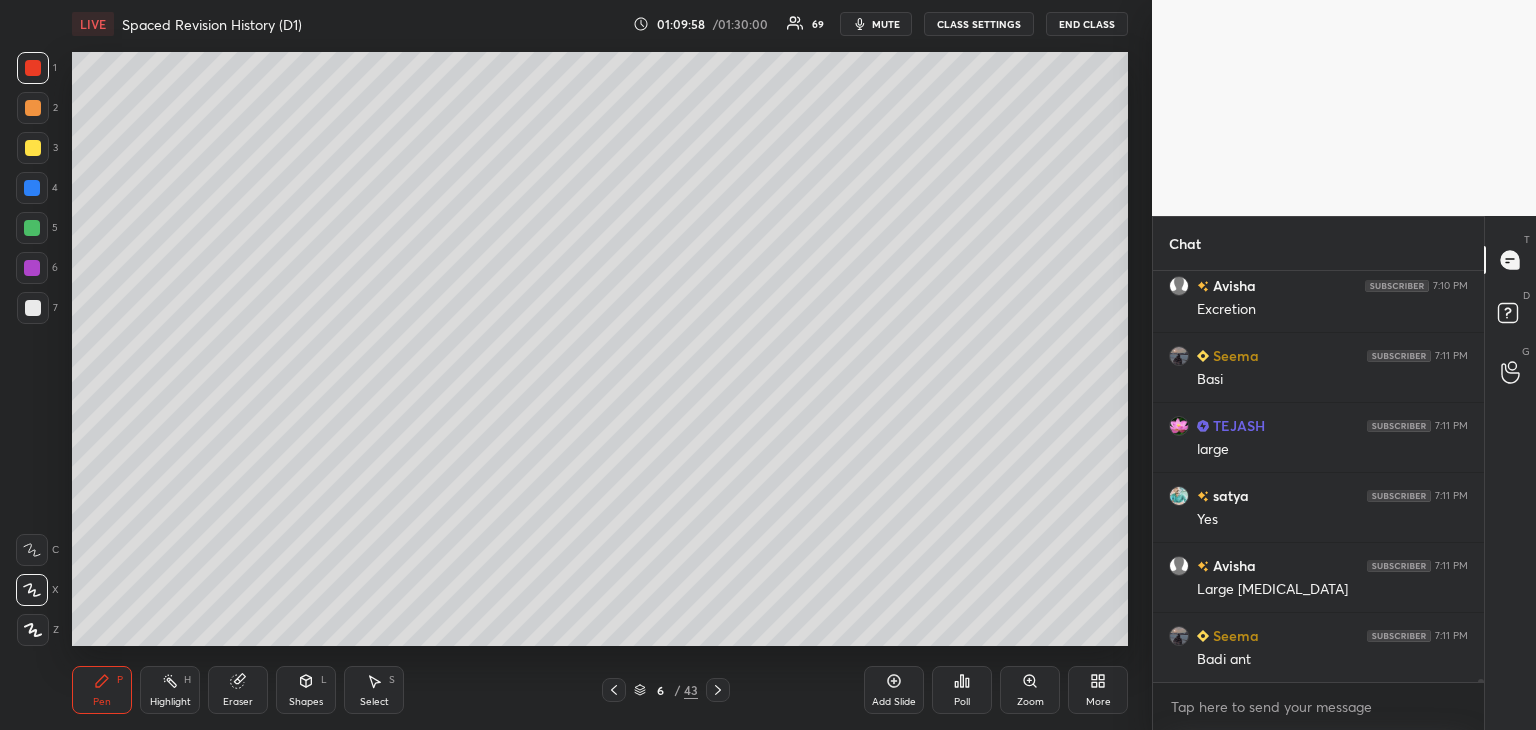 scroll, scrollTop: 48992, scrollLeft: 0, axis: vertical 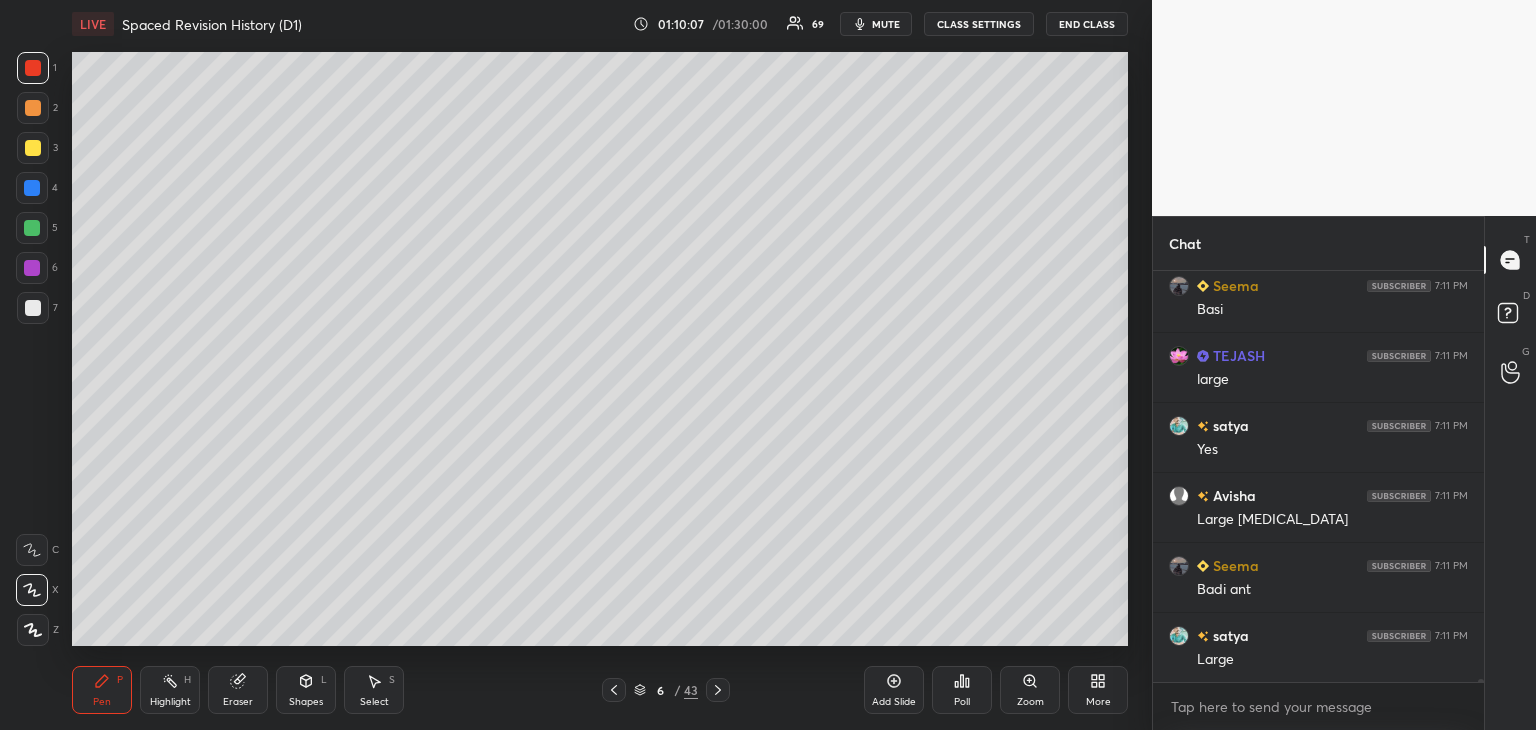 click on "Add Slide" at bounding box center (894, 690) 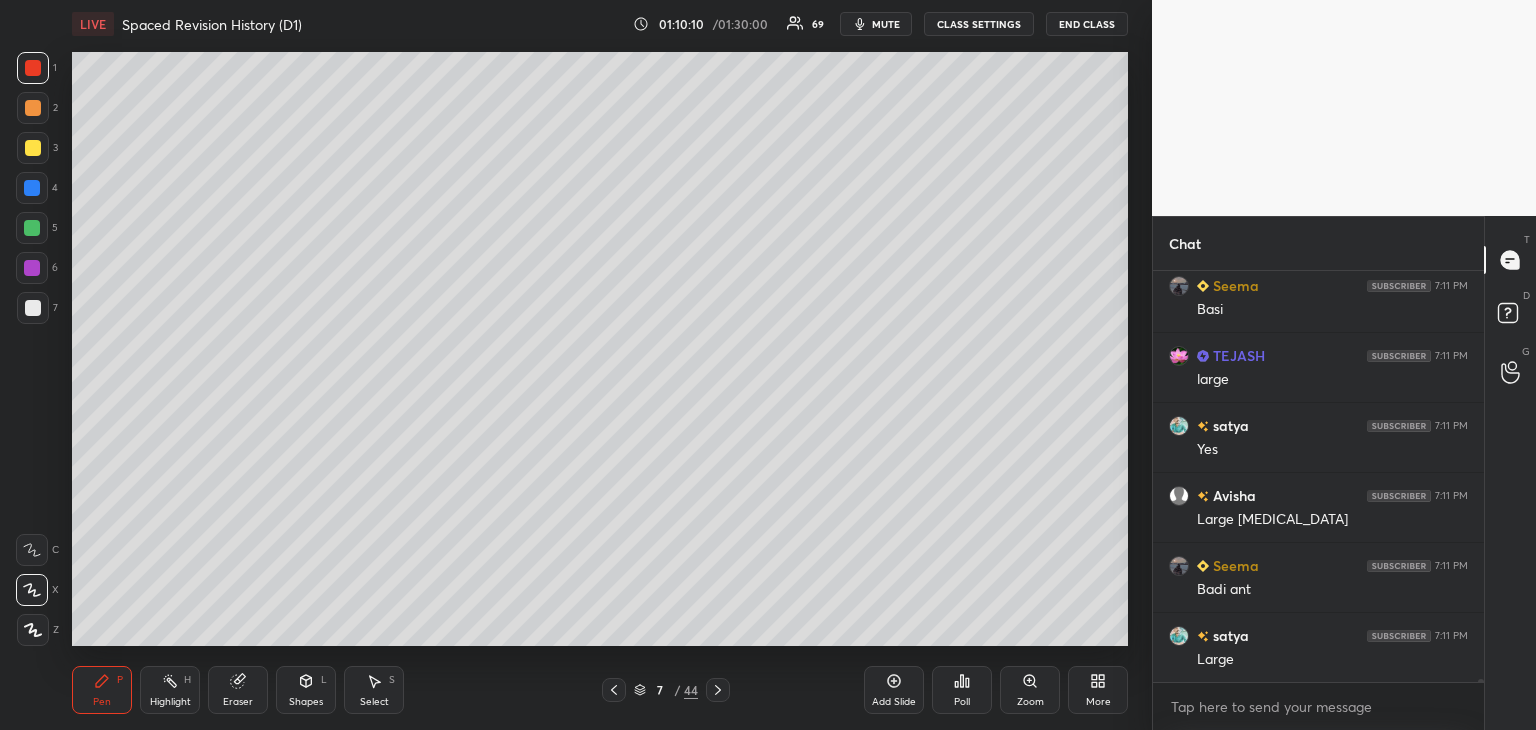 click at bounding box center [33, 148] 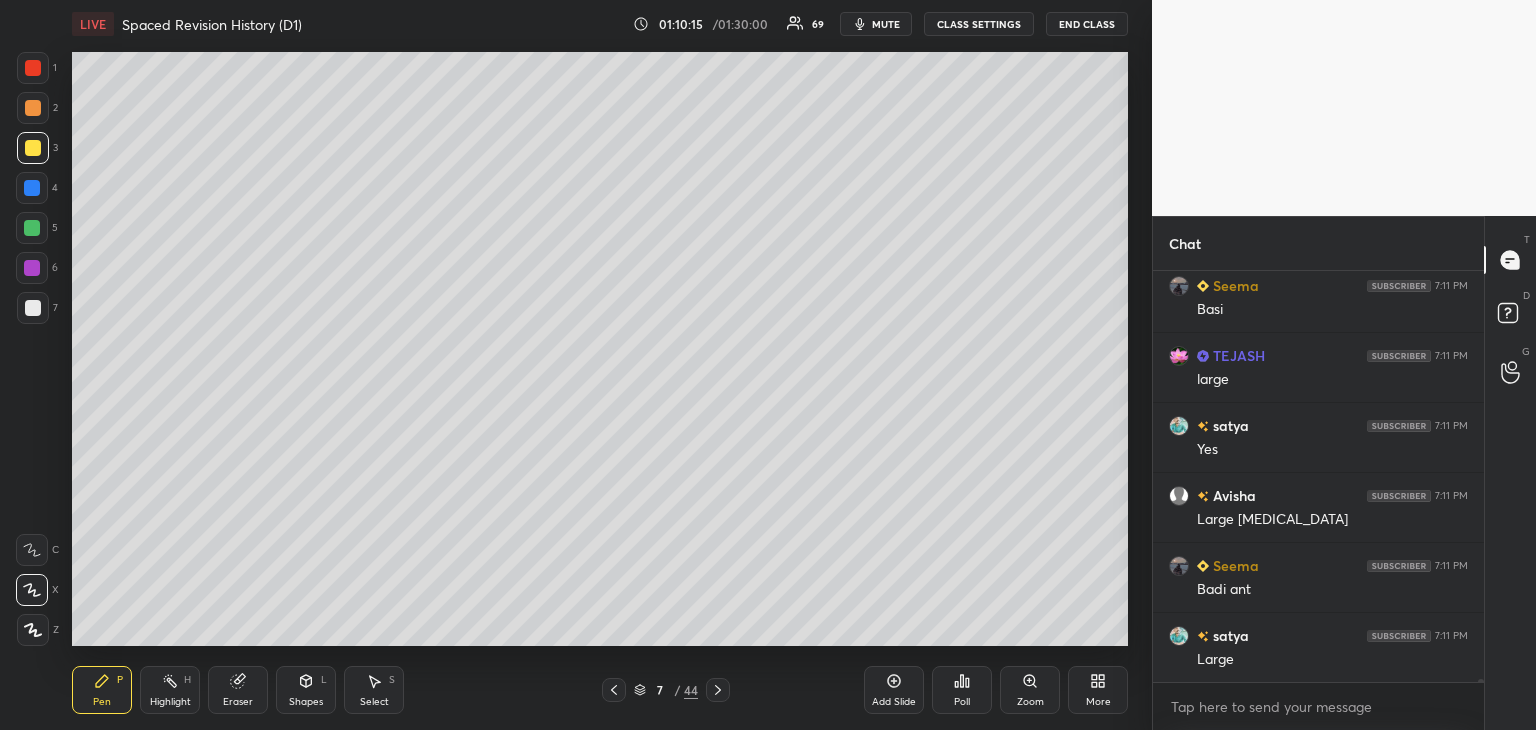 click at bounding box center [32, 268] 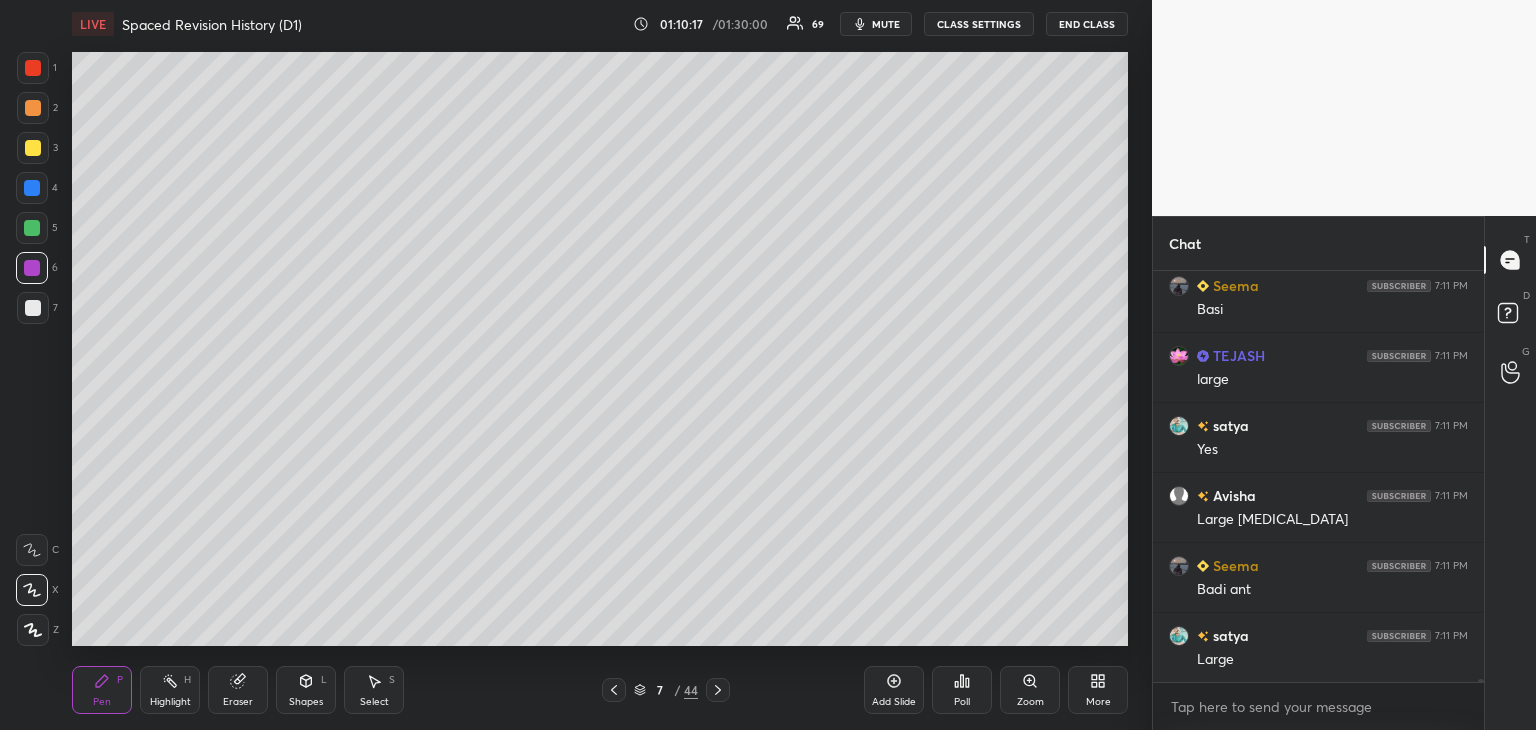 click at bounding box center [33, 68] 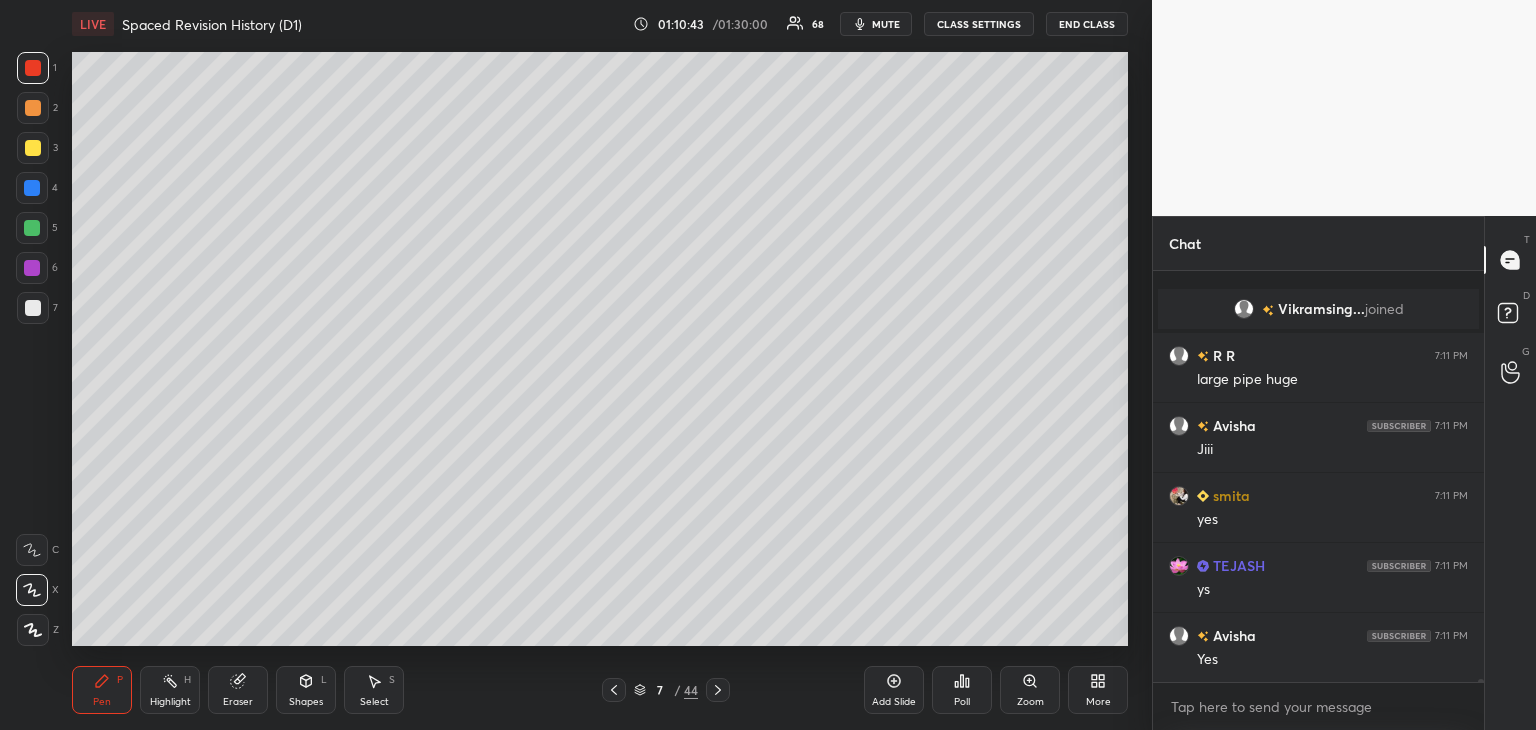 scroll, scrollTop: 49402, scrollLeft: 0, axis: vertical 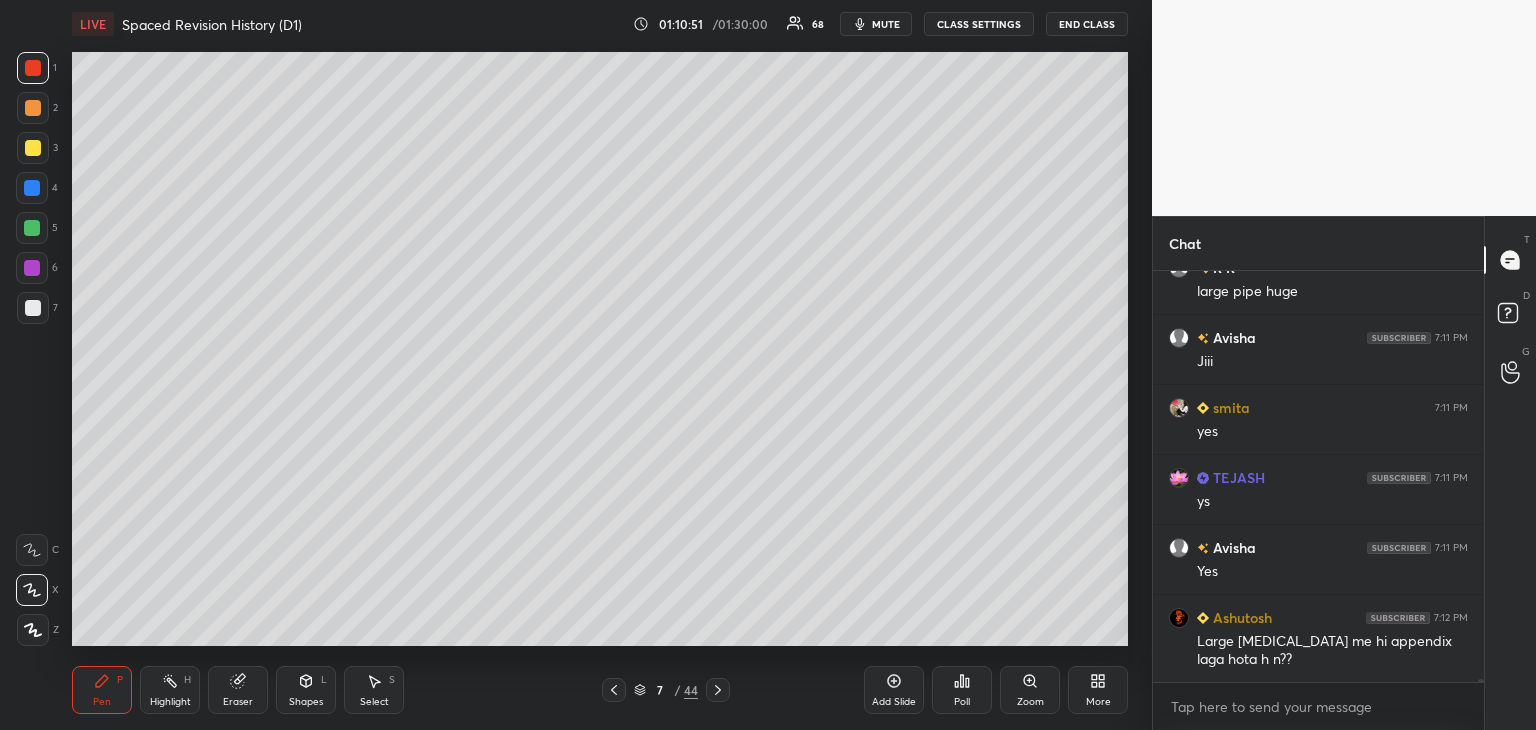 click 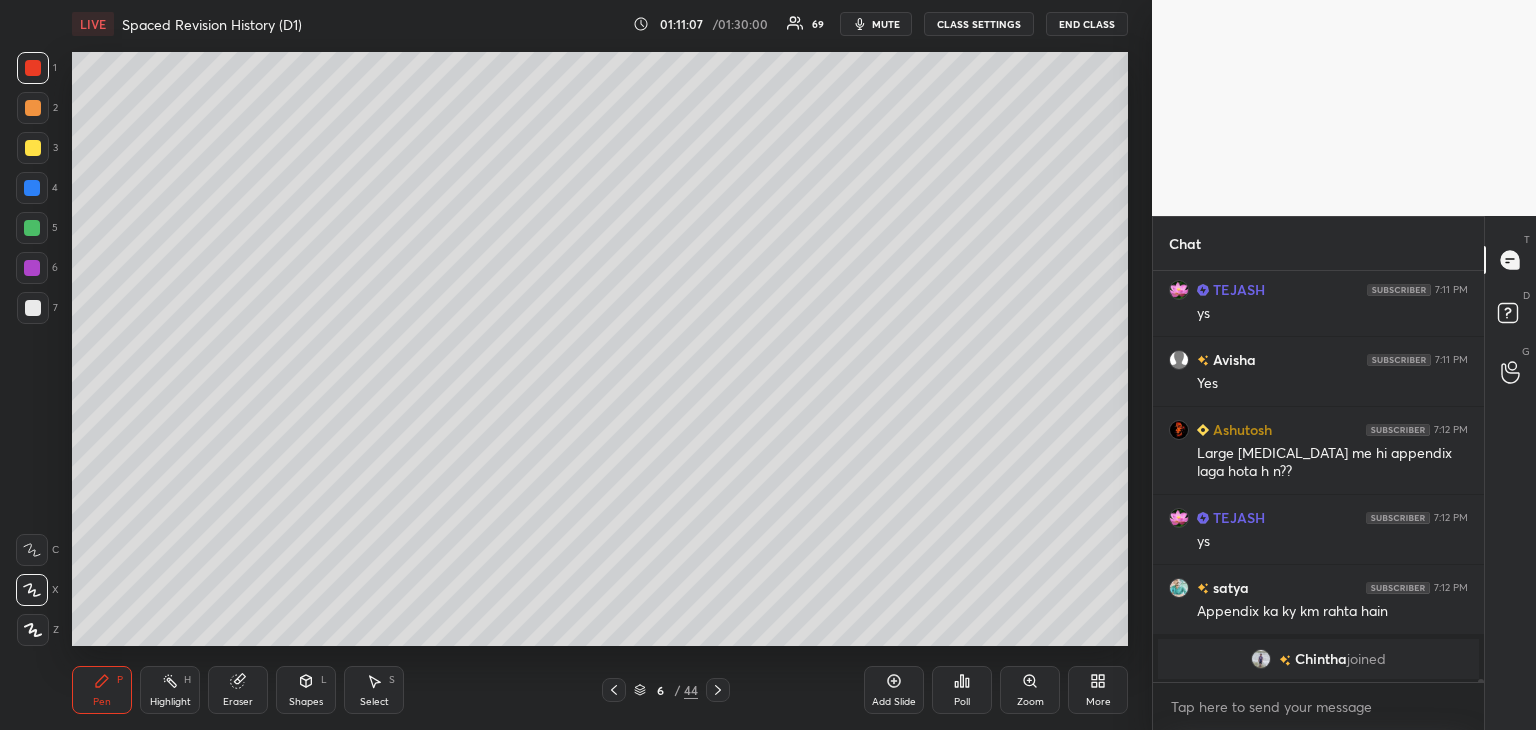 scroll, scrollTop: 49442, scrollLeft: 0, axis: vertical 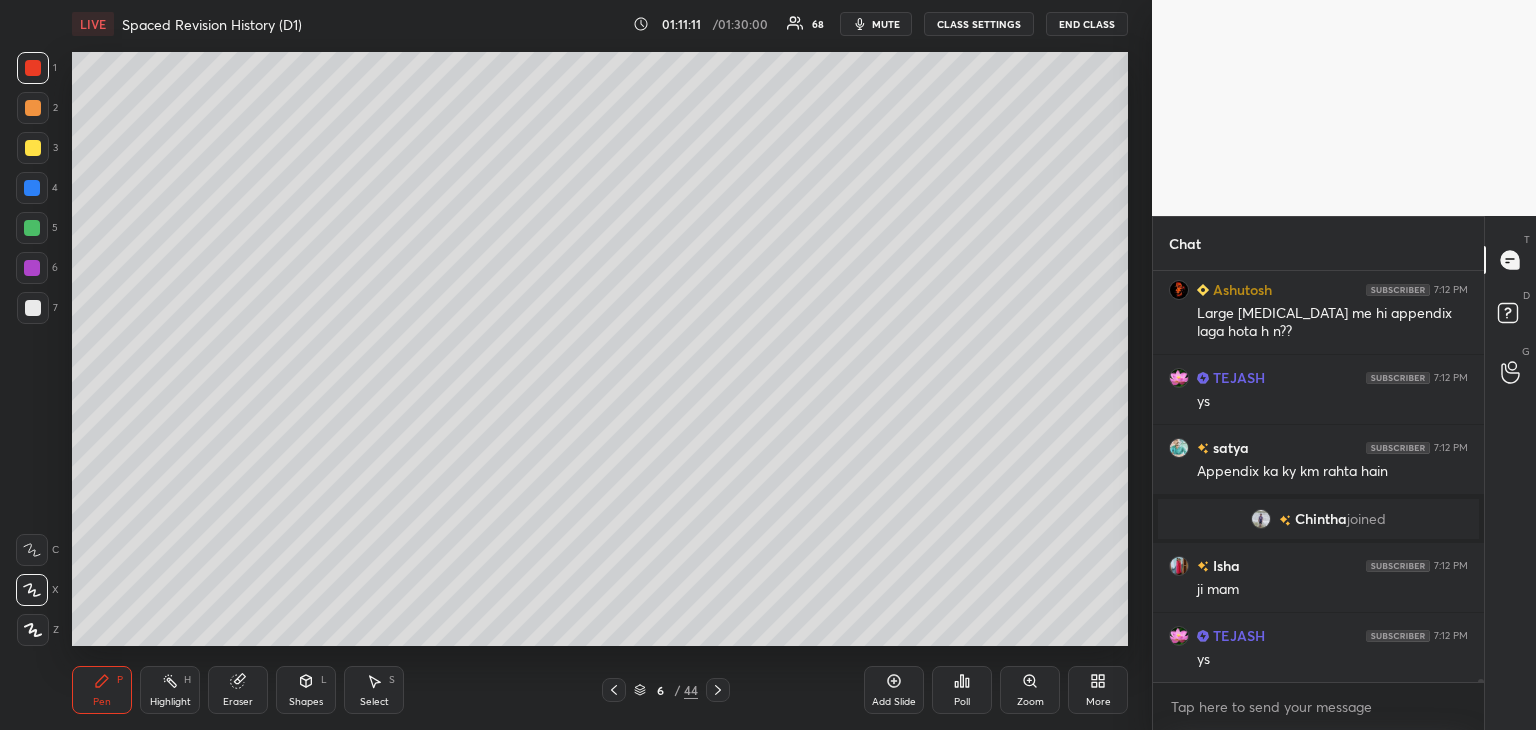 click on "Add Slide" at bounding box center [894, 690] 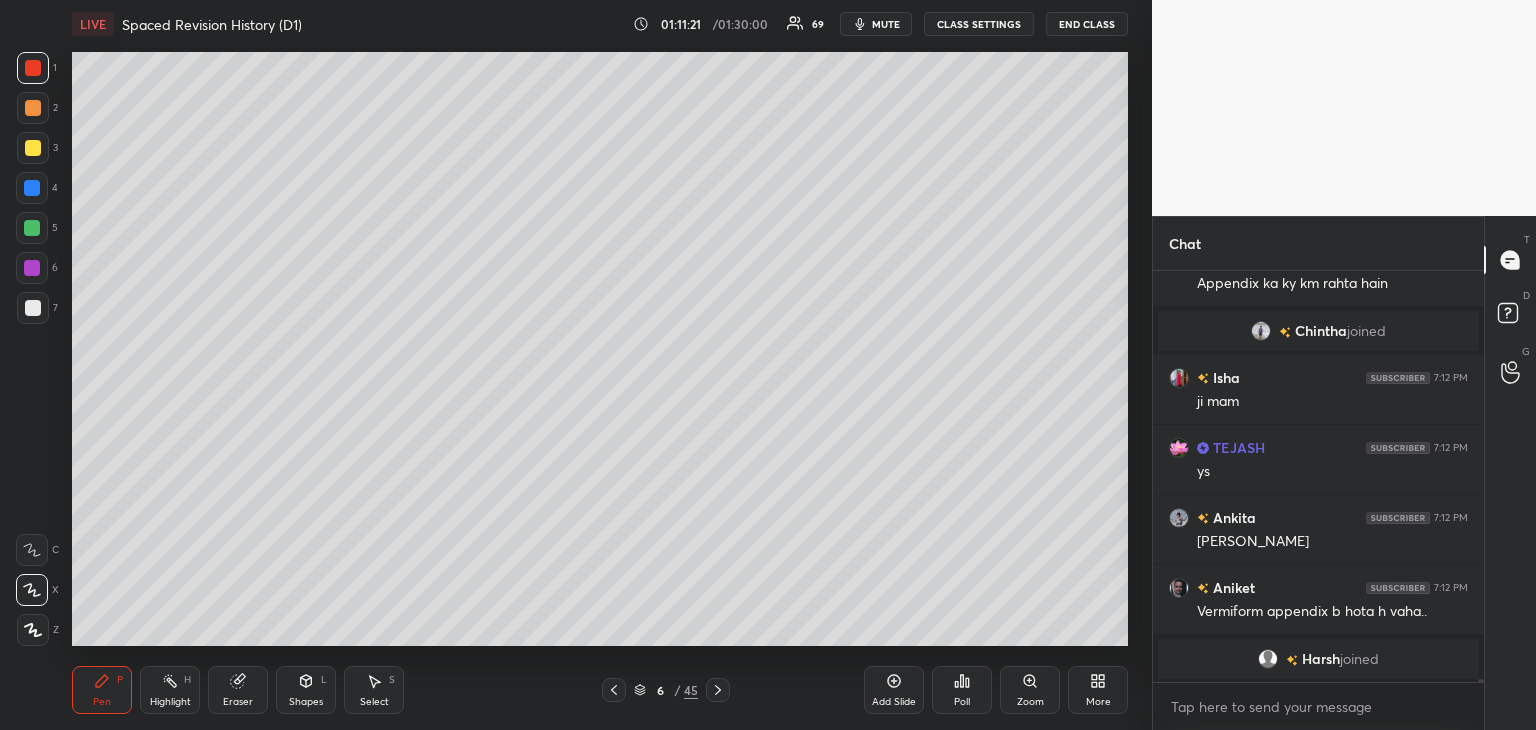 scroll, scrollTop: 49670, scrollLeft: 0, axis: vertical 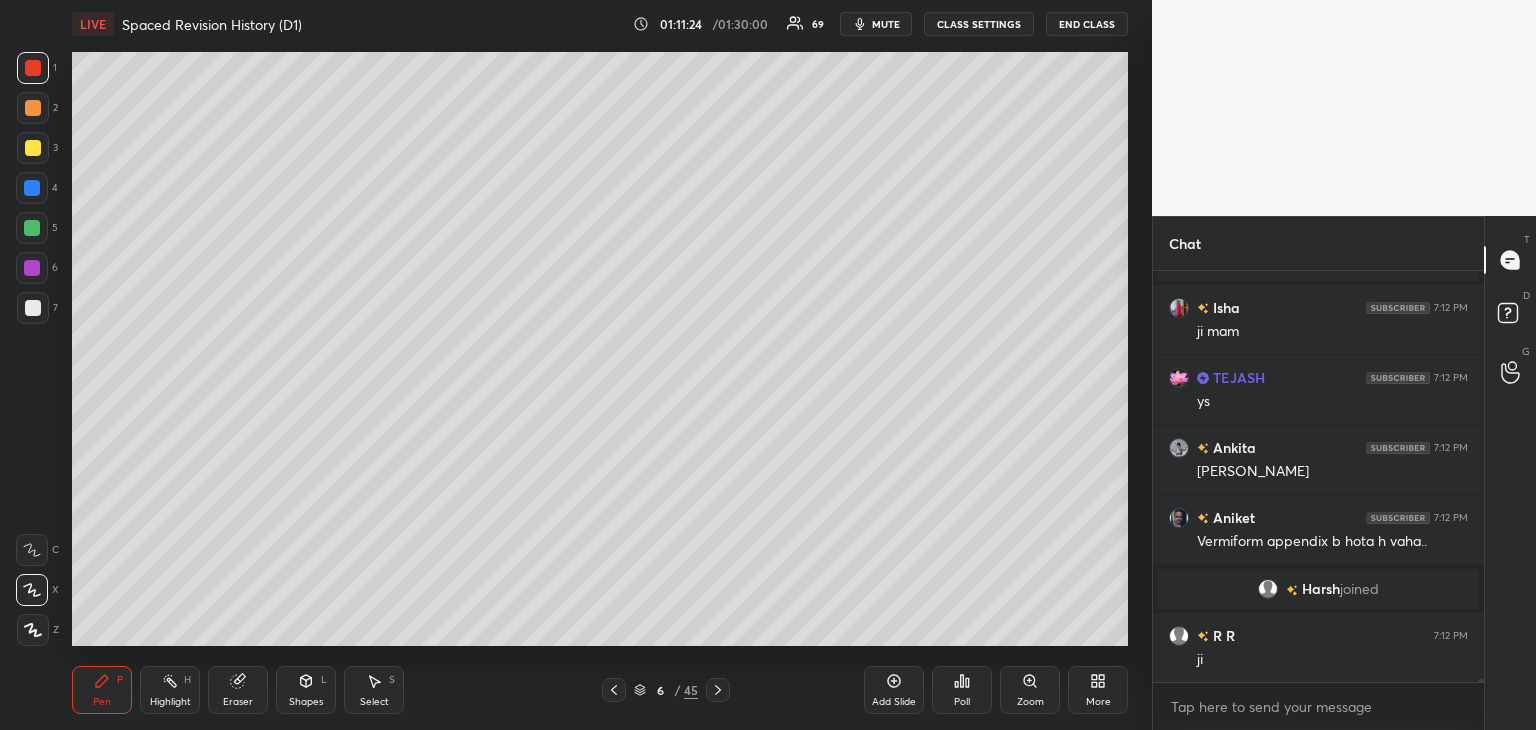 click on "Add Slide" at bounding box center [894, 690] 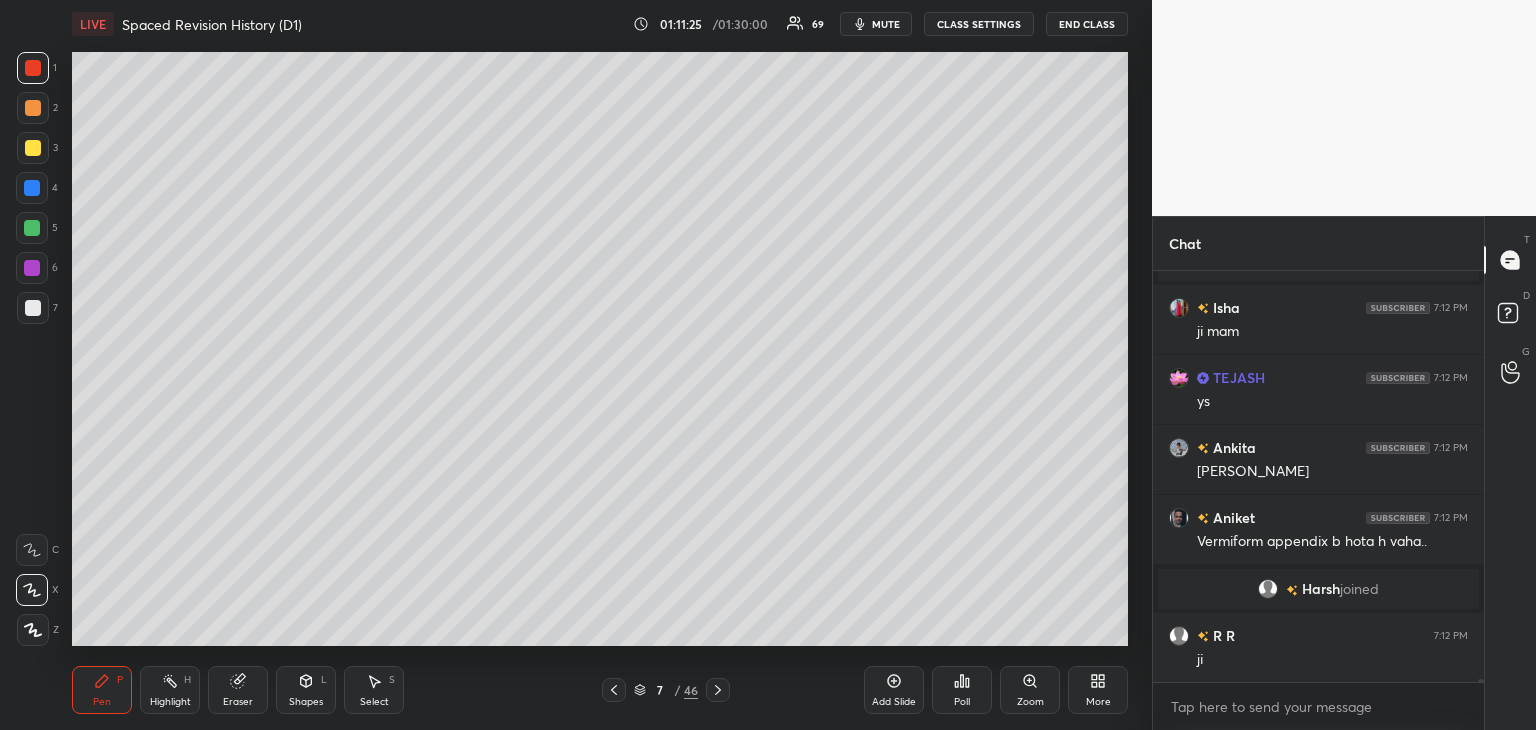 click at bounding box center (33, 308) 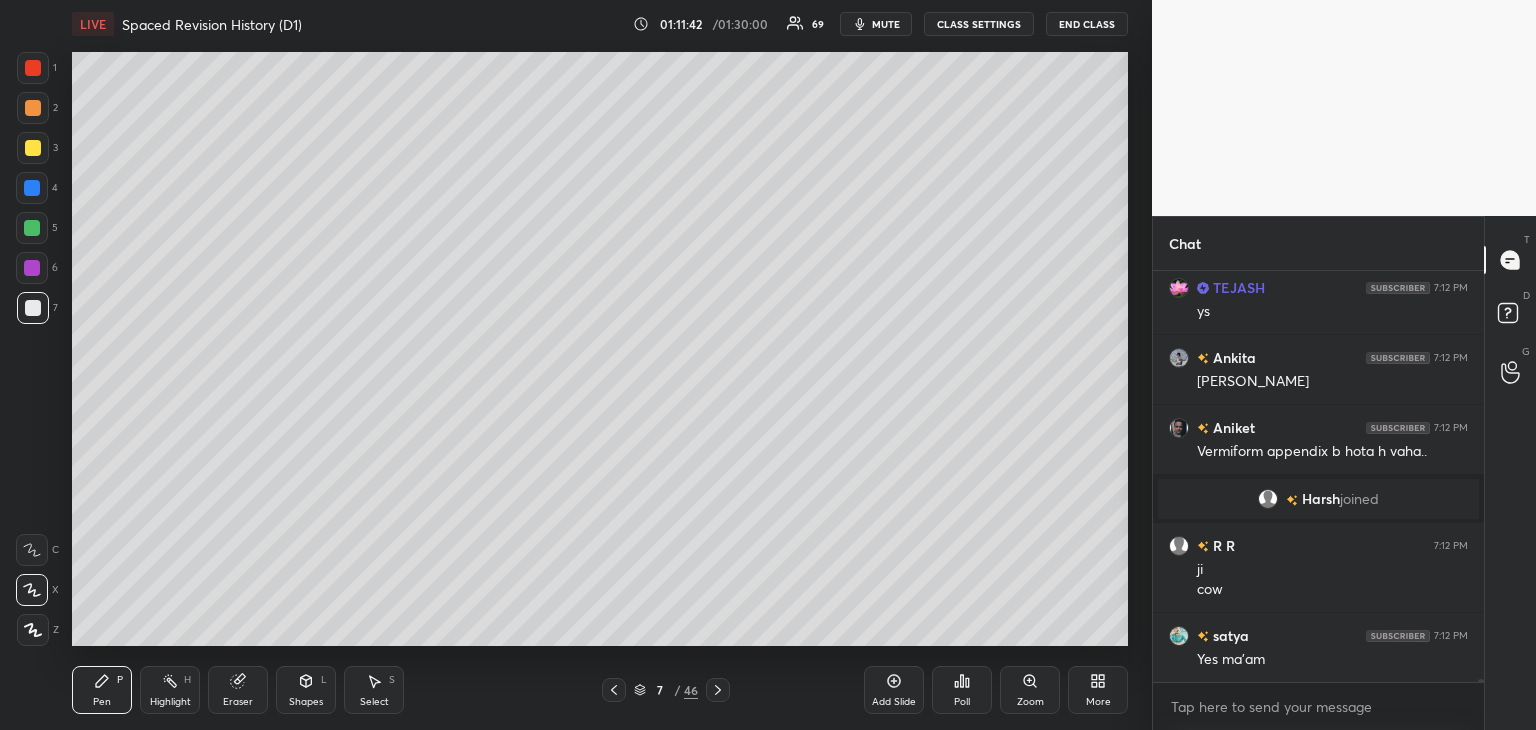 scroll, scrollTop: 49902, scrollLeft: 0, axis: vertical 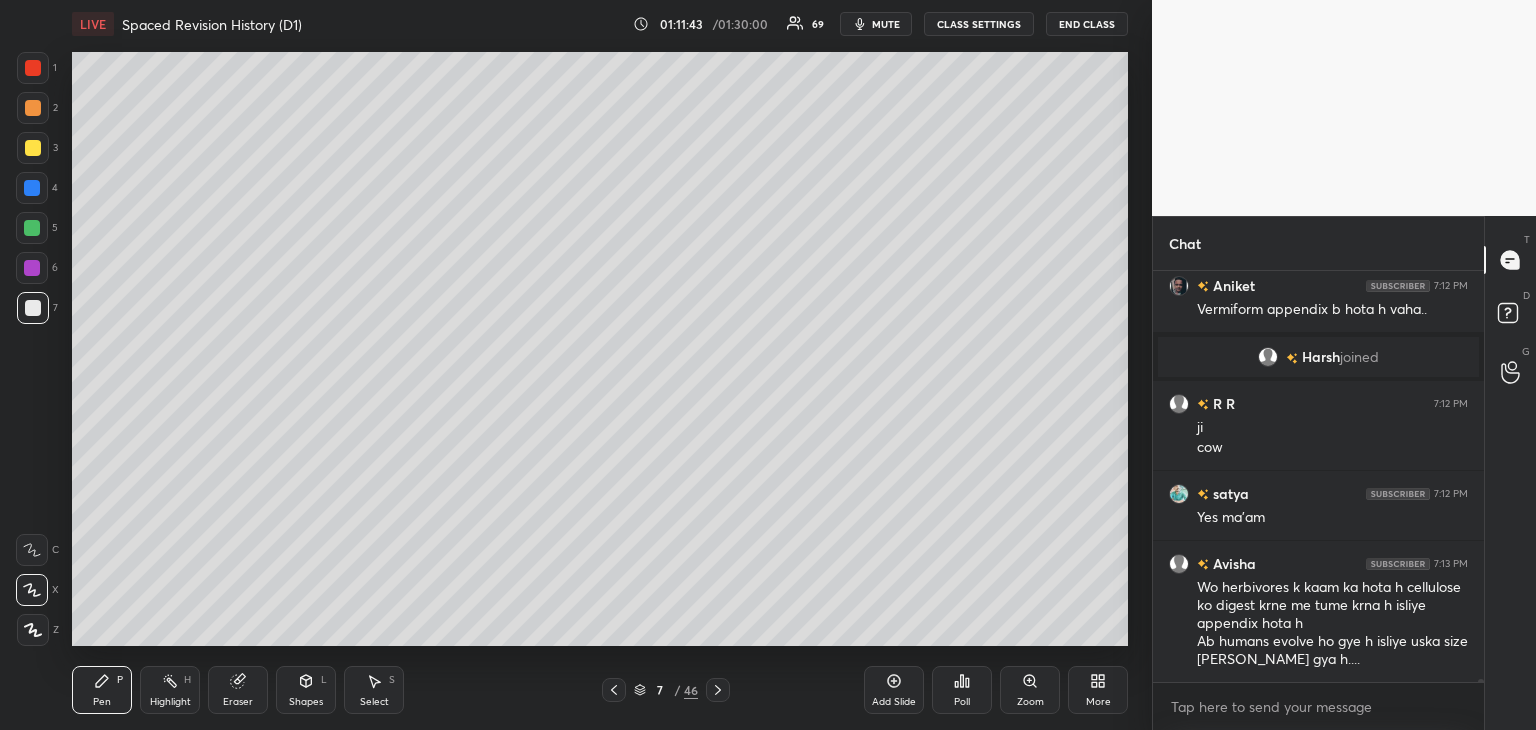 click at bounding box center [33, 308] 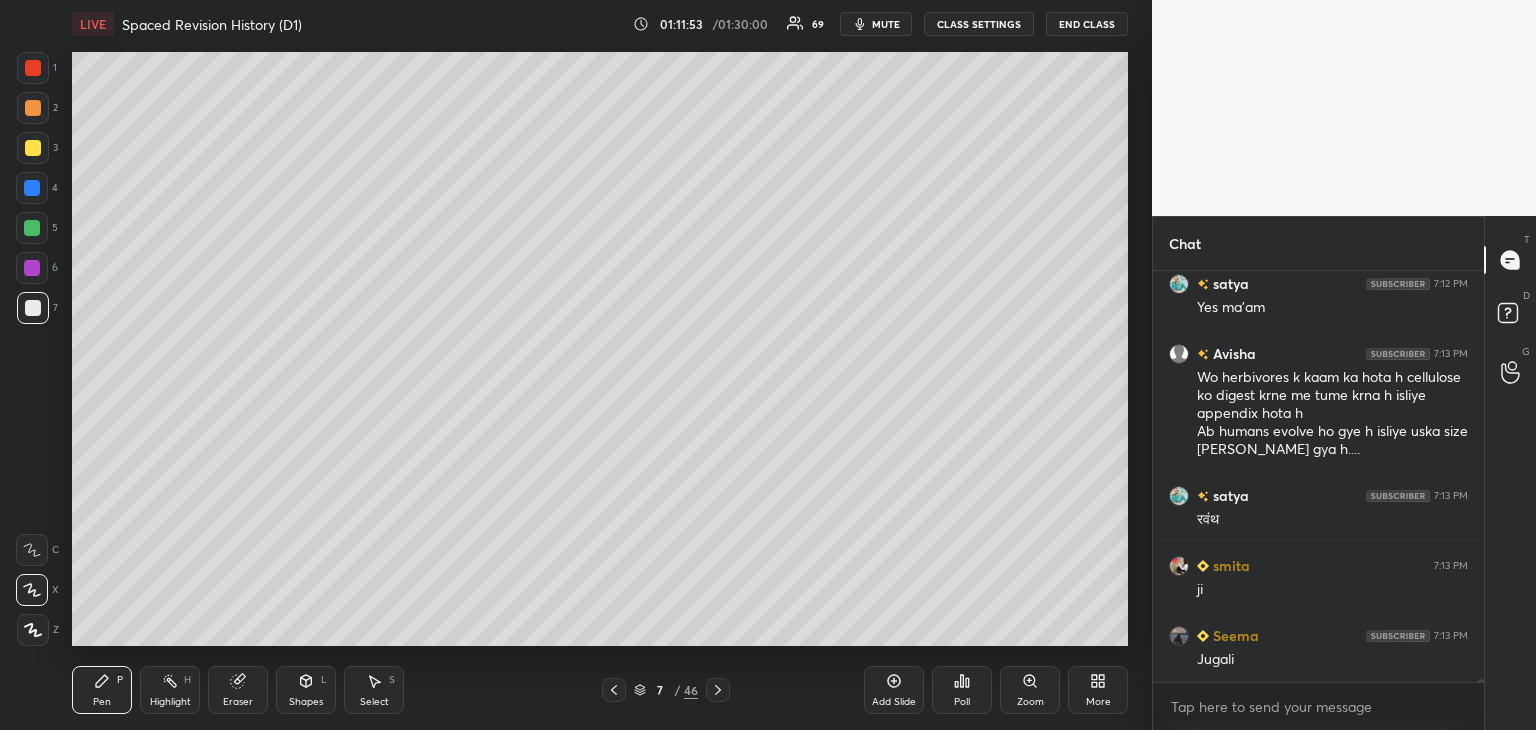 scroll, scrollTop: 50182, scrollLeft: 0, axis: vertical 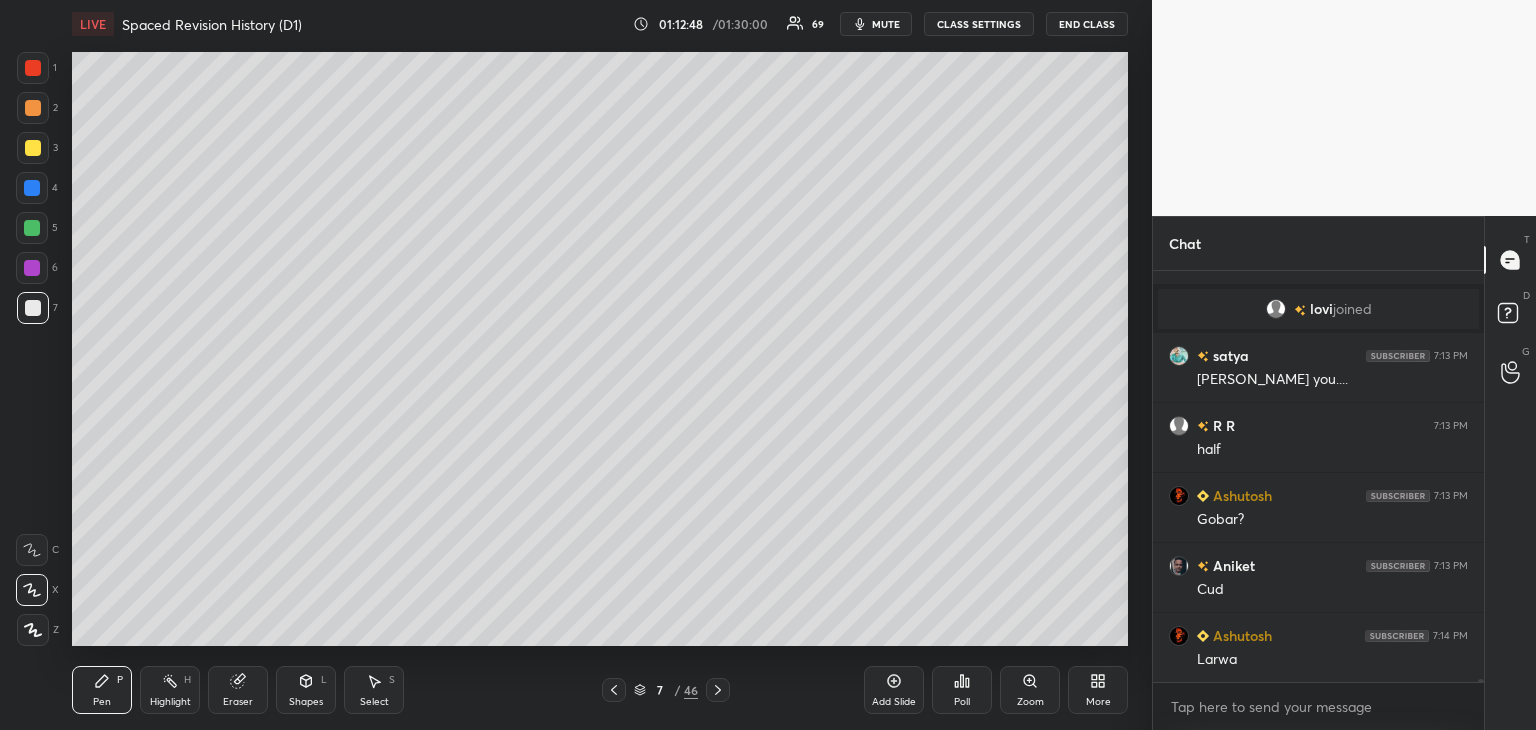 click at bounding box center [32, 188] 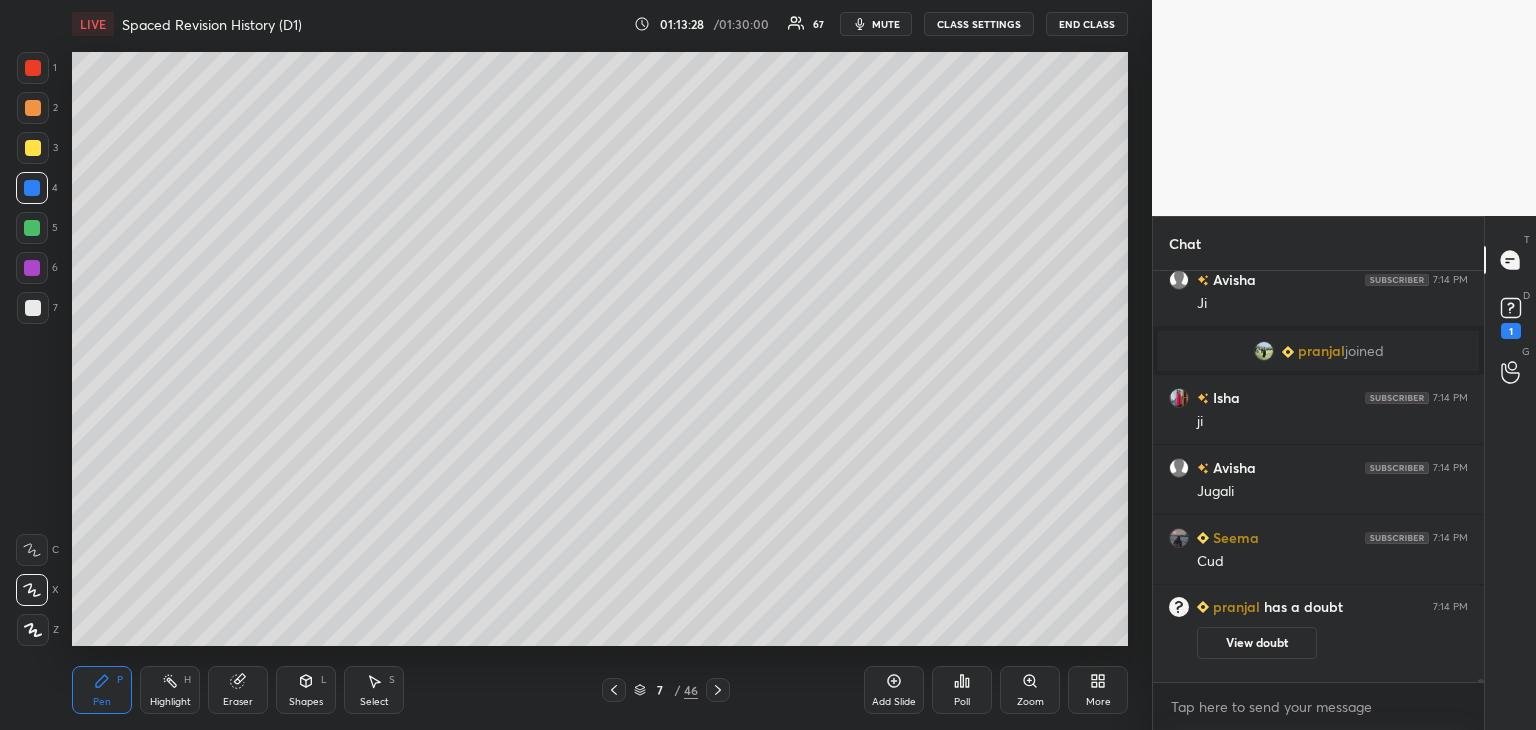 scroll, scrollTop: 51070, scrollLeft: 0, axis: vertical 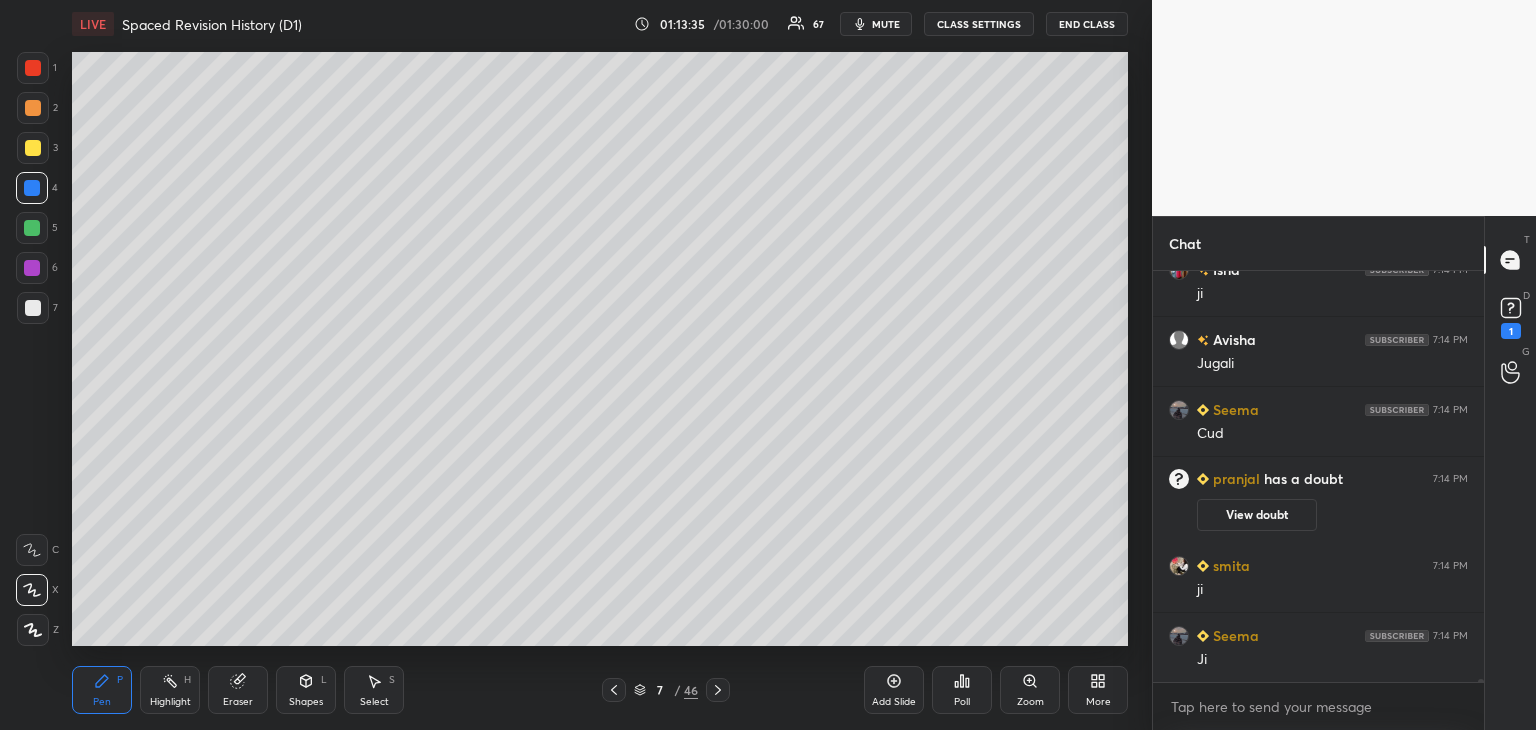 click 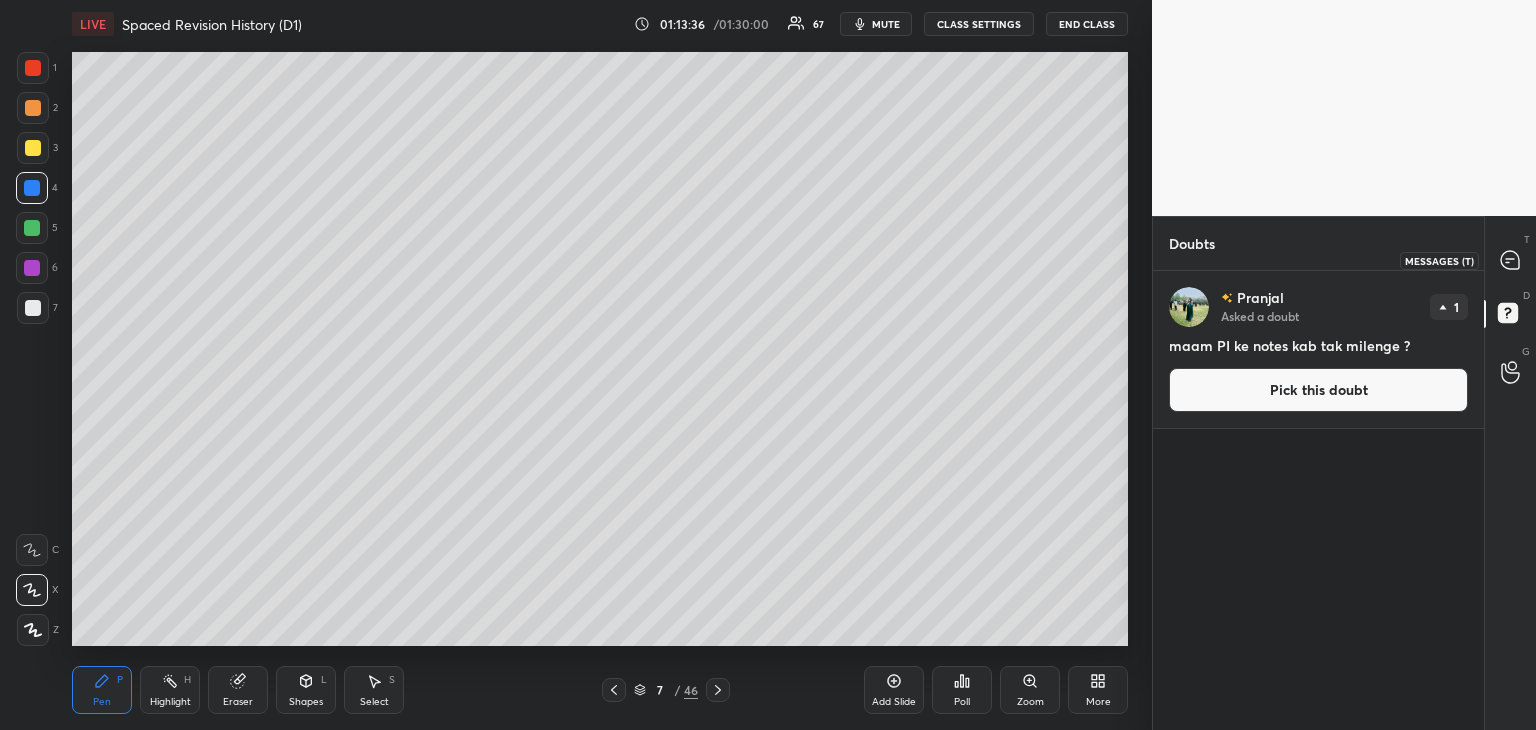 click 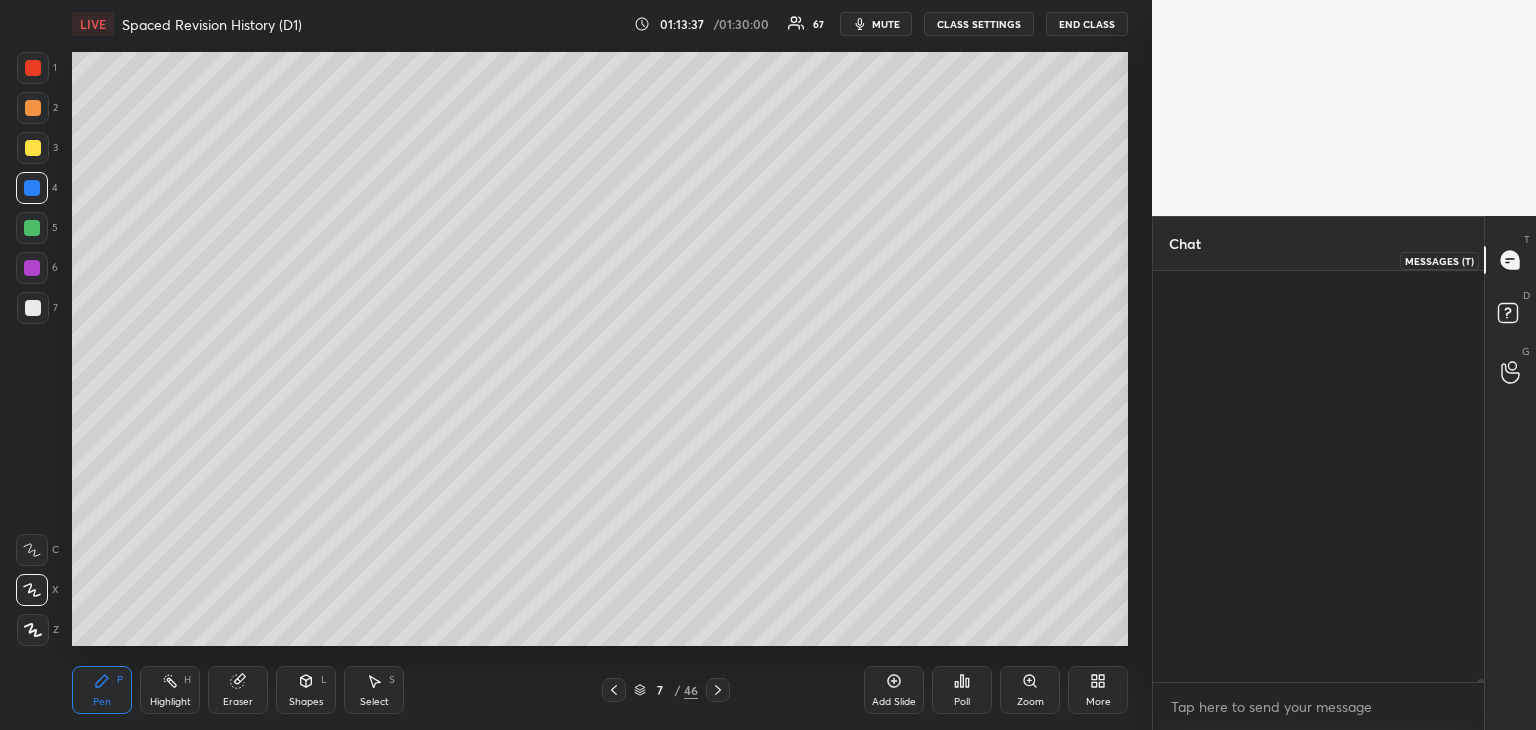 scroll, scrollTop: 51456, scrollLeft: 0, axis: vertical 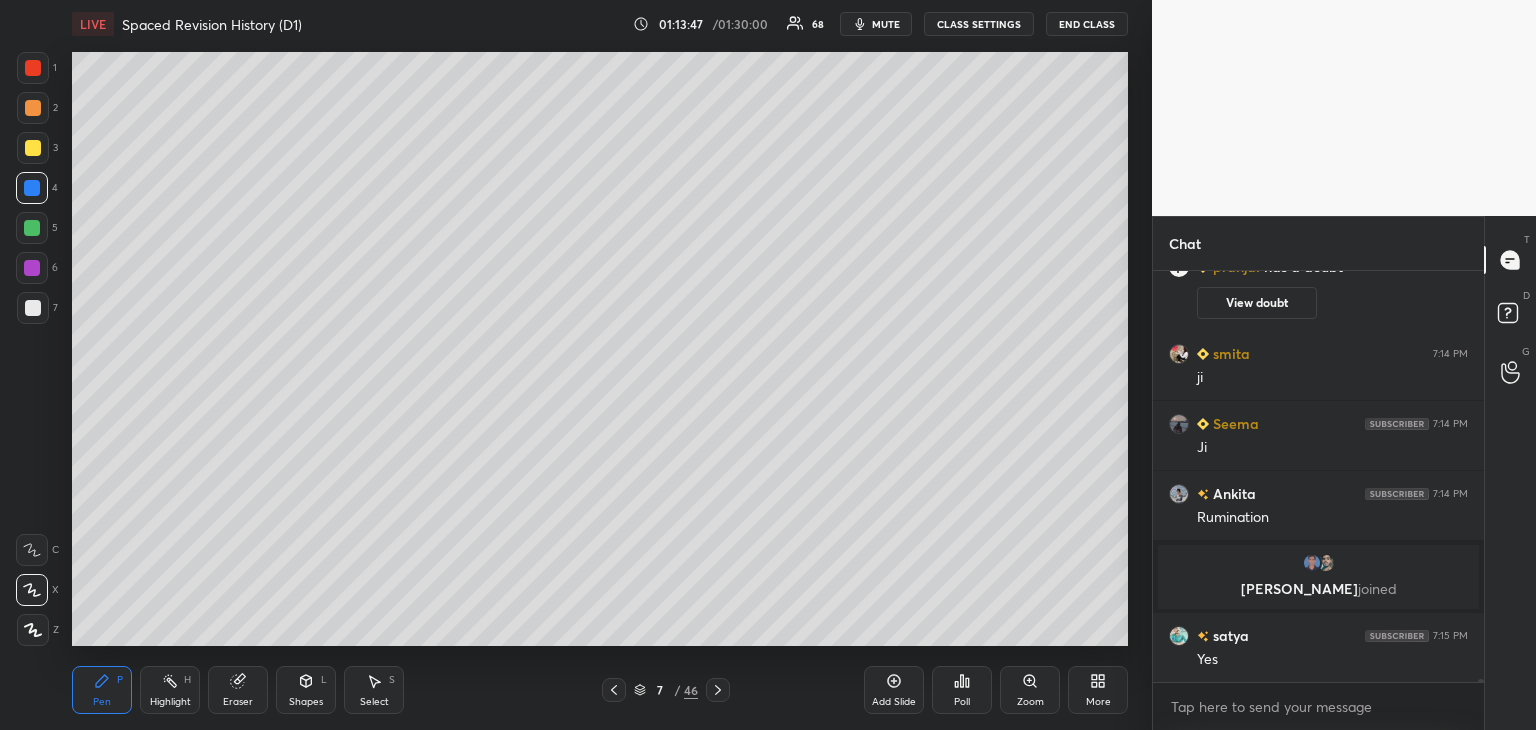 click at bounding box center [33, 148] 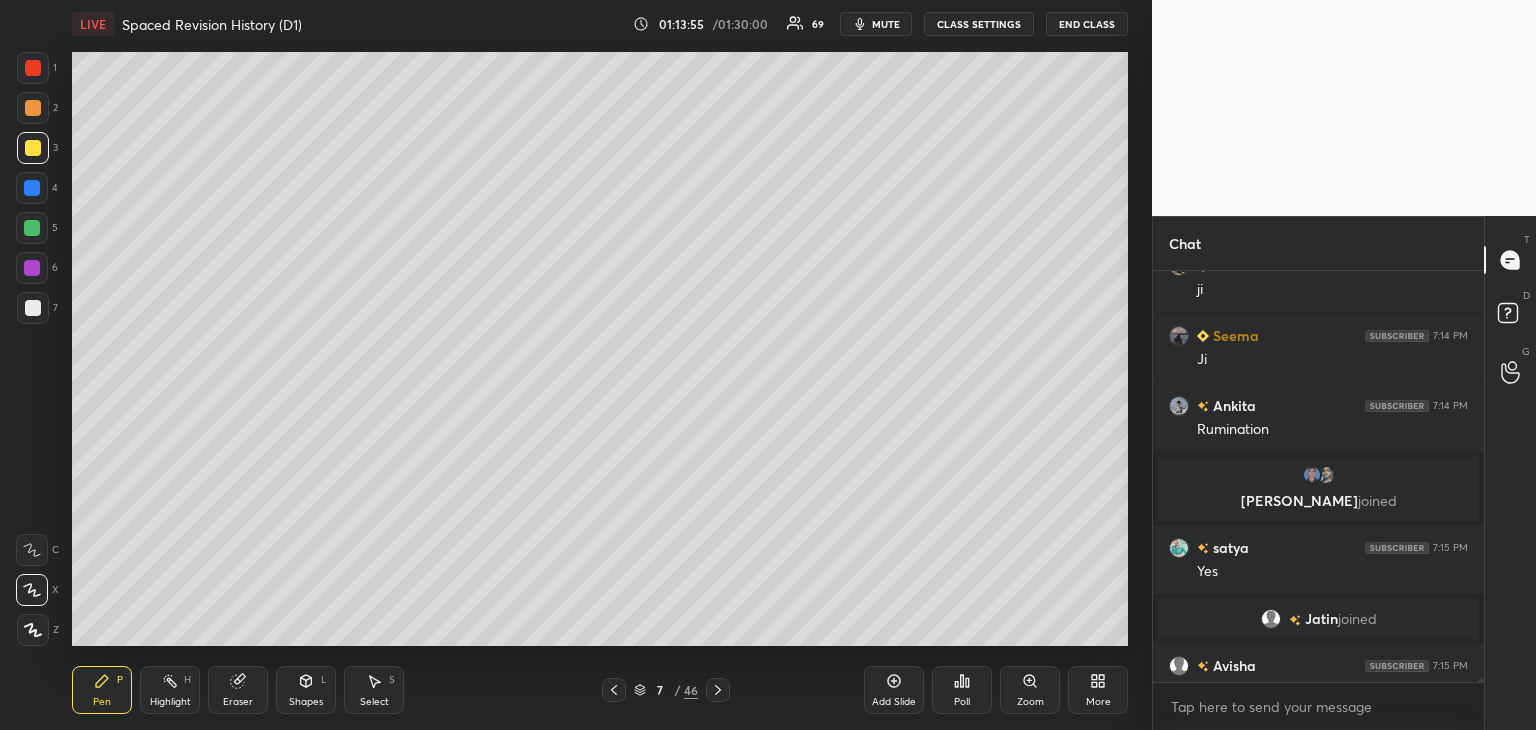 scroll, scrollTop: 51392, scrollLeft: 0, axis: vertical 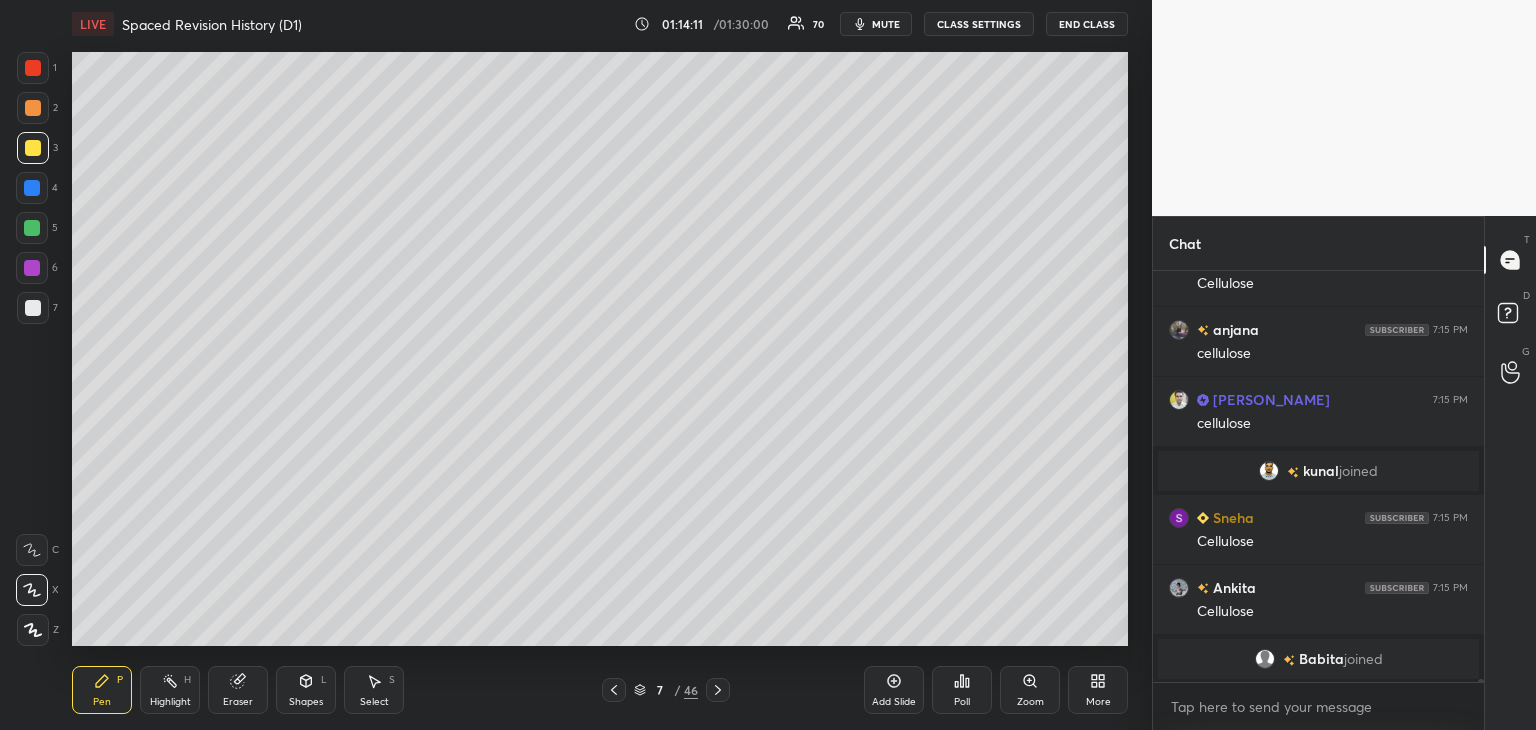 click at bounding box center [33, 308] 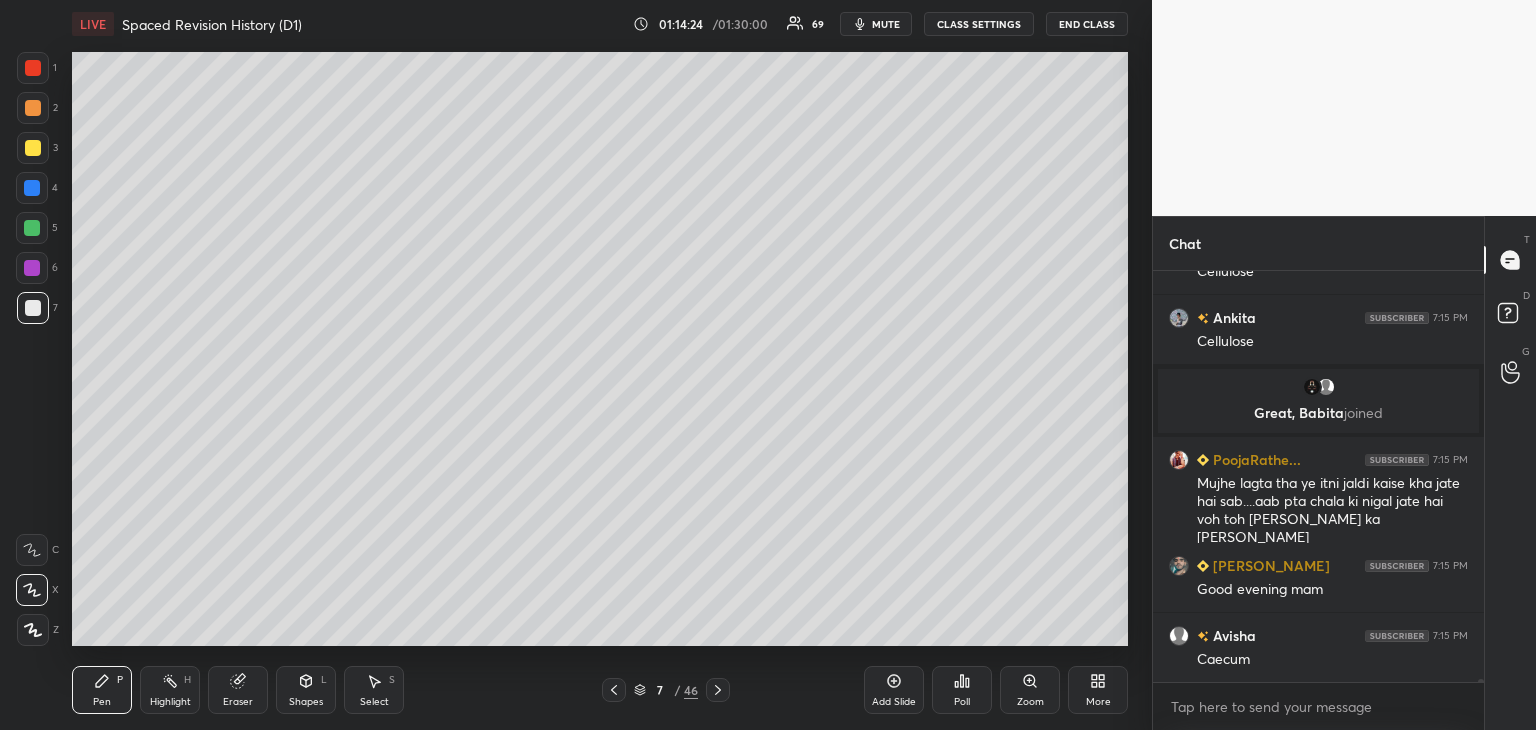 scroll, scrollTop: 51968, scrollLeft: 0, axis: vertical 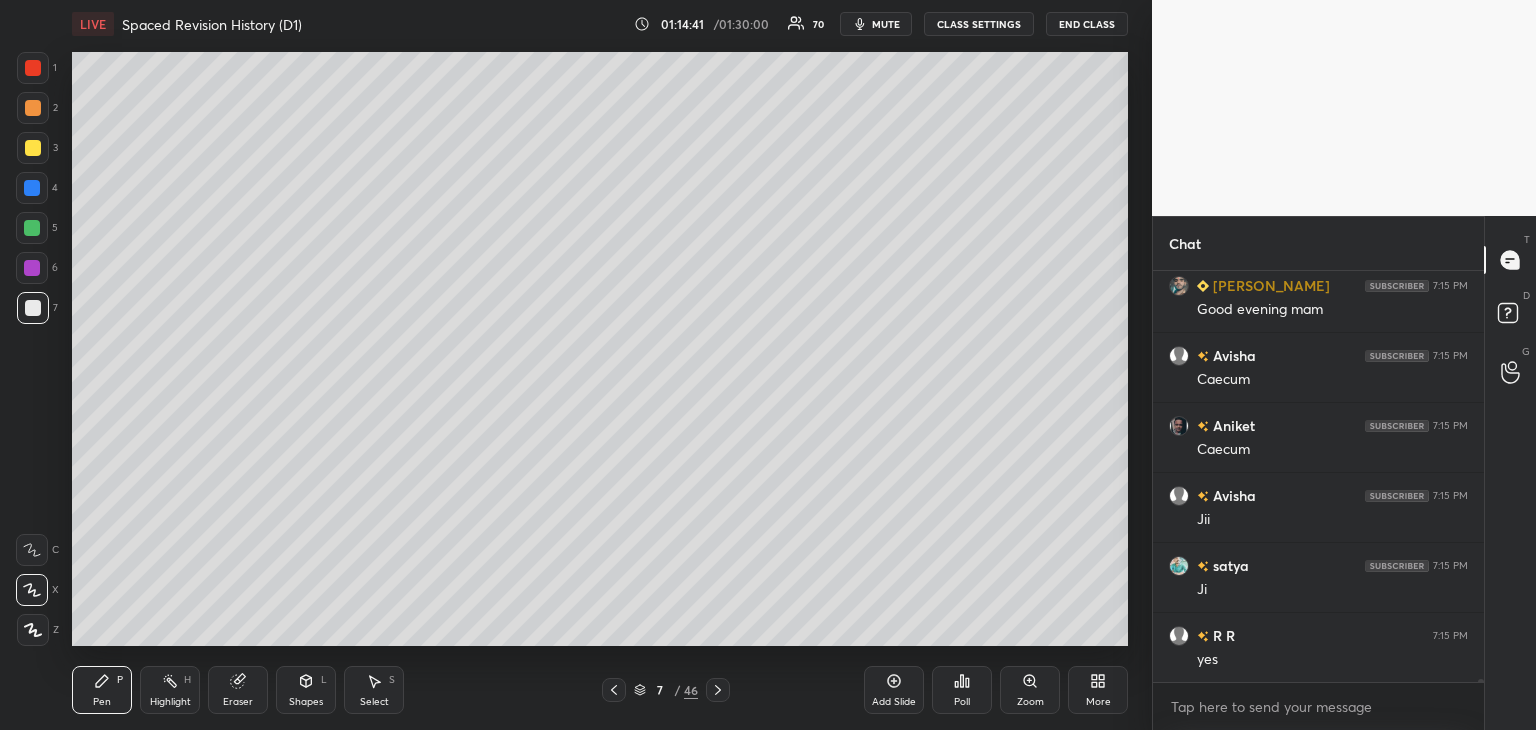 click at bounding box center (32, 228) 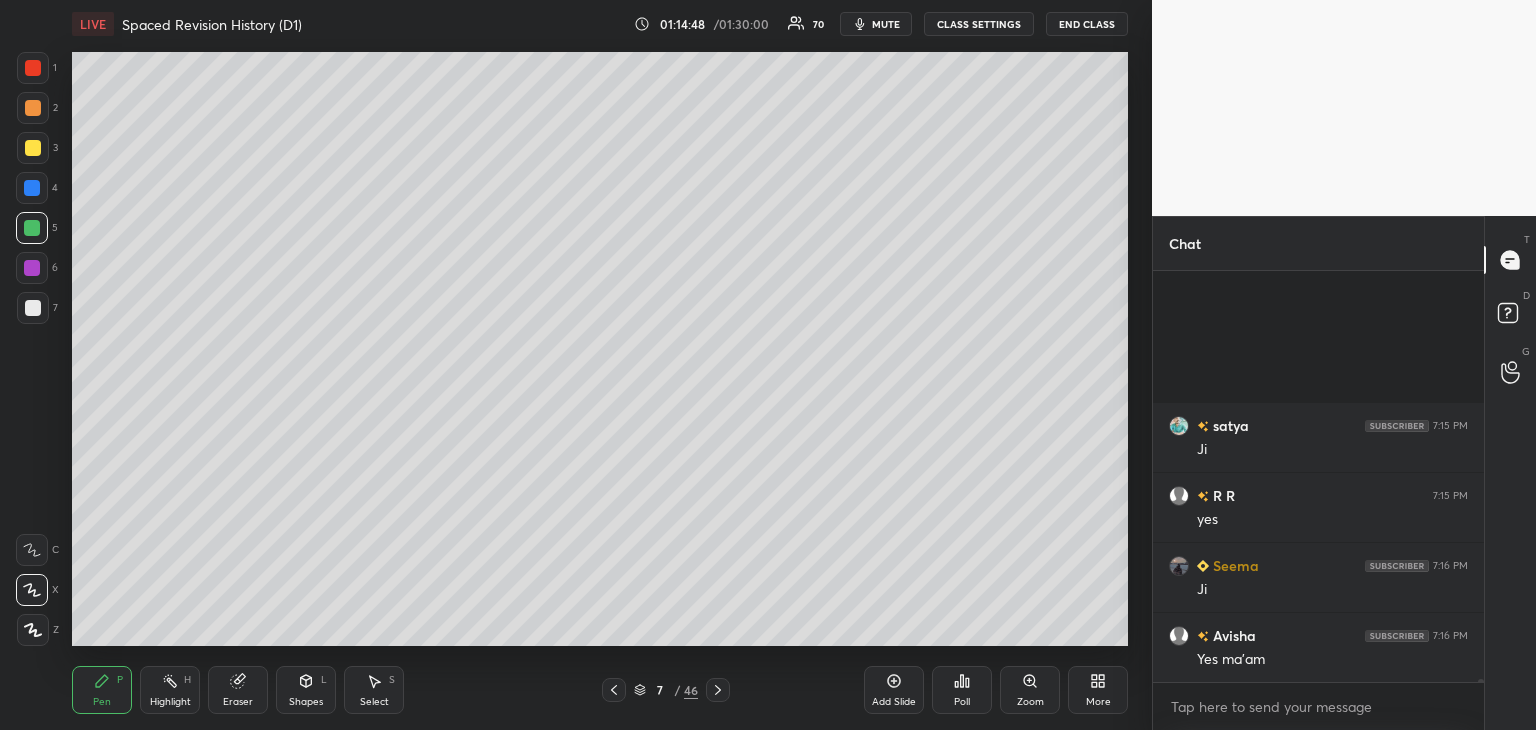 scroll, scrollTop: 52528, scrollLeft: 0, axis: vertical 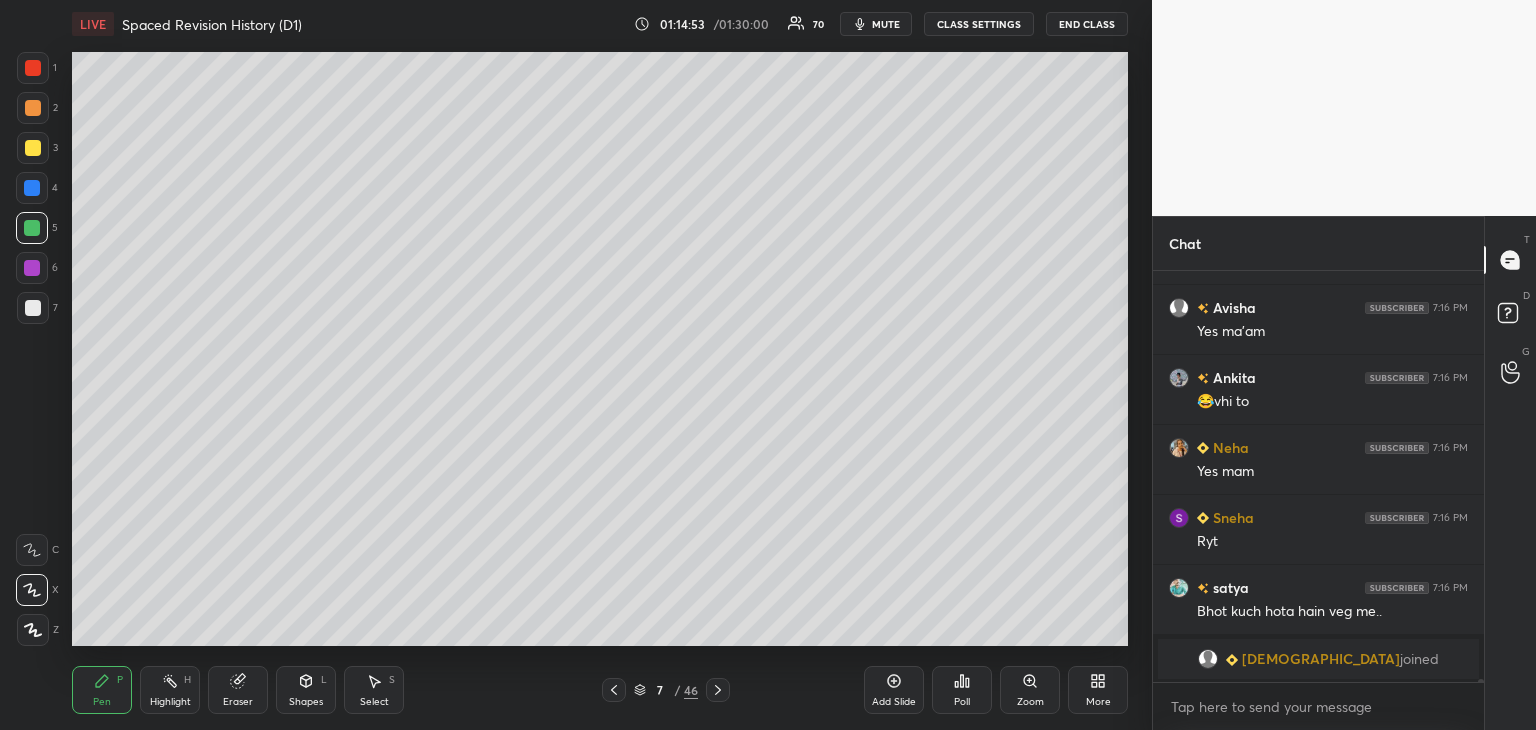 click 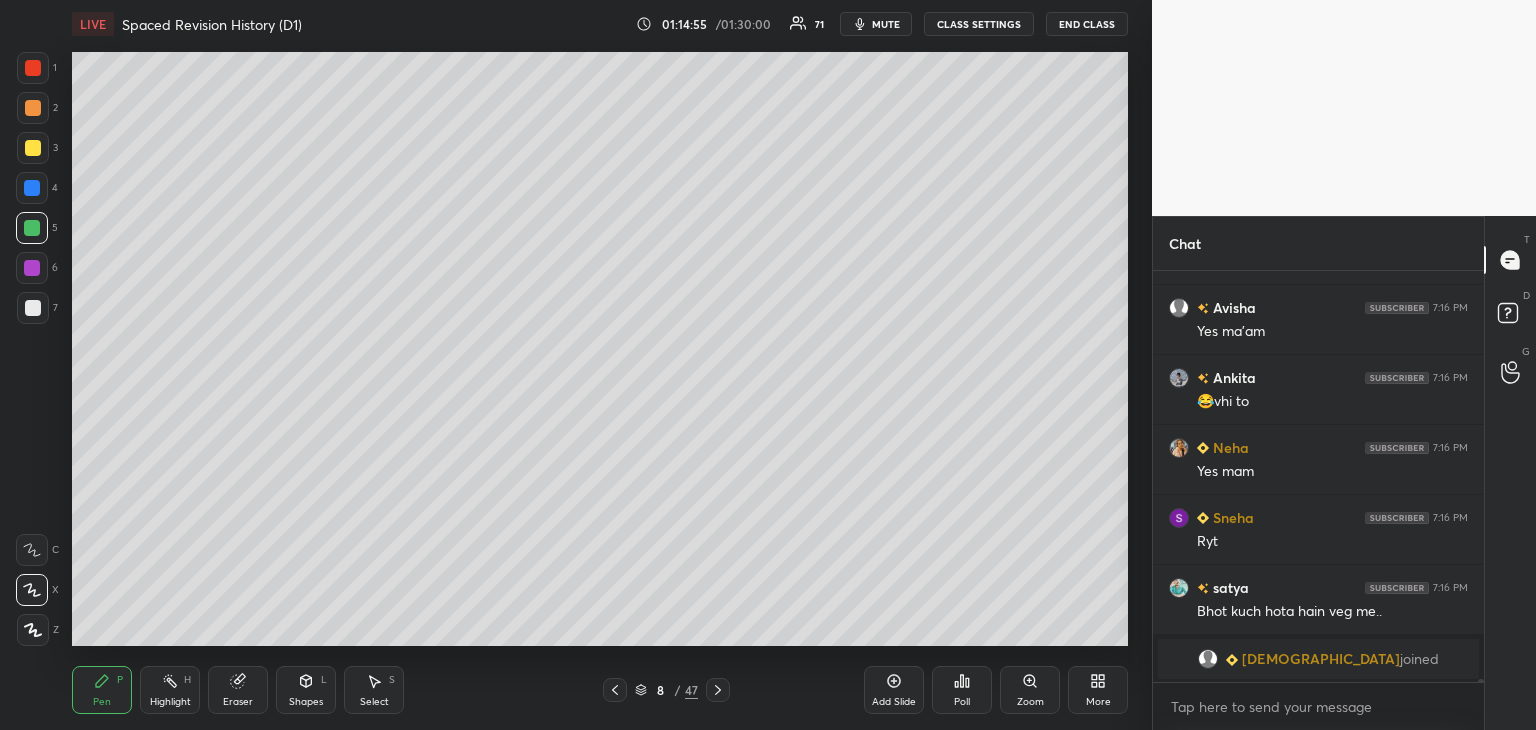 click at bounding box center [33, 308] 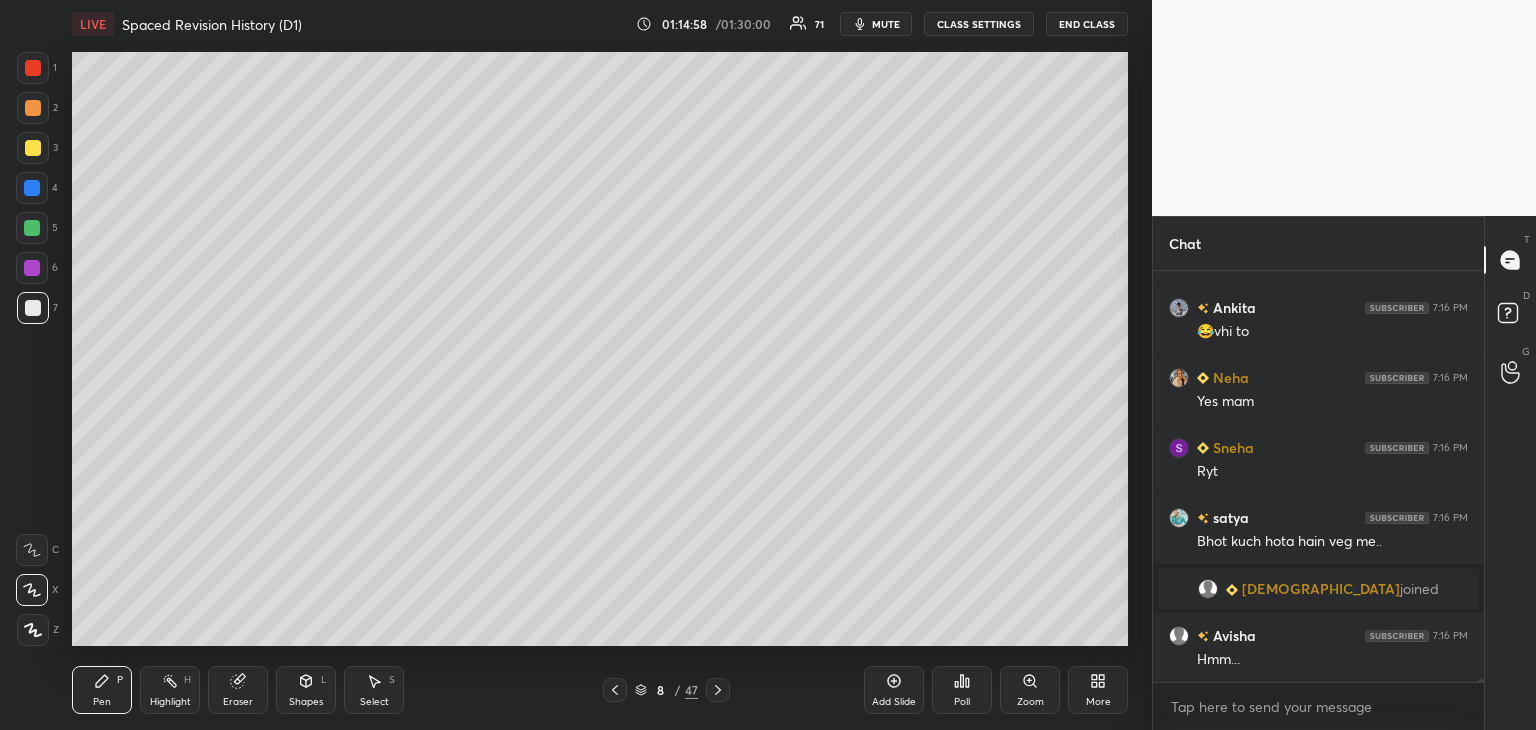 scroll, scrollTop: 52482, scrollLeft: 0, axis: vertical 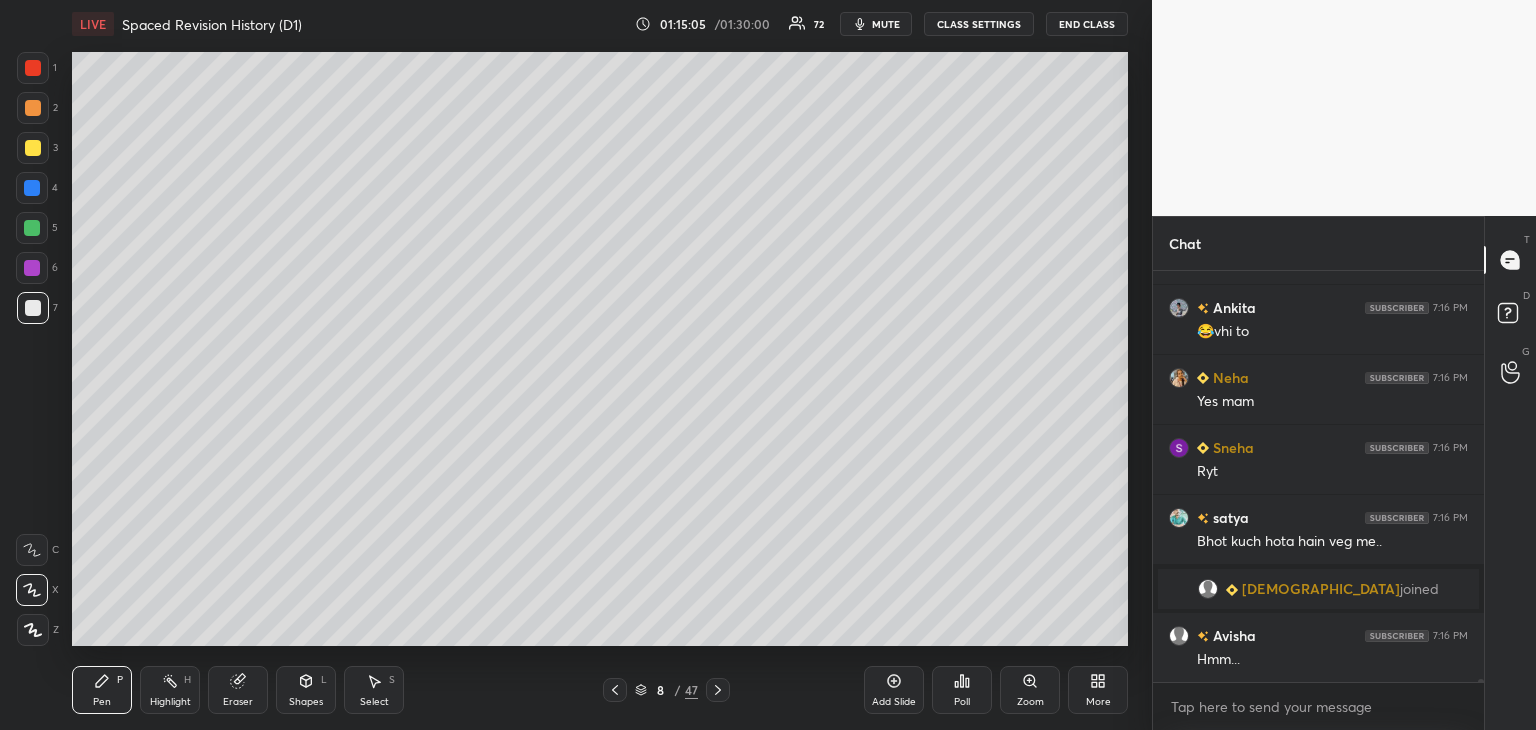 click 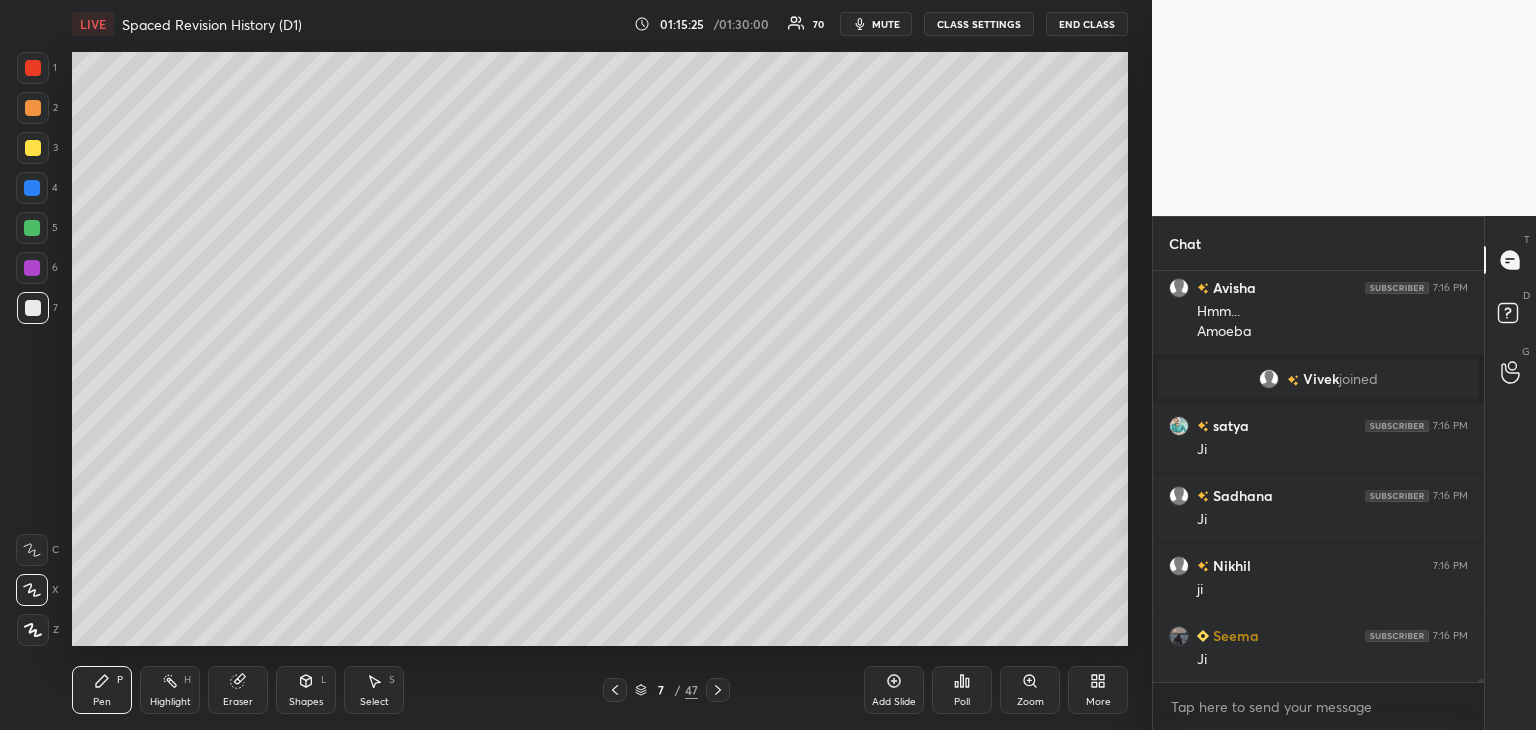 scroll, scrollTop: 52880, scrollLeft: 0, axis: vertical 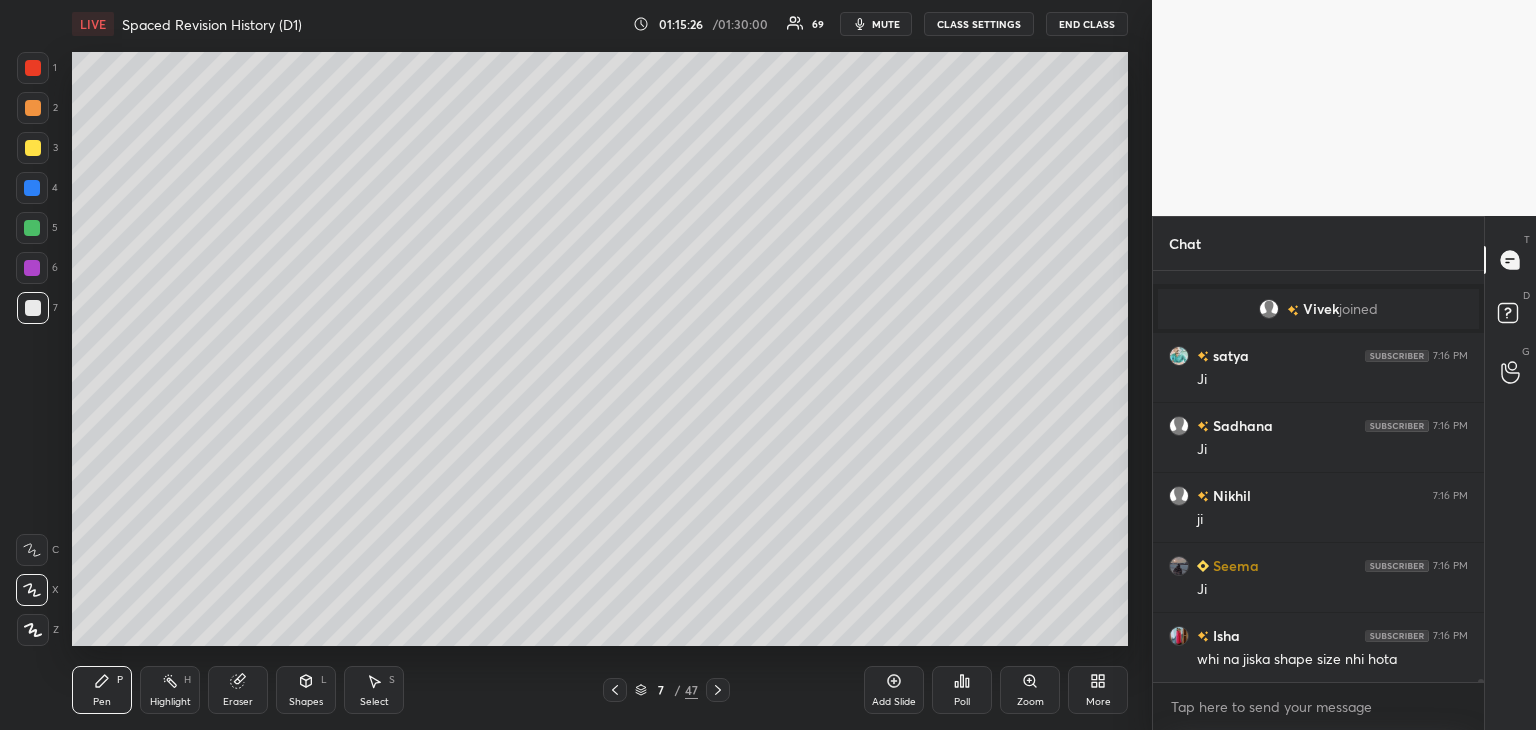 click at bounding box center [718, 690] 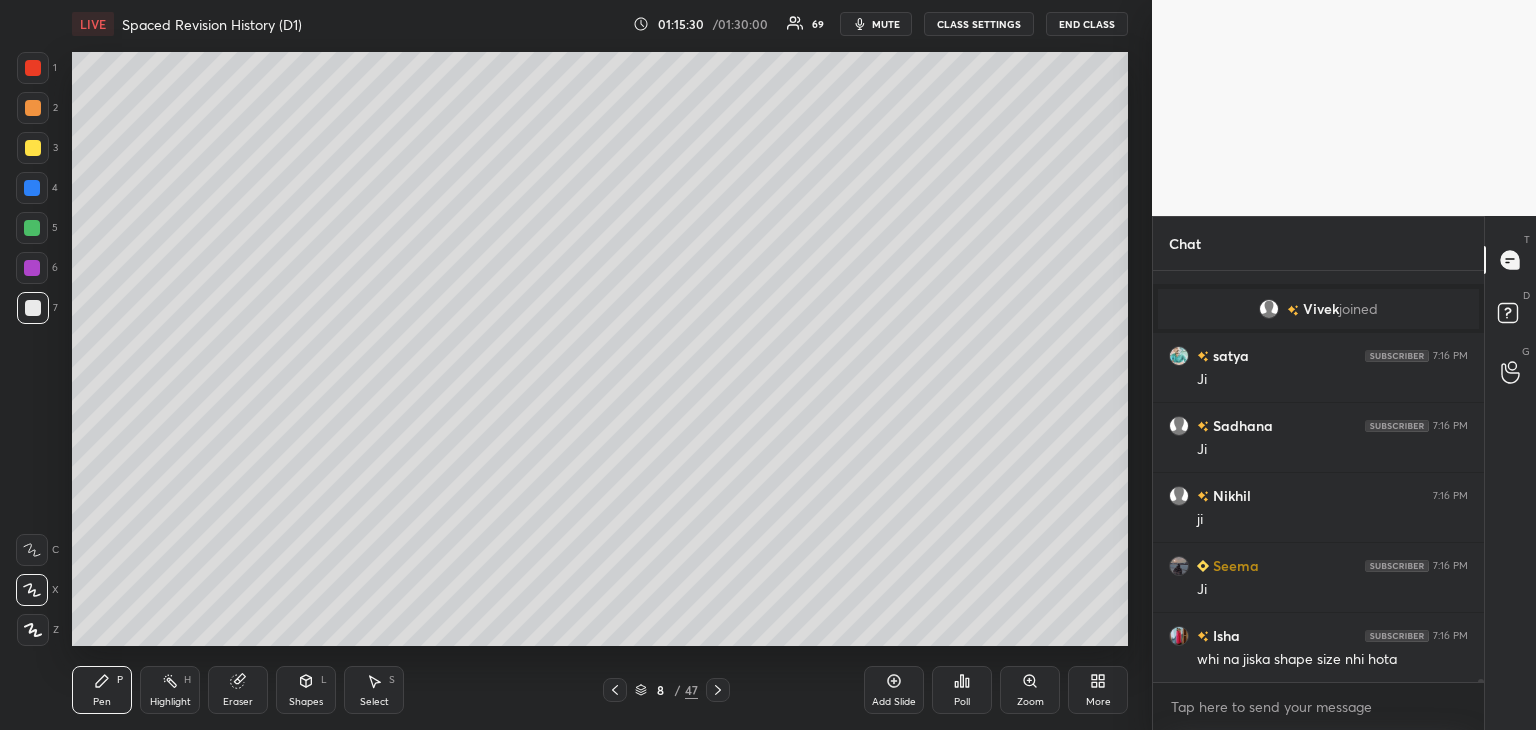drag, startPoint x: 40, startPoint y: 307, endPoint x: 63, endPoint y: 290, distance: 28.600698 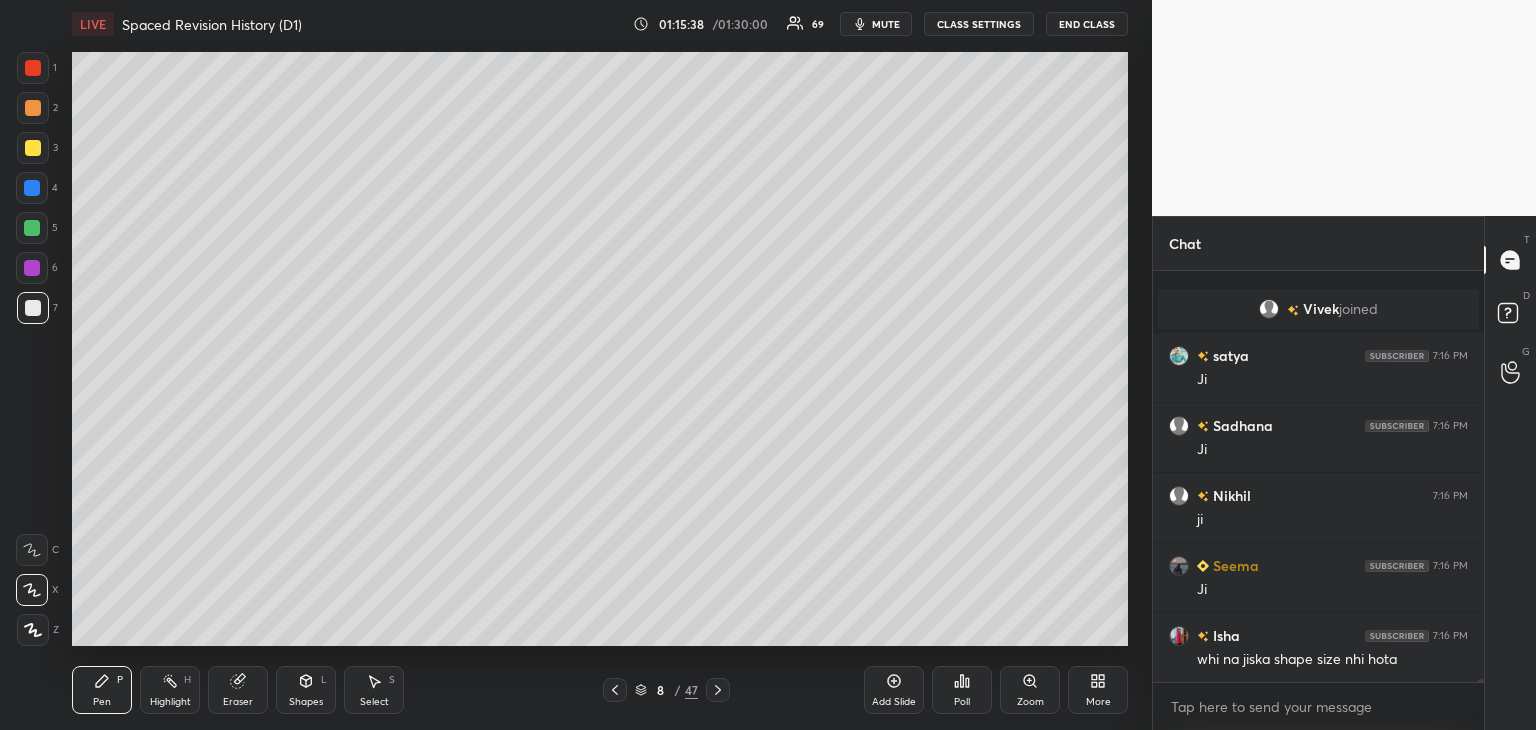 scroll, scrollTop: 52950, scrollLeft: 0, axis: vertical 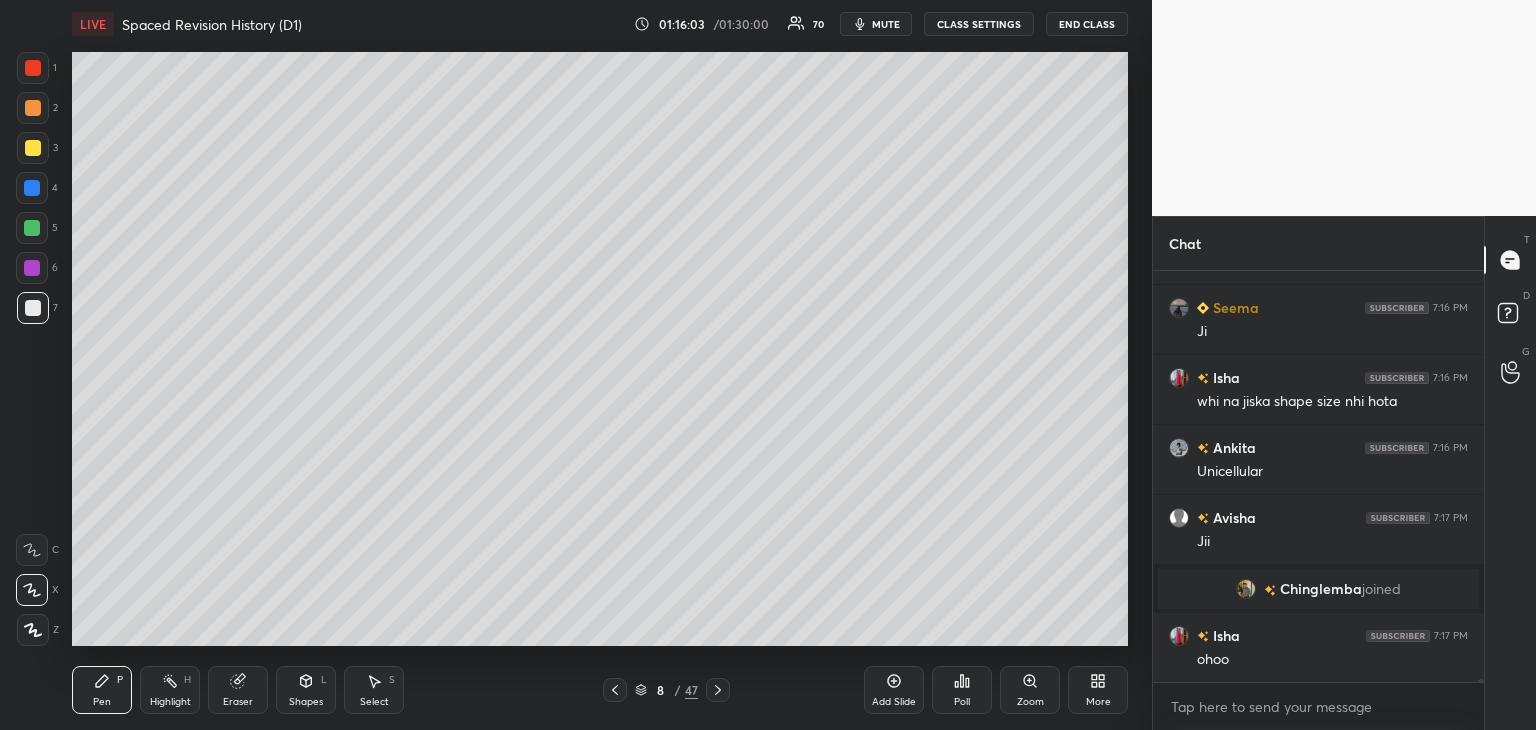 click at bounding box center (33, 148) 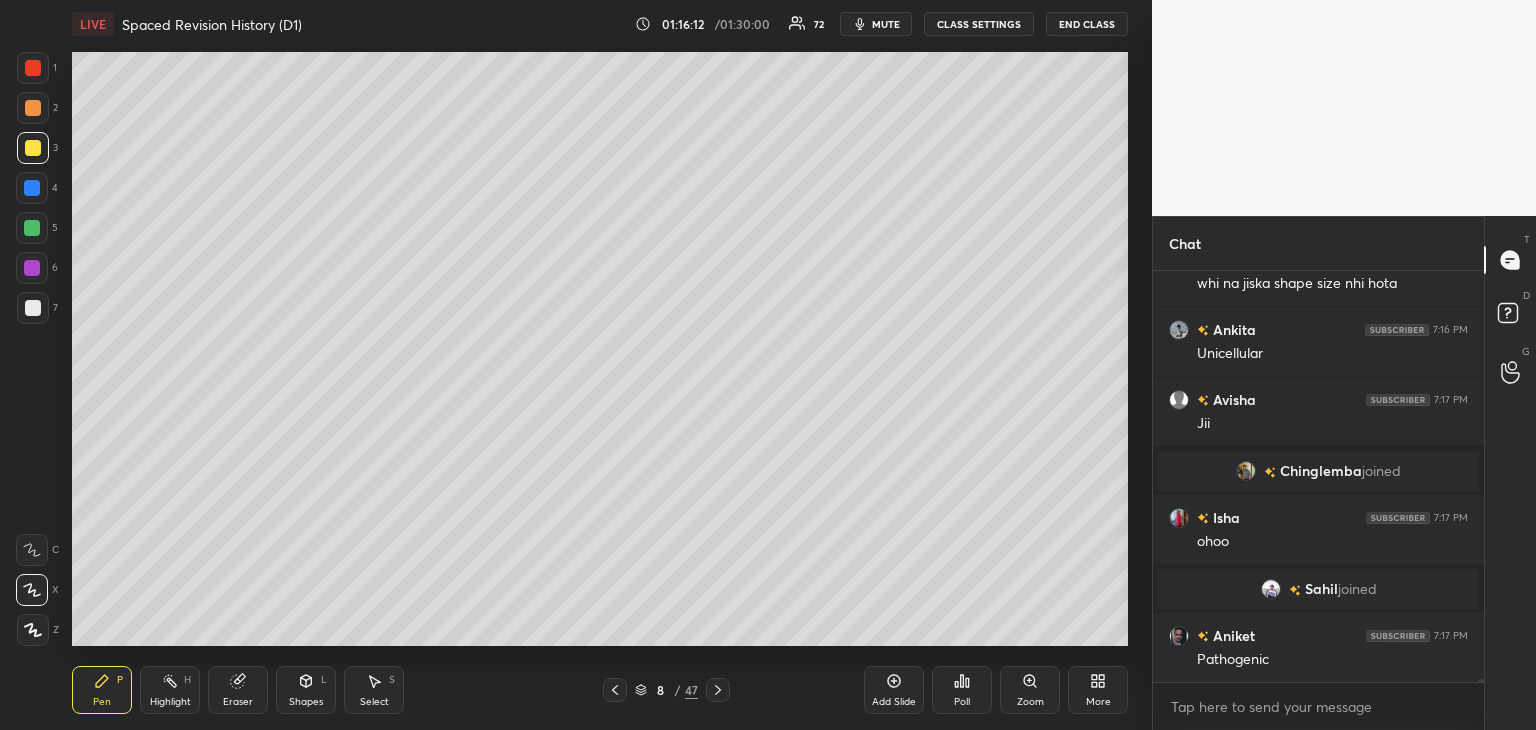scroll, scrollTop: 53090, scrollLeft: 0, axis: vertical 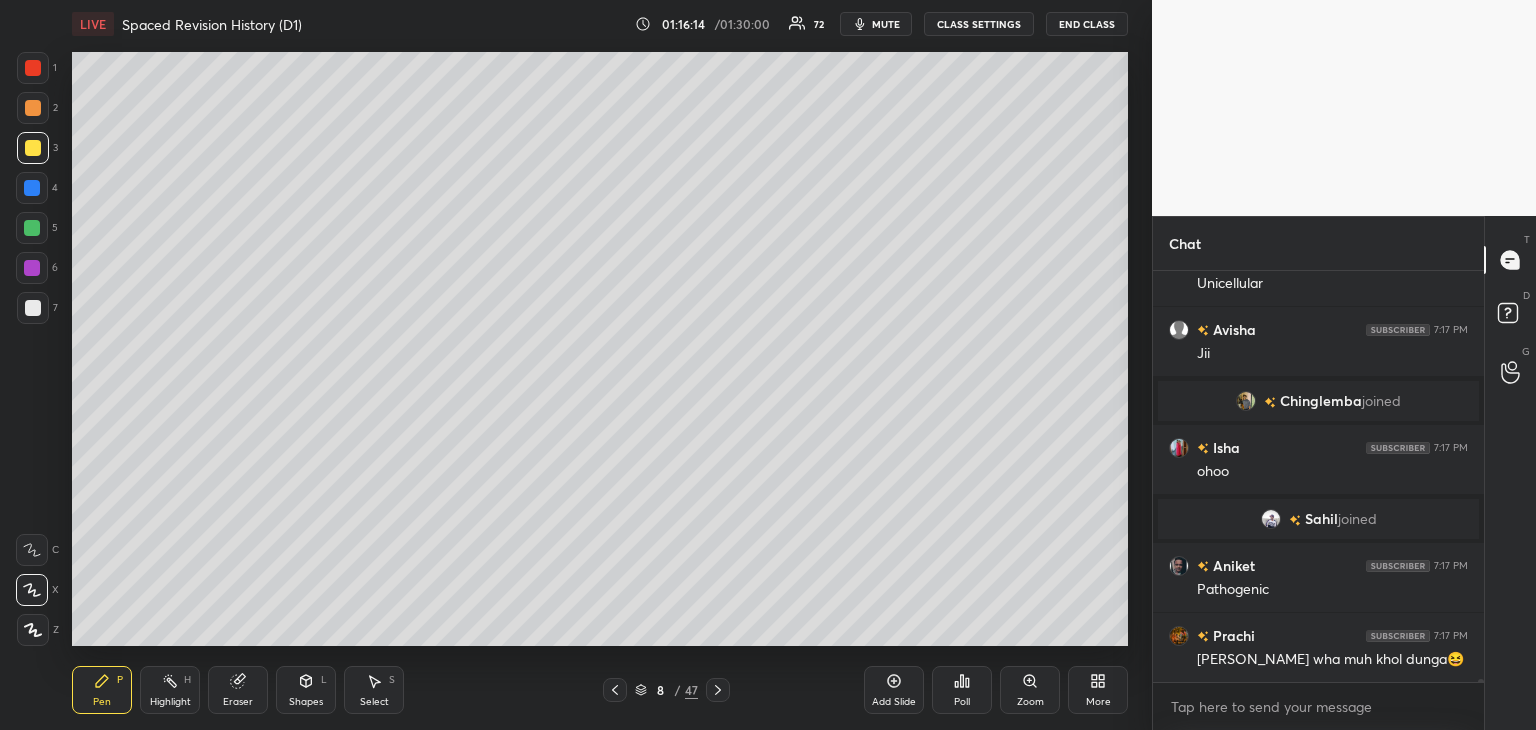 click at bounding box center (32, 268) 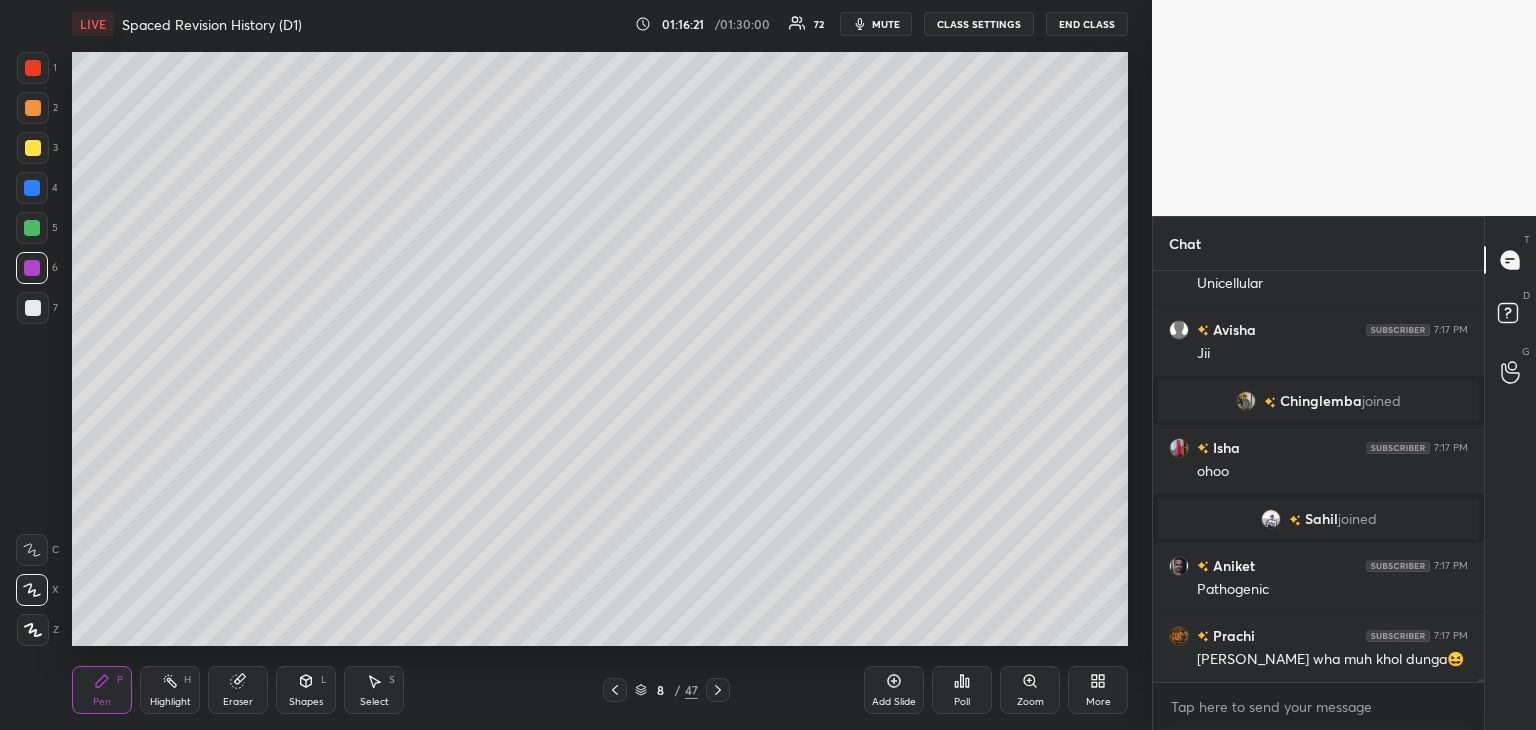 scroll, scrollTop: 53138, scrollLeft: 0, axis: vertical 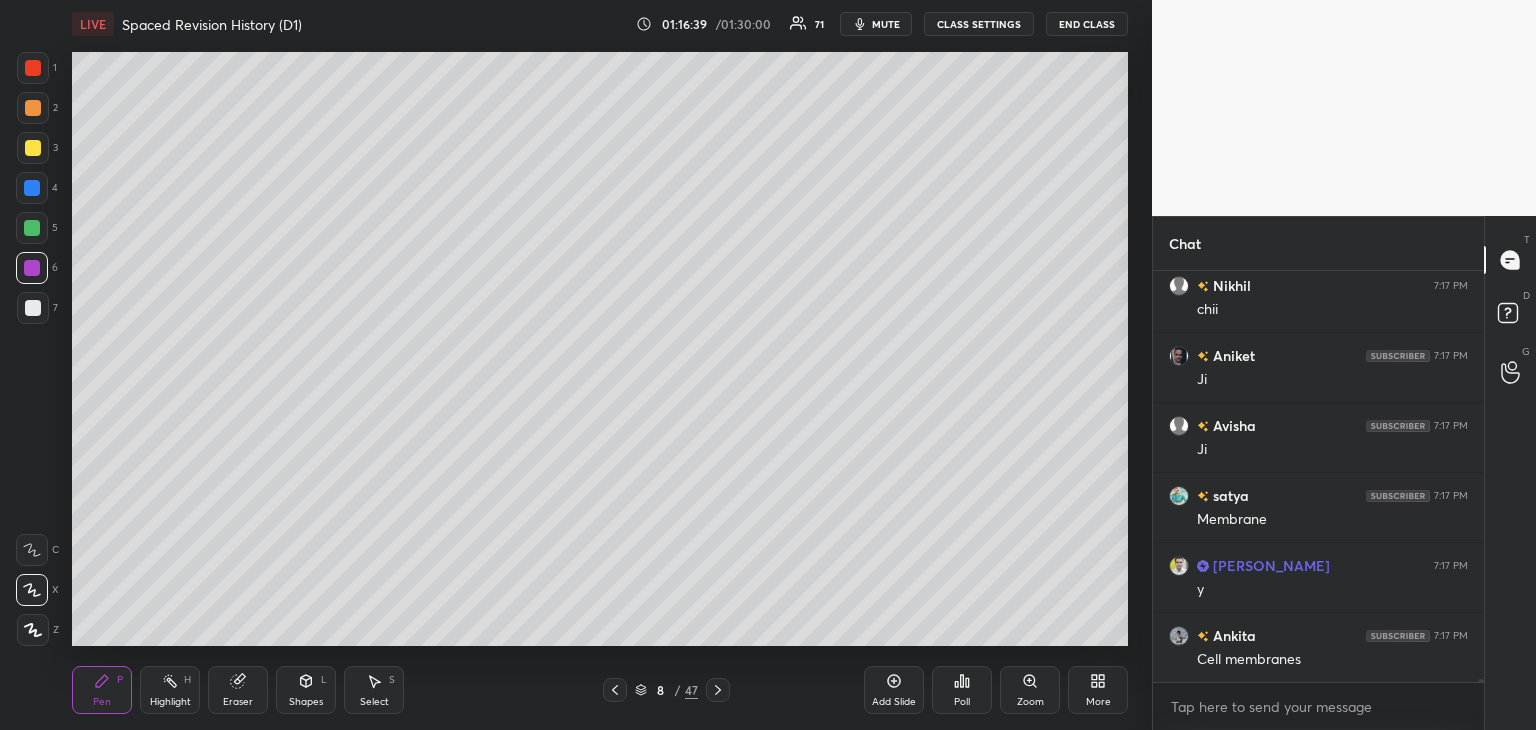 drag, startPoint x: 29, startPoint y: 225, endPoint x: 28, endPoint y: 211, distance: 14.035668 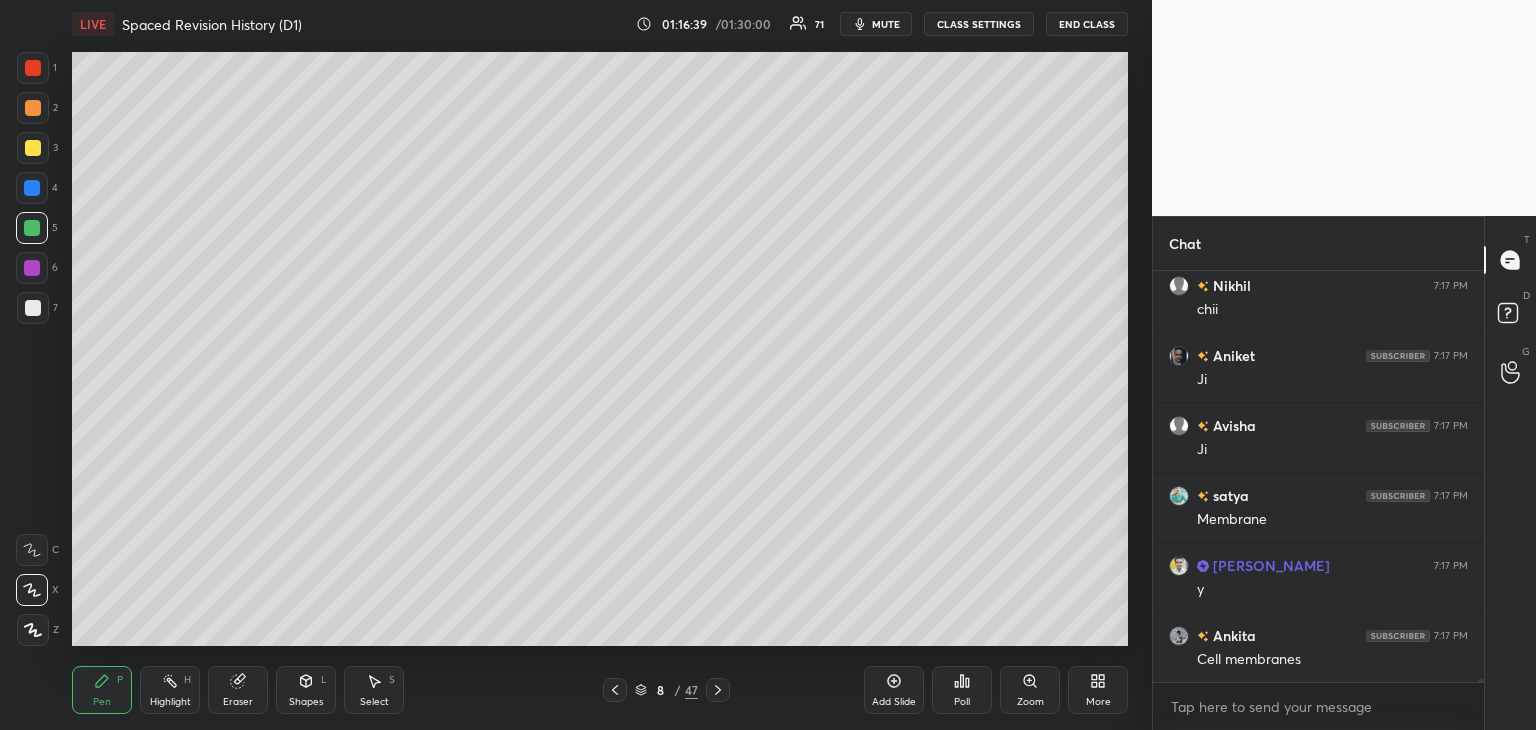 drag, startPoint x: 31, startPoint y: 181, endPoint x: 52, endPoint y: 172, distance: 22.847319 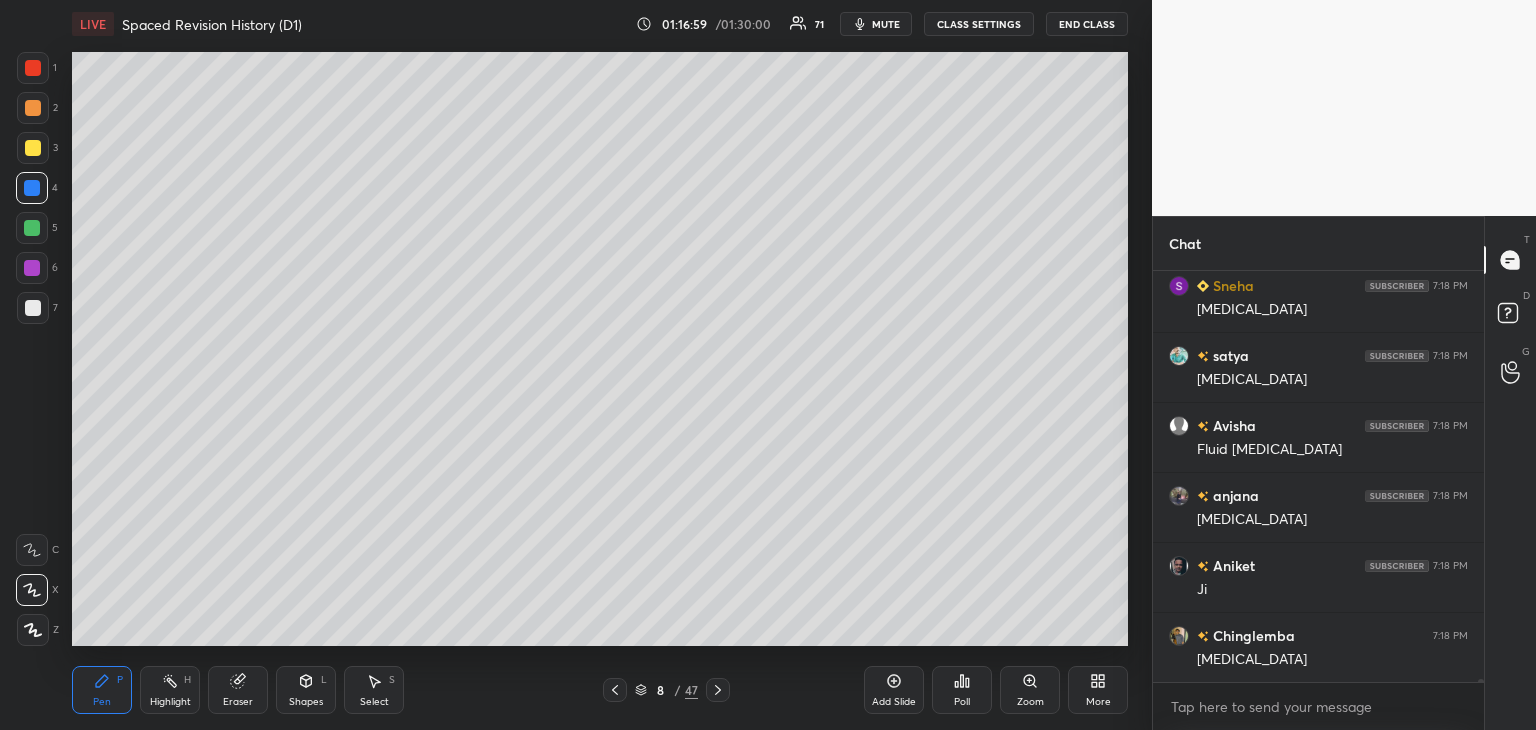 scroll, scrollTop: 54036, scrollLeft: 0, axis: vertical 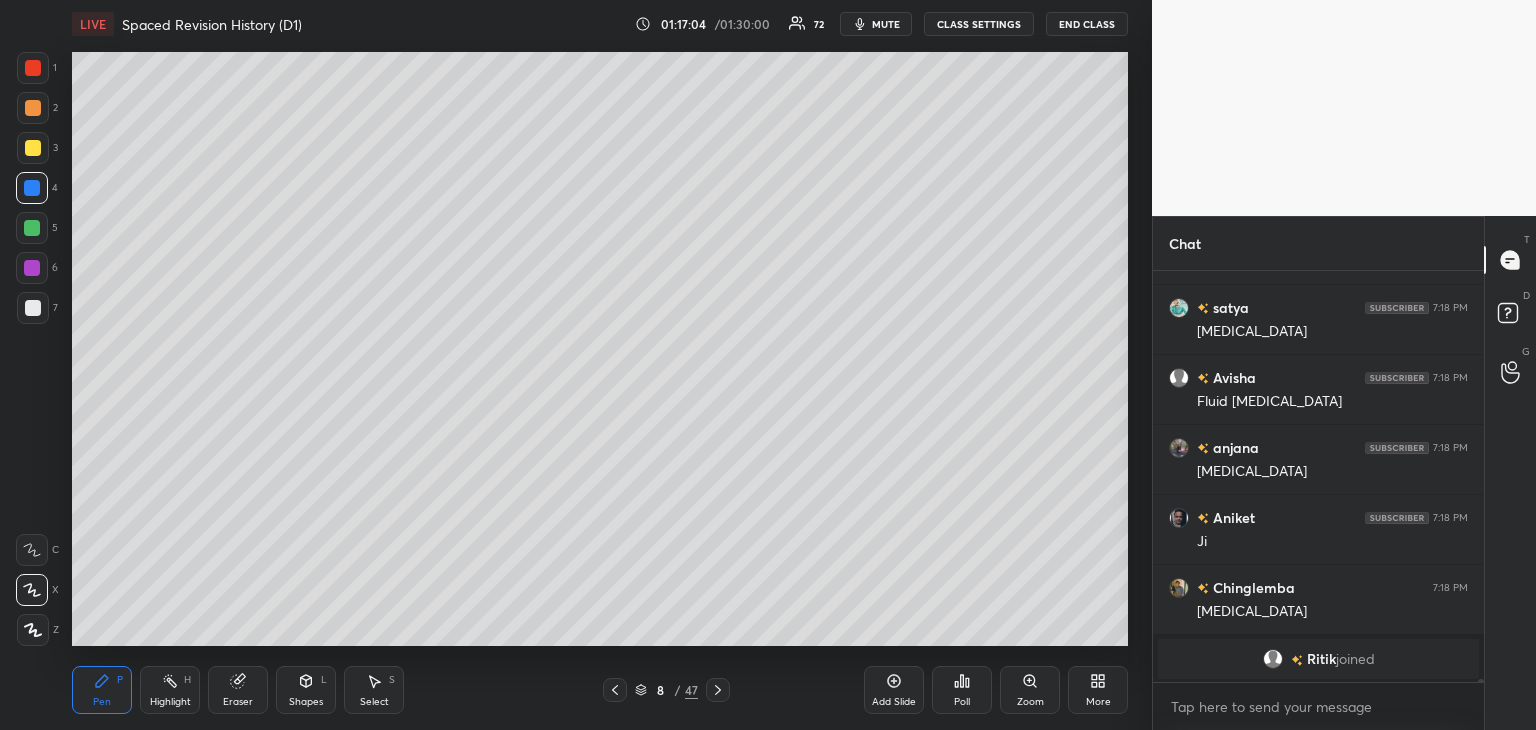 click at bounding box center (33, 148) 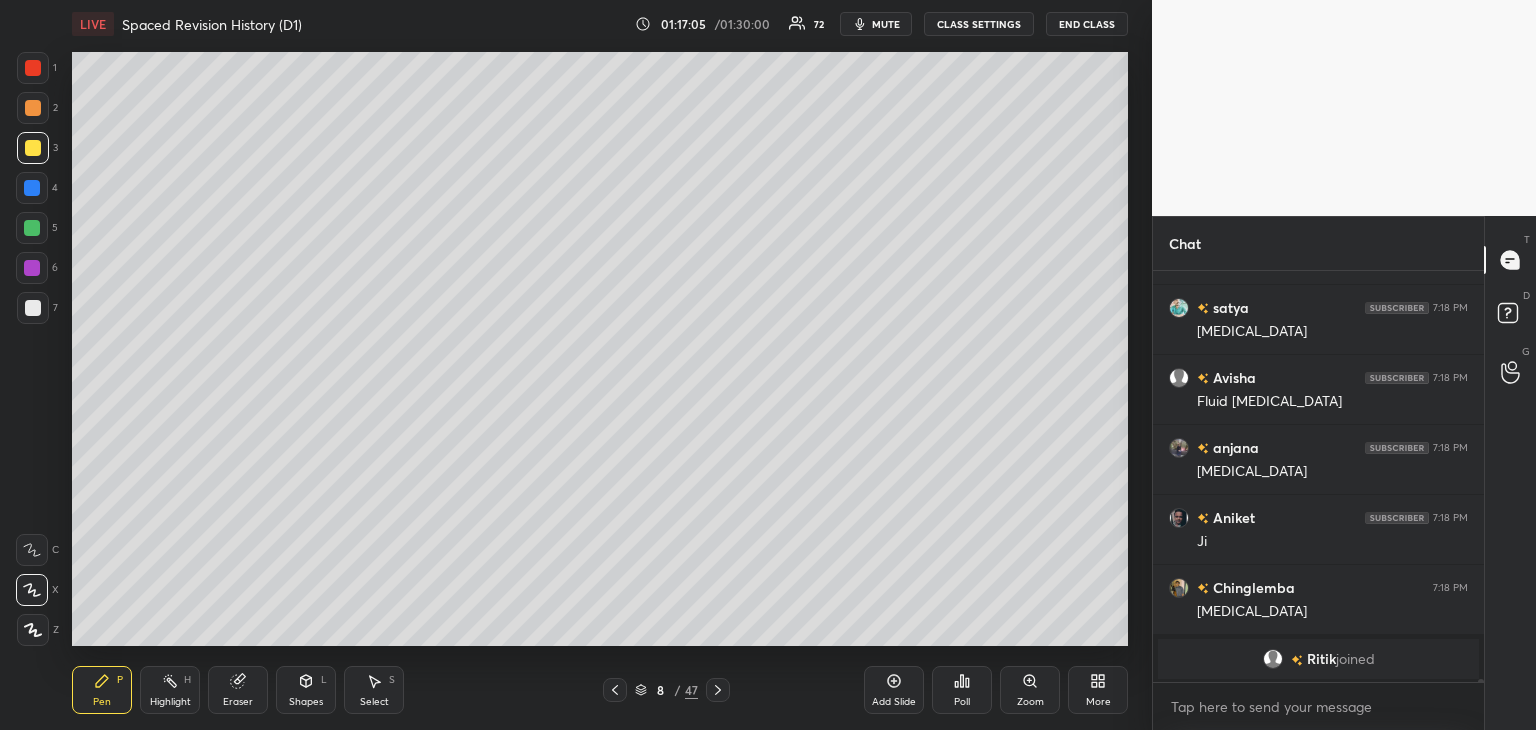 drag, startPoint x: 37, startPoint y: 63, endPoint x: 64, endPoint y: 63, distance: 27 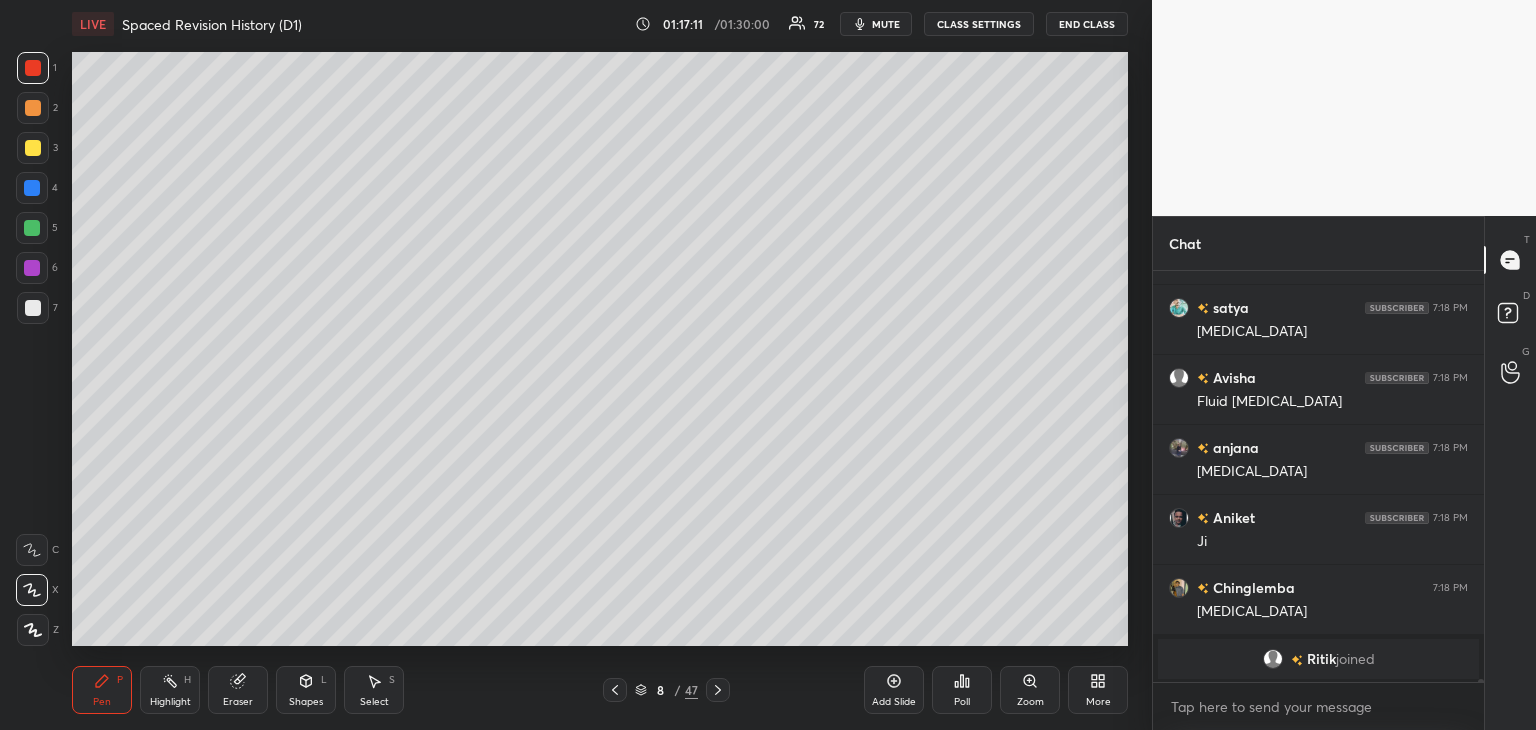 scroll, scrollTop: 53852, scrollLeft: 0, axis: vertical 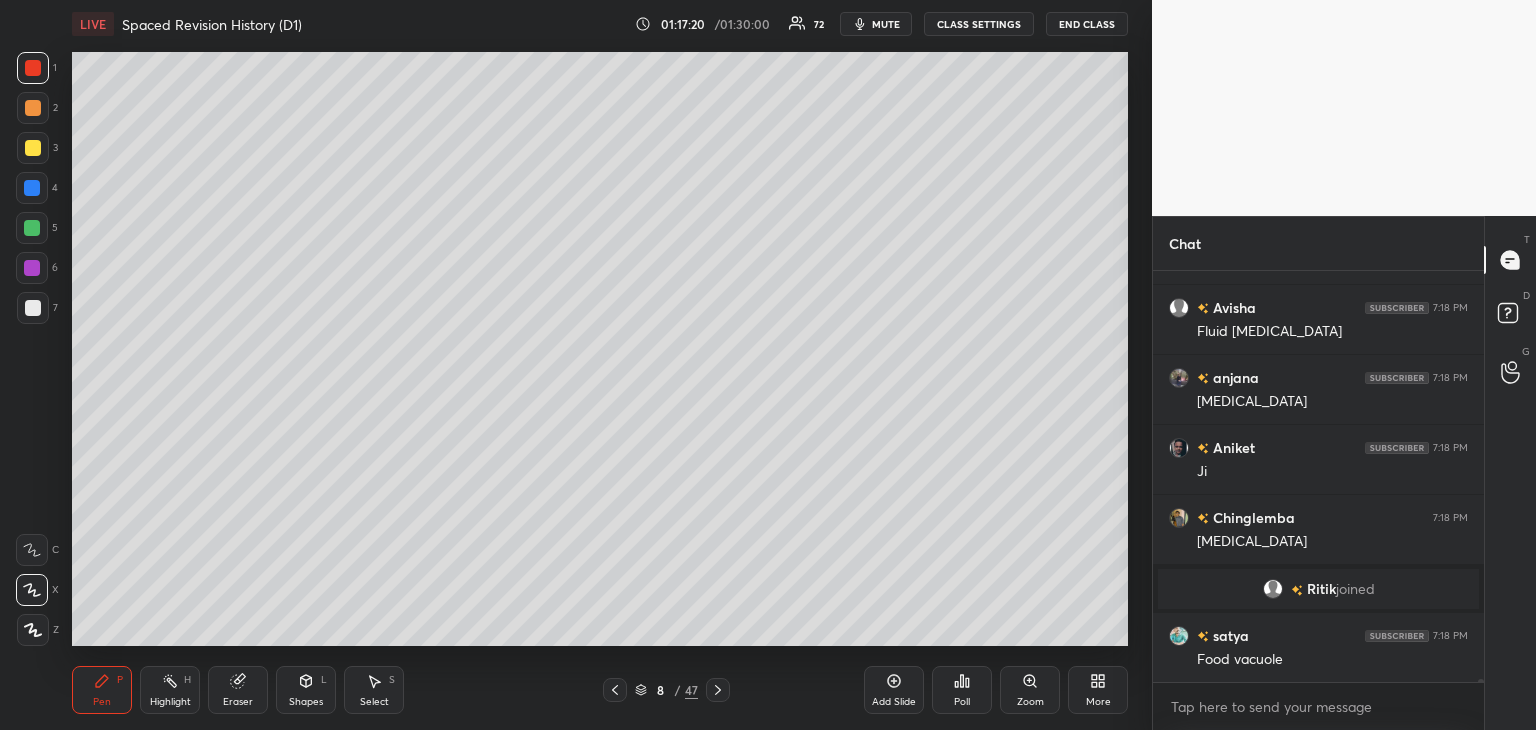 click at bounding box center [33, 148] 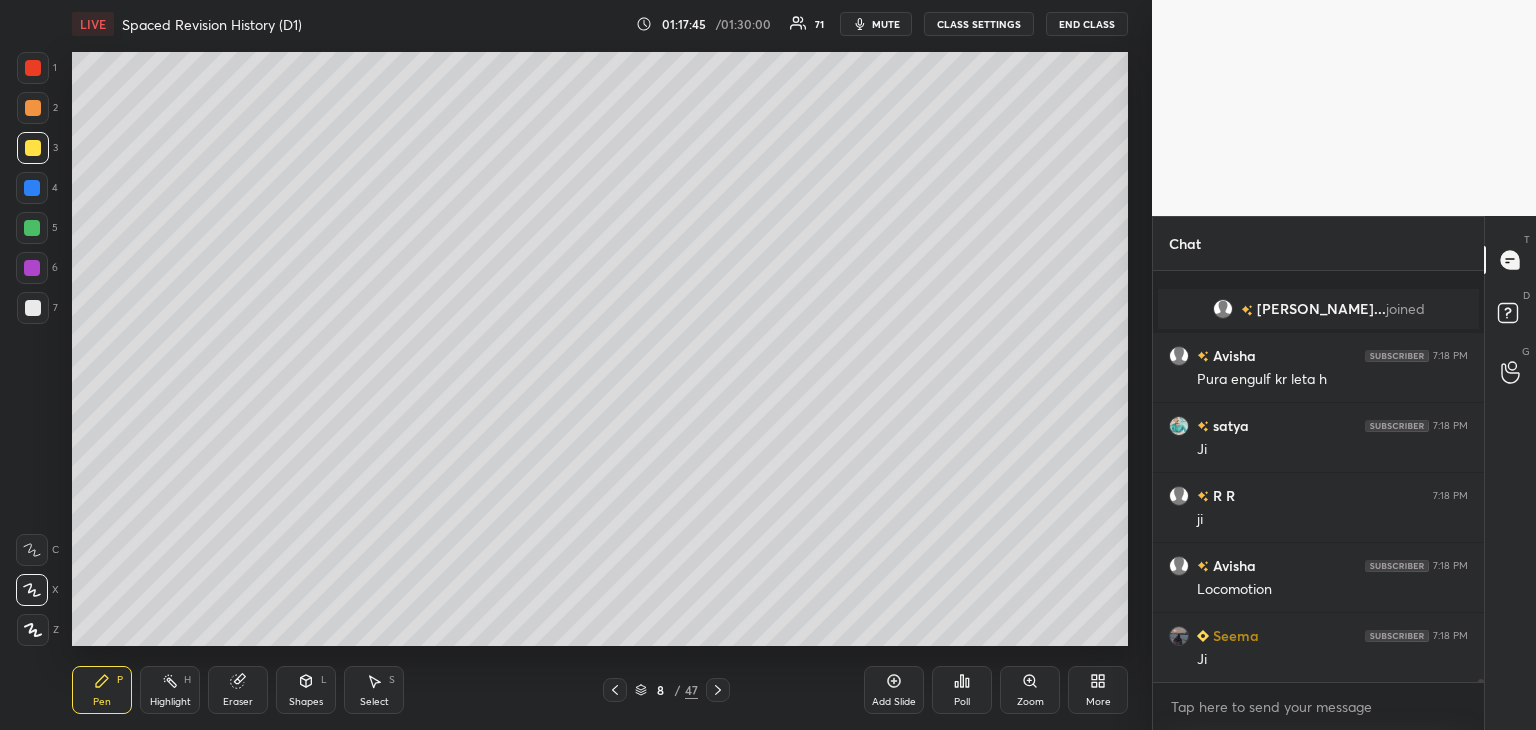 scroll, scrollTop: 54302, scrollLeft: 0, axis: vertical 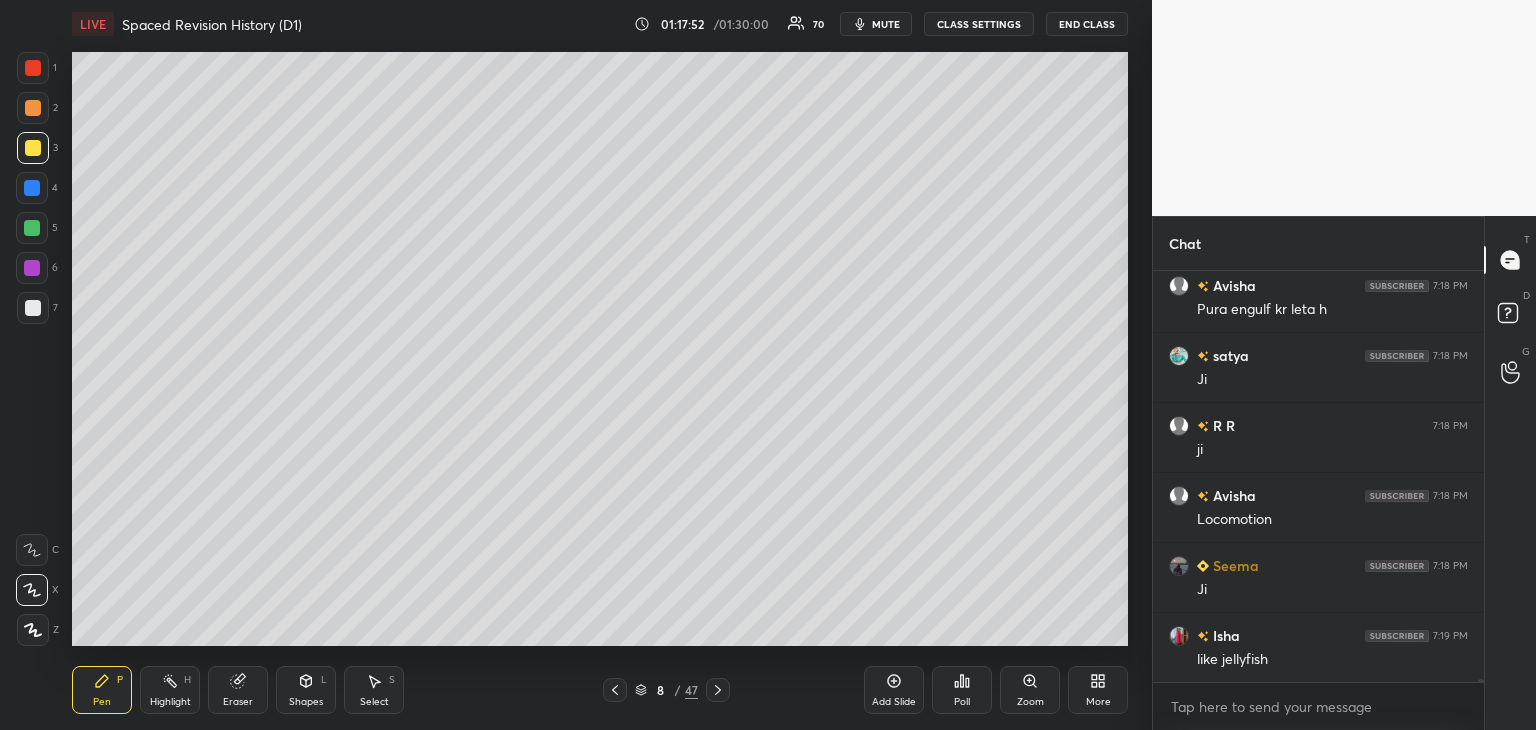 click at bounding box center (32, 268) 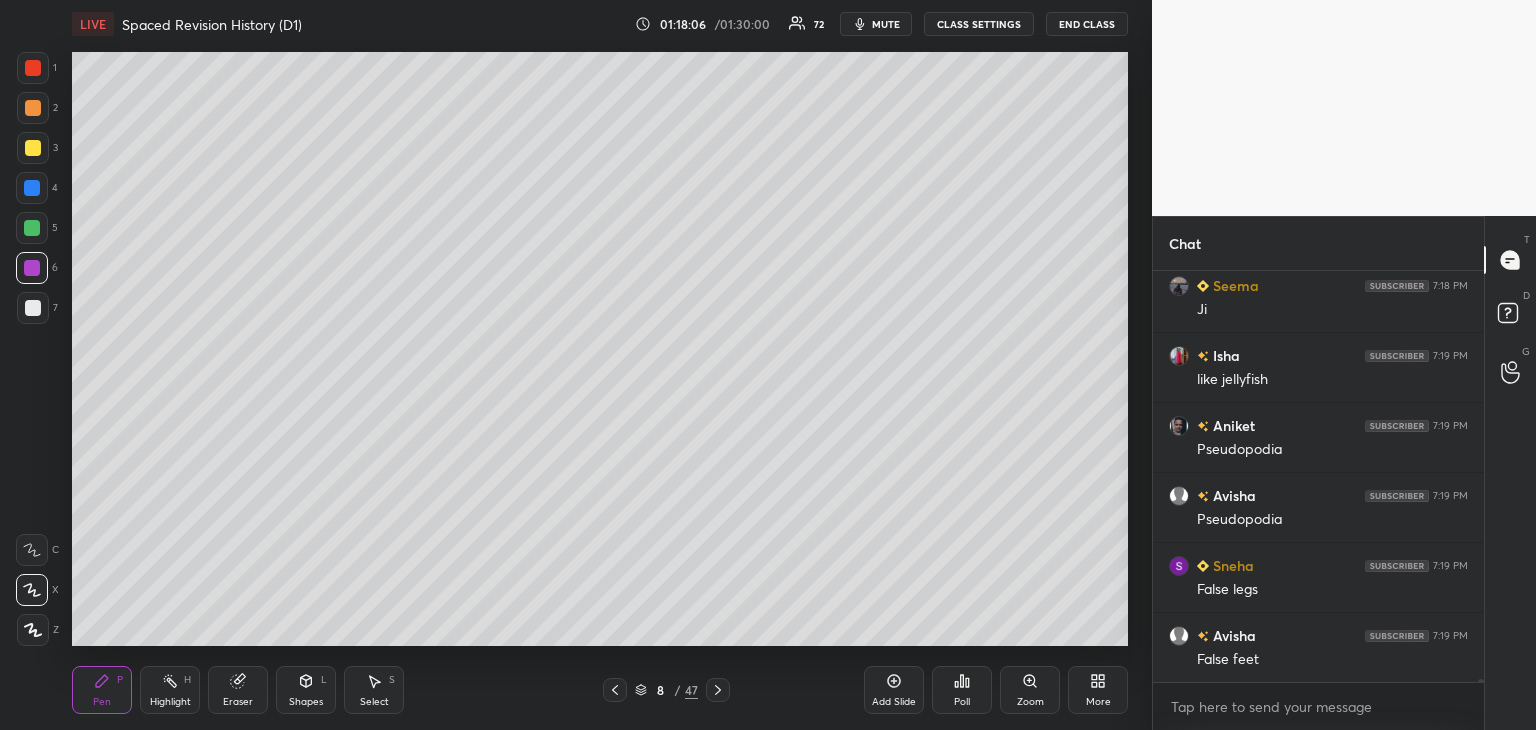scroll, scrollTop: 54652, scrollLeft: 0, axis: vertical 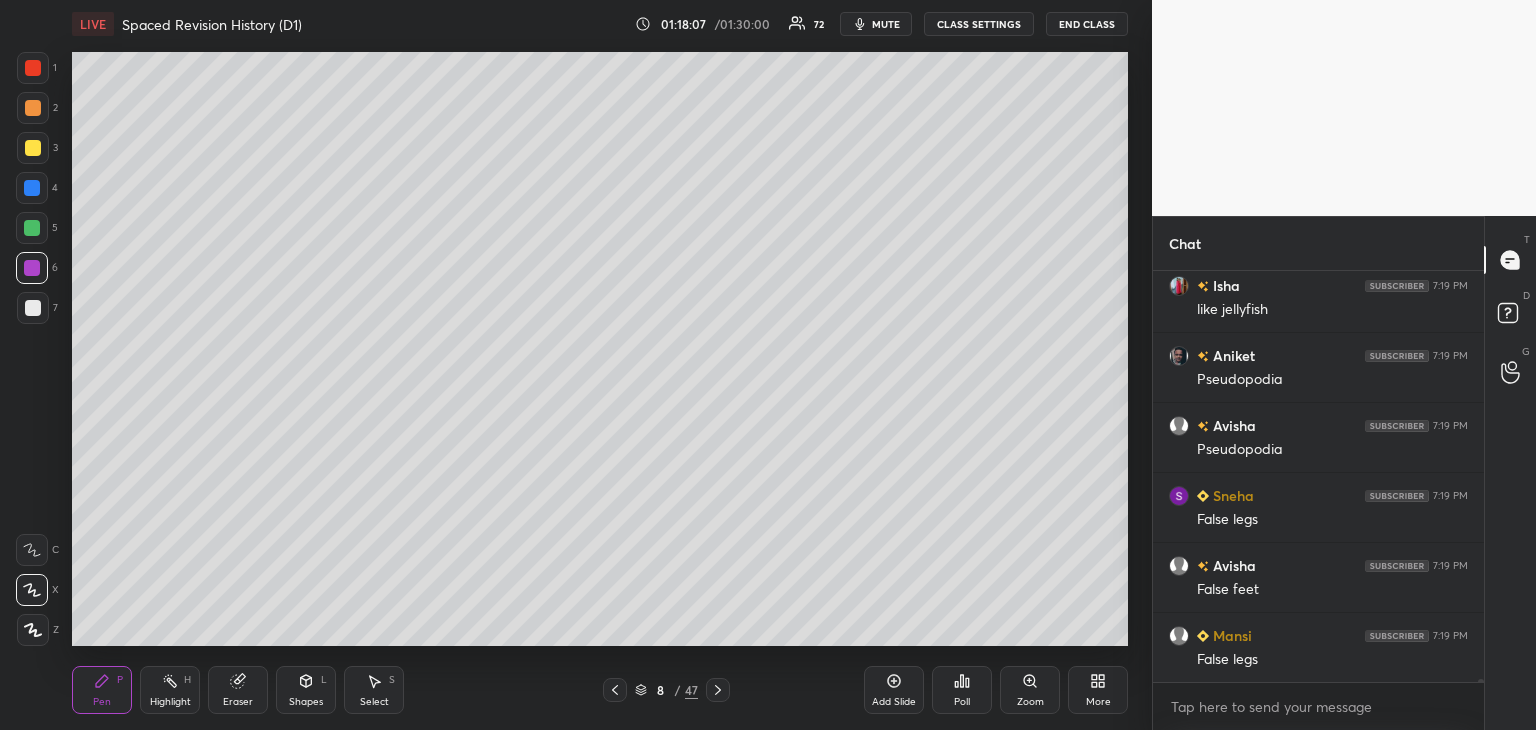 click at bounding box center (32, 188) 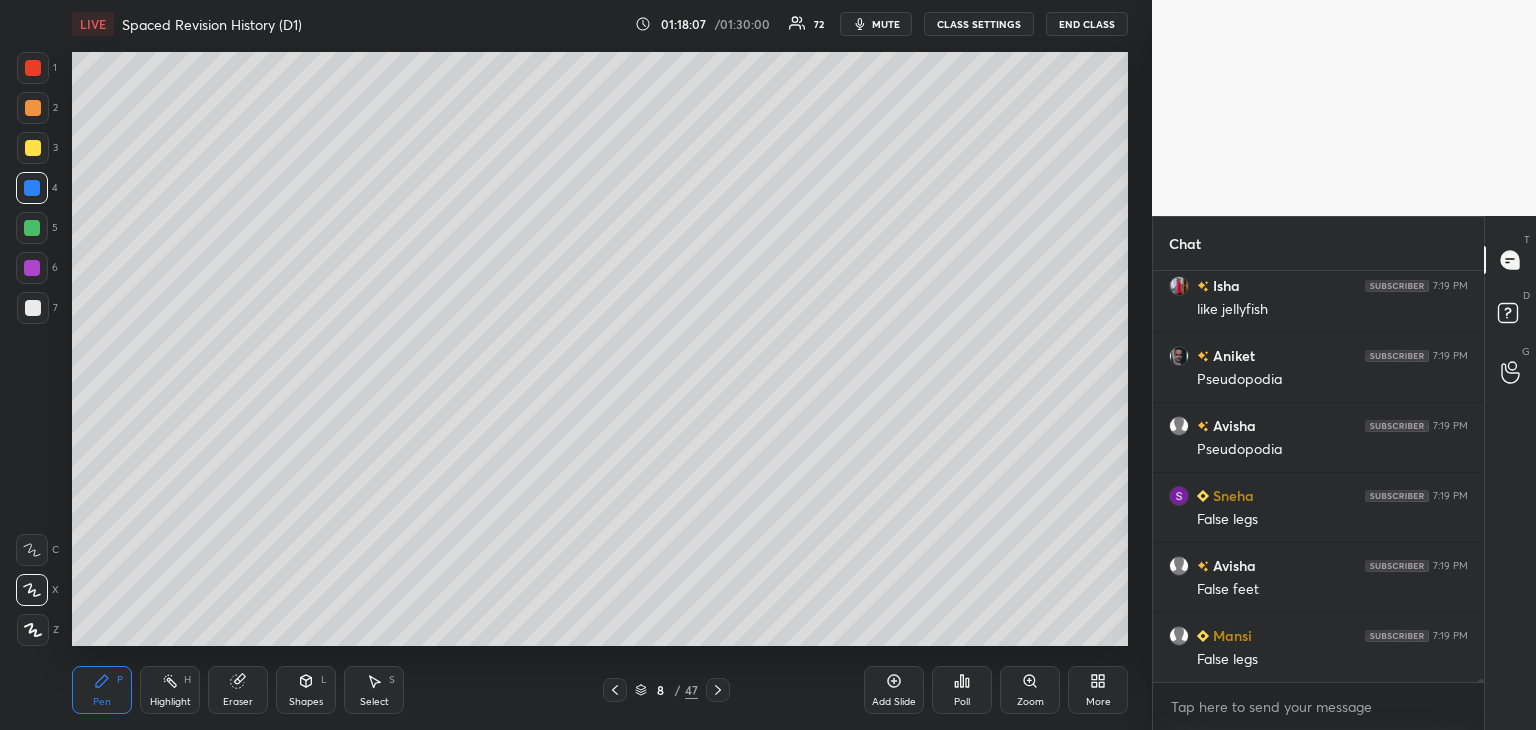 click at bounding box center (32, 228) 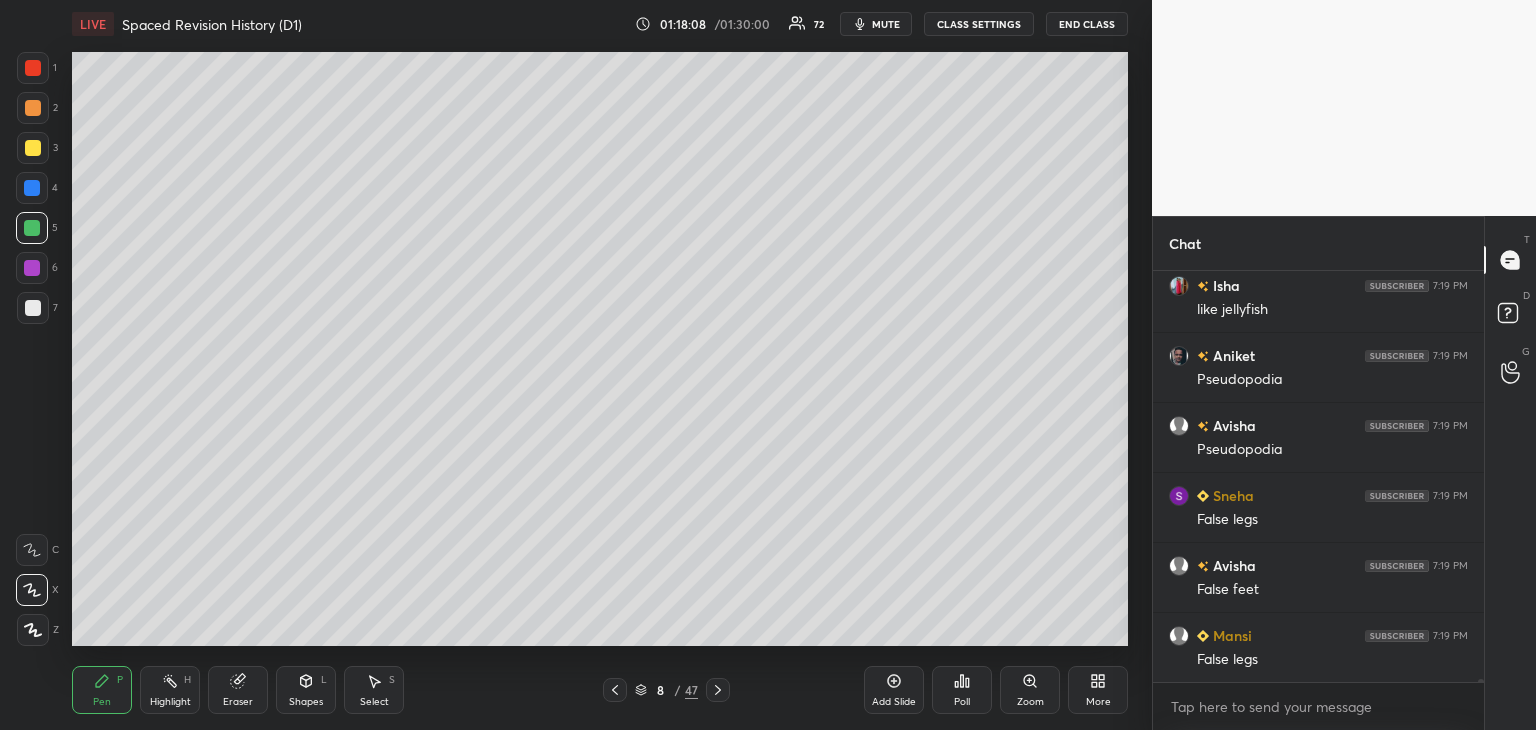 scroll, scrollTop: 54722, scrollLeft: 0, axis: vertical 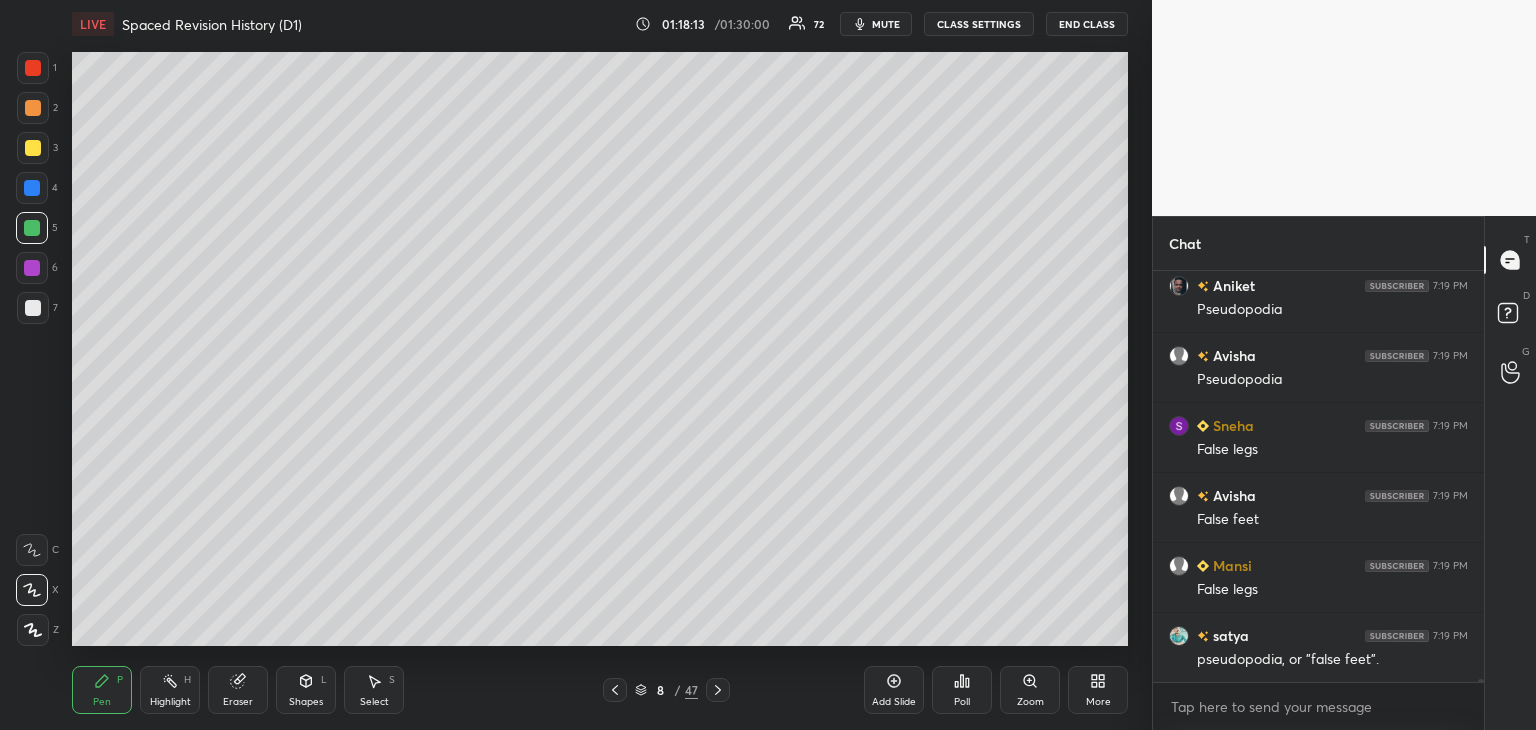 drag, startPoint x: 31, startPoint y: 145, endPoint x: 51, endPoint y: 161, distance: 25.612497 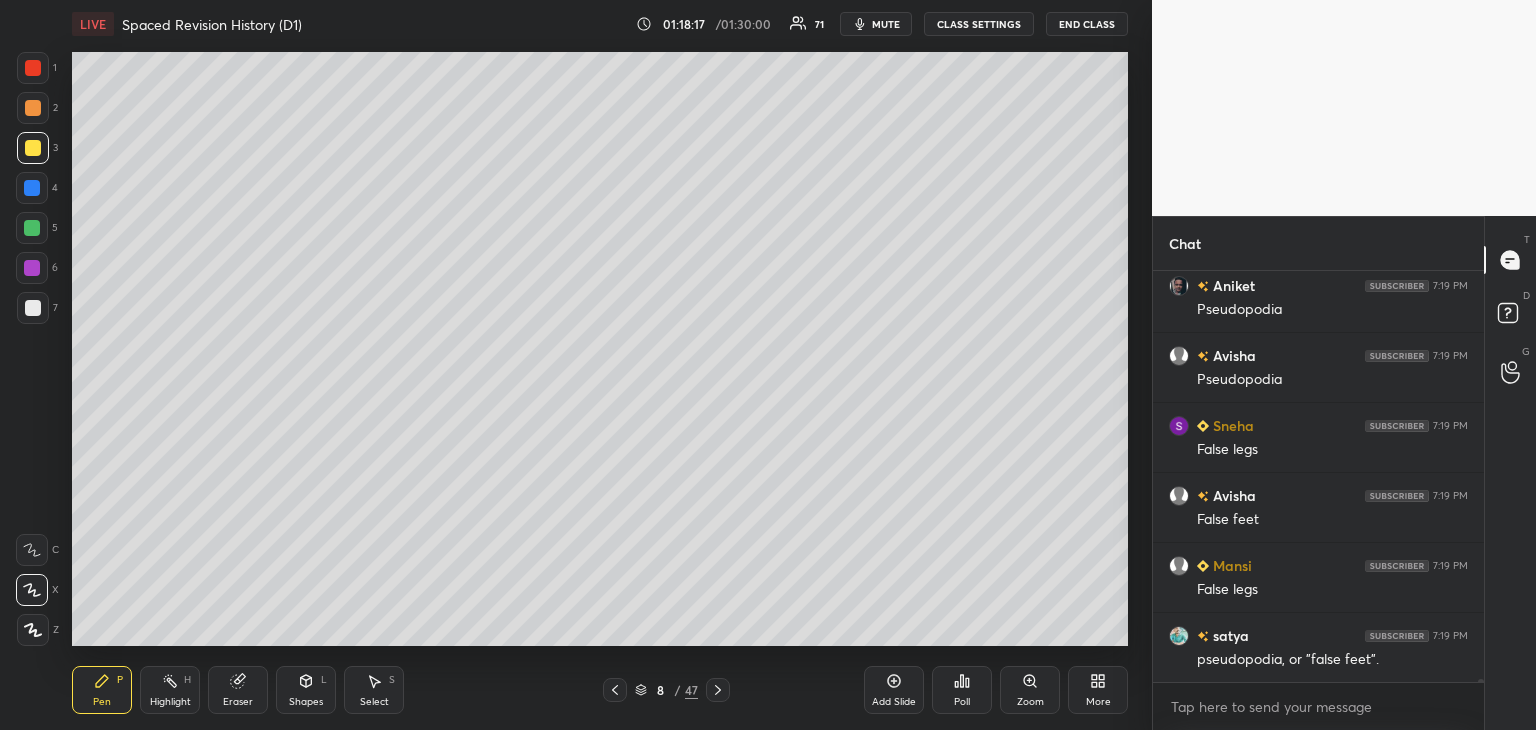 scroll, scrollTop: 54792, scrollLeft: 0, axis: vertical 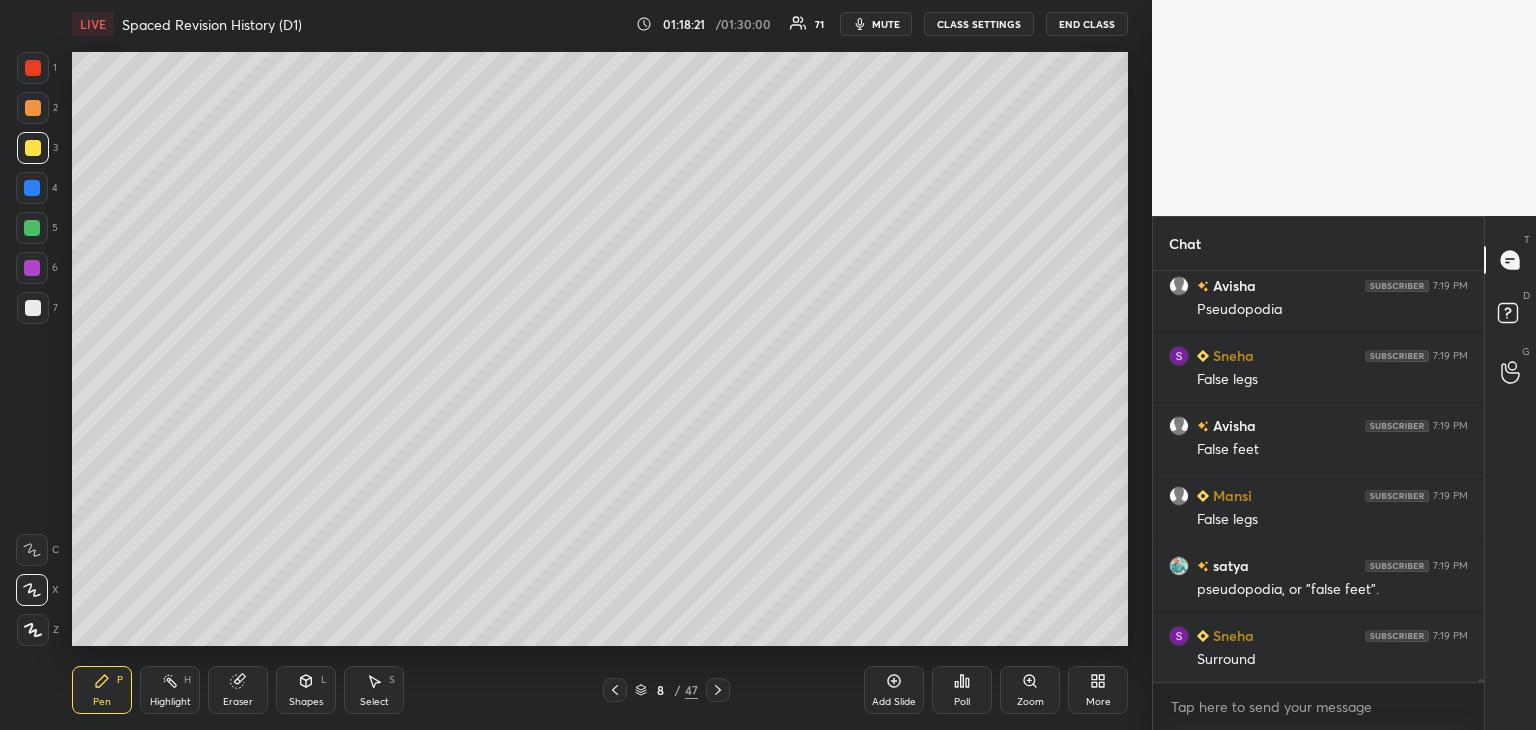 click at bounding box center (33, 148) 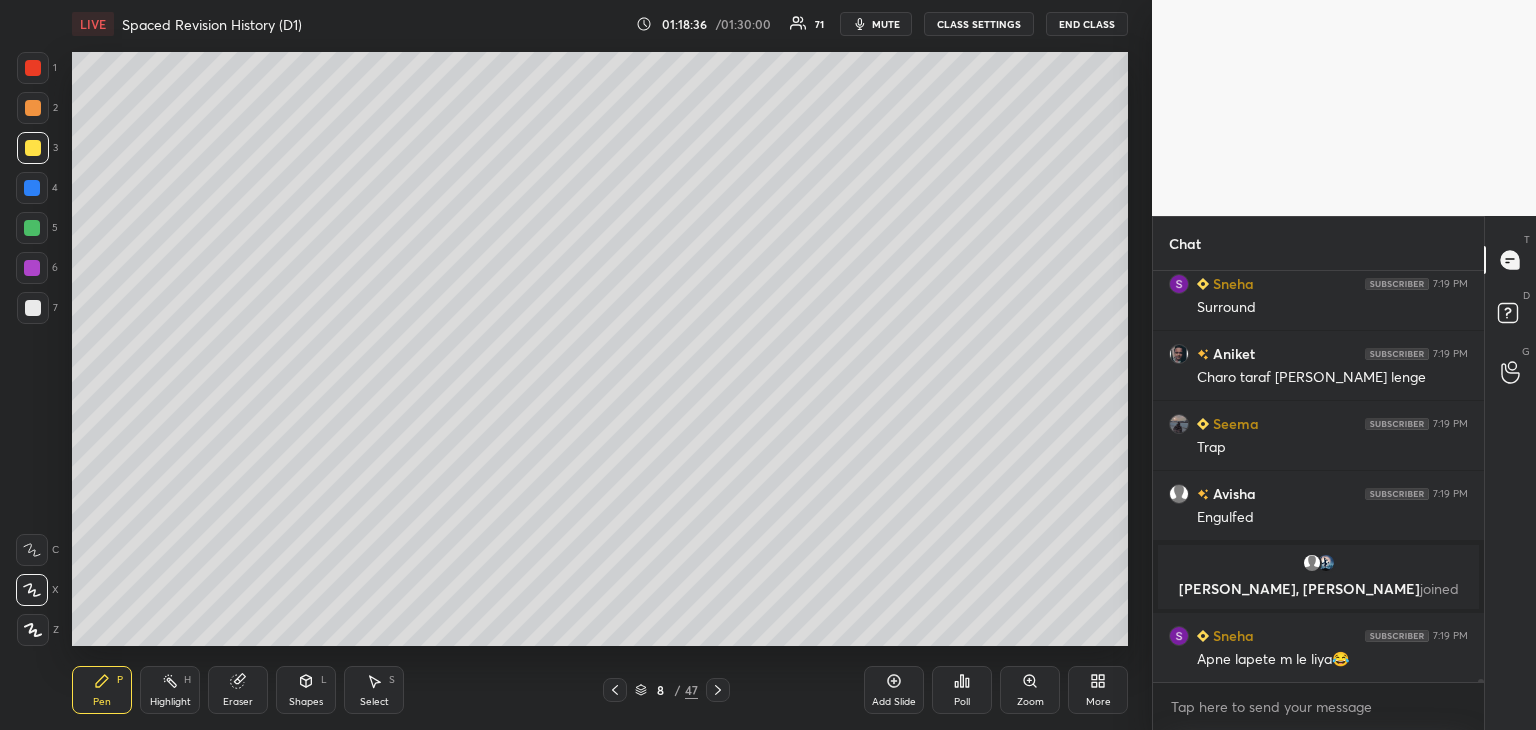 scroll, scrollTop: 54848, scrollLeft: 0, axis: vertical 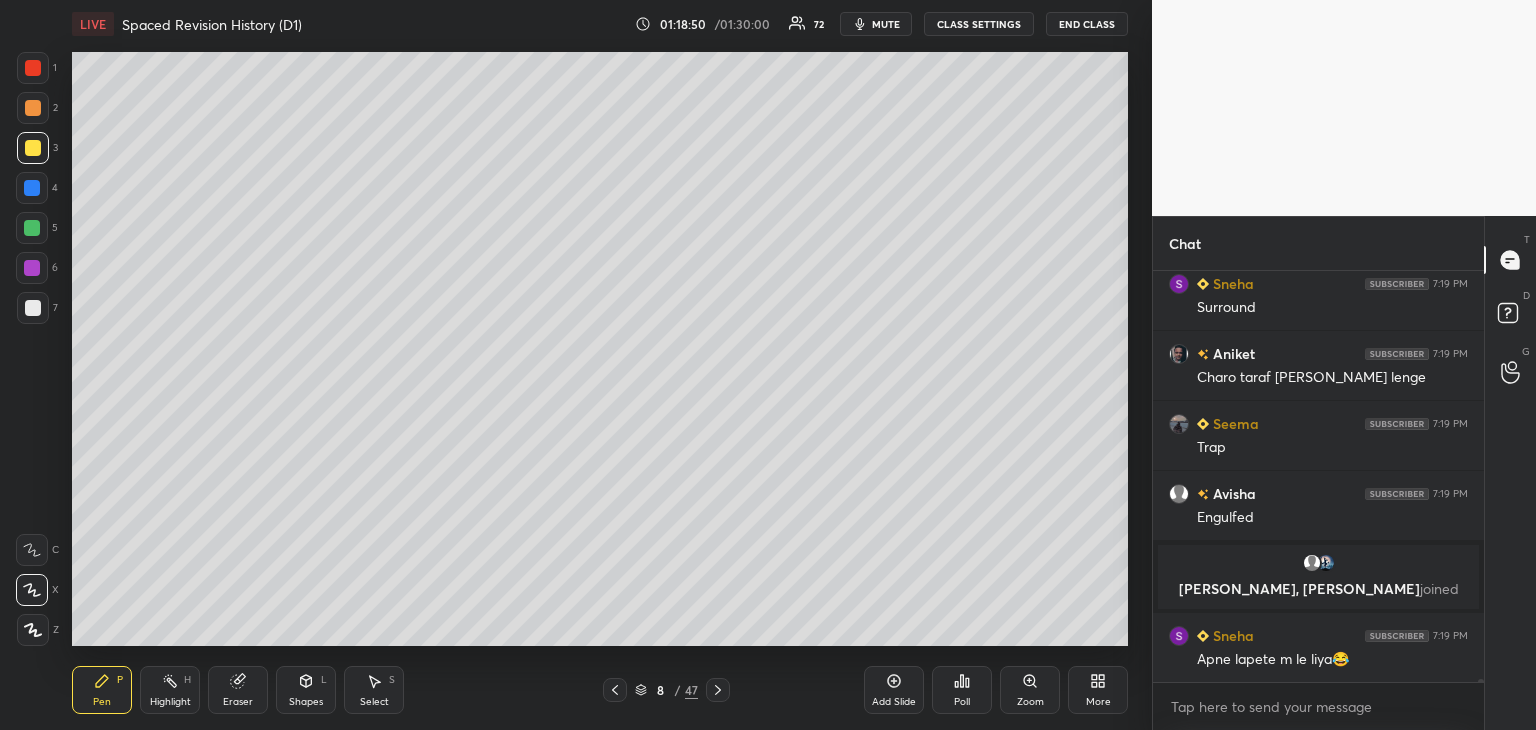 drag, startPoint x: 31, startPoint y: 263, endPoint x: 48, endPoint y: 268, distance: 17.720045 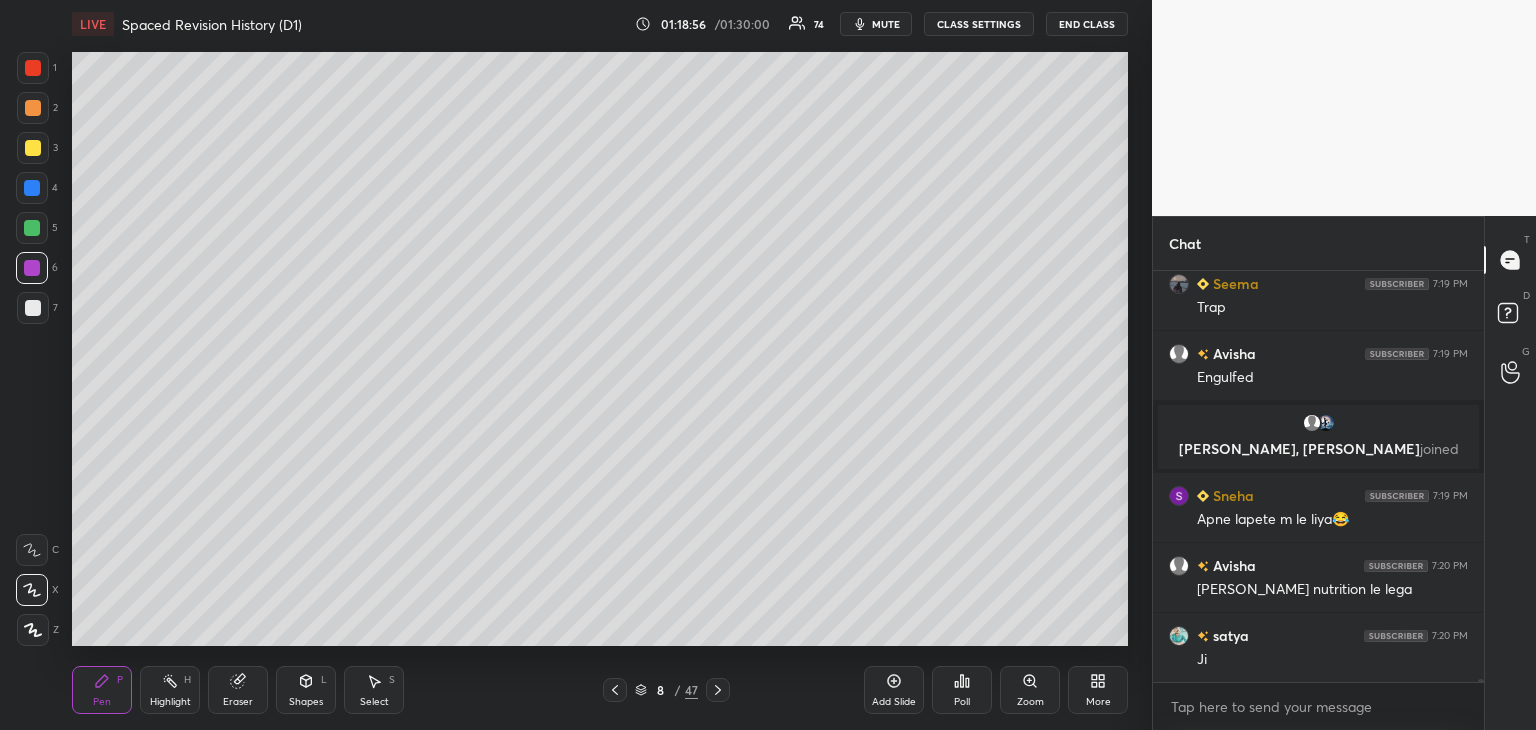scroll, scrollTop: 55058, scrollLeft: 0, axis: vertical 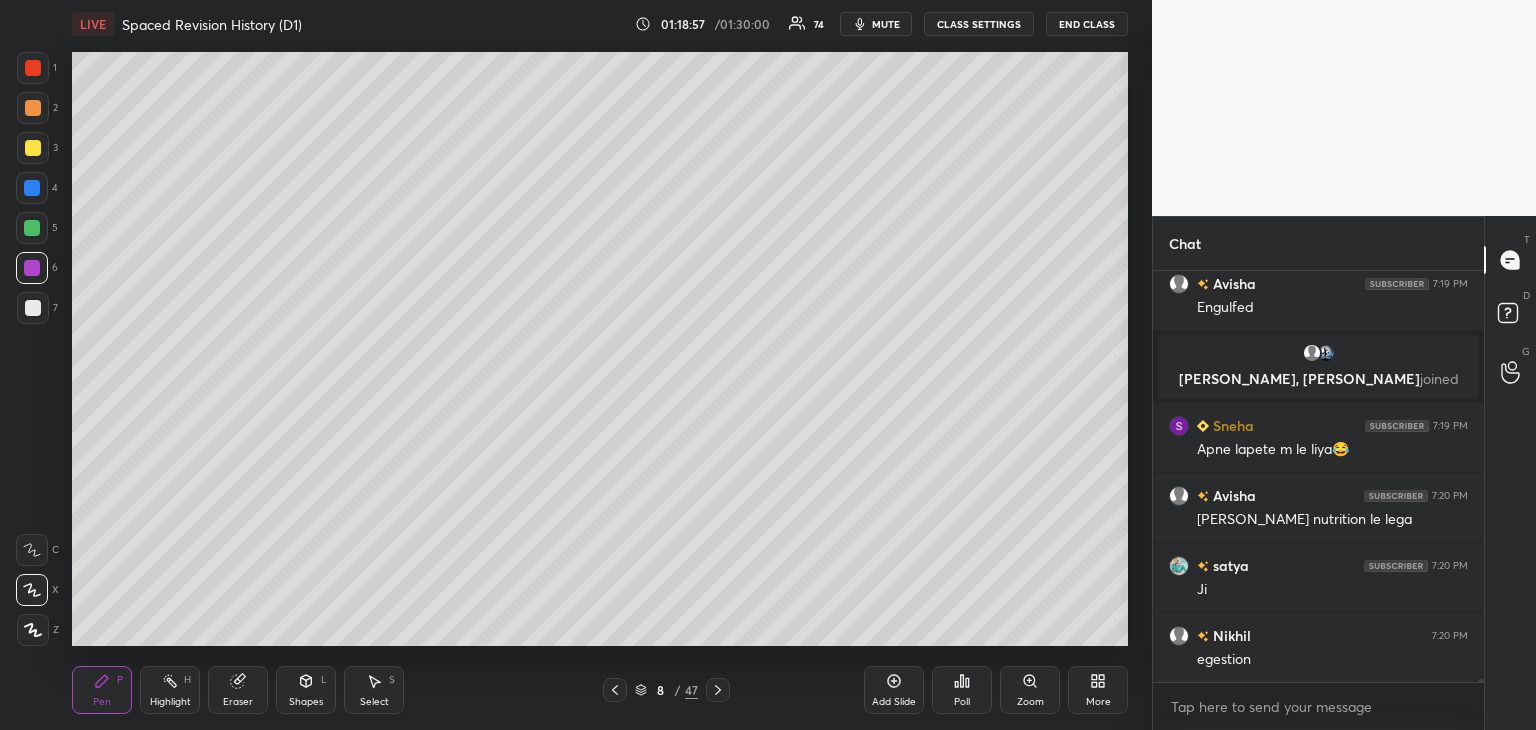 click at bounding box center (33, 68) 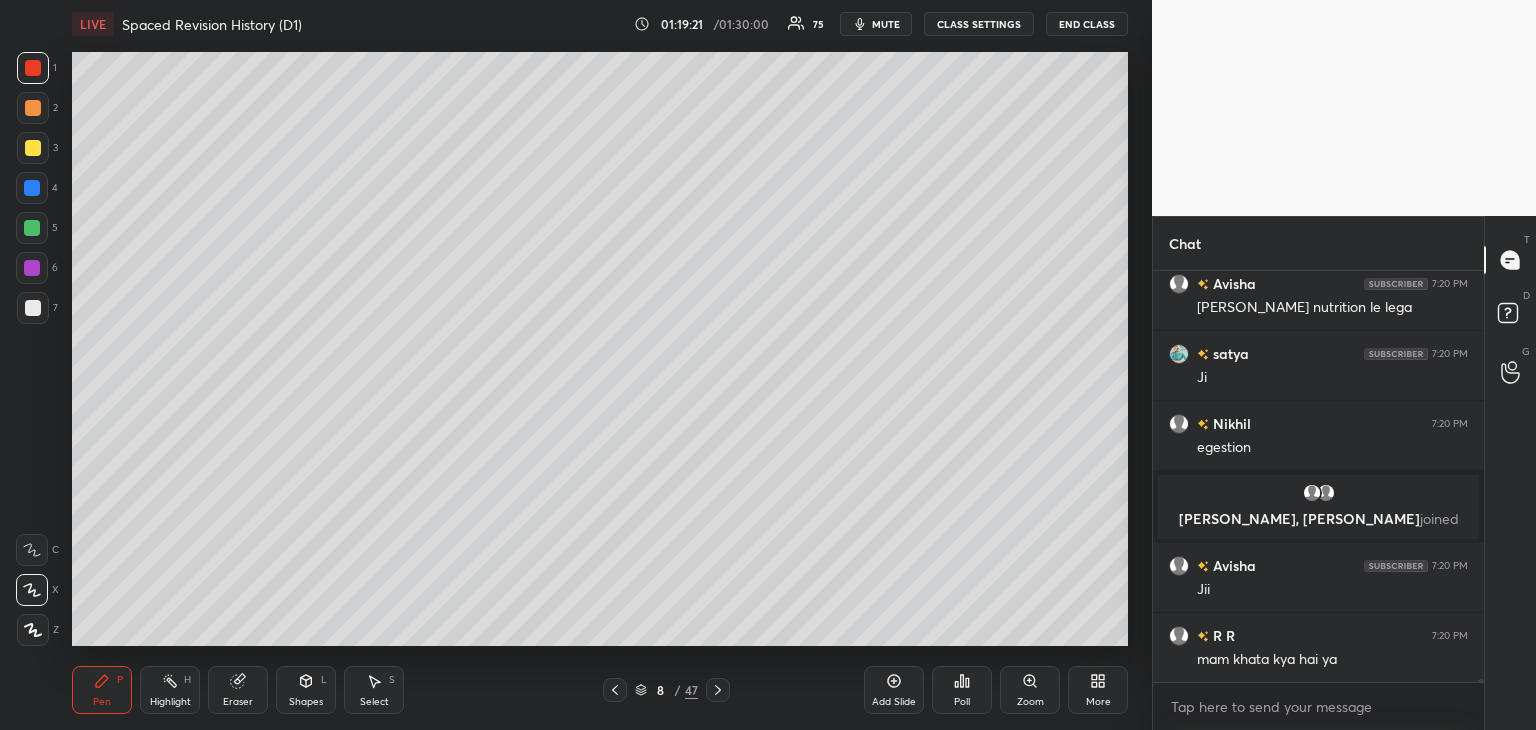 scroll, scrollTop: 55262, scrollLeft: 0, axis: vertical 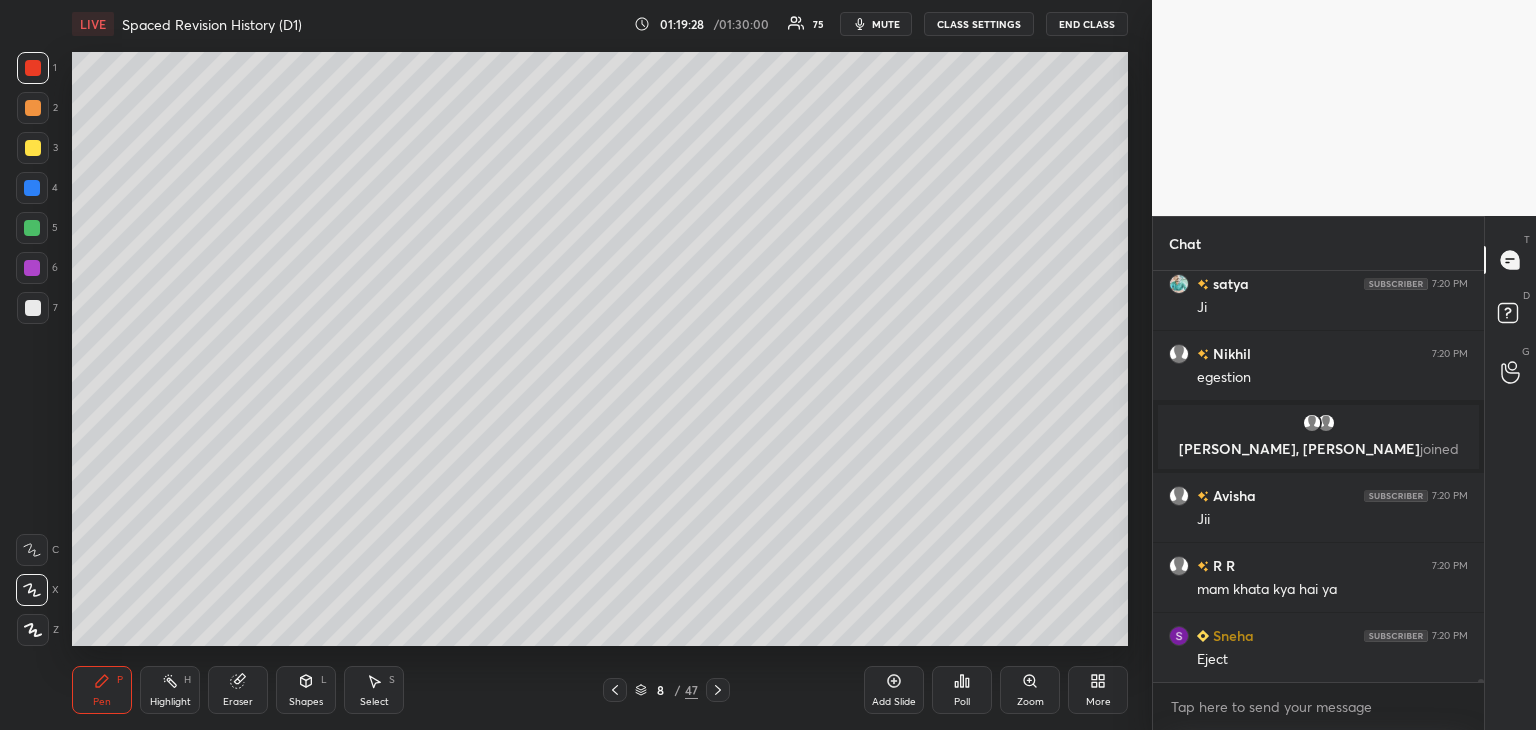 click at bounding box center [32, 268] 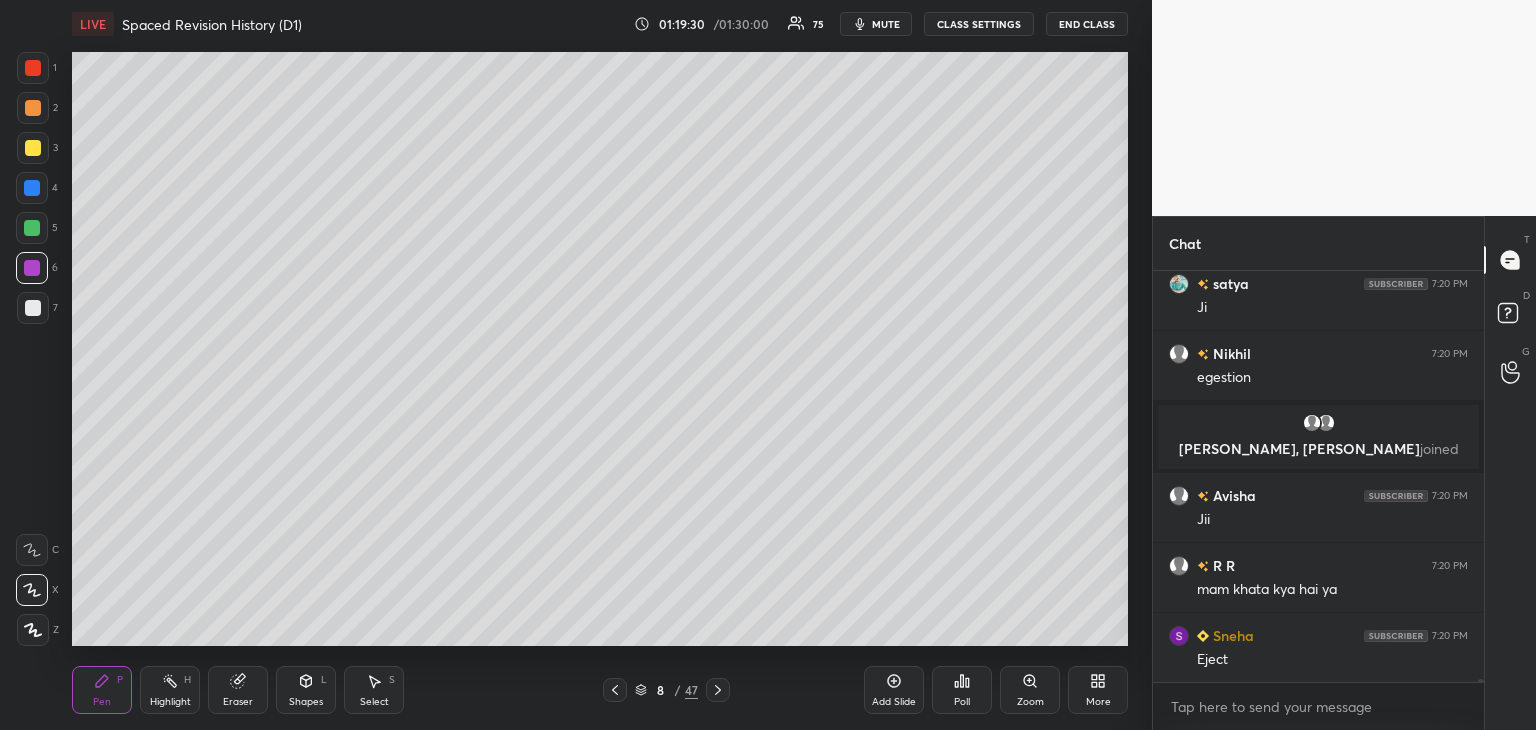 scroll, scrollTop: 55332, scrollLeft: 0, axis: vertical 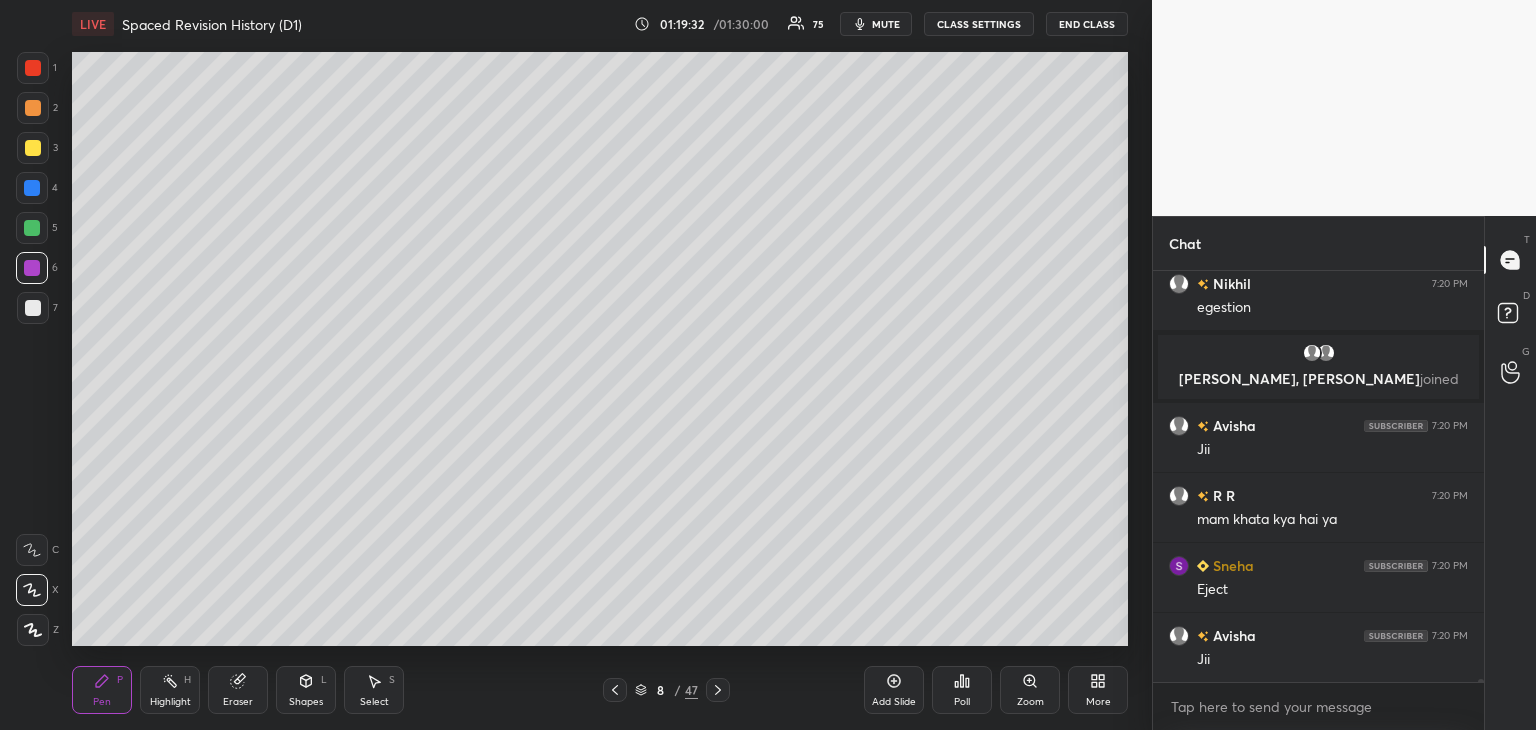 click 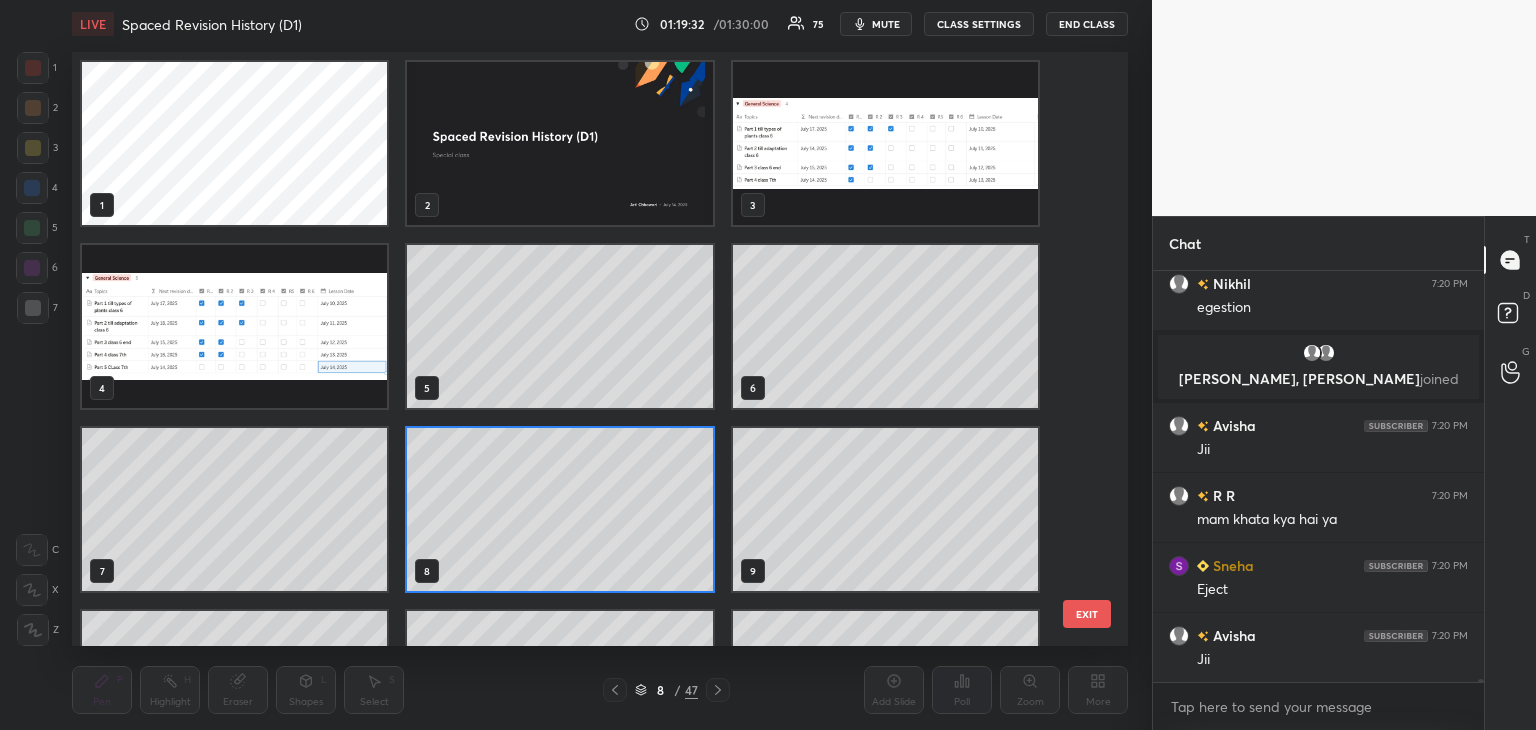 scroll, scrollTop: 6, scrollLeft: 10, axis: both 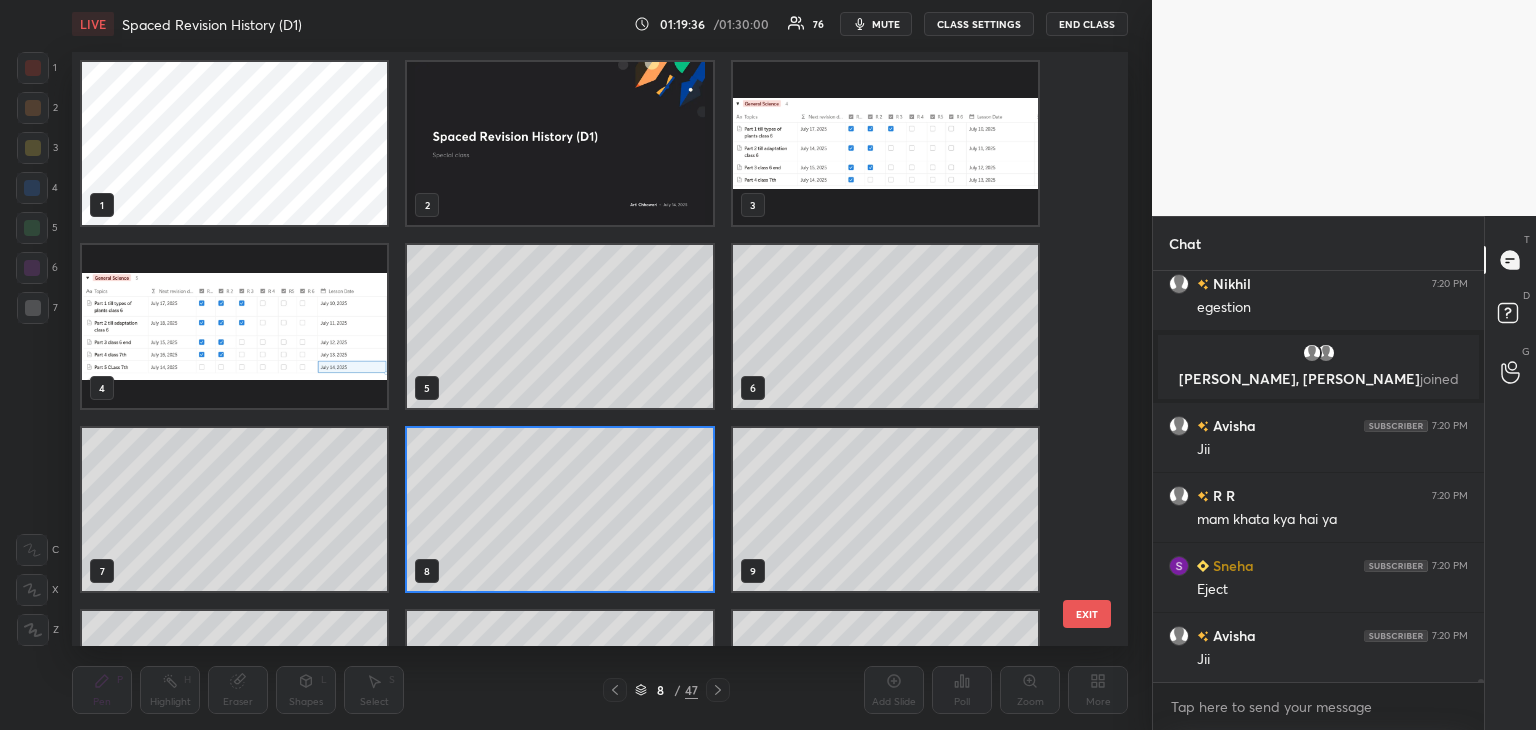 click on "4" at bounding box center [234, 326] 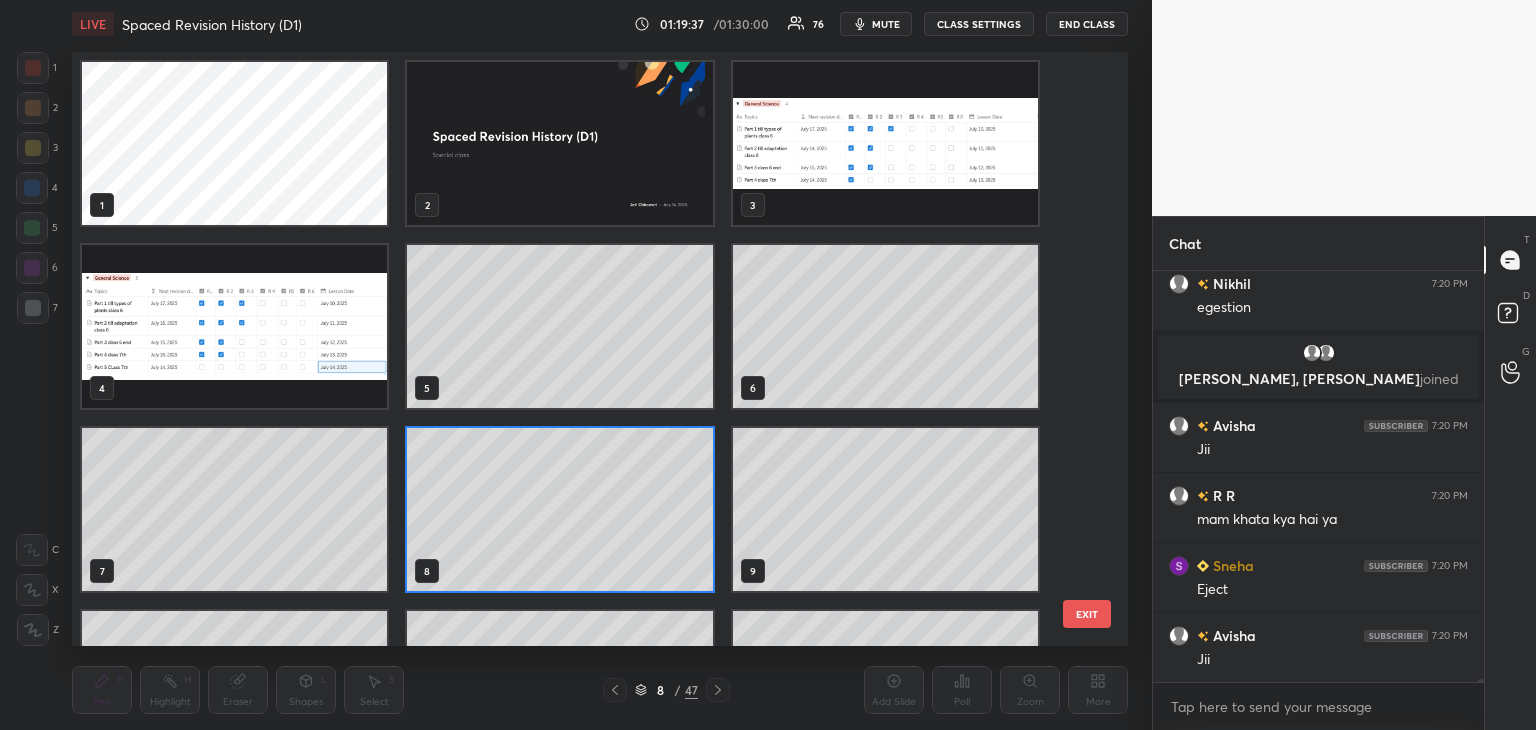 click at bounding box center [234, 326] 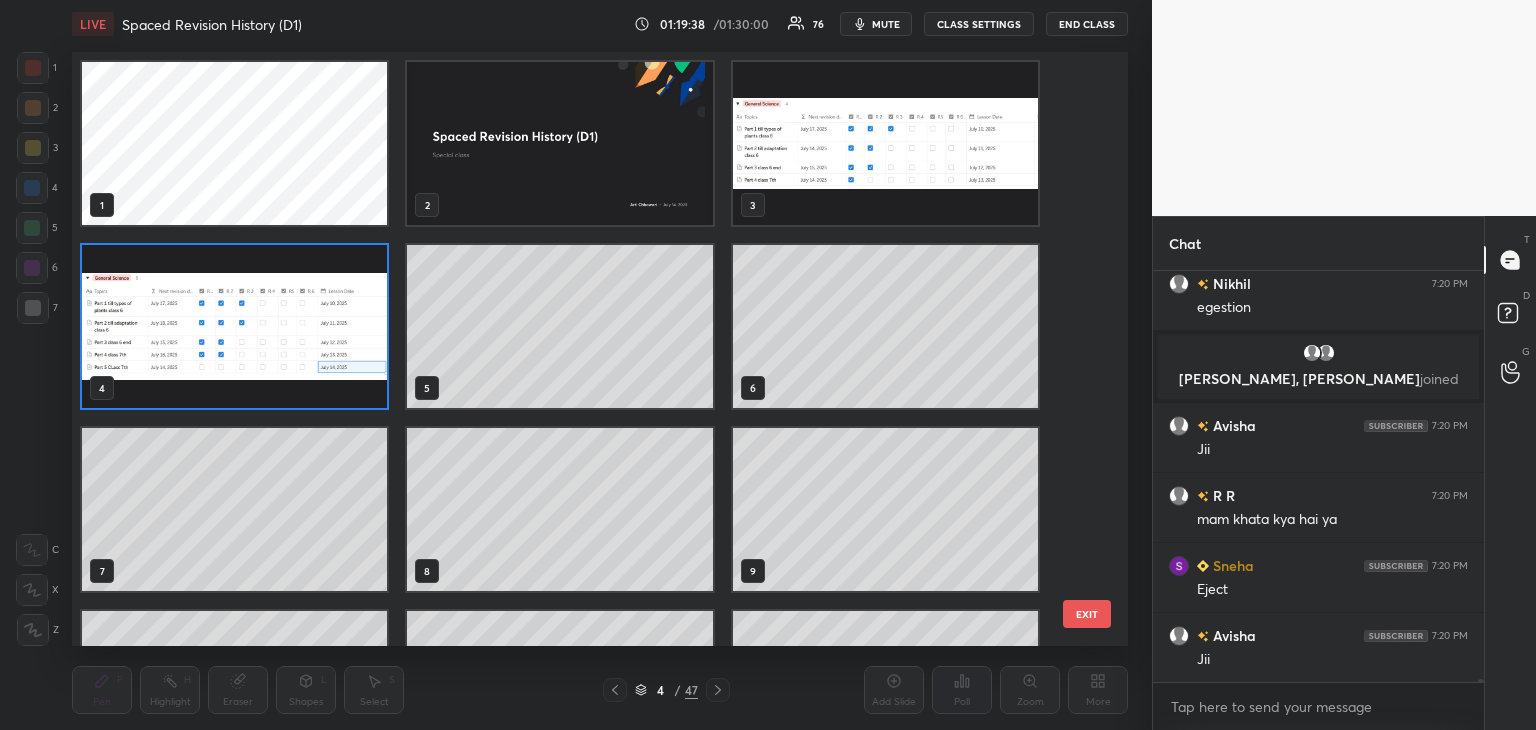 click 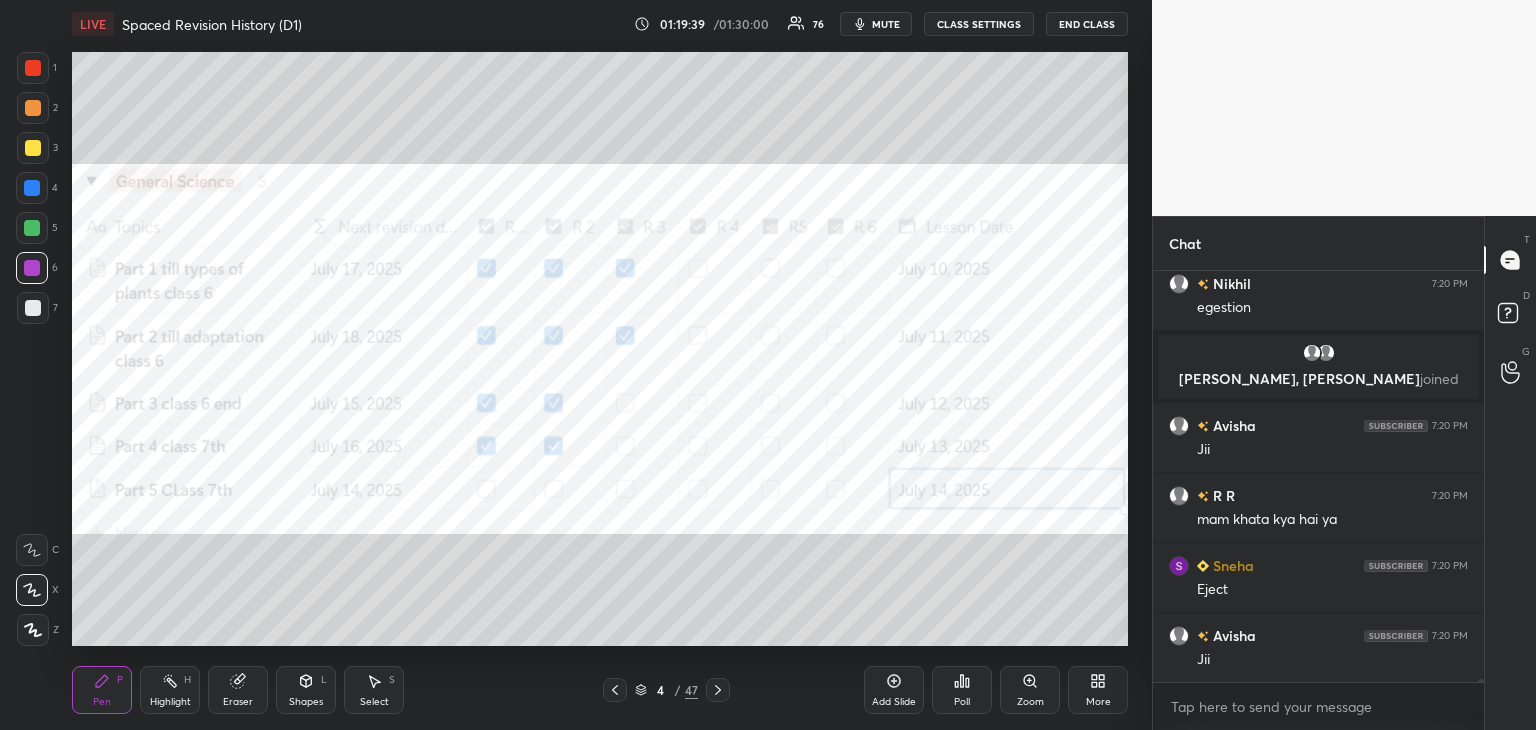 scroll, scrollTop: 0, scrollLeft: 0, axis: both 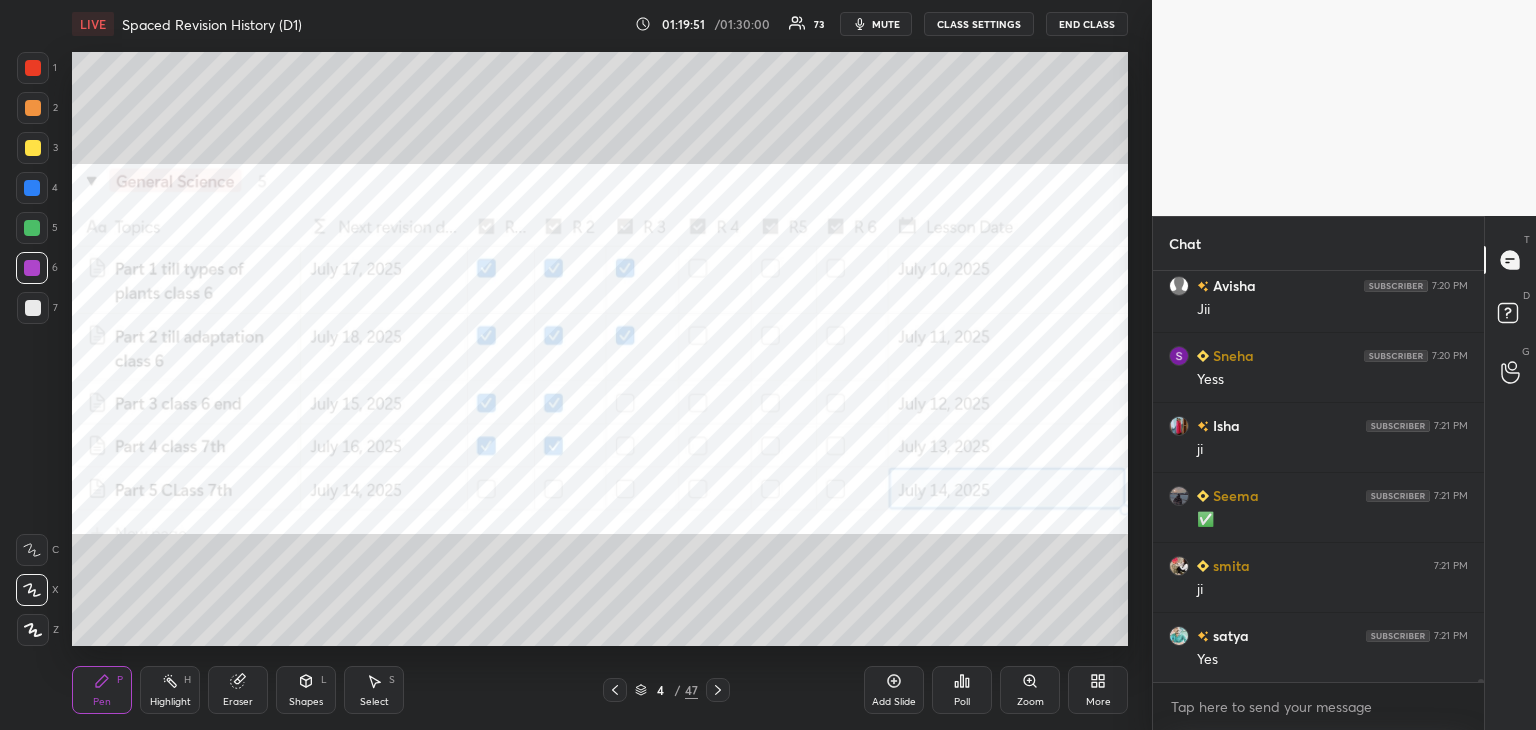 drag, startPoint x: 28, startPoint y: 226, endPoint x: 33, endPoint y: 139, distance: 87.14356 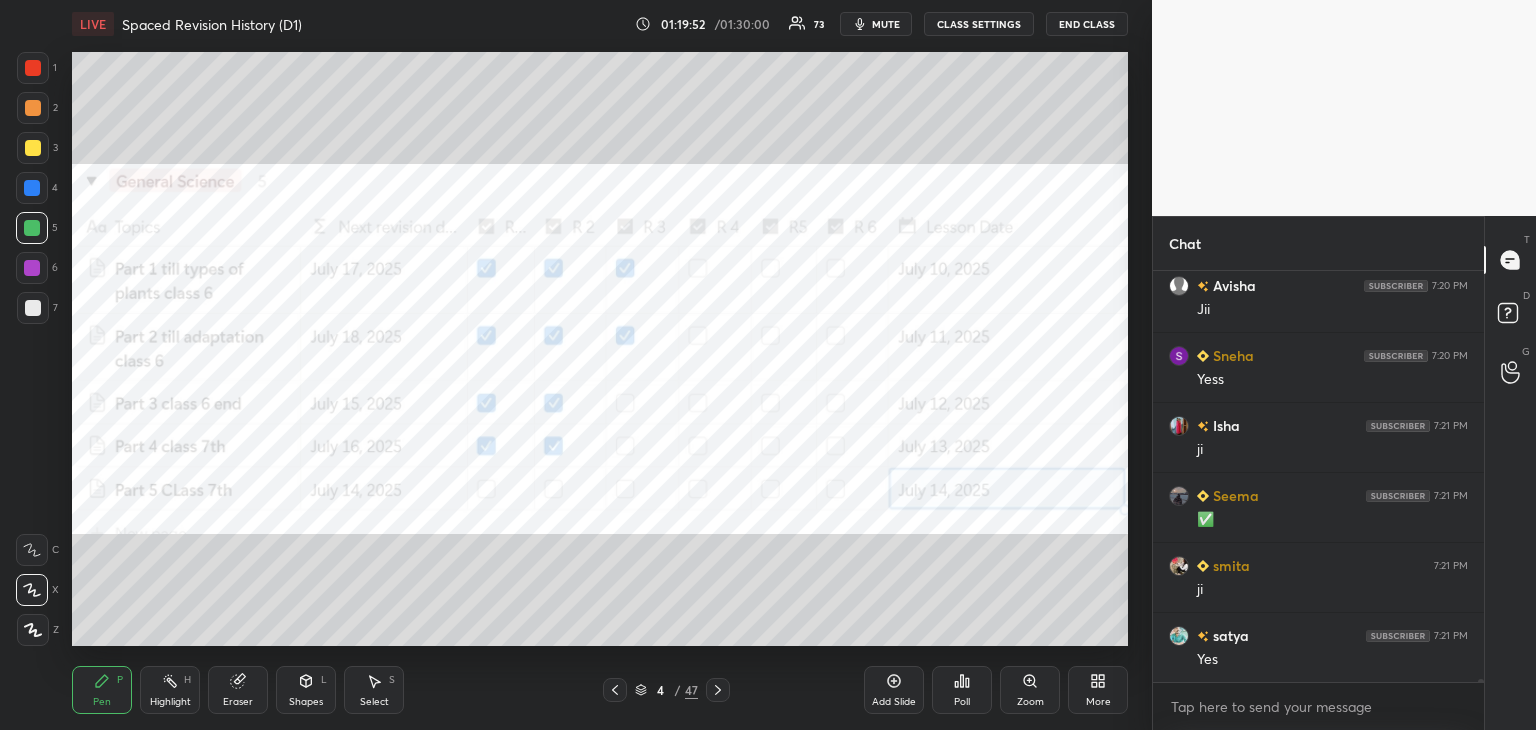 click at bounding box center (32, 188) 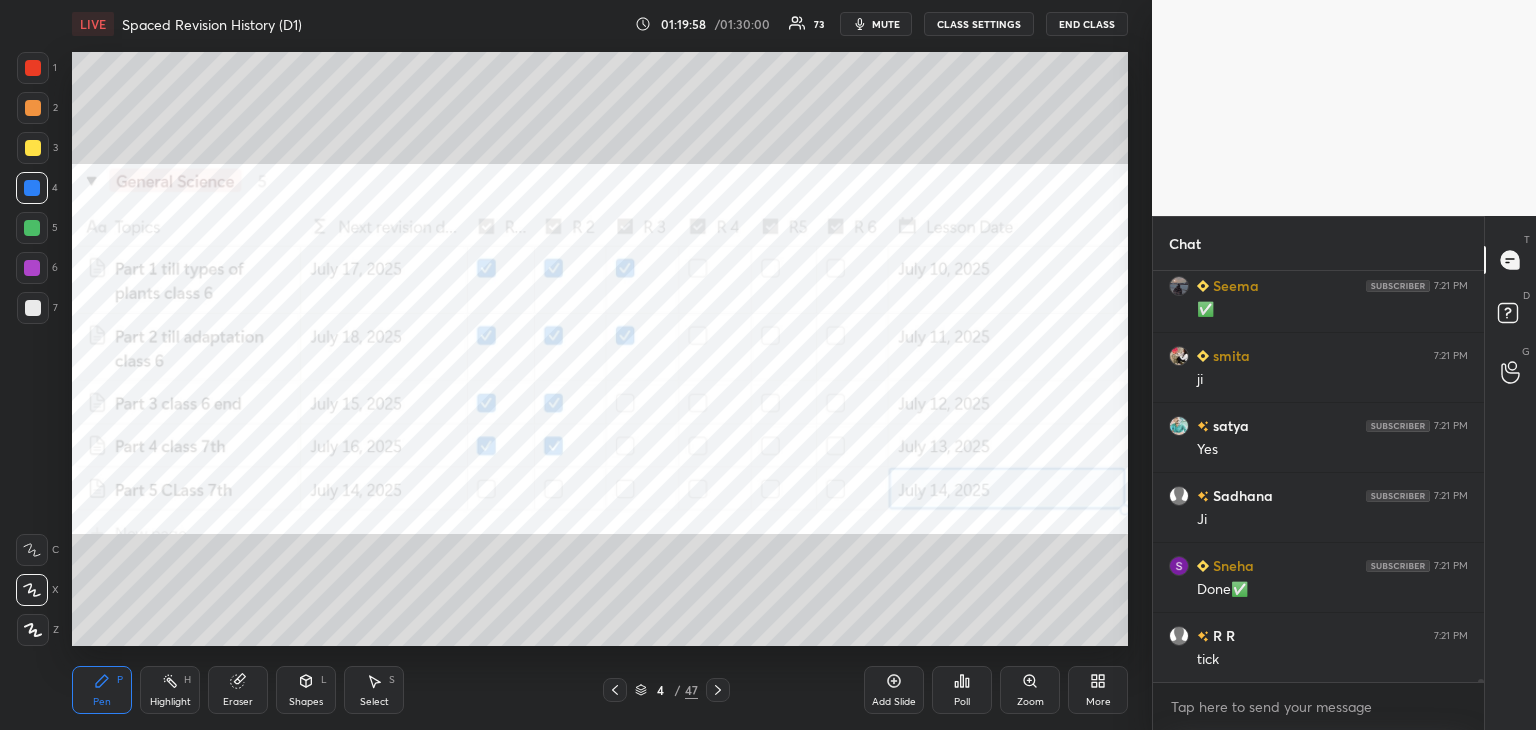 scroll, scrollTop: 55962, scrollLeft: 0, axis: vertical 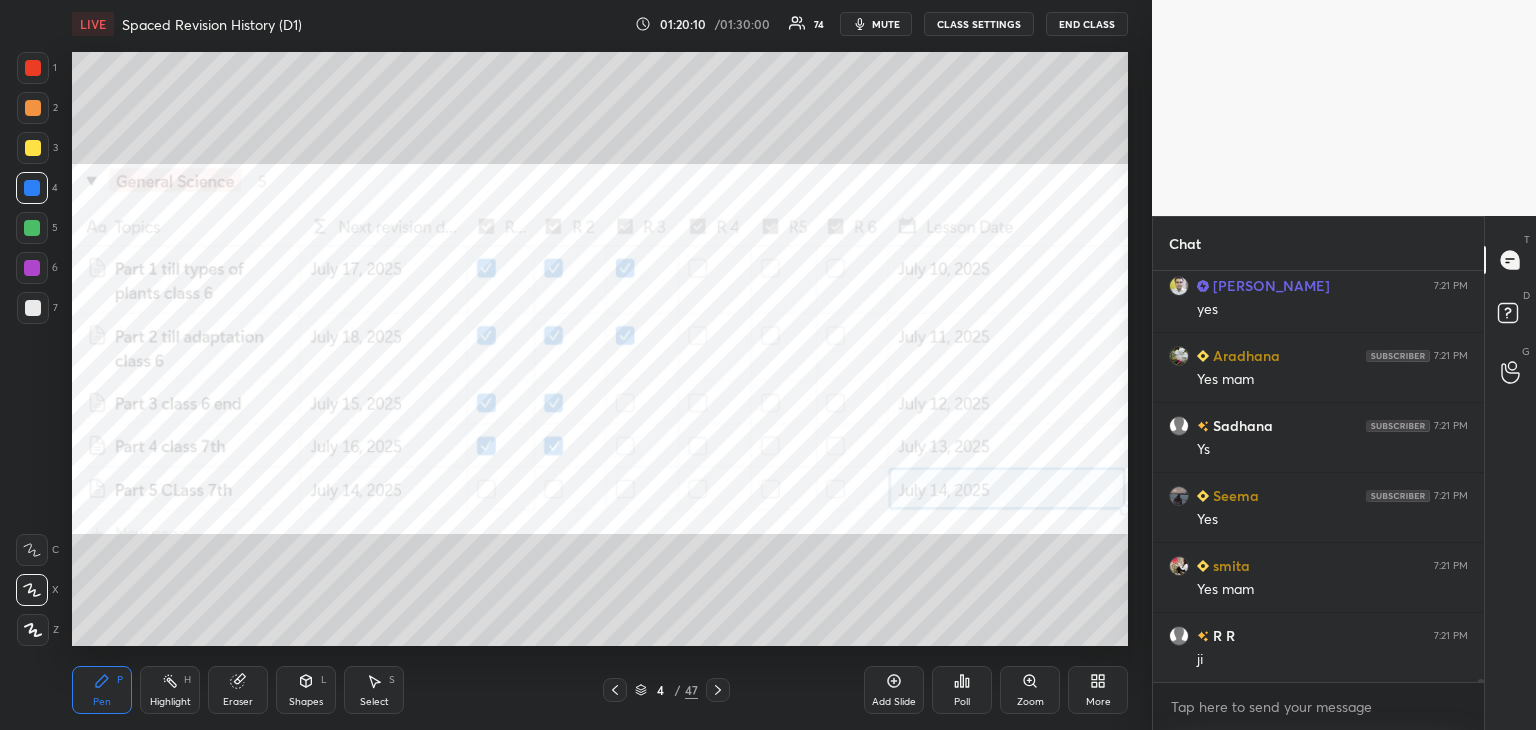 click on "More" at bounding box center (1098, 690) 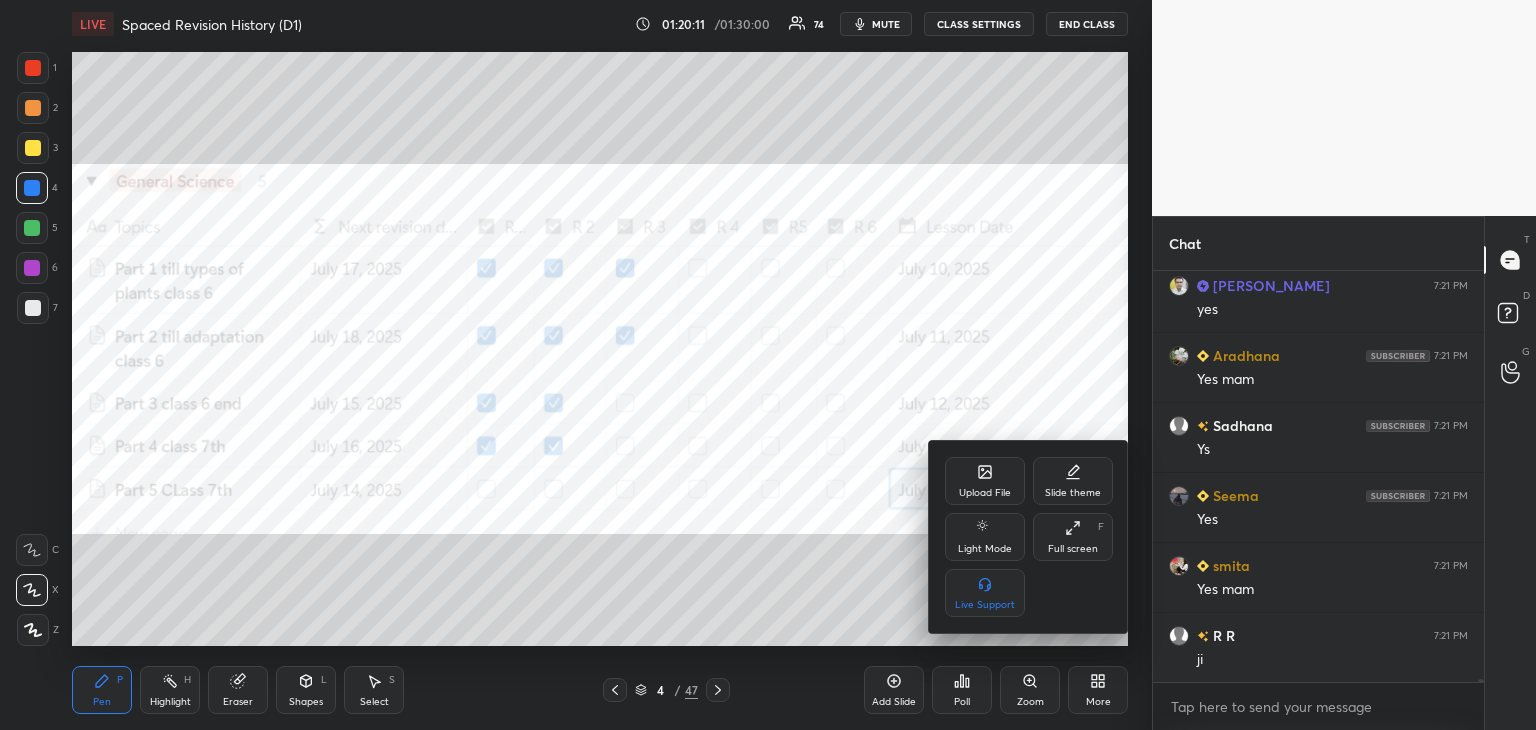 scroll, scrollTop: 56528, scrollLeft: 0, axis: vertical 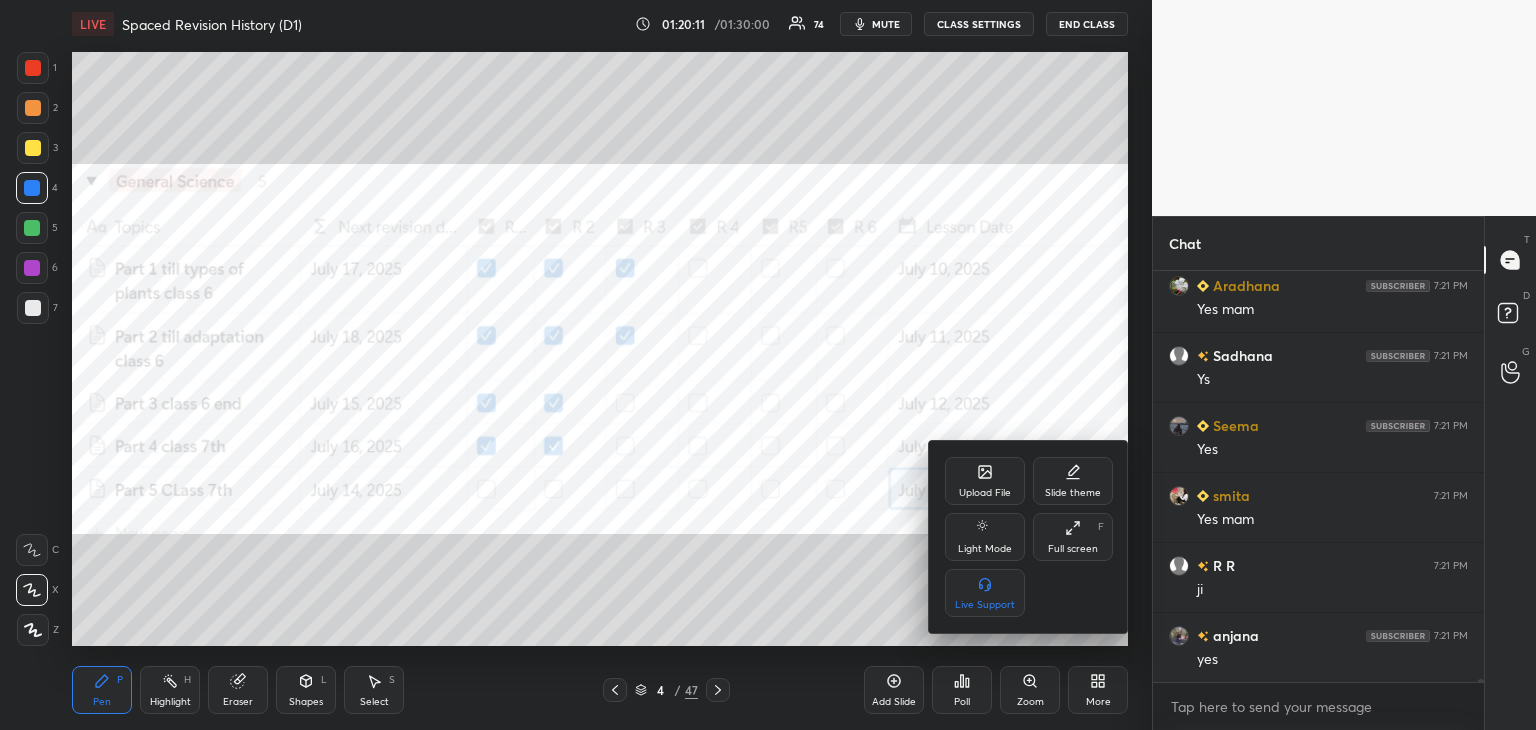 click on "Upload File" at bounding box center (985, 493) 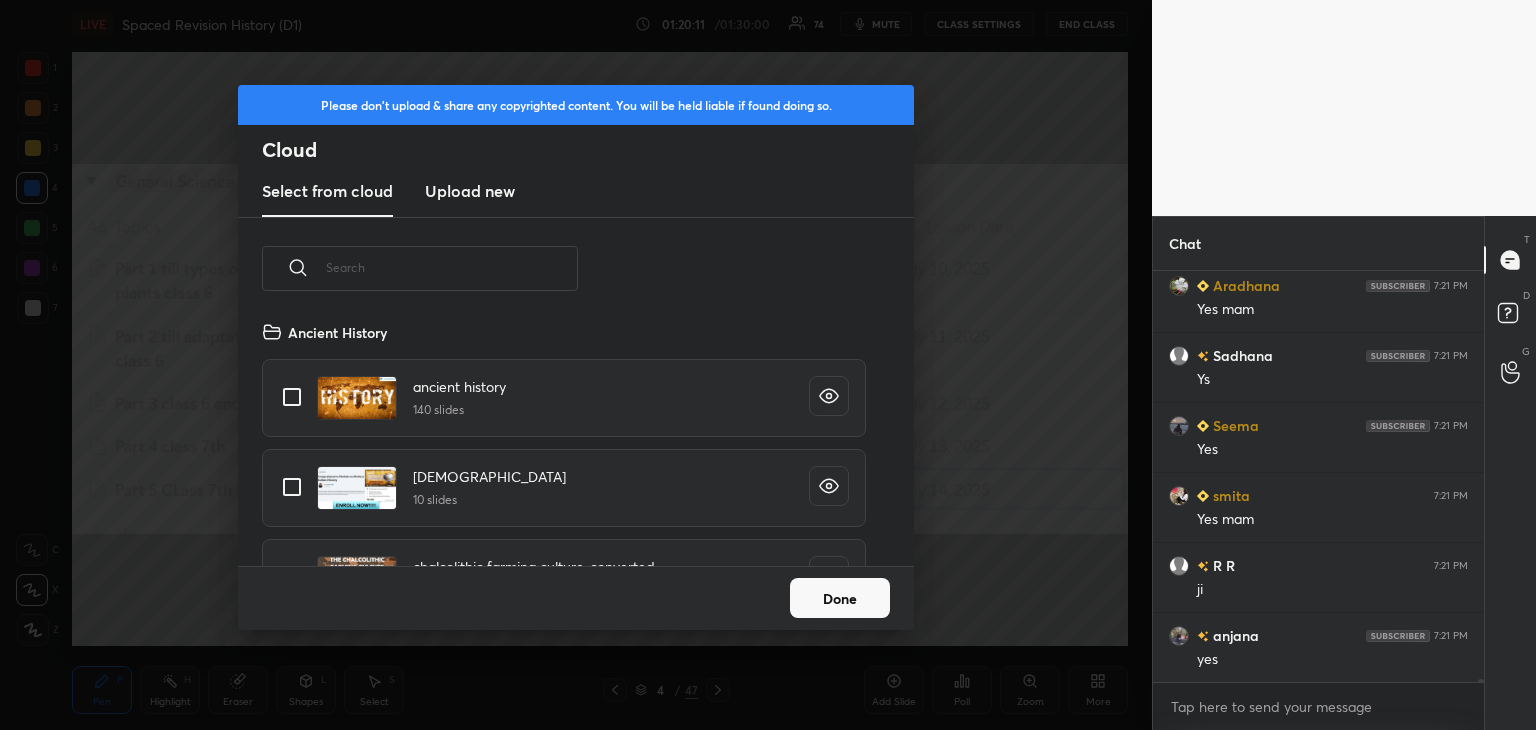 scroll, scrollTop: 5, scrollLeft: 10, axis: both 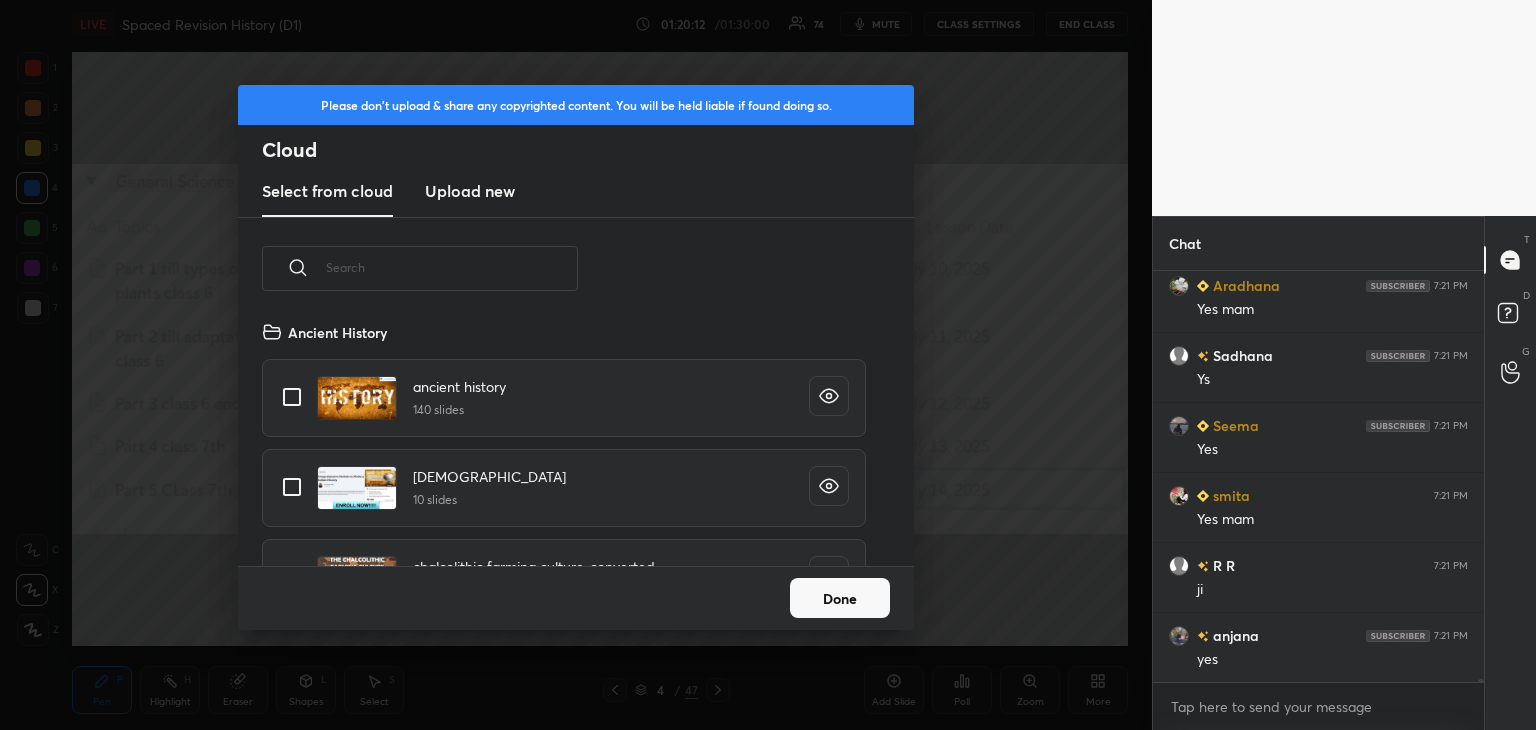 click on "Upload new" at bounding box center (470, 192) 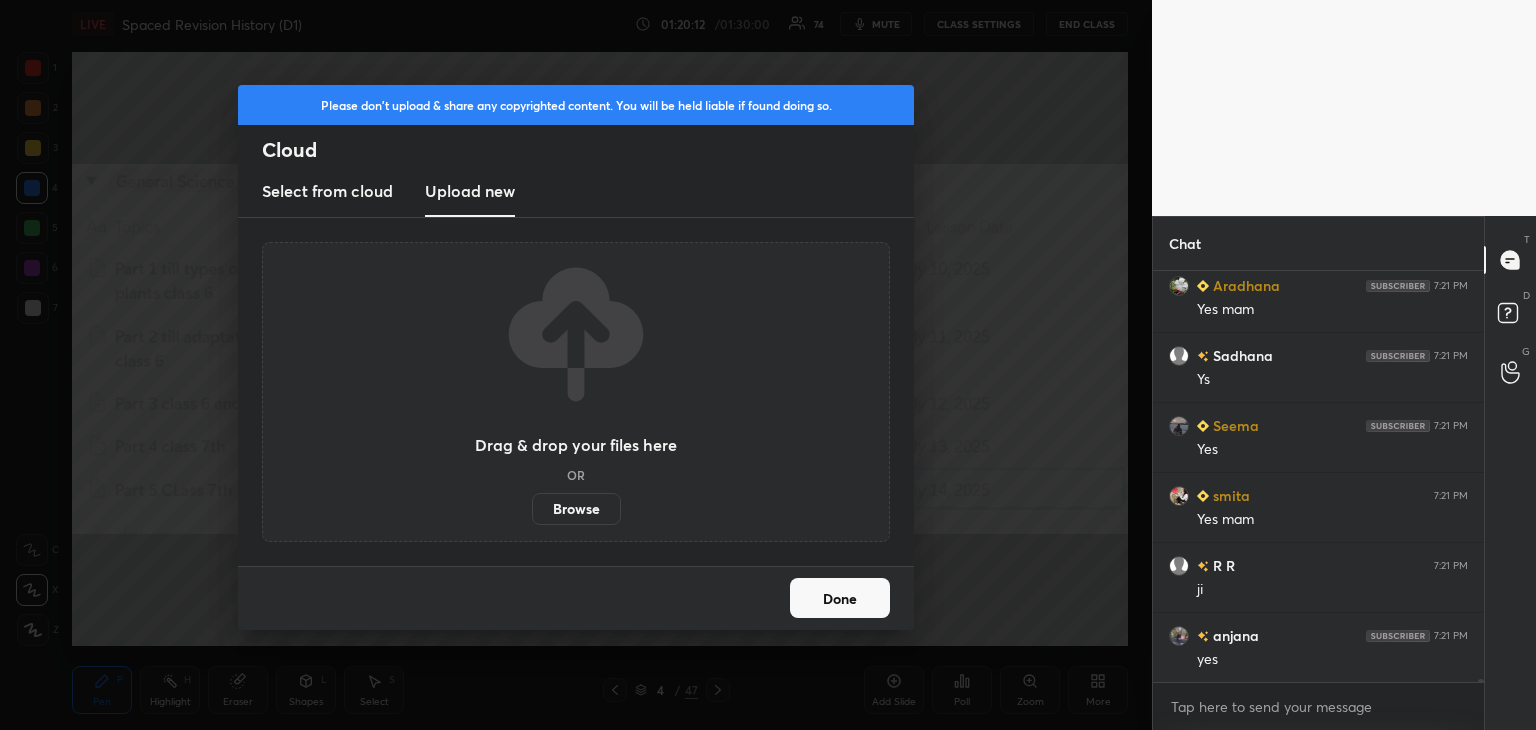 click on "Browse" at bounding box center (576, 509) 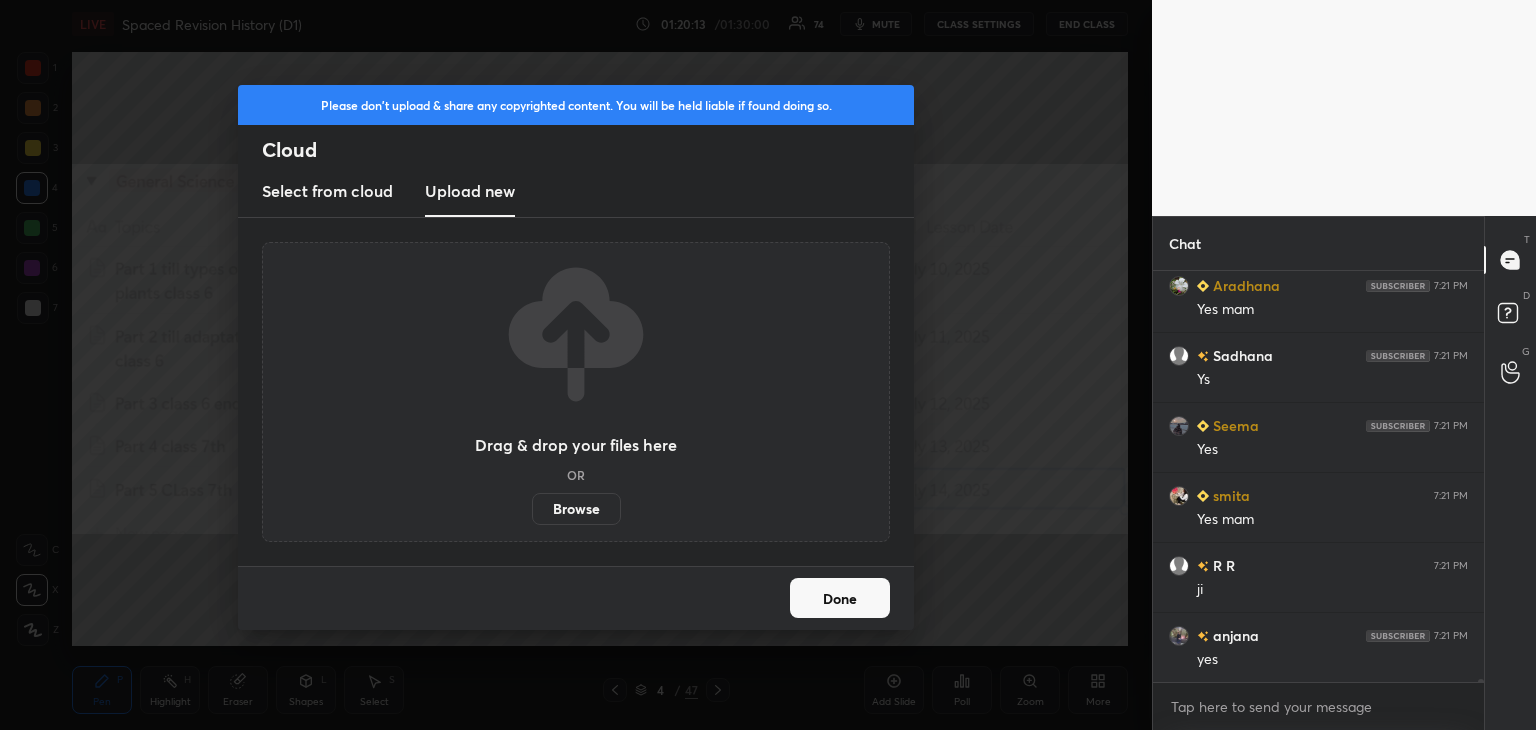 scroll, scrollTop: 56598, scrollLeft: 0, axis: vertical 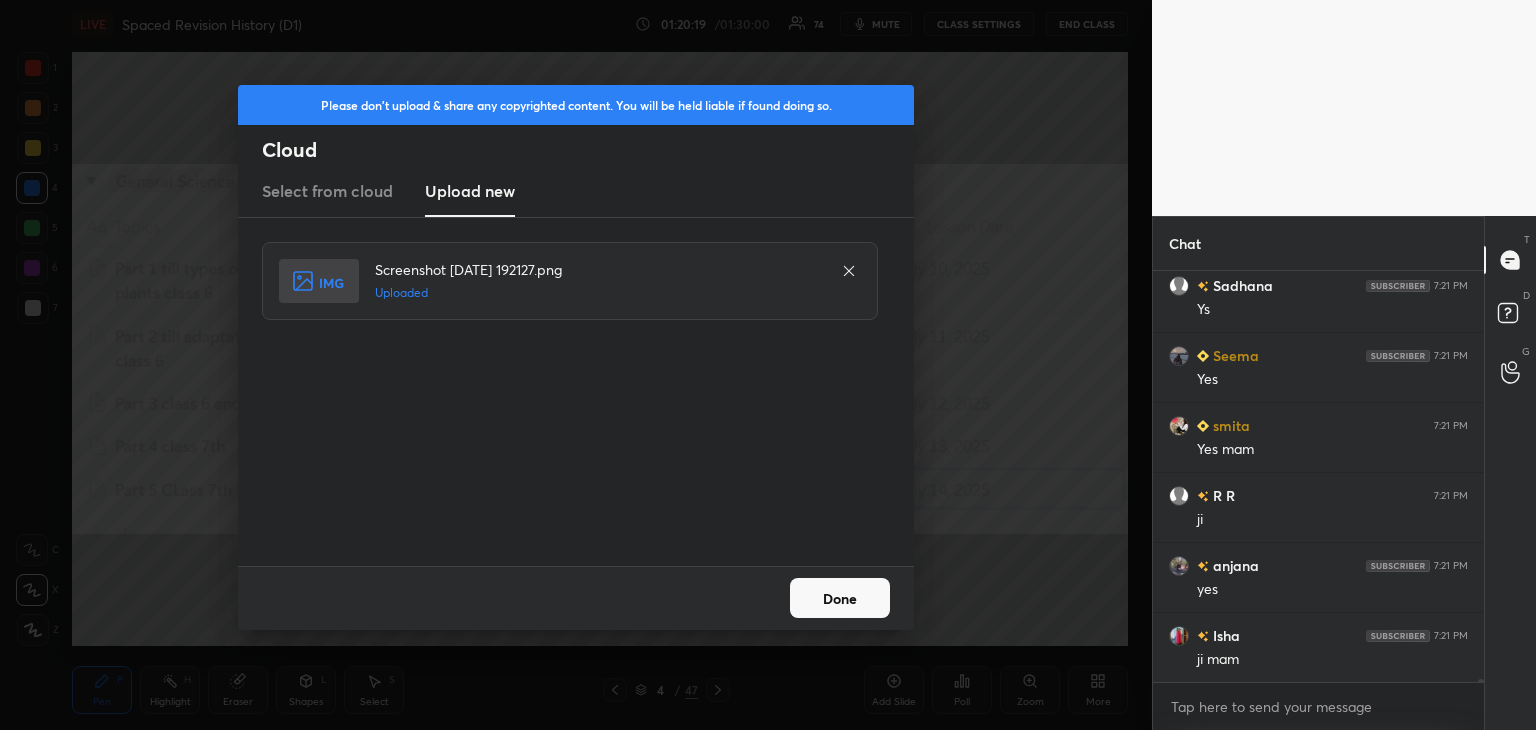 click on "Done" at bounding box center [576, 598] 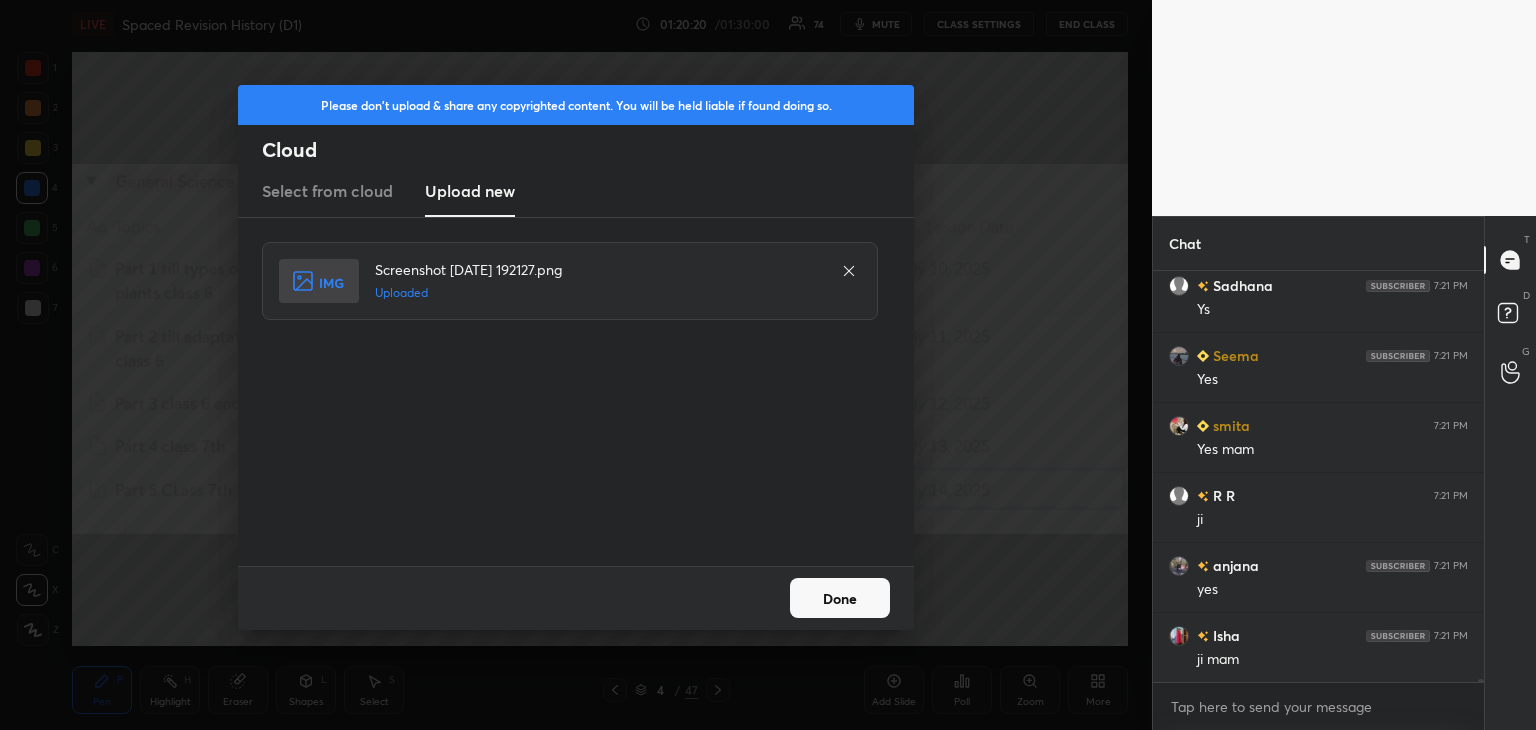 click on "Done" at bounding box center (840, 598) 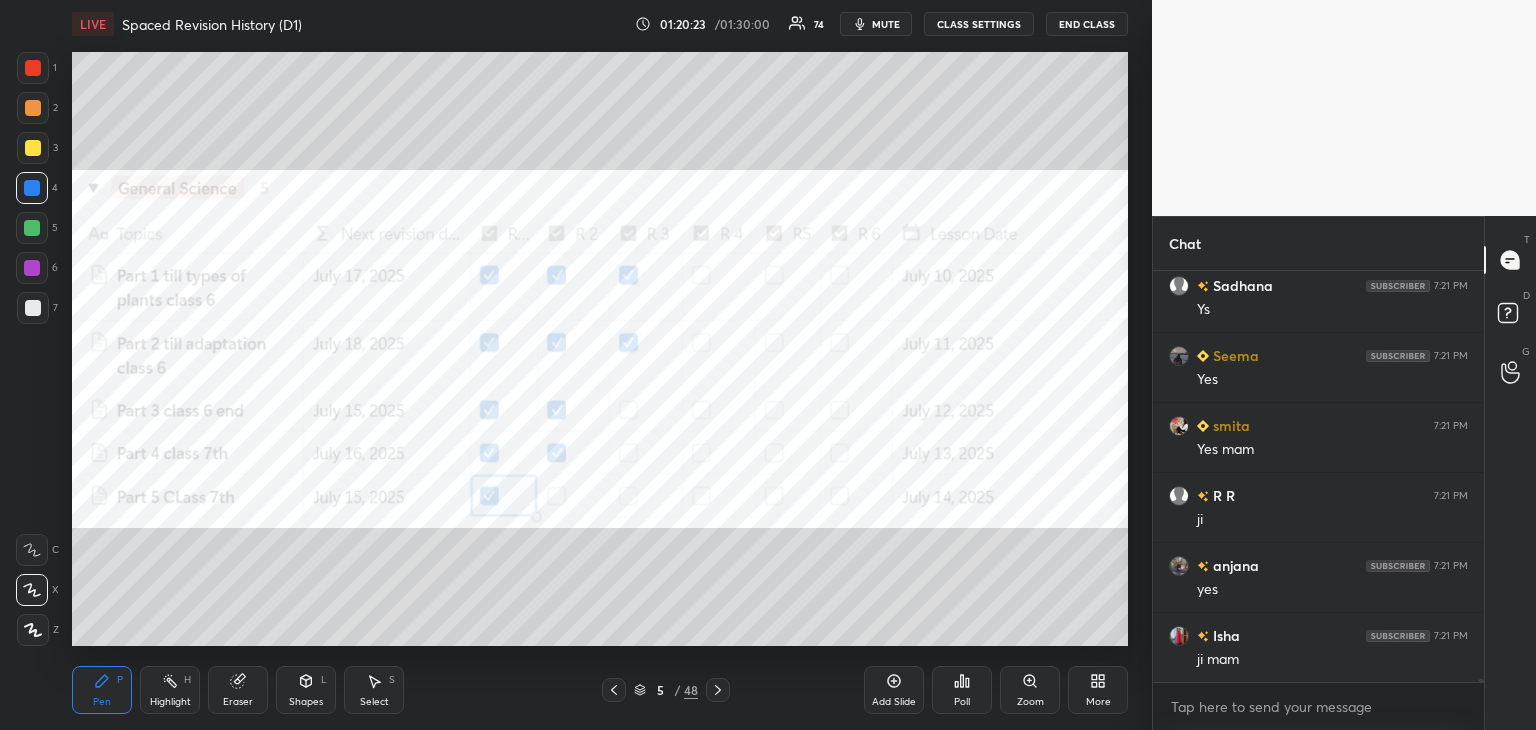 scroll, scrollTop: 56686, scrollLeft: 0, axis: vertical 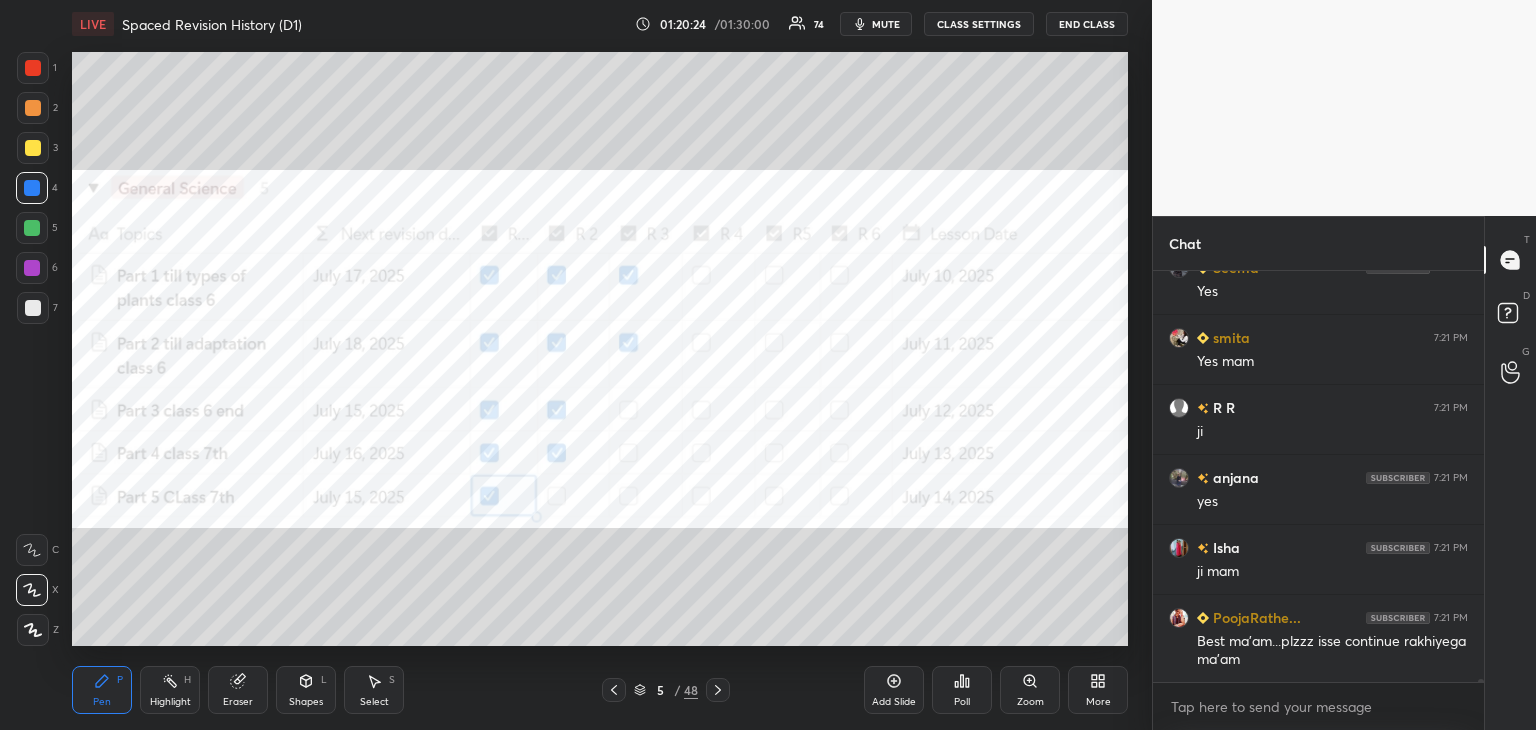 click at bounding box center [33, 68] 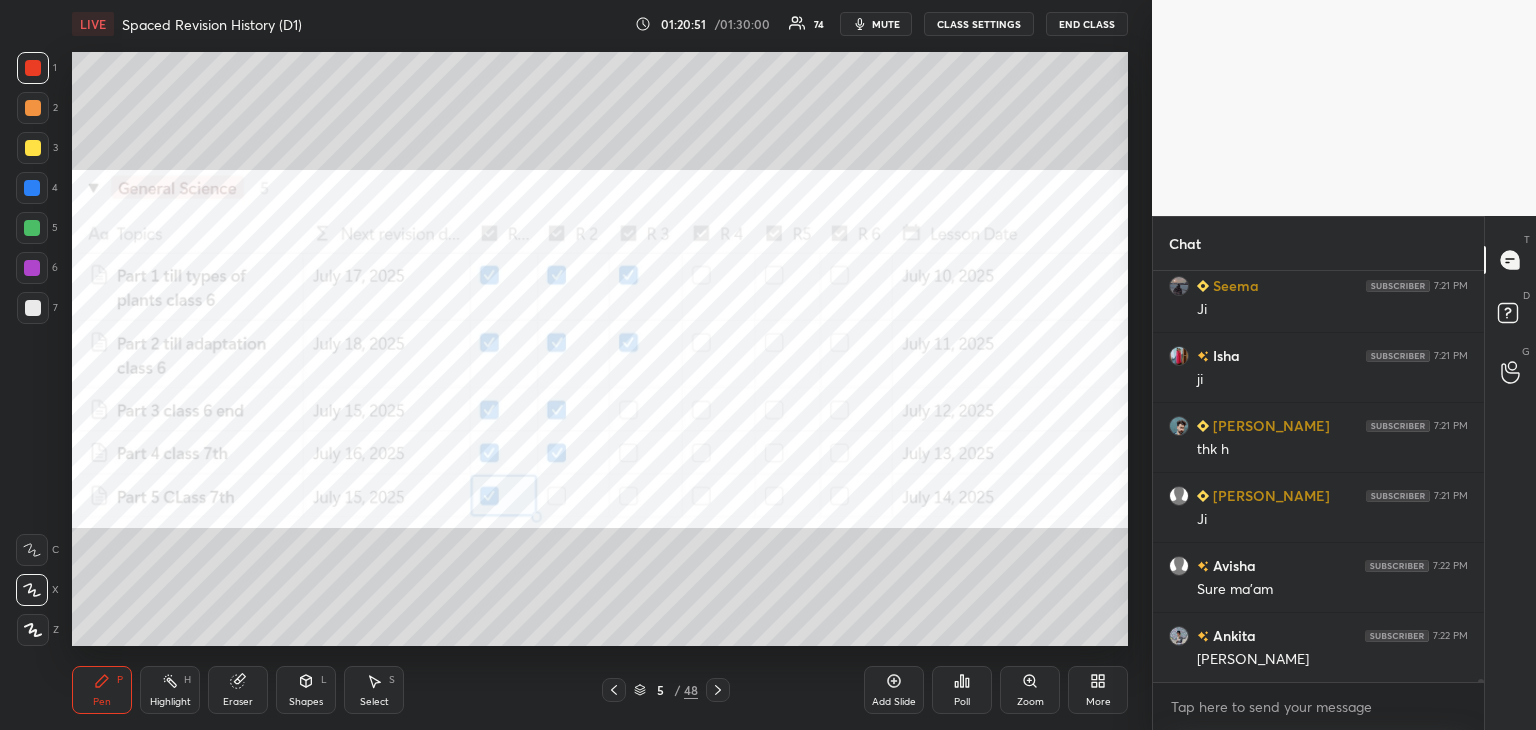 scroll, scrollTop: 56962, scrollLeft: 0, axis: vertical 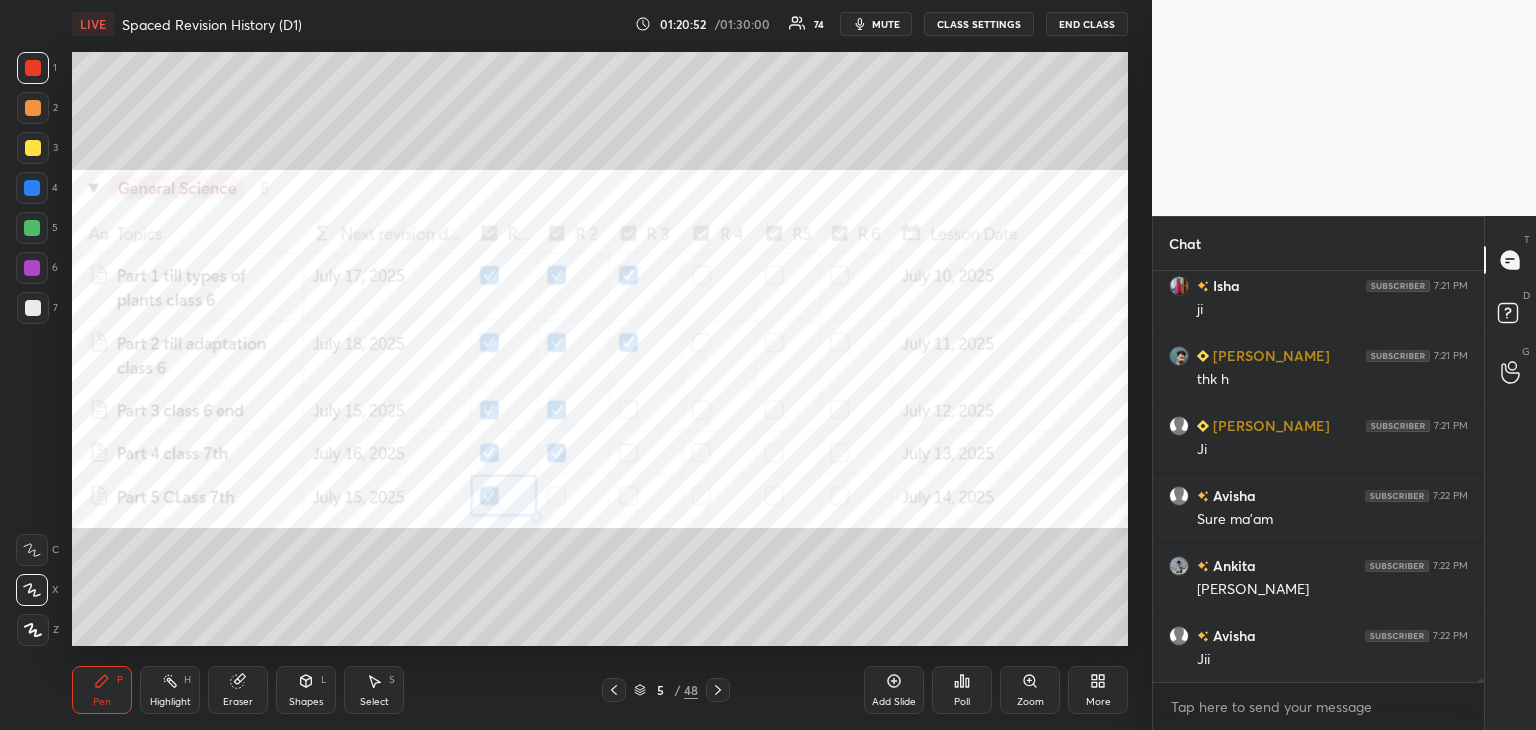 click at bounding box center [32, 268] 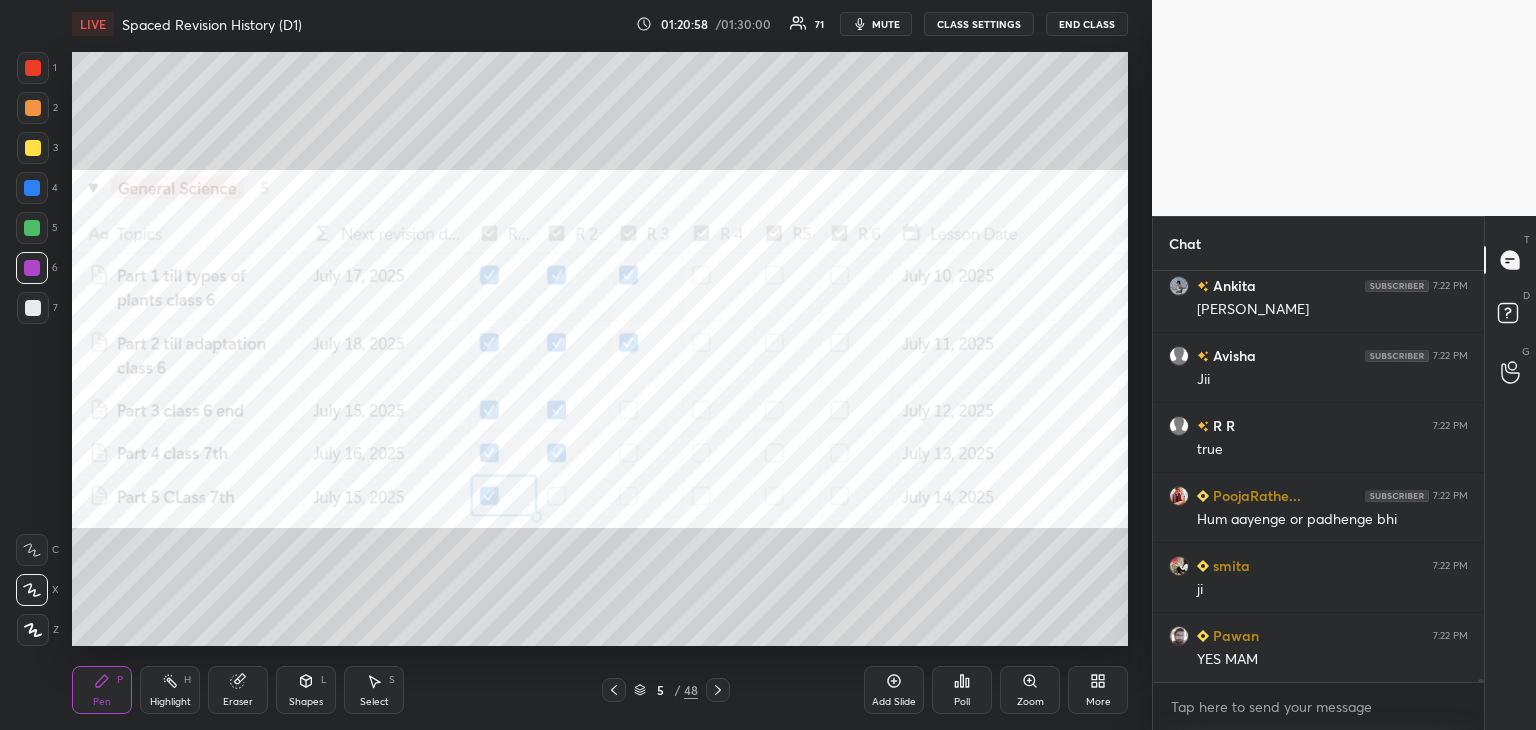 scroll, scrollTop: 57312, scrollLeft: 0, axis: vertical 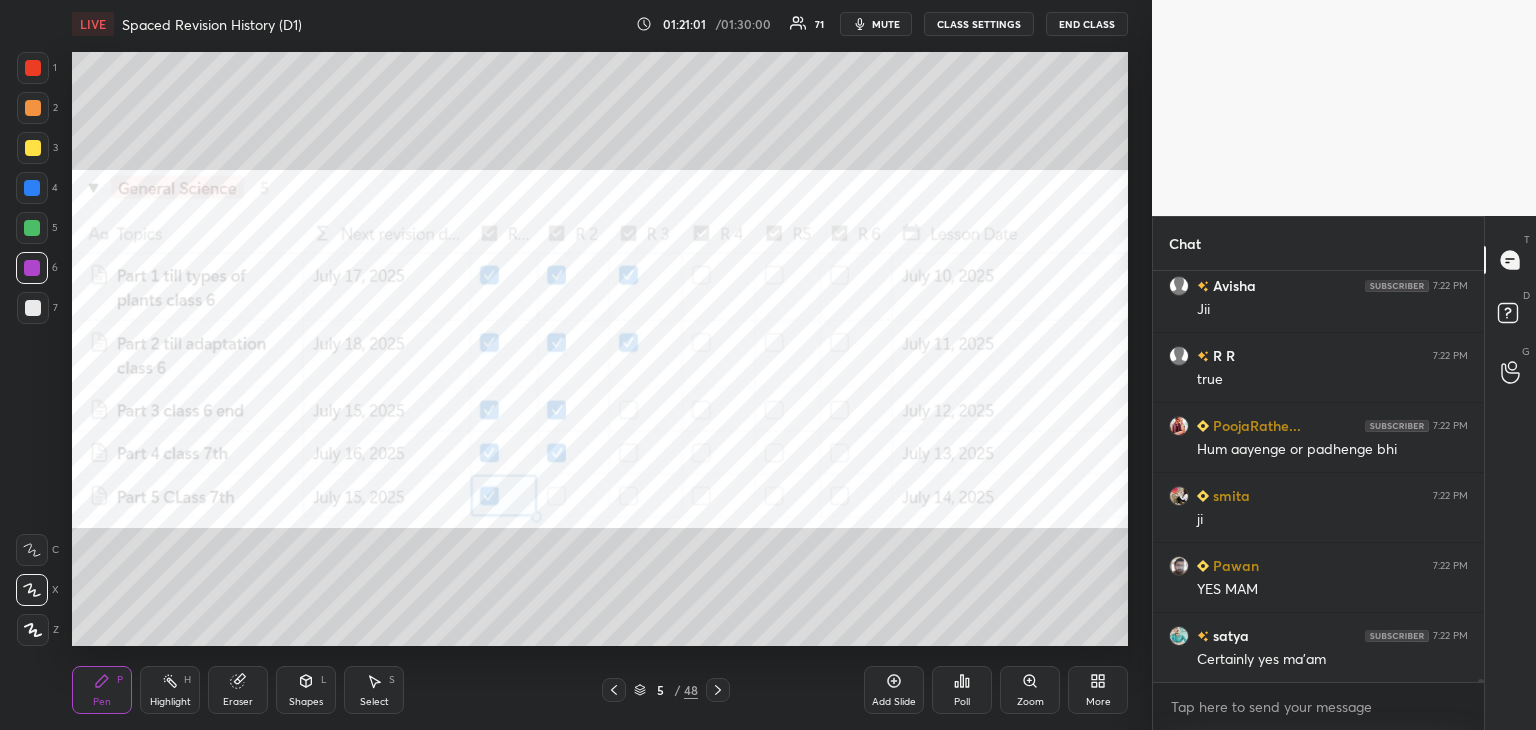 click at bounding box center (33, 68) 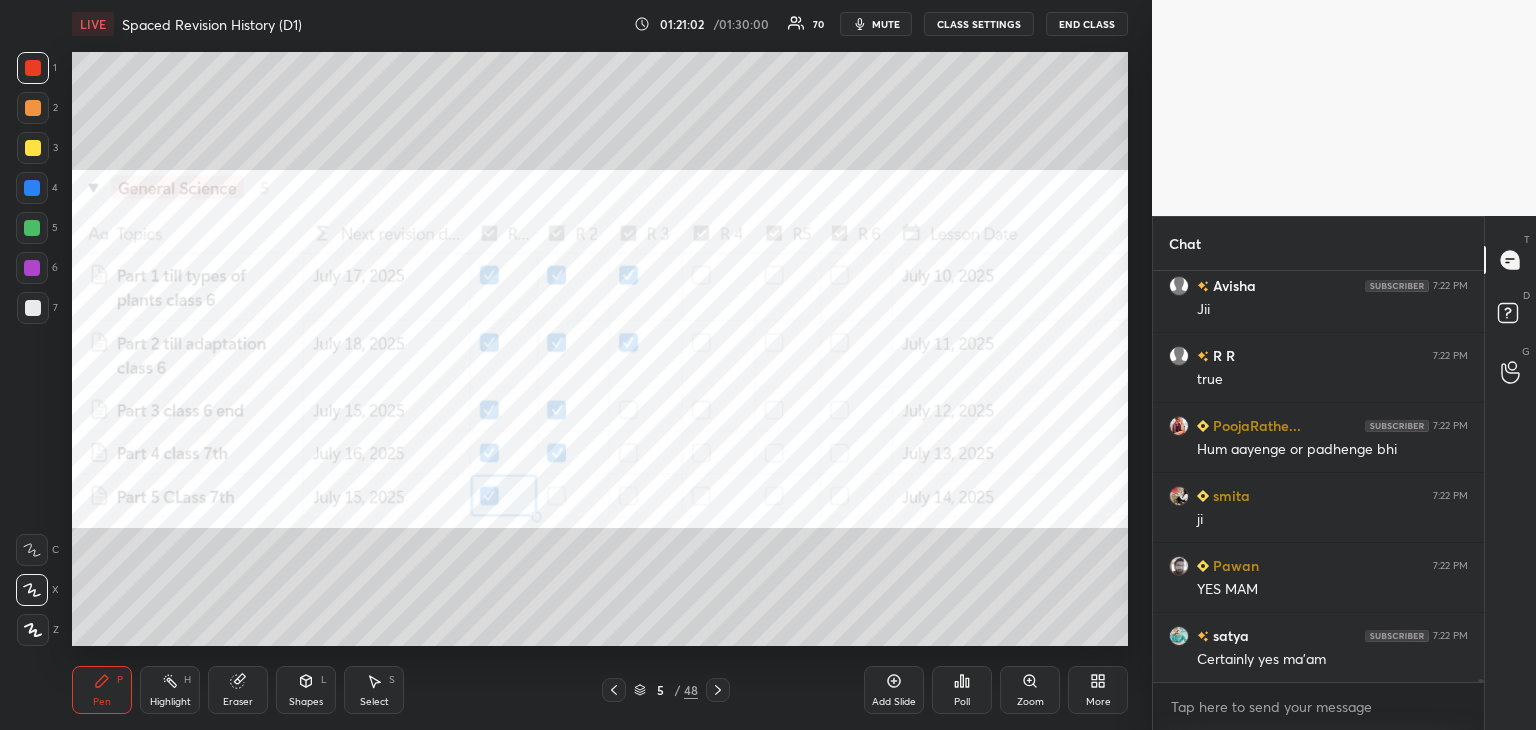 scroll, scrollTop: 57382, scrollLeft: 0, axis: vertical 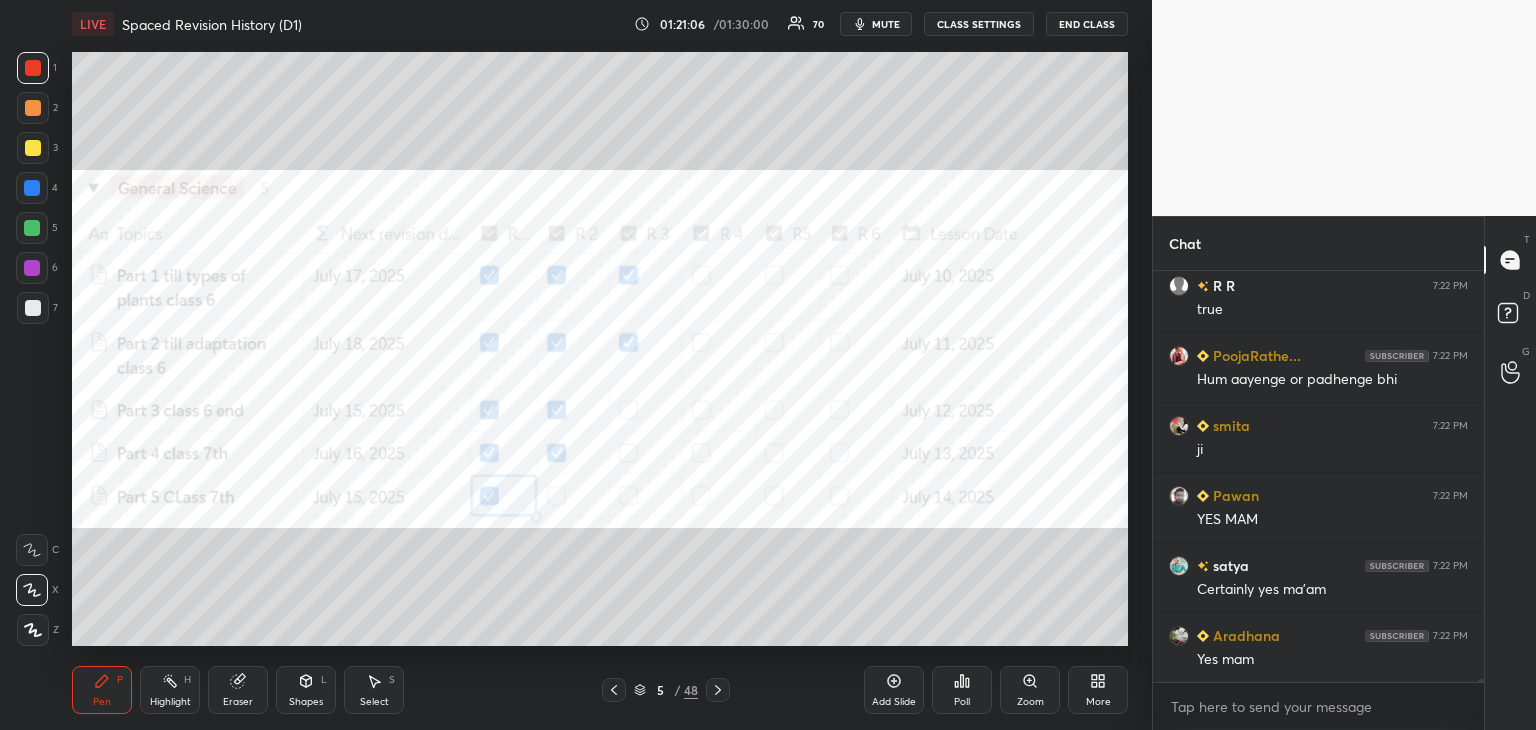 click 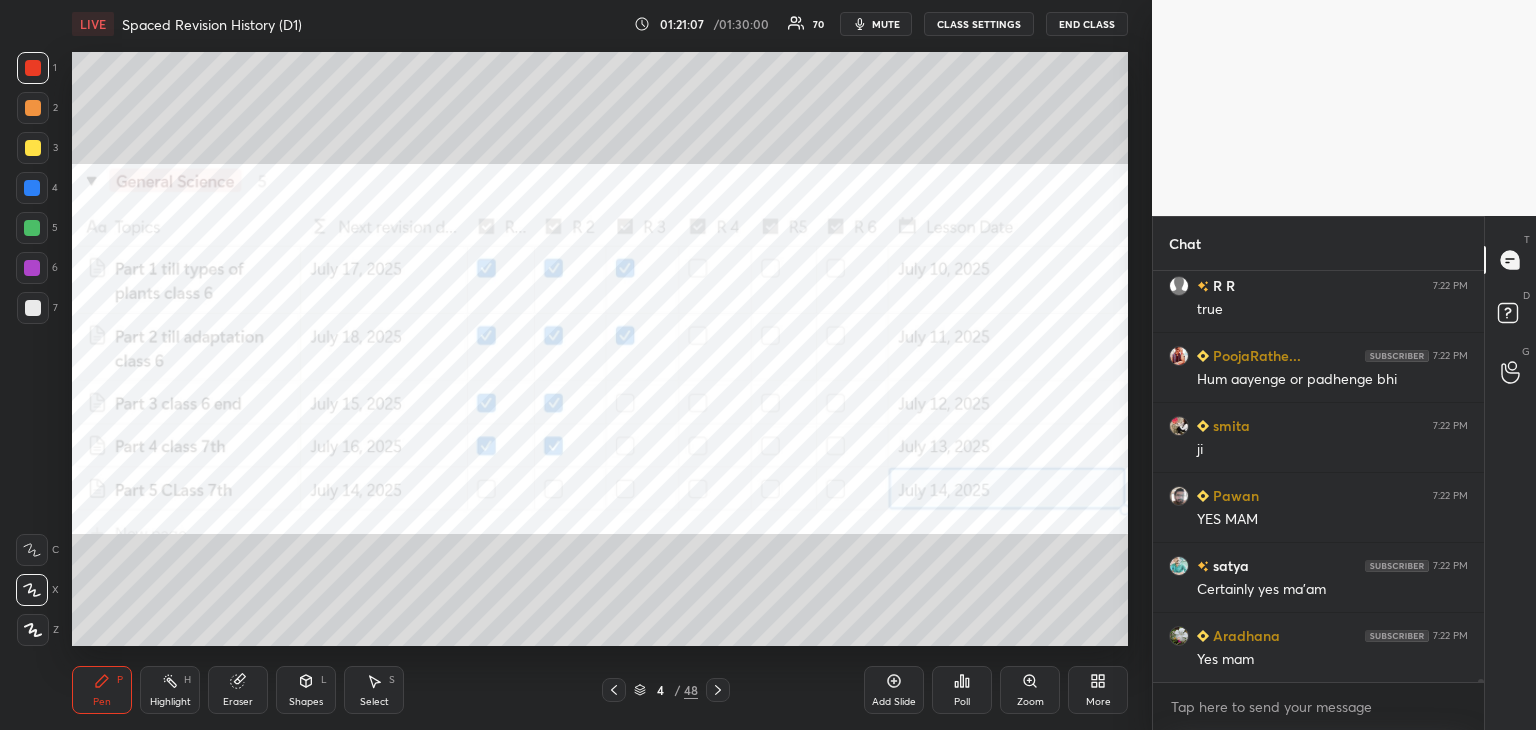 click 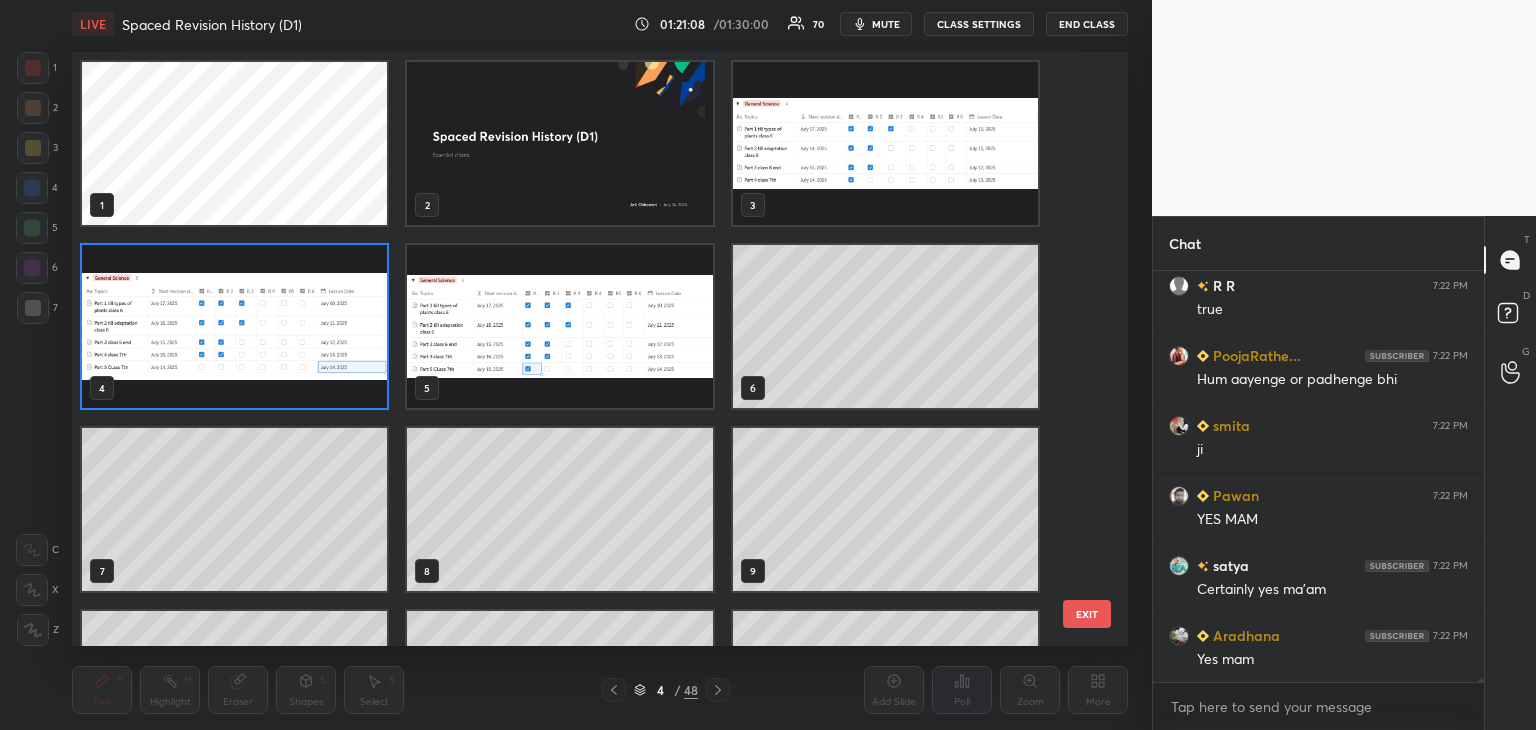 scroll, scrollTop: 6, scrollLeft: 10, axis: both 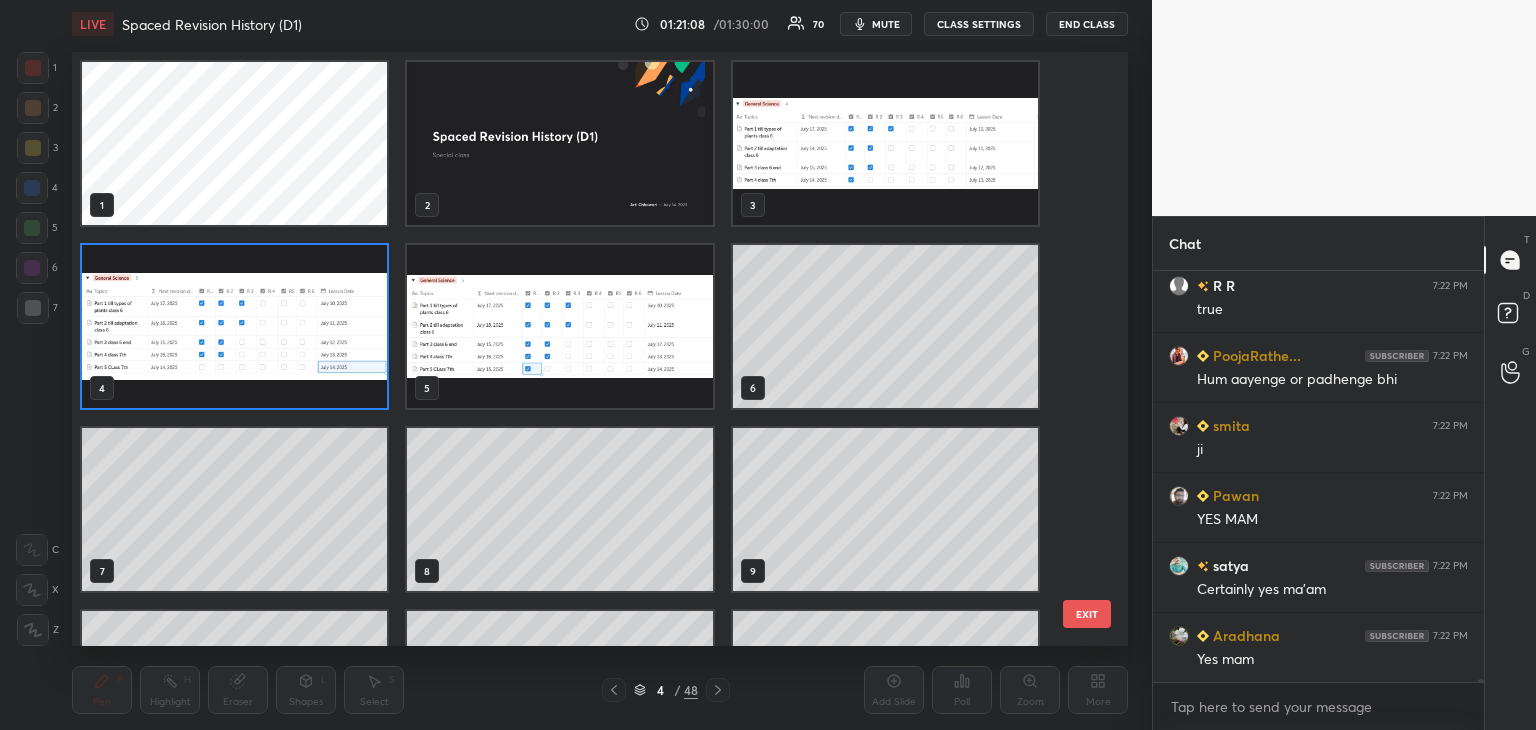 click at bounding box center [559, 143] 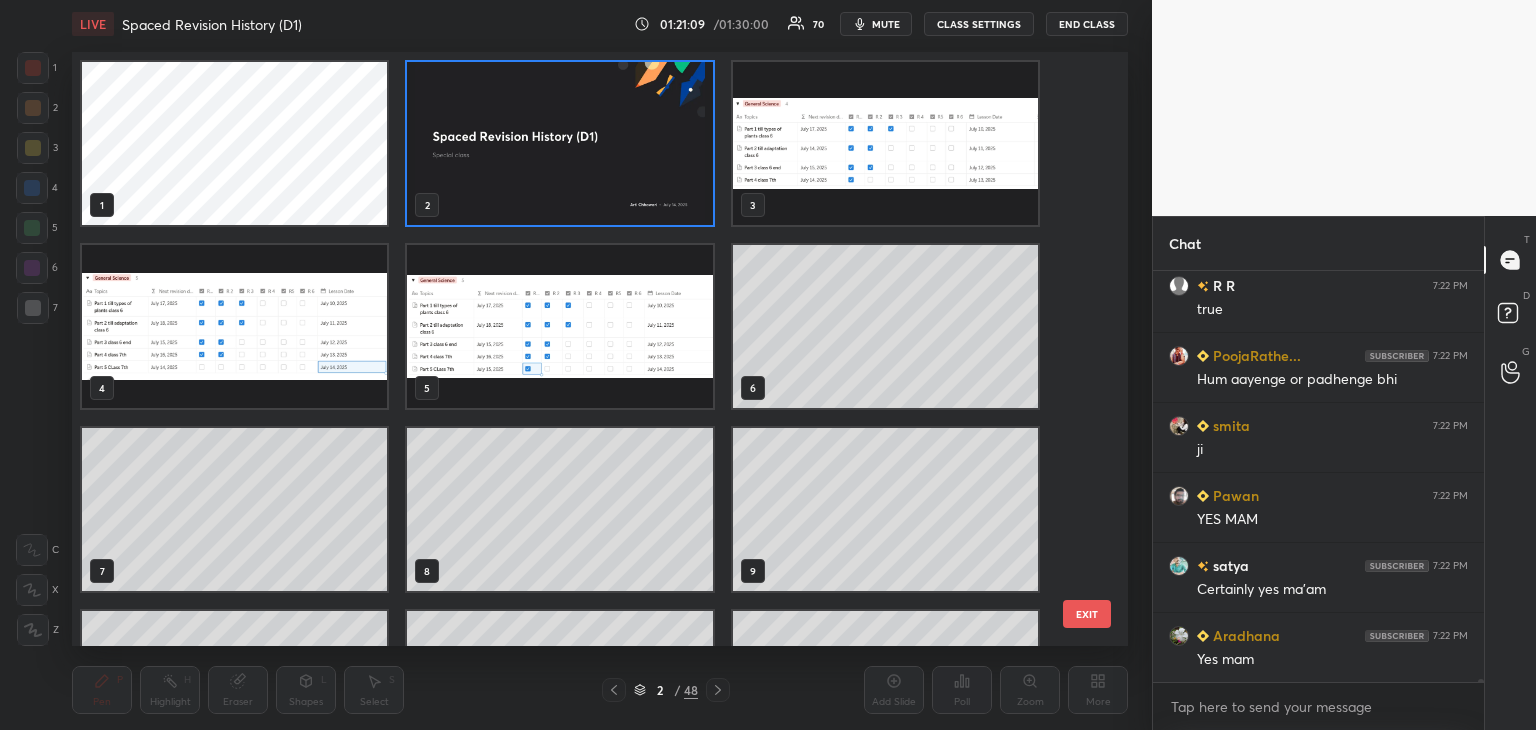 scroll, scrollTop: 57452, scrollLeft: 0, axis: vertical 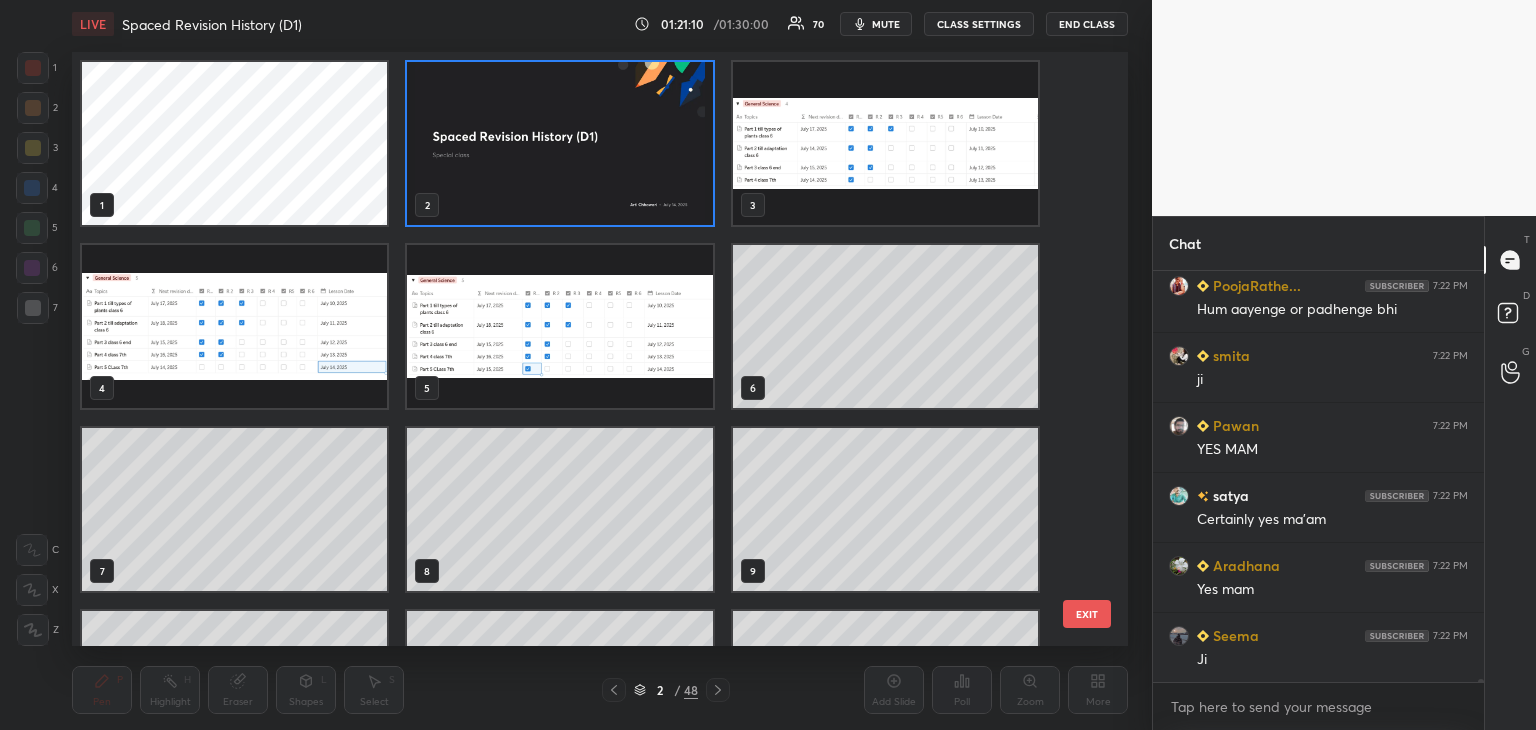 click 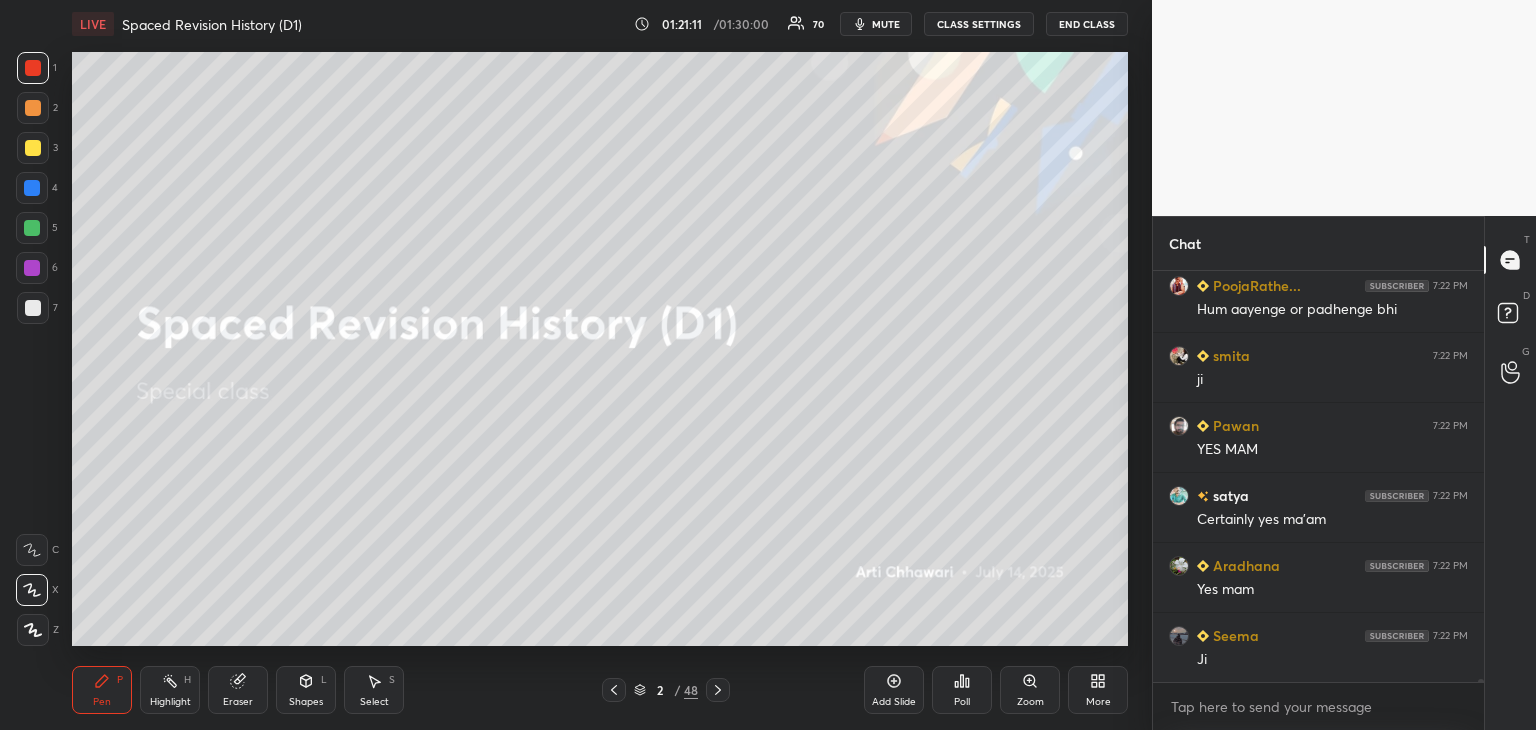 scroll, scrollTop: 57522, scrollLeft: 0, axis: vertical 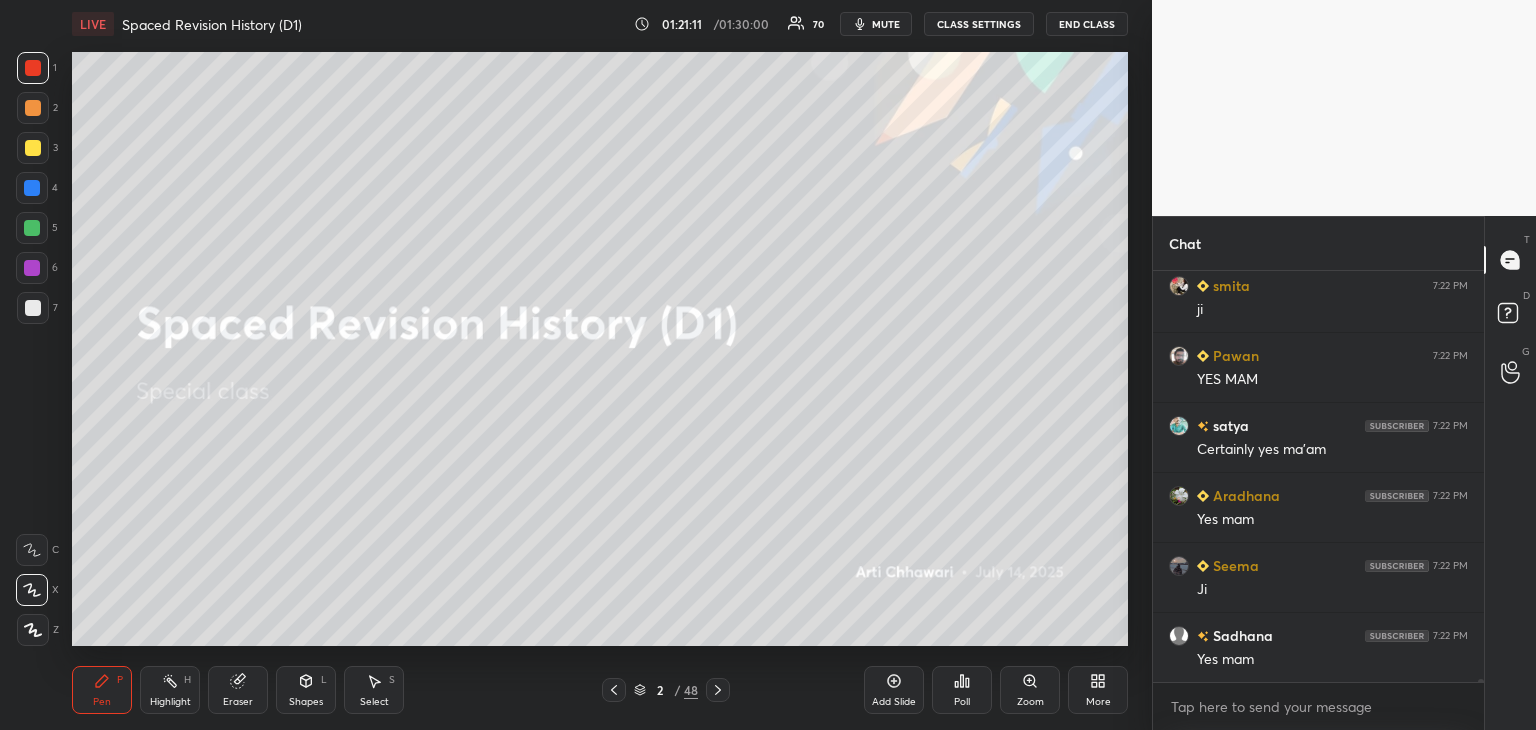 click 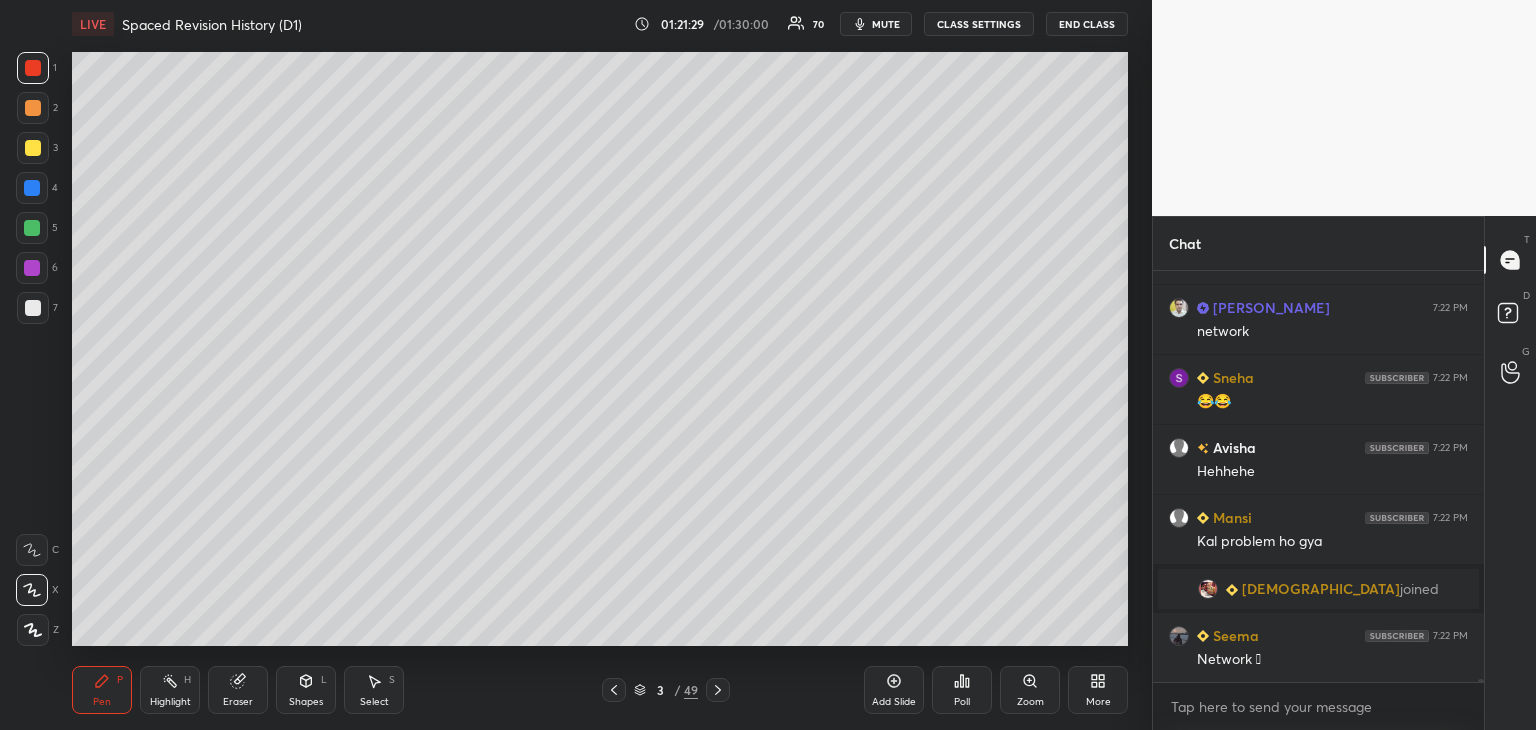 scroll, scrollTop: 57766, scrollLeft: 0, axis: vertical 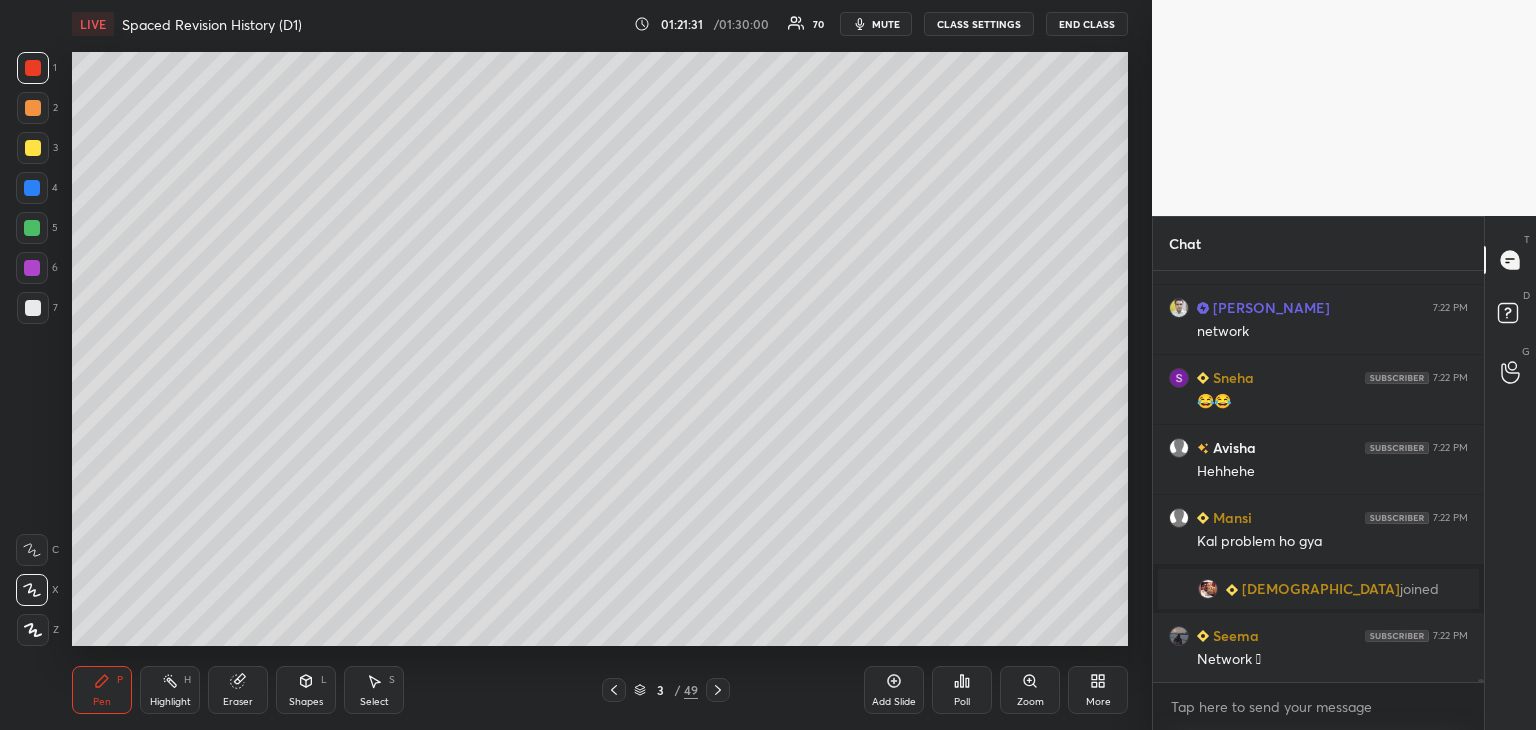 click 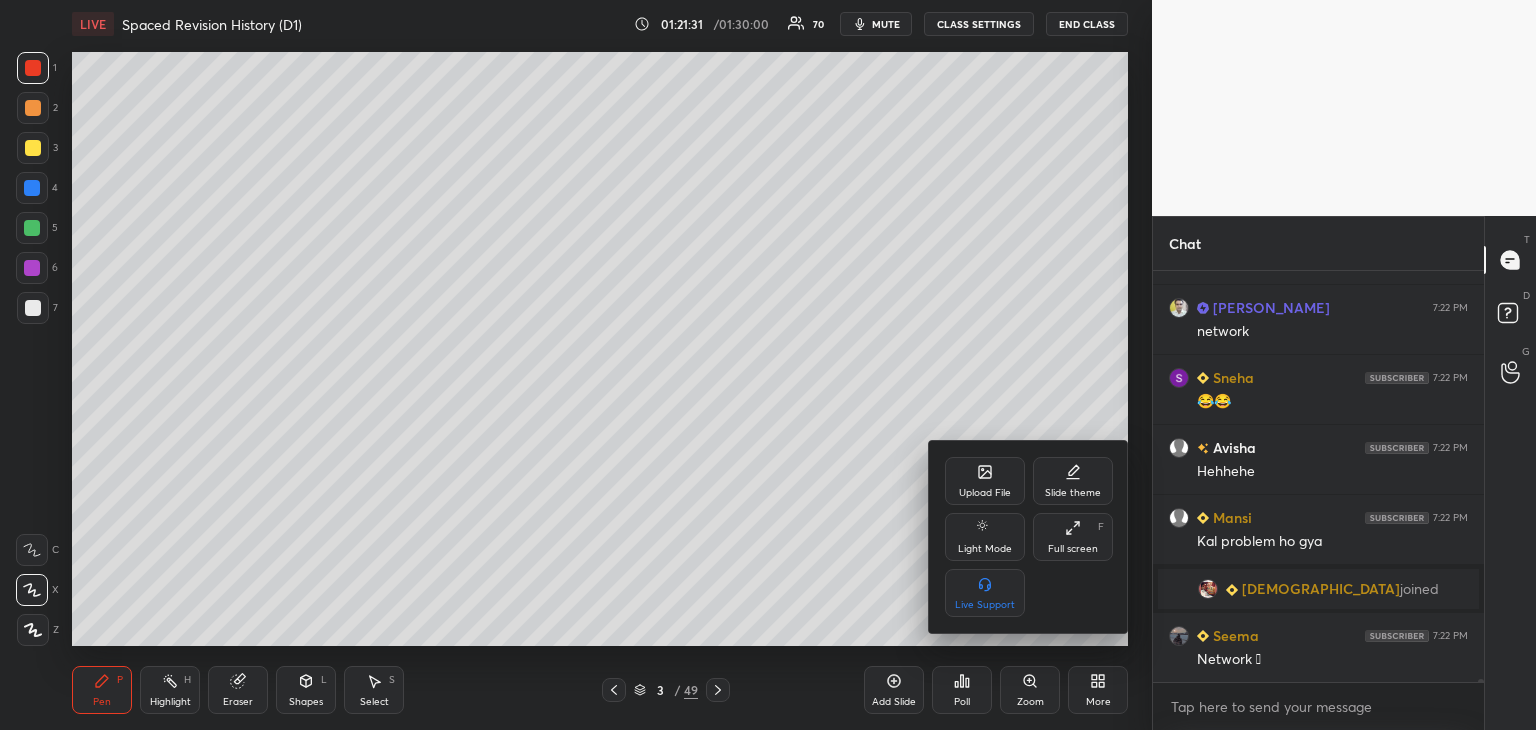 click 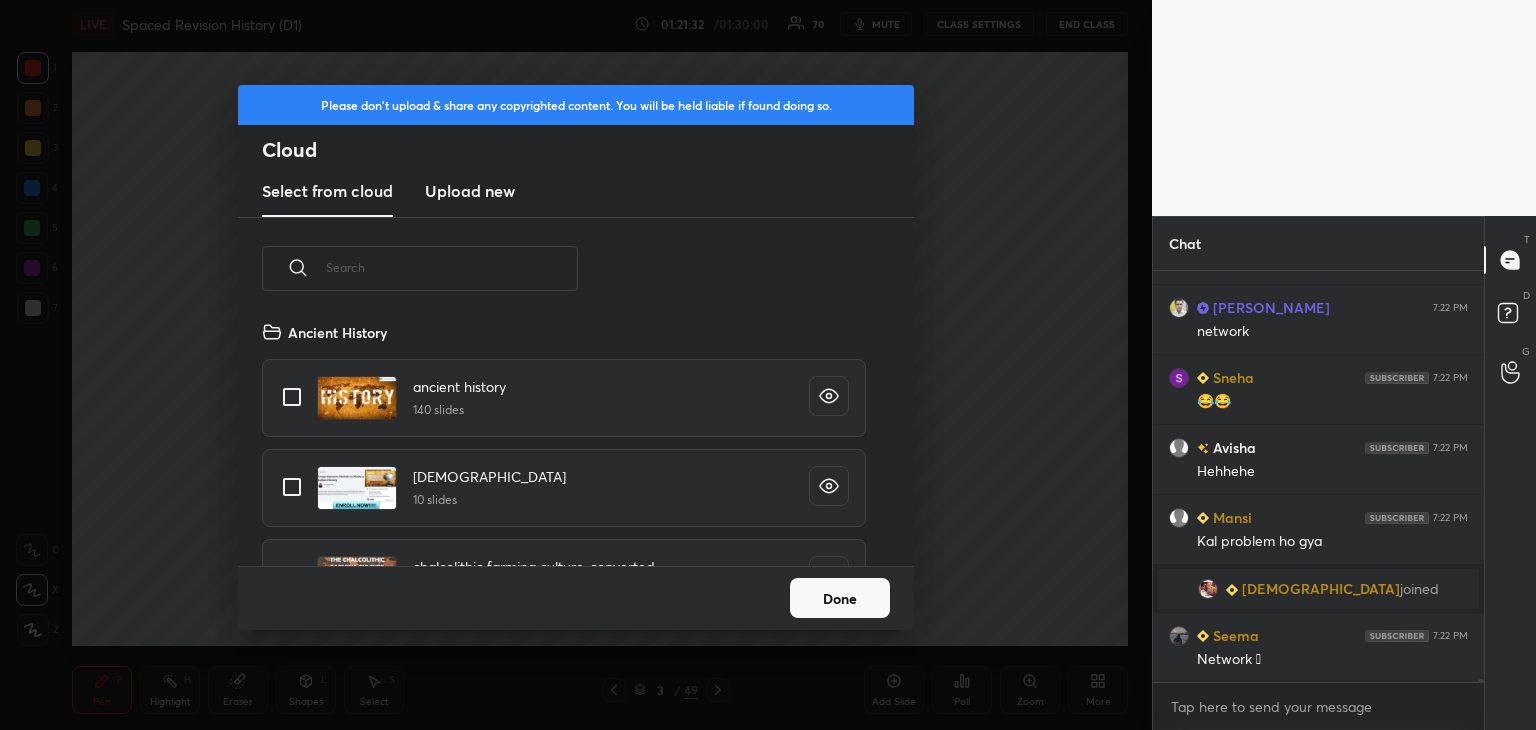 scroll, scrollTop: 5, scrollLeft: 10, axis: both 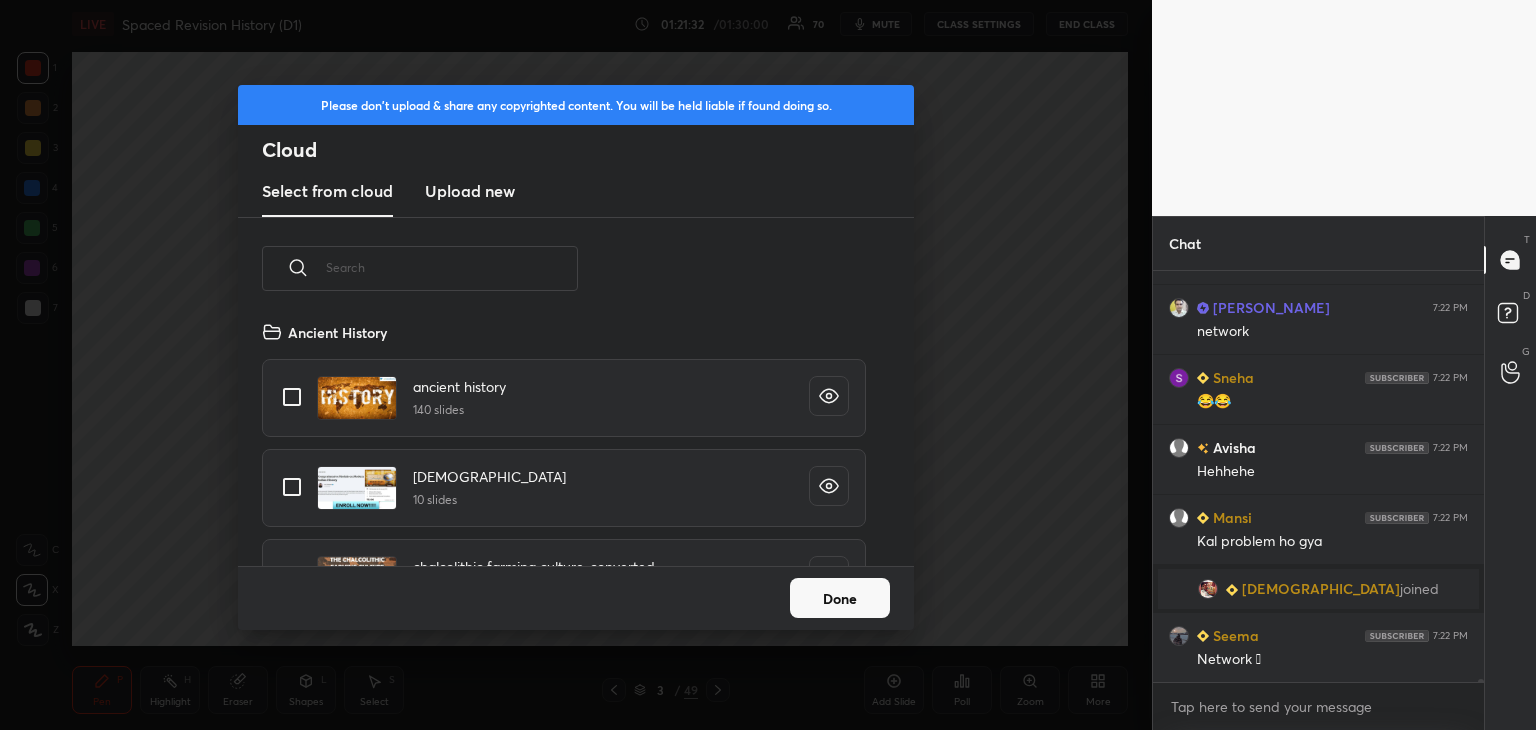 click on "Upload new" at bounding box center (470, 191) 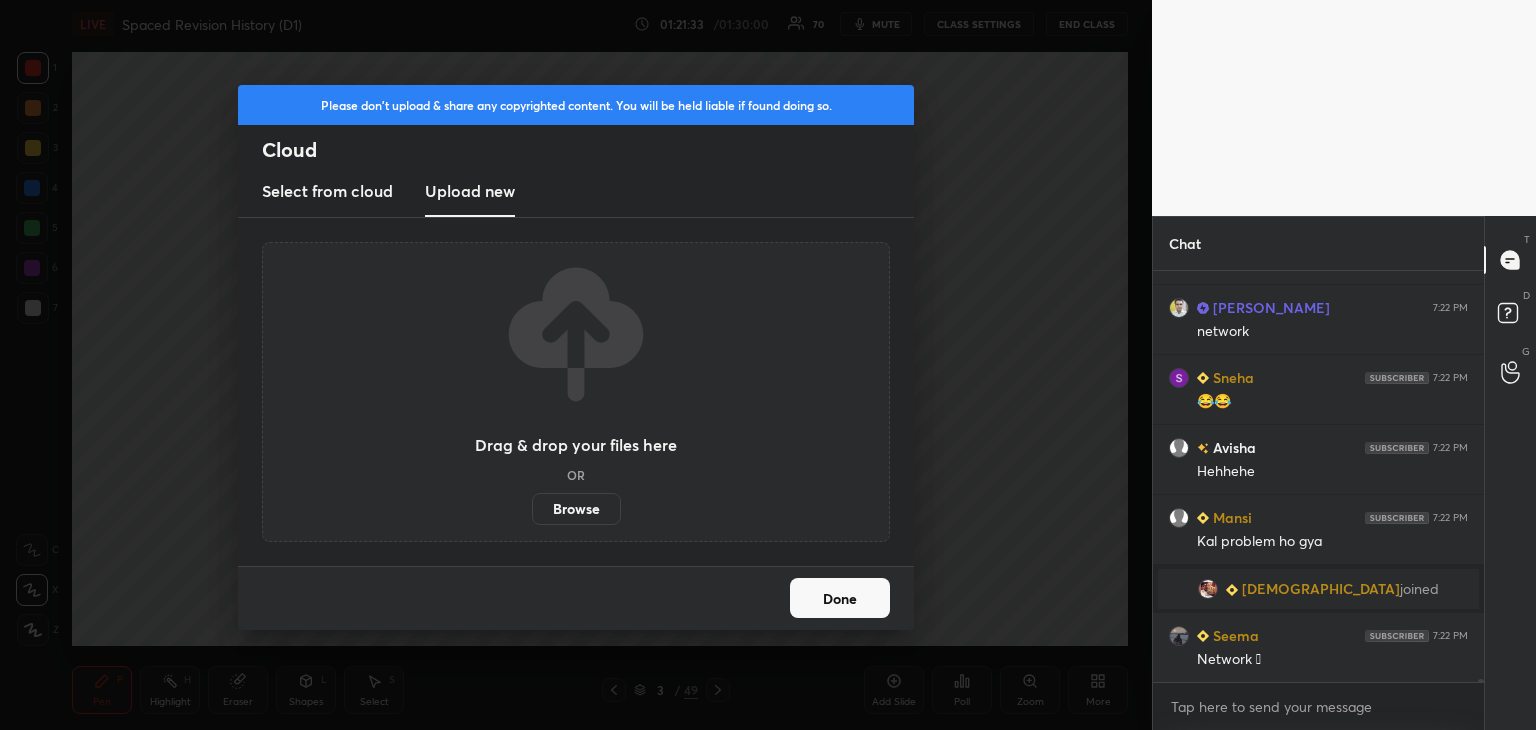 click on "Browse" at bounding box center [576, 509] 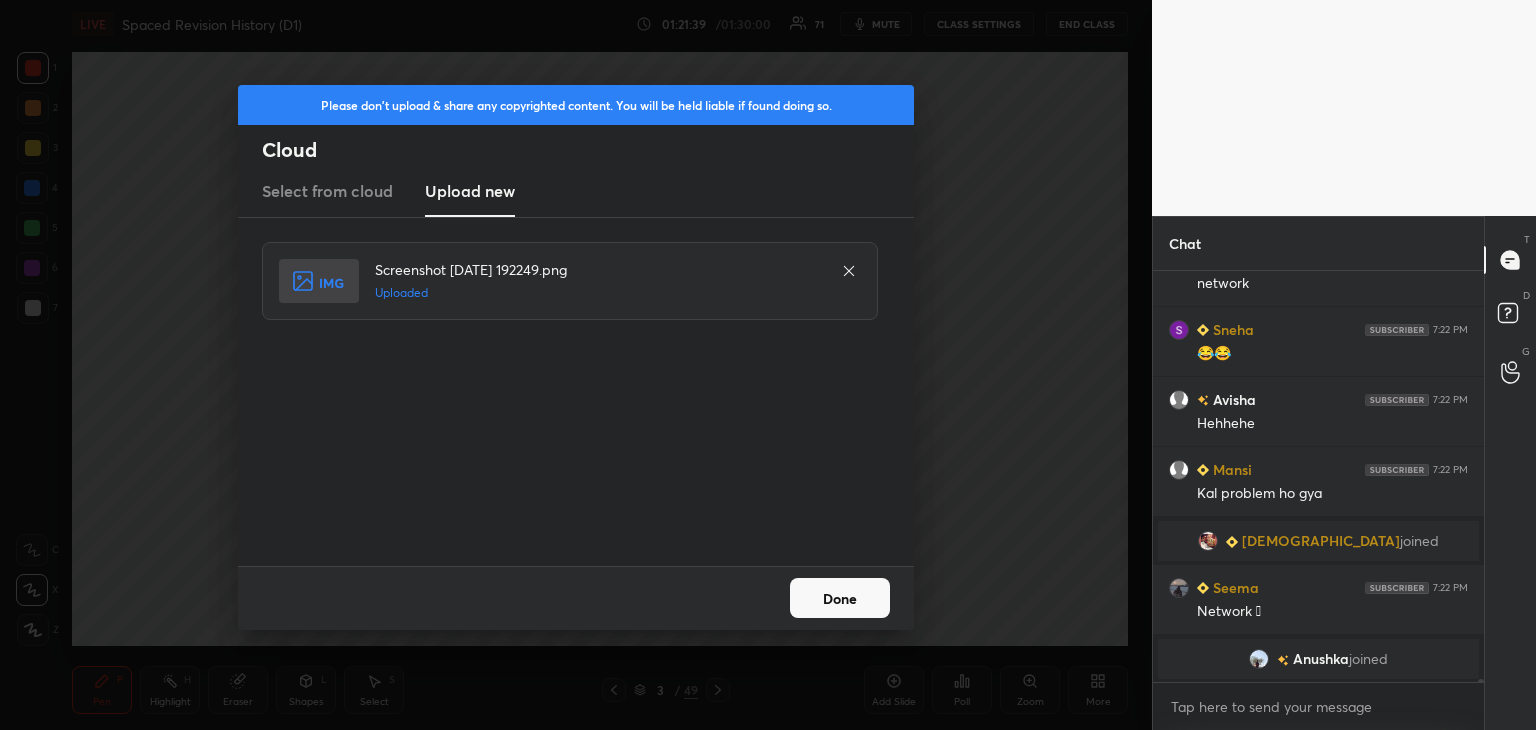 click on "Done" at bounding box center [840, 598] 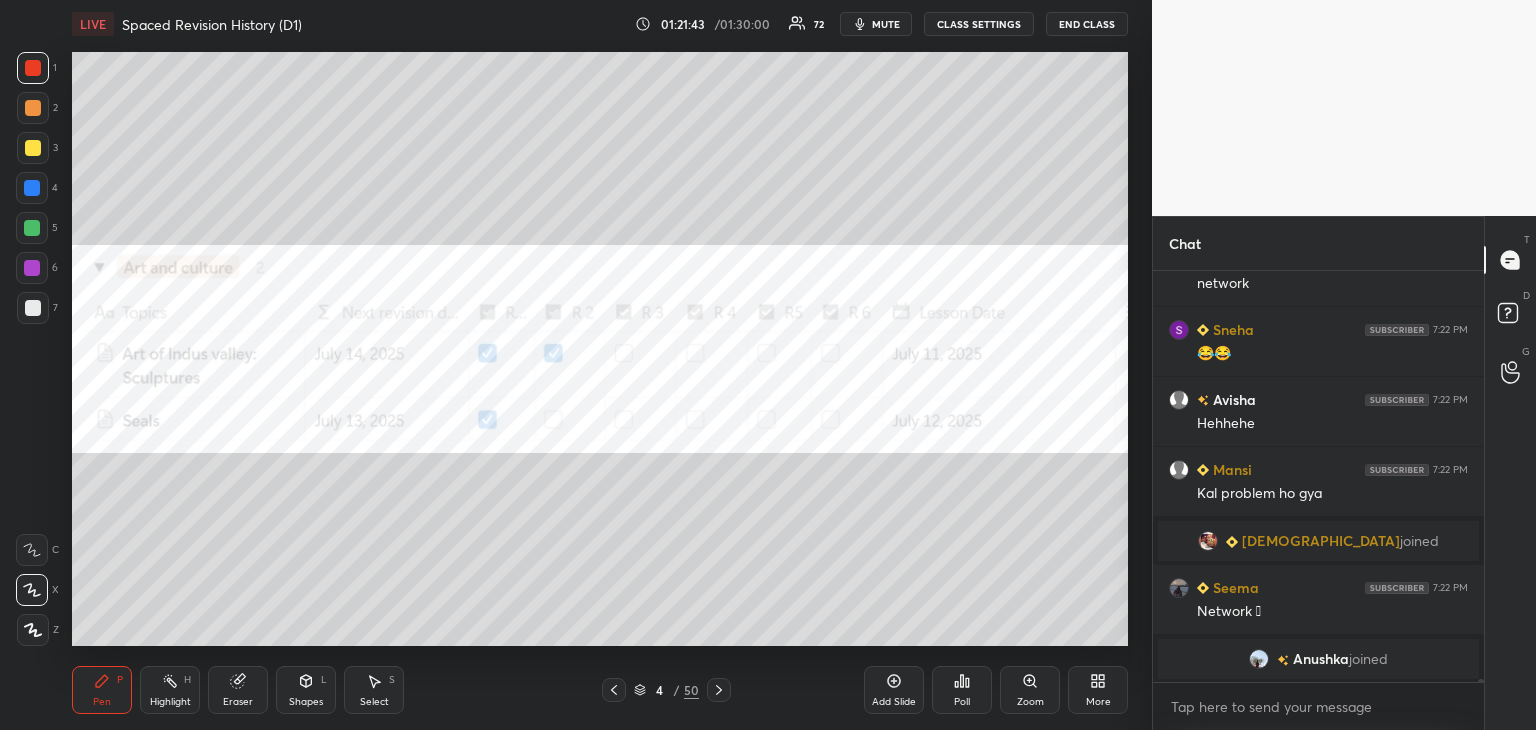 click at bounding box center [32, 188] 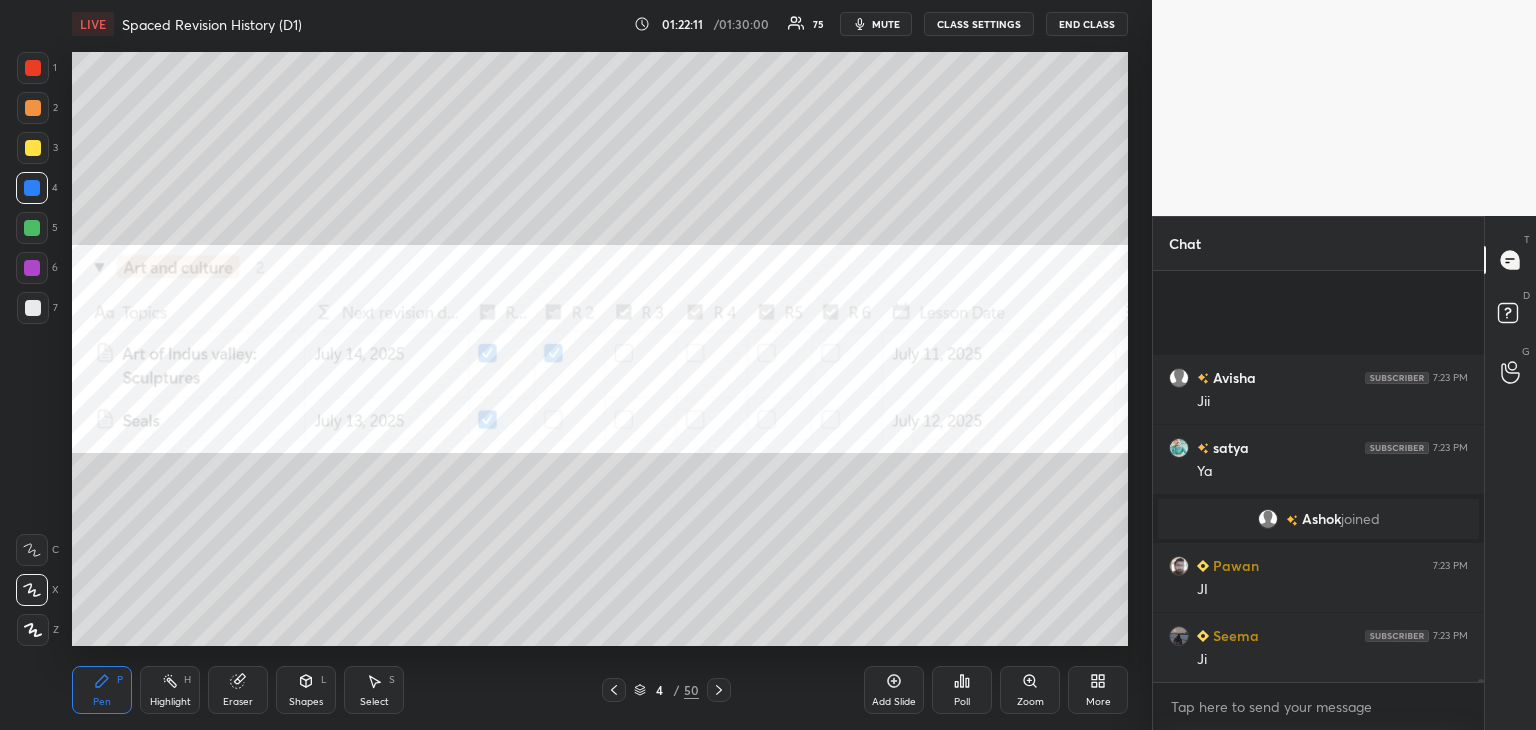 scroll, scrollTop: 58382, scrollLeft: 0, axis: vertical 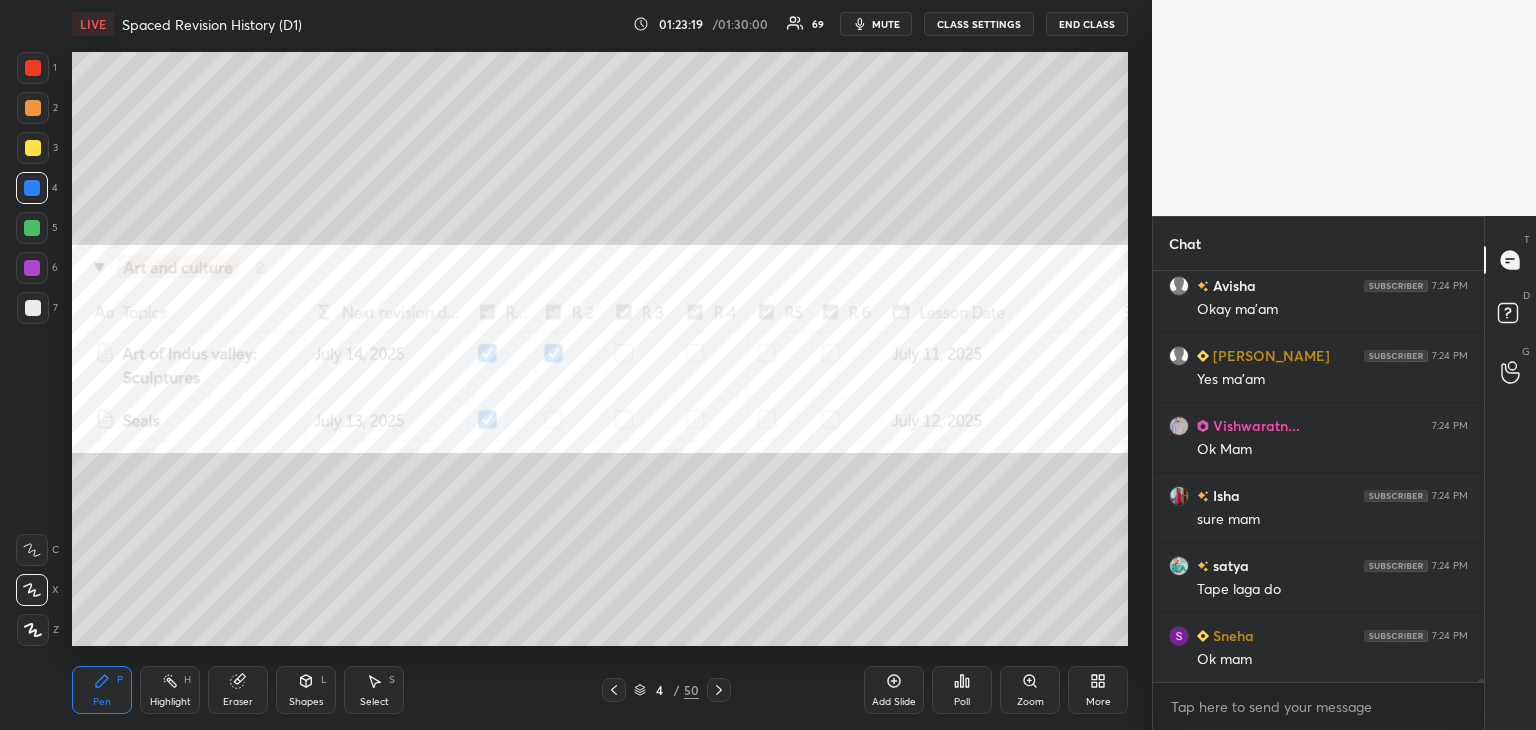 click on "mute" at bounding box center (886, 24) 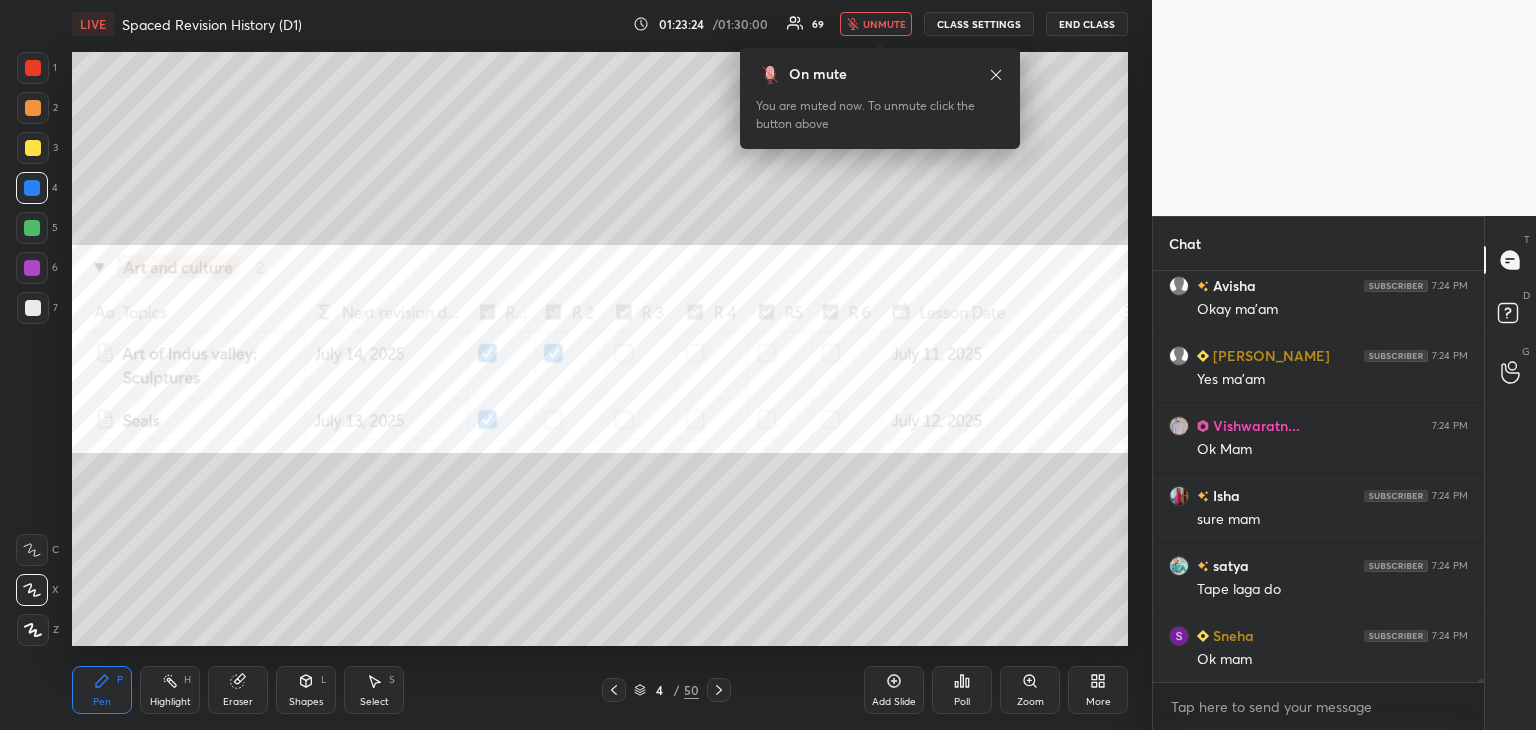 click 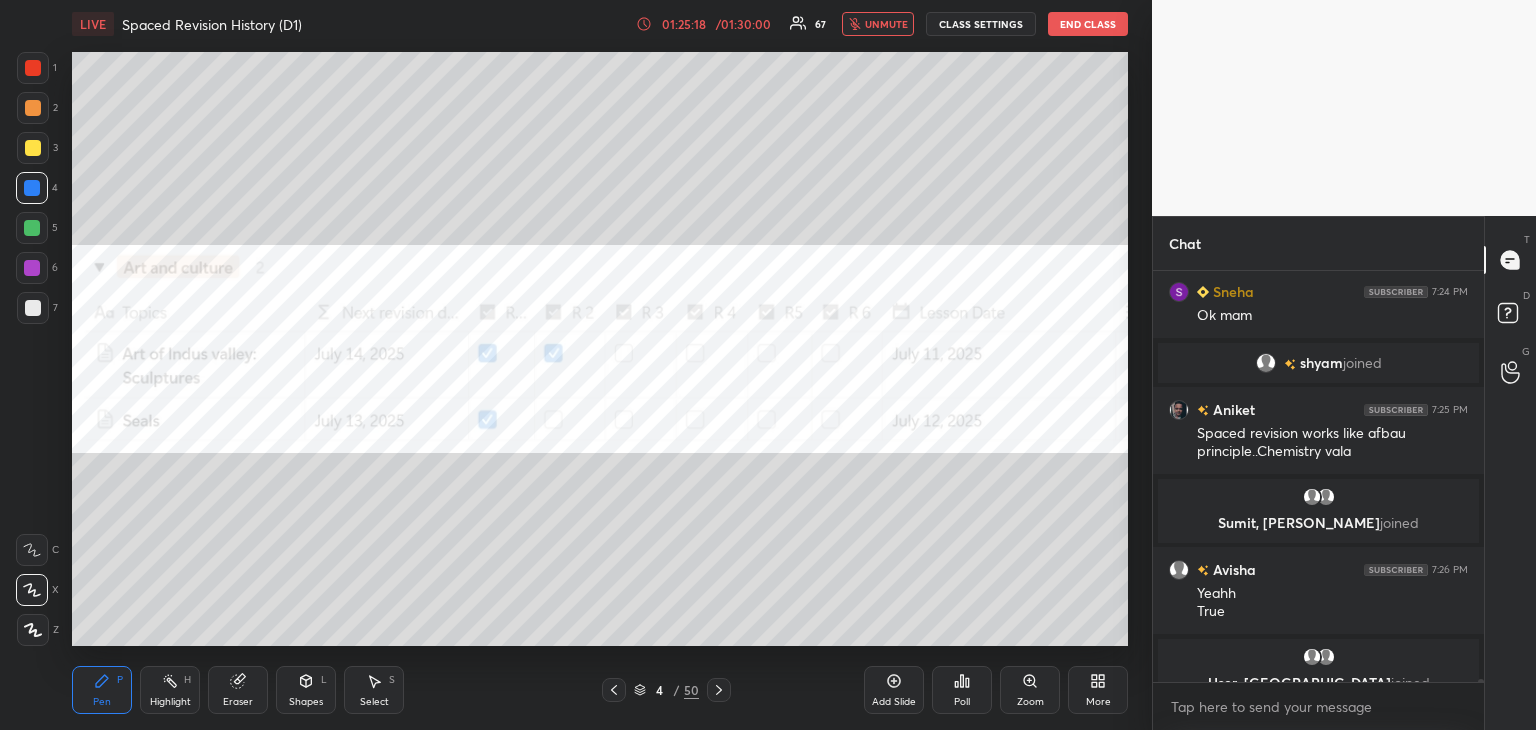 scroll, scrollTop: 59514, scrollLeft: 0, axis: vertical 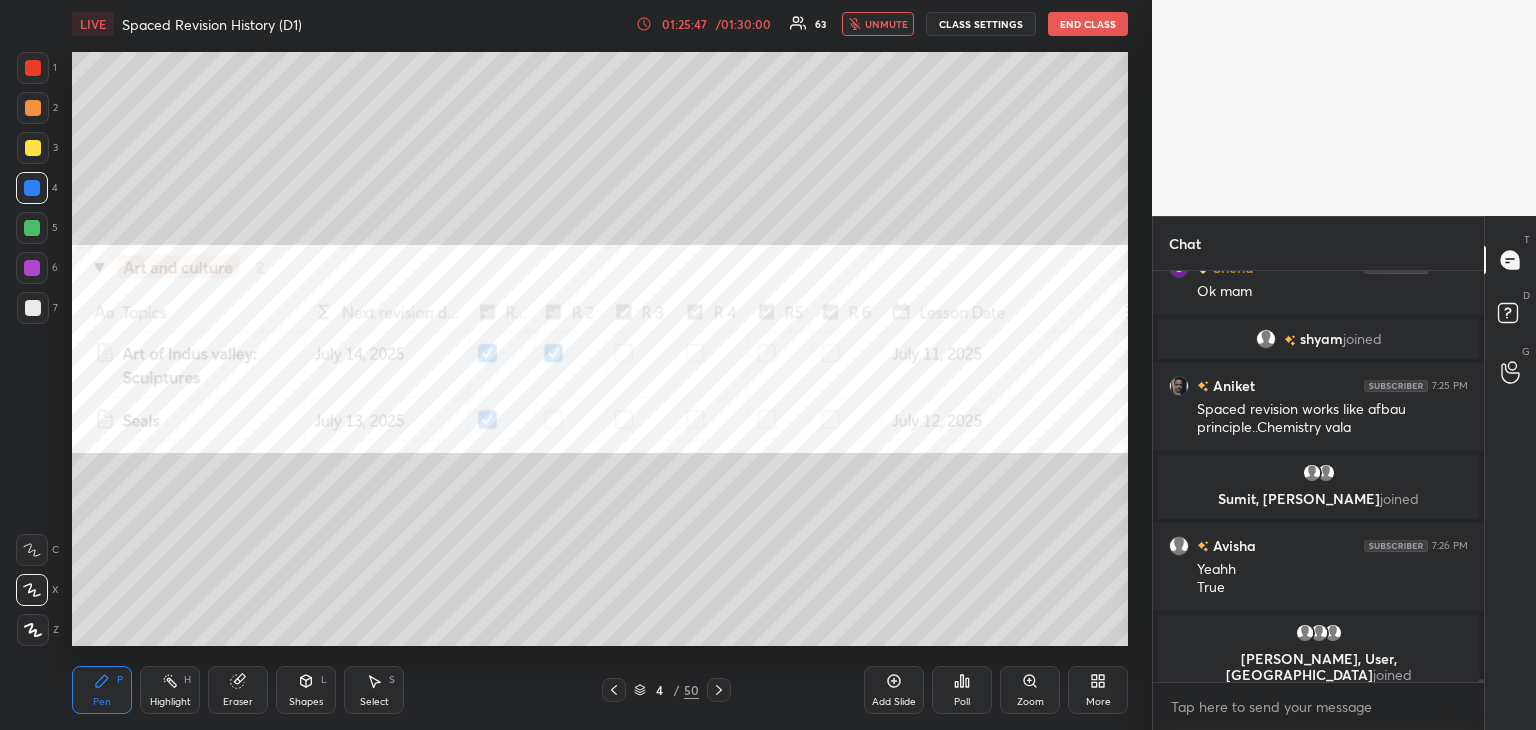 click on "/  01:30:00" at bounding box center (743, 24) 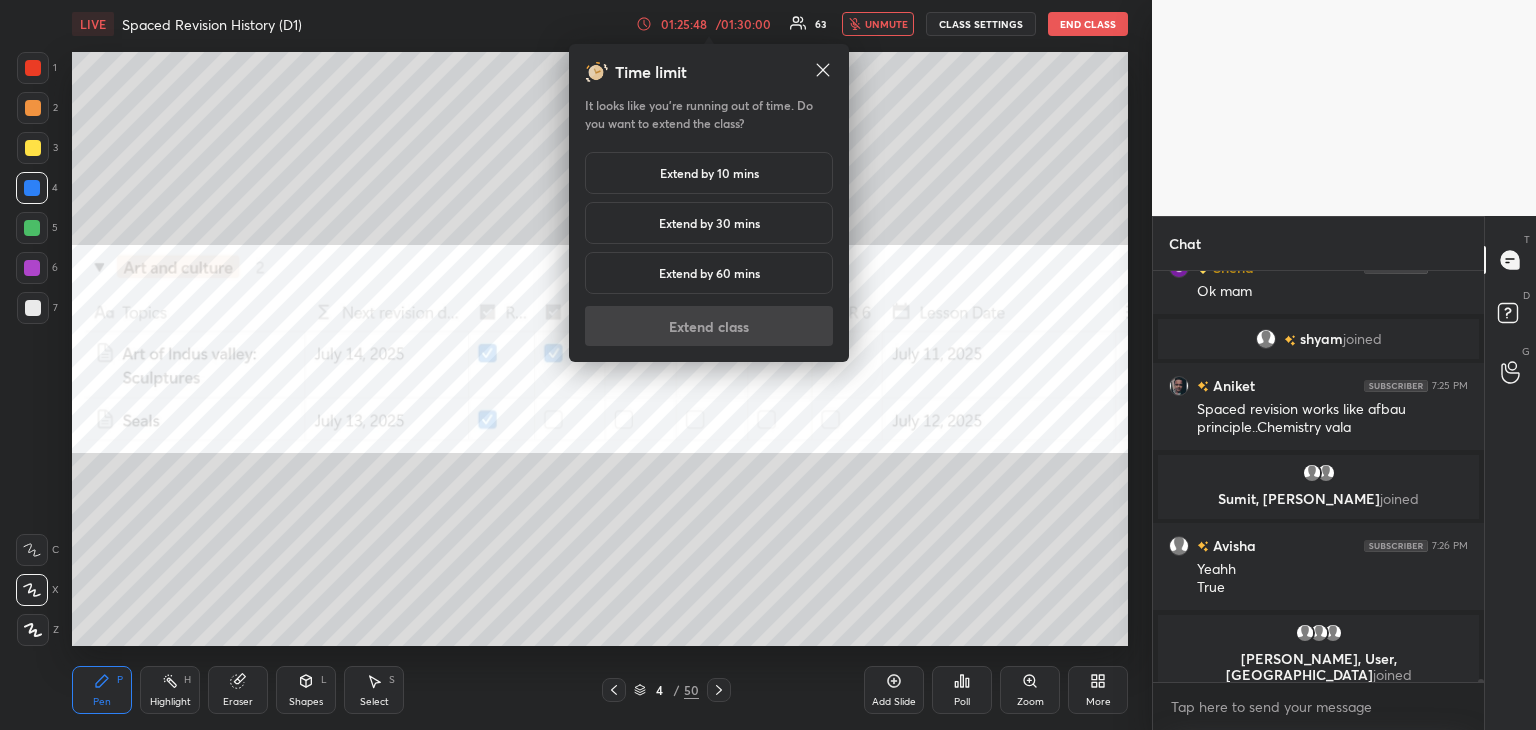 drag, startPoint x: 740, startPoint y: 212, endPoint x: 749, endPoint y: 196, distance: 18.35756 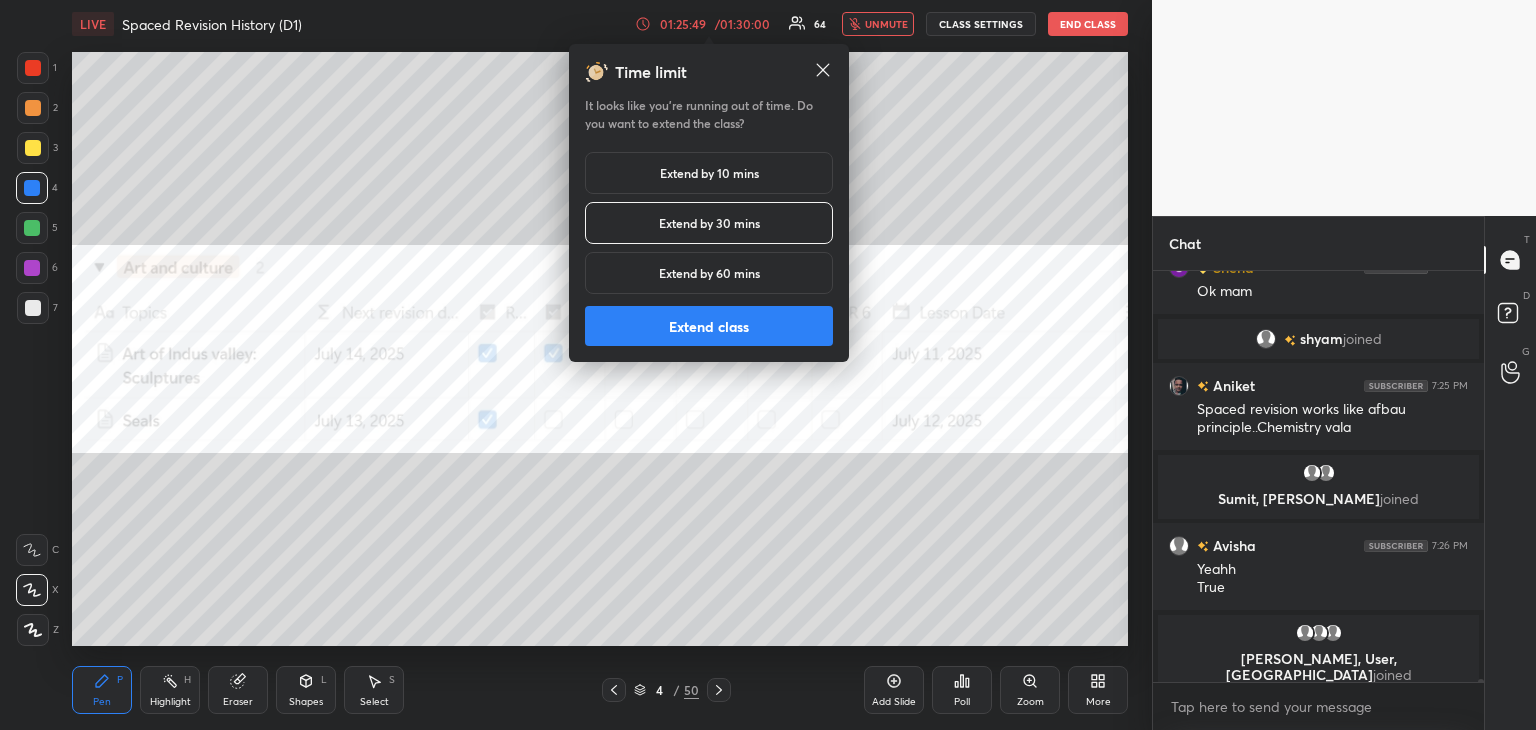 click on "Extend class" at bounding box center [709, 326] 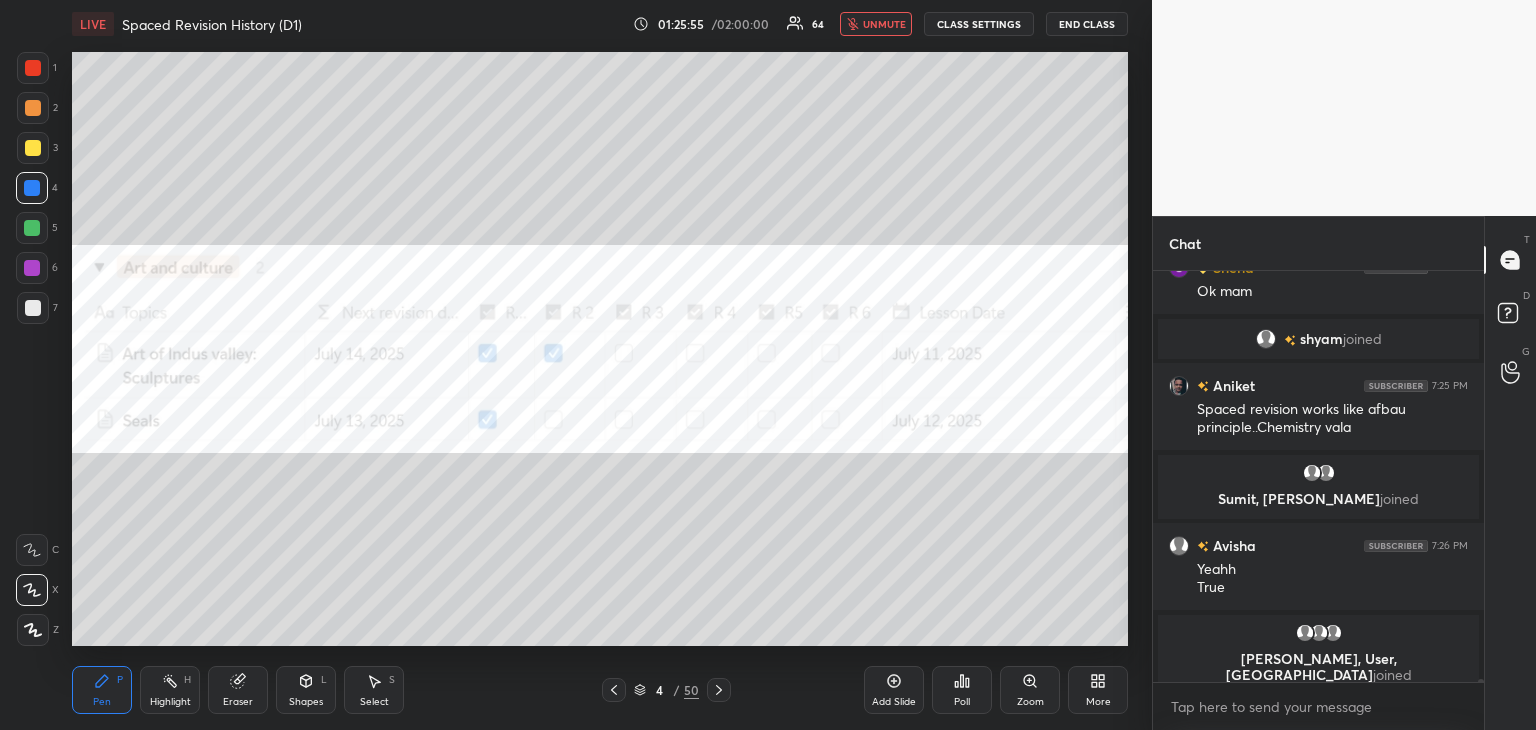 drag, startPoint x: 1484, startPoint y: 662, endPoint x: 1480, endPoint y: 675, distance: 13.601471 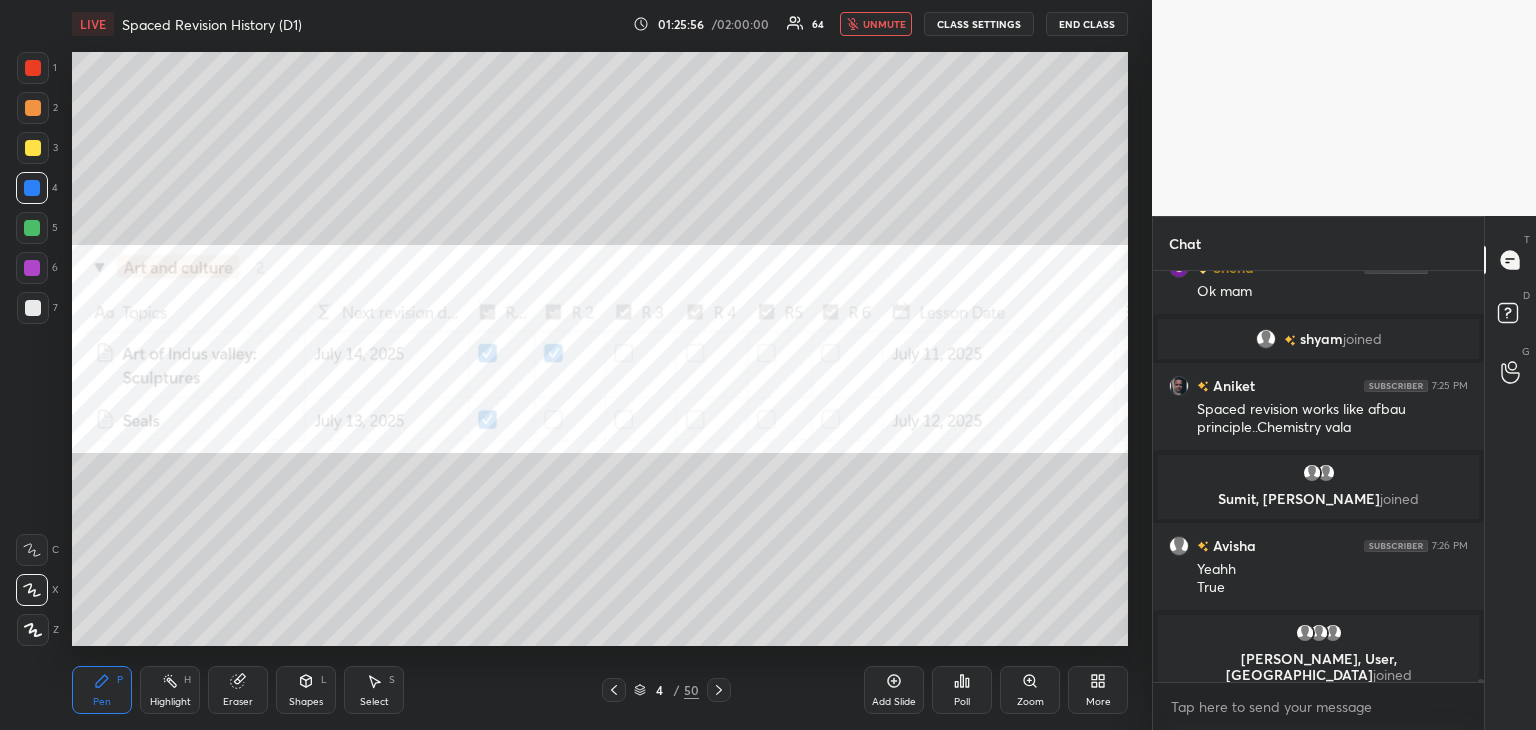 click on "satya 7:24 PM Tape laga do Sneha 7:24 PM Ok mam [PERSON_NAME]  joined [PERSON_NAME] 7:25 PM Spaced revision works like afbau principle..Chemistry [PERSON_NAME], [PERSON_NAME]  joined Avisha 7:26 PM Yeahh
True Sanjay, User, [PERSON_NAME]  joined 1 NEW MESSAGE Enable hand raising Enable raise hand to speak to learners. Once enabled, chat will be turned off temporarily. Enable x" at bounding box center (1318, 500) 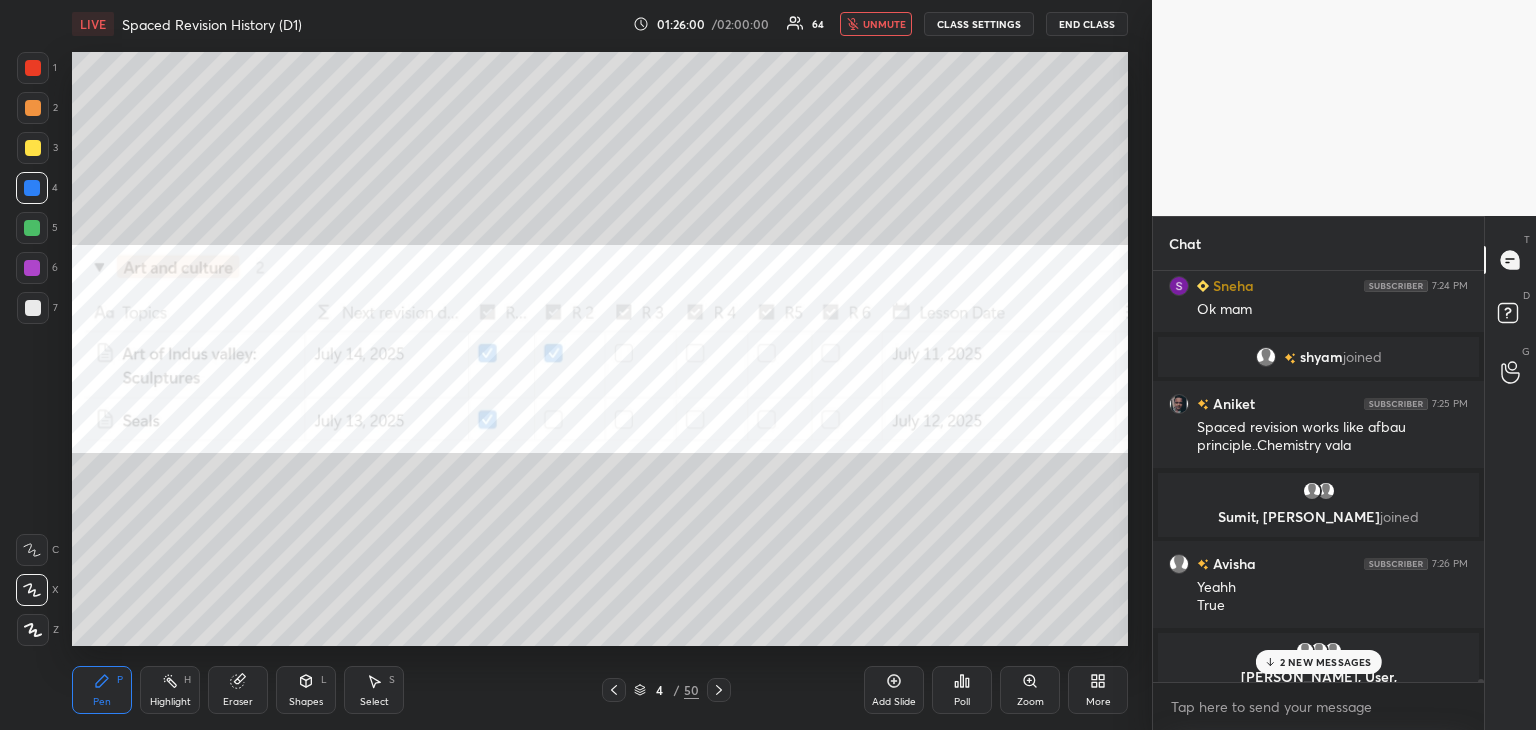 scroll, scrollTop: 59642, scrollLeft: 0, axis: vertical 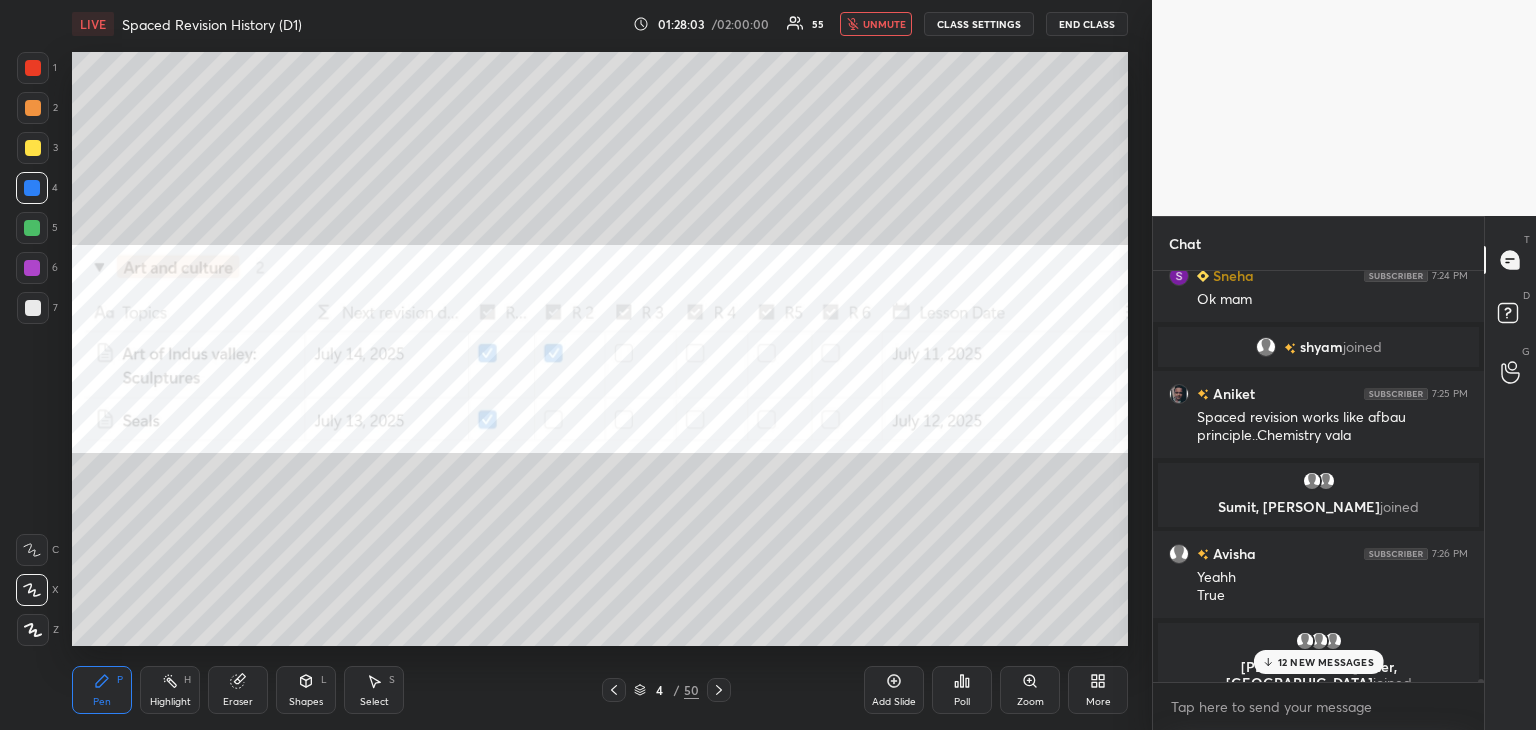 click on "12 NEW MESSAGES" at bounding box center [1326, 662] 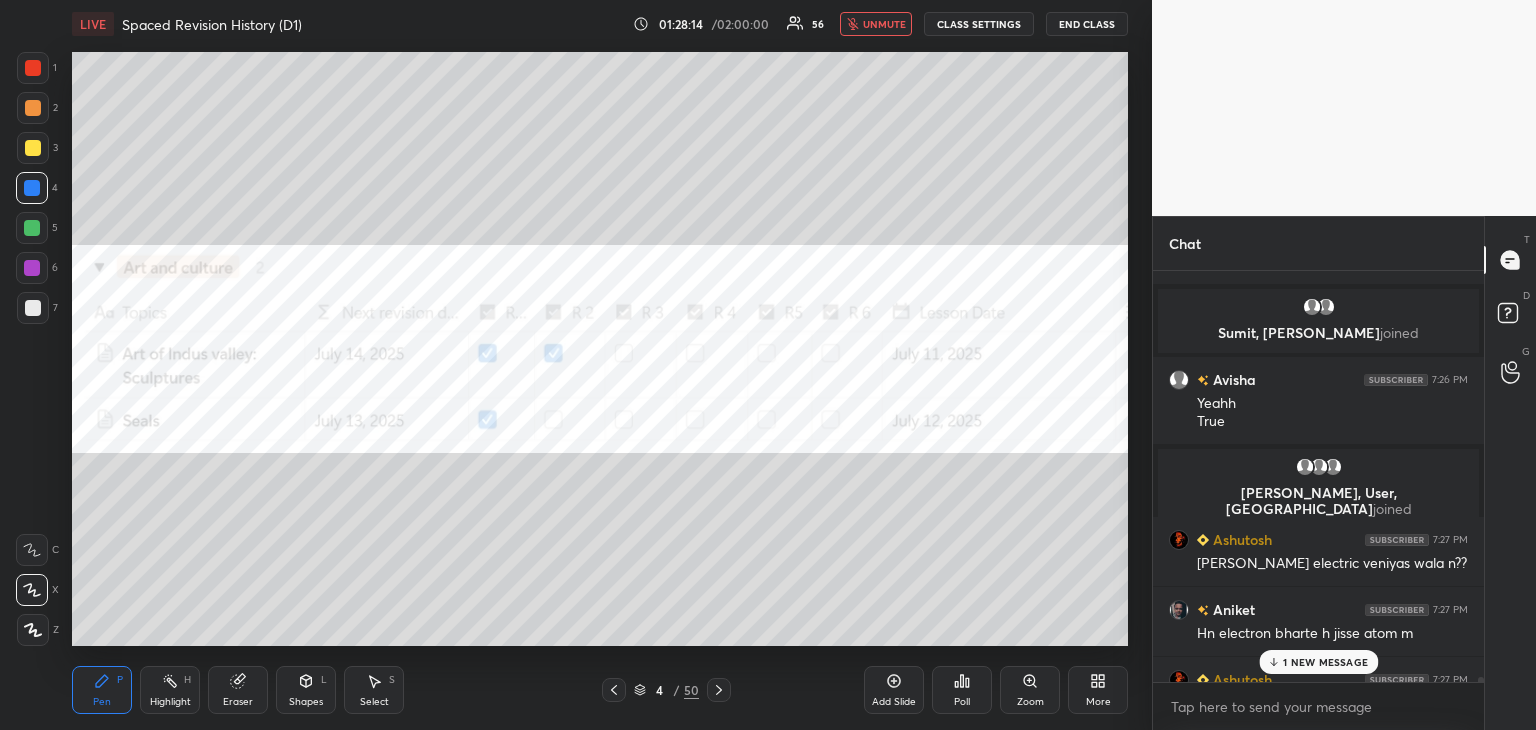 scroll, scrollTop: 60068, scrollLeft: 0, axis: vertical 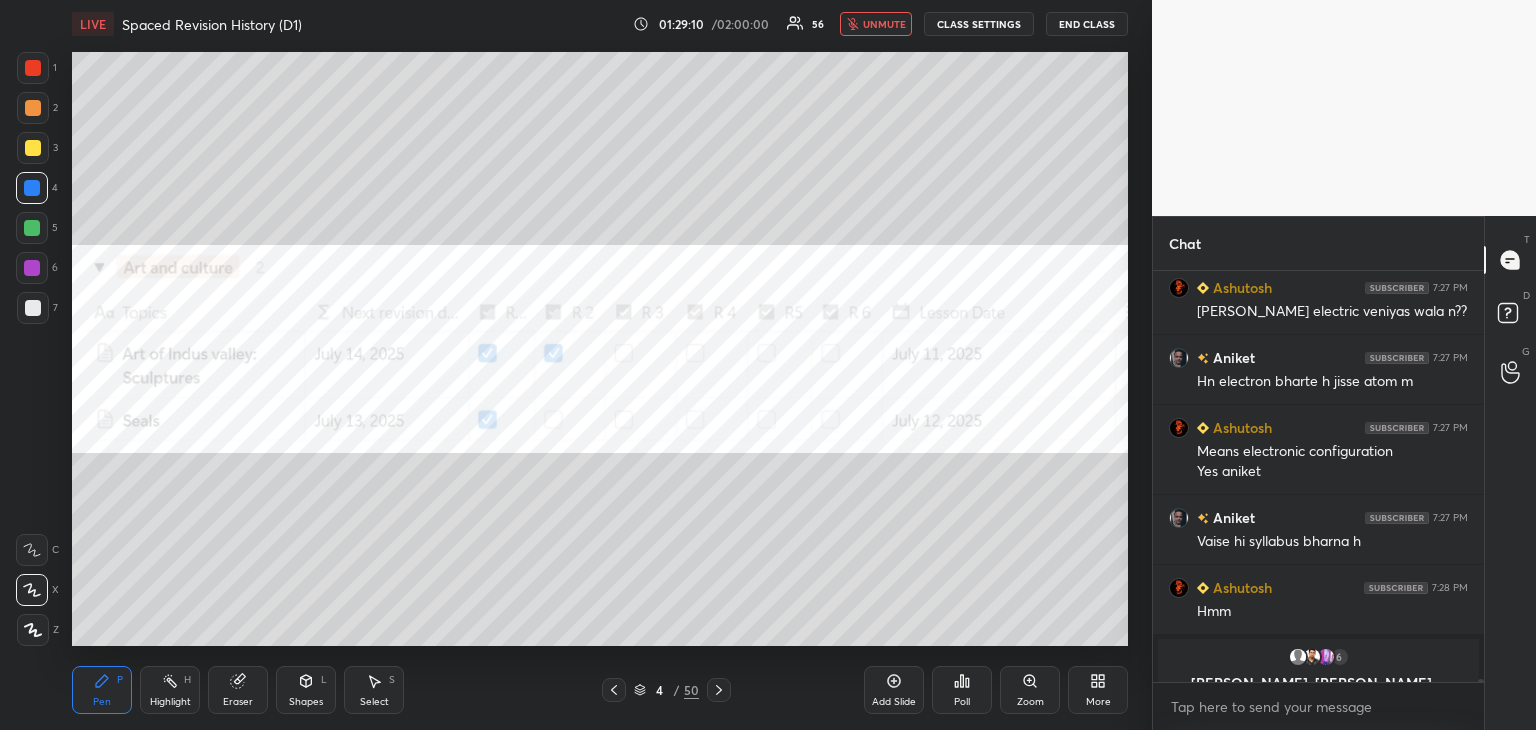 click on "T Messages (T) D Doubts (D) G Raise Hand (G)" at bounding box center (1510, 473) 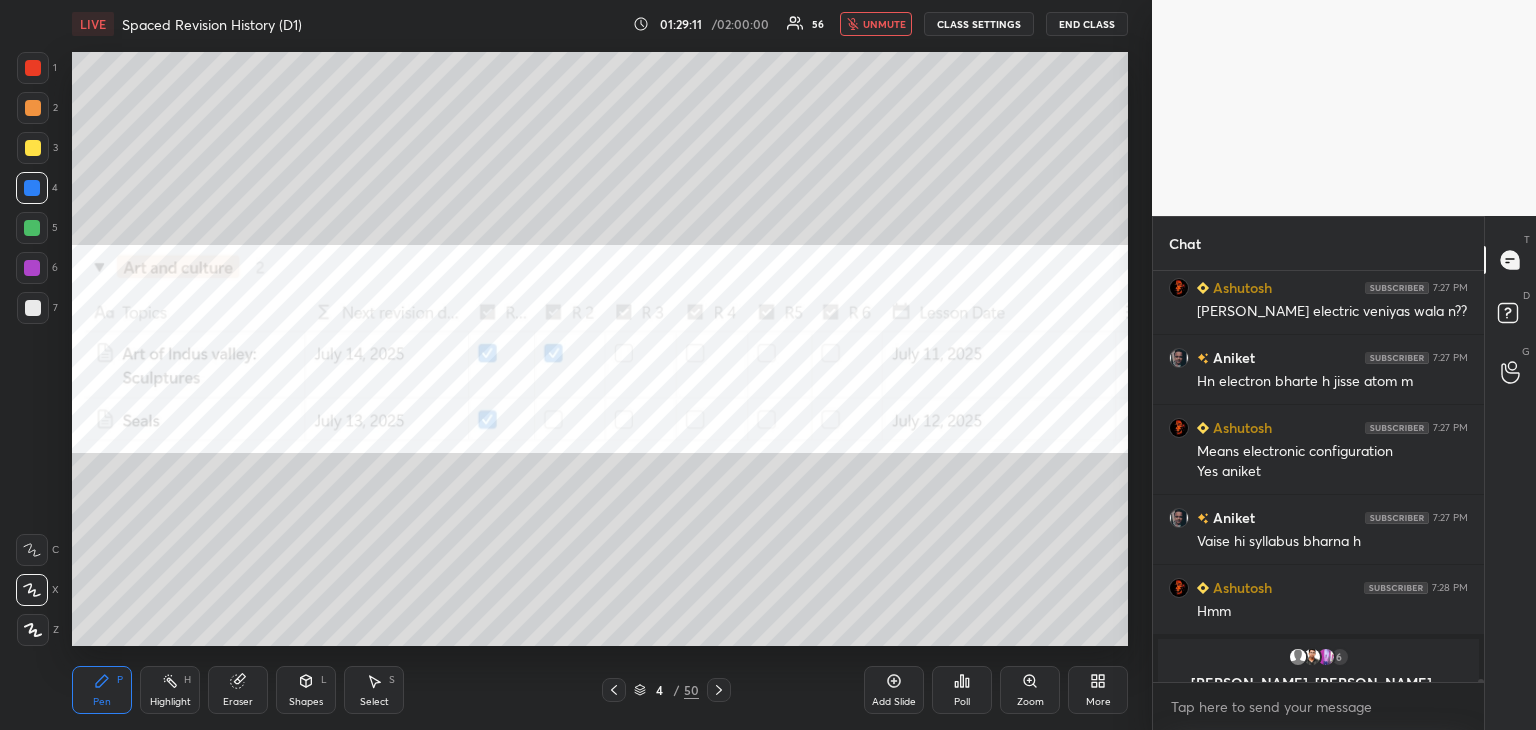 click on "[PERSON_NAME], User, [PERSON_NAME]  joined Ashutosh 7:27 PM [PERSON_NAME] electric veniyas wala n?? [PERSON_NAME] 7:27 PM Hn electron bharte h jisse atom m Ashutosh 7:27 PM Means electronic configuration Yes [PERSON_NAME] [PERSON_NAME] 7:27 PM Vaise hi syllabus bharna h Ashutosh 7:28 PM Hmm 6 [PERSON_NAME], [PERSON_NAME]..., [PERSON_NAME] &  6 others  joined 3 NEW MESSAGES Enable hand raising Enable raise hand to speak to learners. Once enabled, chat will be turned off temporarily. Enable x" at bounding box center [1318, 500] 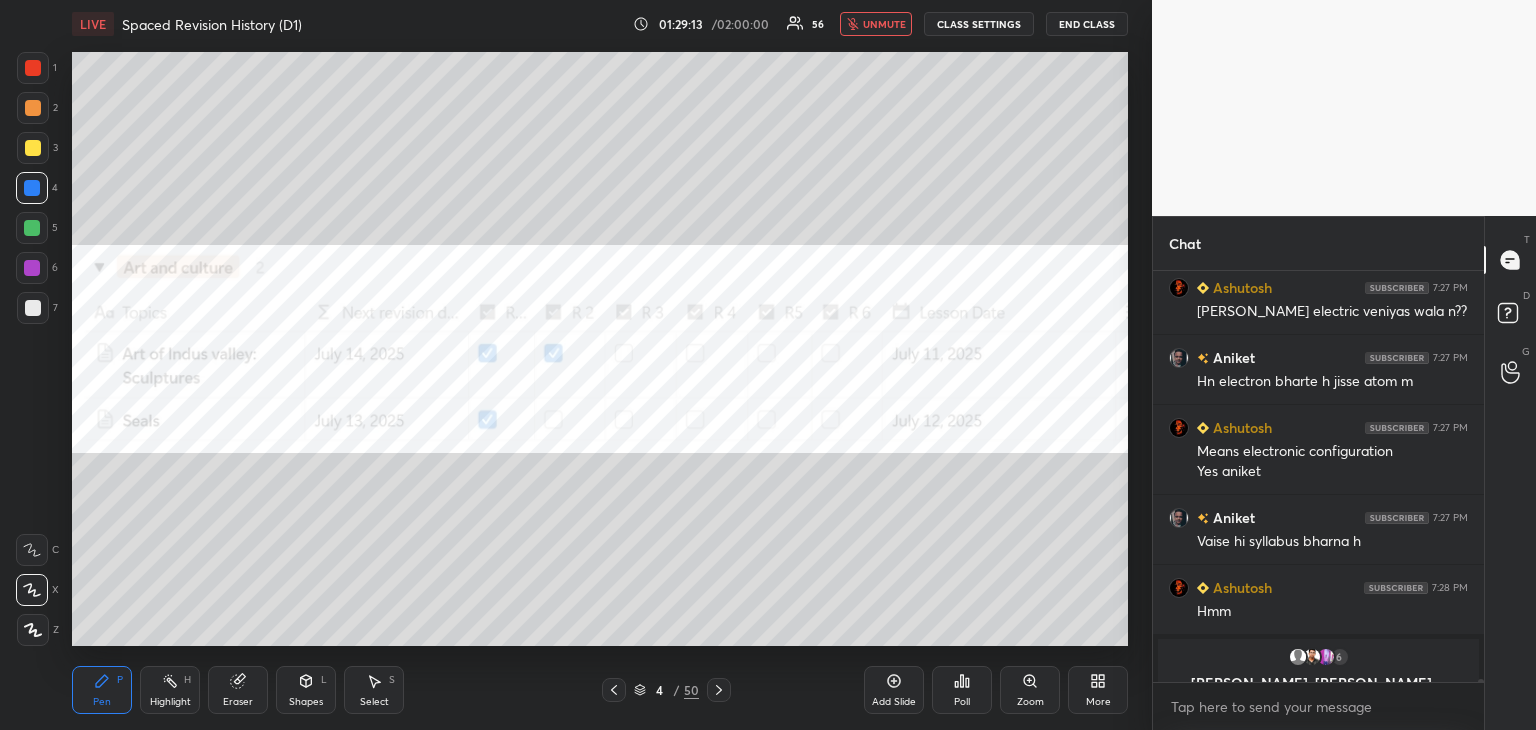 click on "unmute" at bounding box center [884, 24] 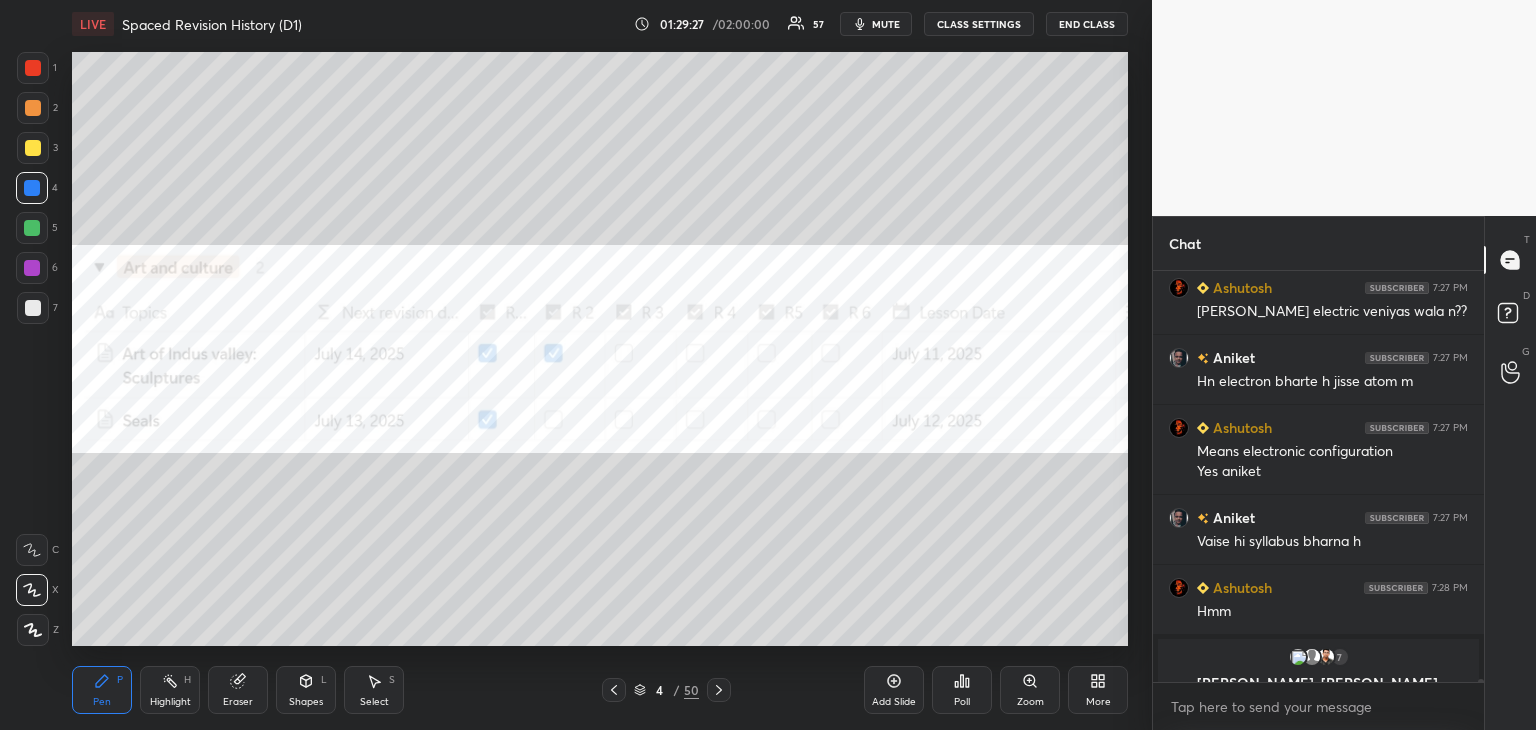 scroll, scrollTop: 60138, scrollLeft: 0, axis: vertical 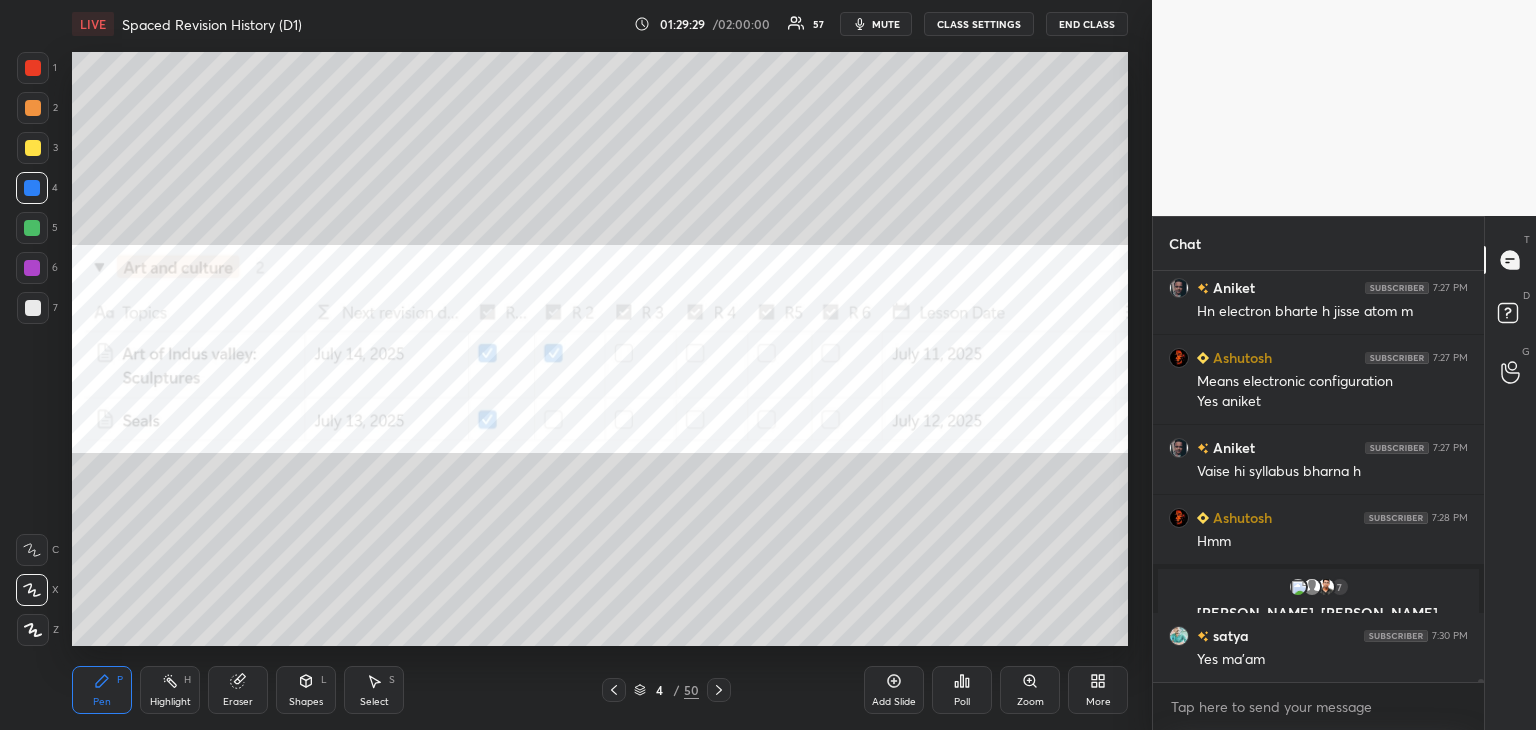 click at bounding box center (32, 268) 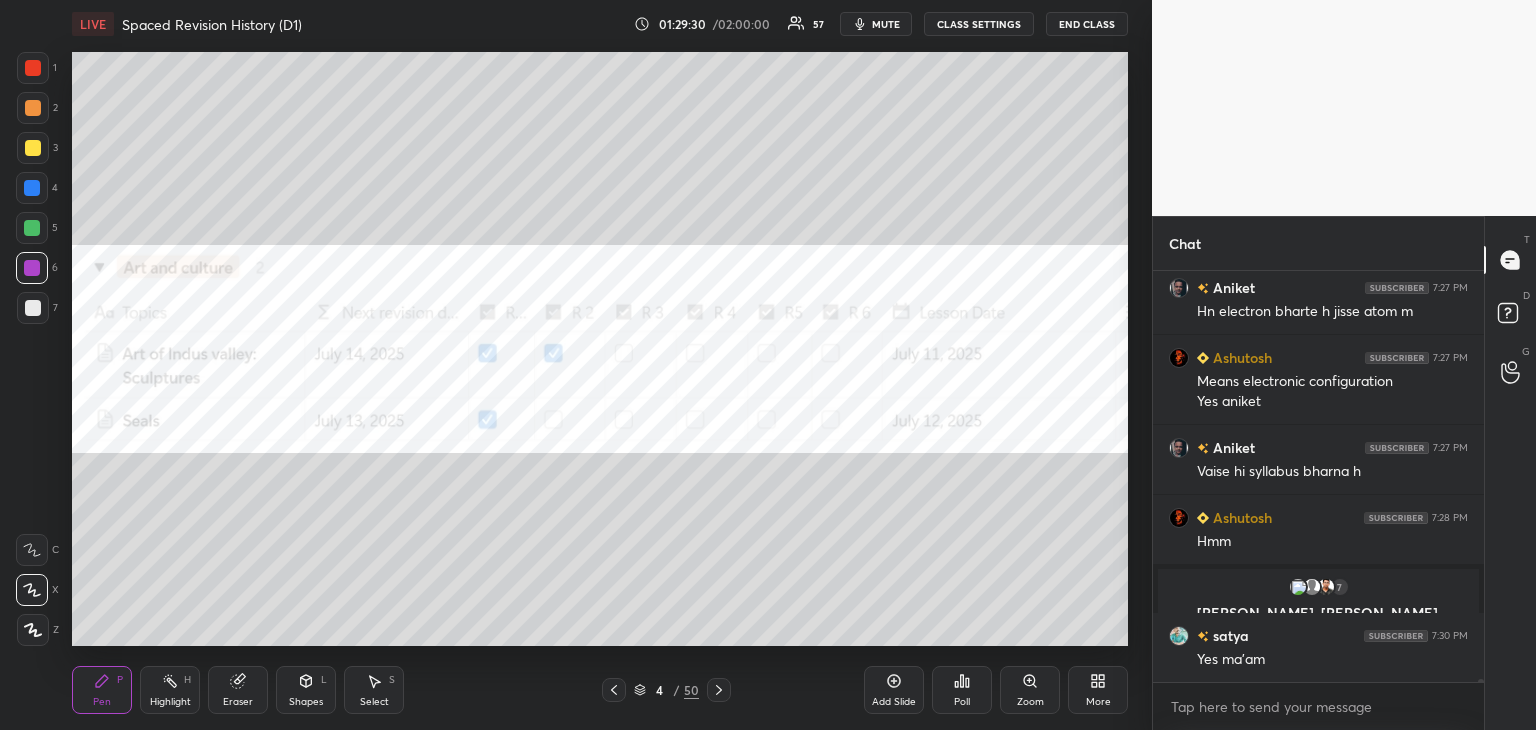 click at bounding box center [33, 68] 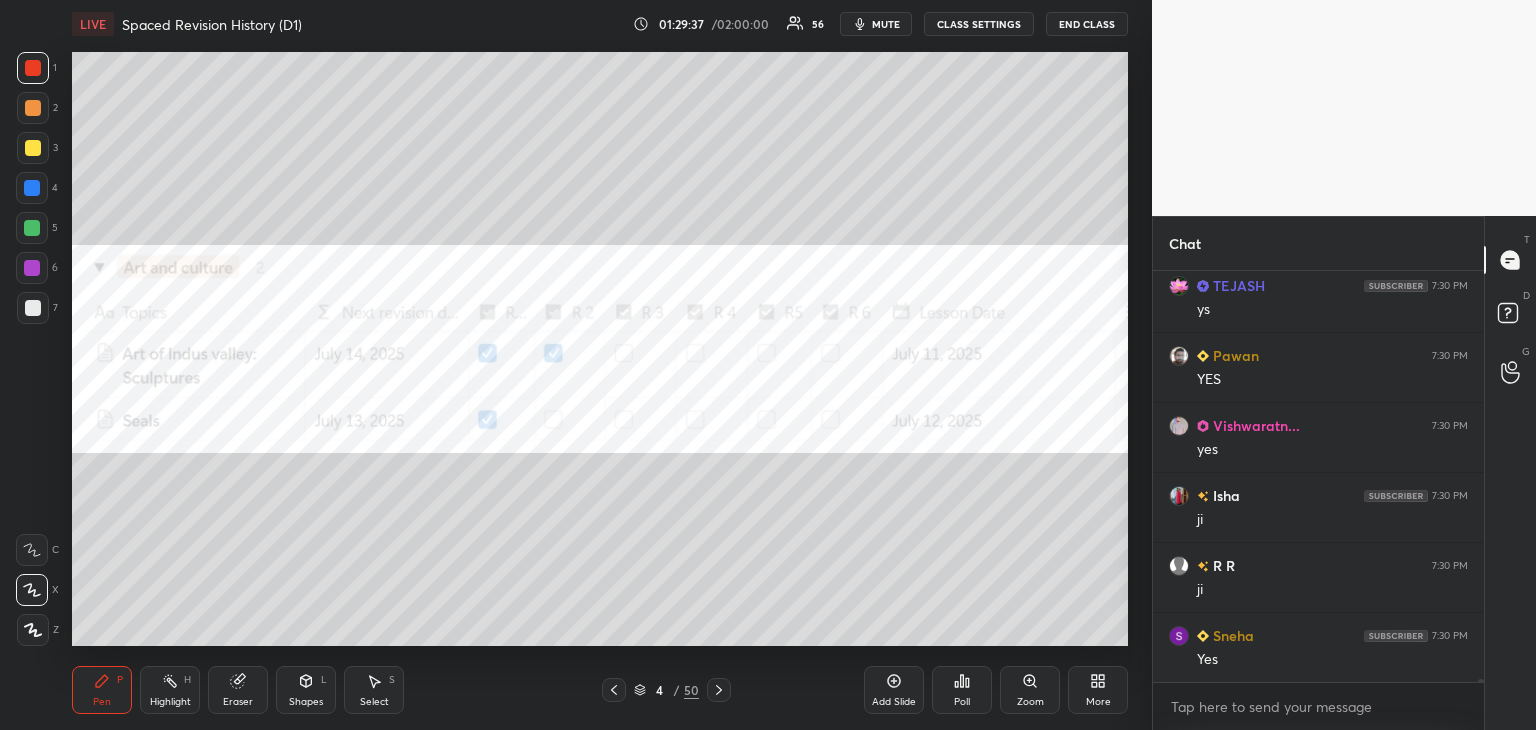 scroll, scrollTop: 60628, scrollLeft: 0, axis: vertical 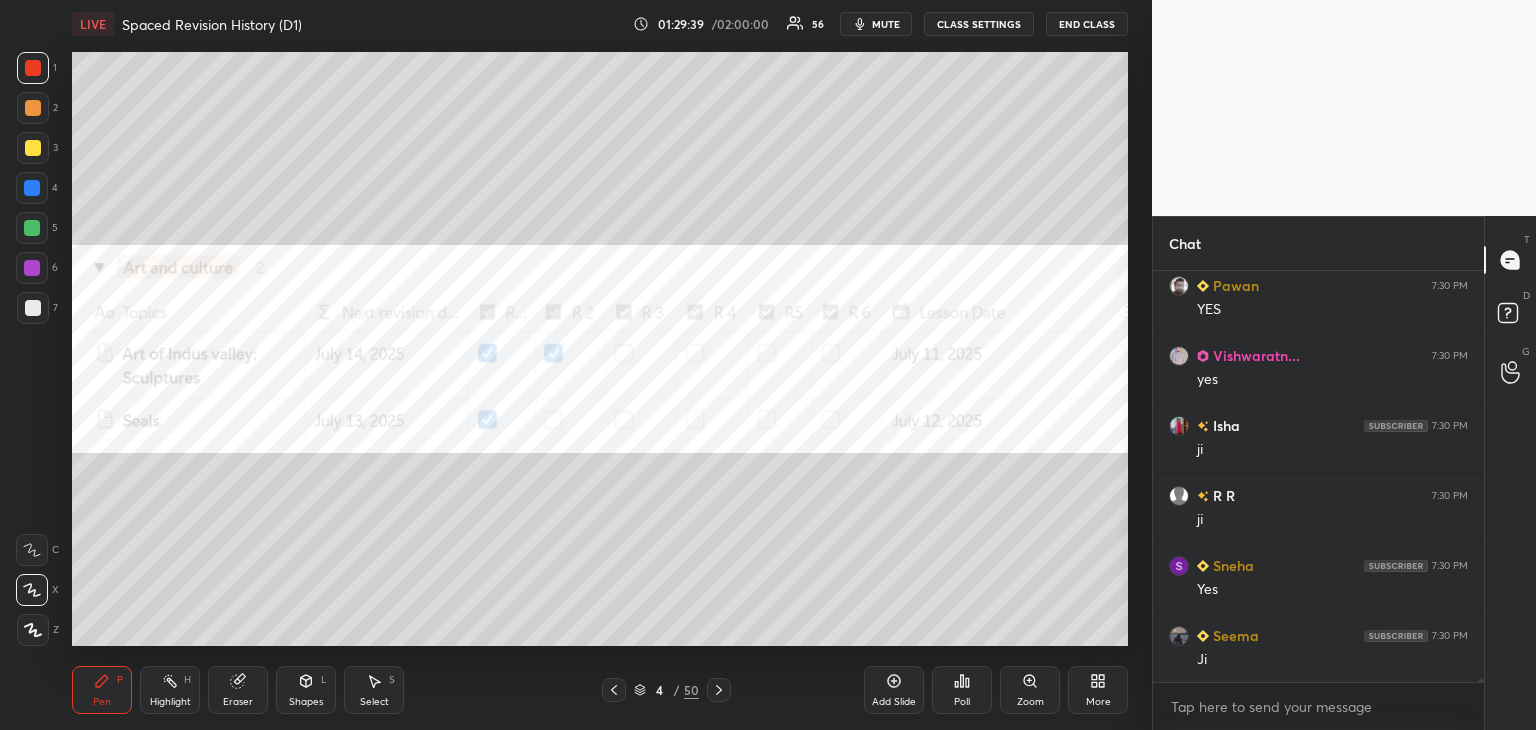 click 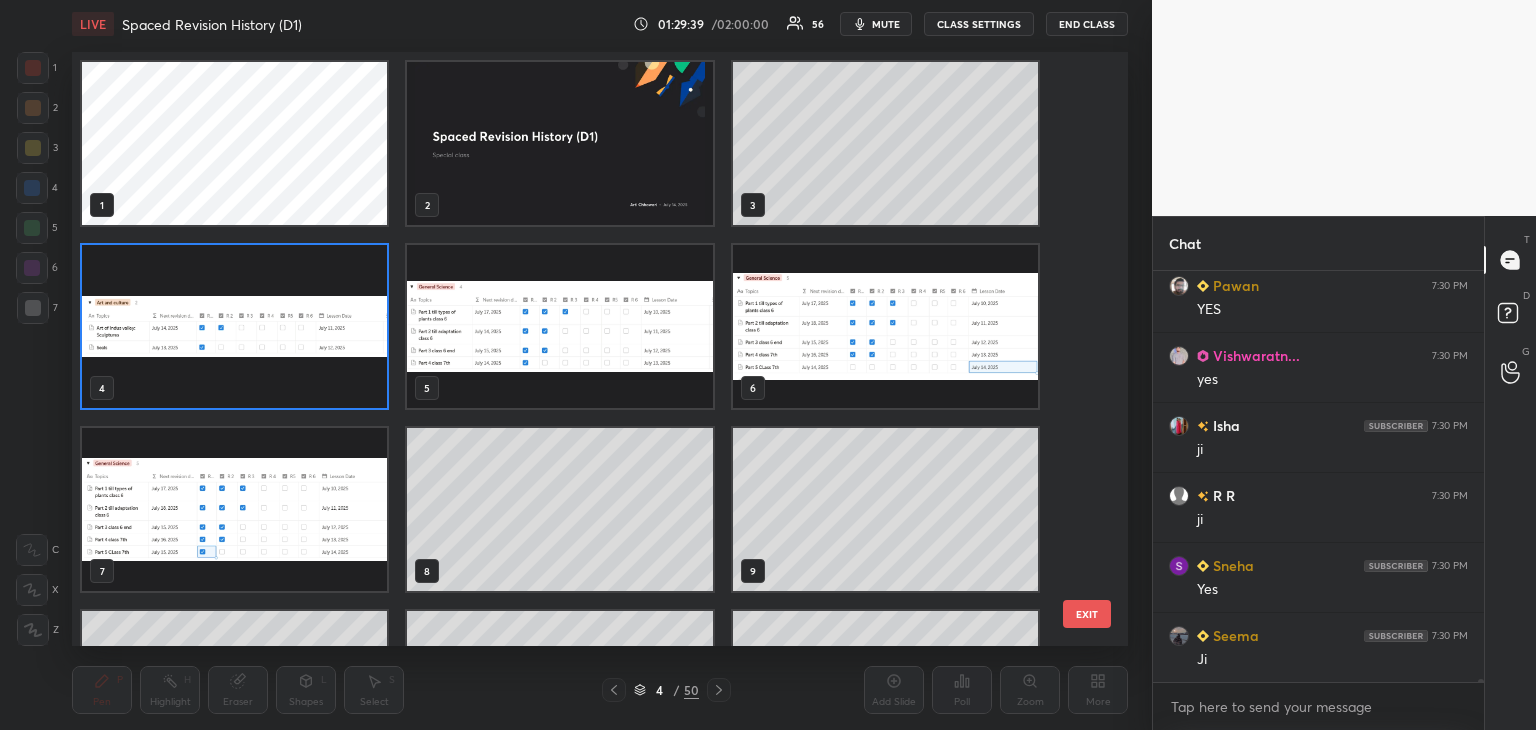scroll, scrollTop: 6, scrollLeft: 10, axis: both 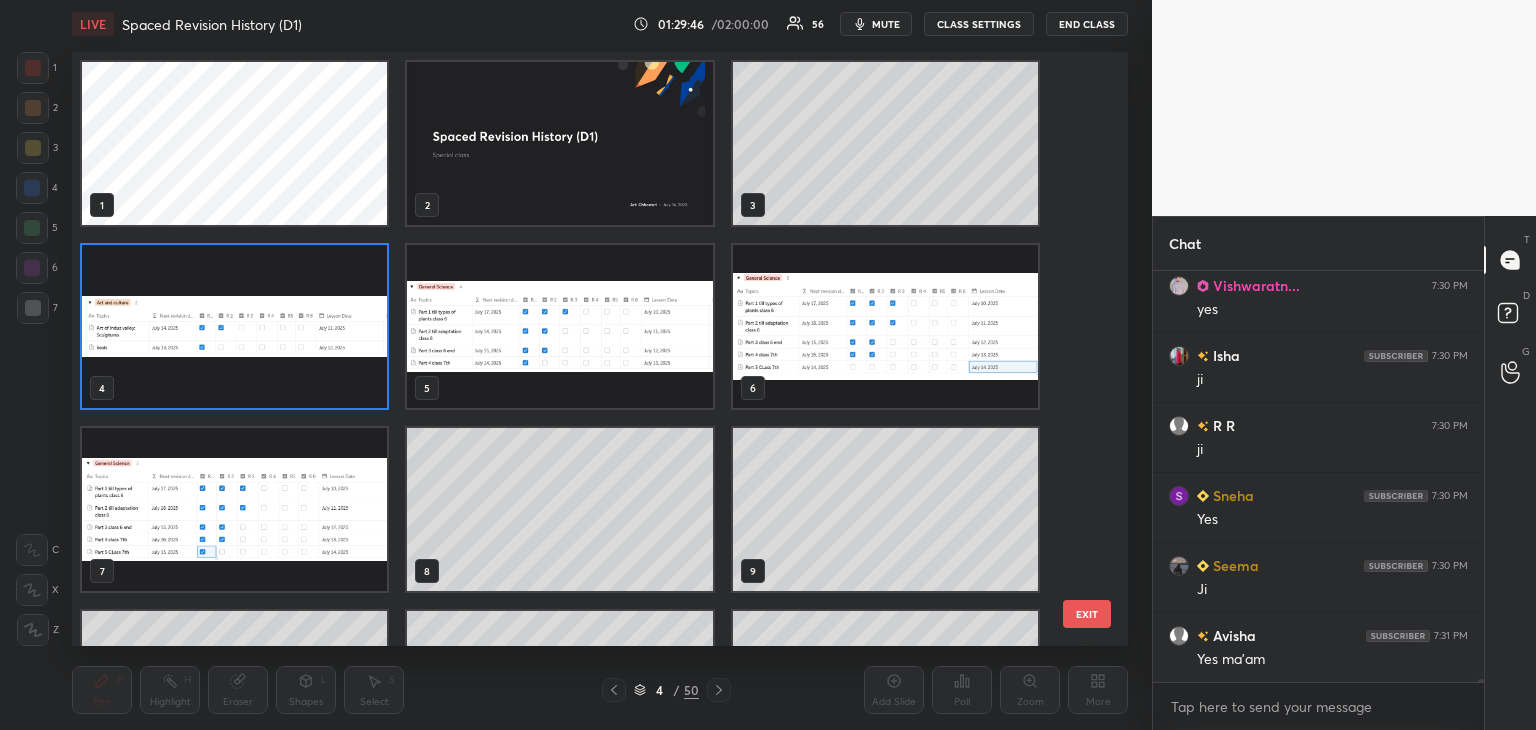 click at bounding box center (559, 143) 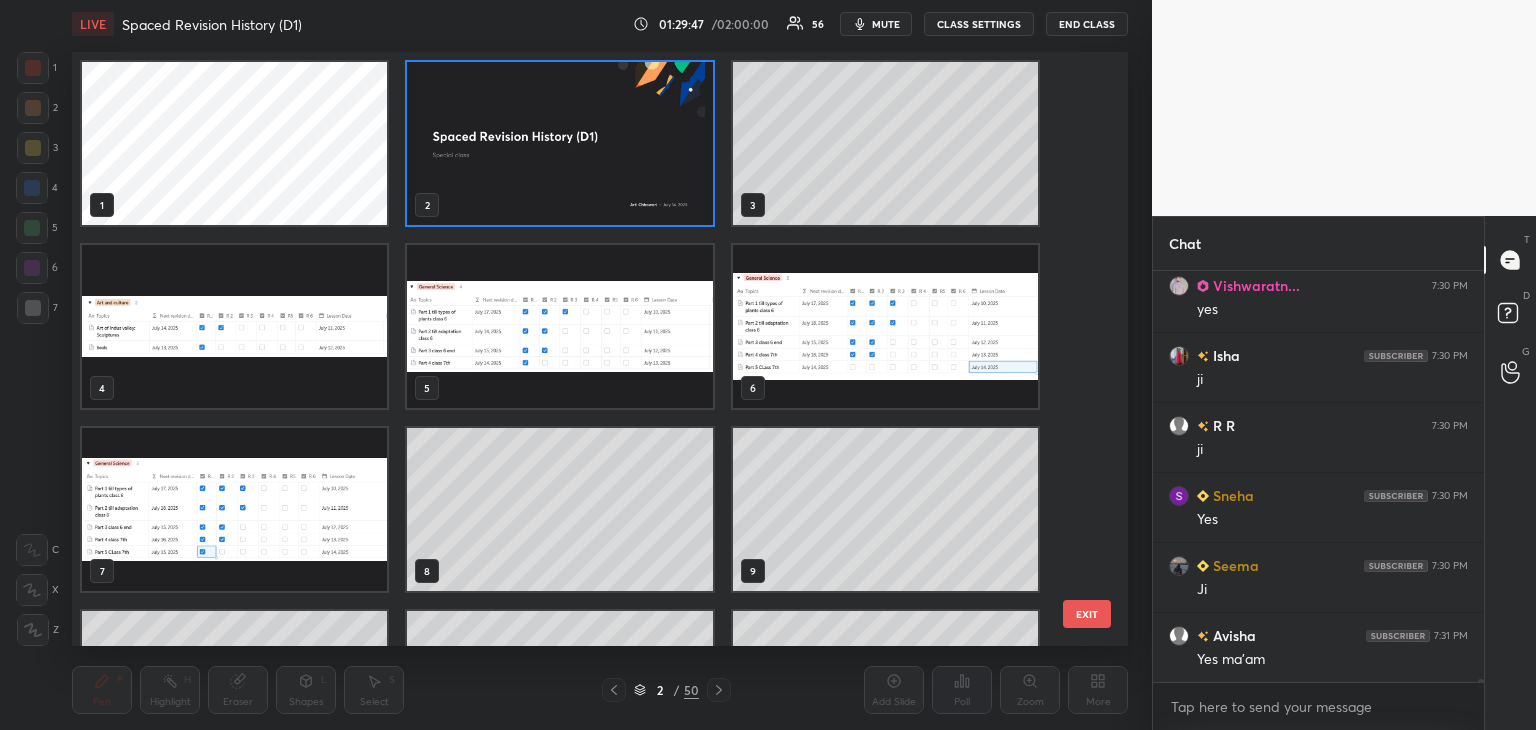 click on "EXIT" at bounding box center (1087, 614) 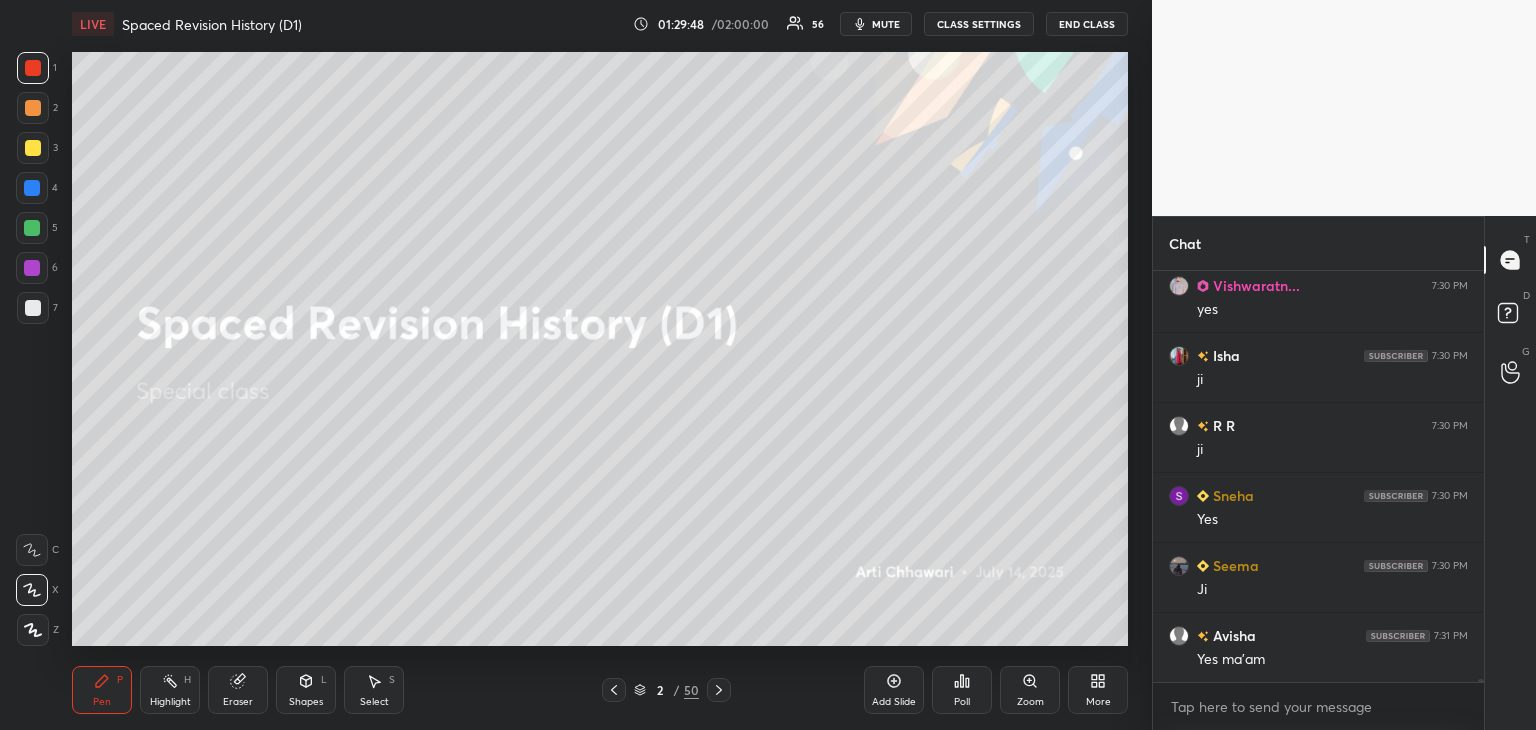 click on "More" at bounding box center [1098, 690] 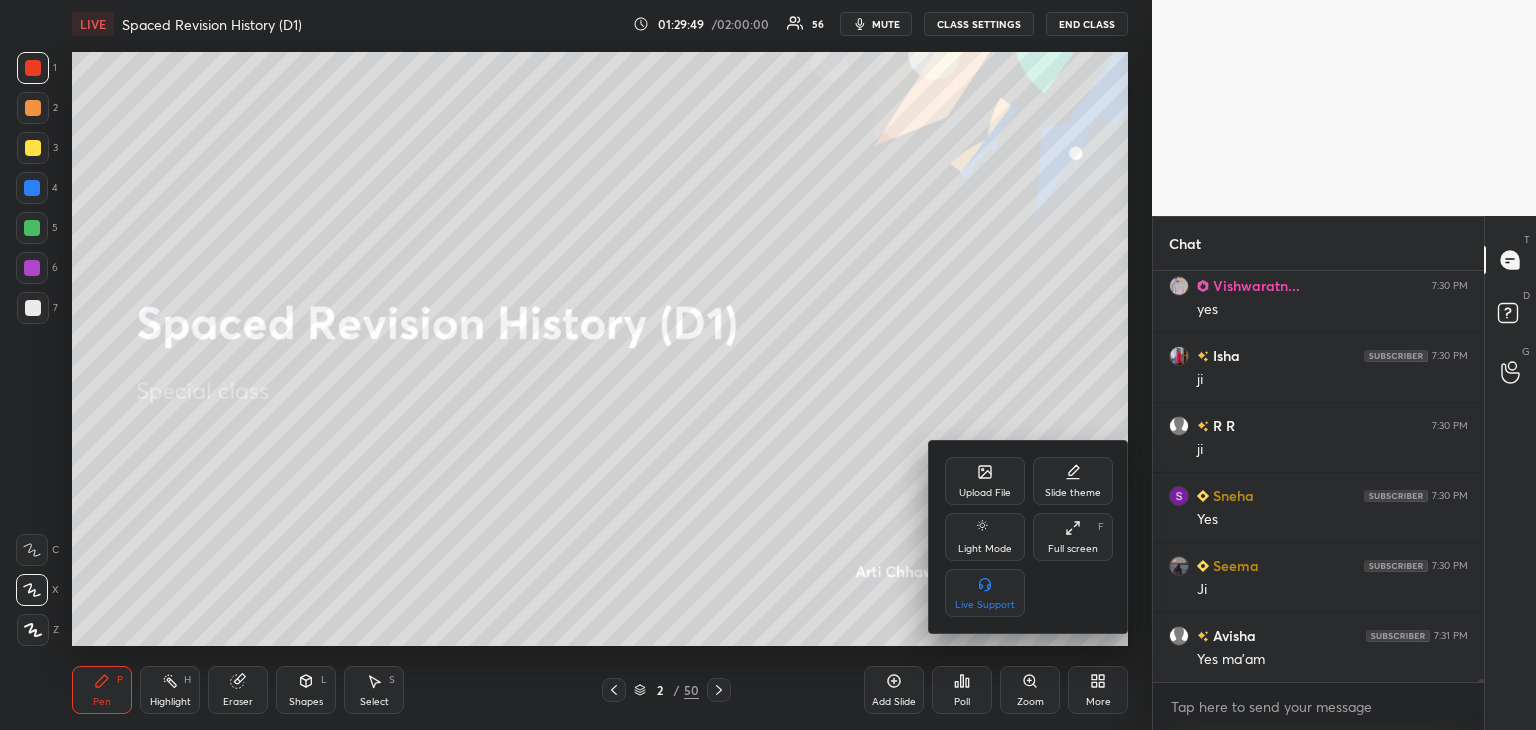 click on "Upload File" at bounding box center (985, 481) 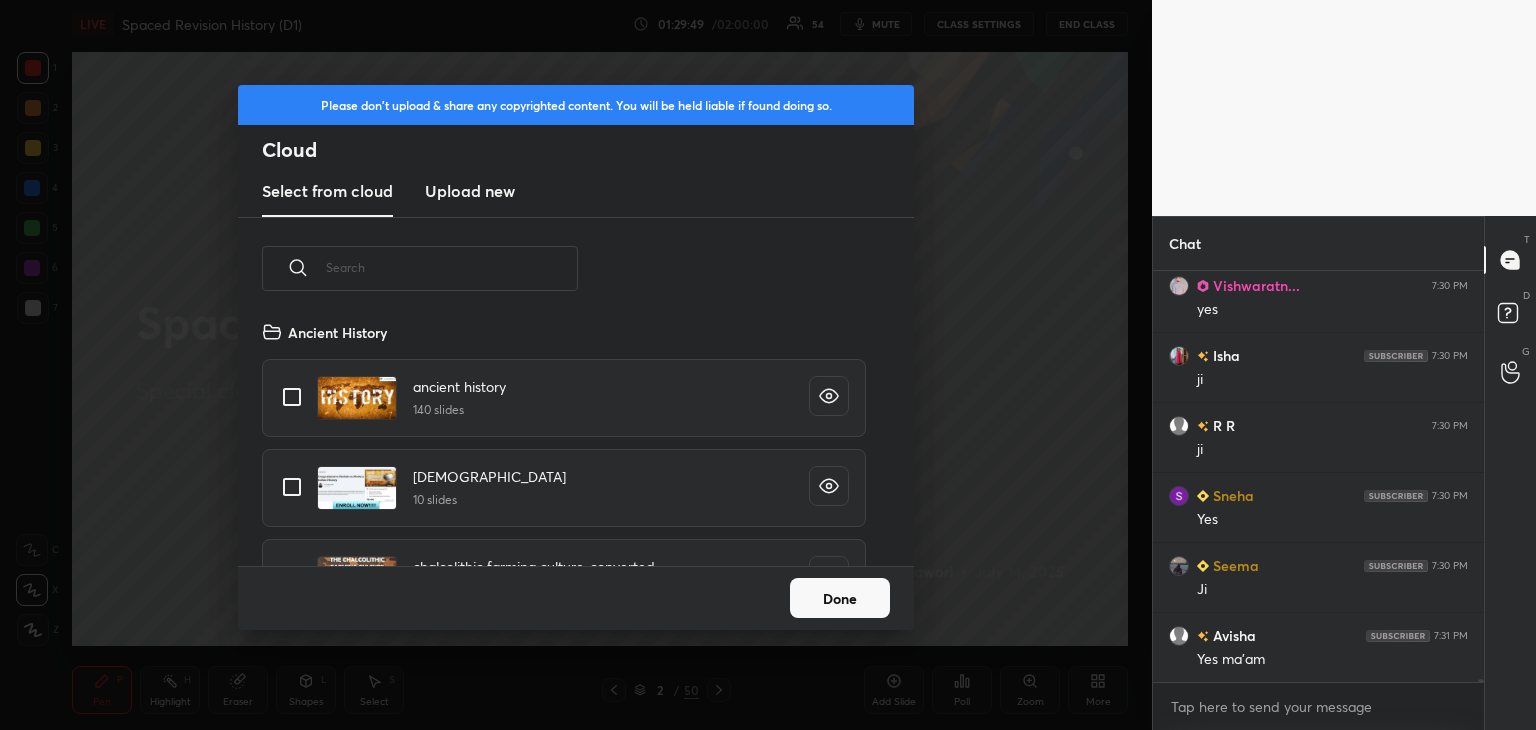 scroll, scrollTop: 5, scrollLeft: 10, axis: both 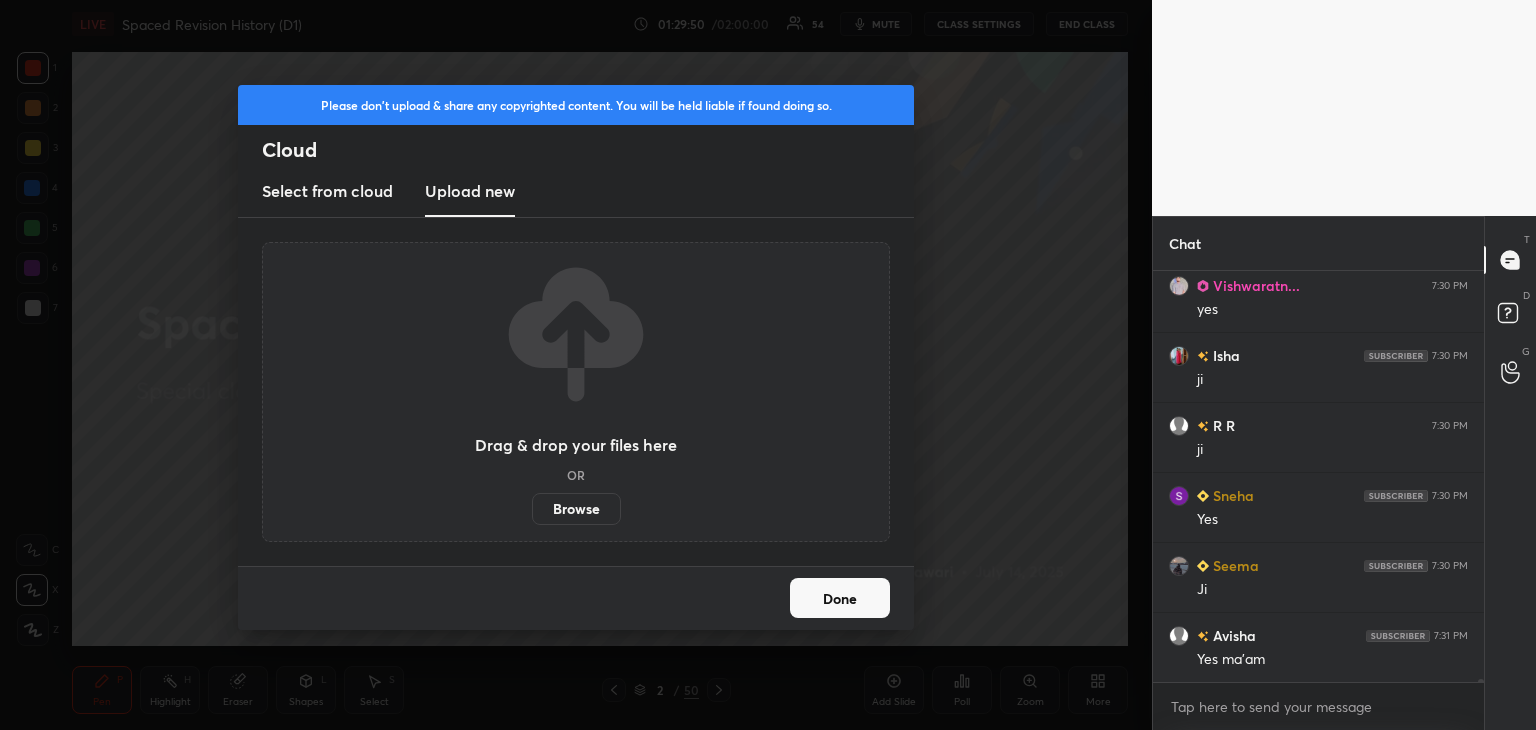click on "Browse" at bounding box center (576, 509) 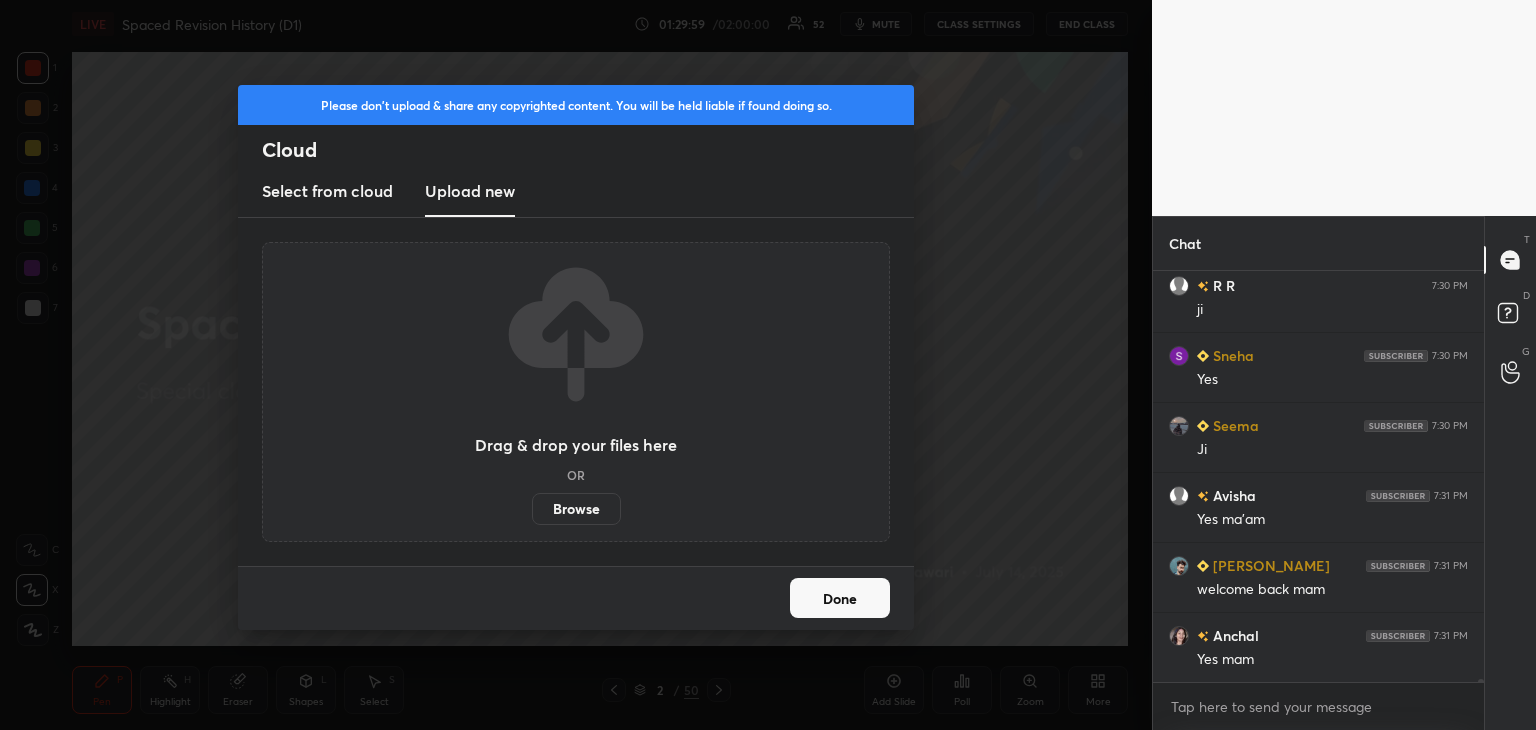 scroll, scrollTop: 60908, scrollLeft: 0, axis: vertical 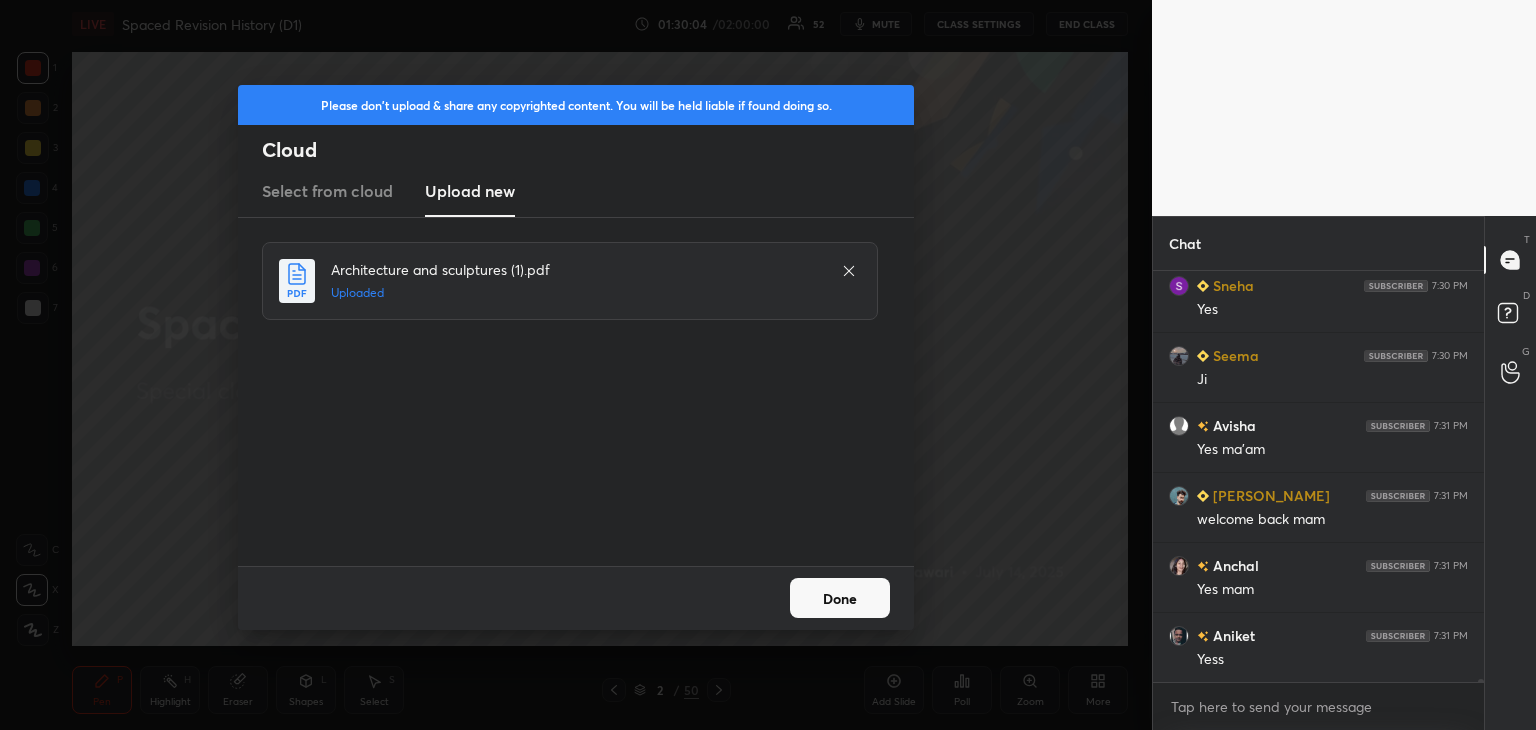 click on "Done" at bounding box center (840, 598) 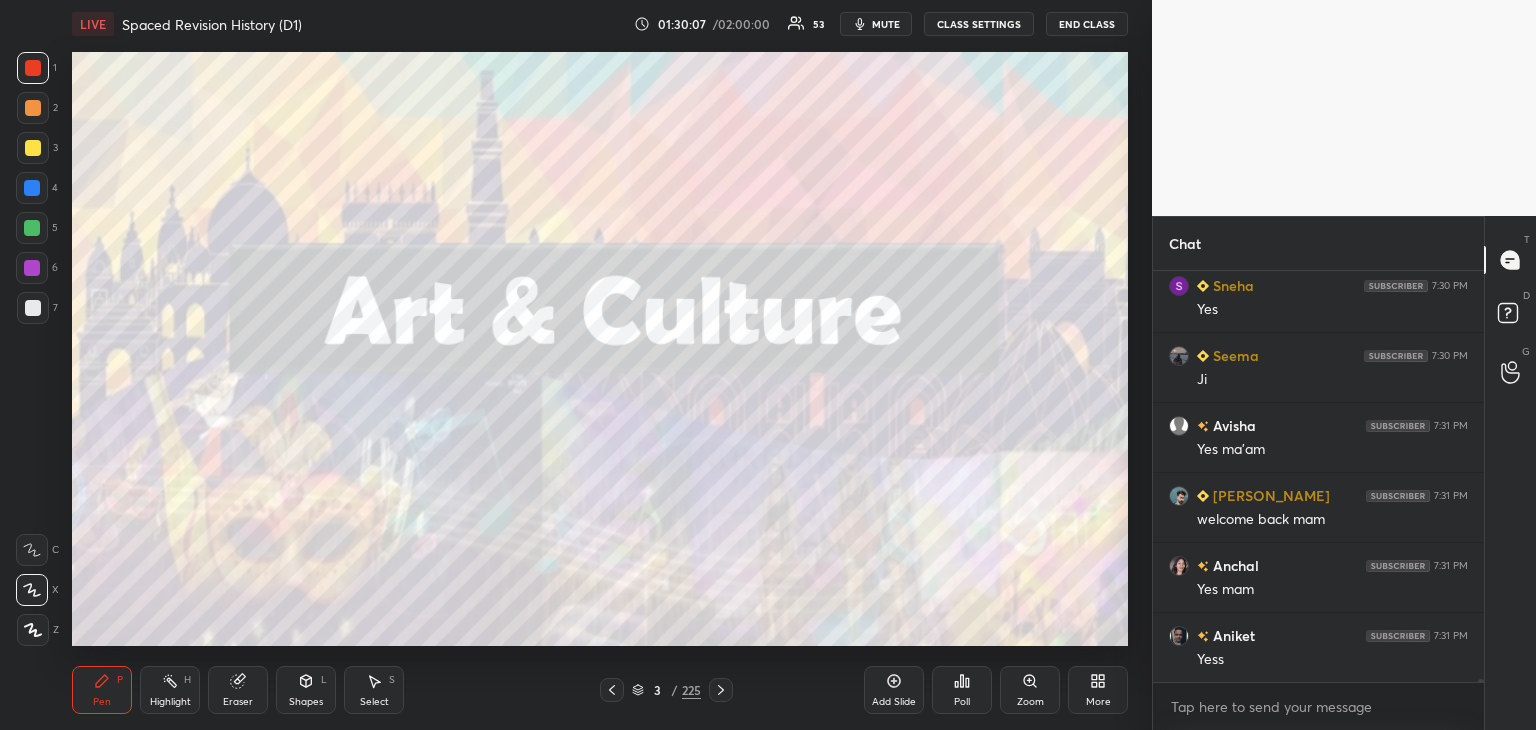 click 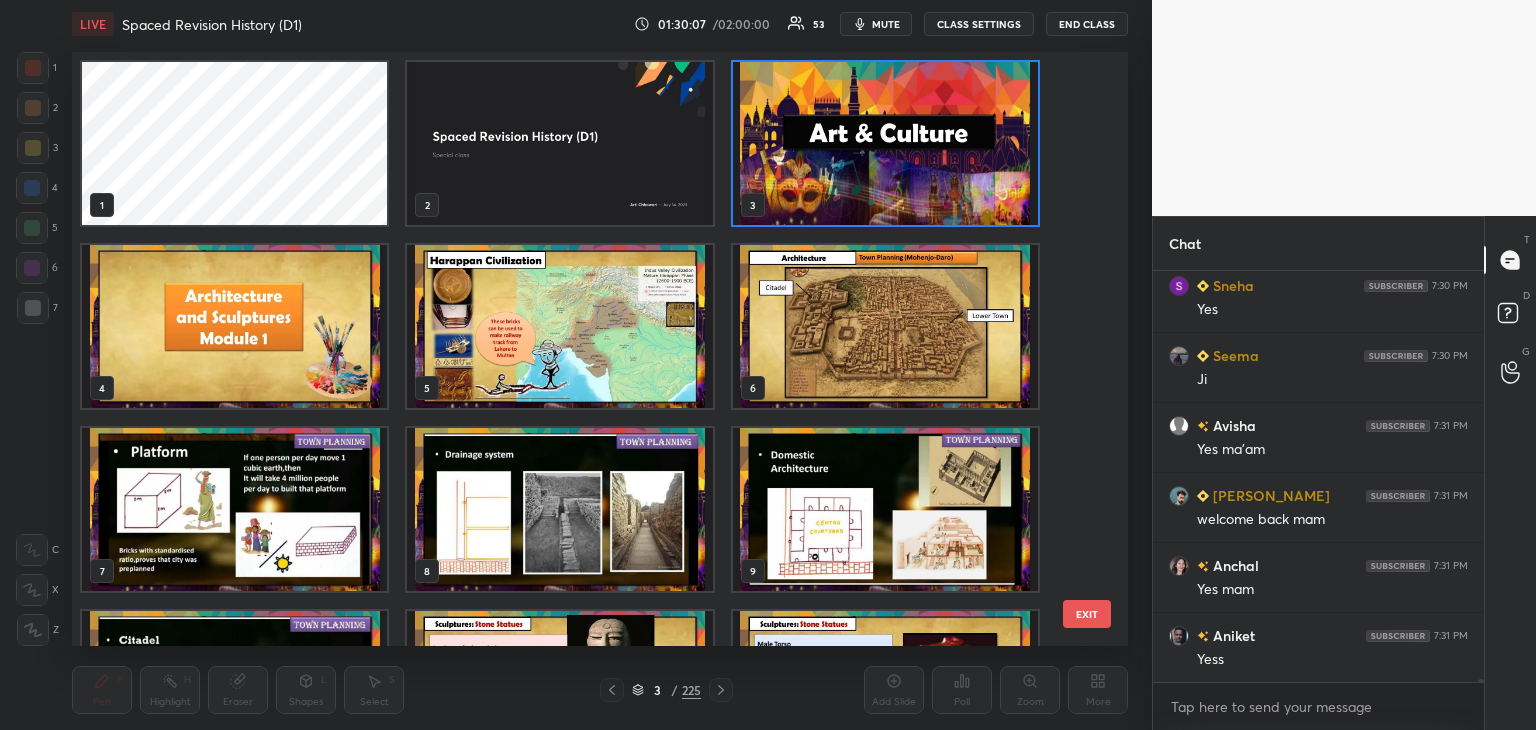 scroll, scrollTop: 588, scrollLeft: 1046, axis: both 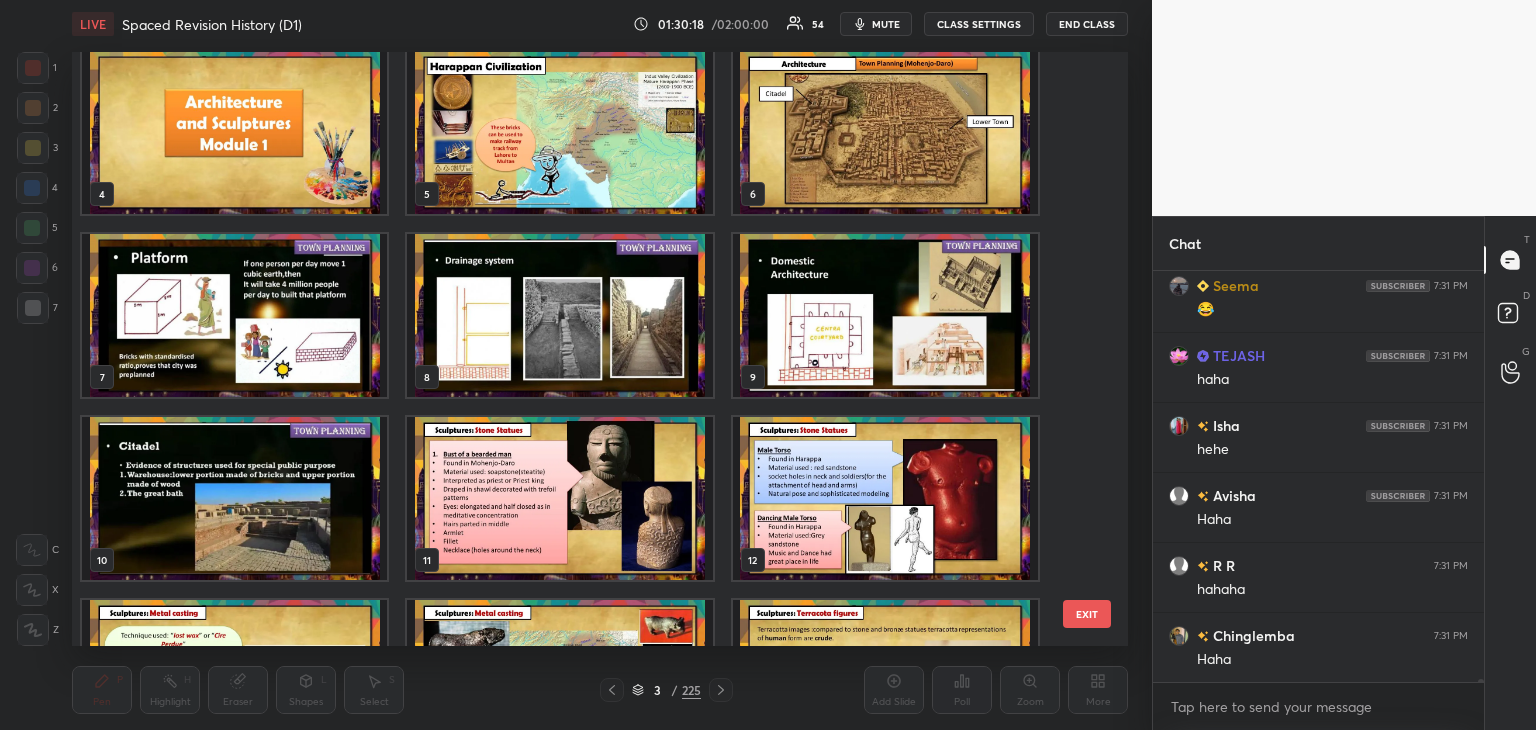 click at bounding box center (559, 498) 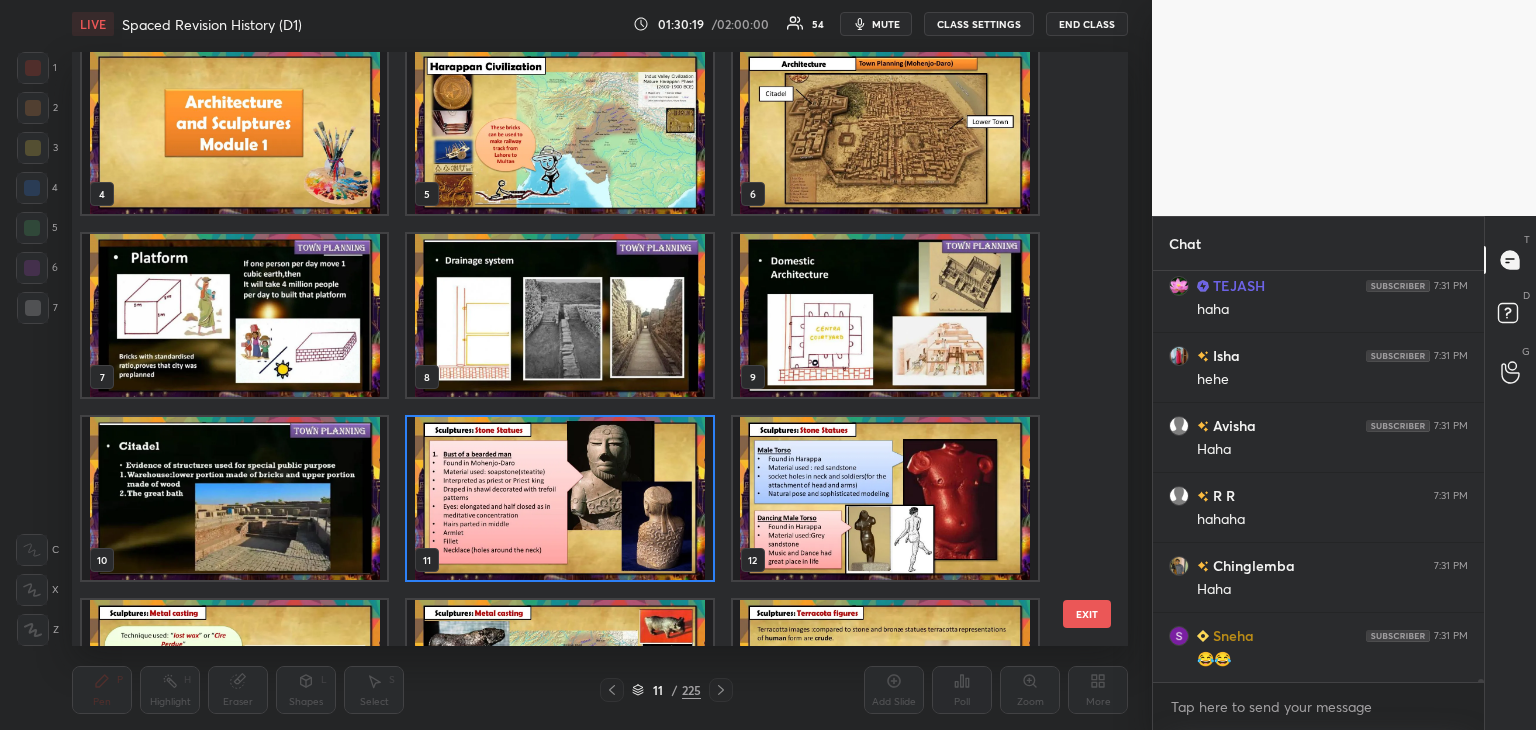 scroll, scrollTop: 61254, scrollLeft: 0, axis: vertical 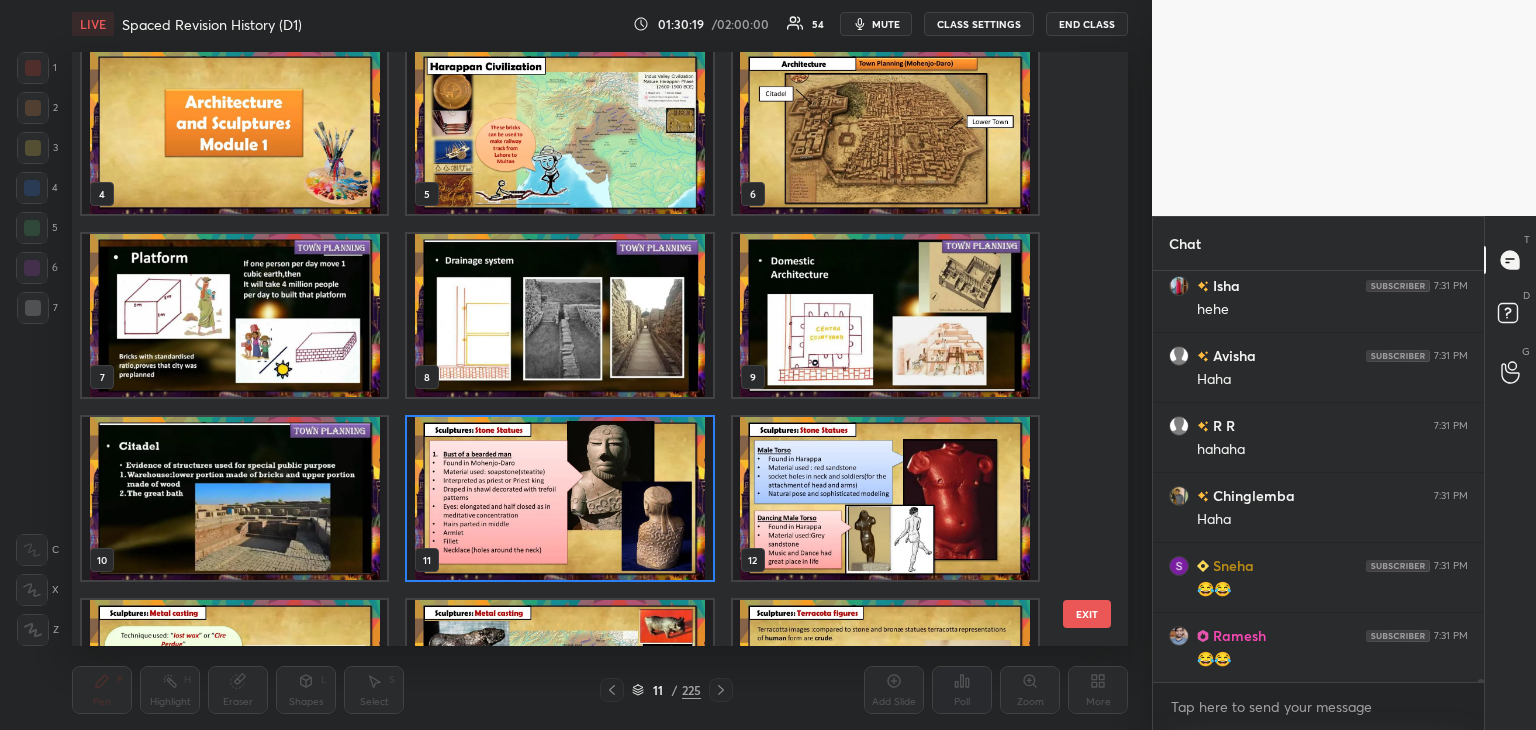 click 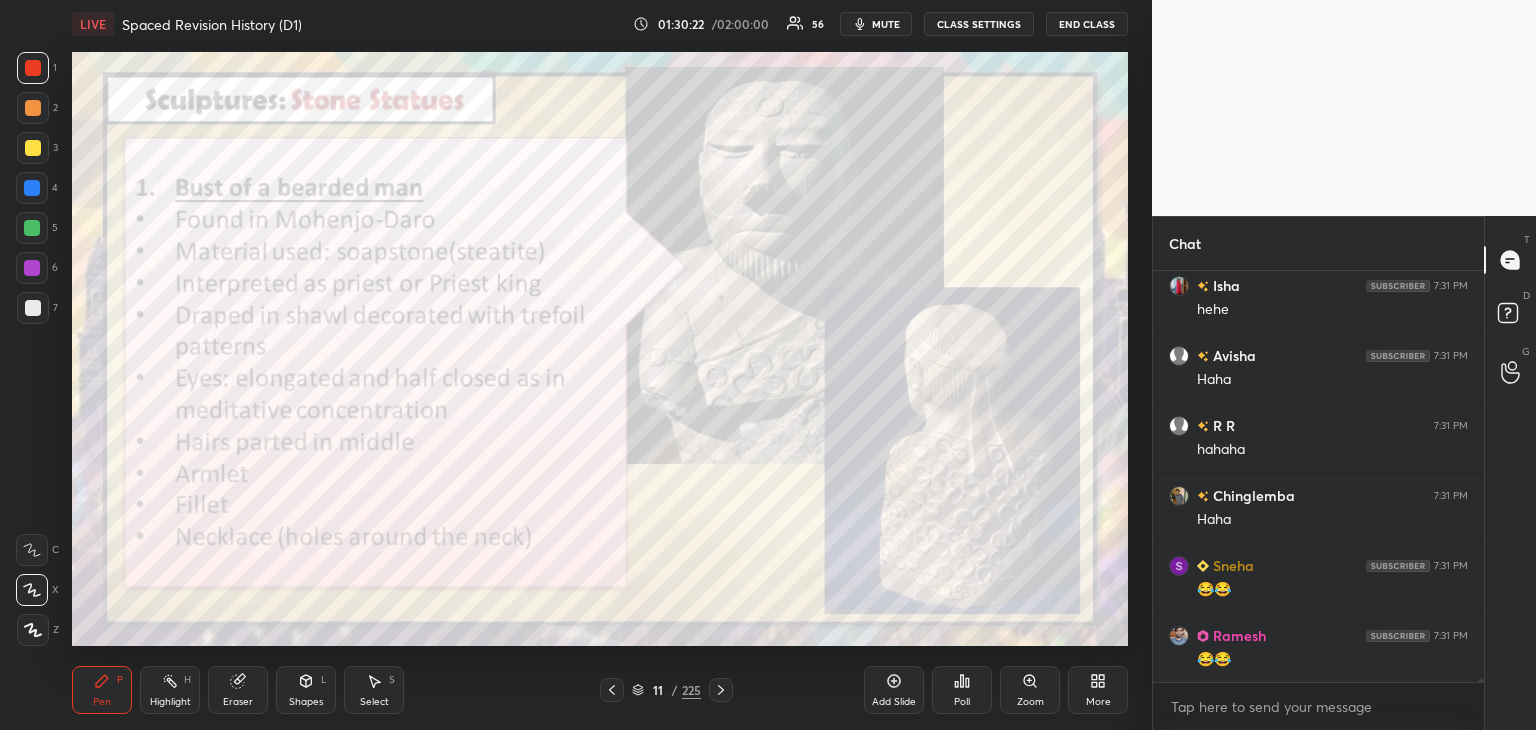click at bounding box center [33, 68] 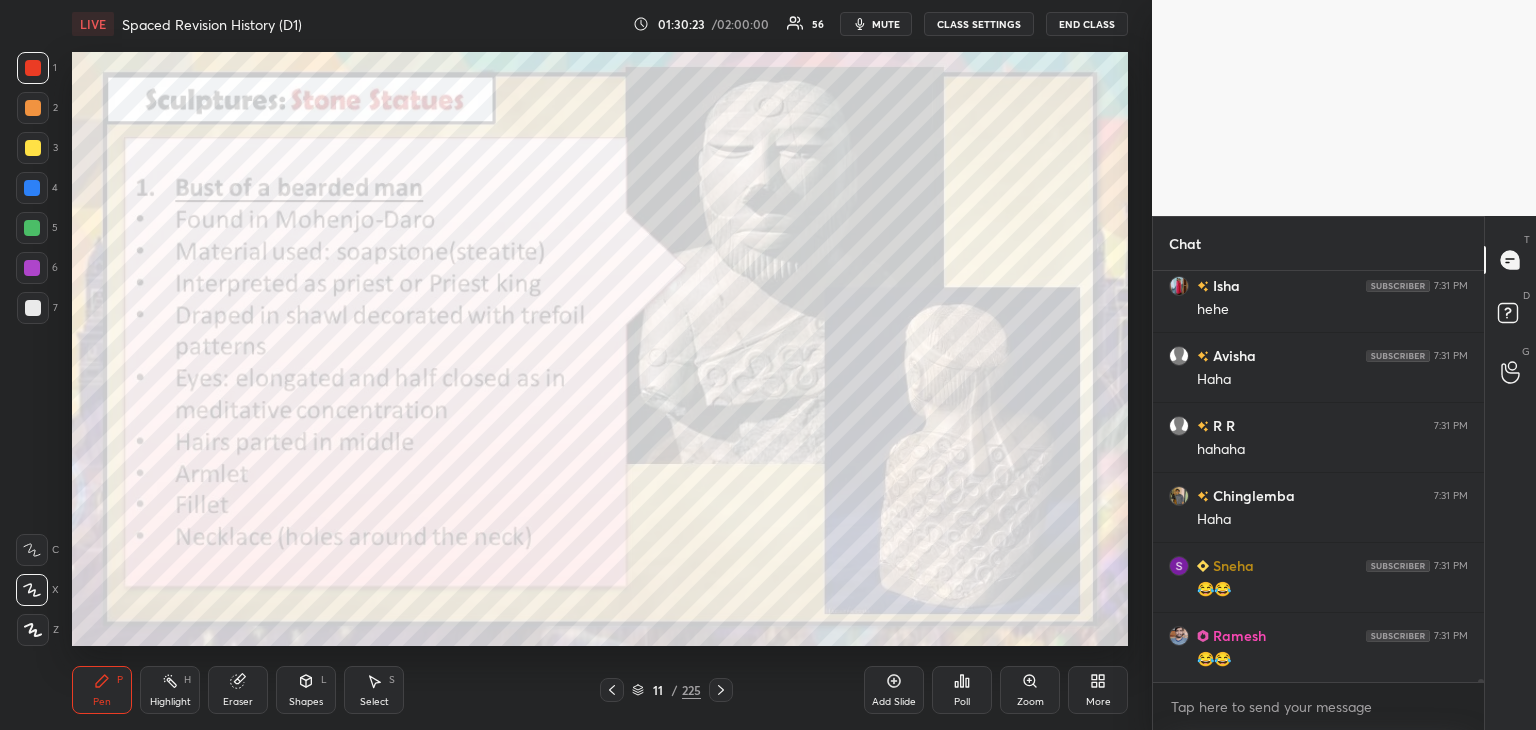 click at bounding box center [32, 188] 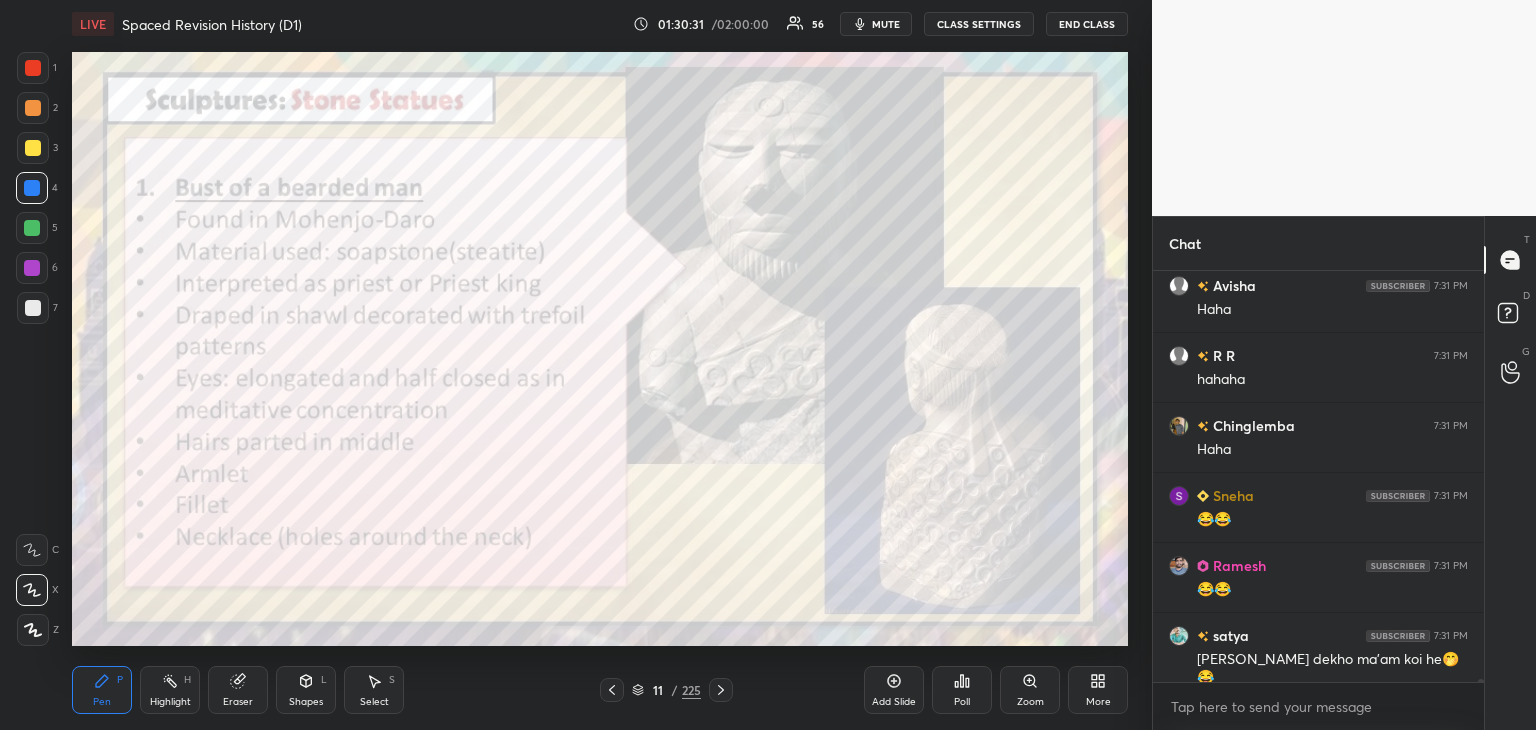 scroll, scrollTop: 61372, scrollLeft: 0, axis: vertical 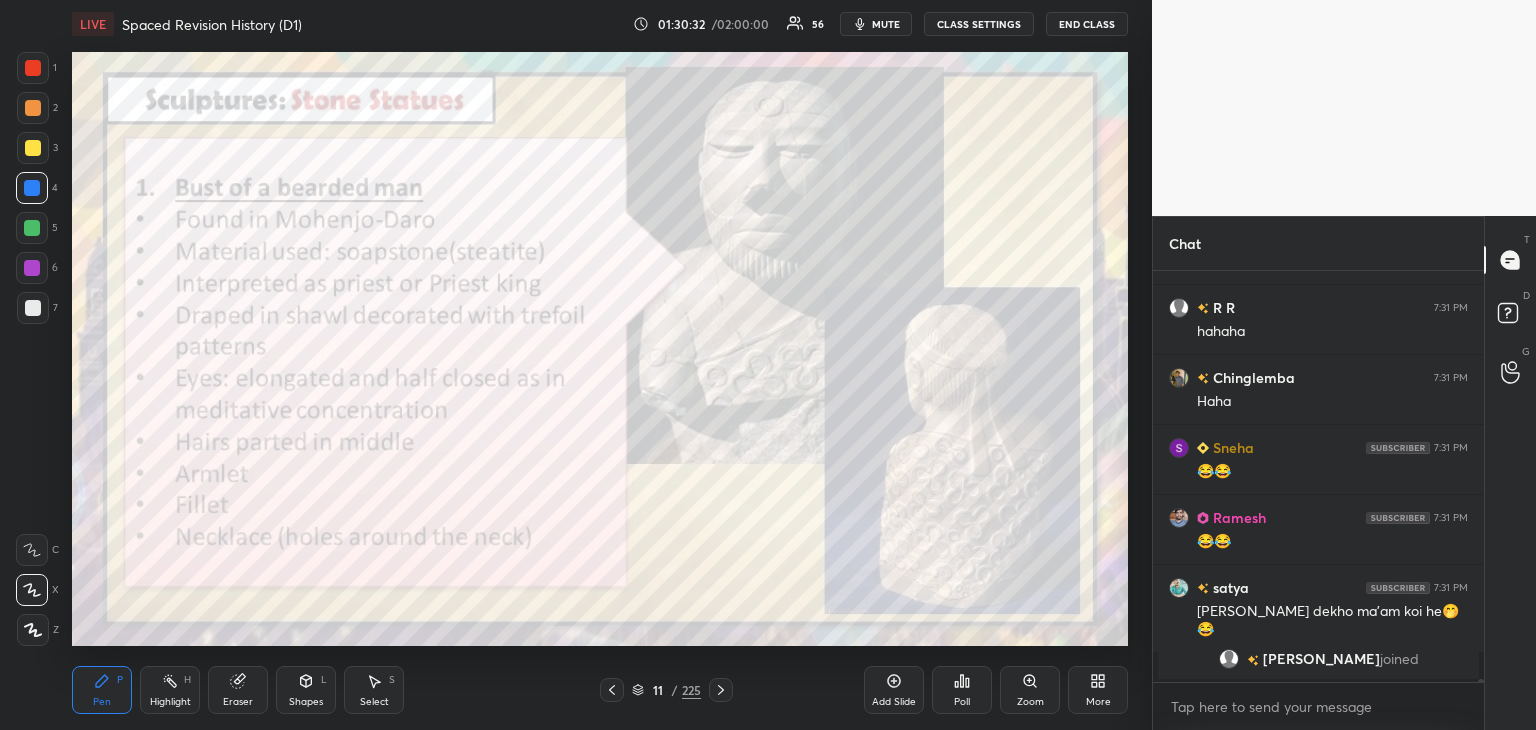click at bounding box center (32, 188) 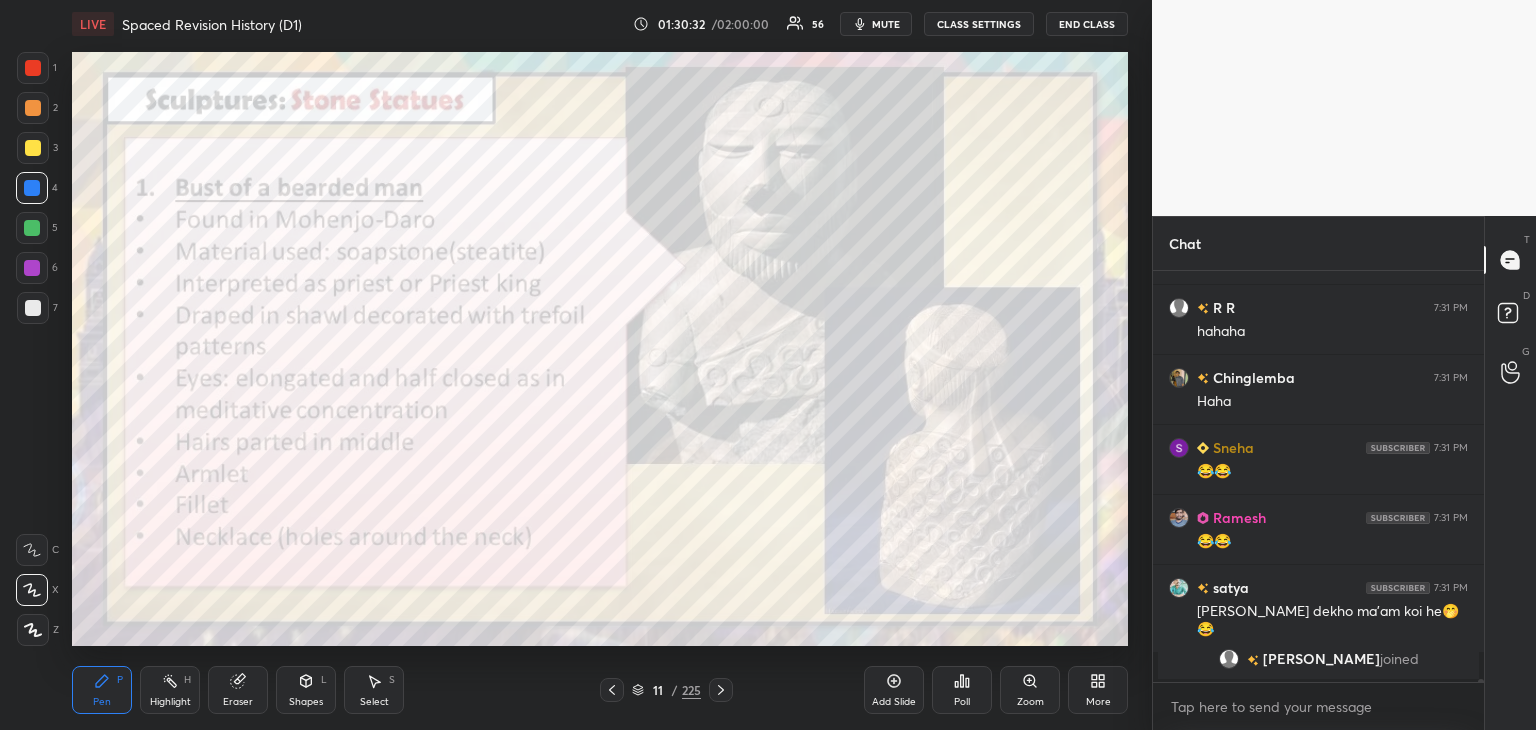 scroll, scrollTop: 61124, scrollLeft: 0, axis: vertical 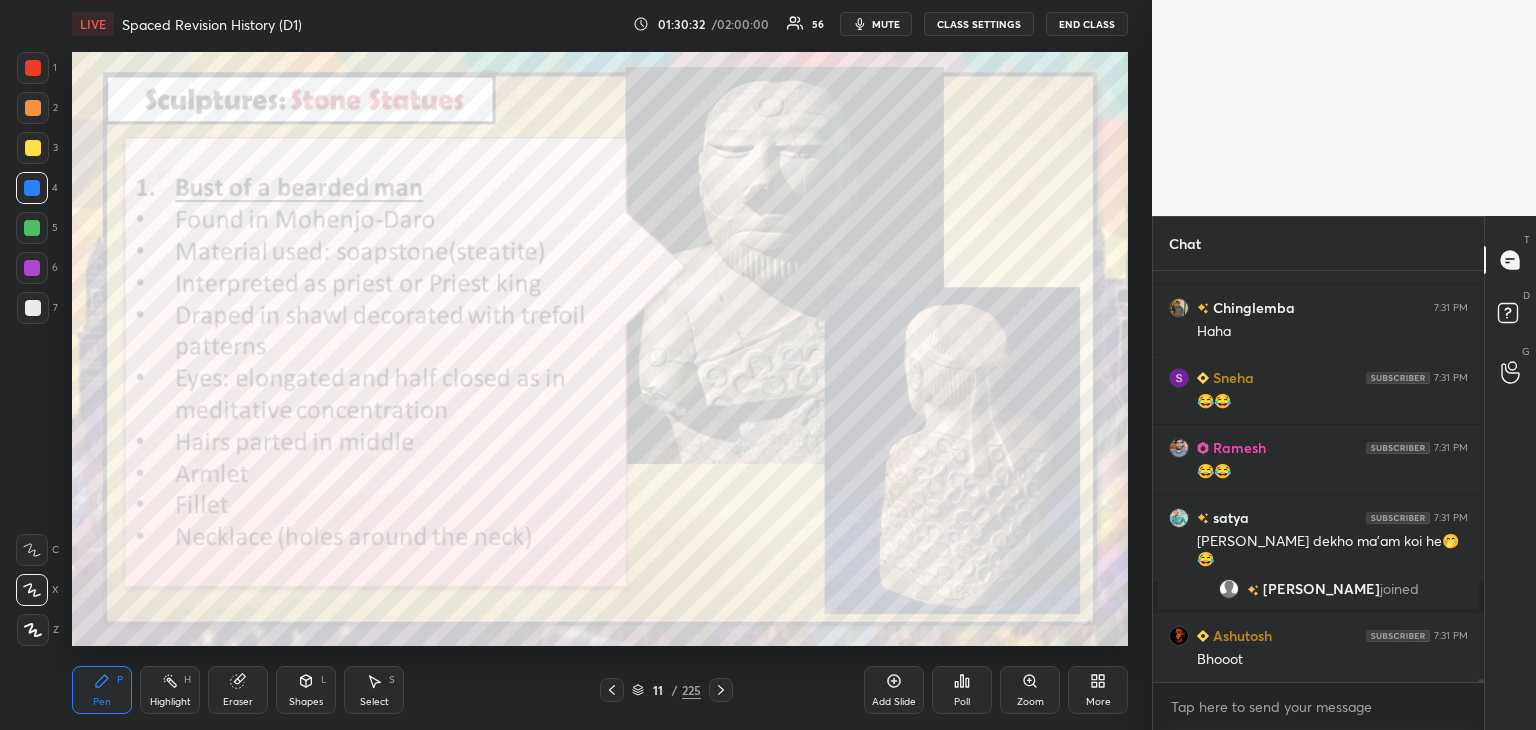 click at bounding box center (33, 68) 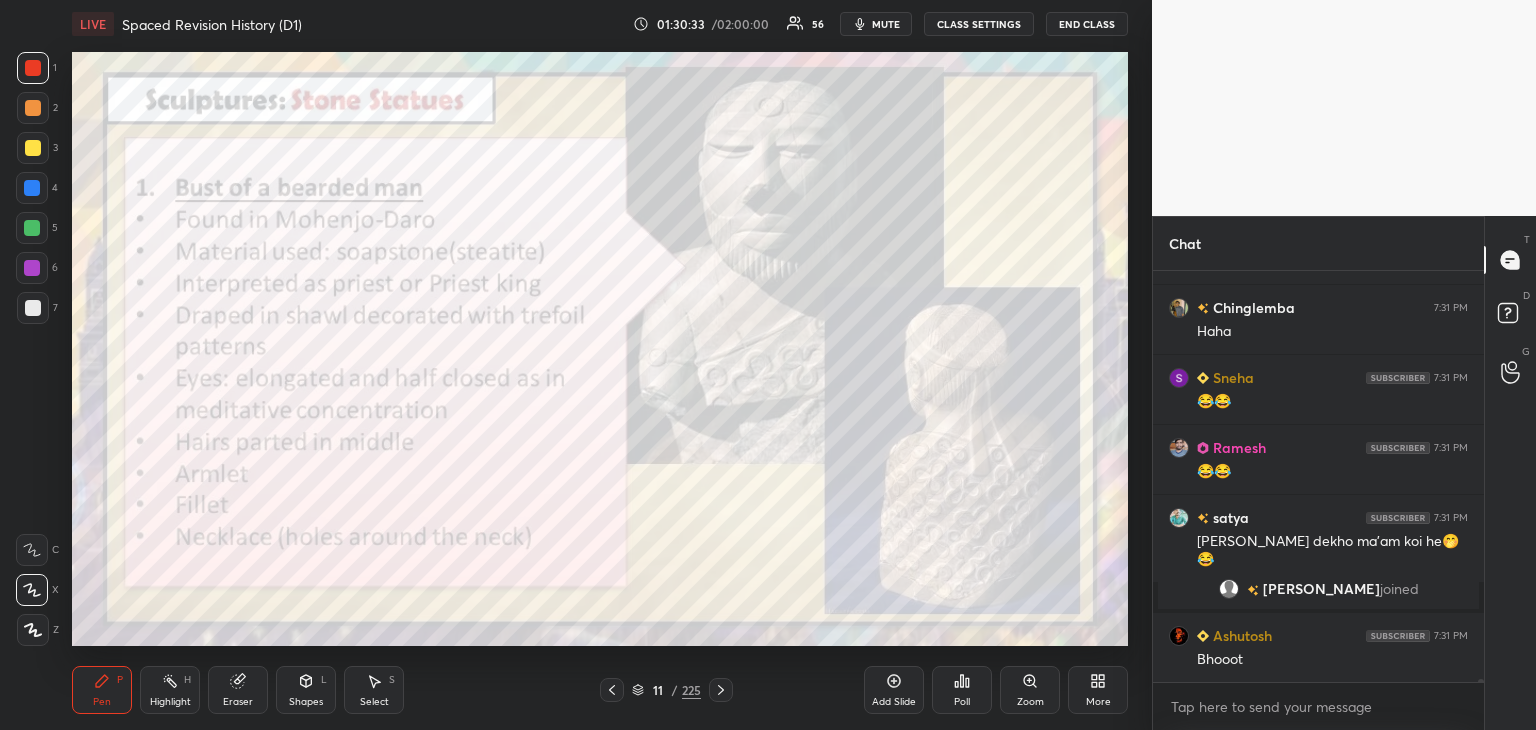 click at bounding box center (32, 188) 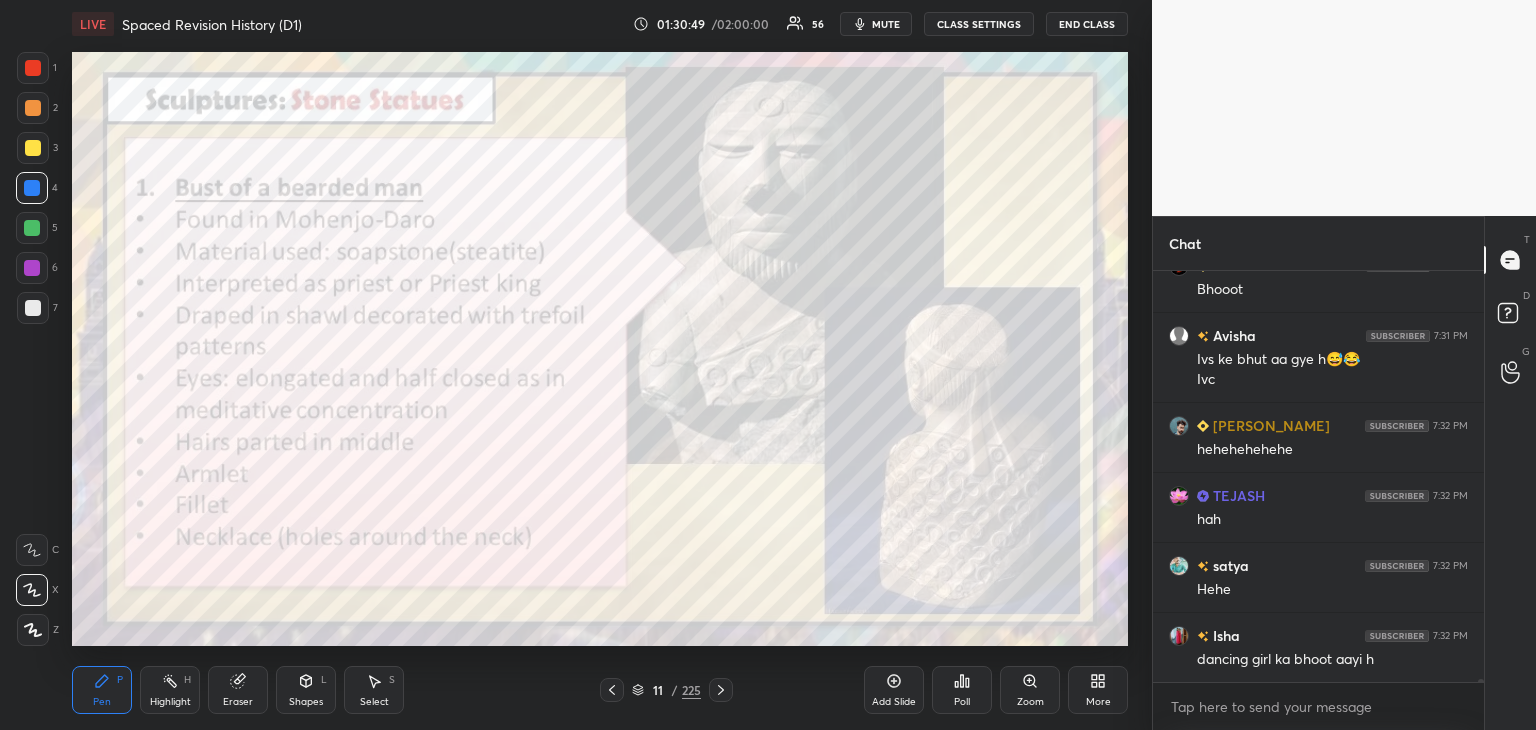 scroll, scrollTop: 61564, scrollLeft: 0, axis: vertical 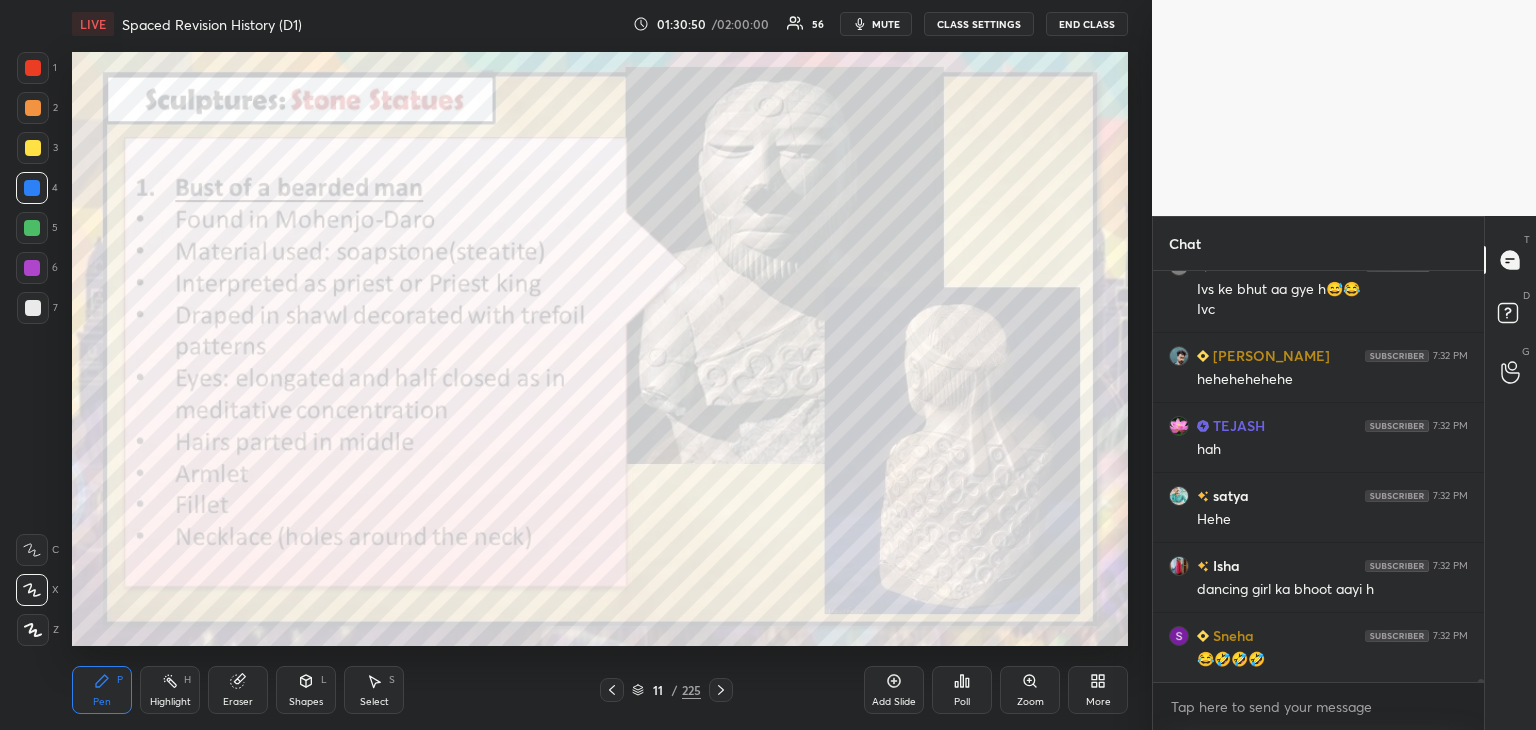 click at bounding box center (32, 188) 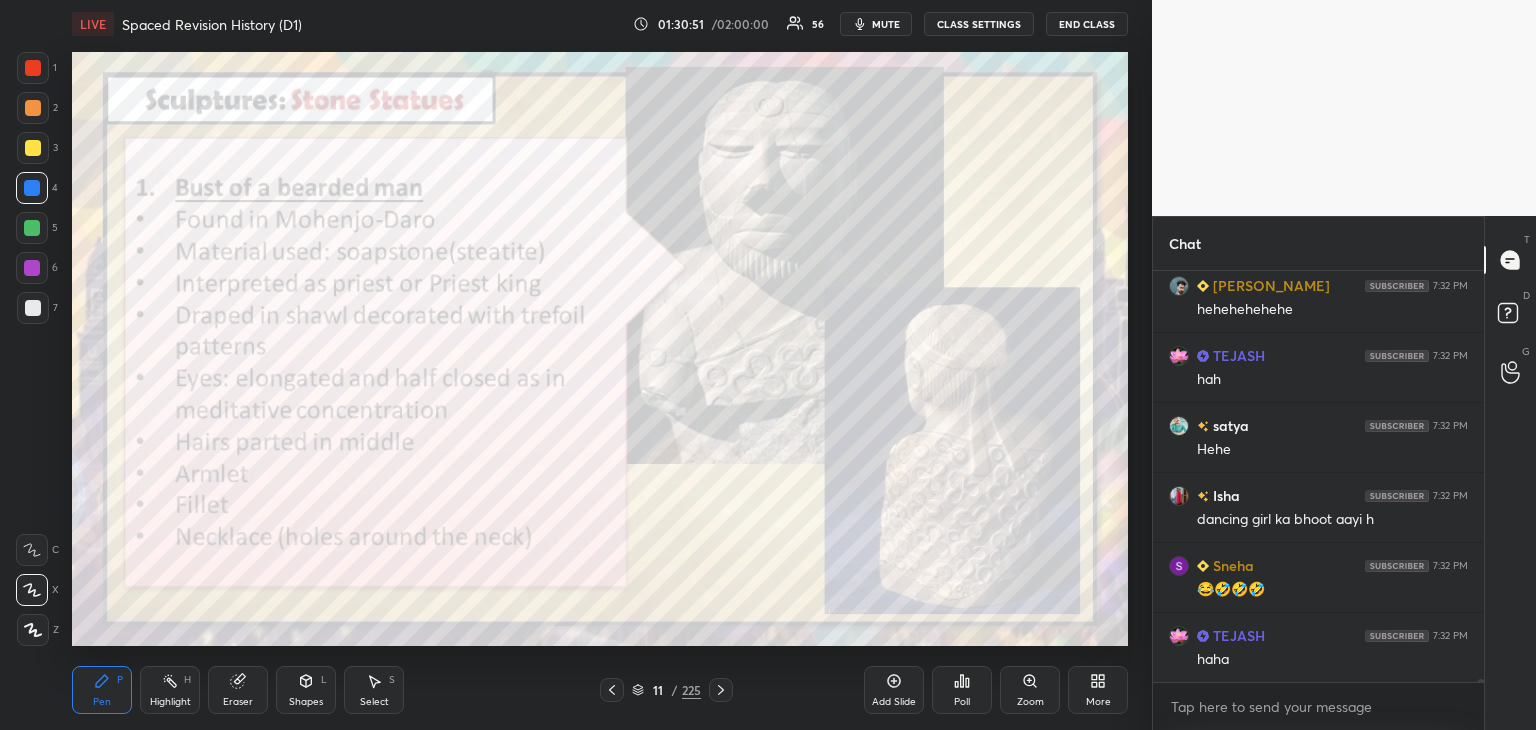 scroll, scrollTop: 61984, scrollLeft: 0, axis: vertical 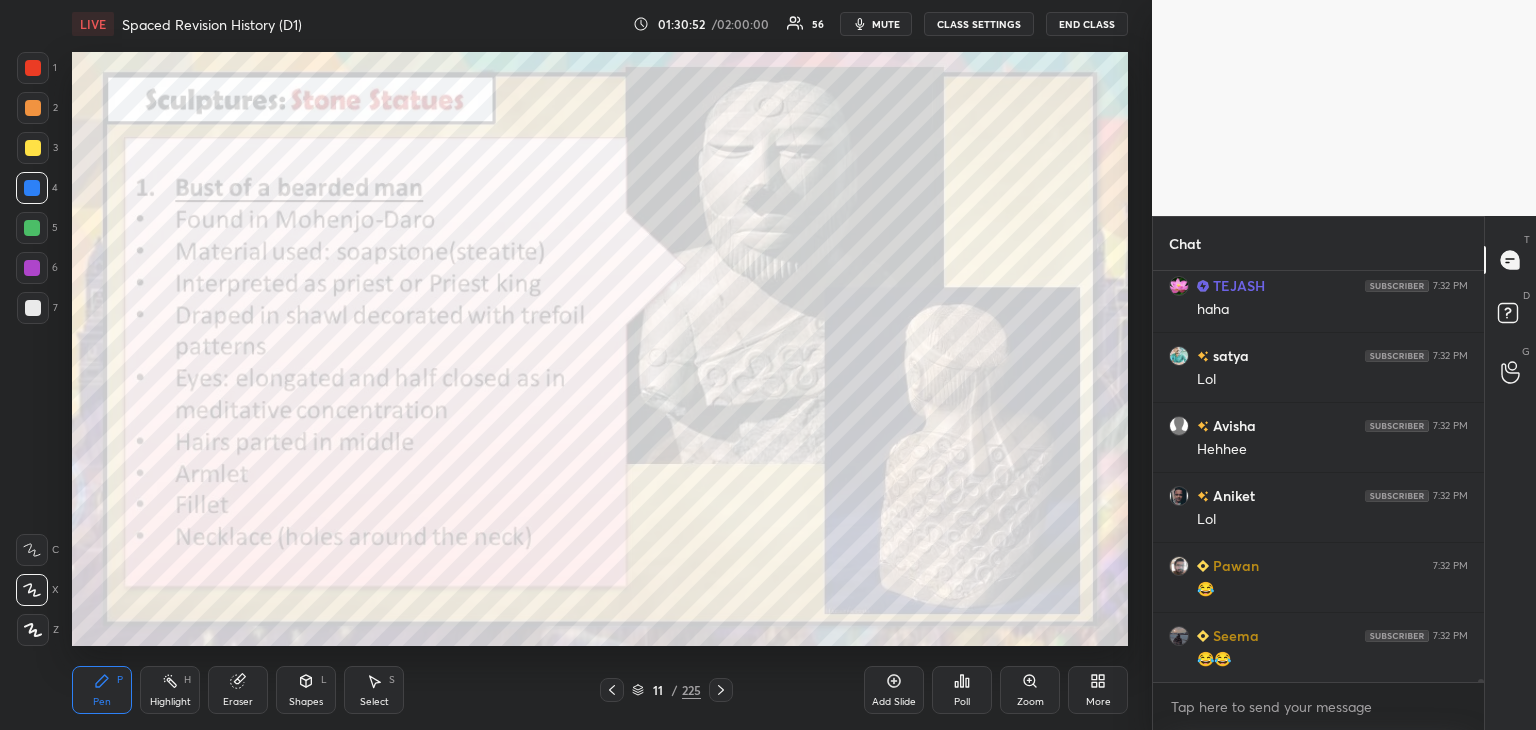 click at bounding box center [32, 188] 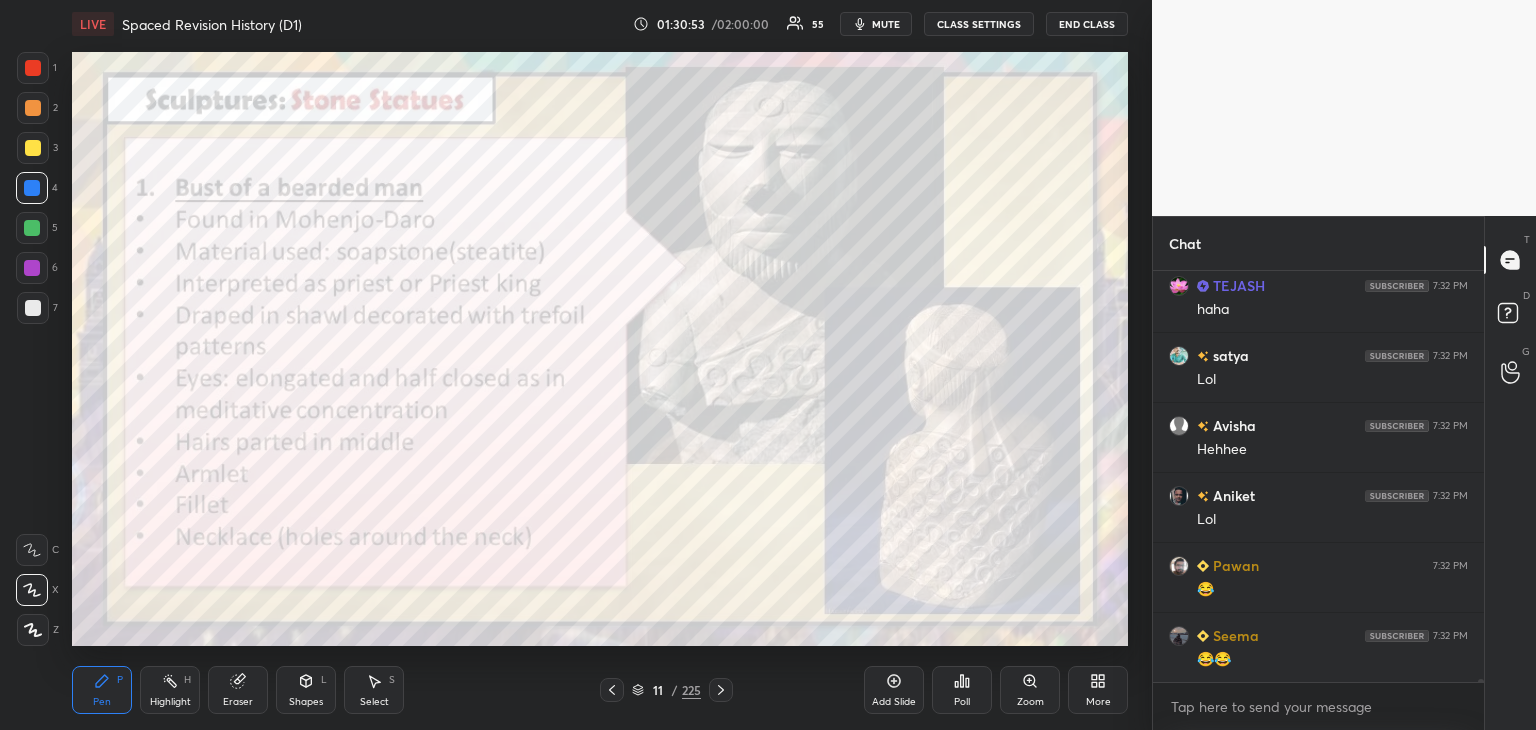 scroll, scrollTop: 62054, scrollLeft: 0, axis: vertical 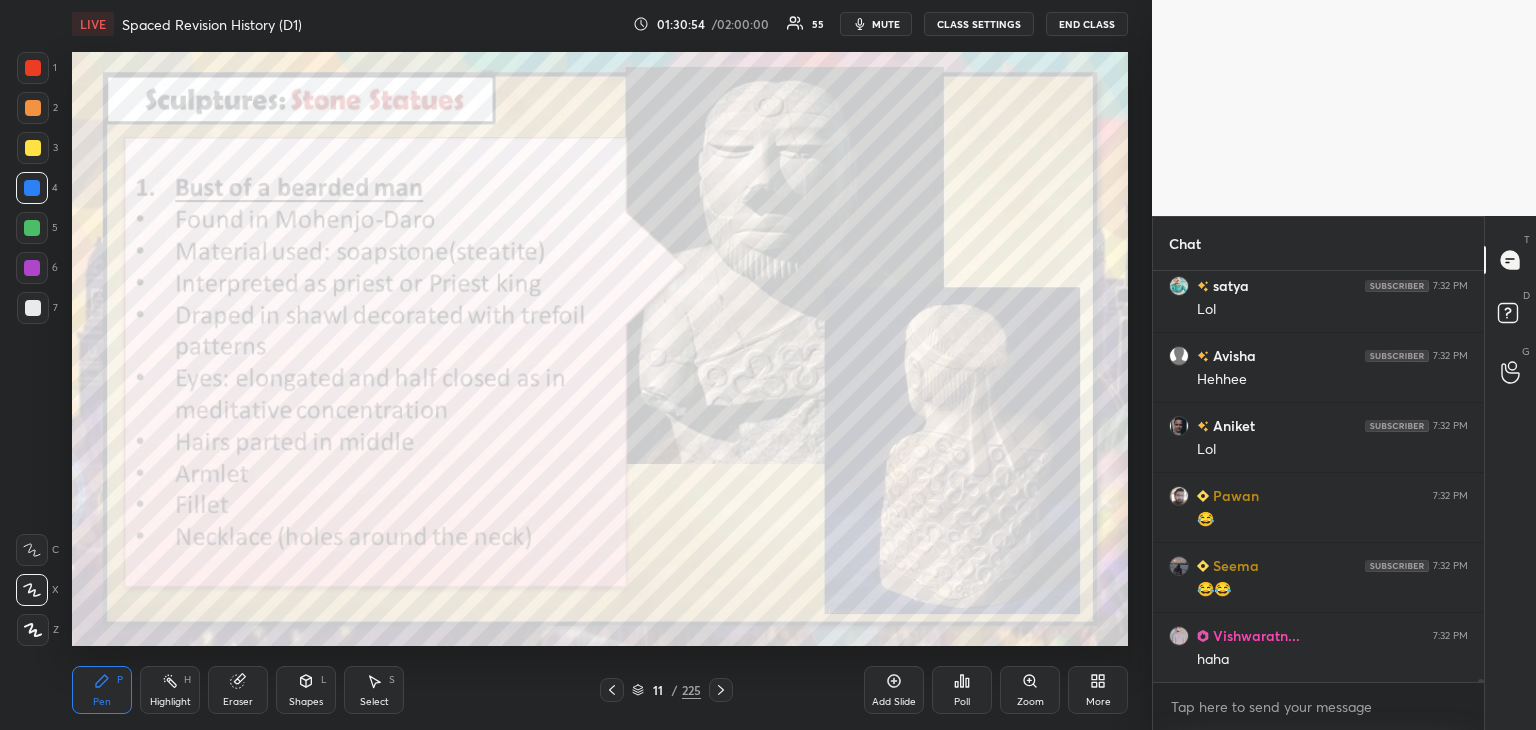 click 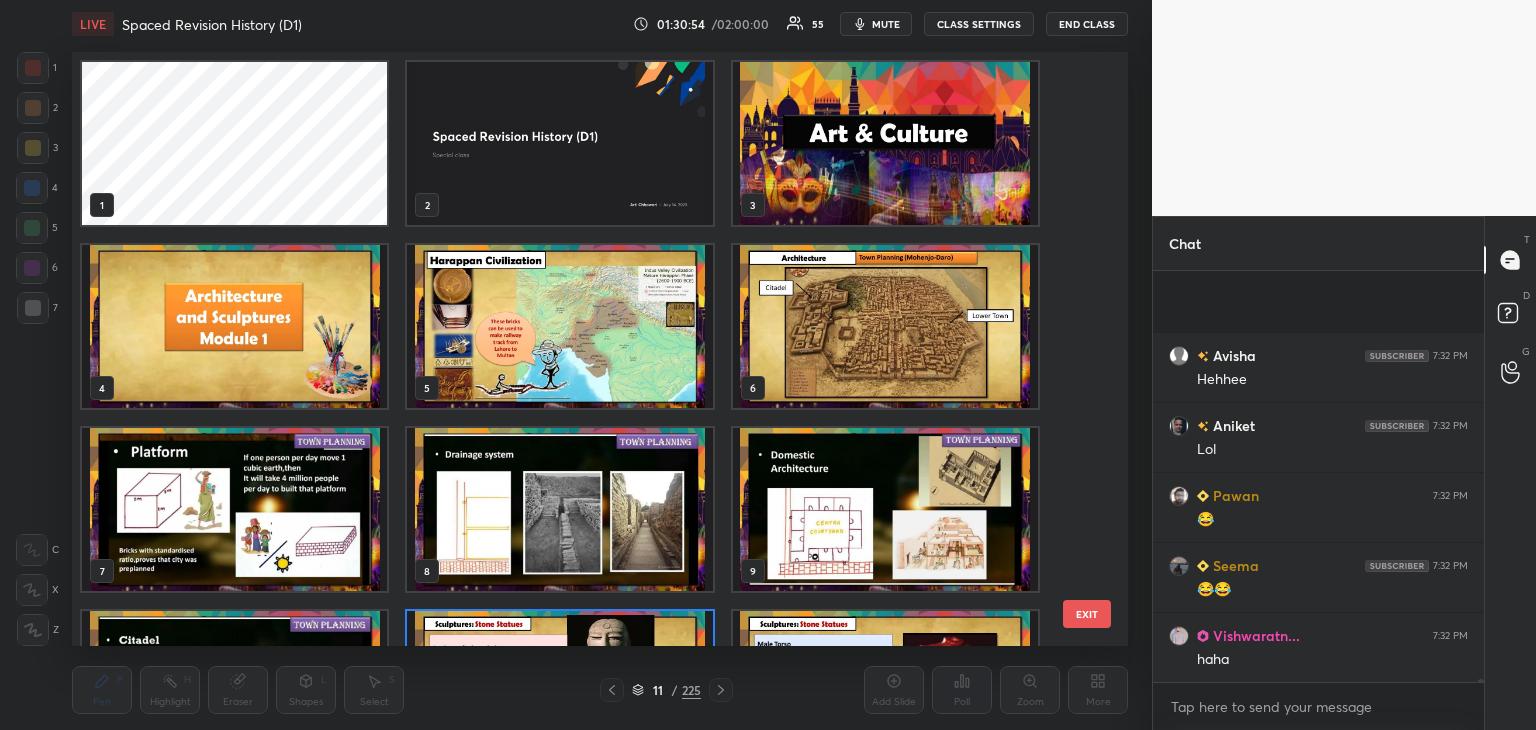 scroll, scrollTop: 62194, scrollLeft: 0, axis: vertical 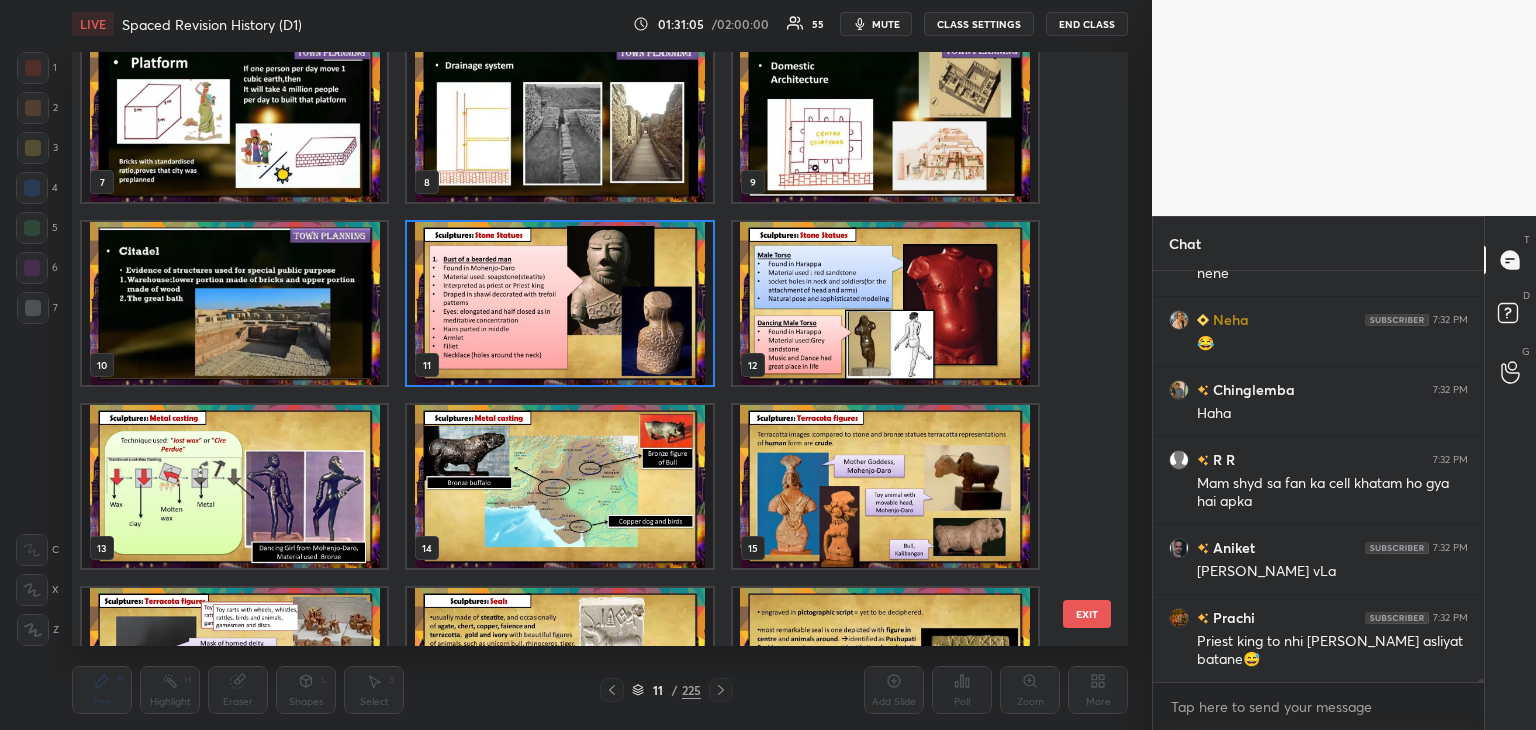 click at bounding box center (559, 303) 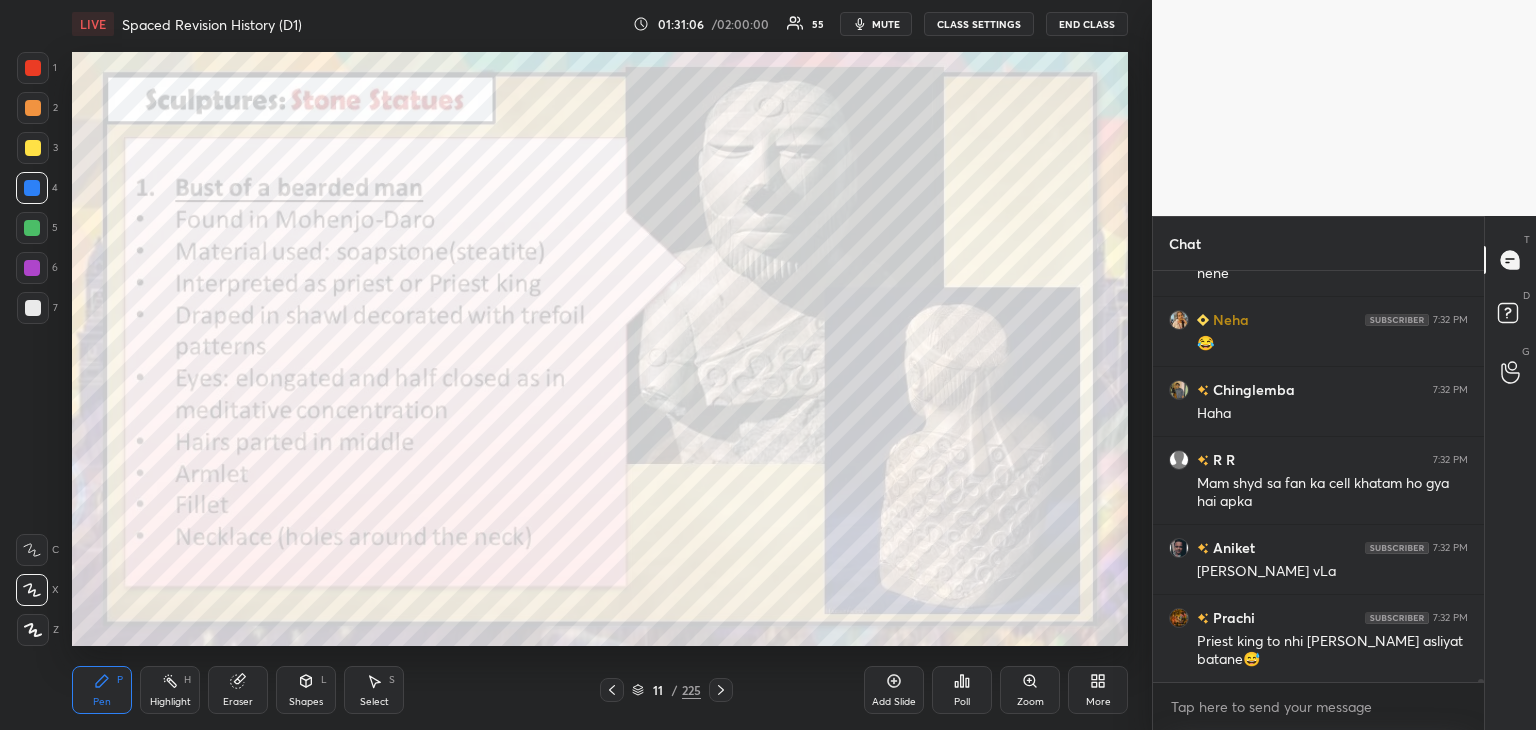 click 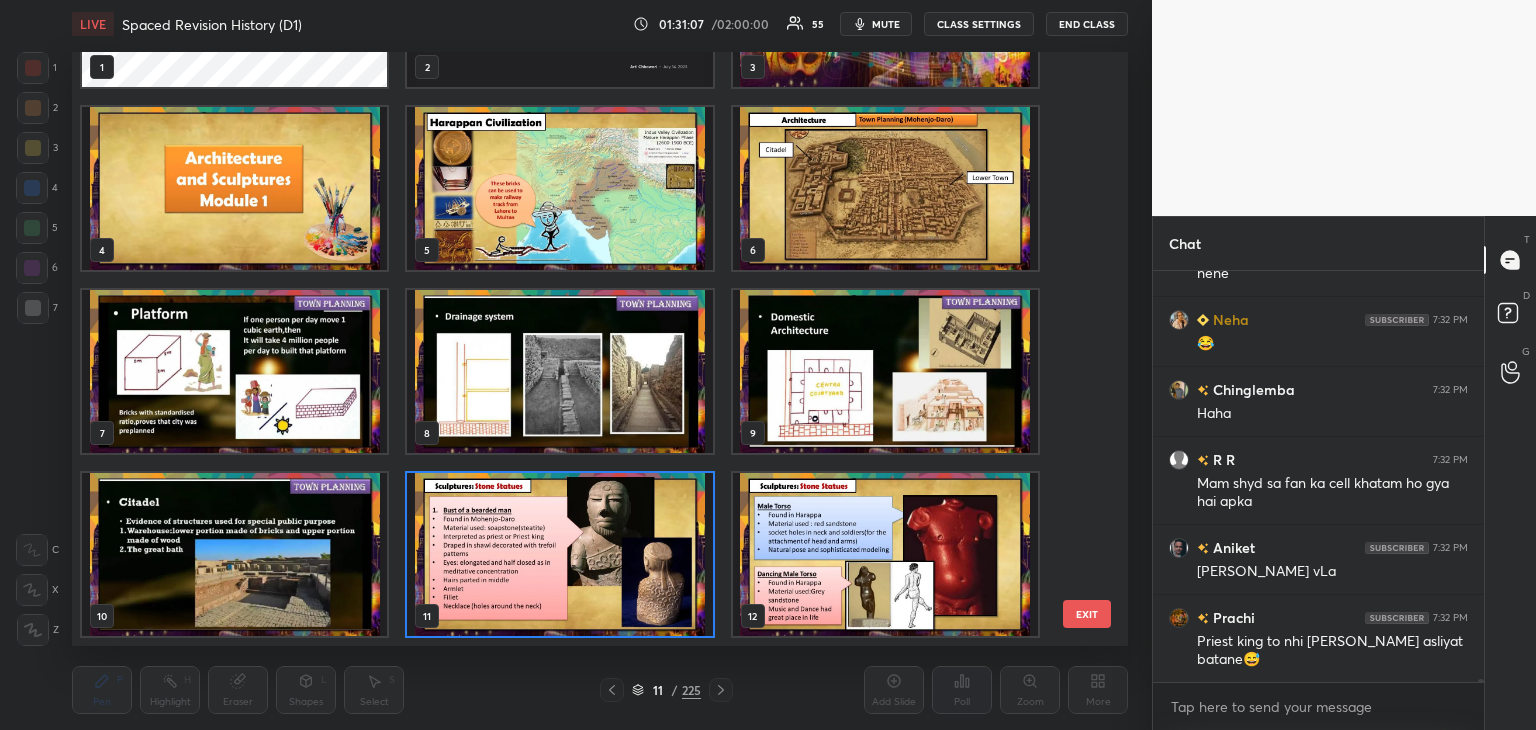 click at bounding box center [559, 554] 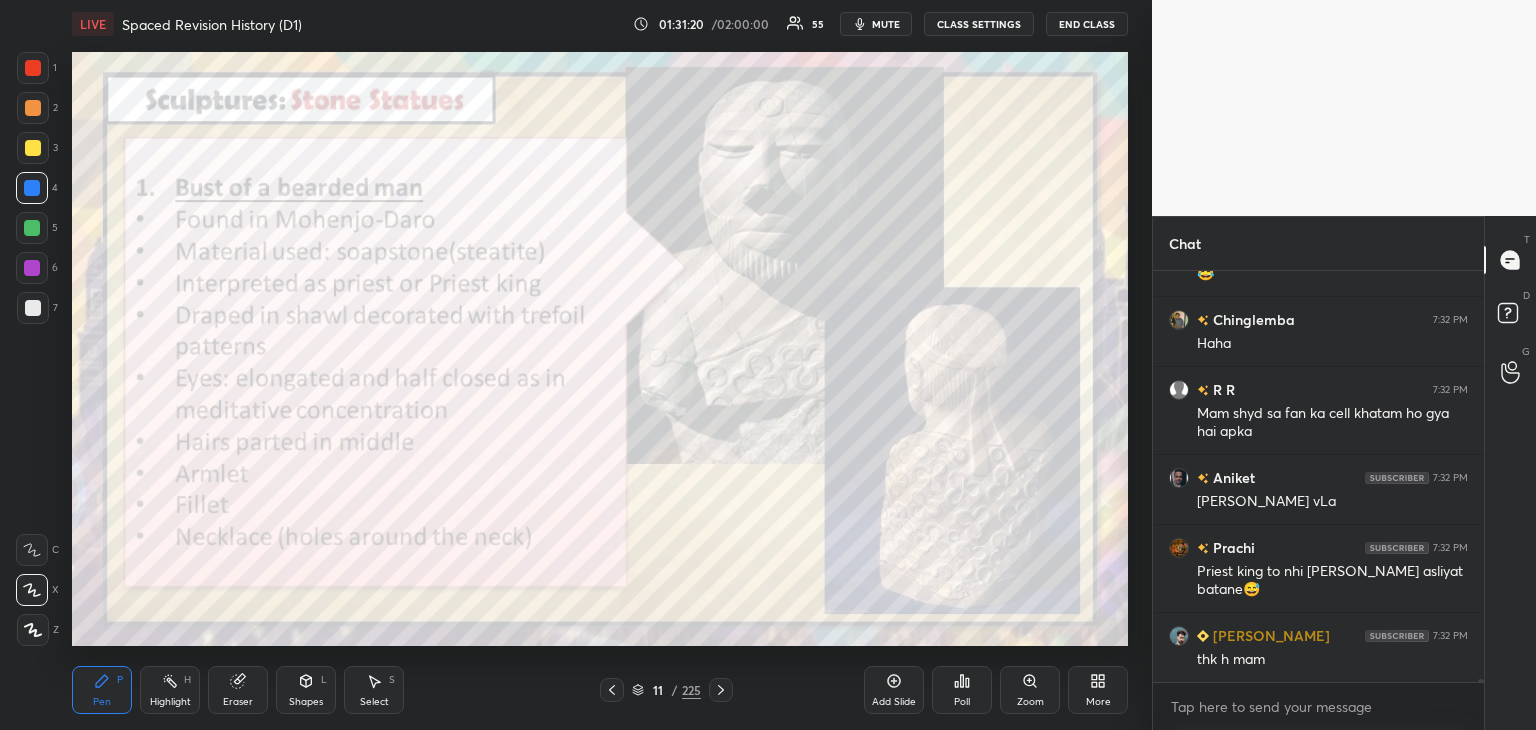 click at bounding box center (32, 188) 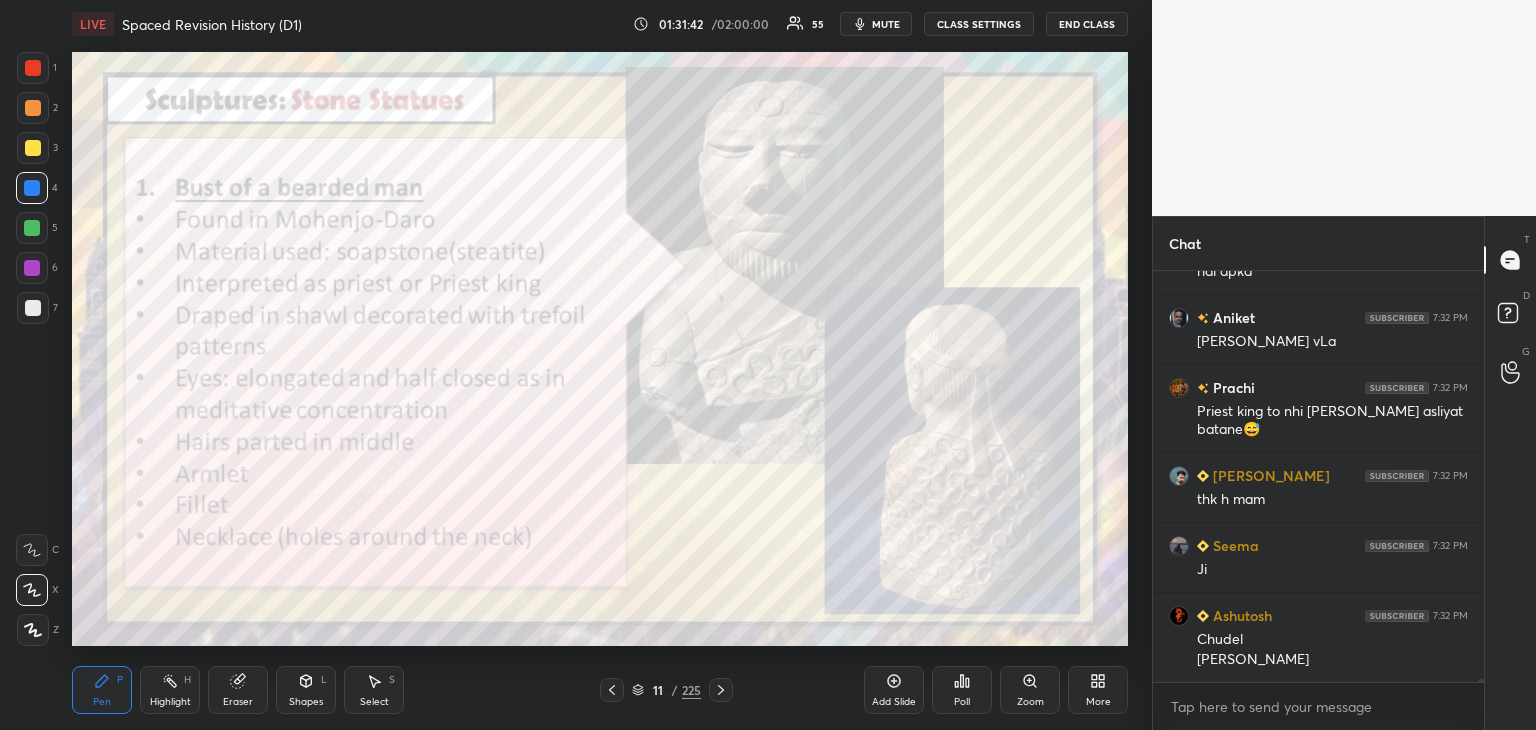 scroll, scrollTop: 62810, scrollLeft: 0, axis: vertical 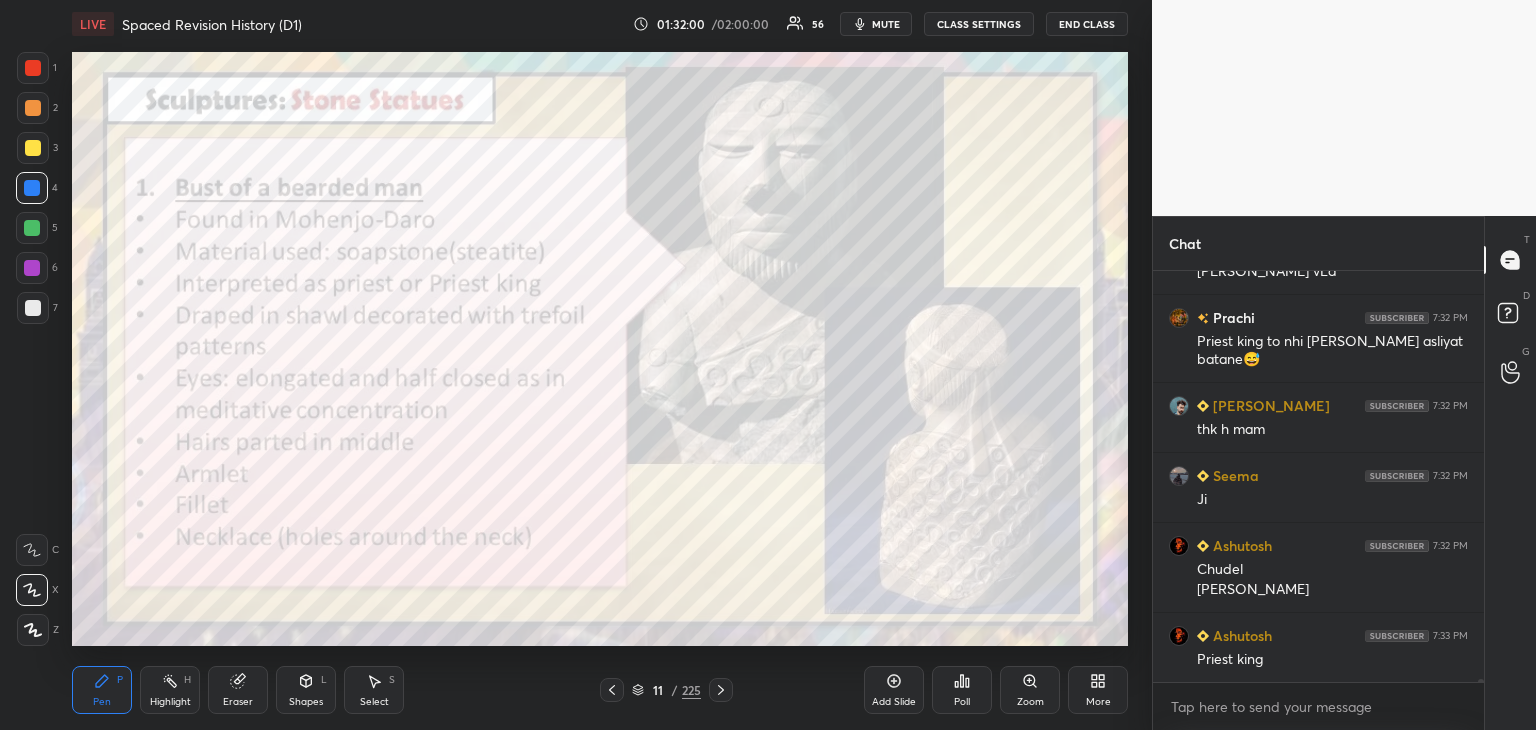 click at bounding box center (33, 68) 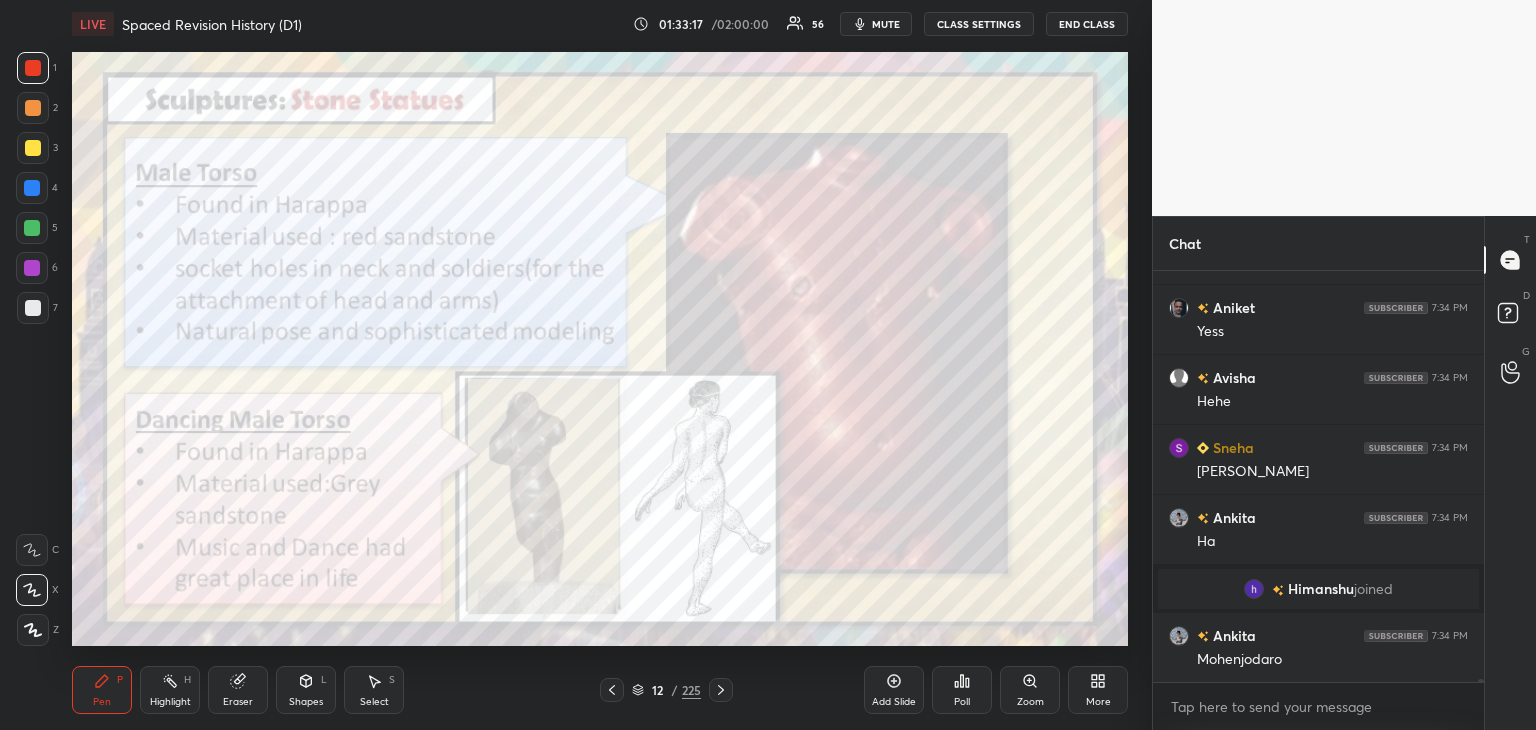 scroll, scrollTop: 63464, scrollLeft: 0, axis: vertical 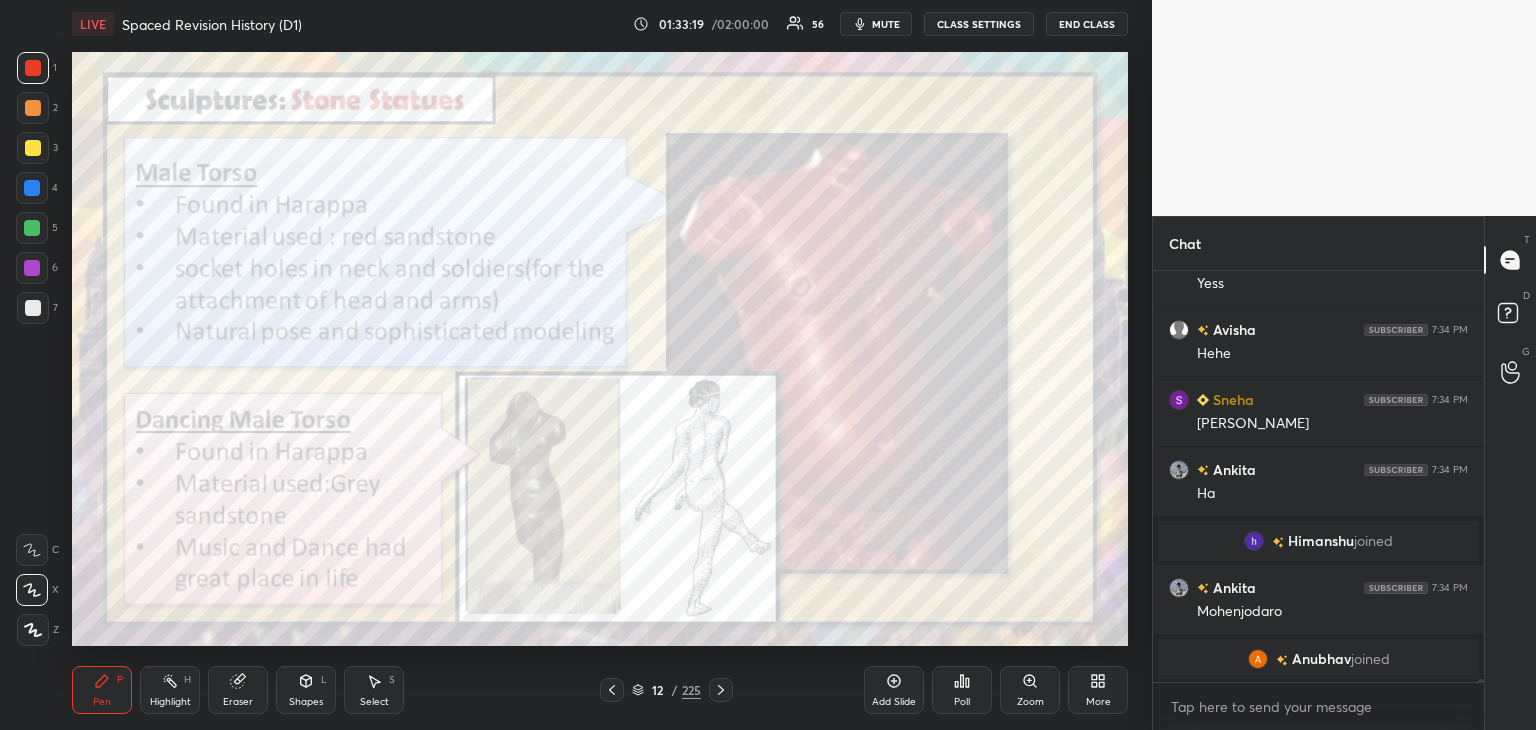click at bounding box center [33, 68] 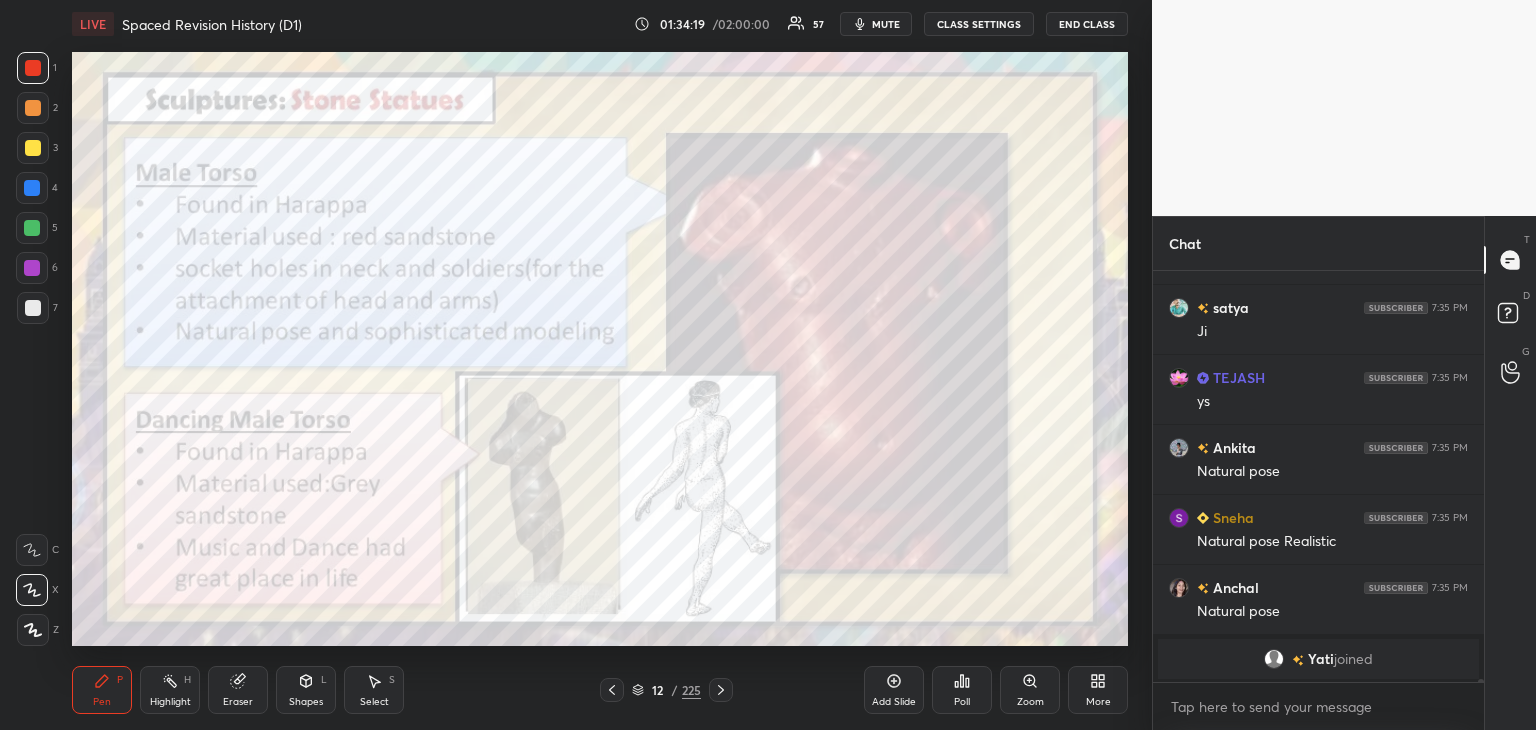 scroll, scrollTop: 63996, scrollLeft: 0, axis: vertical 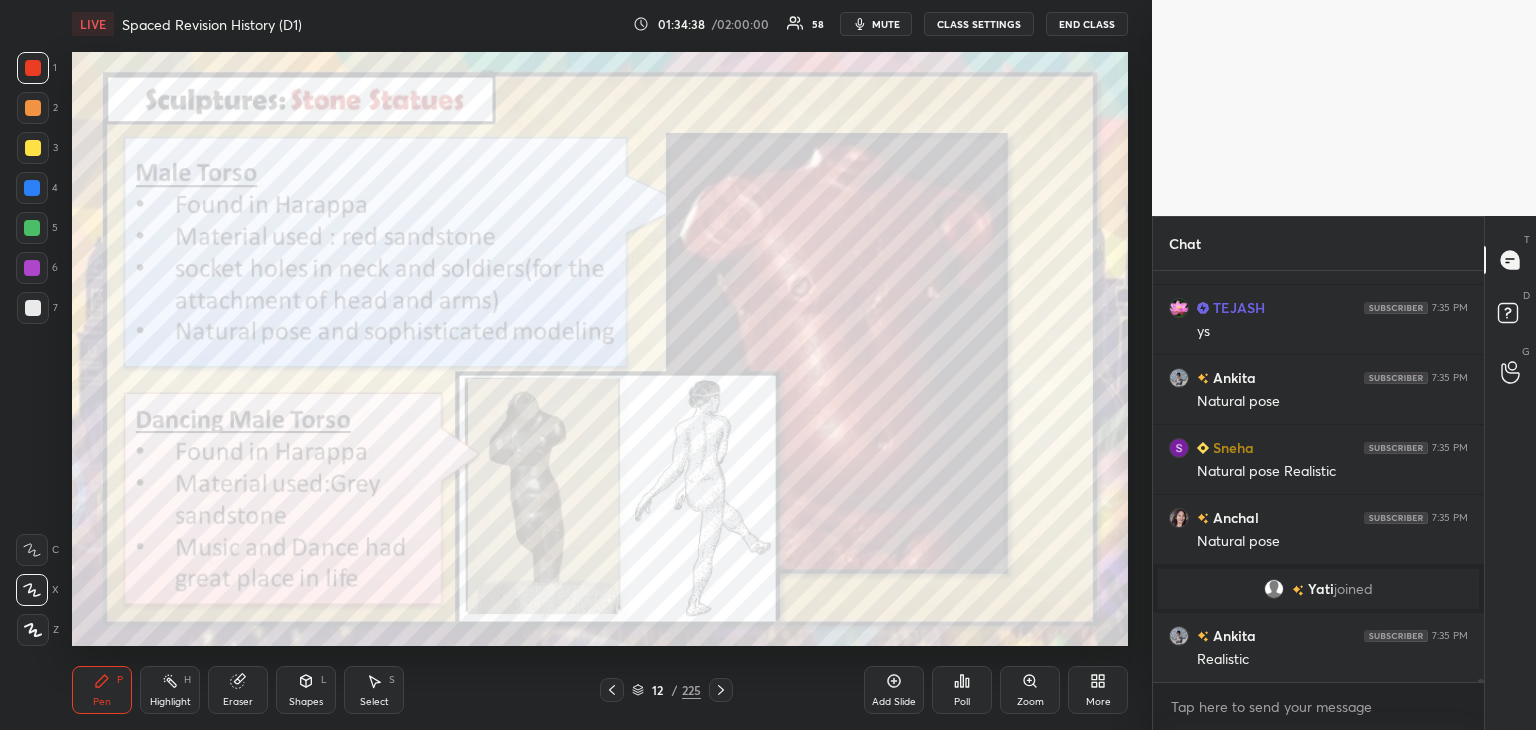 click 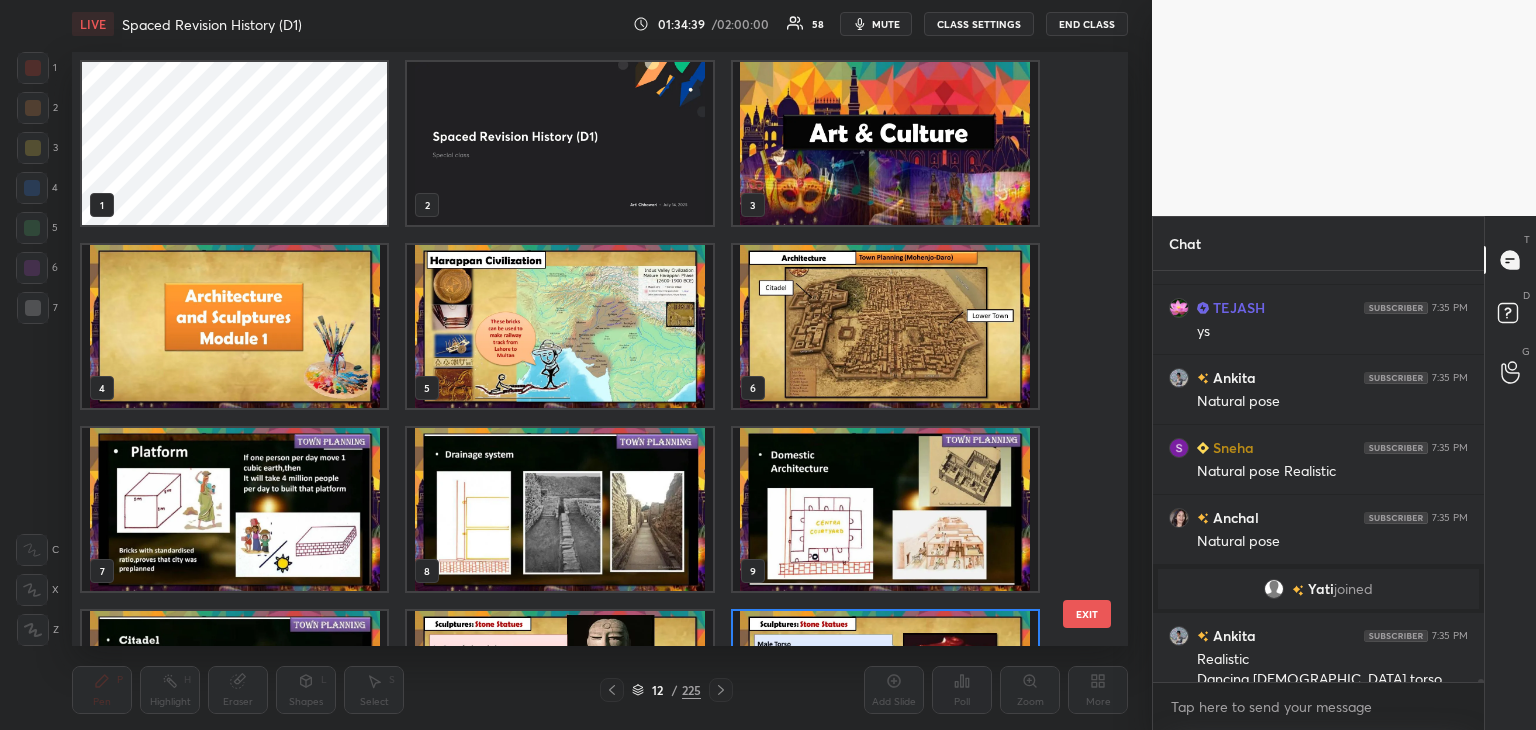 scroll, scrollTop: 64016, scrollLeft: 0, axis: vertical 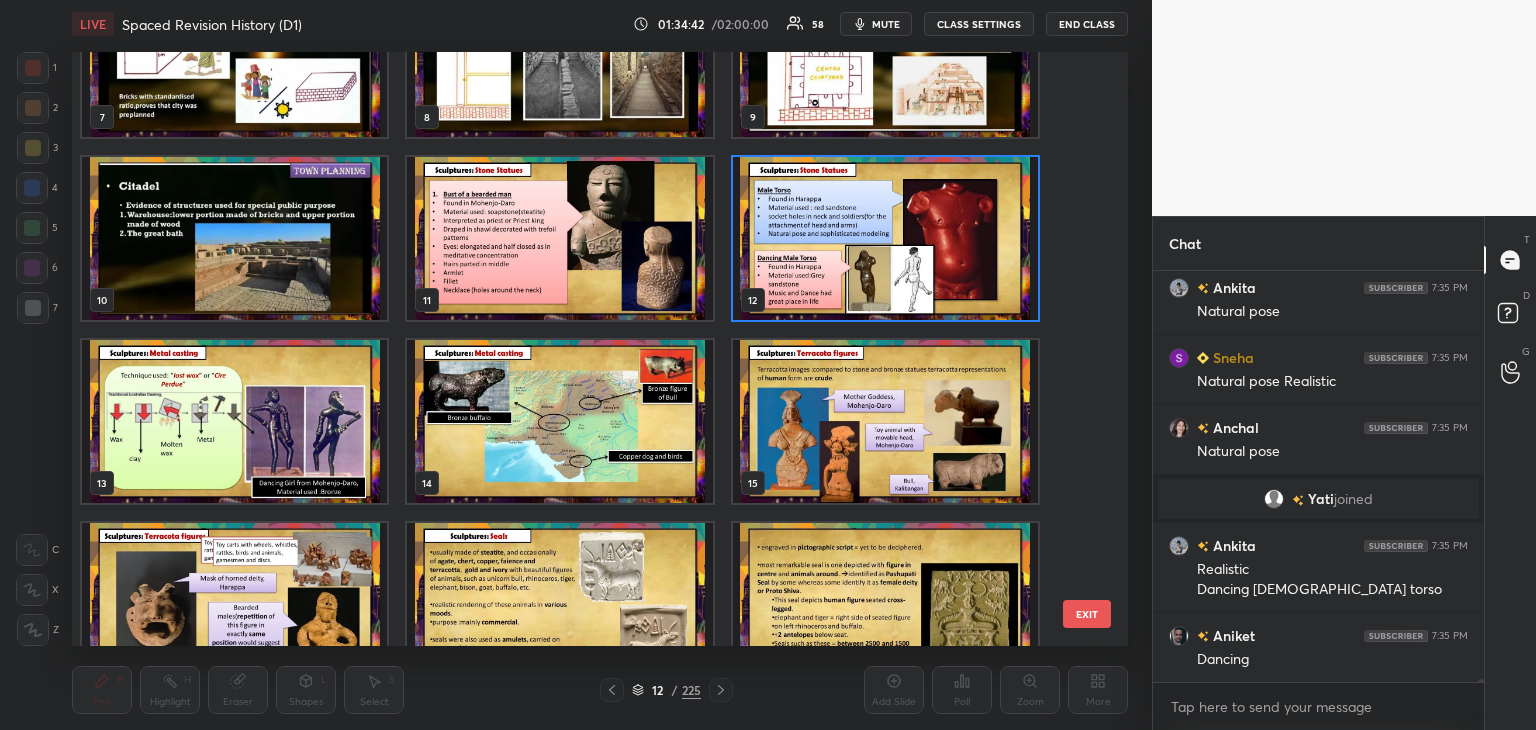 click at bounding box center [234, 421] 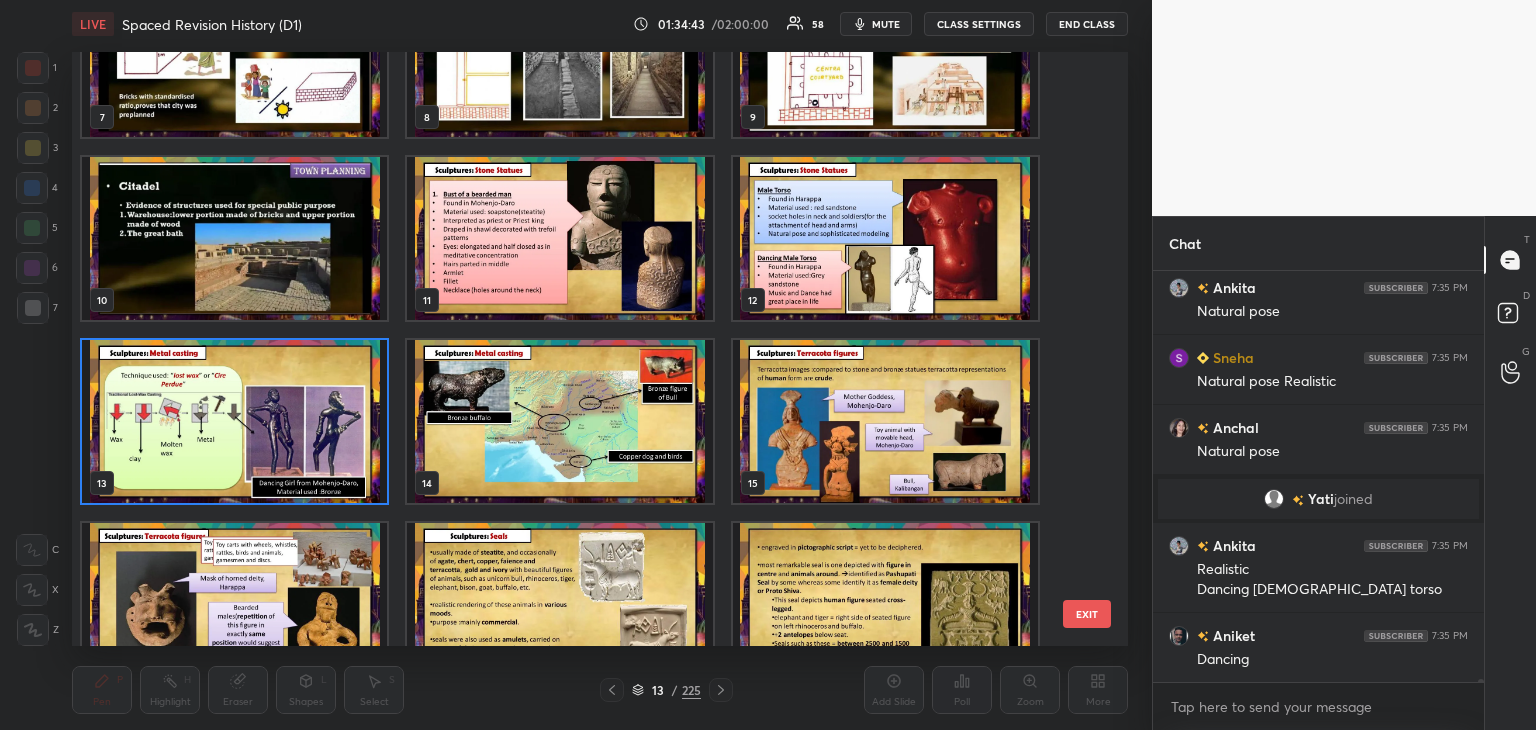 click 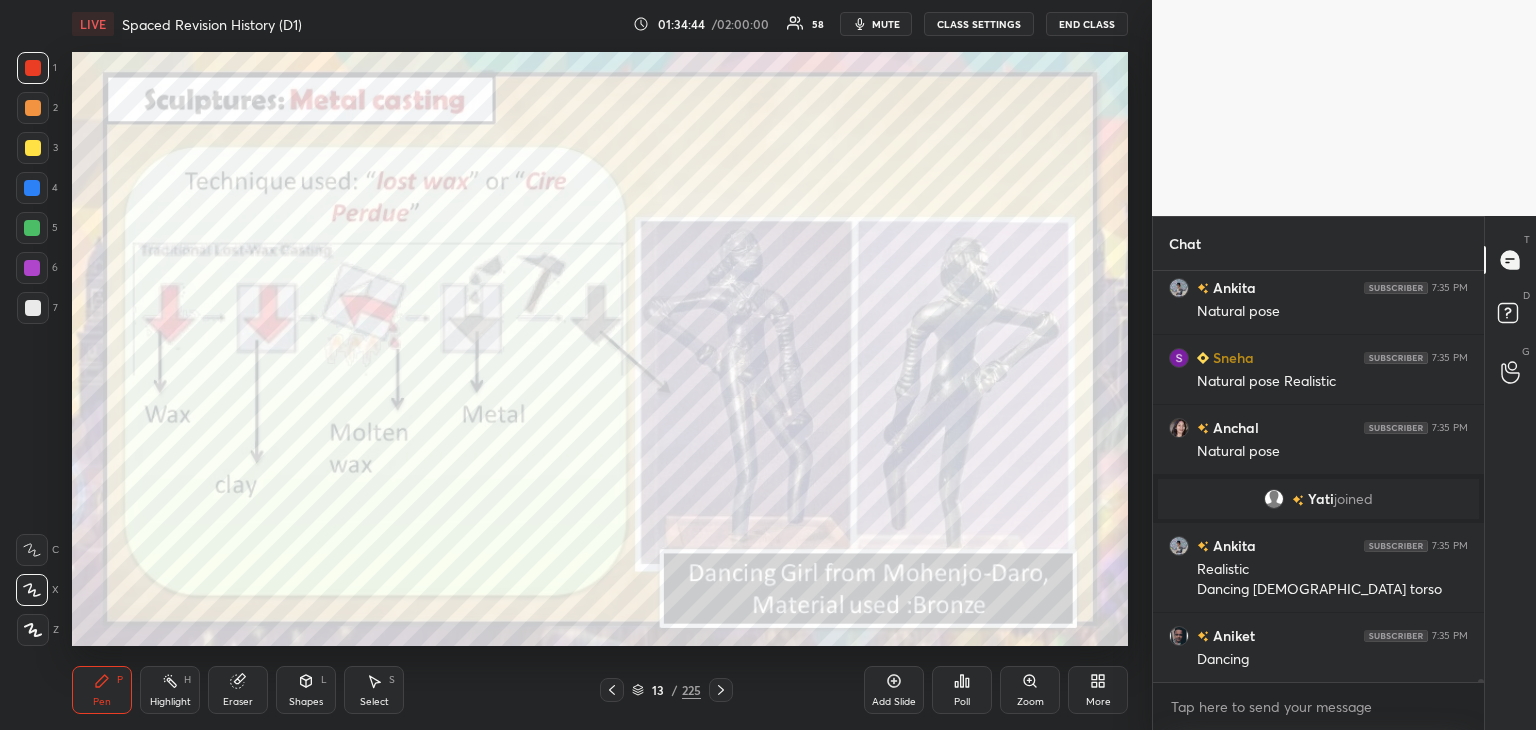 click at bounding box center (32, 188) 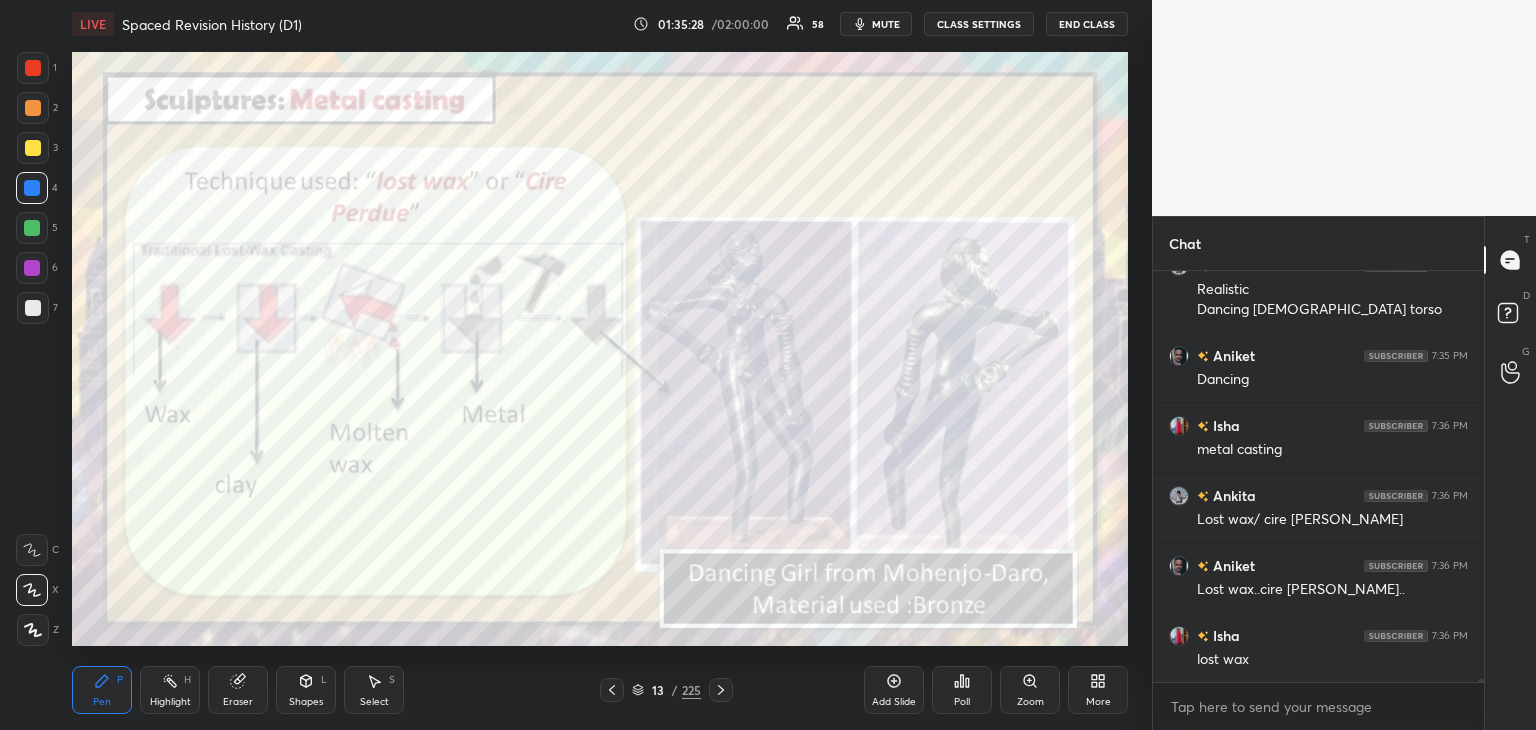 scroll, scrollTop: 64436, scrollLeft: 0, axis: vertical 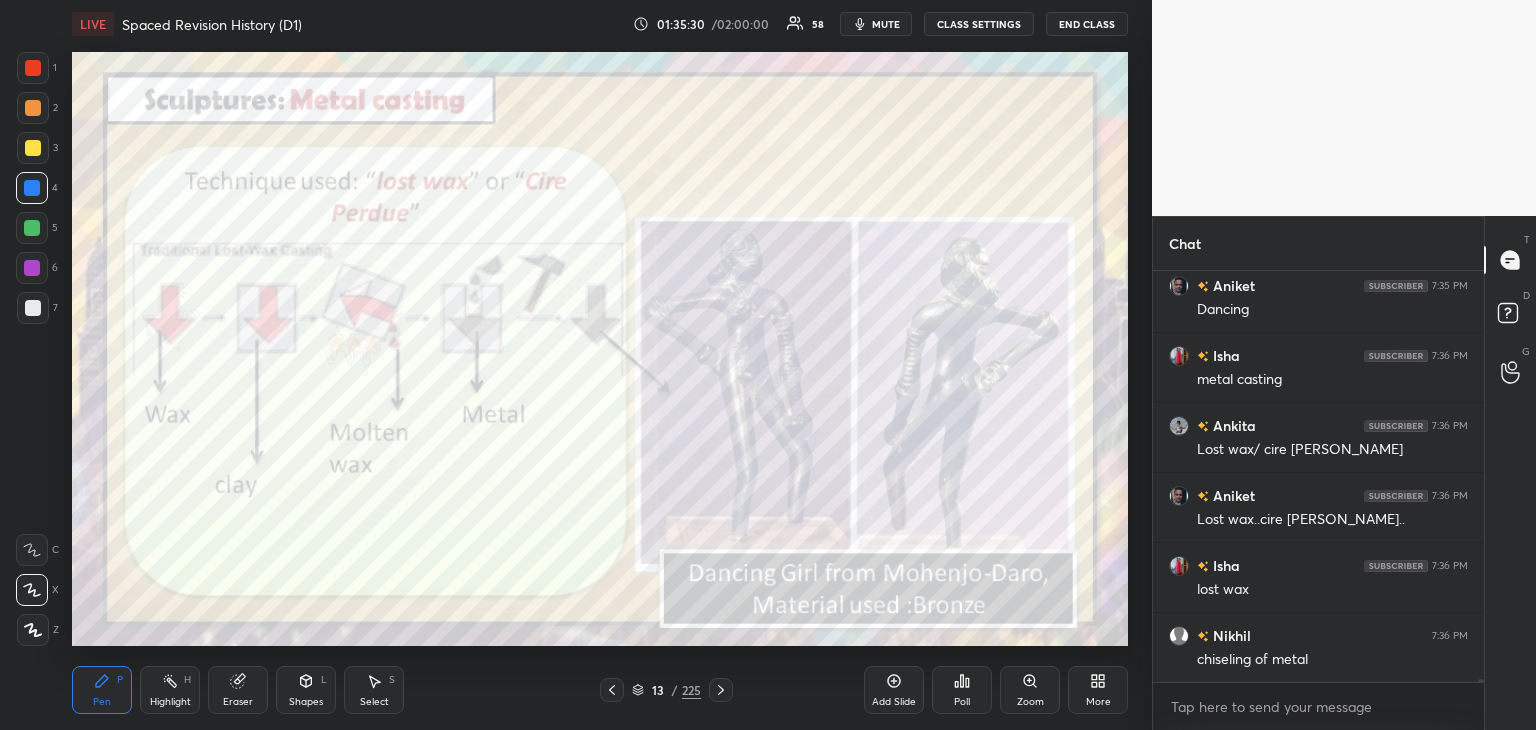 click at bounding box center (32, 268) 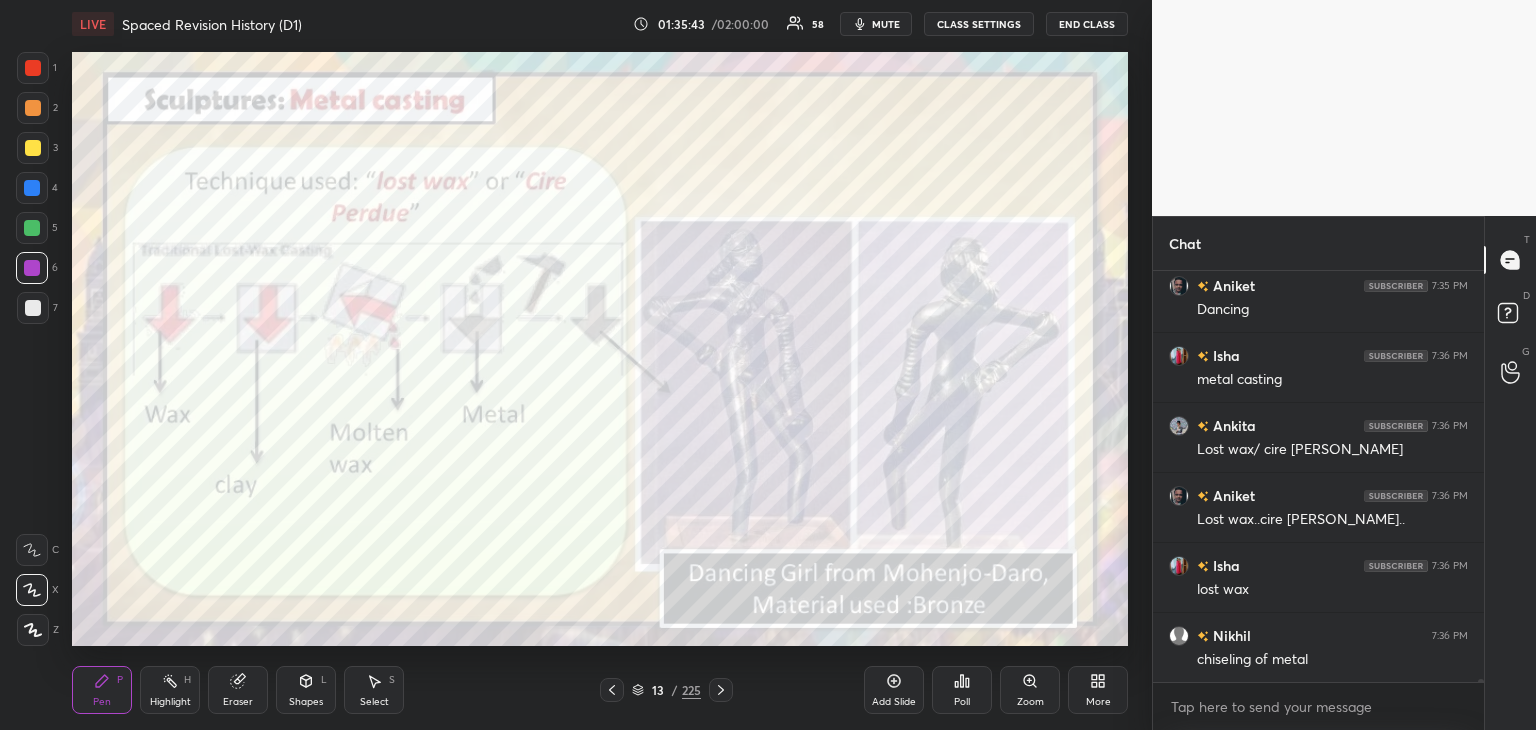 click at bounding box center (32, 268) 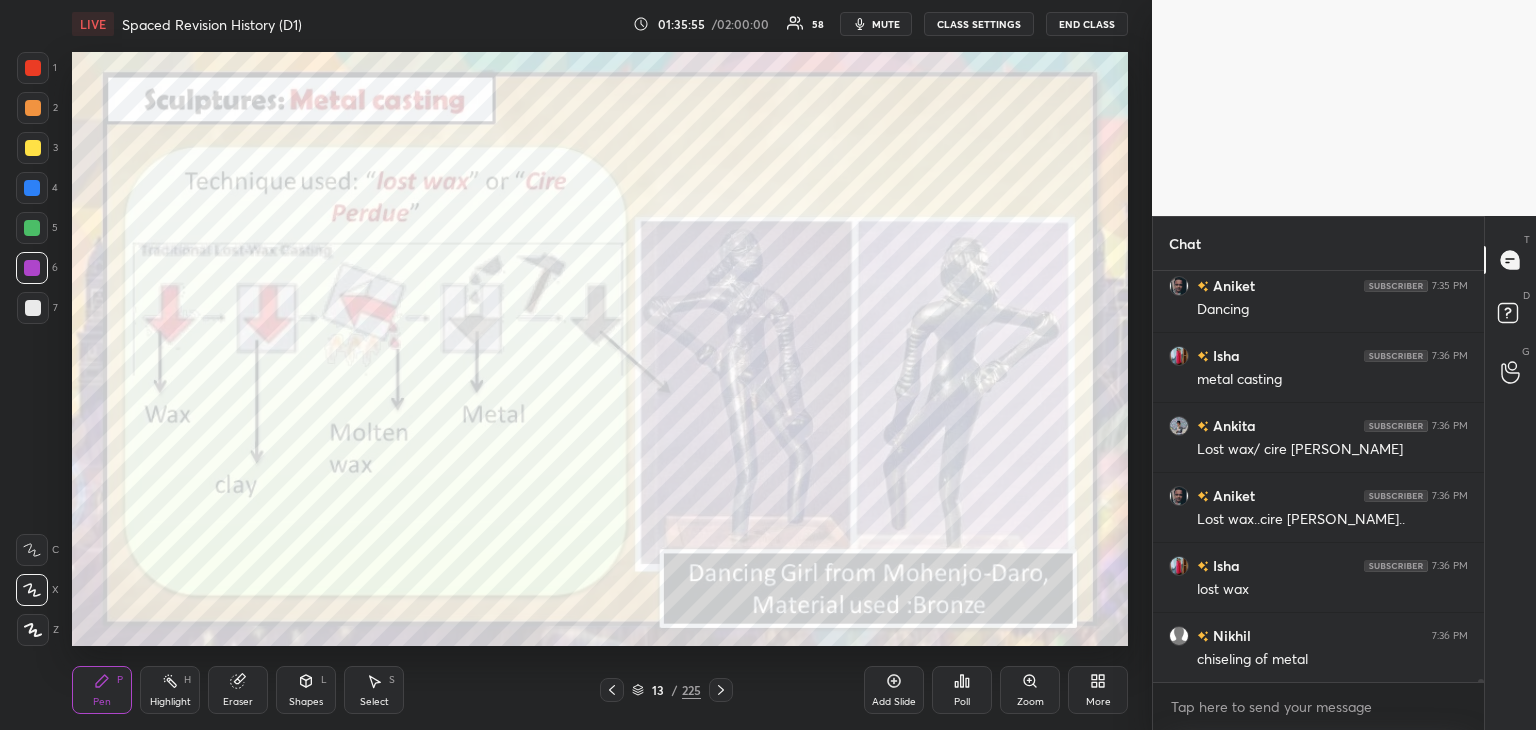 scroll, scrollTop: 64524, scrollLeft: 0, axis: vertical 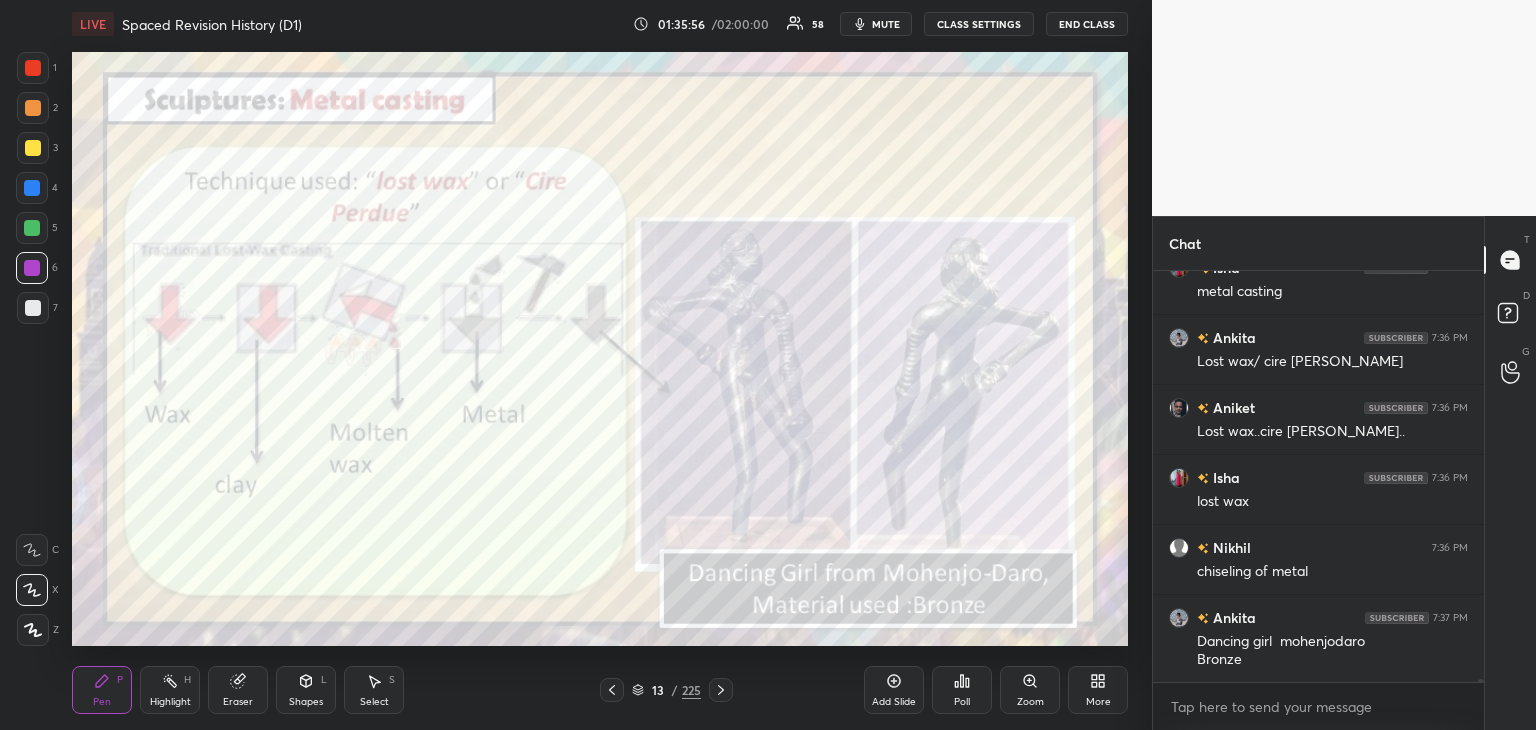 click at bounding box center [33, 68] 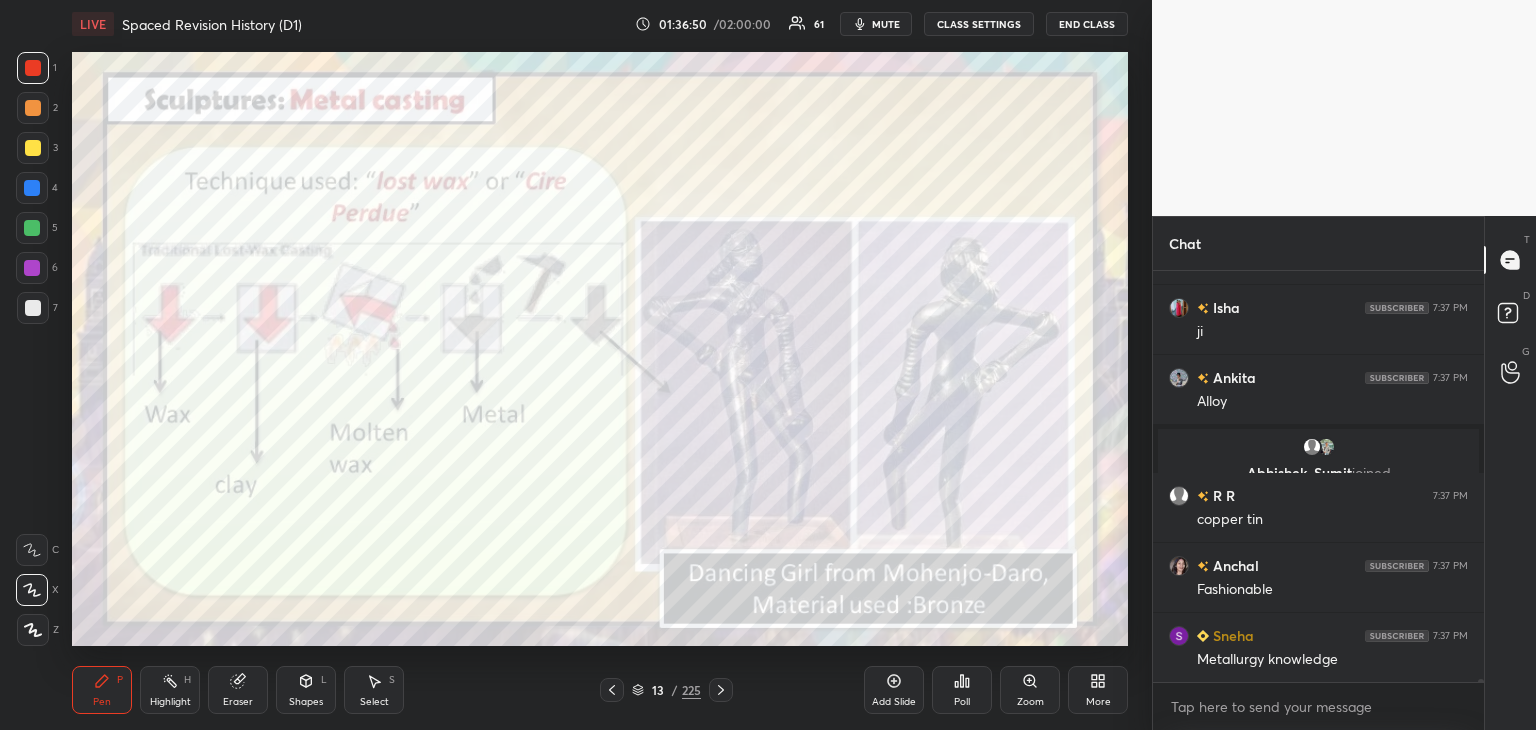 scroll, scrollTop: 65304, scrollLeft: 0, axis: vertical 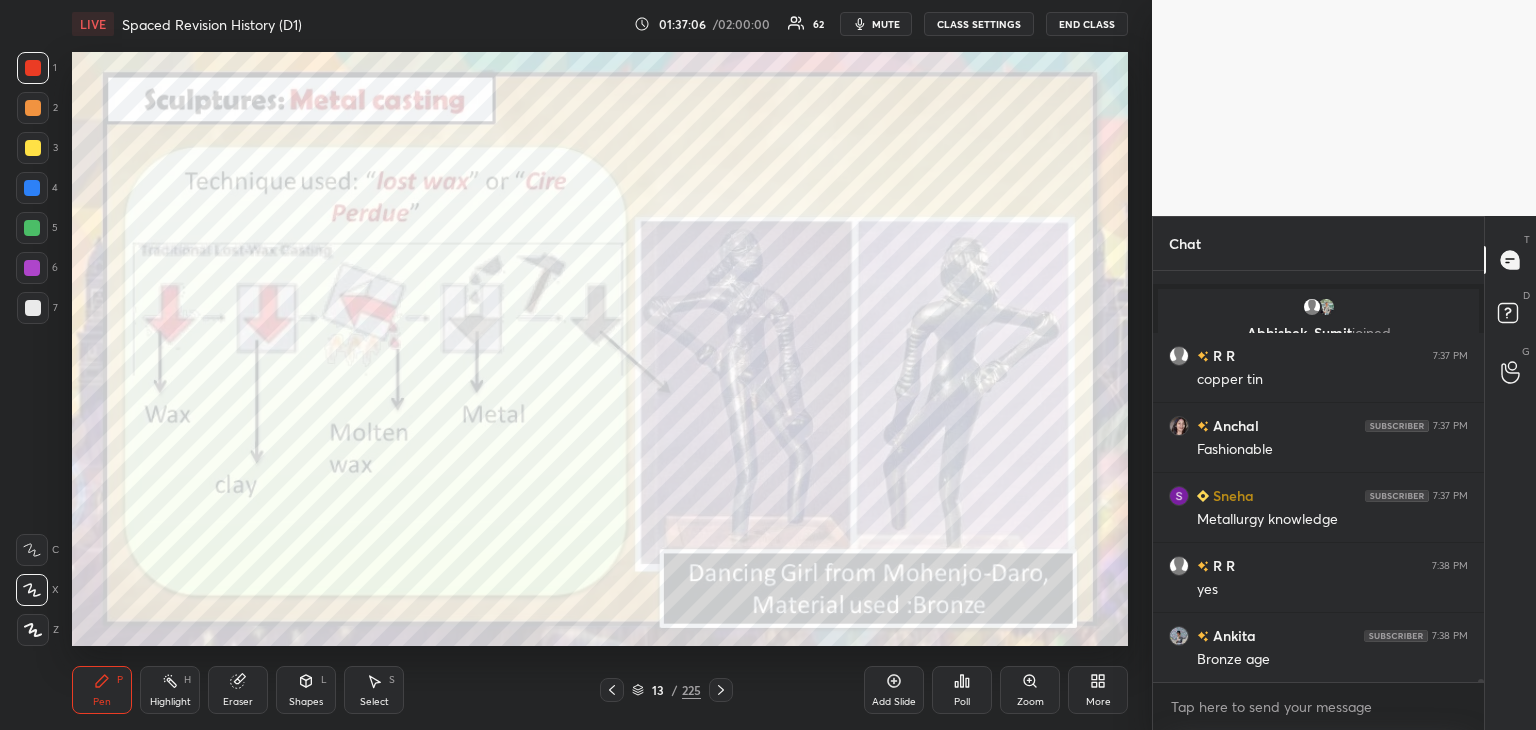 click 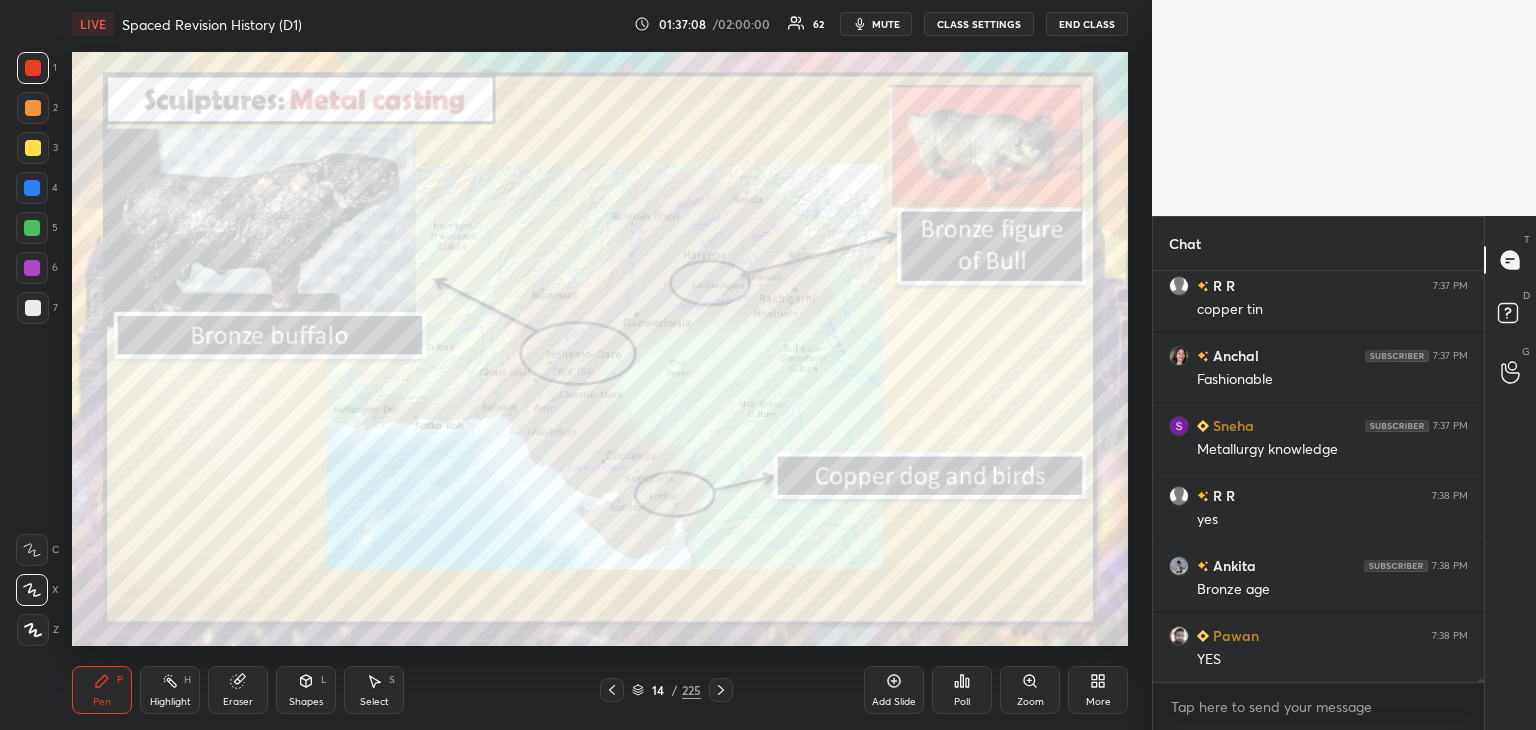 scroll, scrollTop: 65514, scrollLeft: 0, axis: vertical 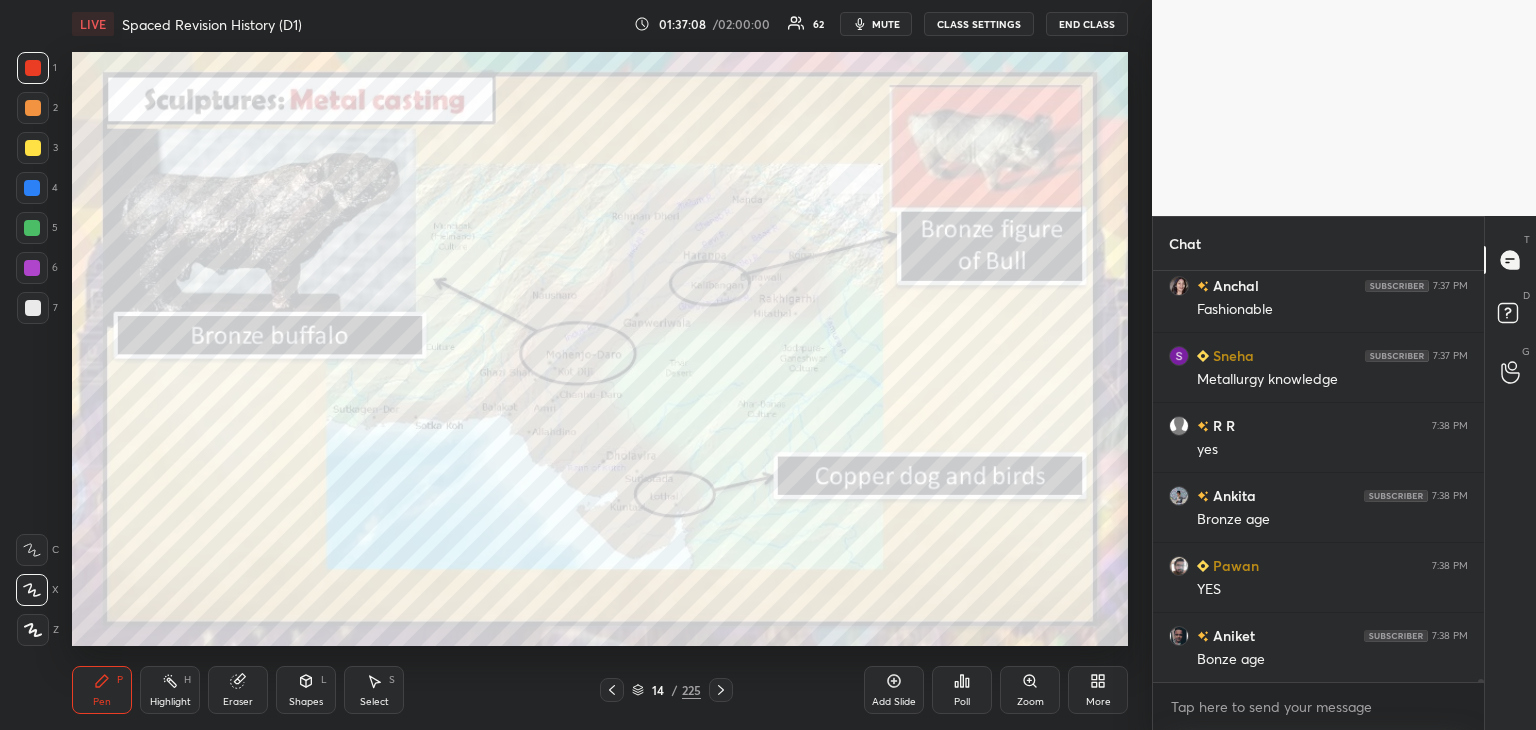 click at bounding box center (32, 188) 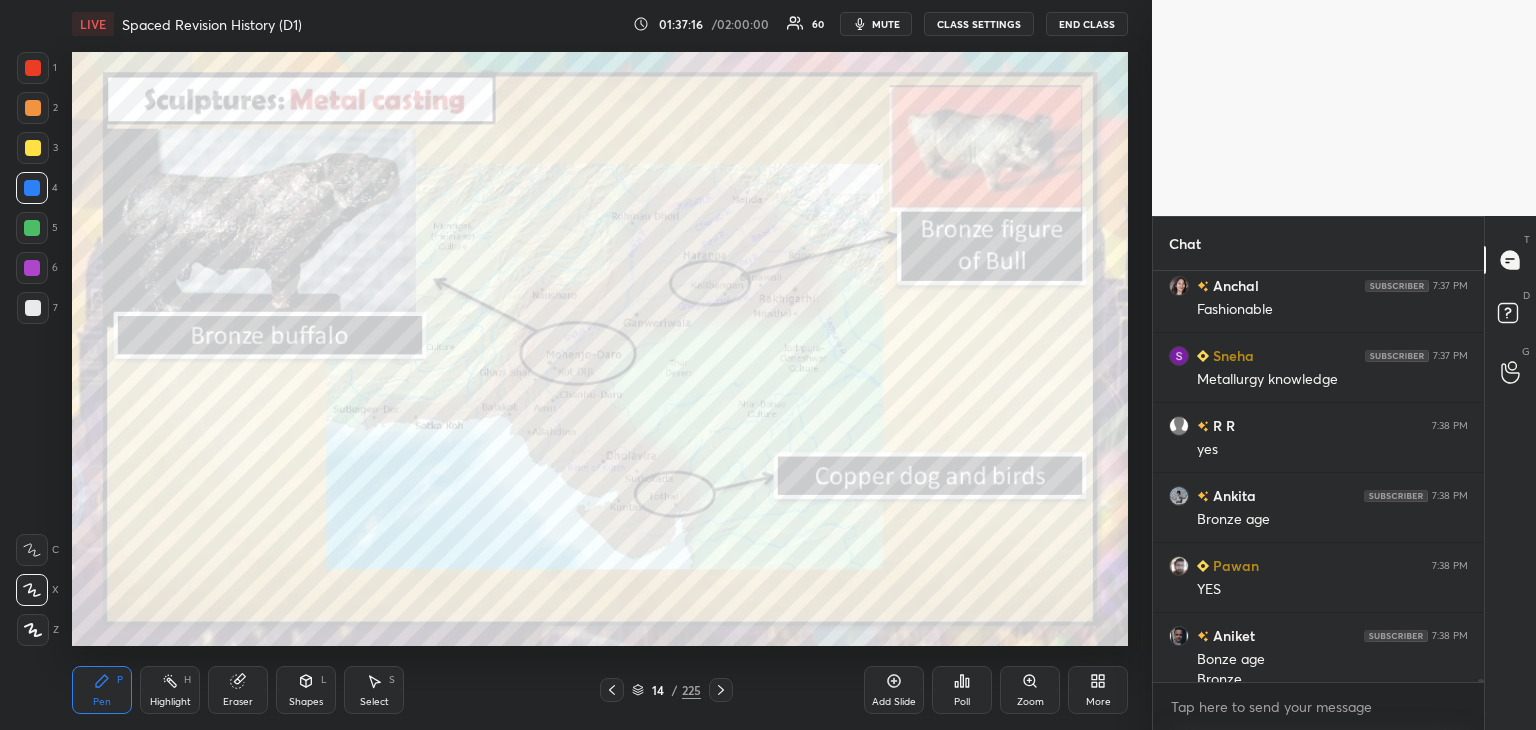 scroll, scrollTop: 65534, scrollLeft: 0, axis: vertical 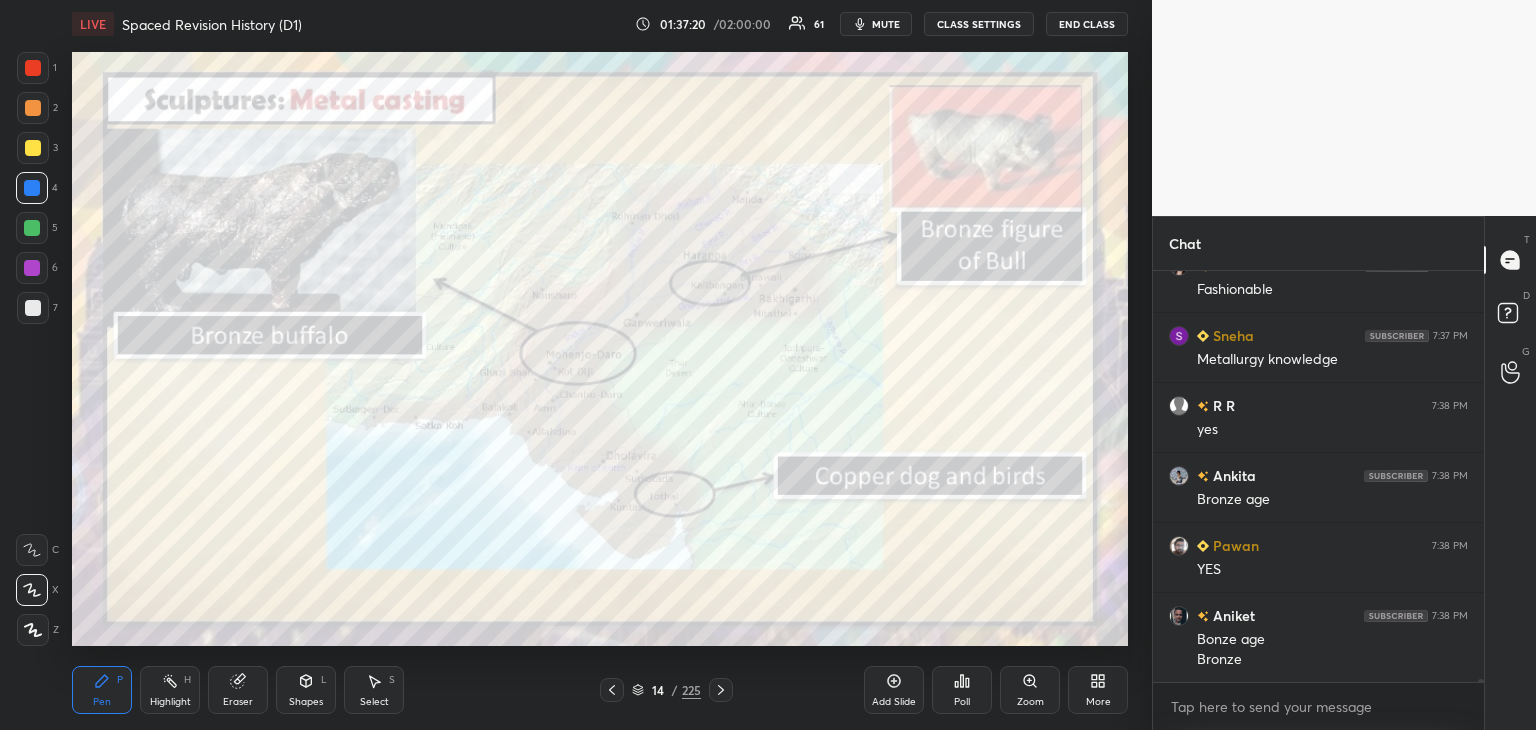 click 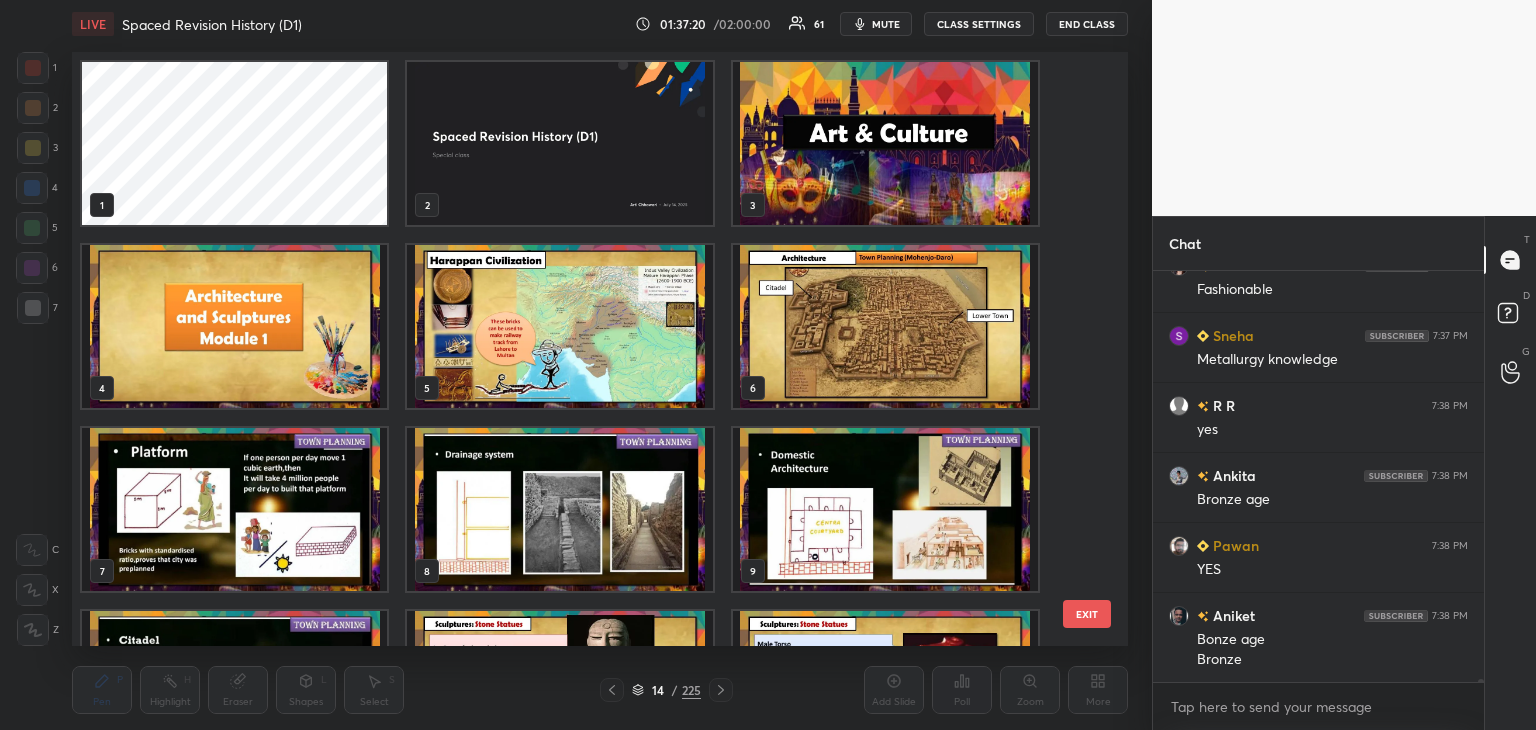 scroll, scrollTop: 320, scrollLeft: 0, axis: vertical 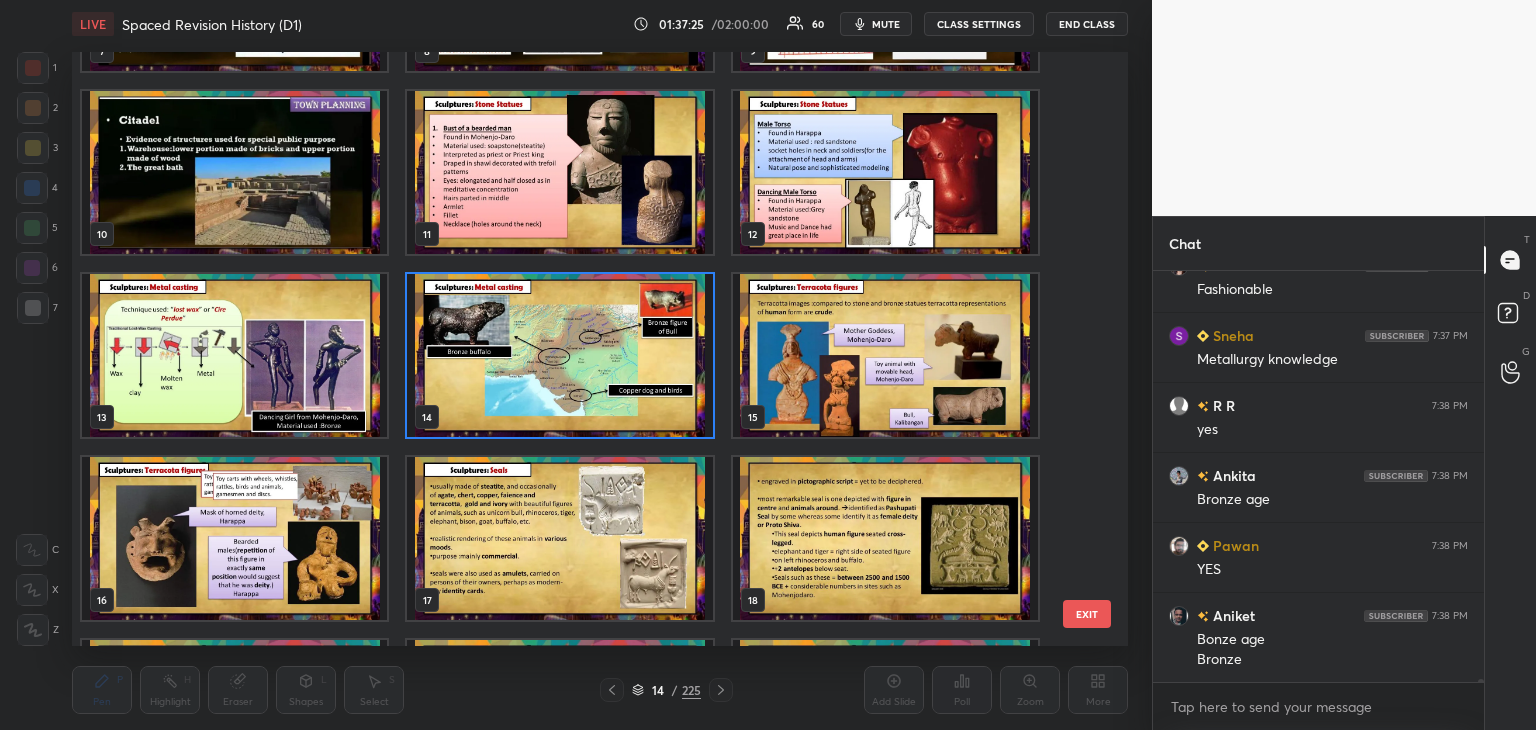 click at bounding box center (885, 355) 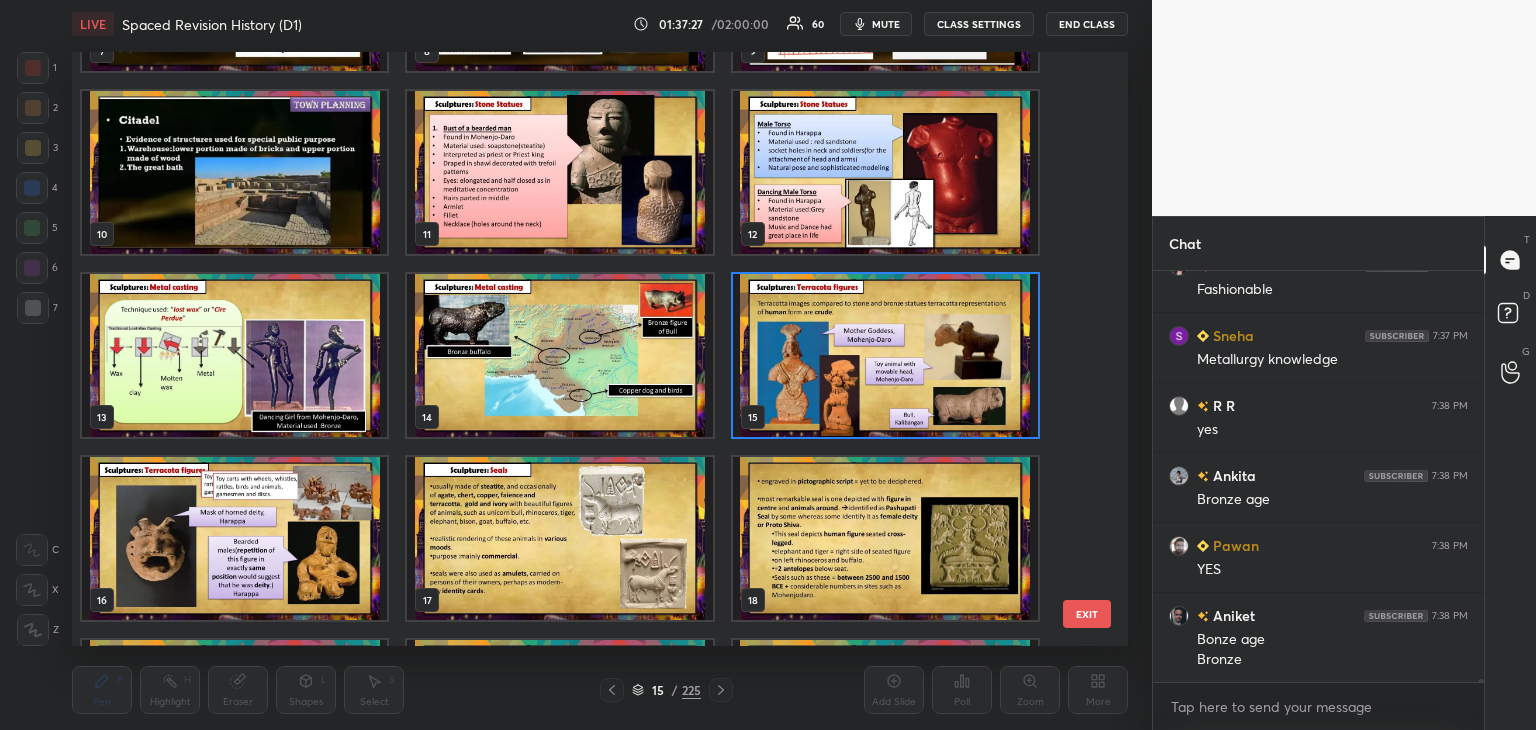 scroll, scrollTop: 65582, scrollLeft: 0, axis: vertical 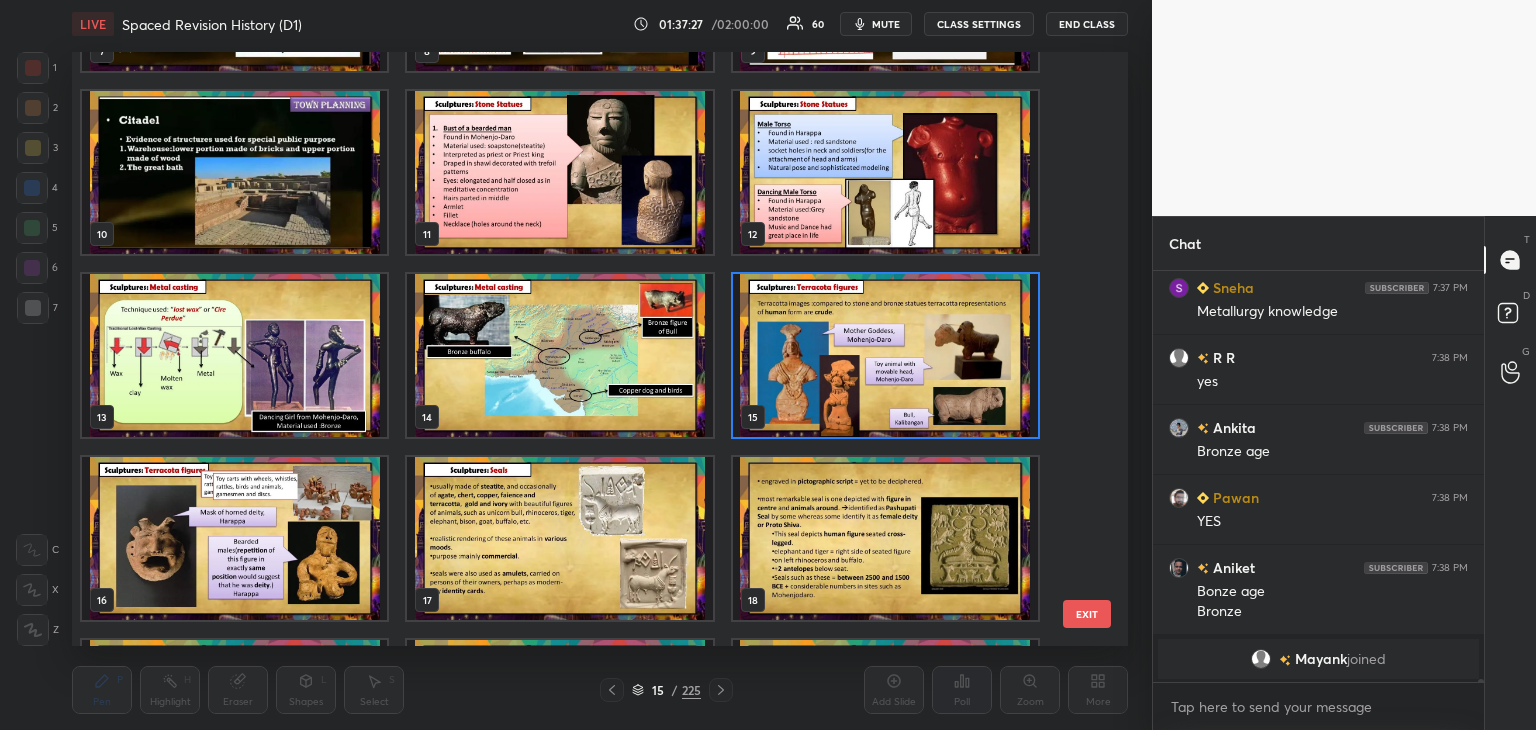 click 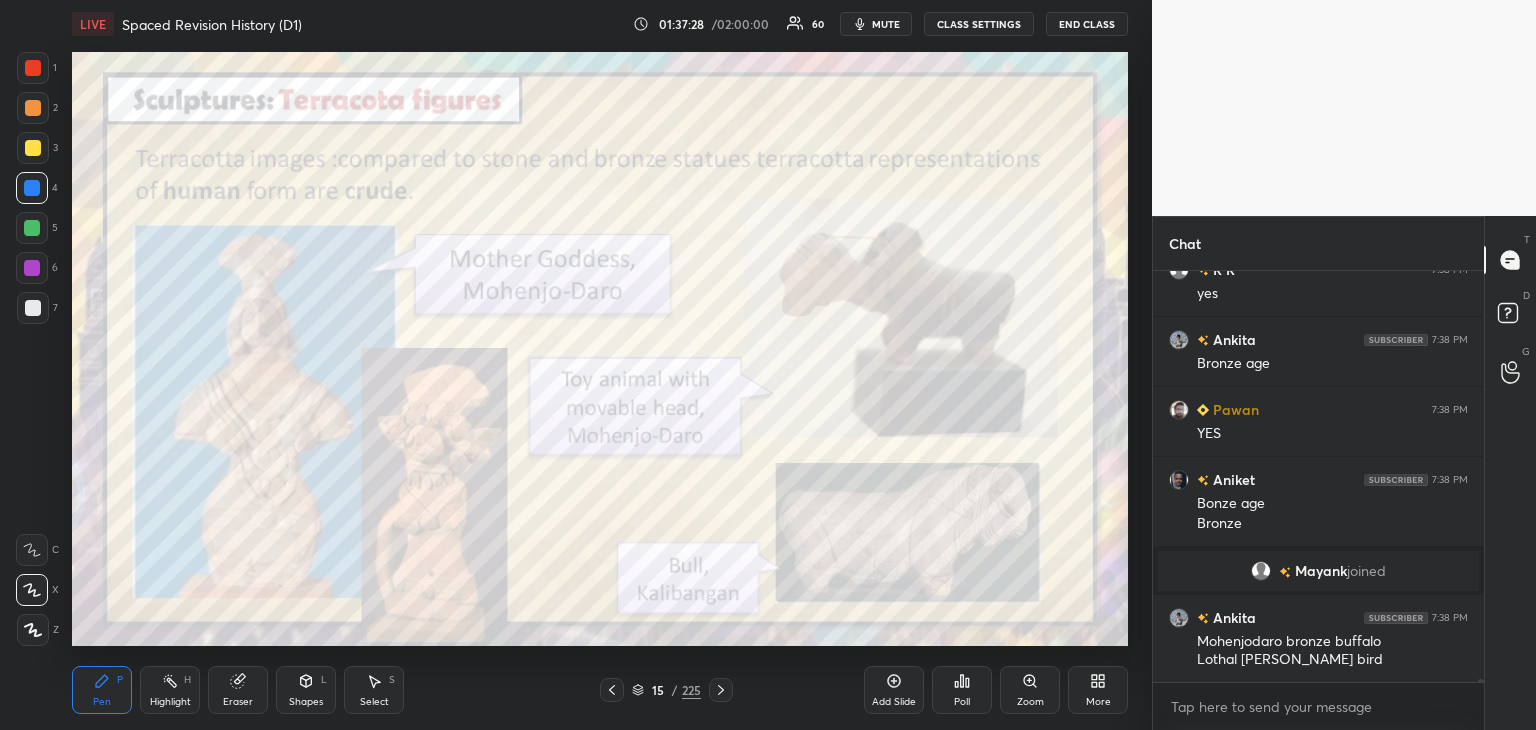 scroll, scrollTop: 65556, scrollLeft: 0, axis: vertical 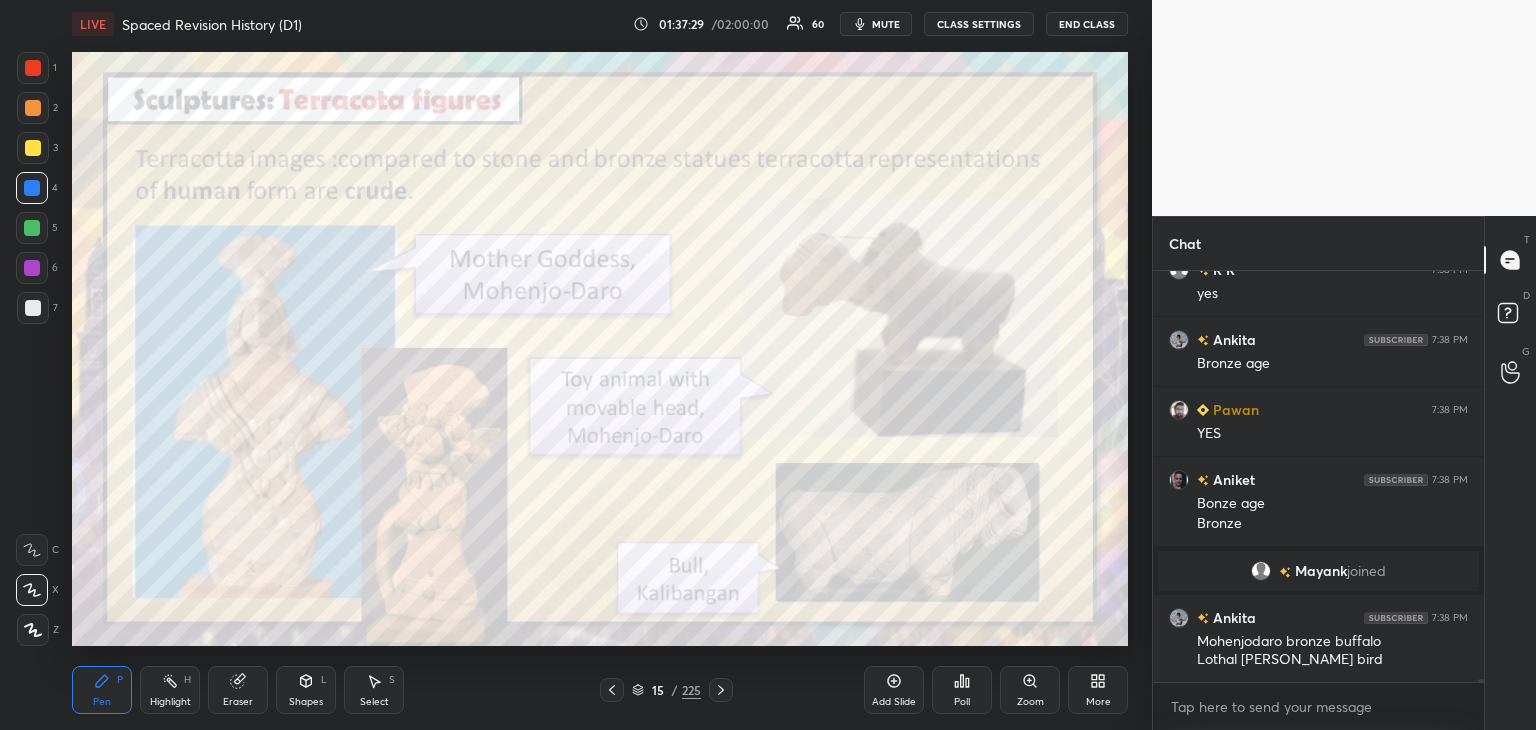 click at bounding box center (33, 68) 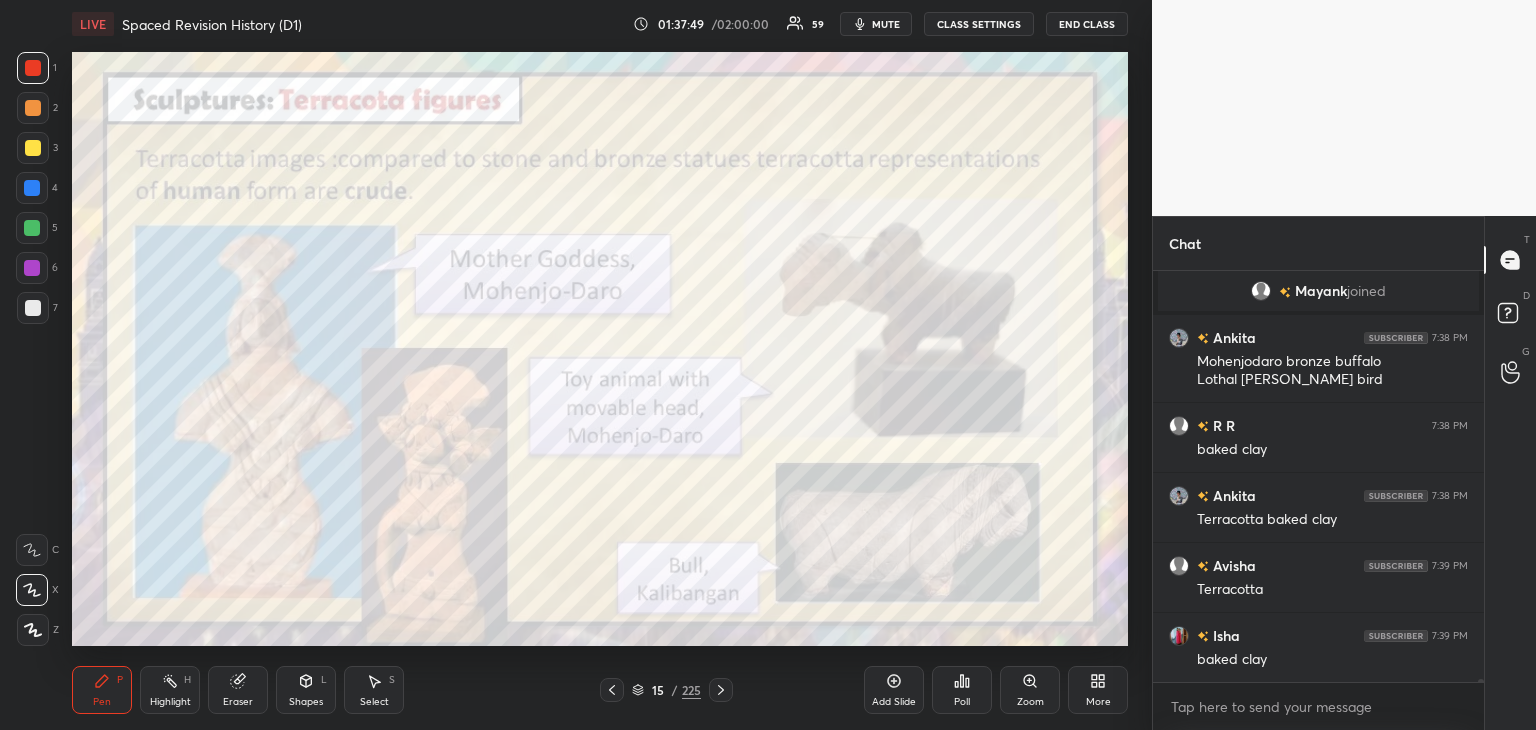 scroll, scrollTop: 65906, scrollLeft: 0, axis: vertical 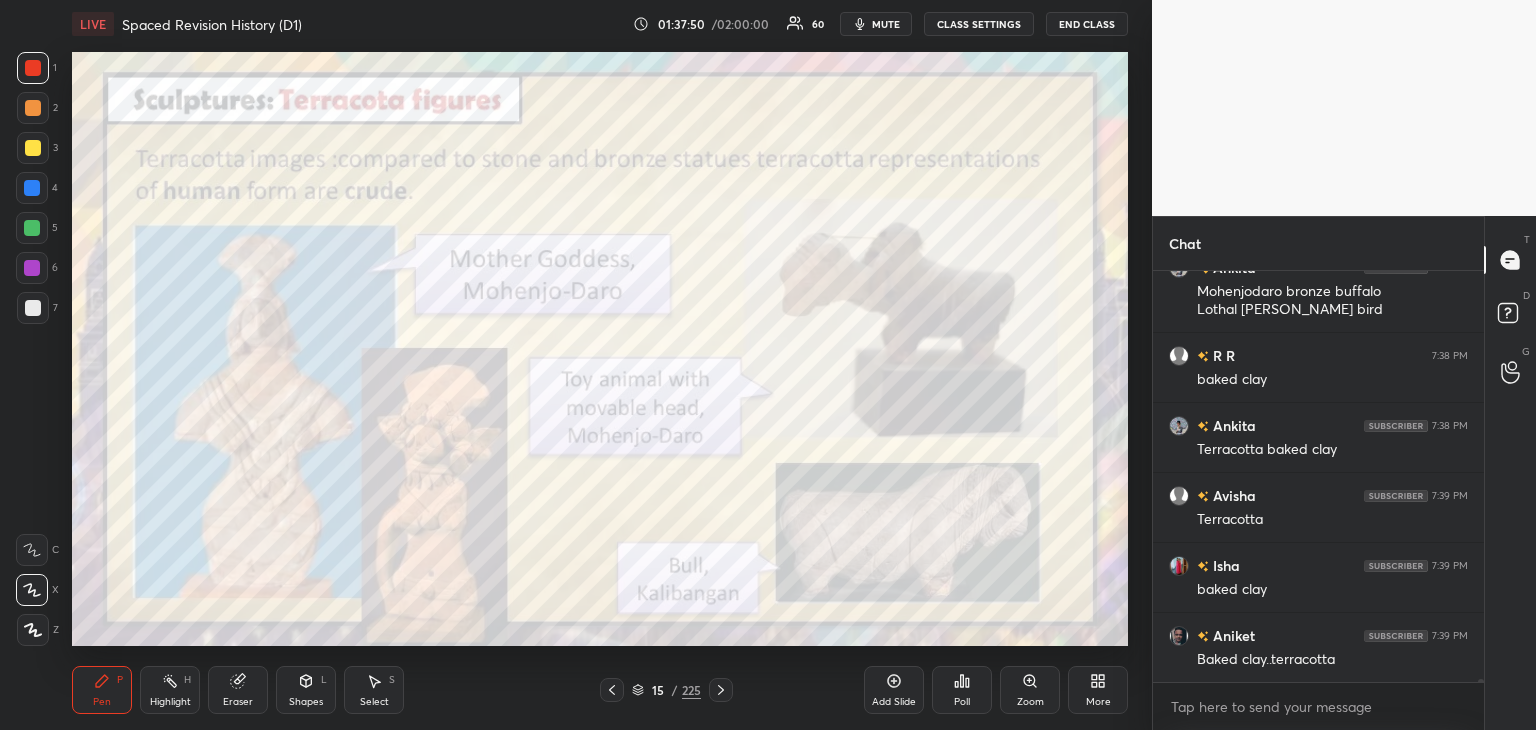click at bounding box center [32, 188] 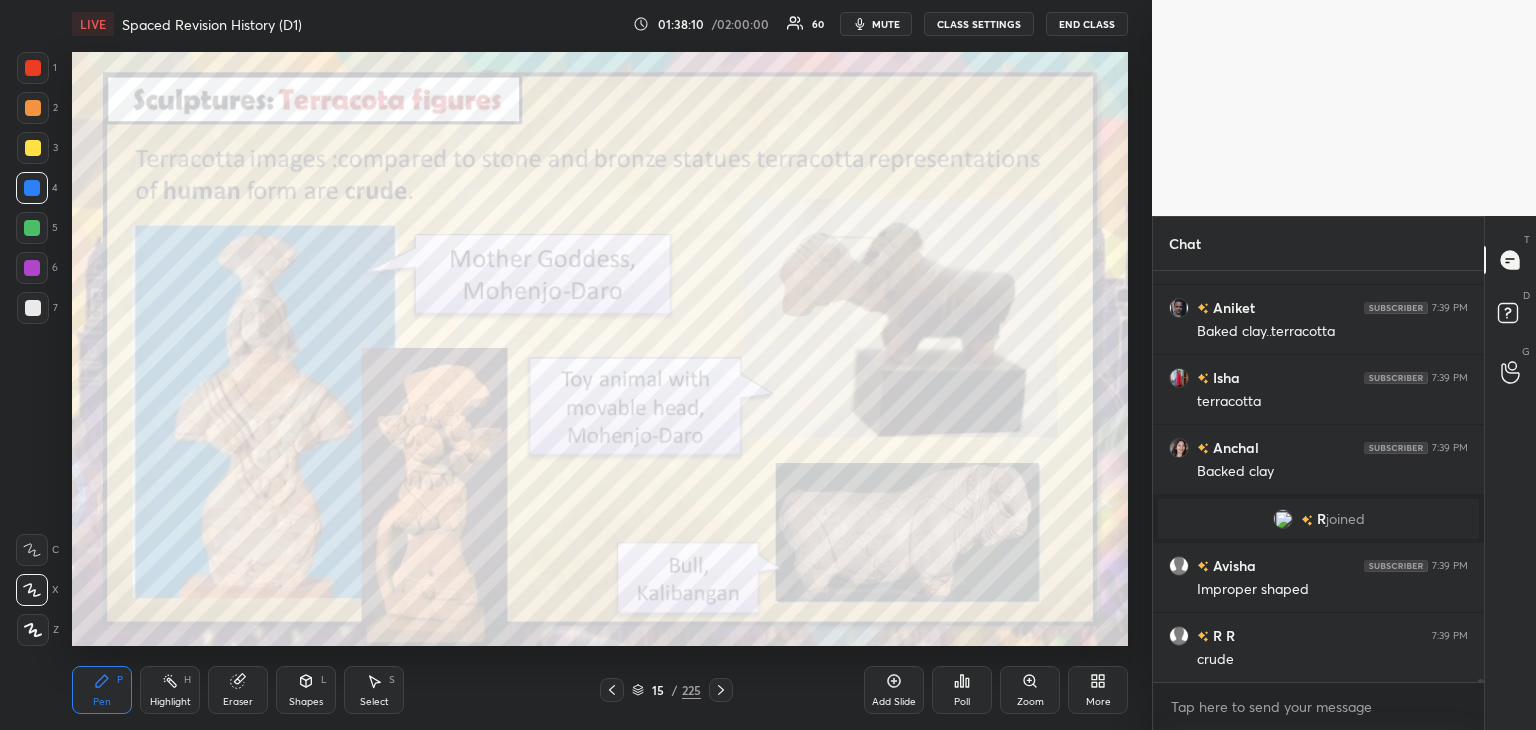 scroll, scrollTop: 66124, scrollLeft: 0, axis: vertical 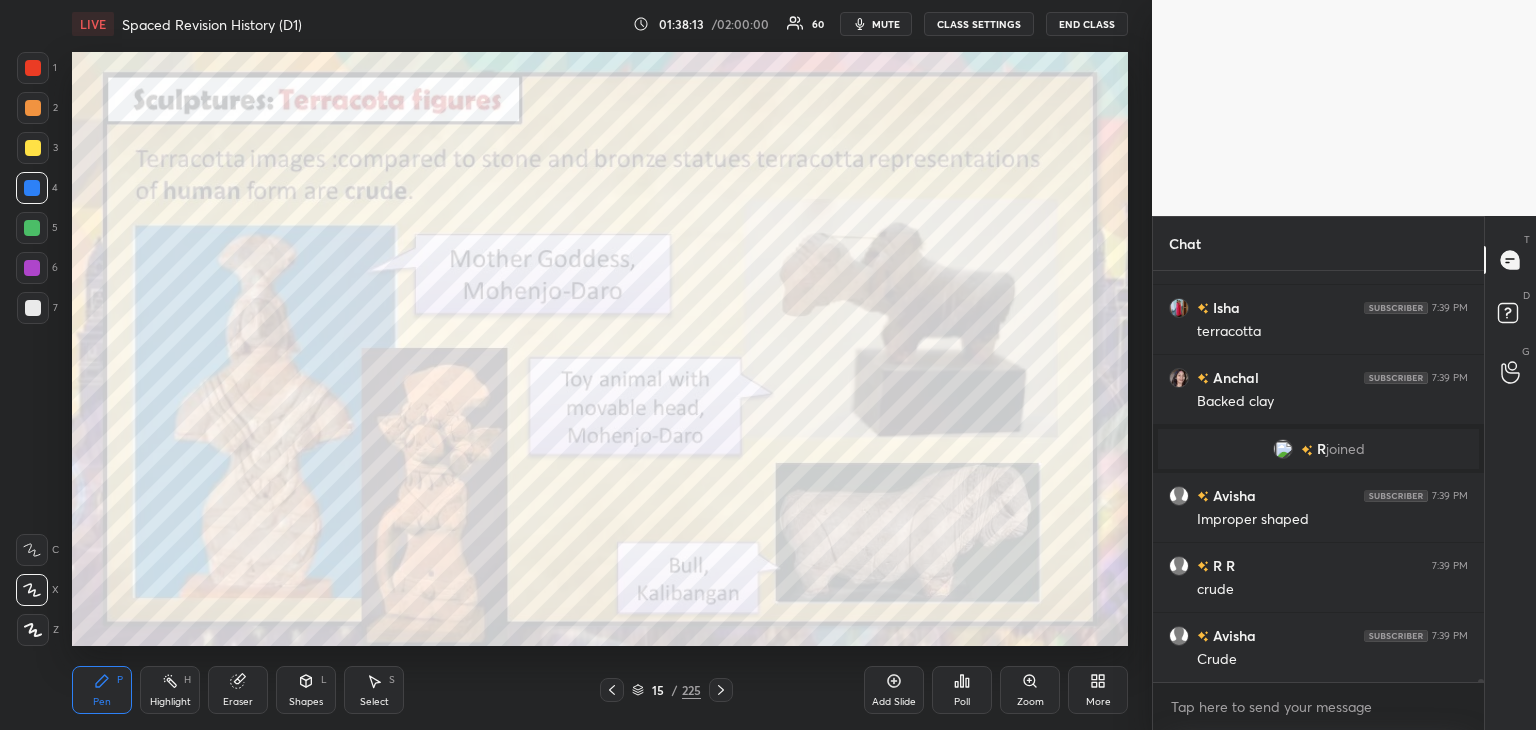 click on "Eraser" at bounding box center (238, 690) 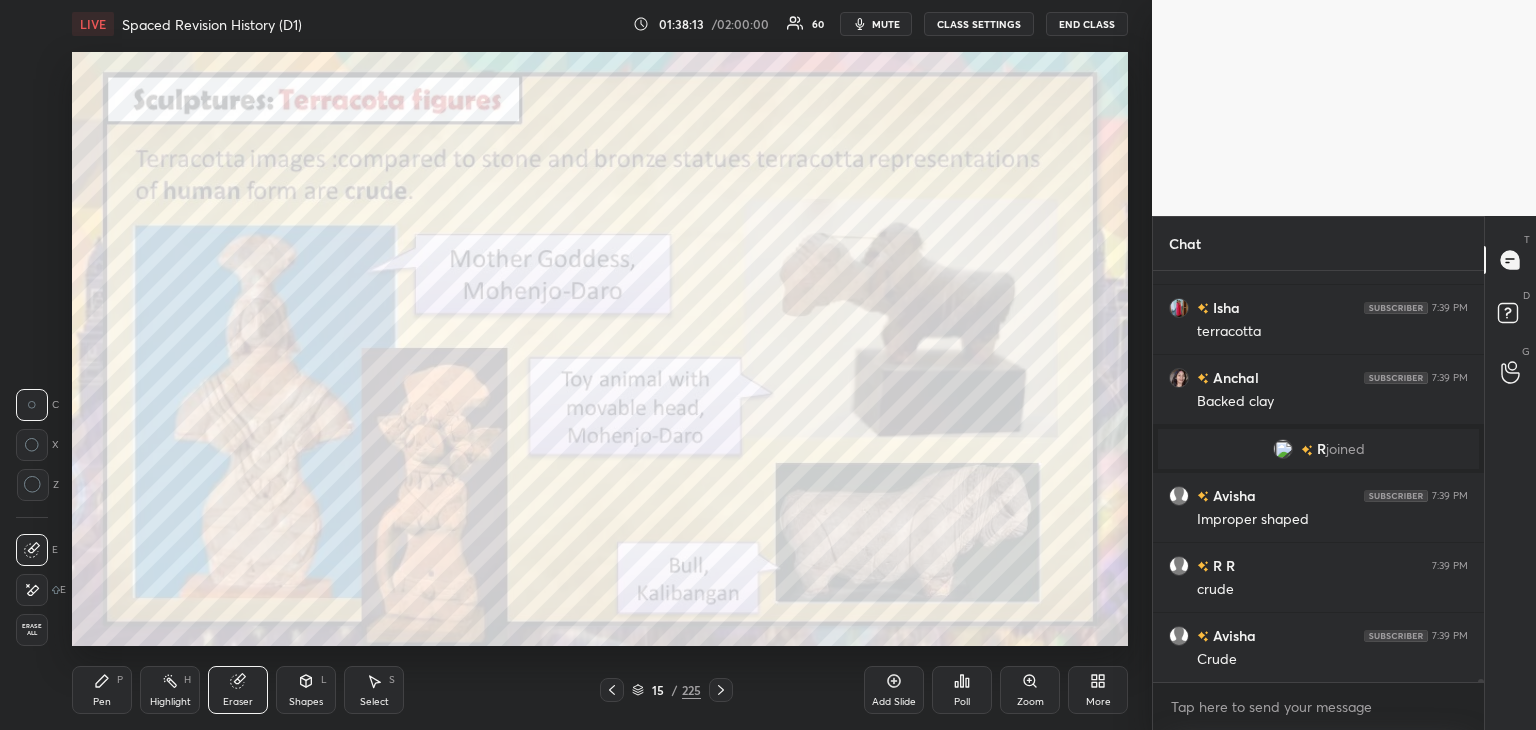drag, startPoint x: 34, startPoint y: 628, endPoint x: 13, endPoint y: 632, distance: 21.377558 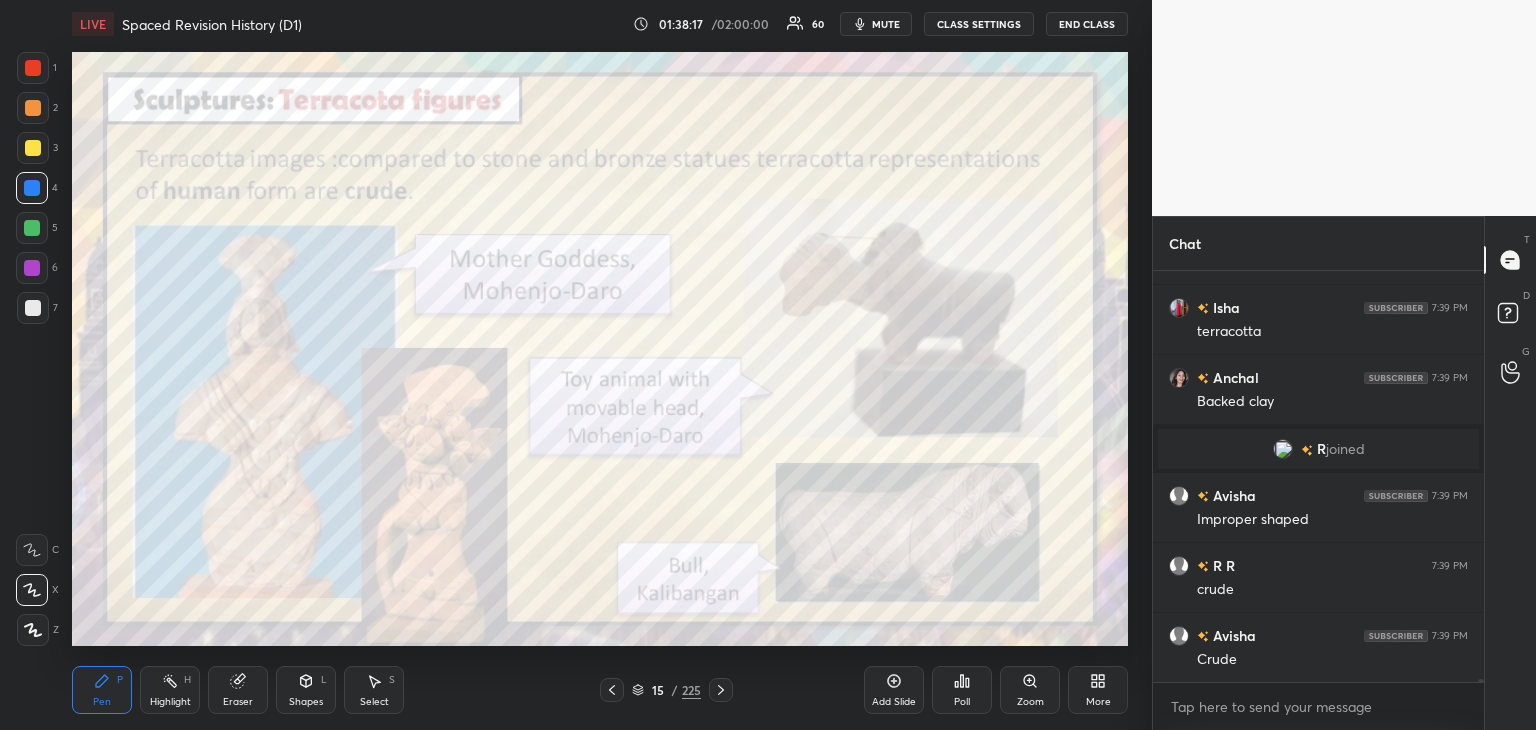 click at bounding box center (33, 308) 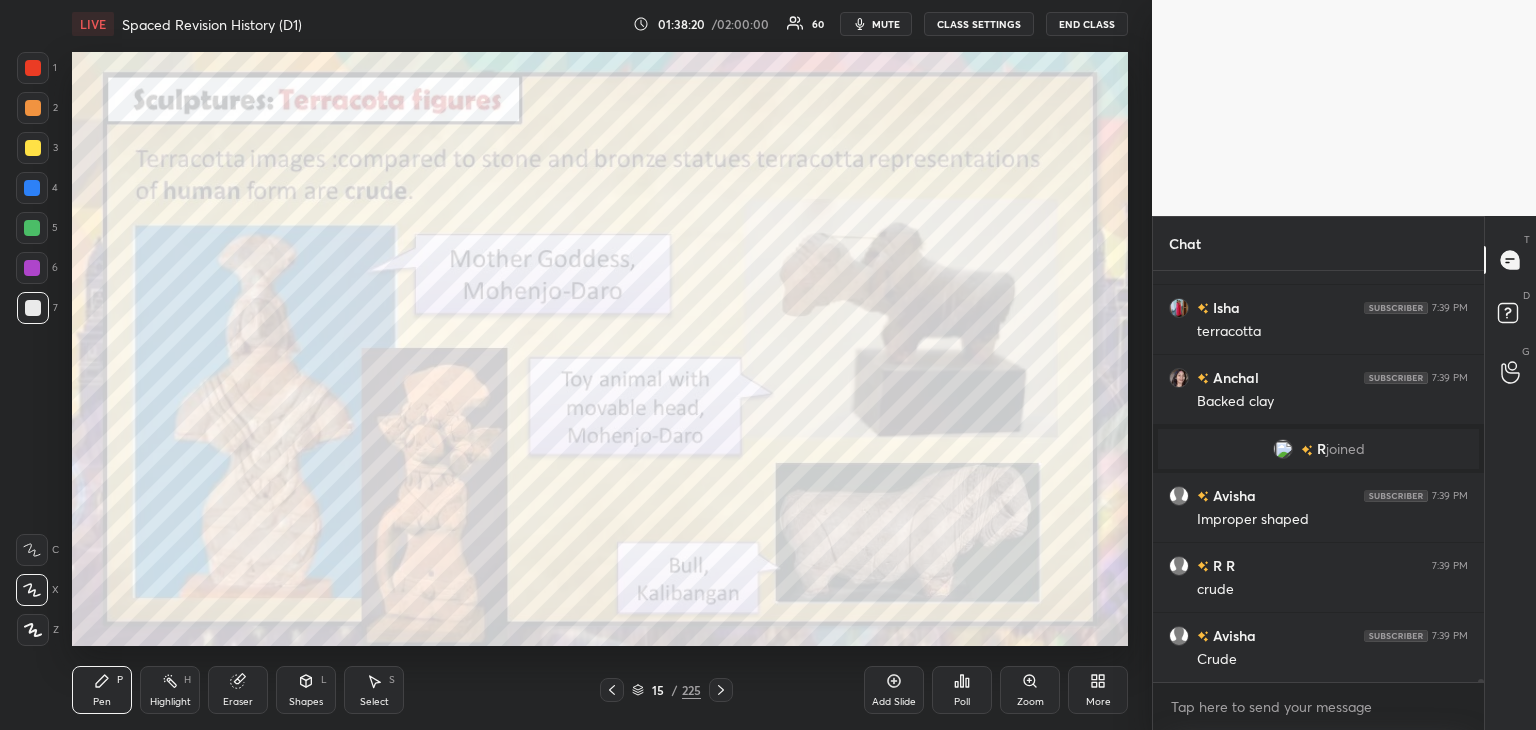 click at bounding box center [33, 68] 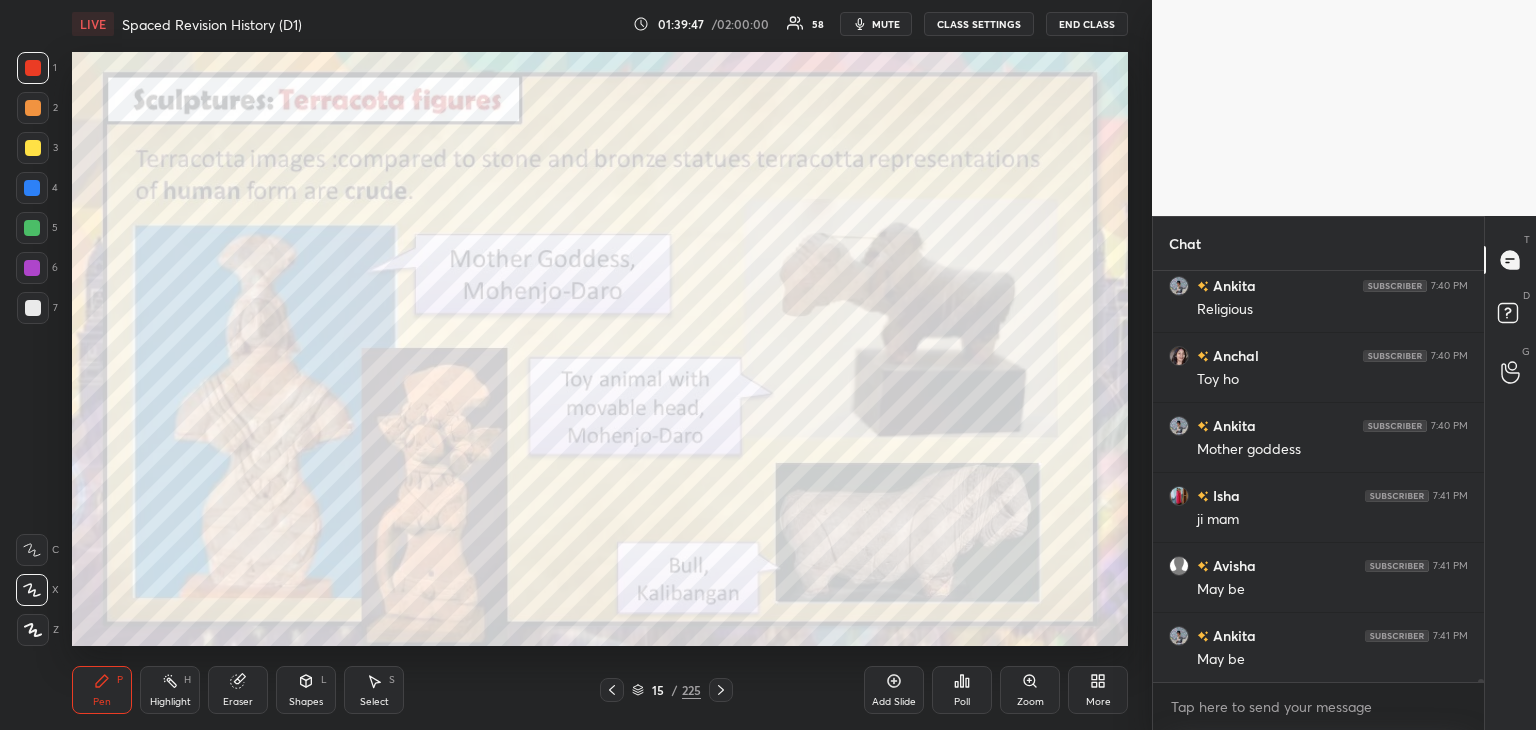 scroll, scrollTop: 67122, scrollLeft: 0, axis: vertical 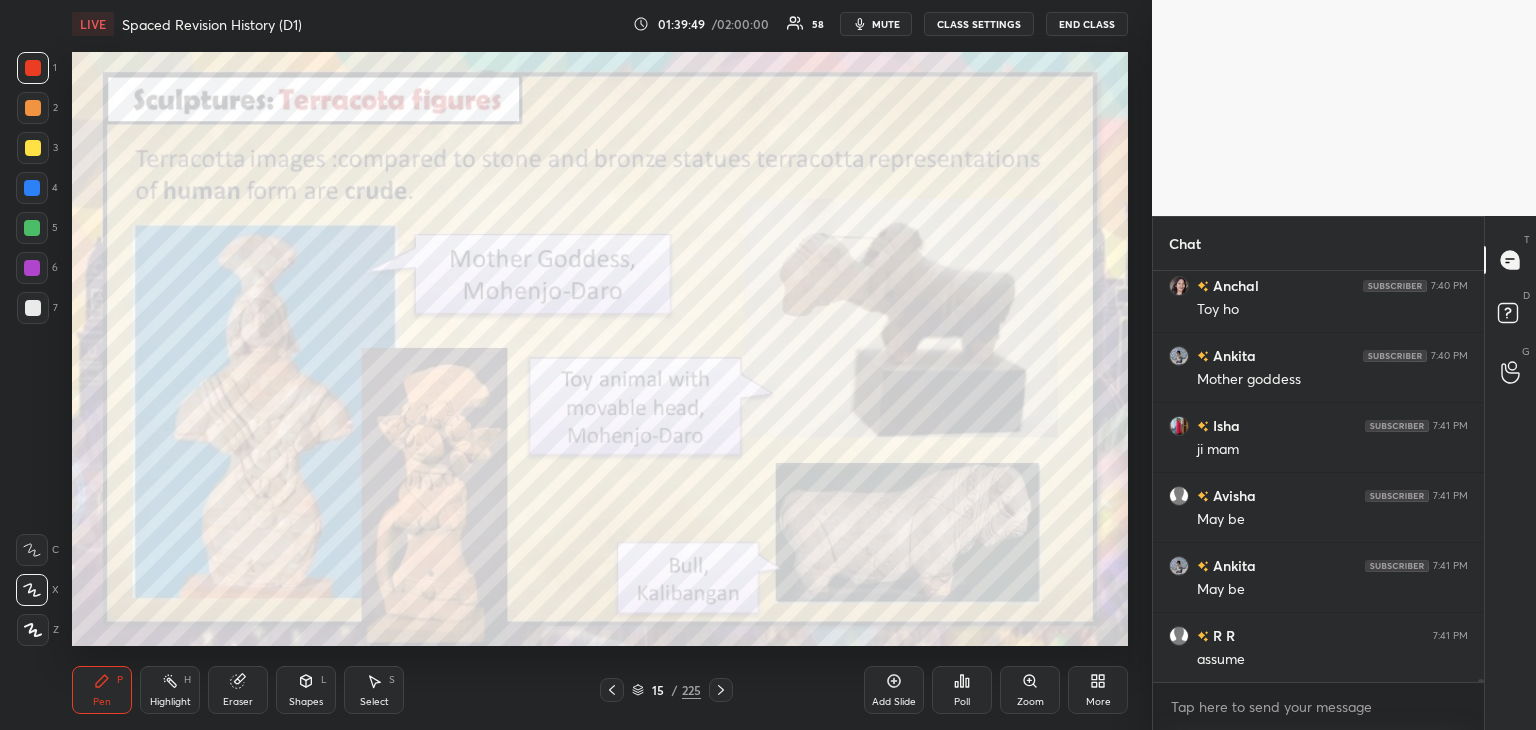 click at bounding box center [721, 690] 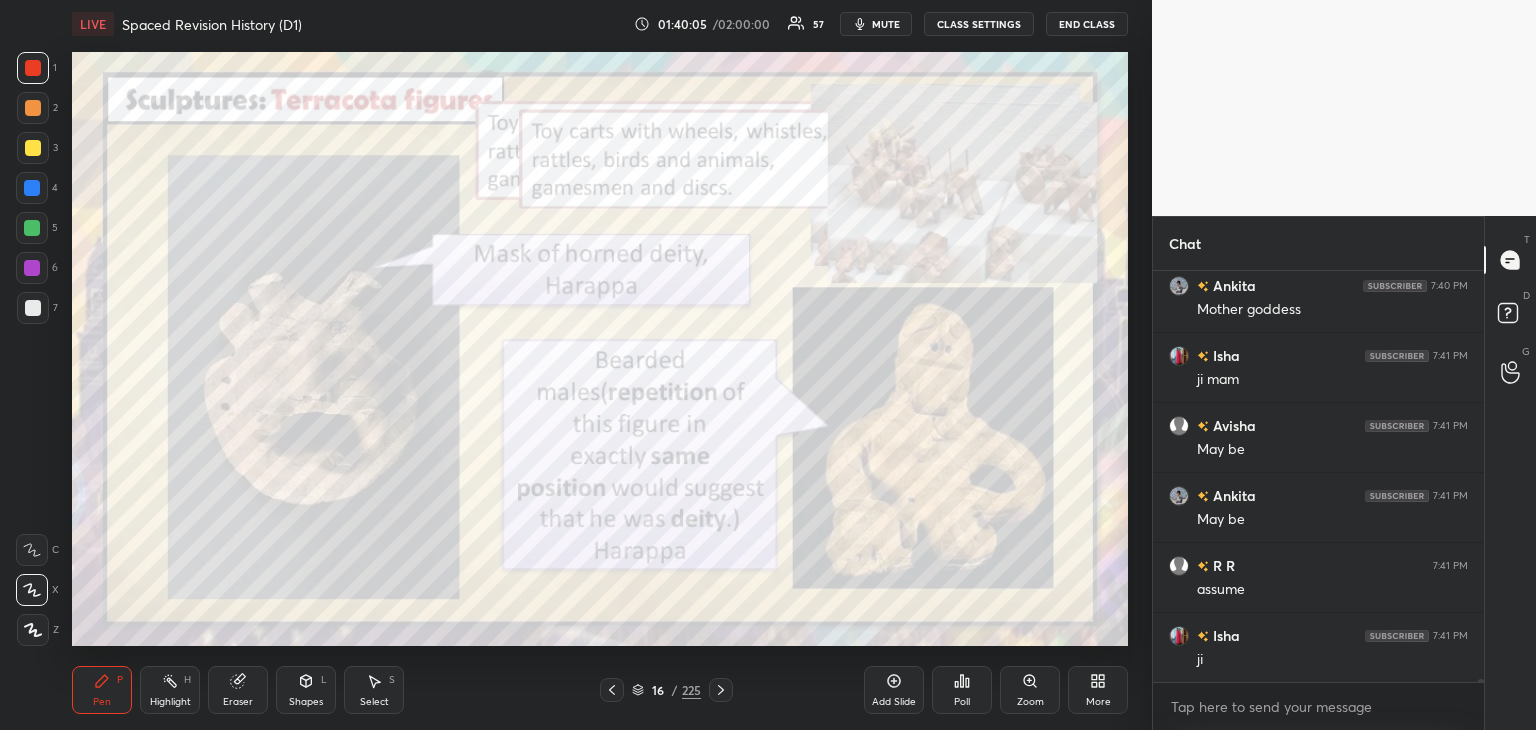 scroll, scrollTop: 67262, scrollLeft: 0, axis: vertical 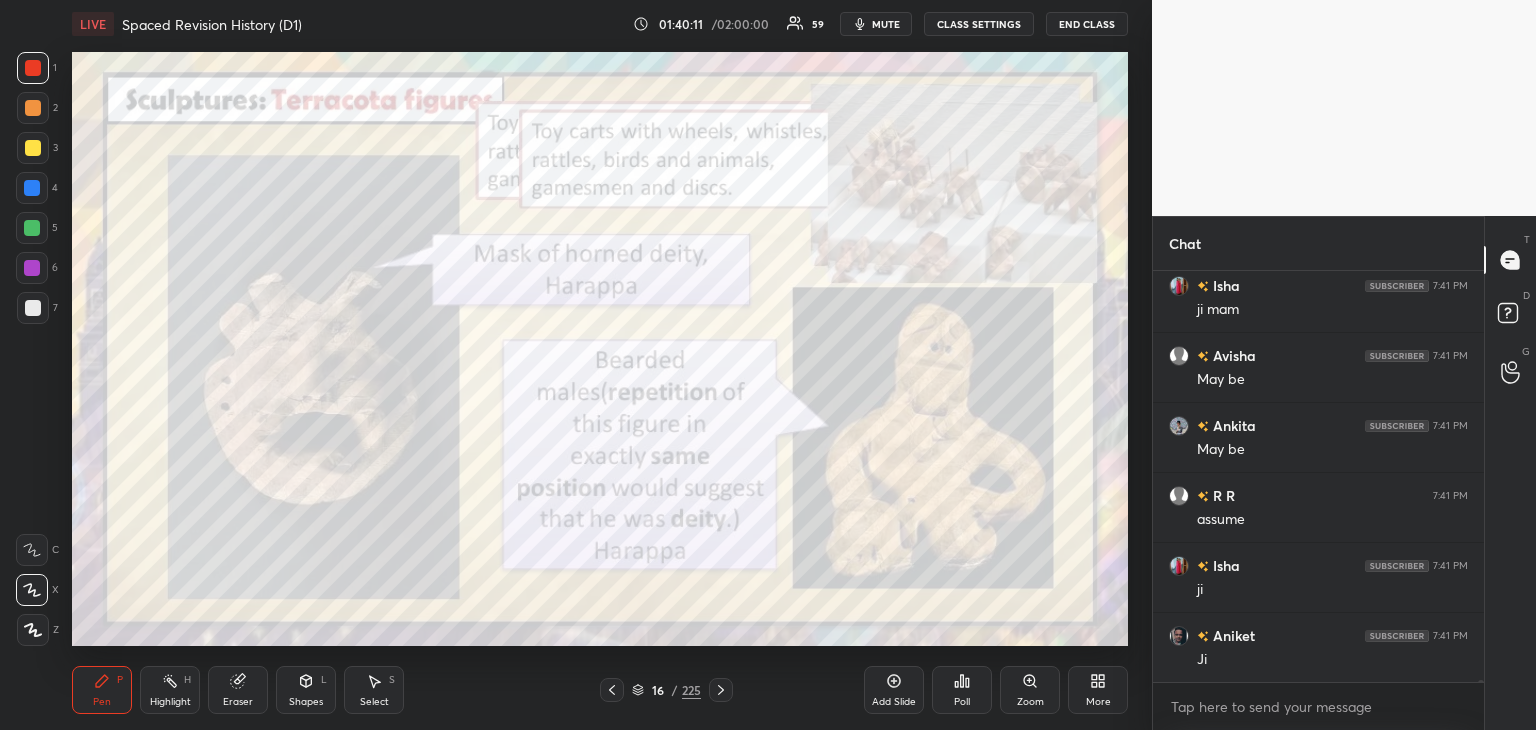 click 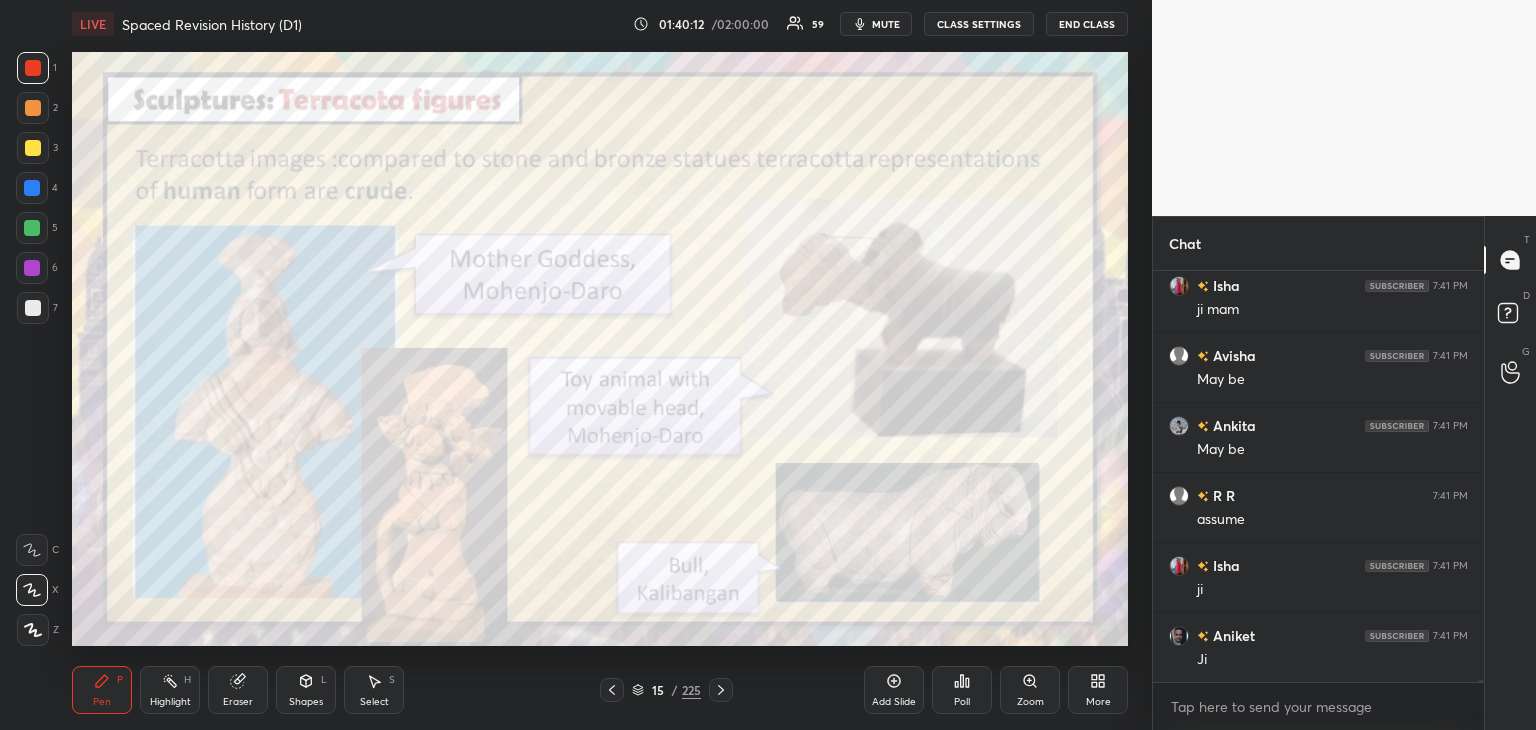 scroll, scrollTop: 67332, scrollLeft: 0, axis: vertical 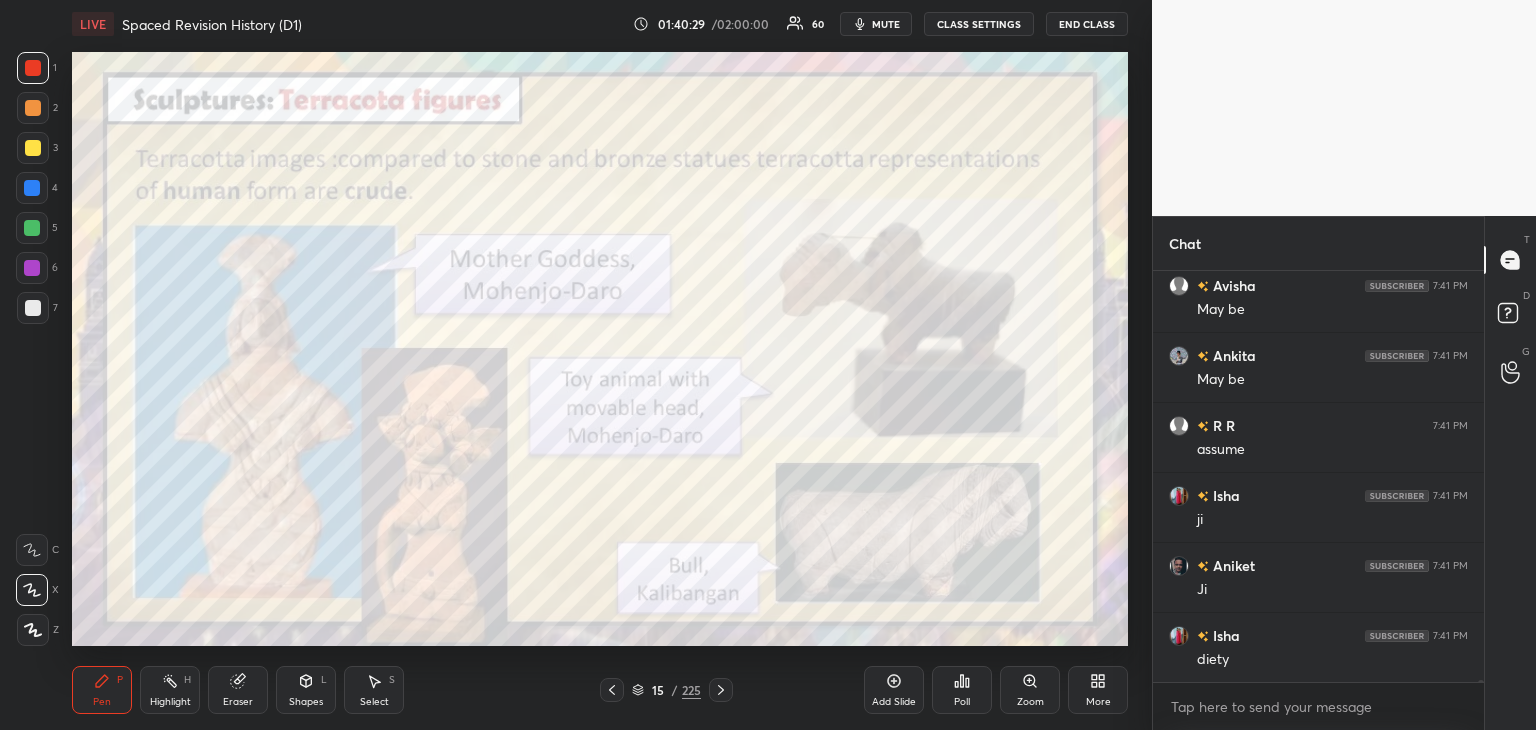 click 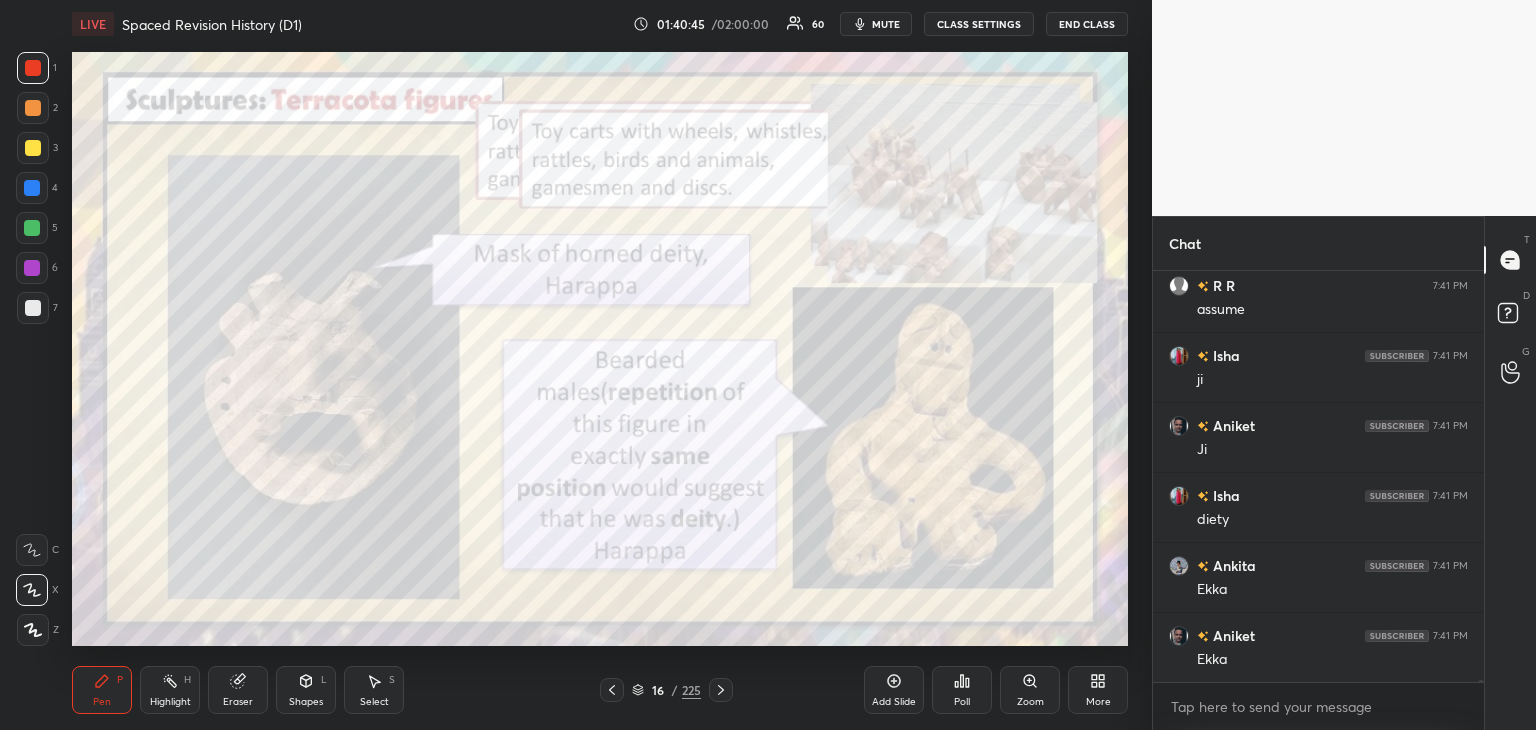 scroll, scrollTop: 67542, scrollLeft: 0, axis: vertical 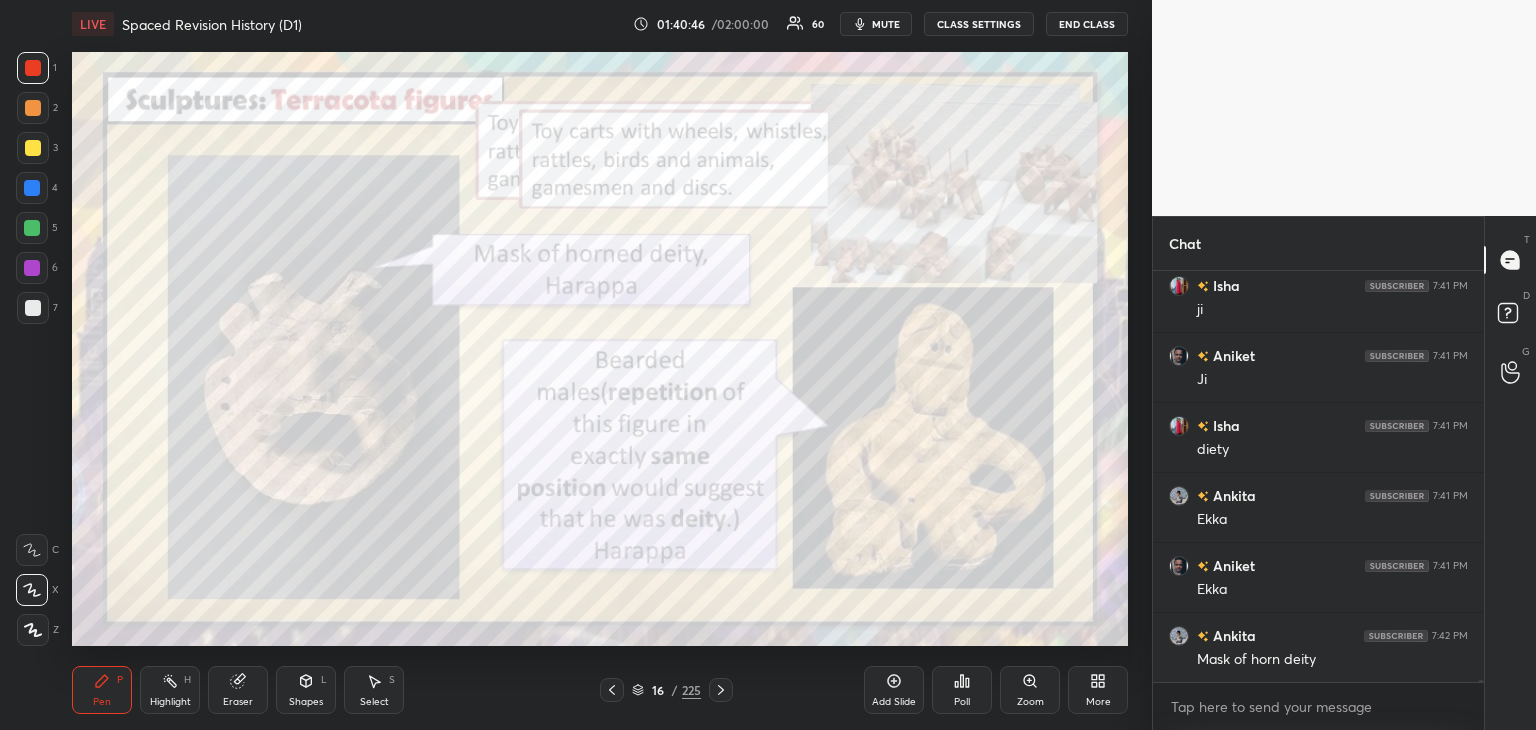 click at bounding box center [32, 188] 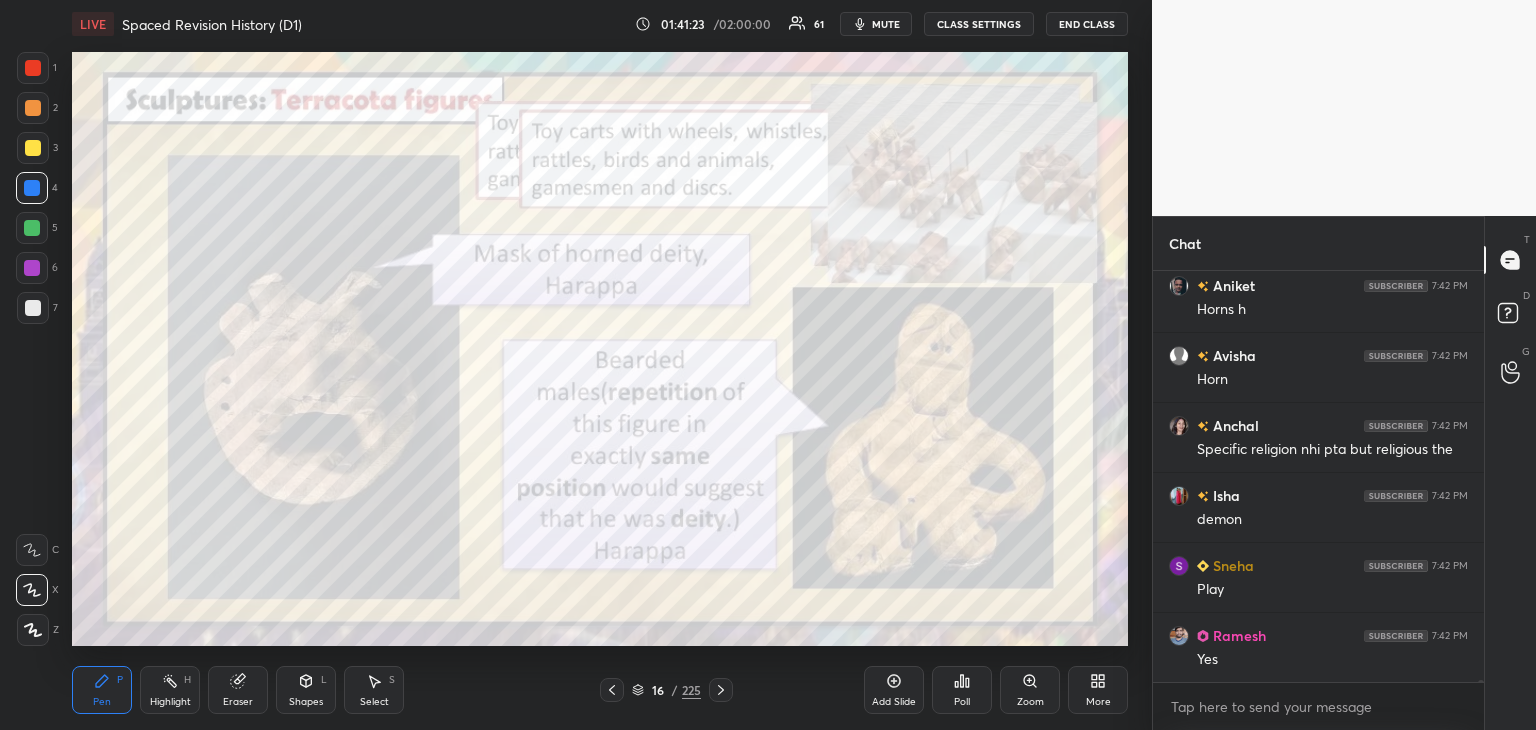 scroll, scrollTop: 68010, scrollLeft: 0, axis: vertical 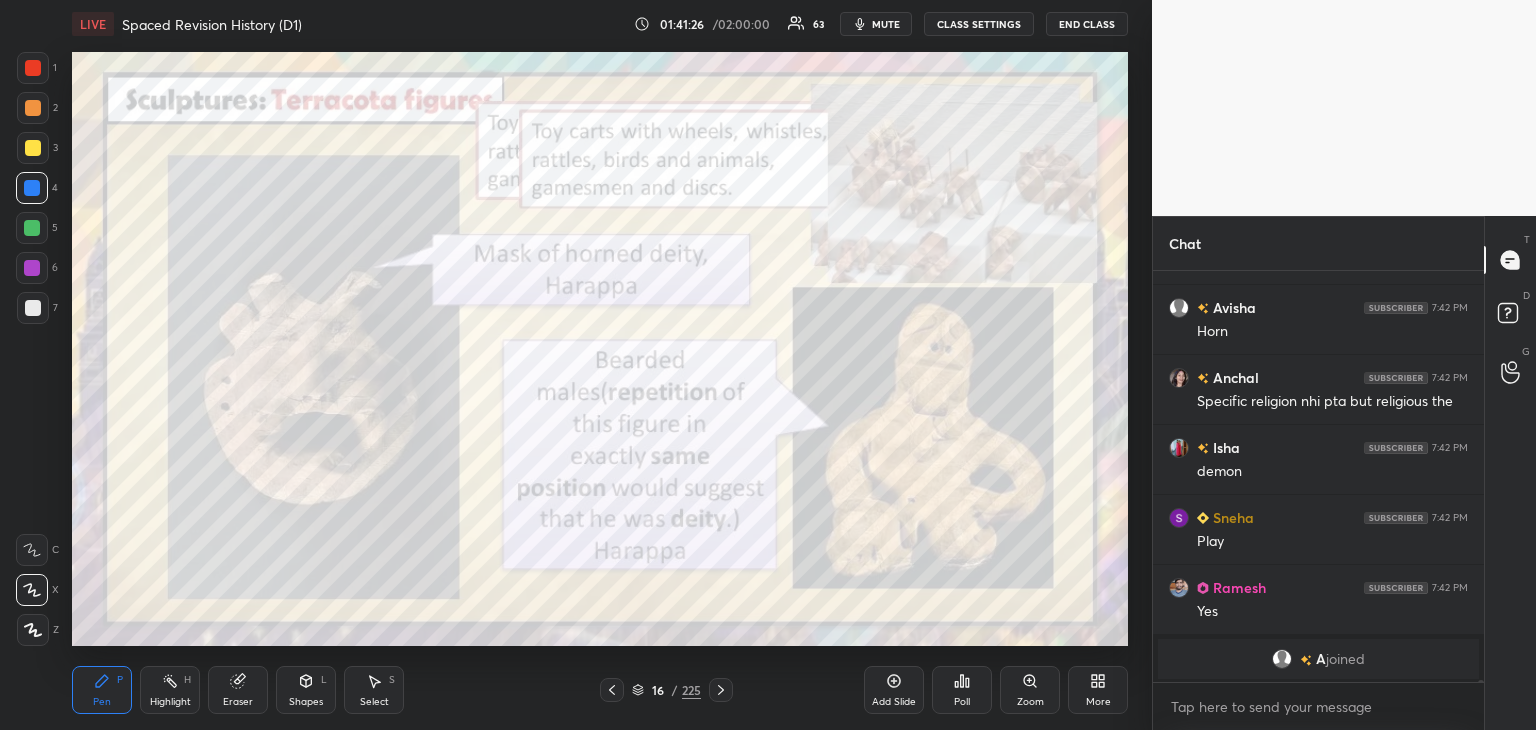 click 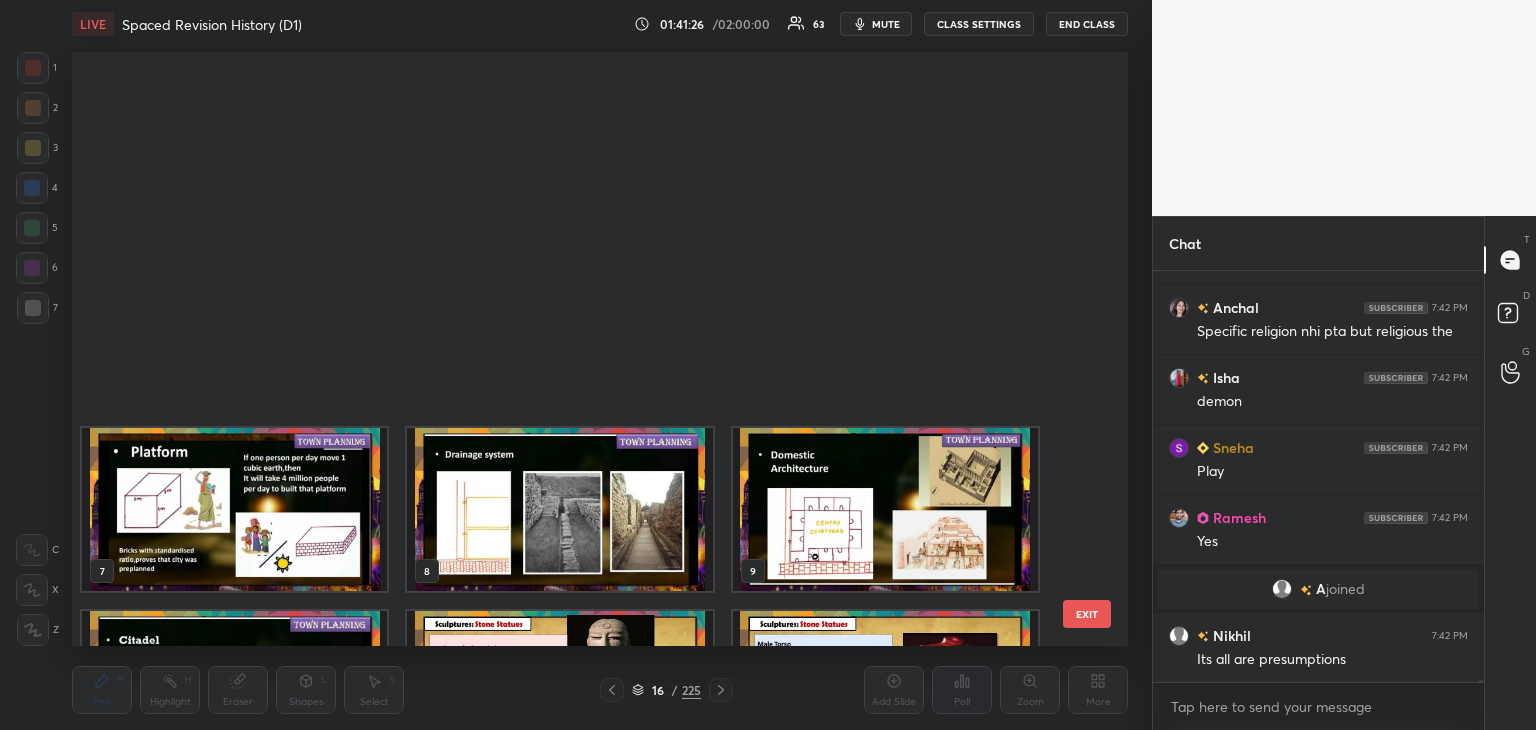 scroll, scrollTop: 67466, scrollLeft: 0, axis: vertical 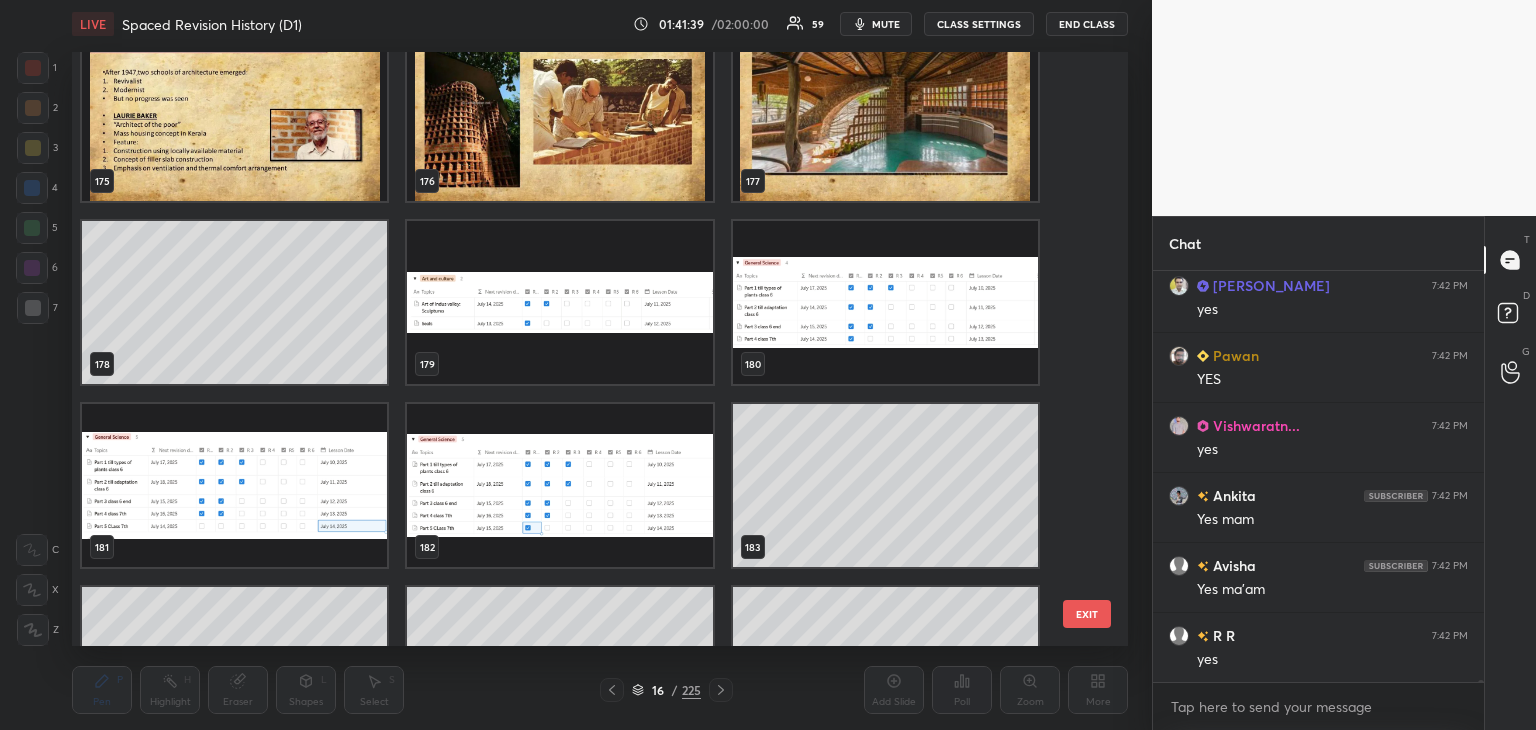 click at bounding box center [559, 302] 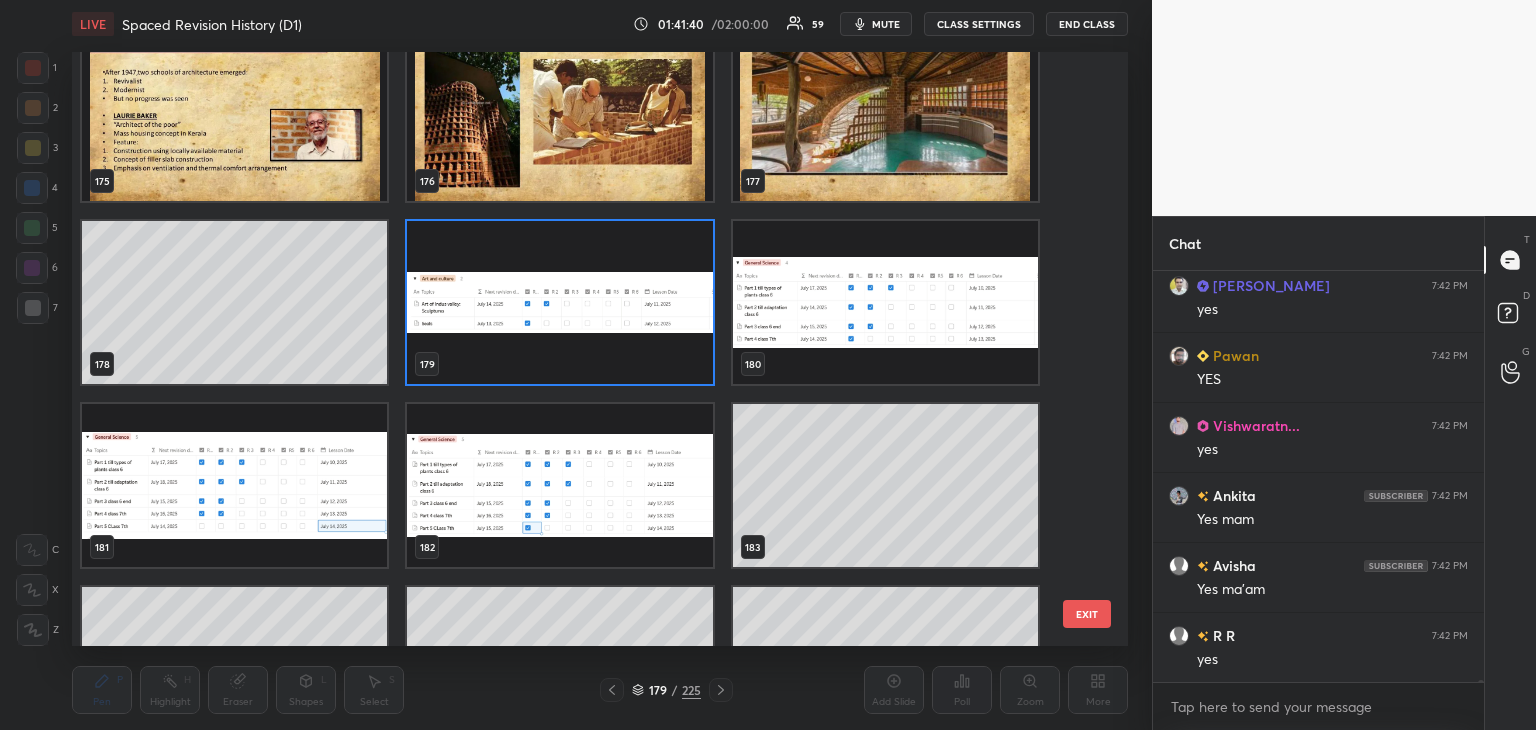 scroll, scrollTop: 67956, scrollLeft: 0, axis: vertical 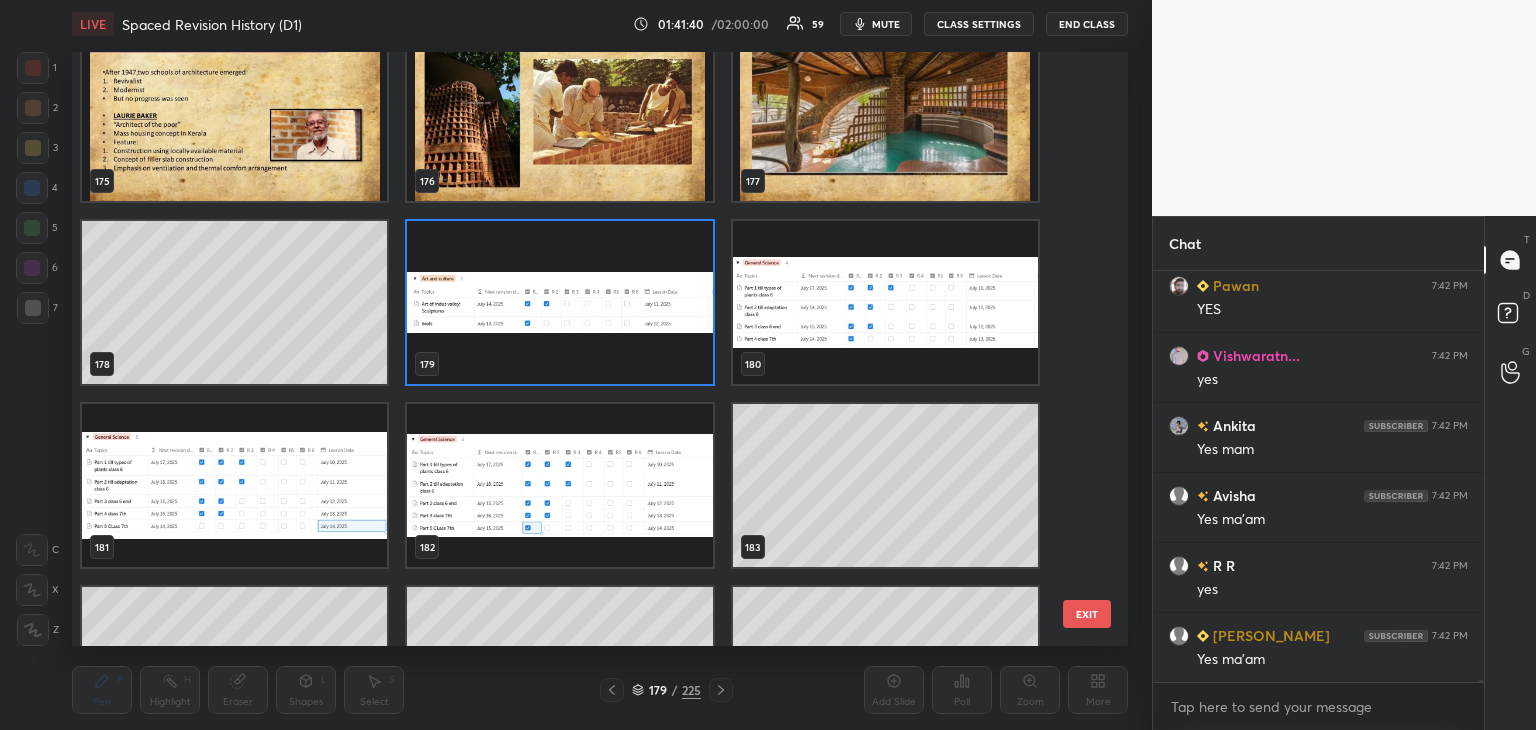 click 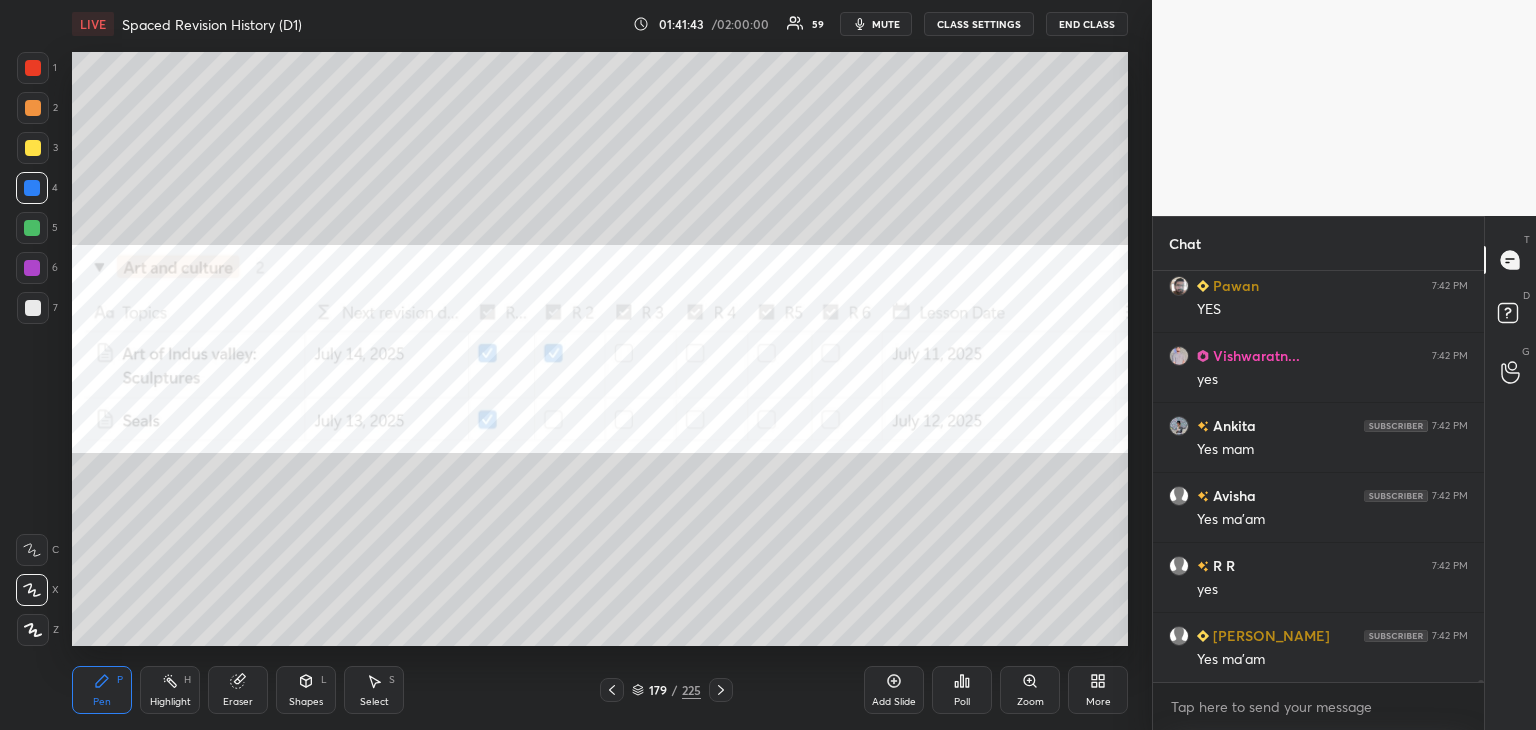 scroll, scrollTop: 68026, scrollLeft: 0, axis: vertical 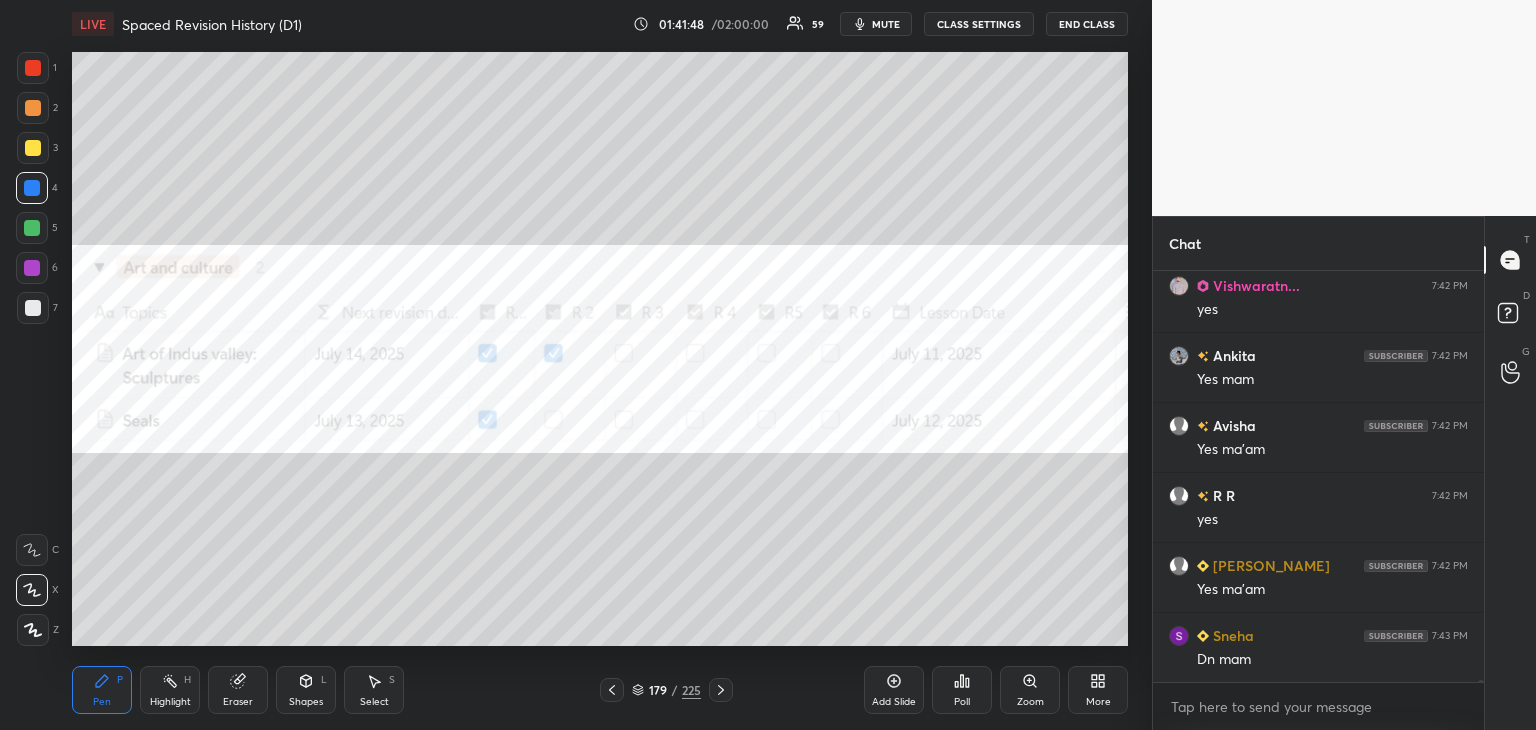 click 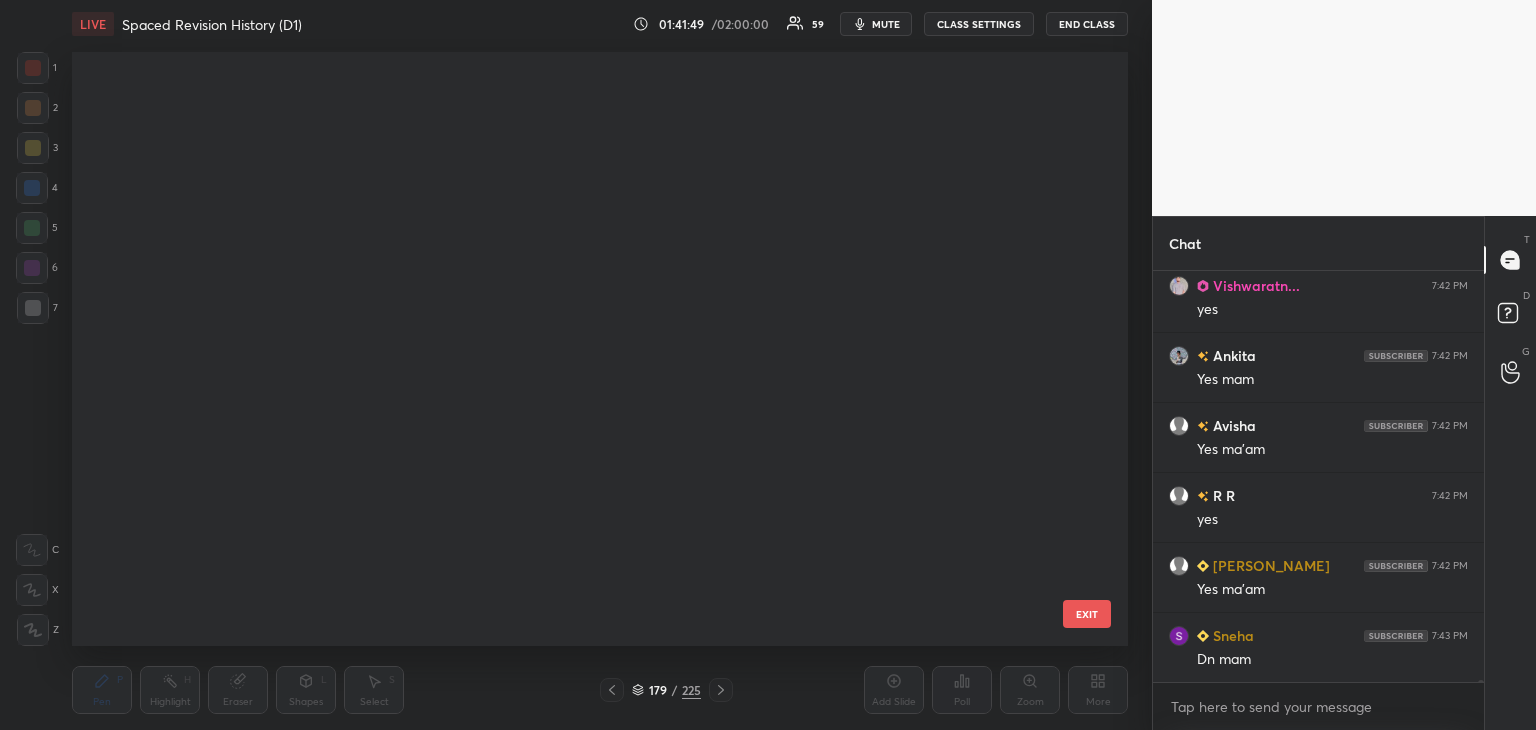 scroll, scrollTop: 10386, scrollLeft: 0, axis: vertical 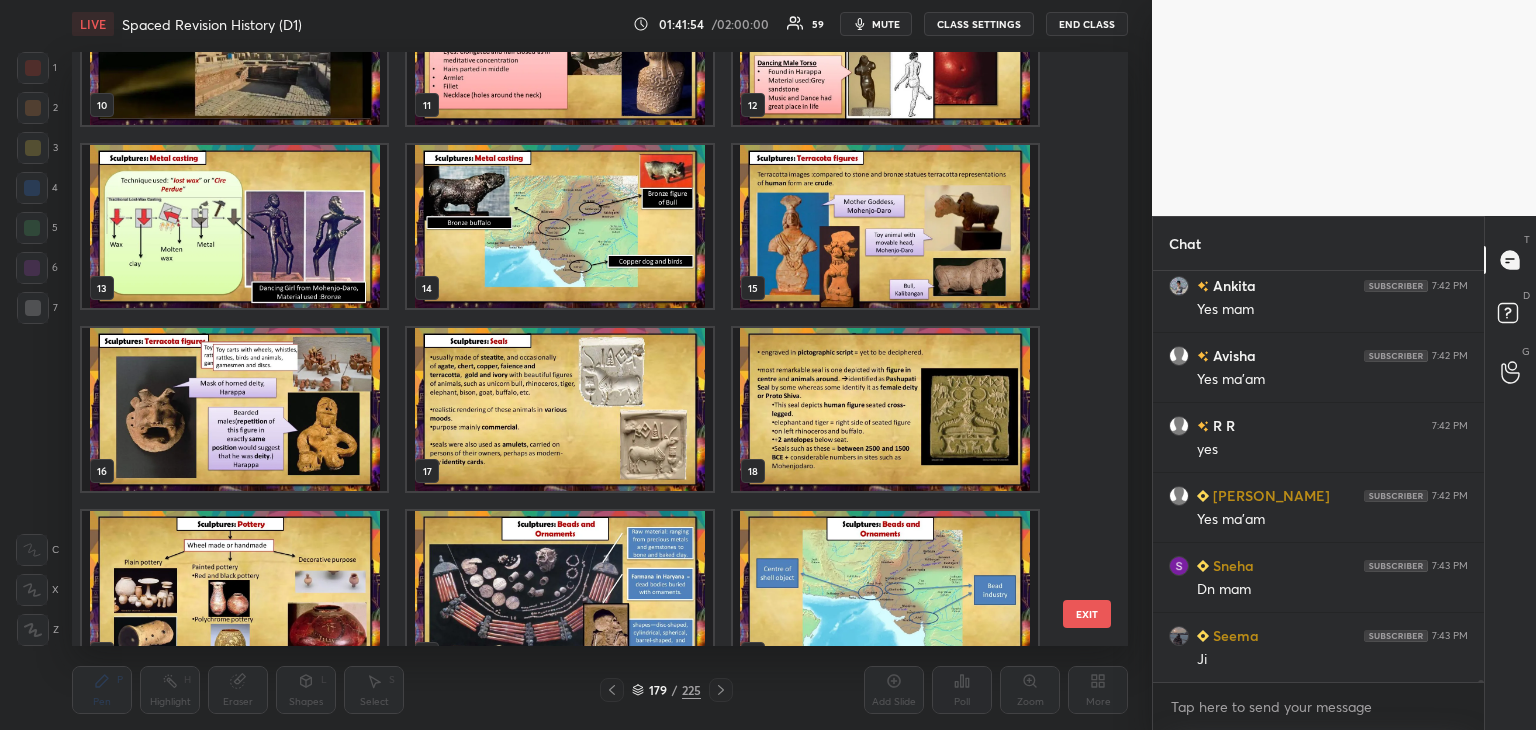 click at bounding box center (559, 409) 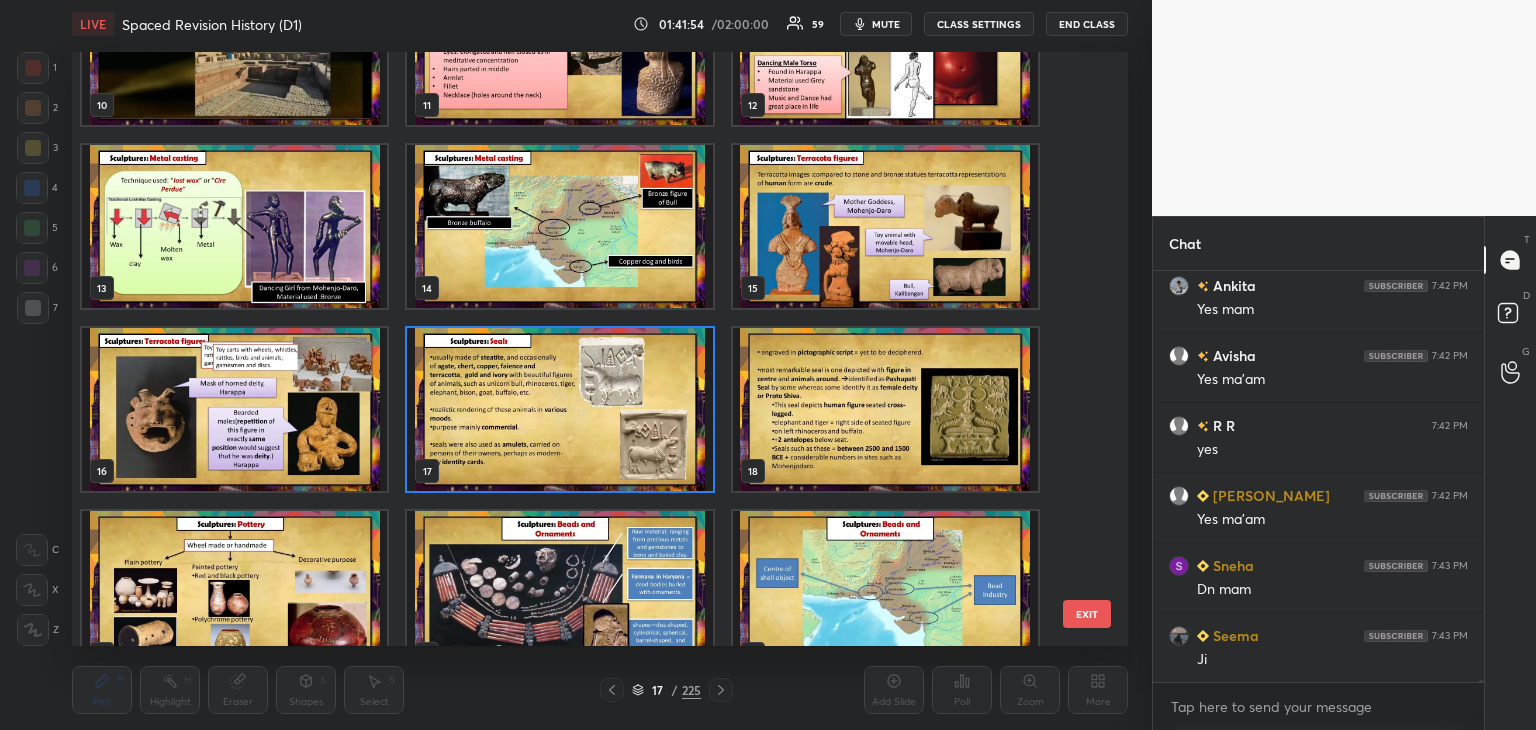 scroll, scrollTop: 68144, scrollLeft: 0, axis: vertical 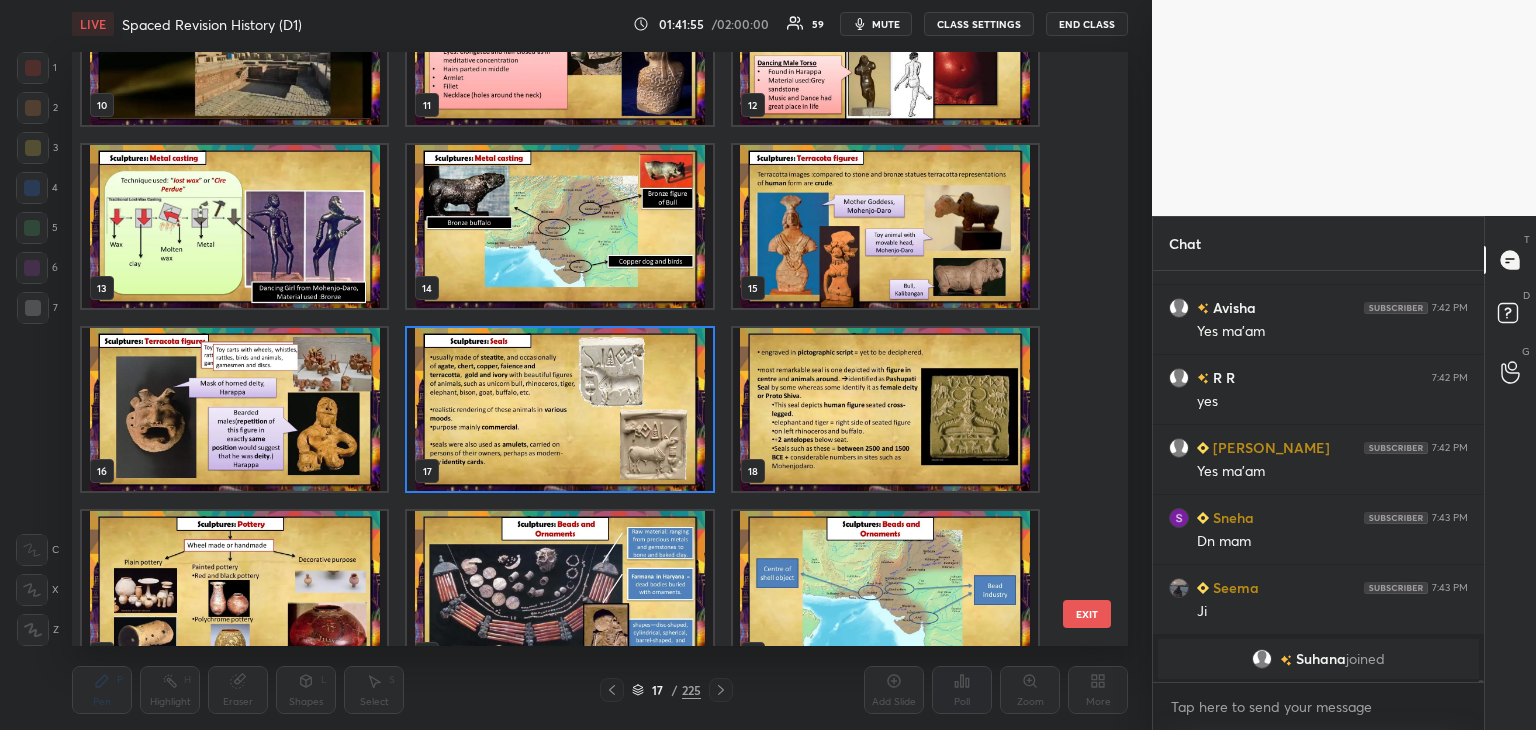 click 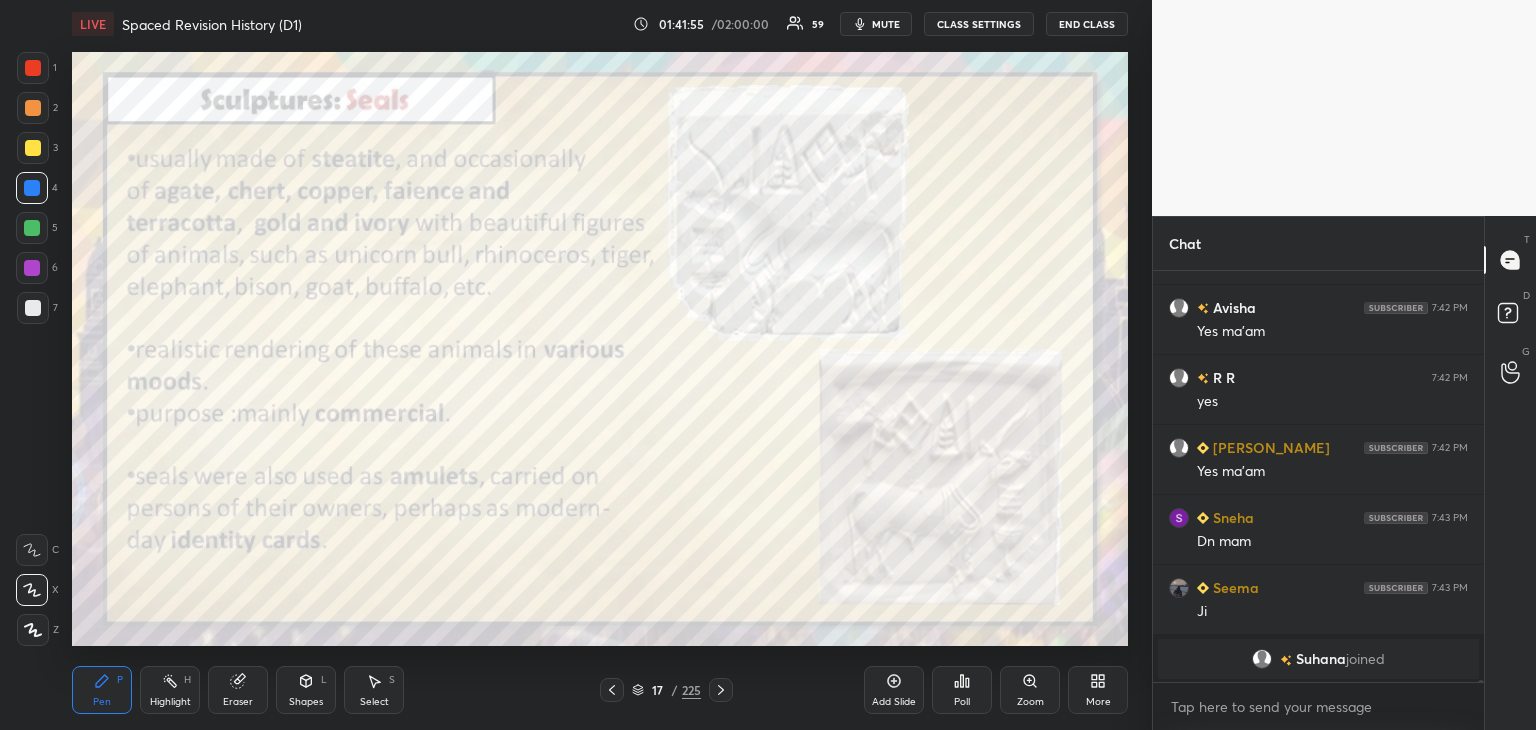 scroll, scrollTop: 0, scrollLeft: 0, axis: both 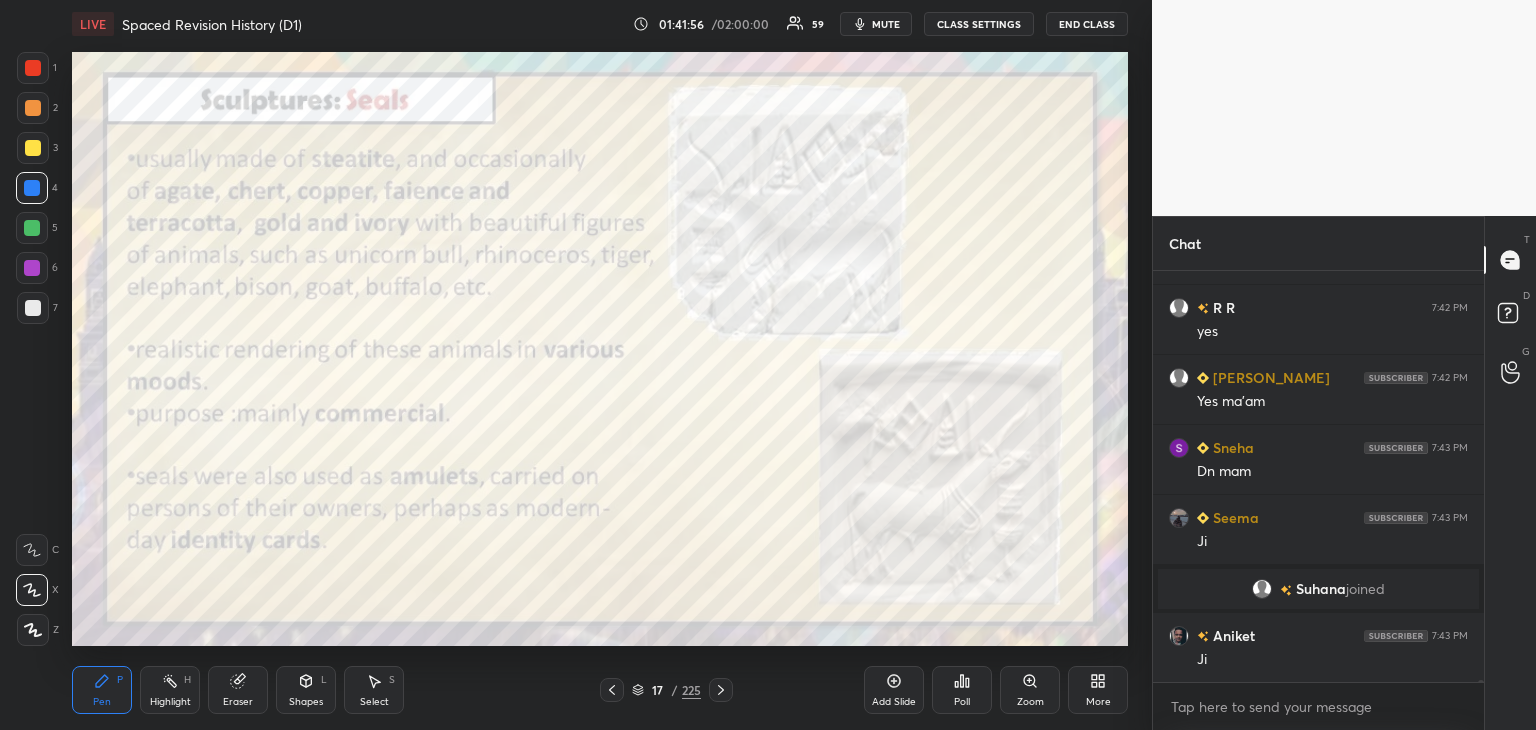 click at bounding box center [33, 68] 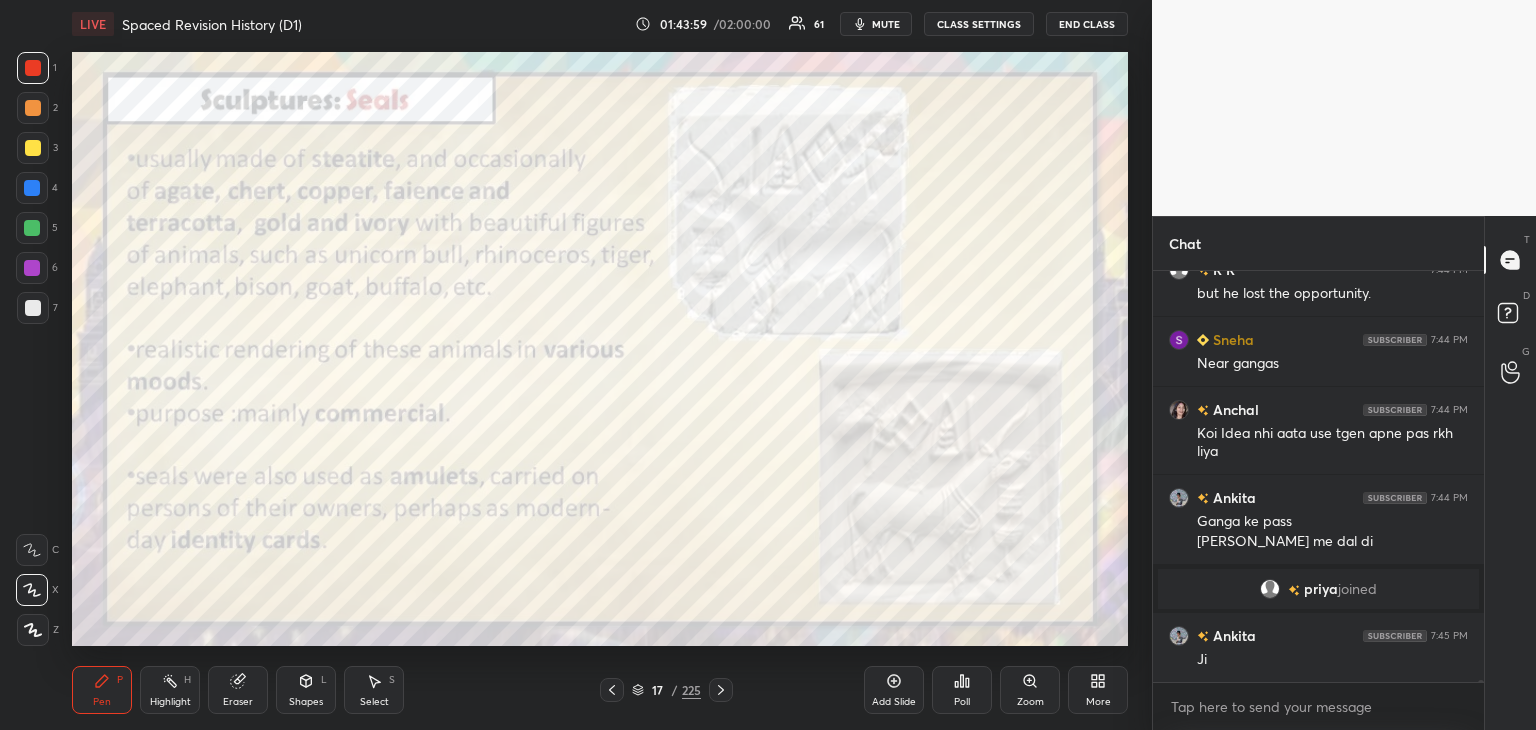 scroll, scrollTop: 68748, scrollLeft: 0, axis: vertical 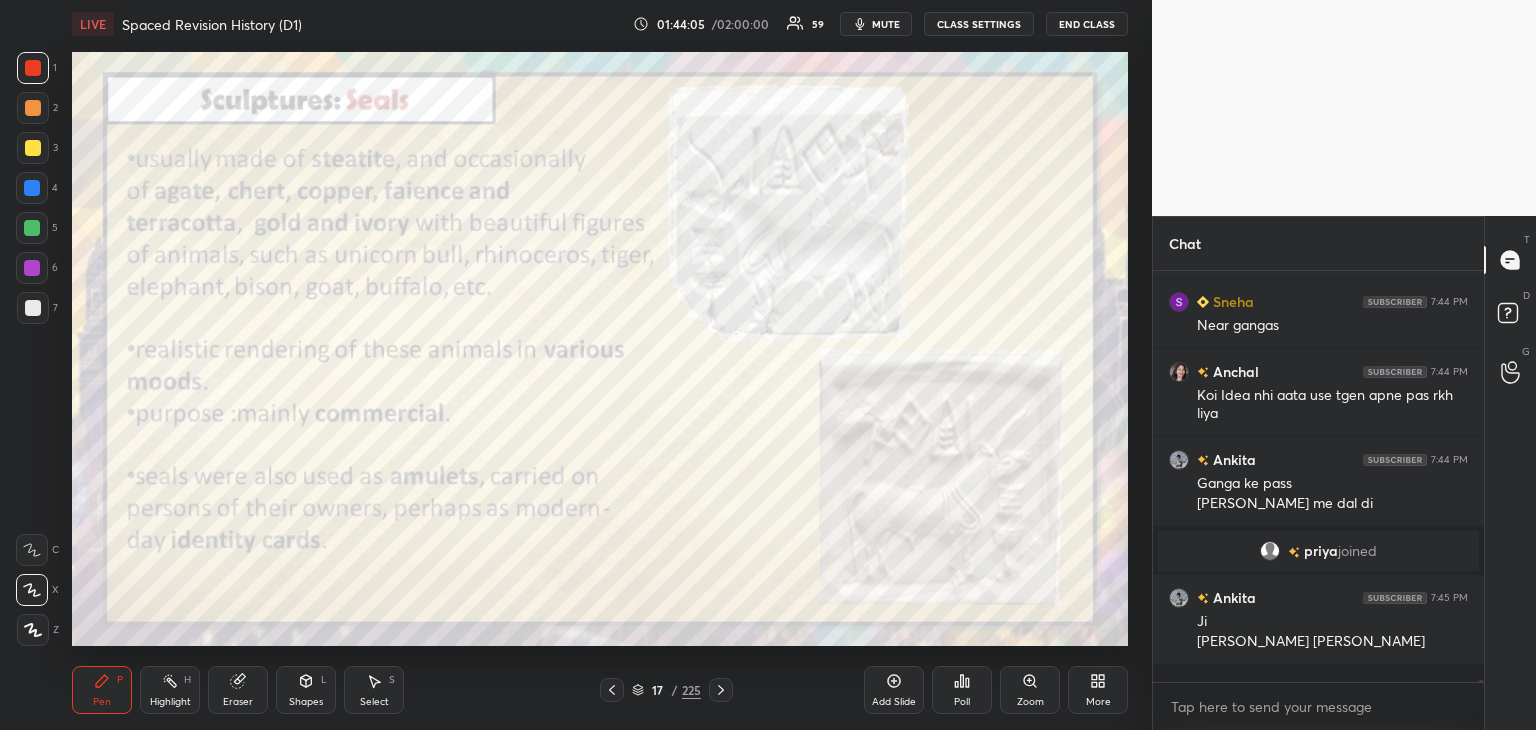 click at bounding box center (32, 188) 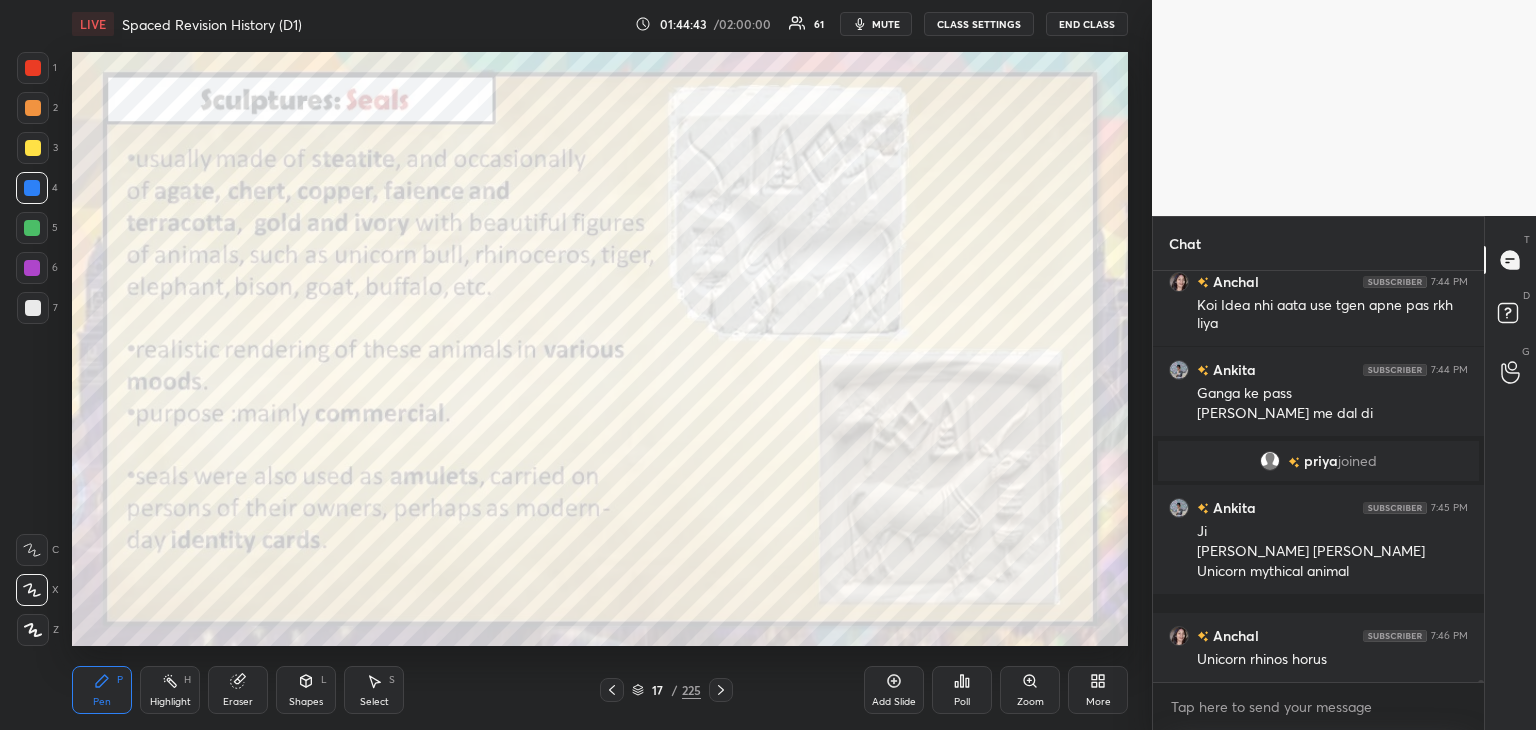 scroll, scrollTop: 68910, scrollLeft: 0, axis: vertical 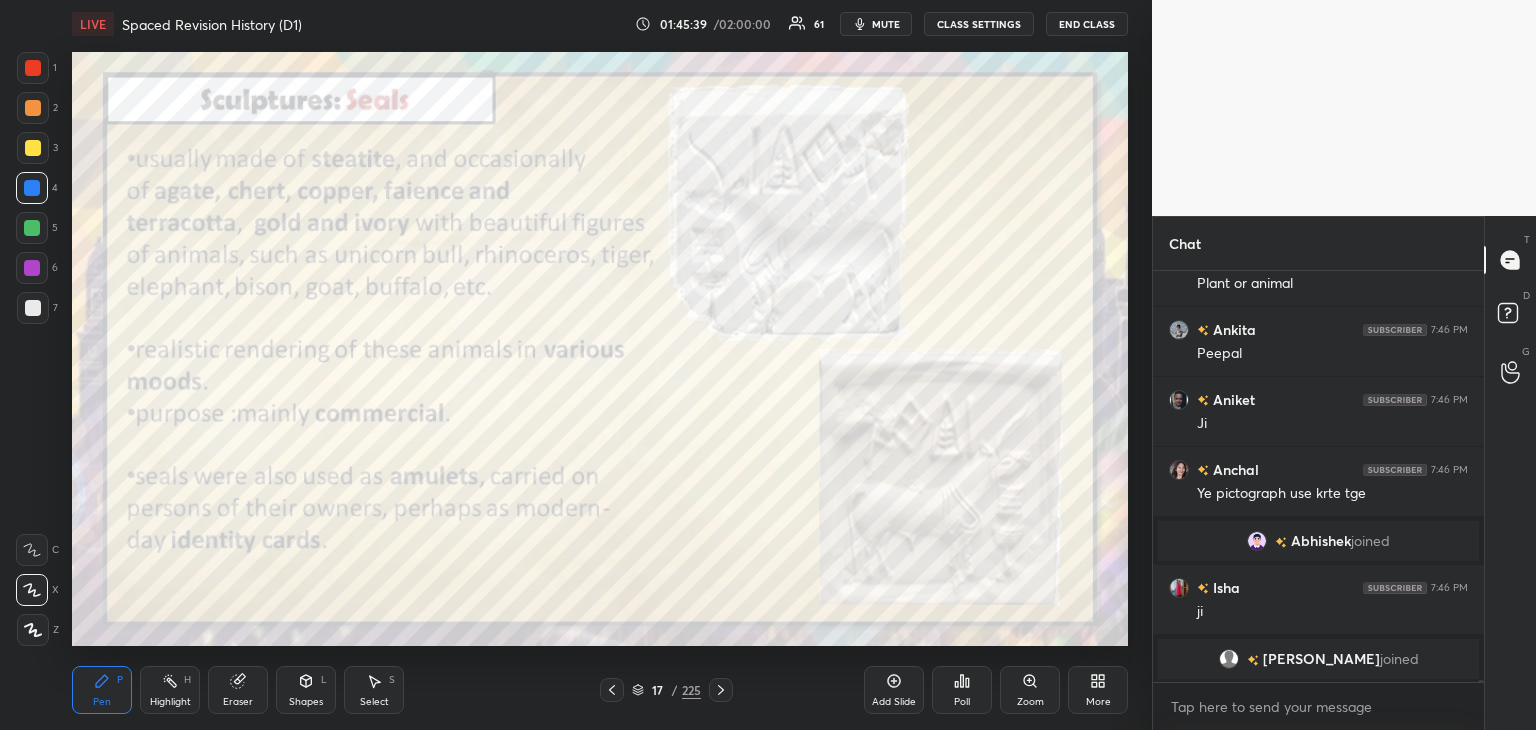 click at bounding box center [33, 68] 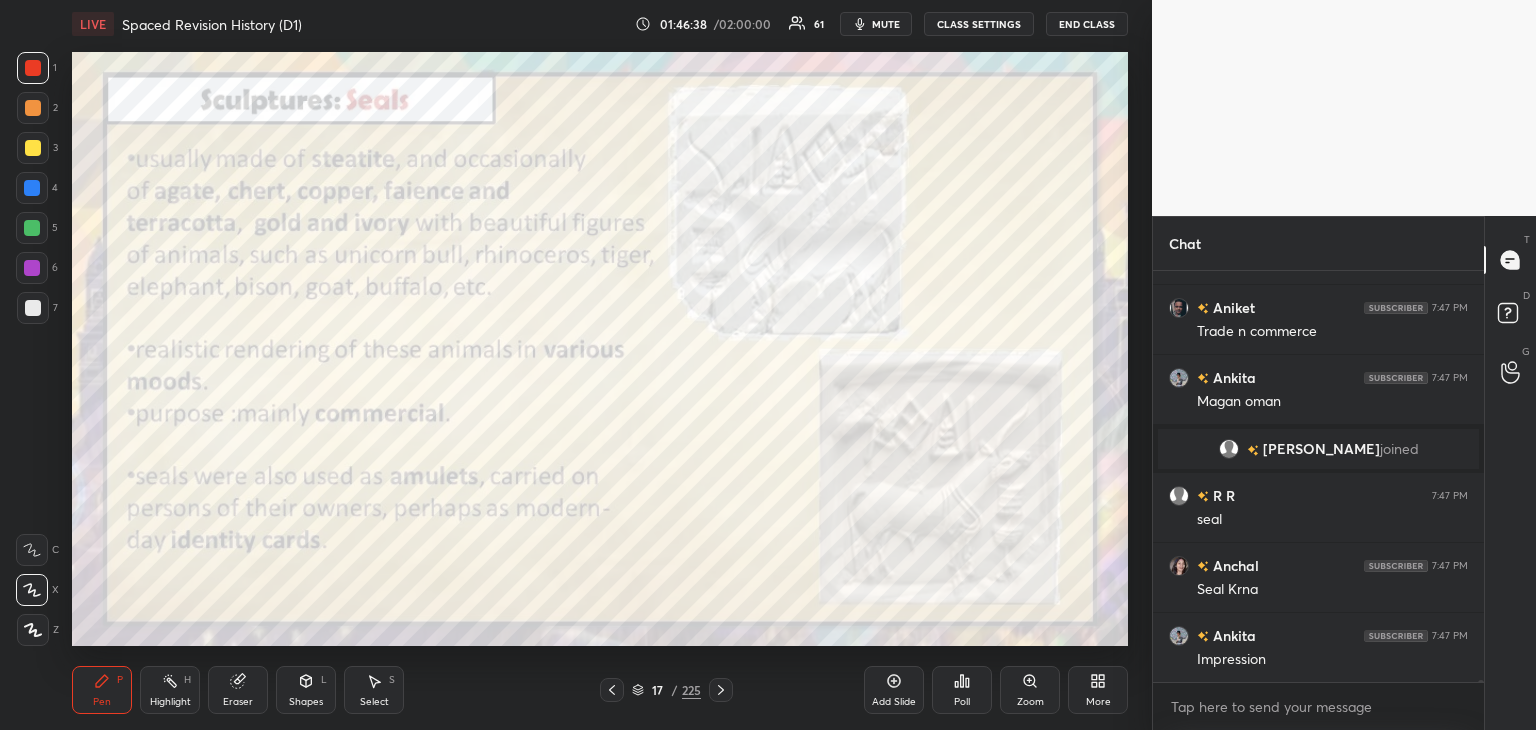 scroll, scrollTop: 69936, scrollLeft: 0, axis: vertical 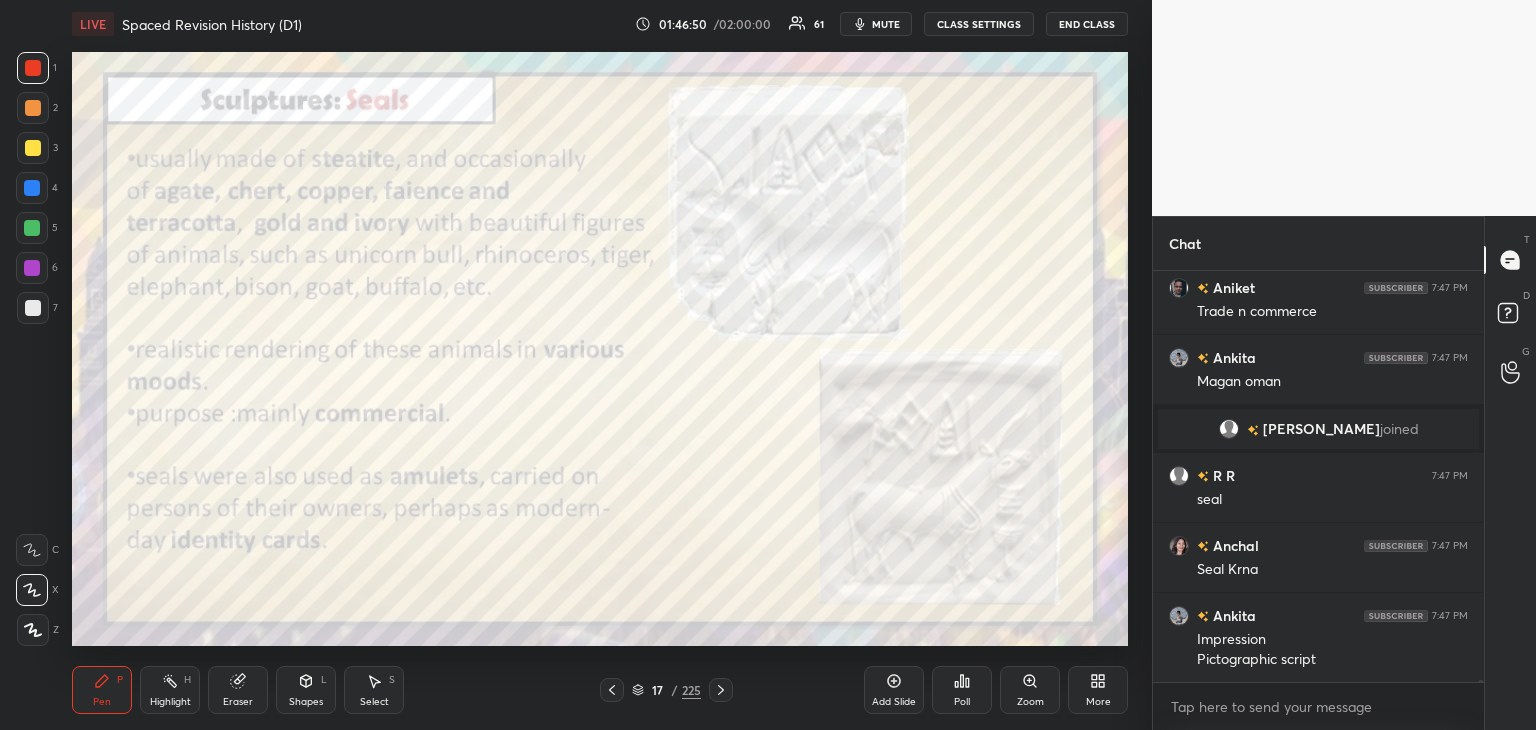 click 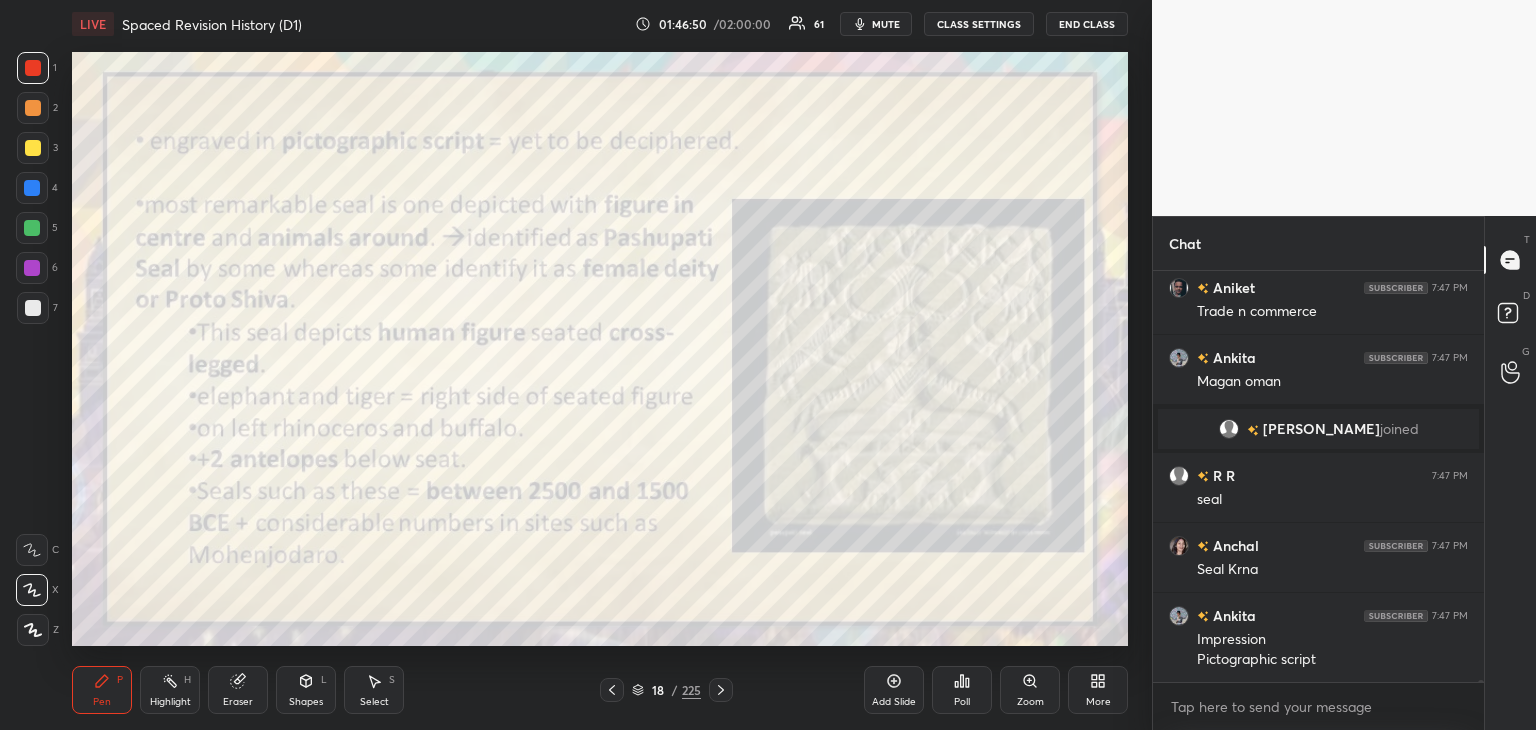 scroll, scrollTop: 70006, scrollLeft: 0, axis: vertical 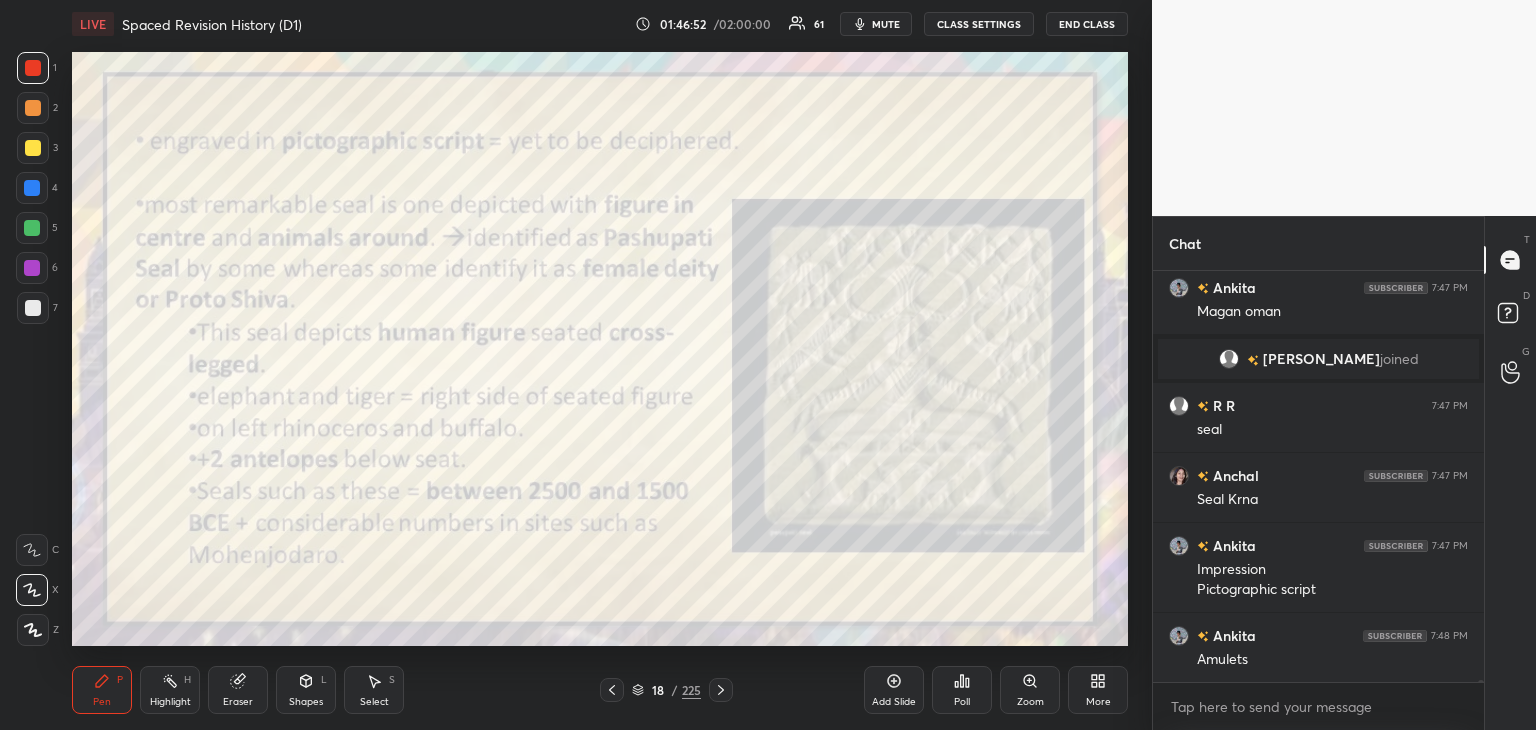 click at bounding box center (33, 68) 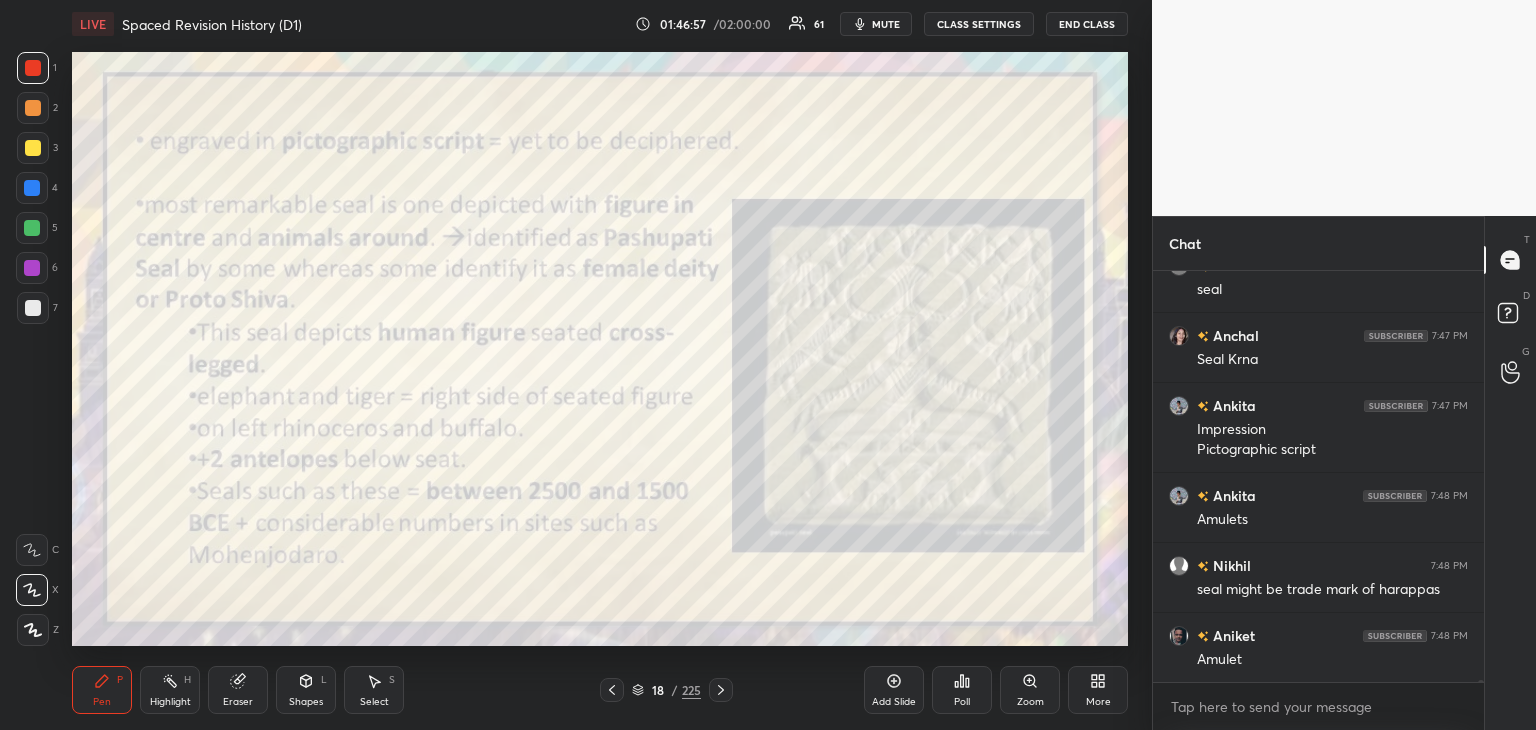 scroll, scrollTop: 70216, scrollLeft: 0, axis: vertical 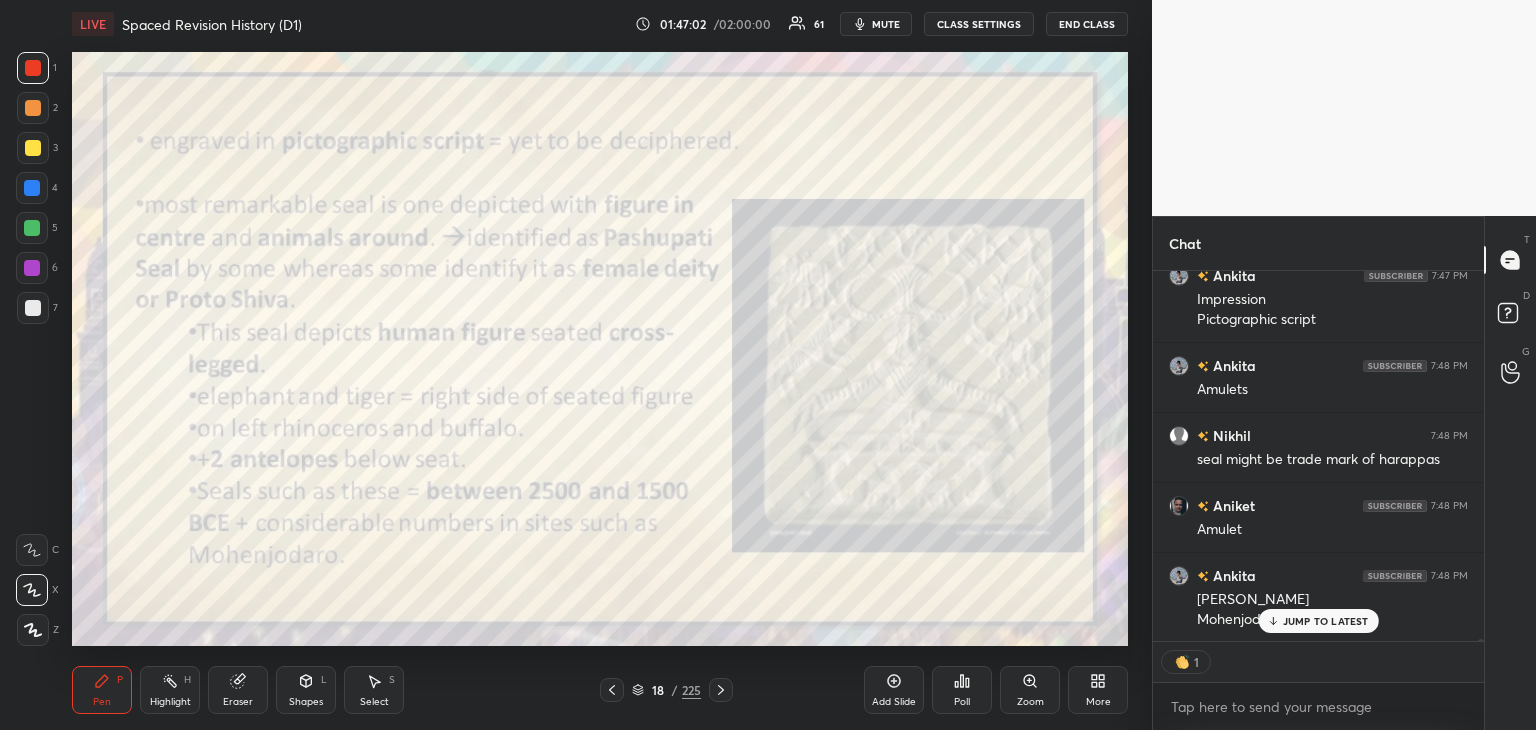 click on "JUMP TO LATEST" at bounding box center (1318, 621) 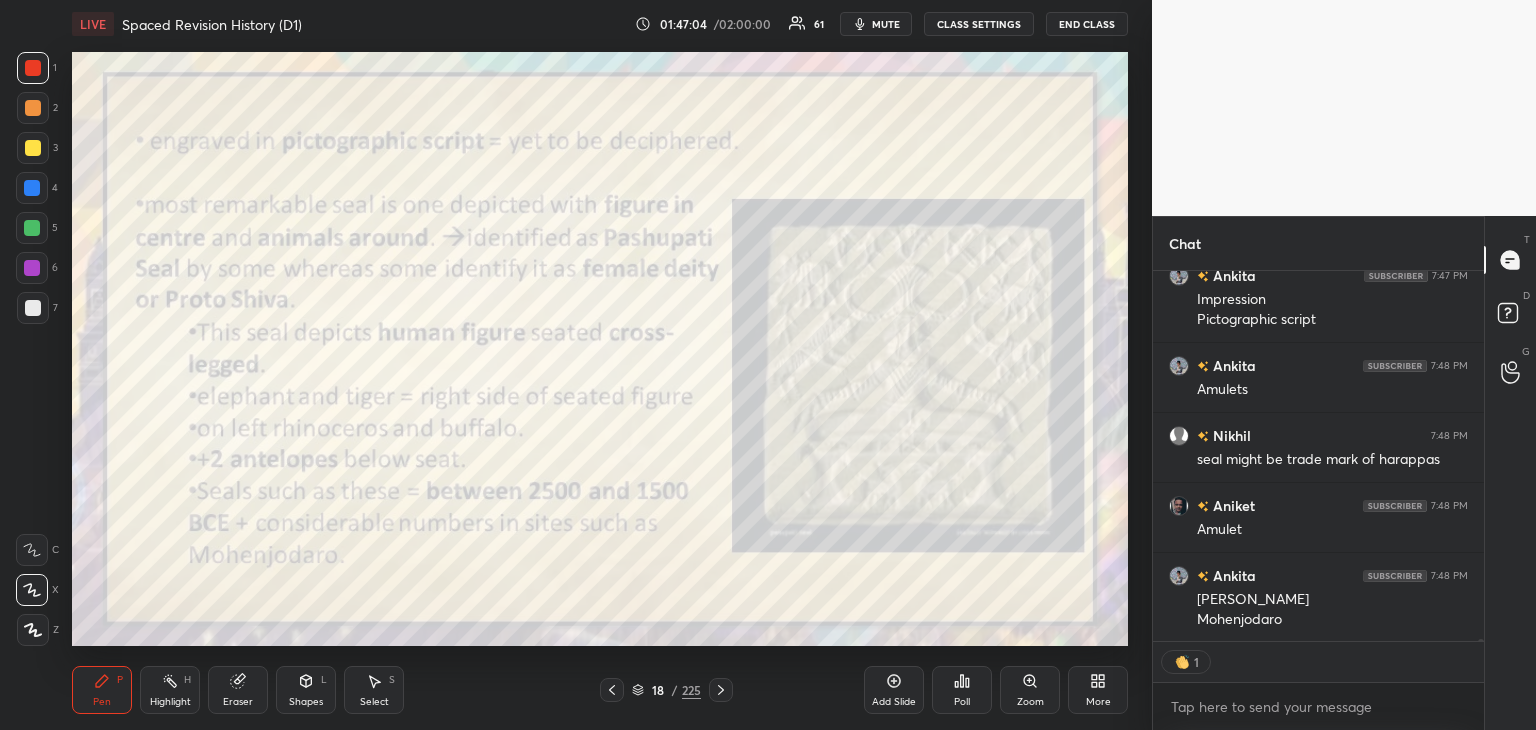 click at bounding box center (33, 308) 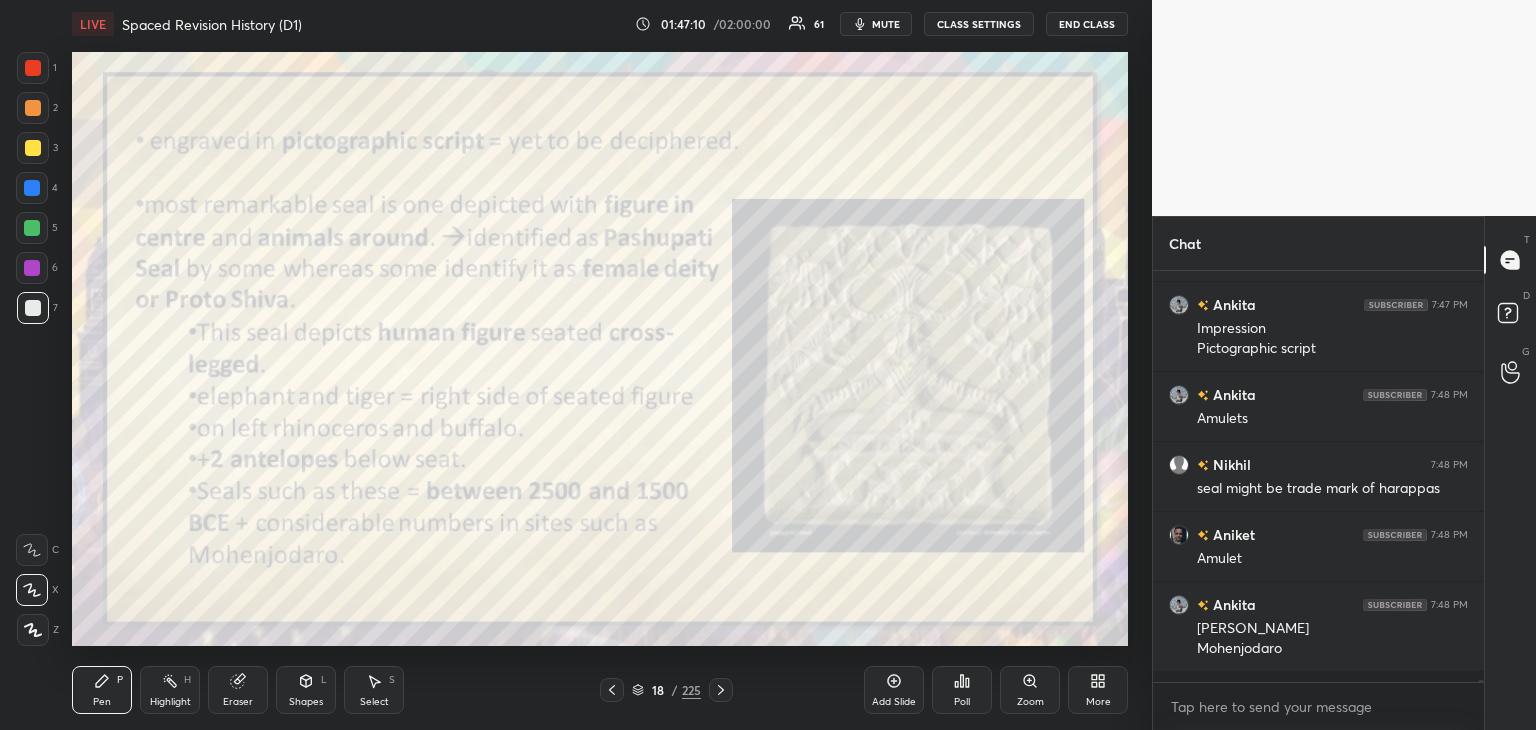 scroll, scrollTop: 6, scrollLeft: 6, axis: both 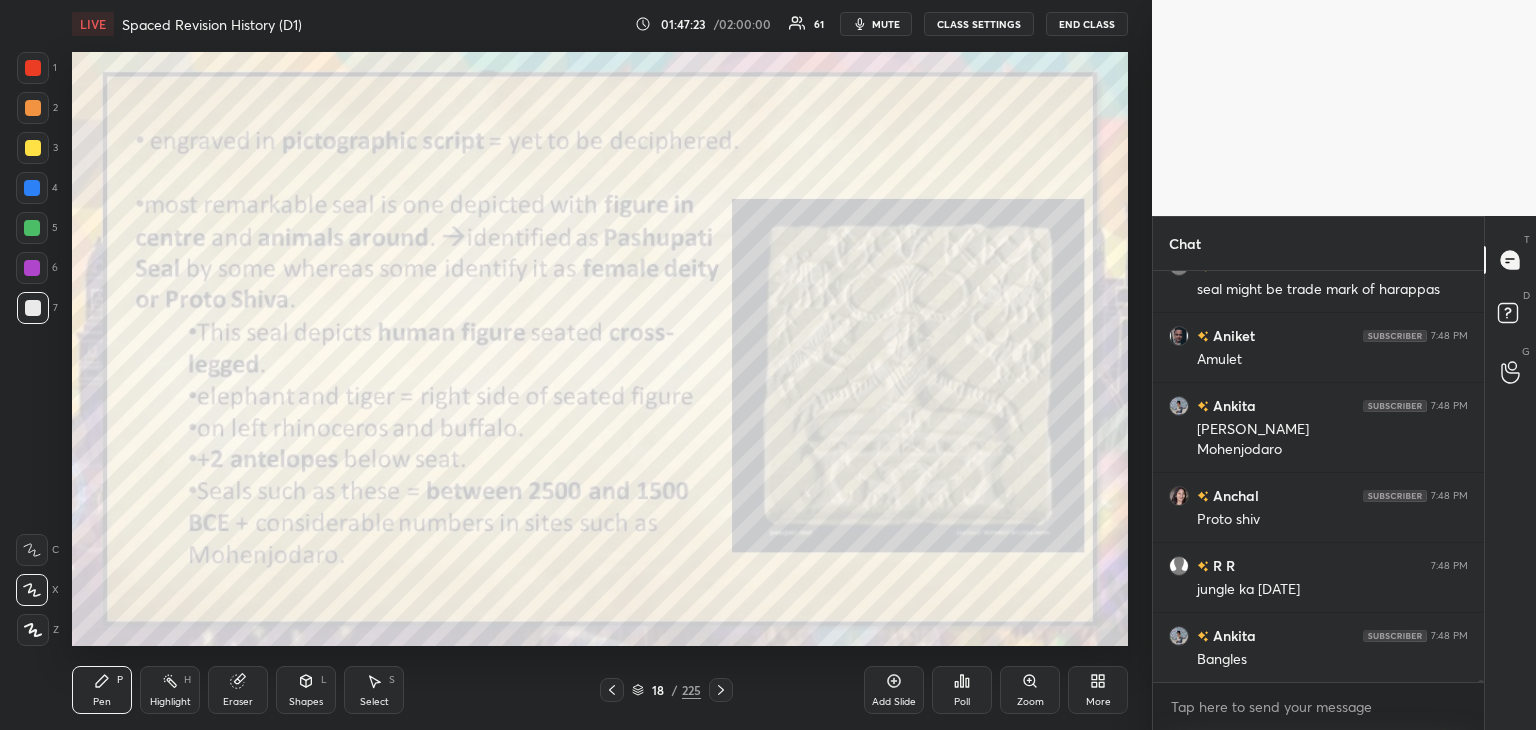 click at bounding box center (33, 148) 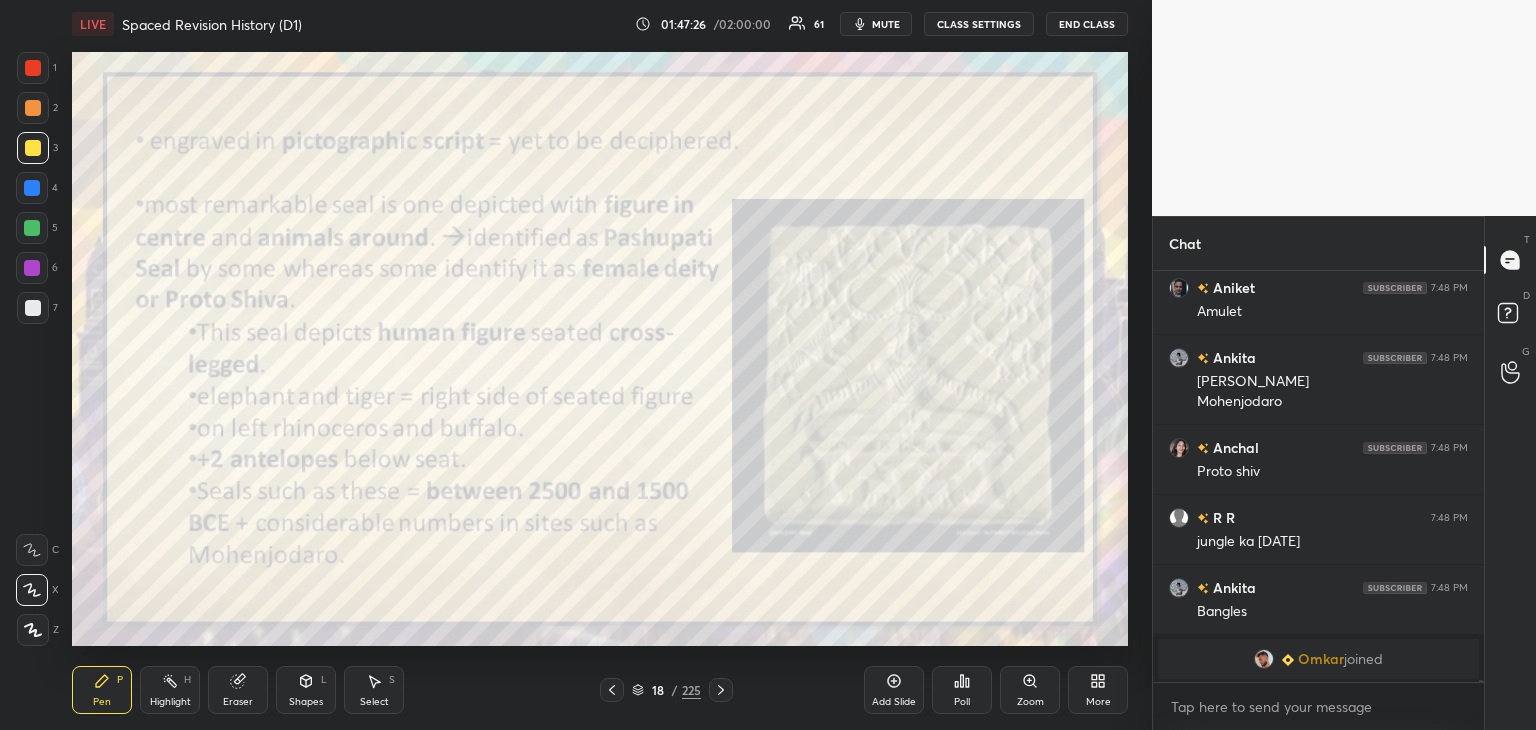 scroll, scrollTop: 70386, scrollLeft: 0, axis: vertical 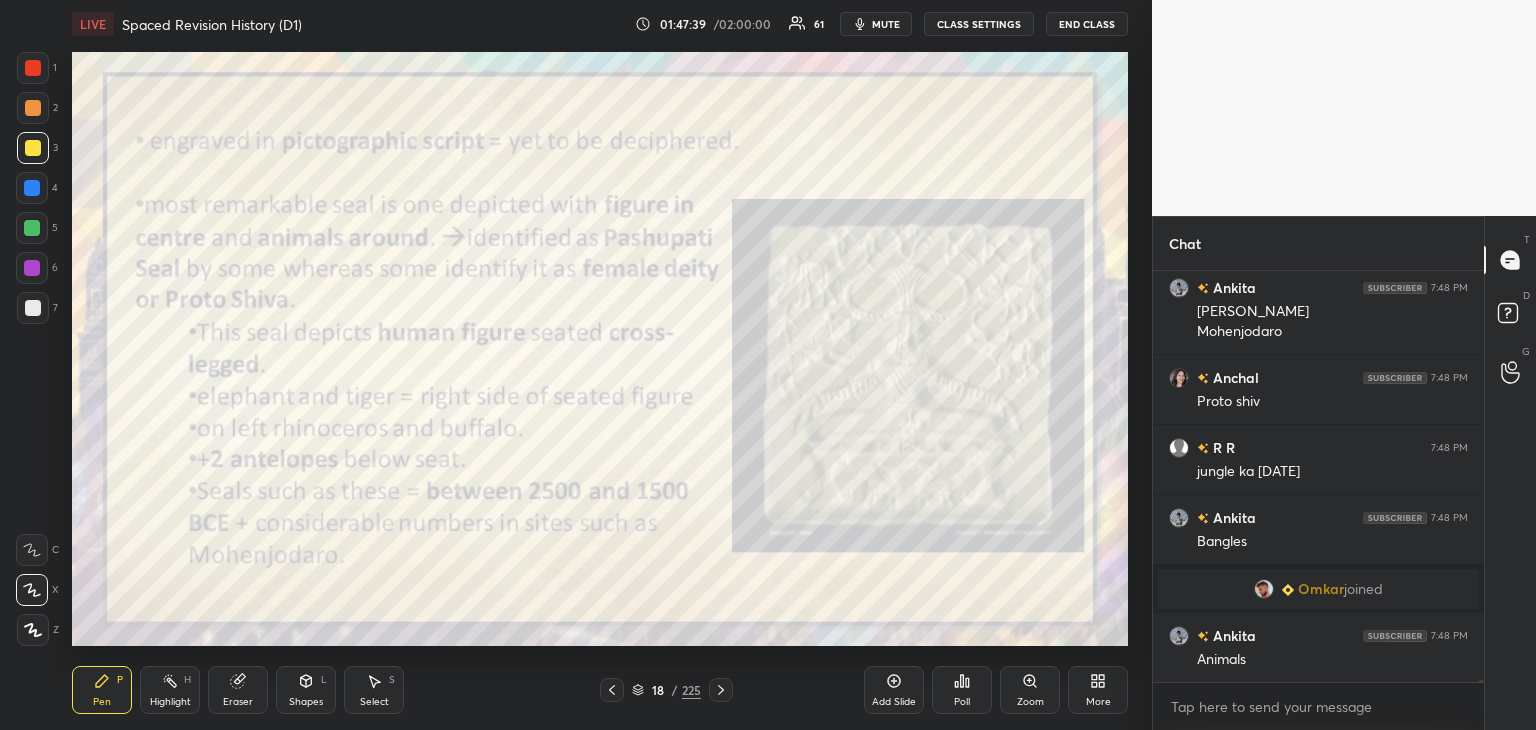 click at bounding box center (32, 188) 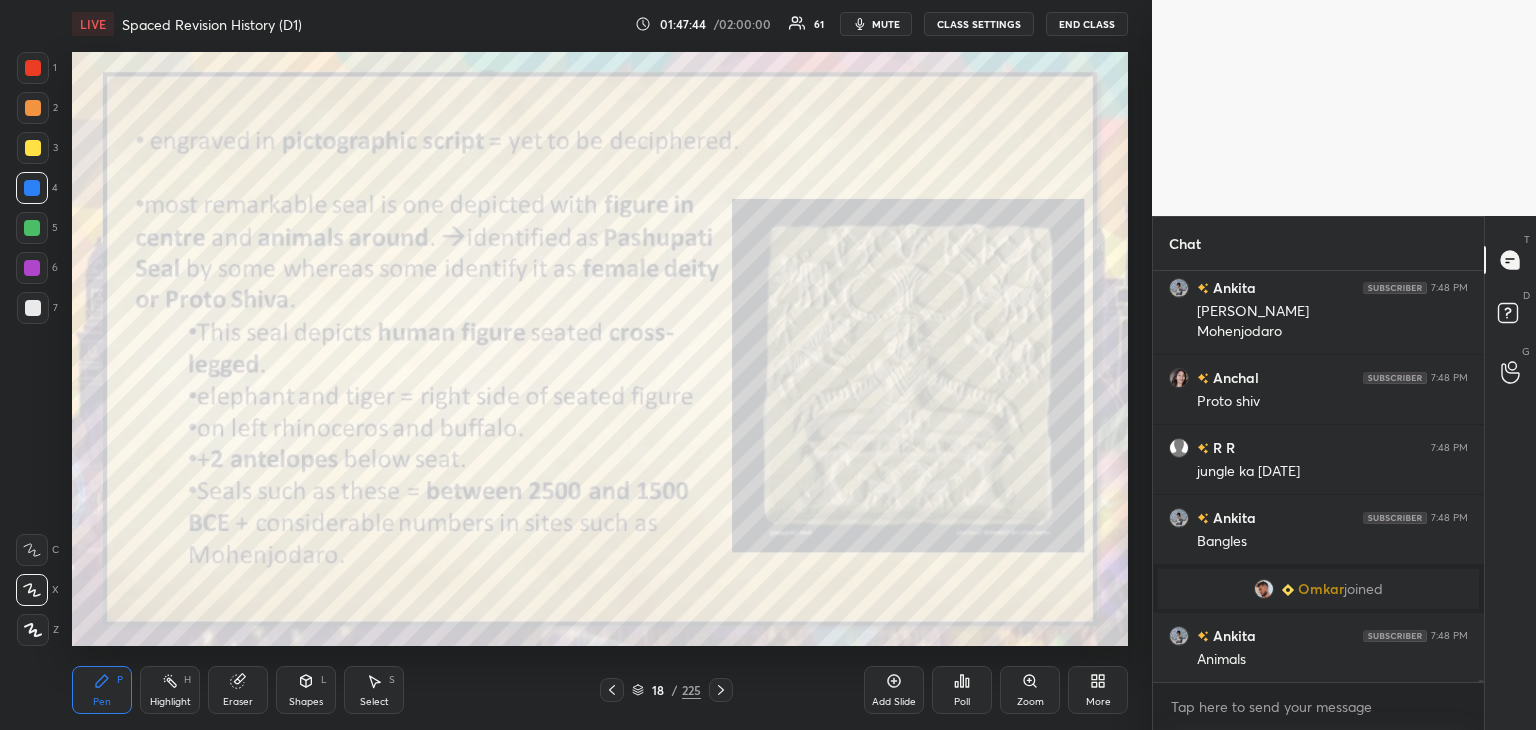 scroll, scrollTop: 70456, scrollLeft: 0, axis: vertical 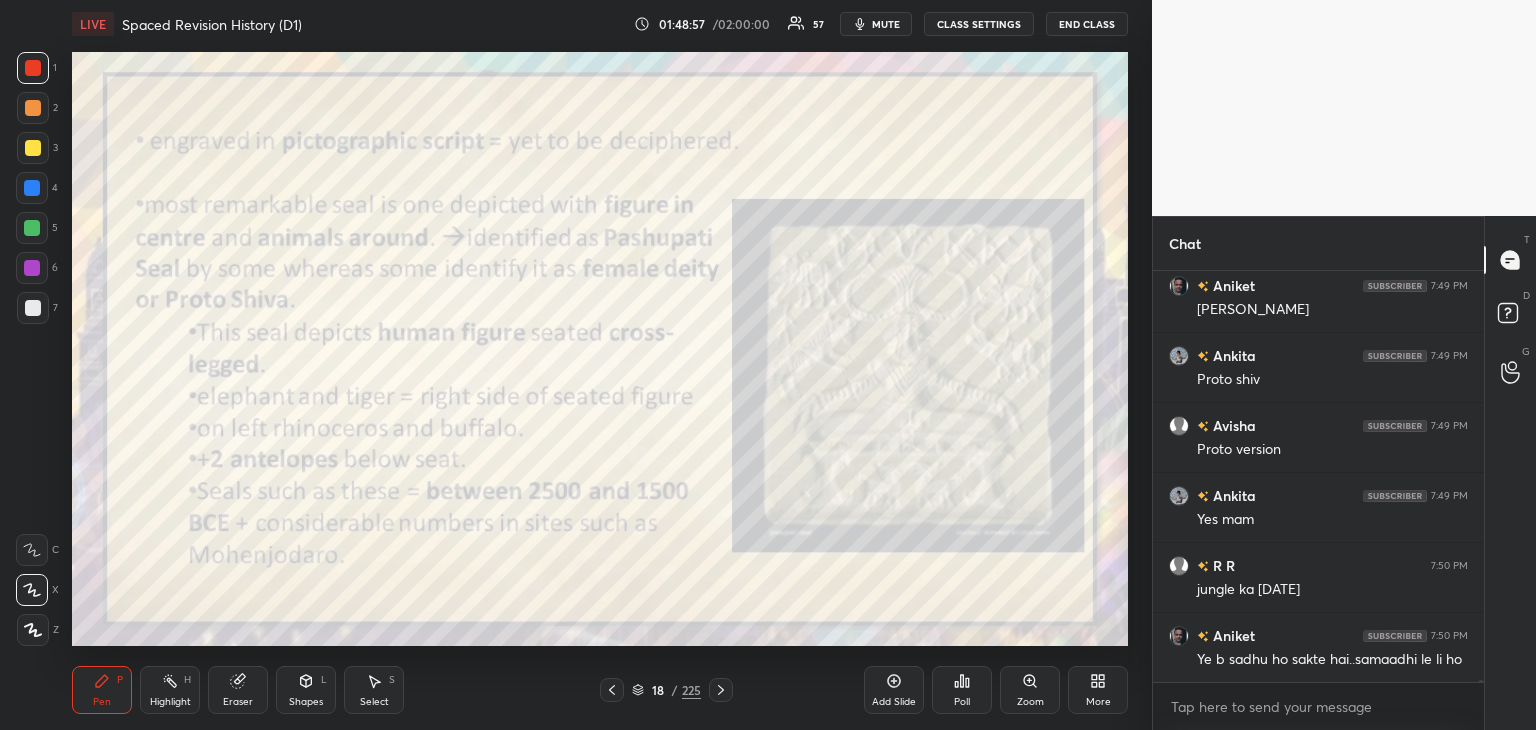 click 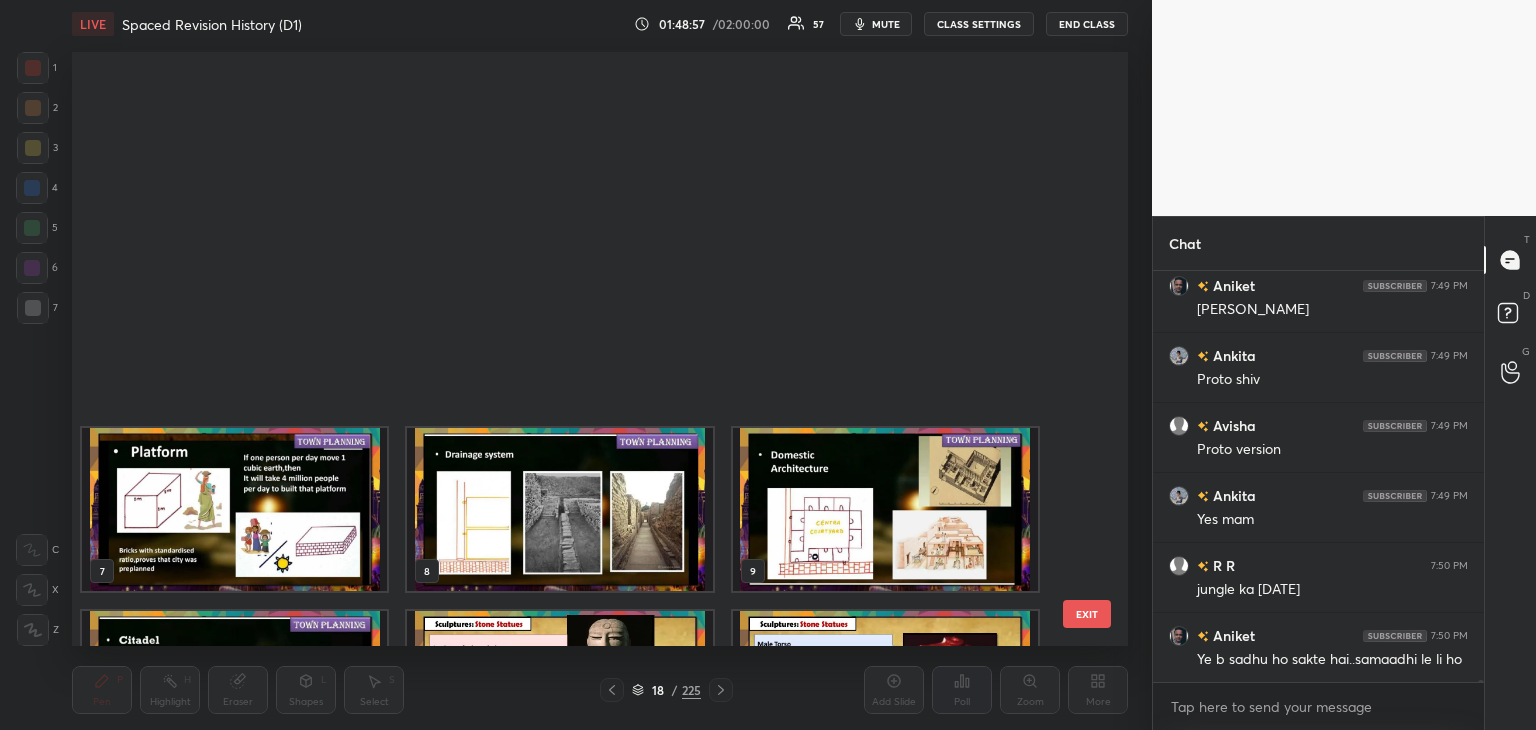 scroll, scrollTop: 504, scrollLeft: 0, axis: vertical 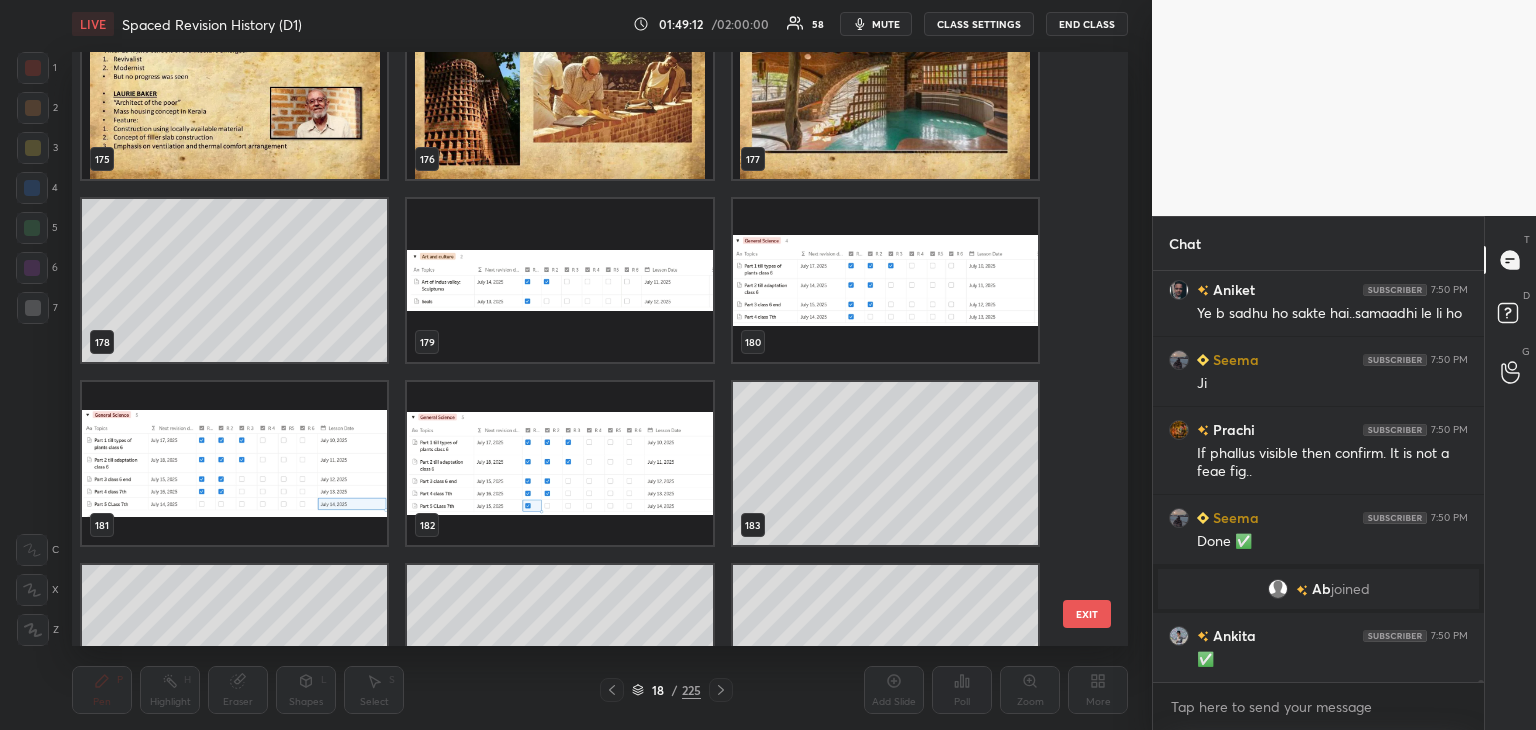 click at bounding box center [559, 280] 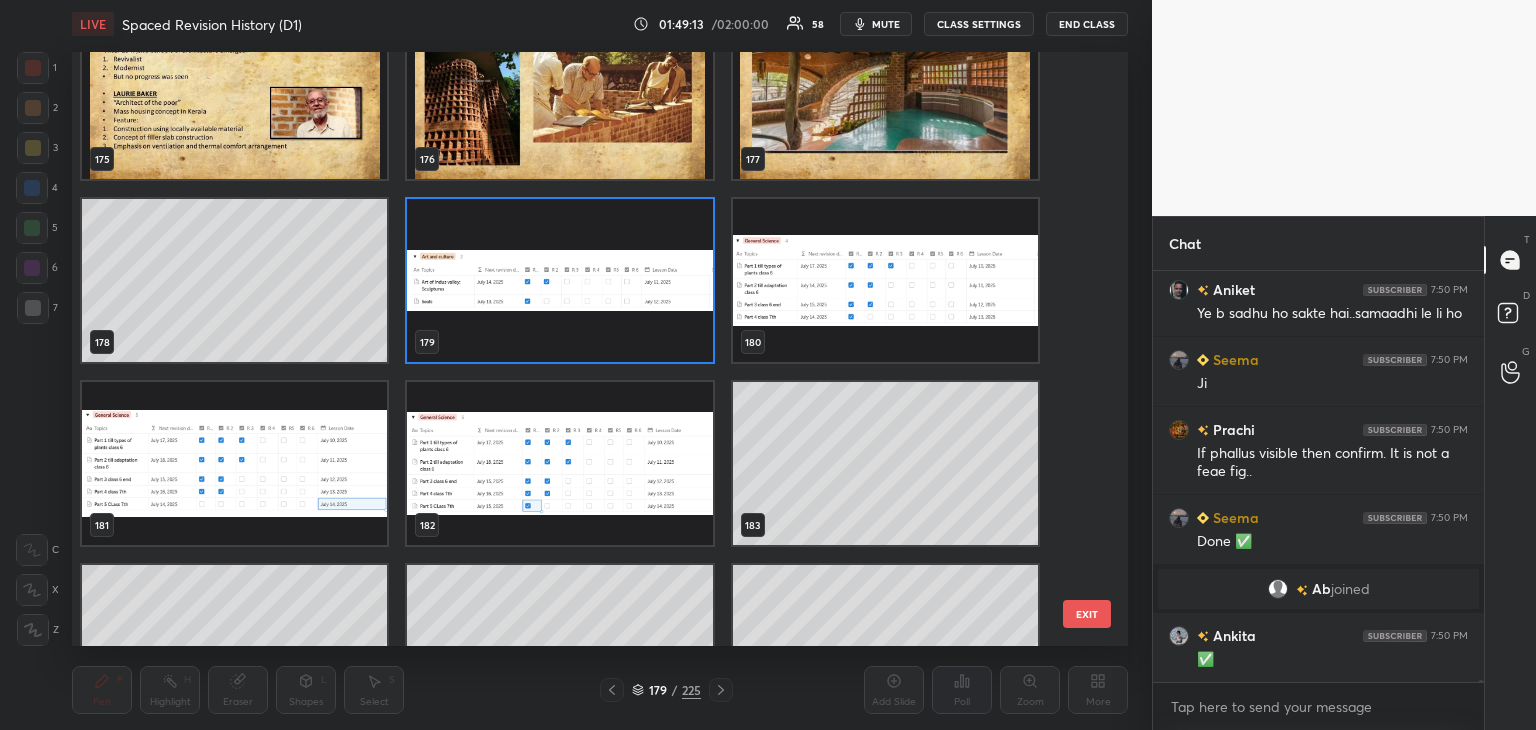 click 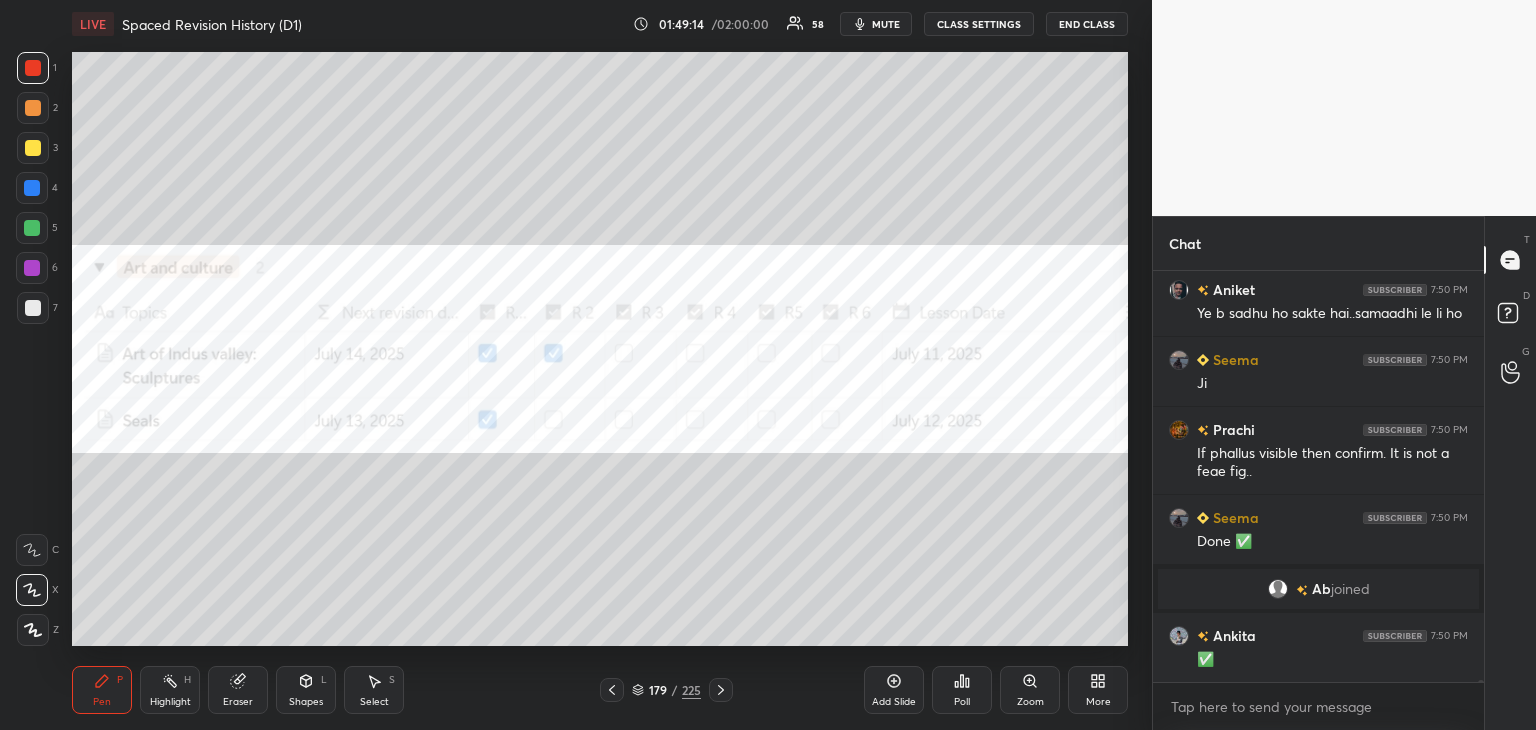 scroll, scrollTop: 71170, scrollLeft: 0, axis: vertical 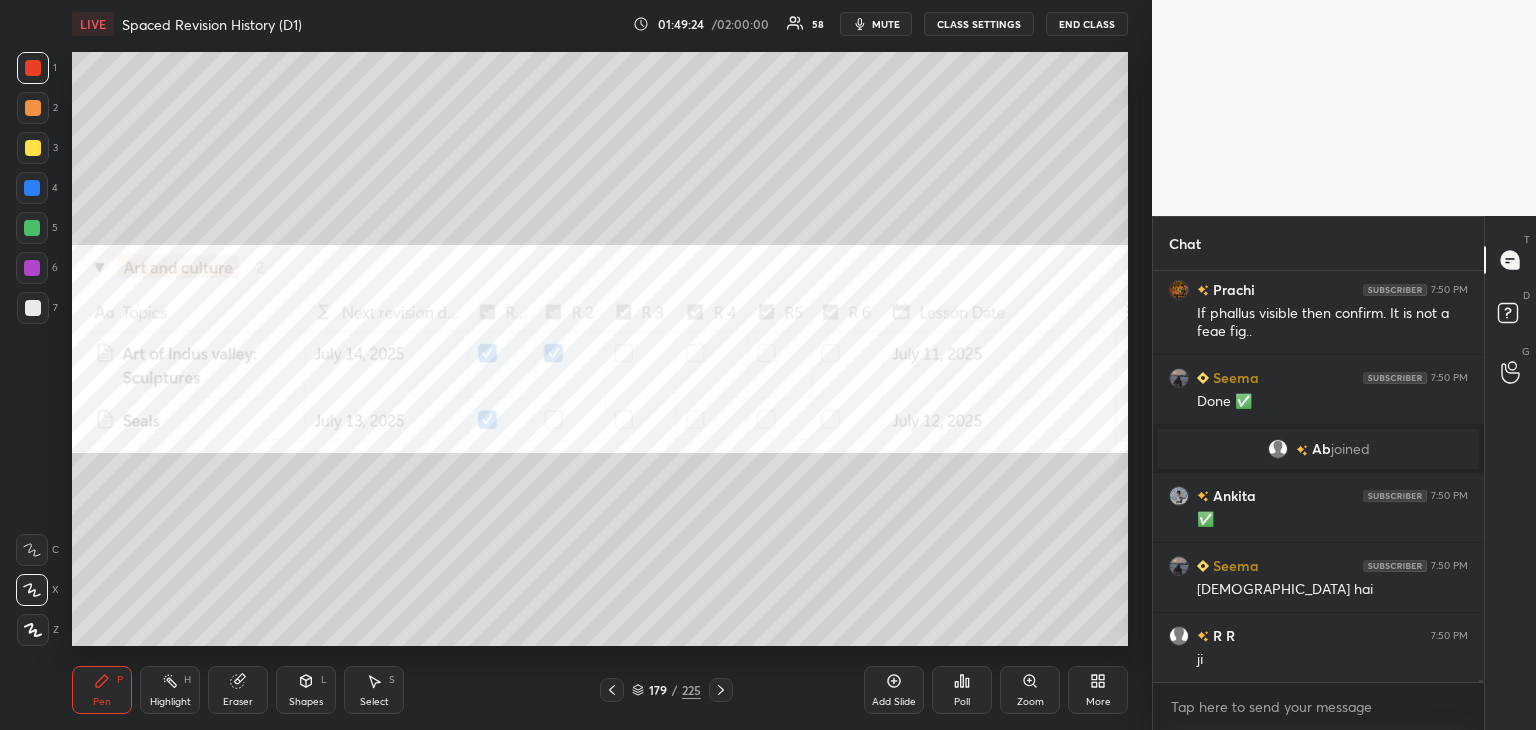 click 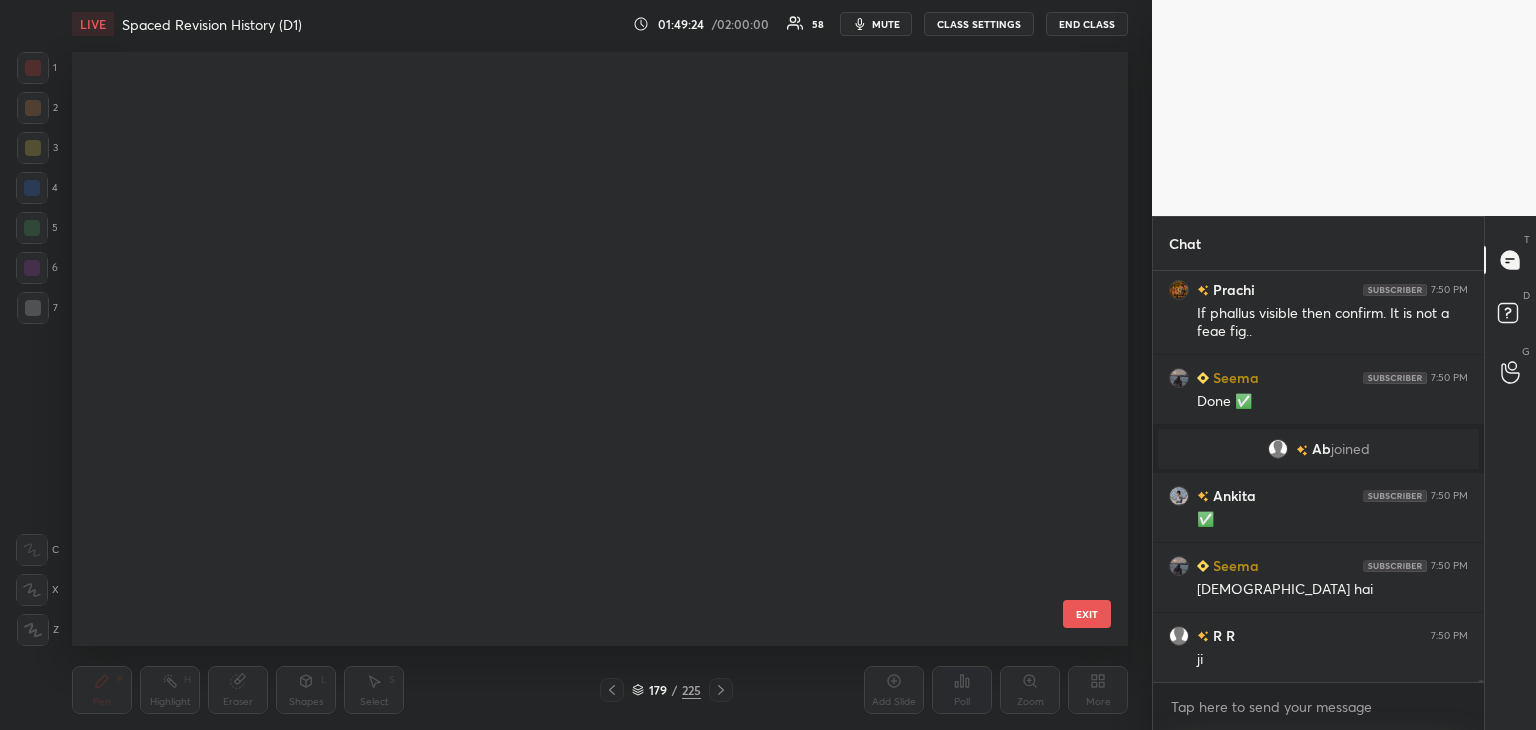 scroll, scrollTop: 10386, scrollLeft: 0, axis: vertical 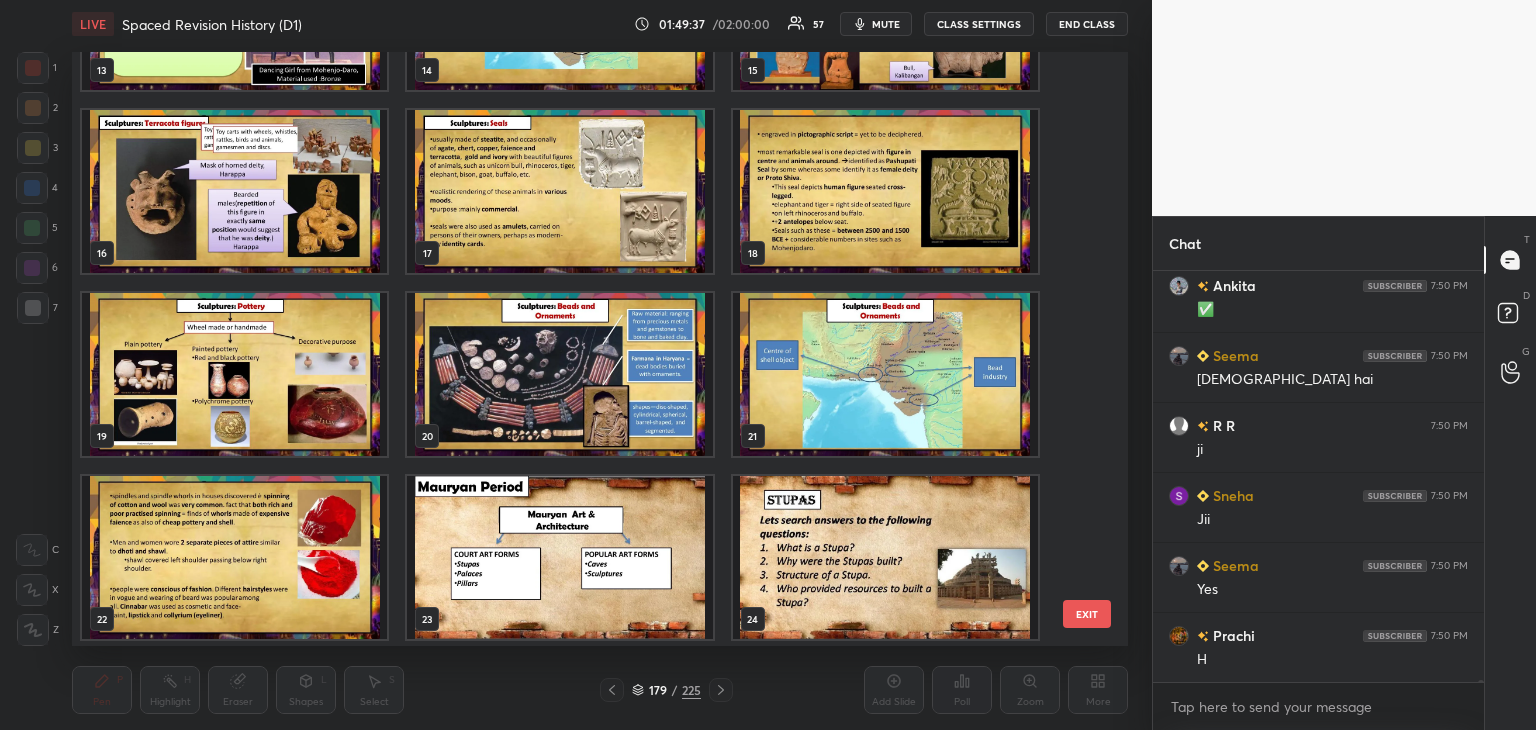 click at bounding box center [234, 374] 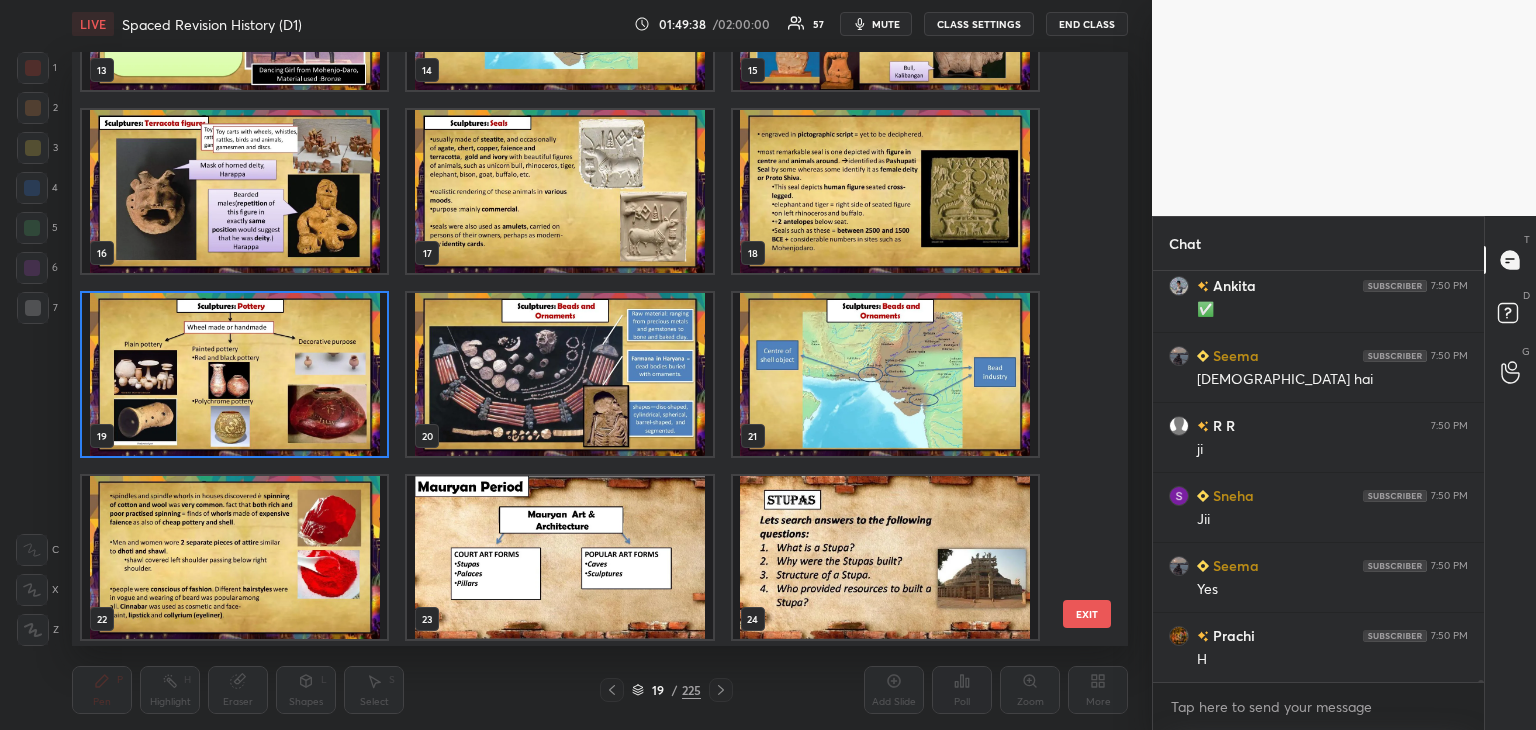 click on "19 / 225" at bounding box center (666, 690) 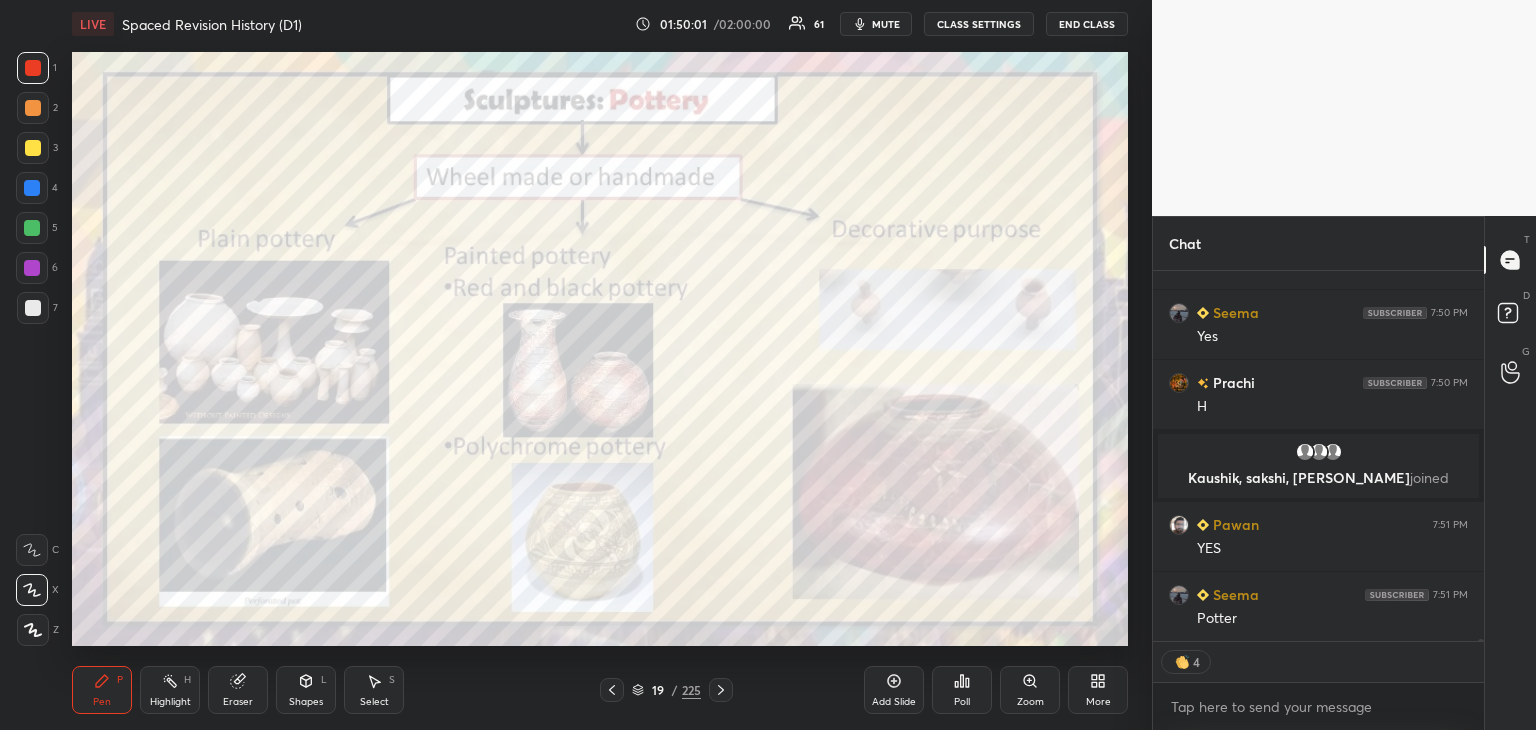 click at bounding box center [32, 188] 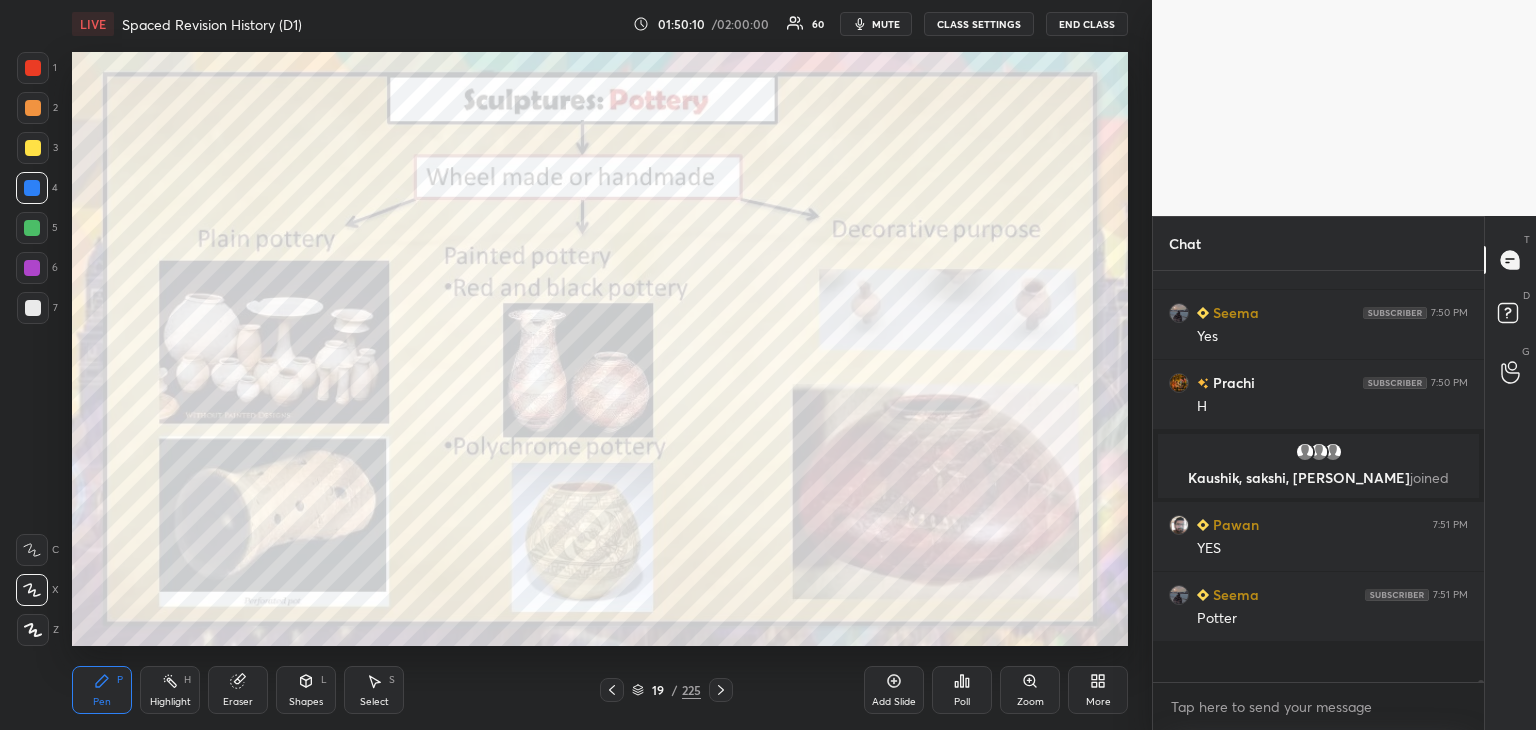 scroll, scrollTop: 6, scrollLeft: 6, axis: both 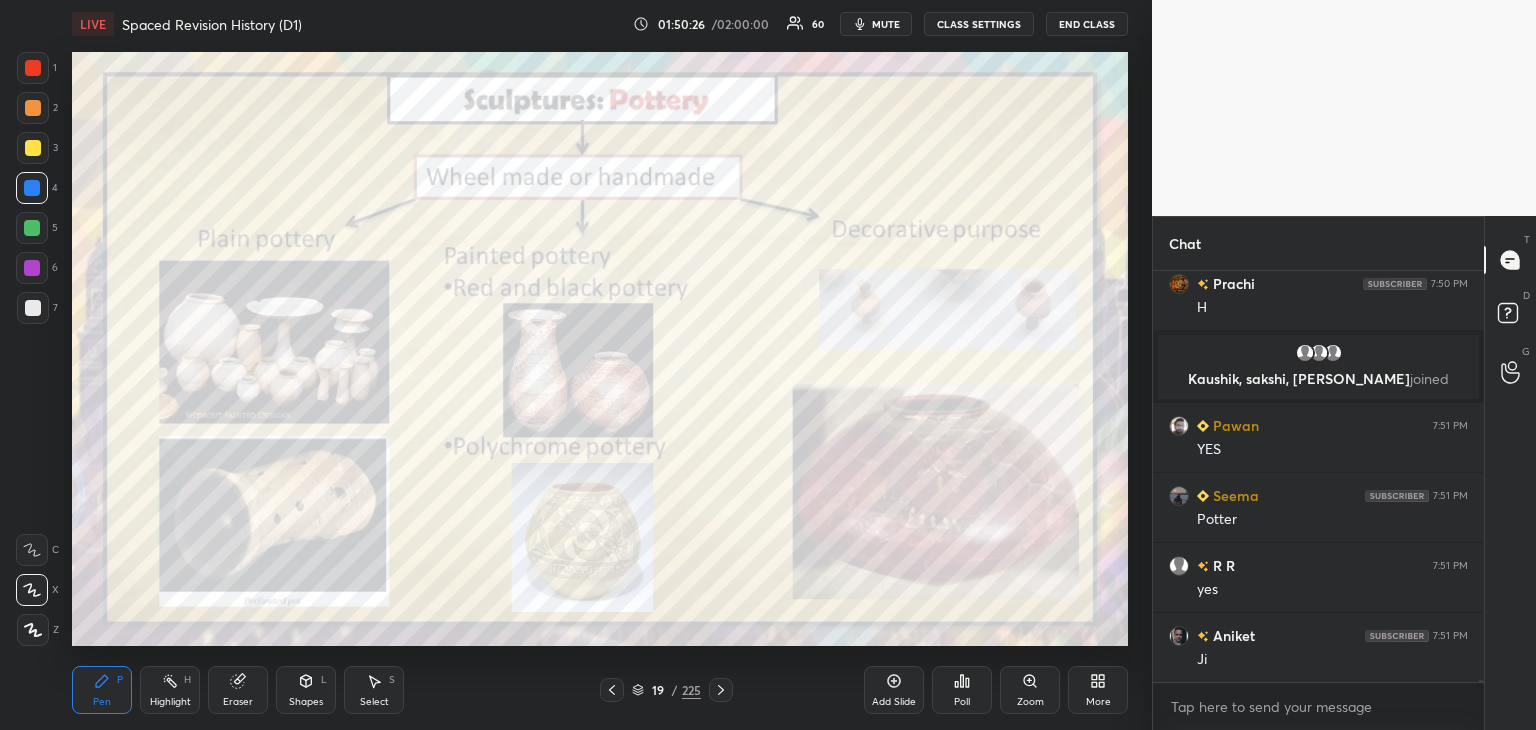 click at bounding box center (33, 68) 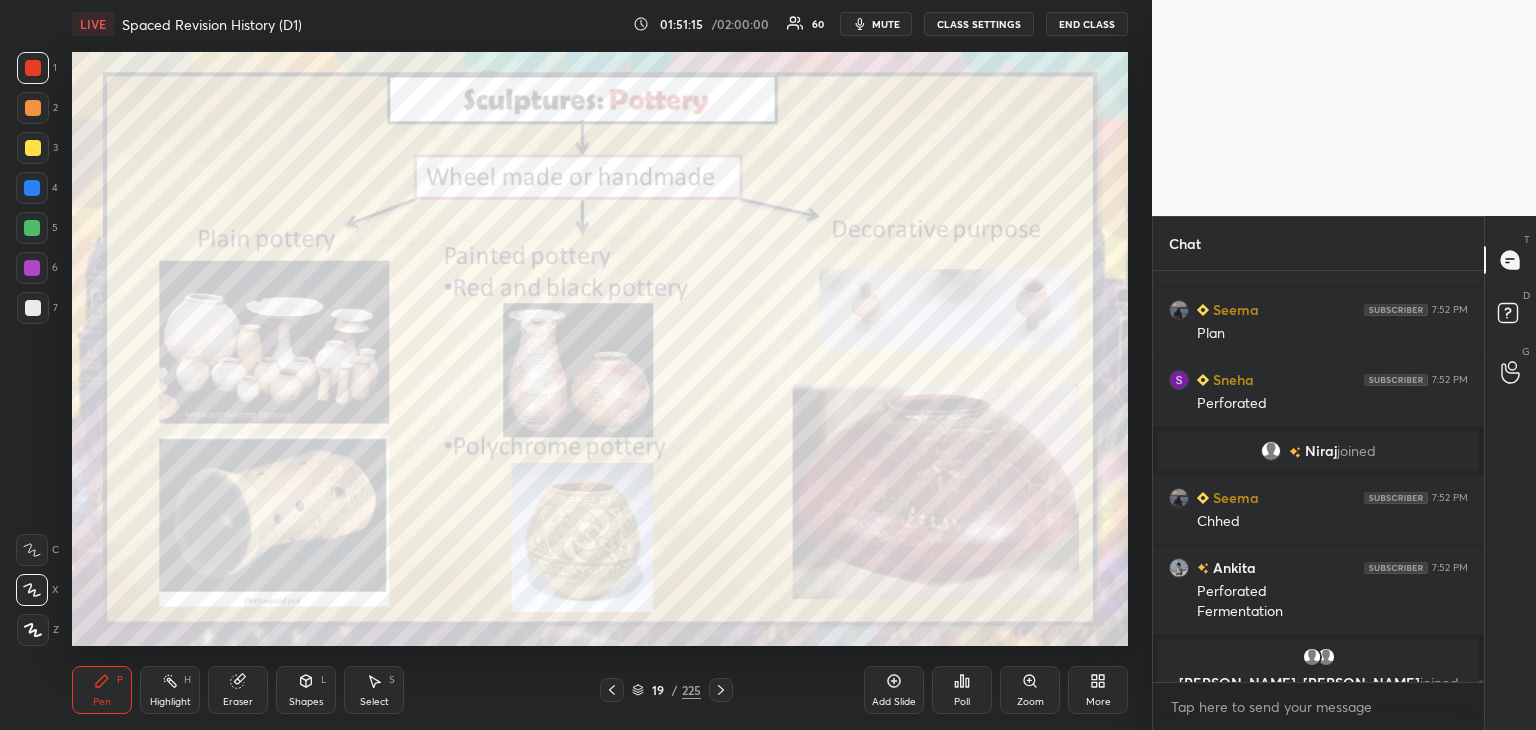 scroll, scrollTop: 72136, scrollLeft: 0, axis: vertical 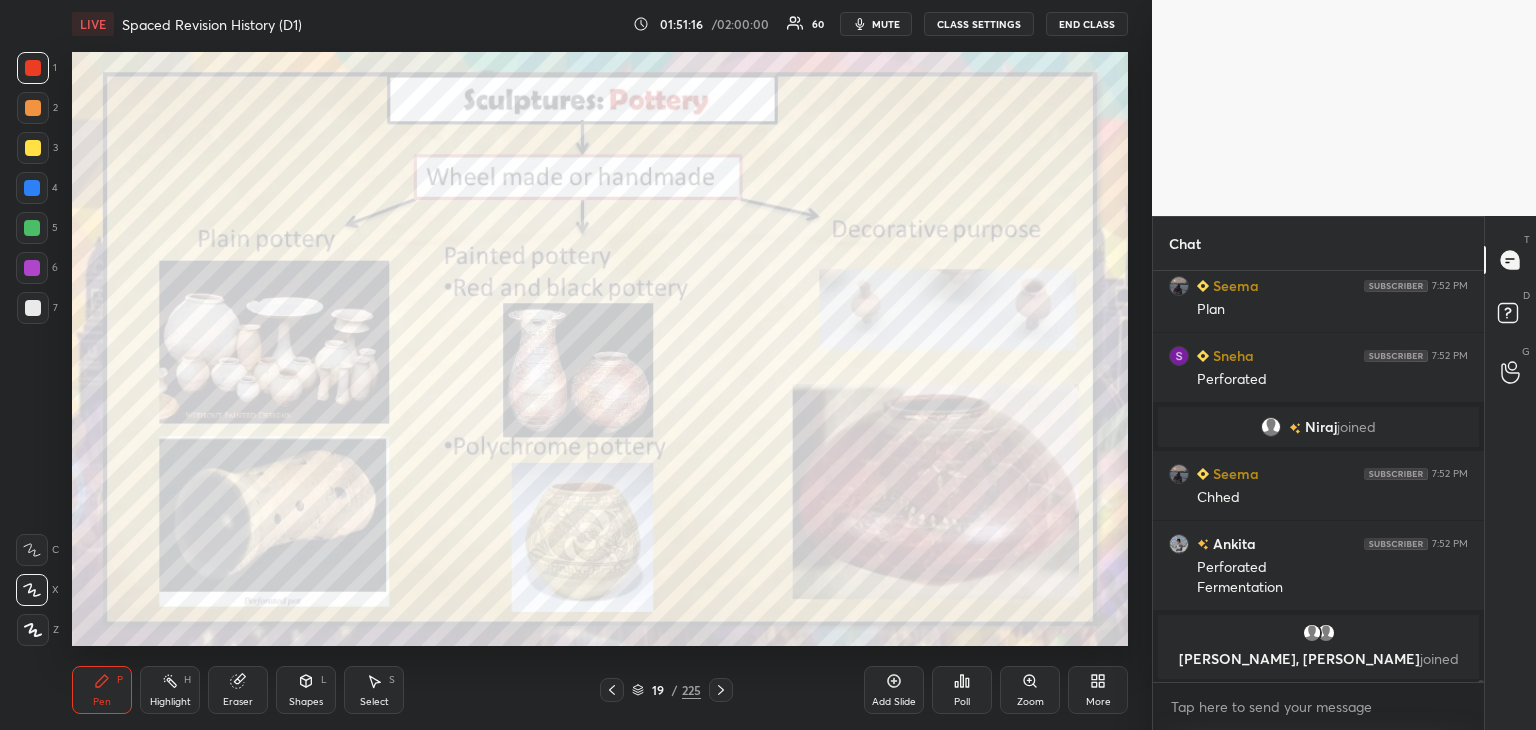 click 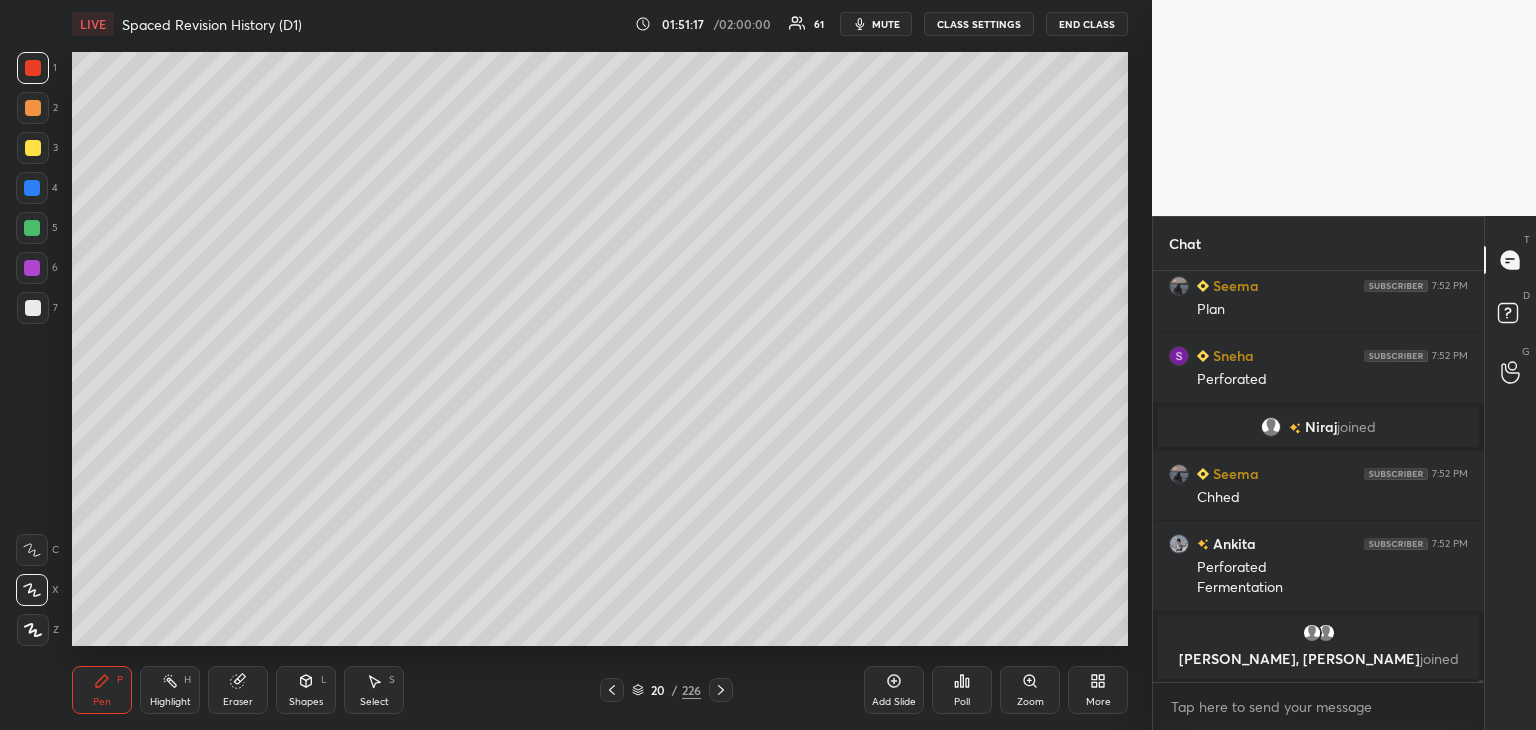 click at bounding box center [33, 308] 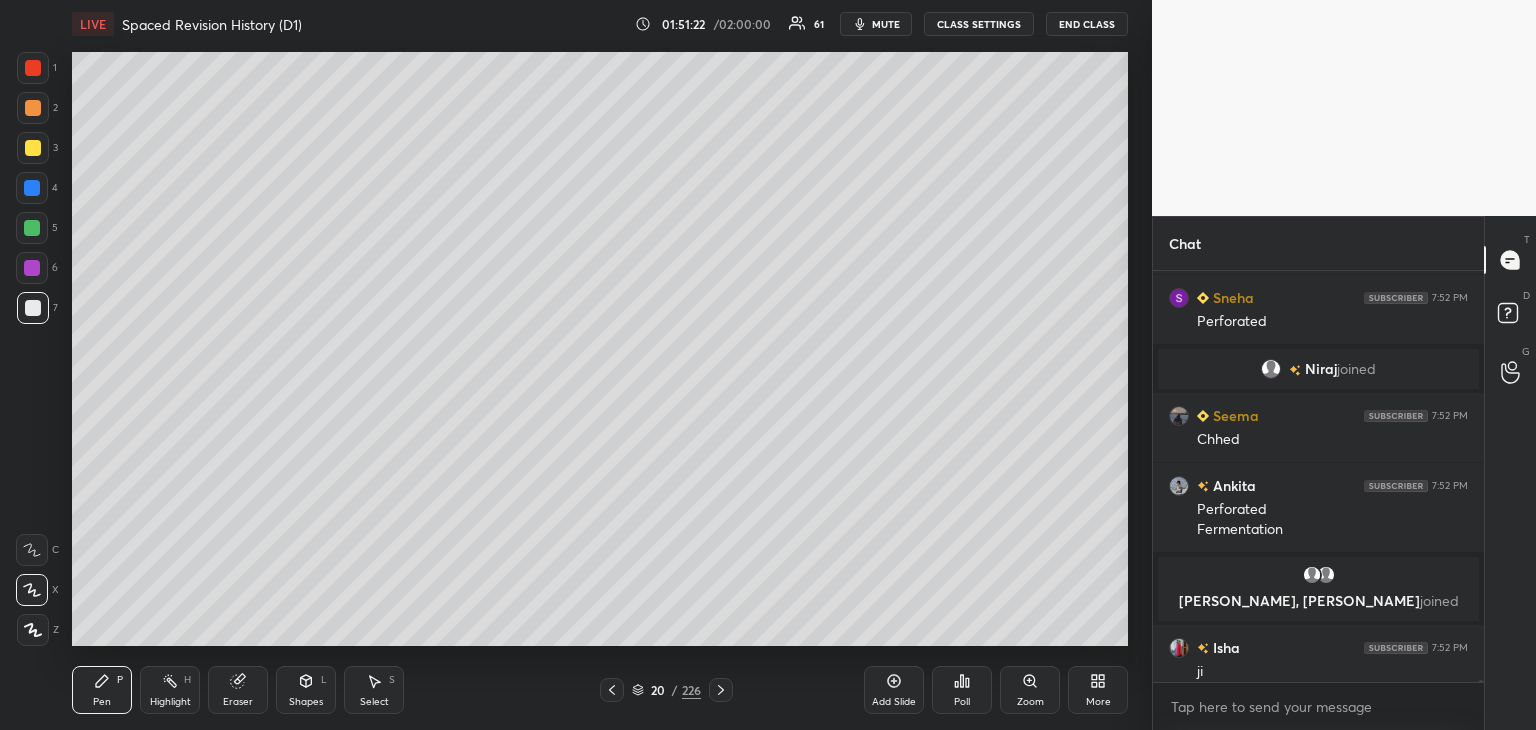 scroll, scrollTop: 72148, scrollLeft: 0, axis: vertical 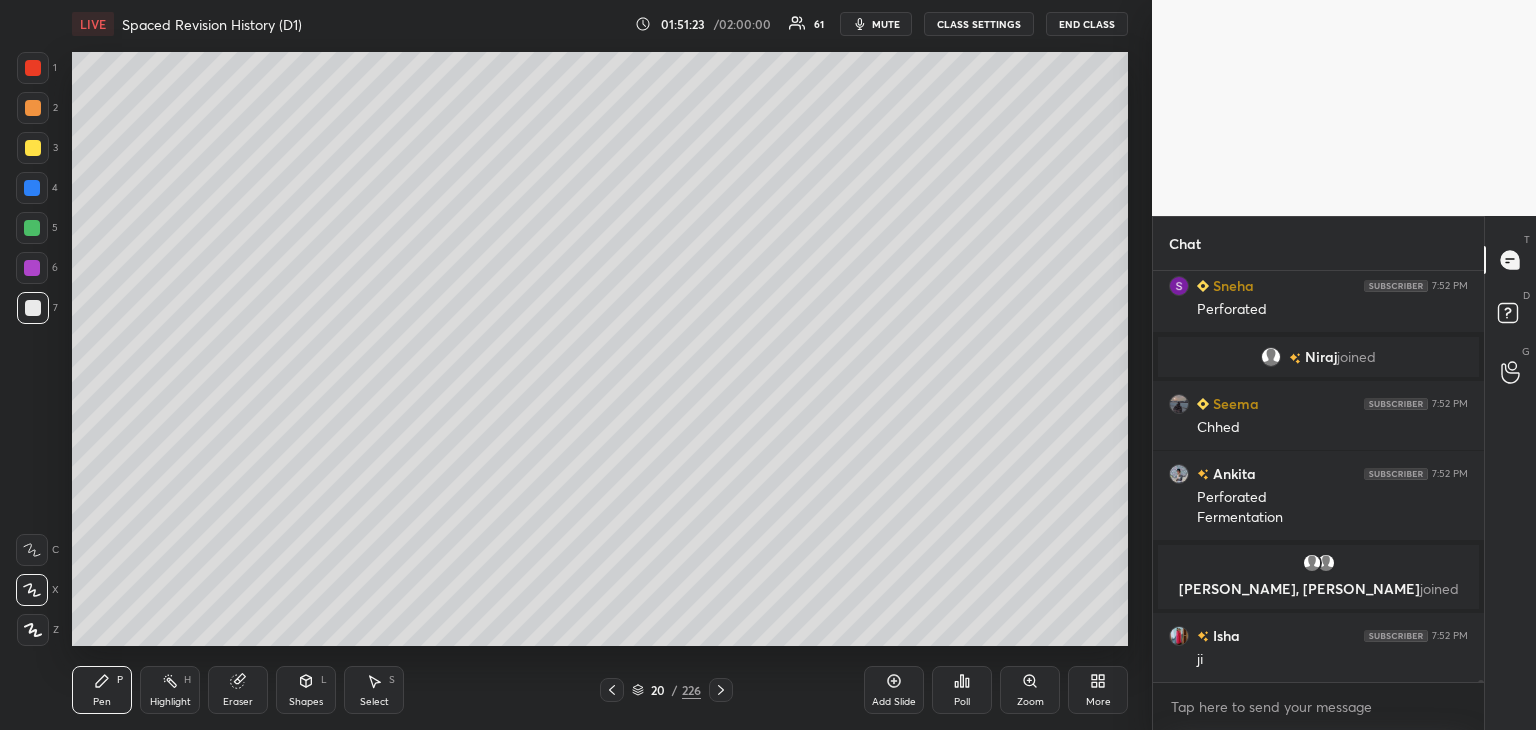 click at bounding box center [33, 308] 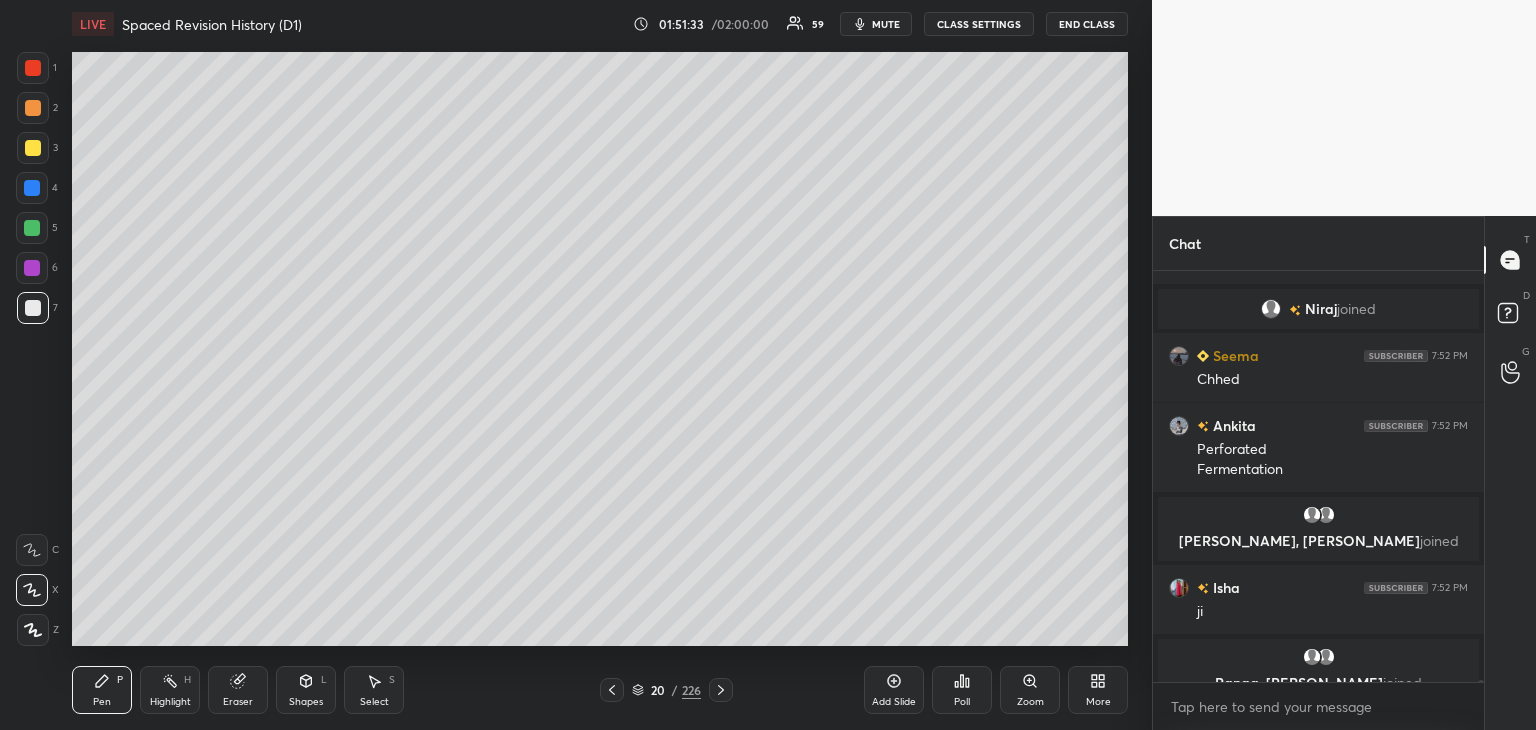 scroll, scrollTop: 72220, scrollLeft: 0, axis: vertical 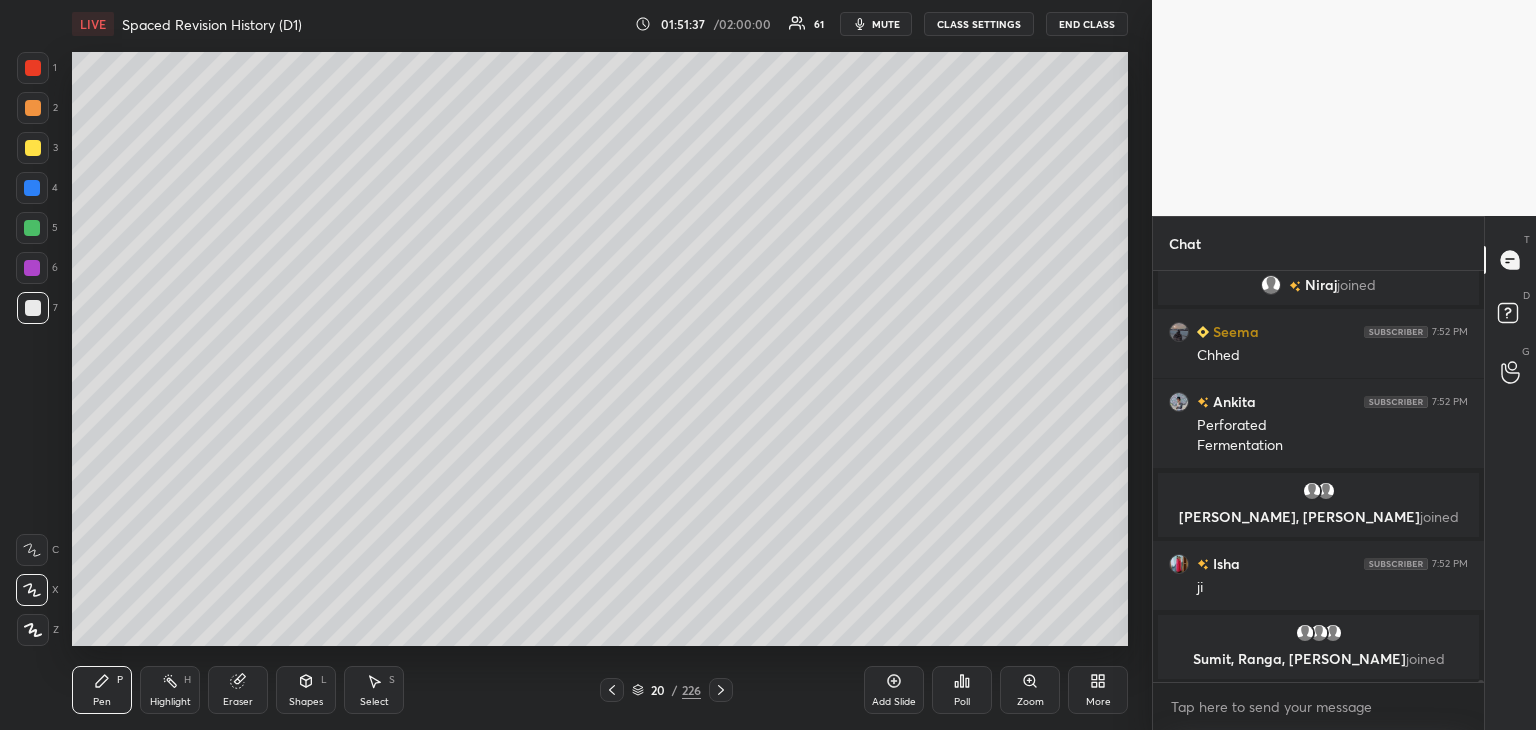 click at bounding box center (33, 308) 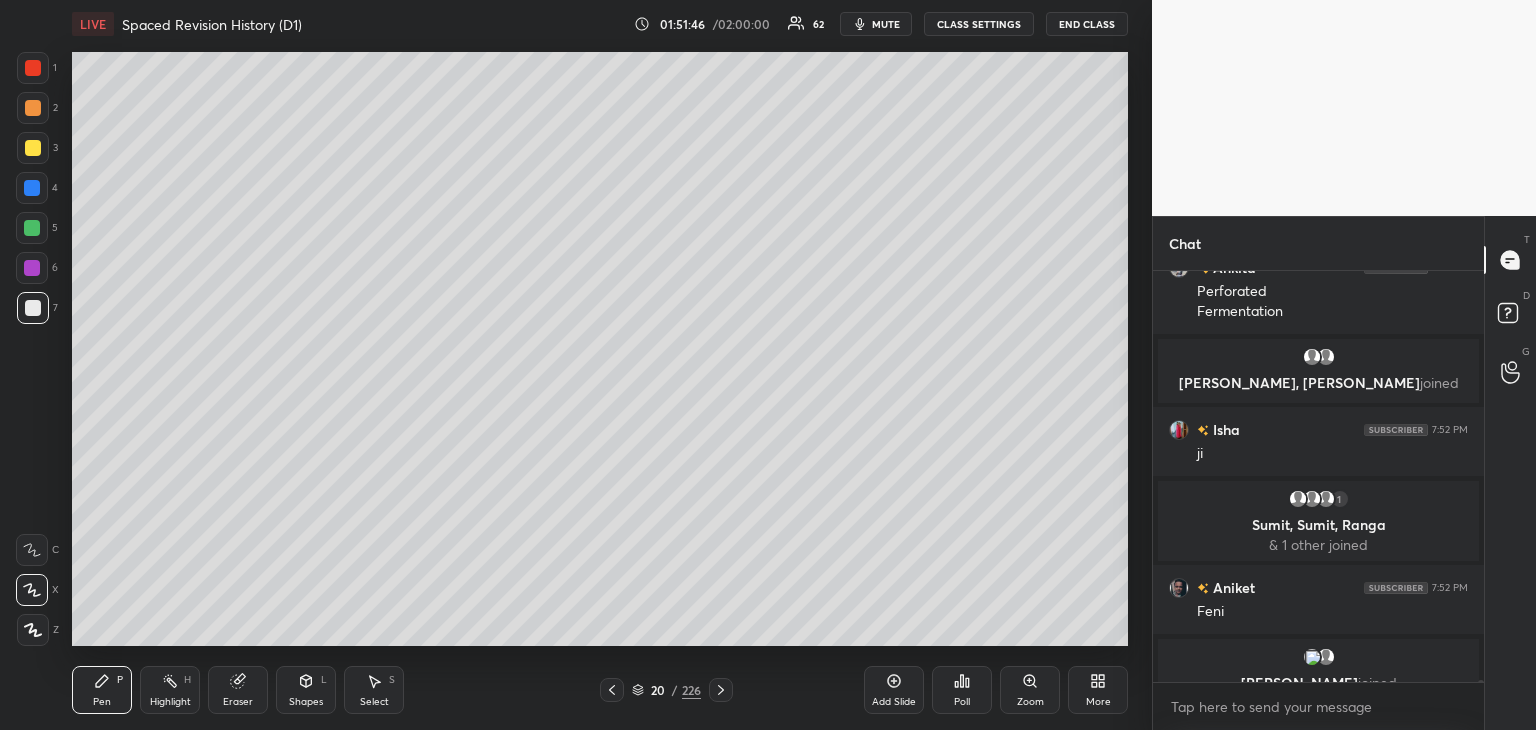 scroll, scrollTop: 72338, scrollLeft: 0, axis: vertical 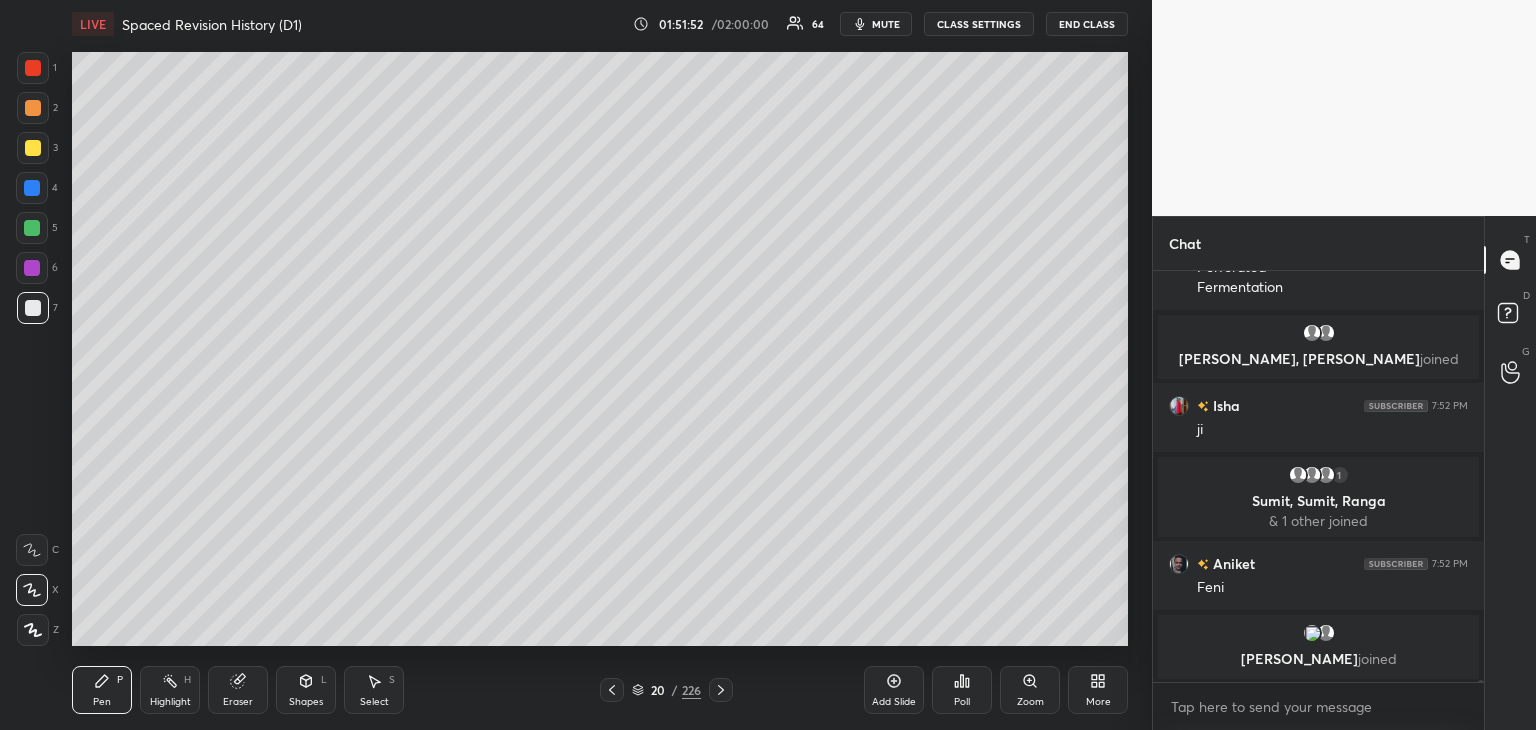 click at bounding box center [33, 108] 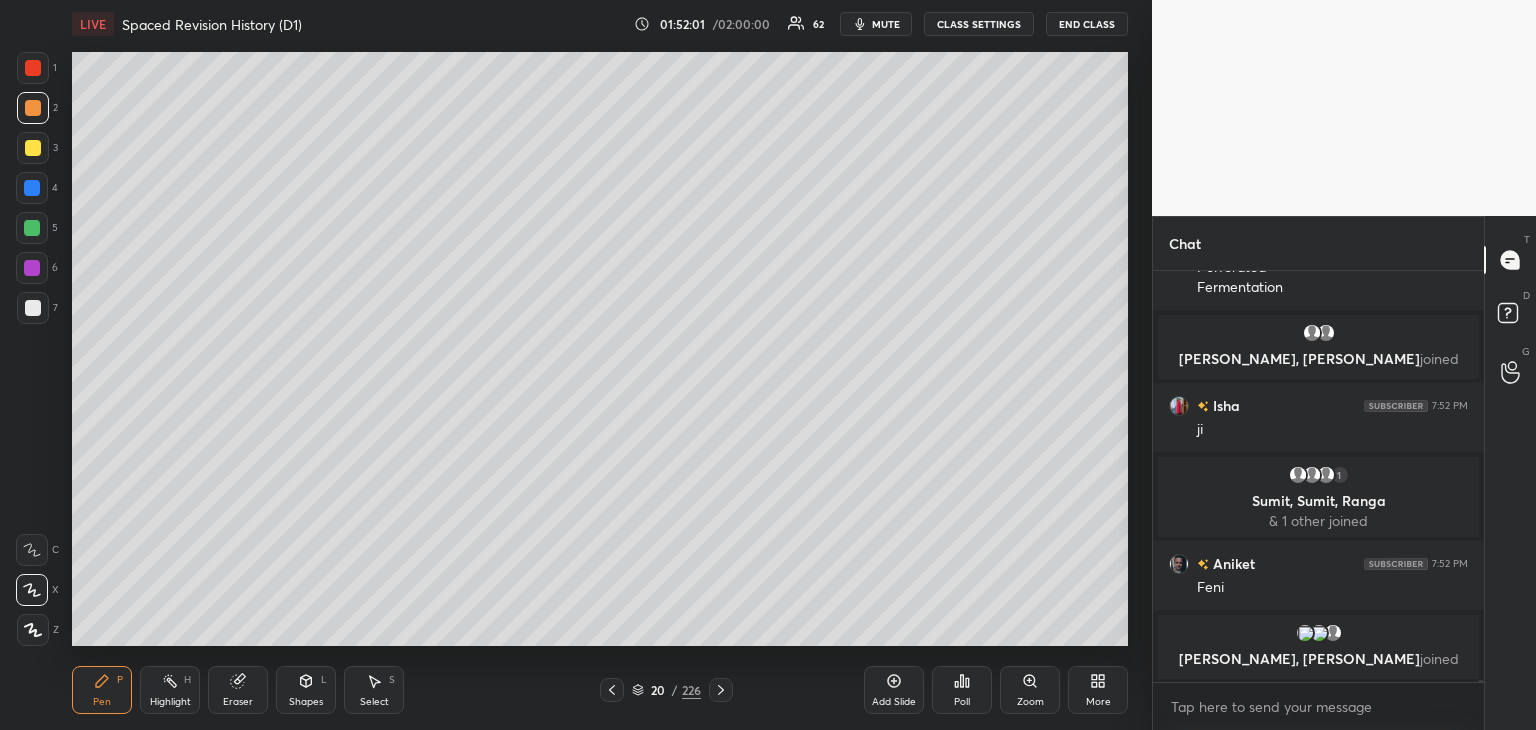 click at bounding box center (32, 188) 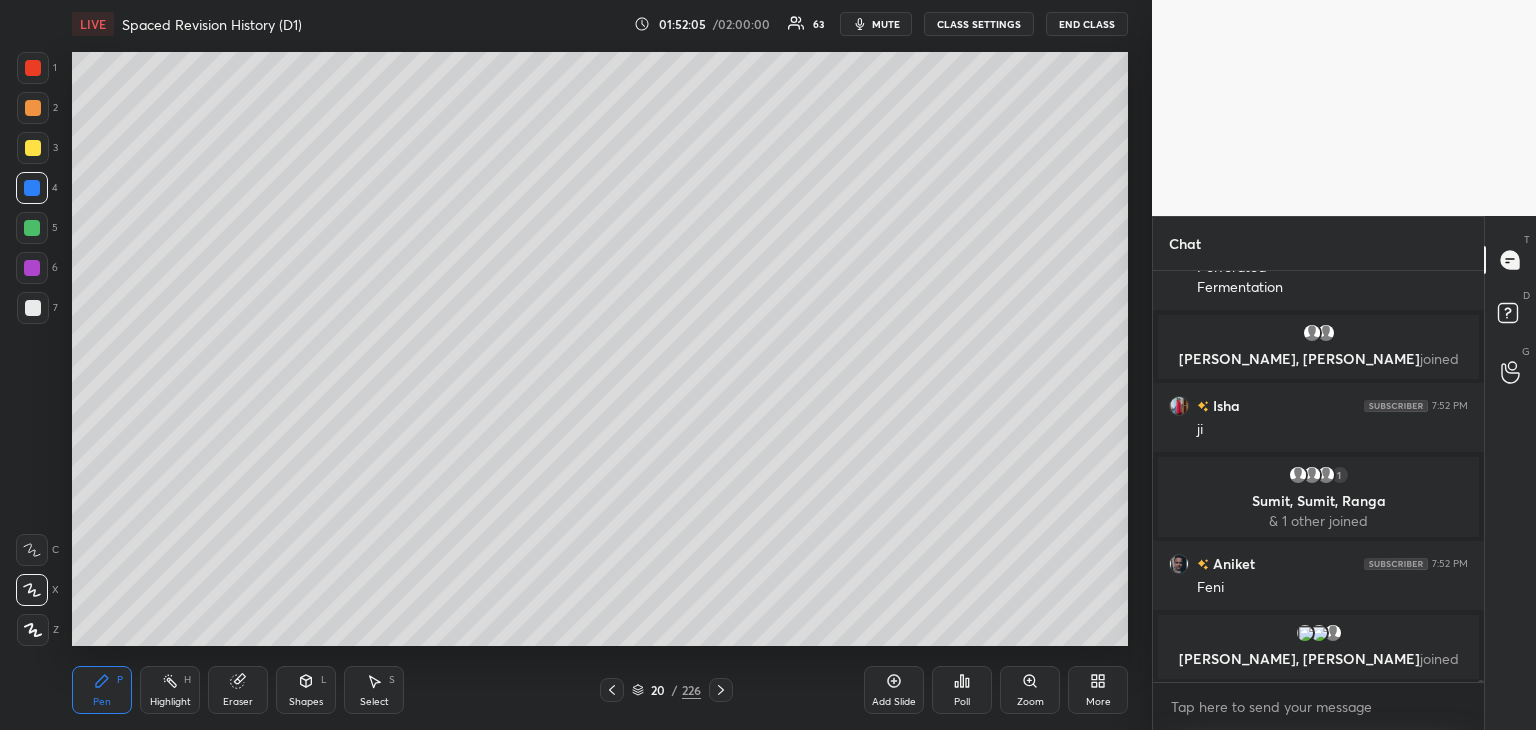 click at bounding box center [32, 228] 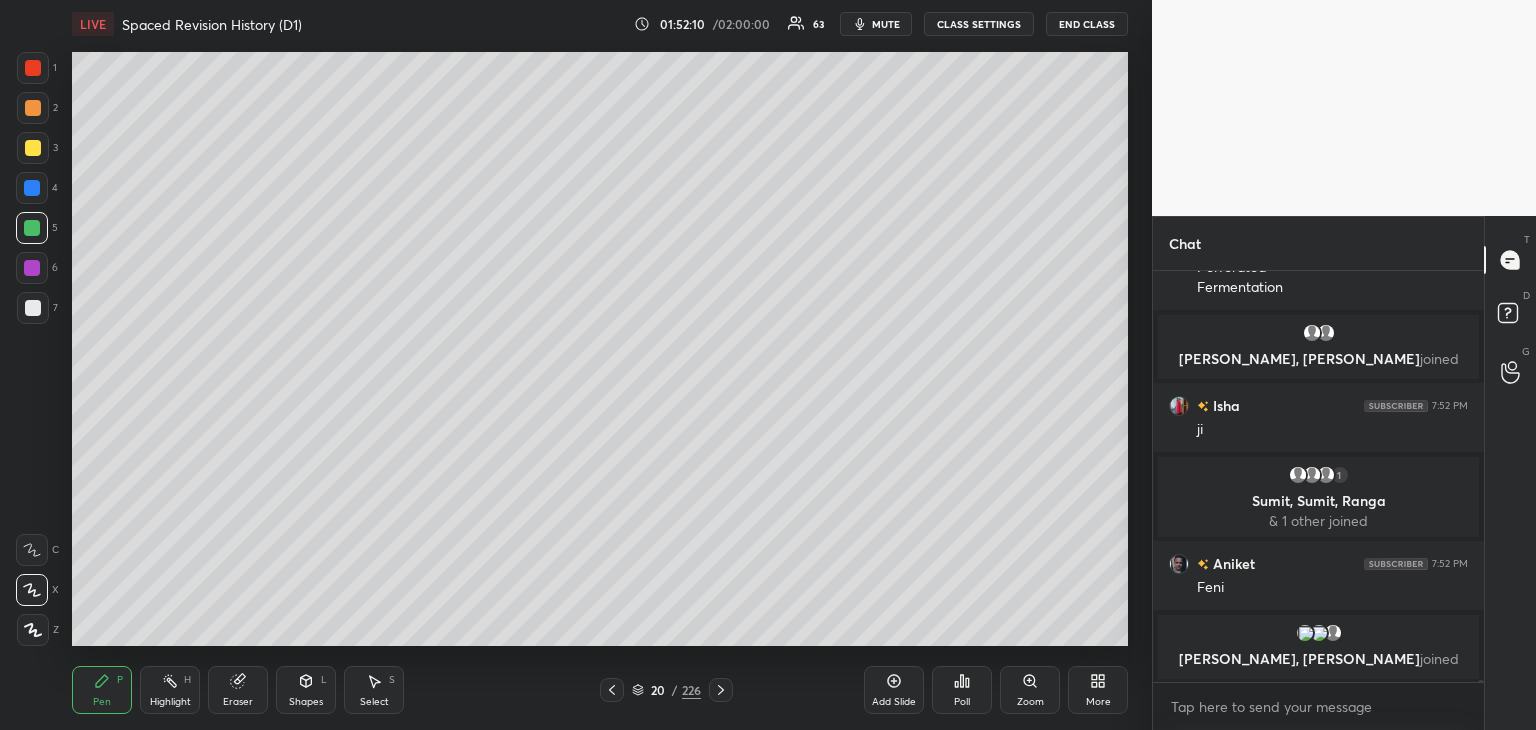 click at bounding box center [33, 308] 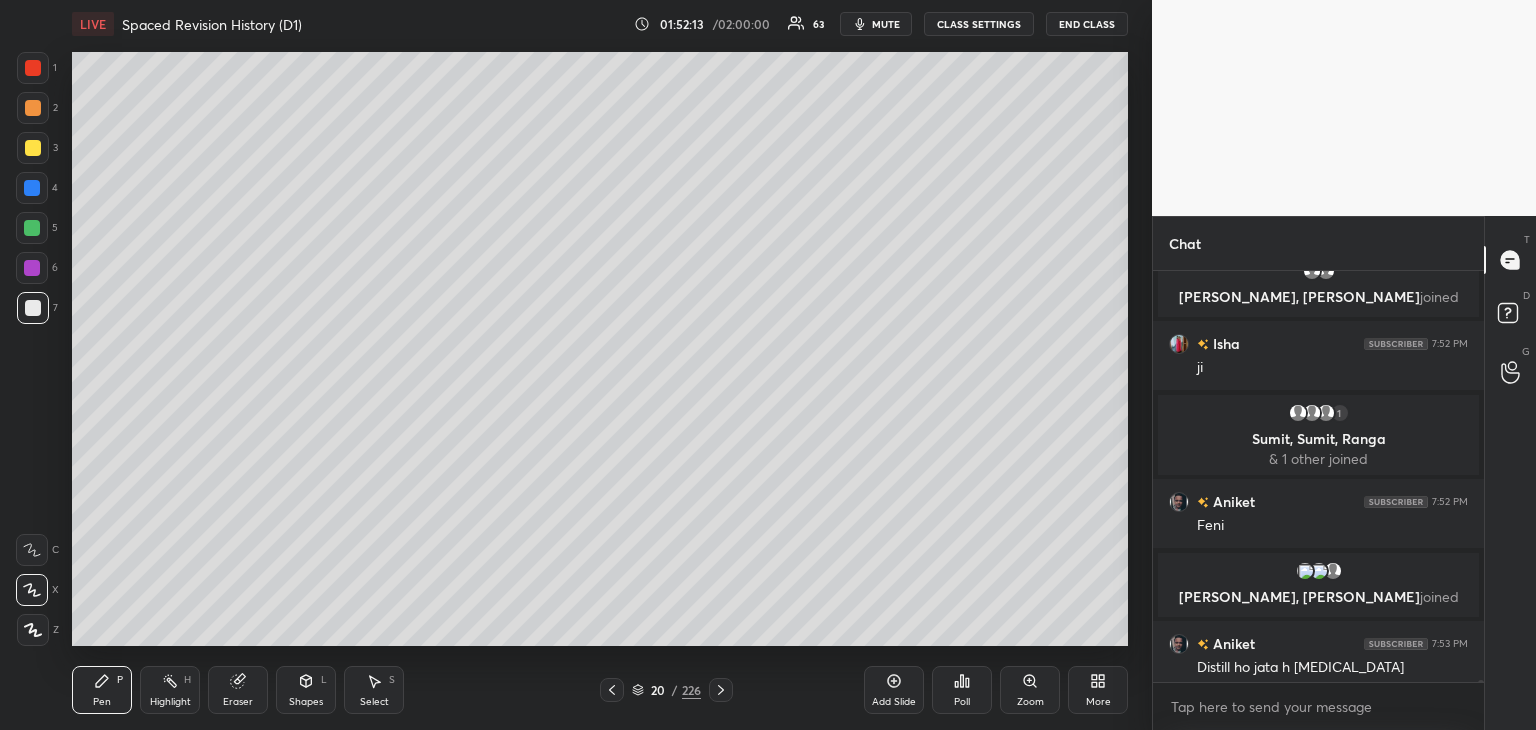 scroll, scrollTop: 72346, scrollLeft: 0, axis: vertical 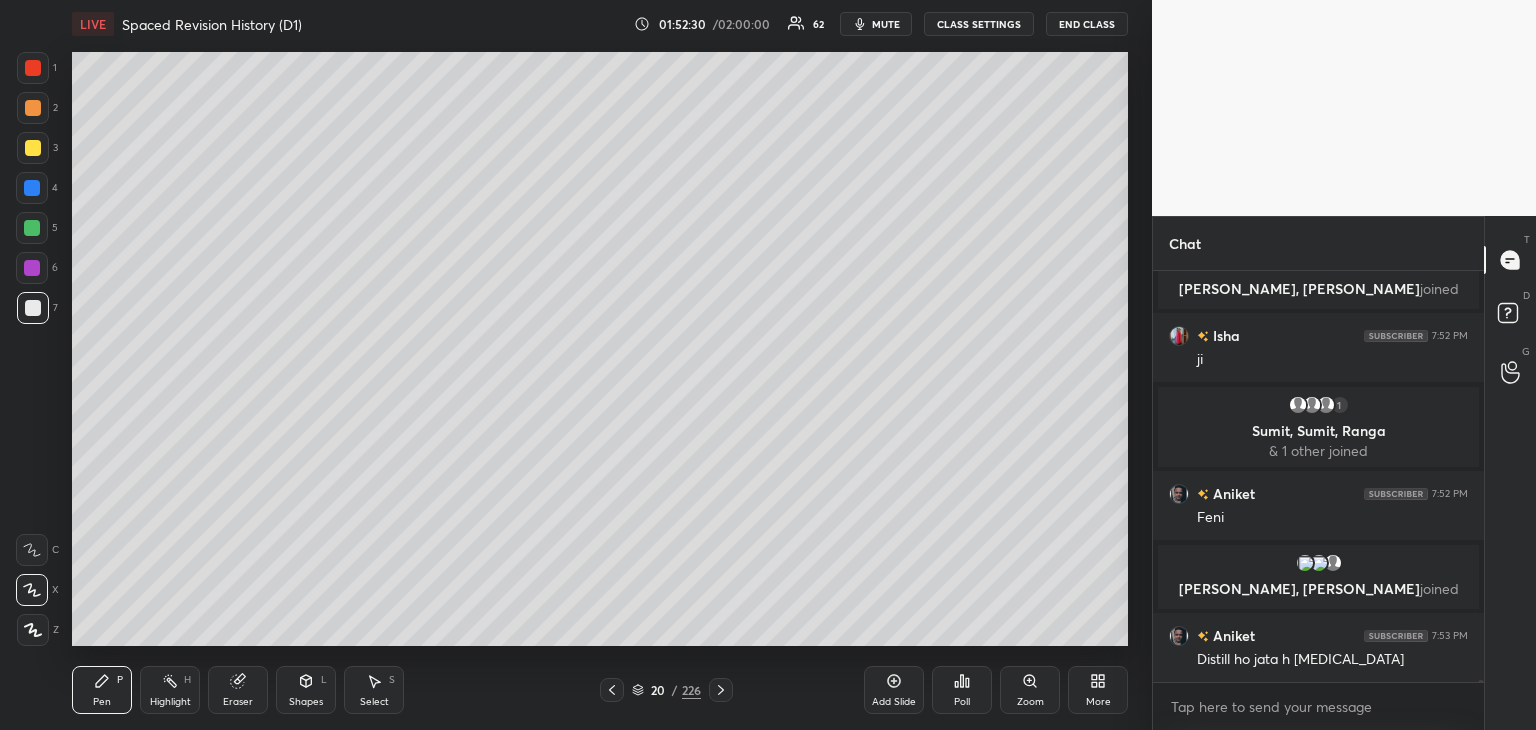 click 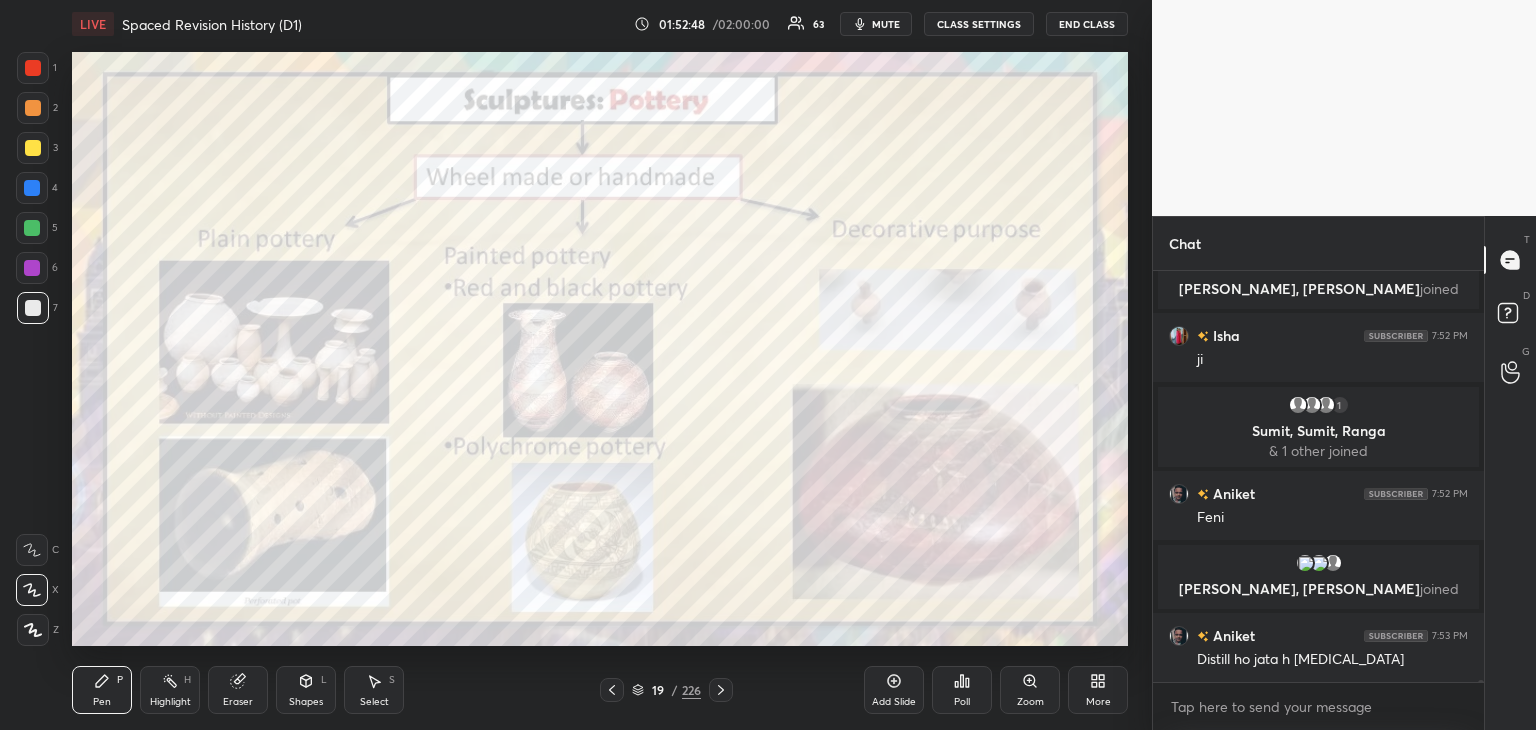 click at bounding box center (33, 68) 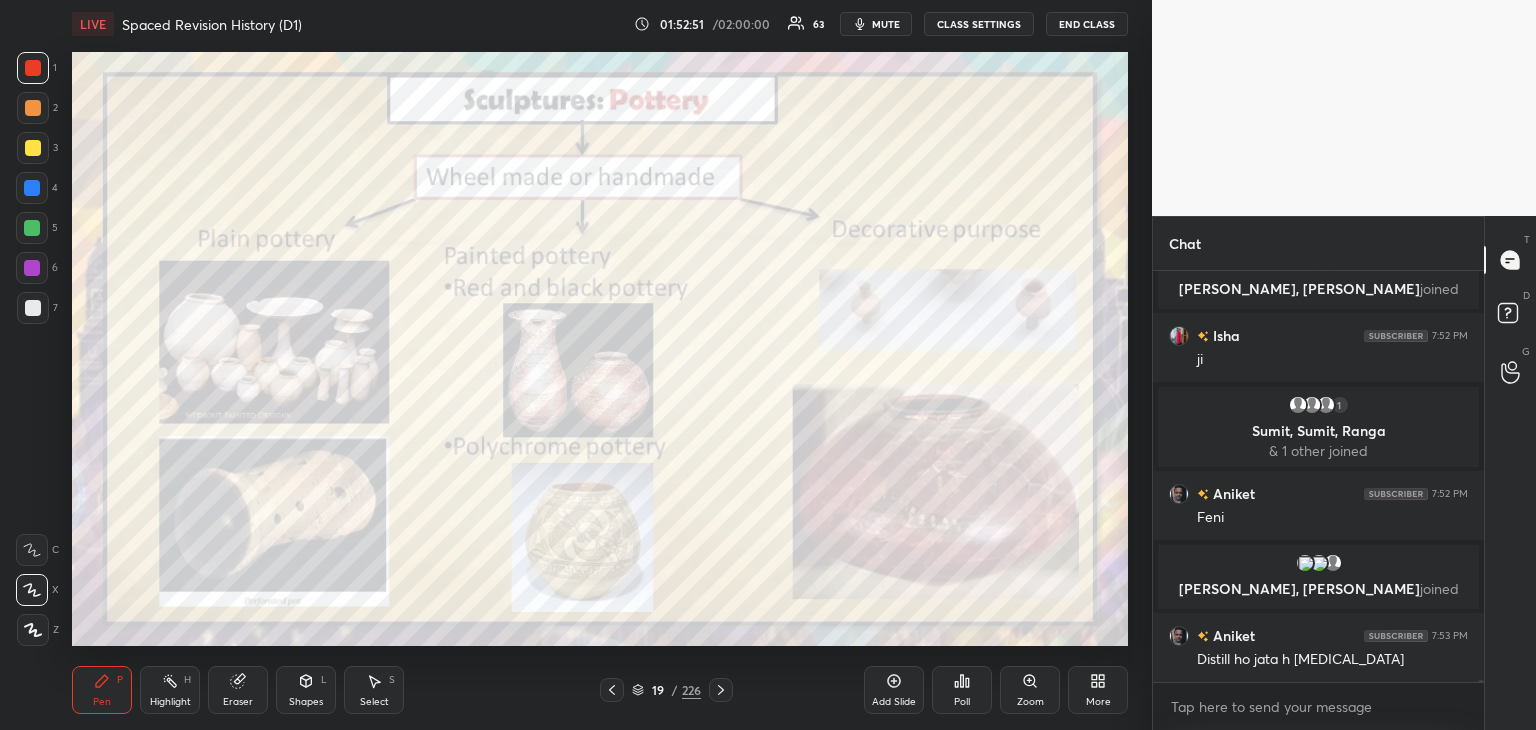 scroll, scrollTop: 72416, scrollLeft: 0, axis: vertical 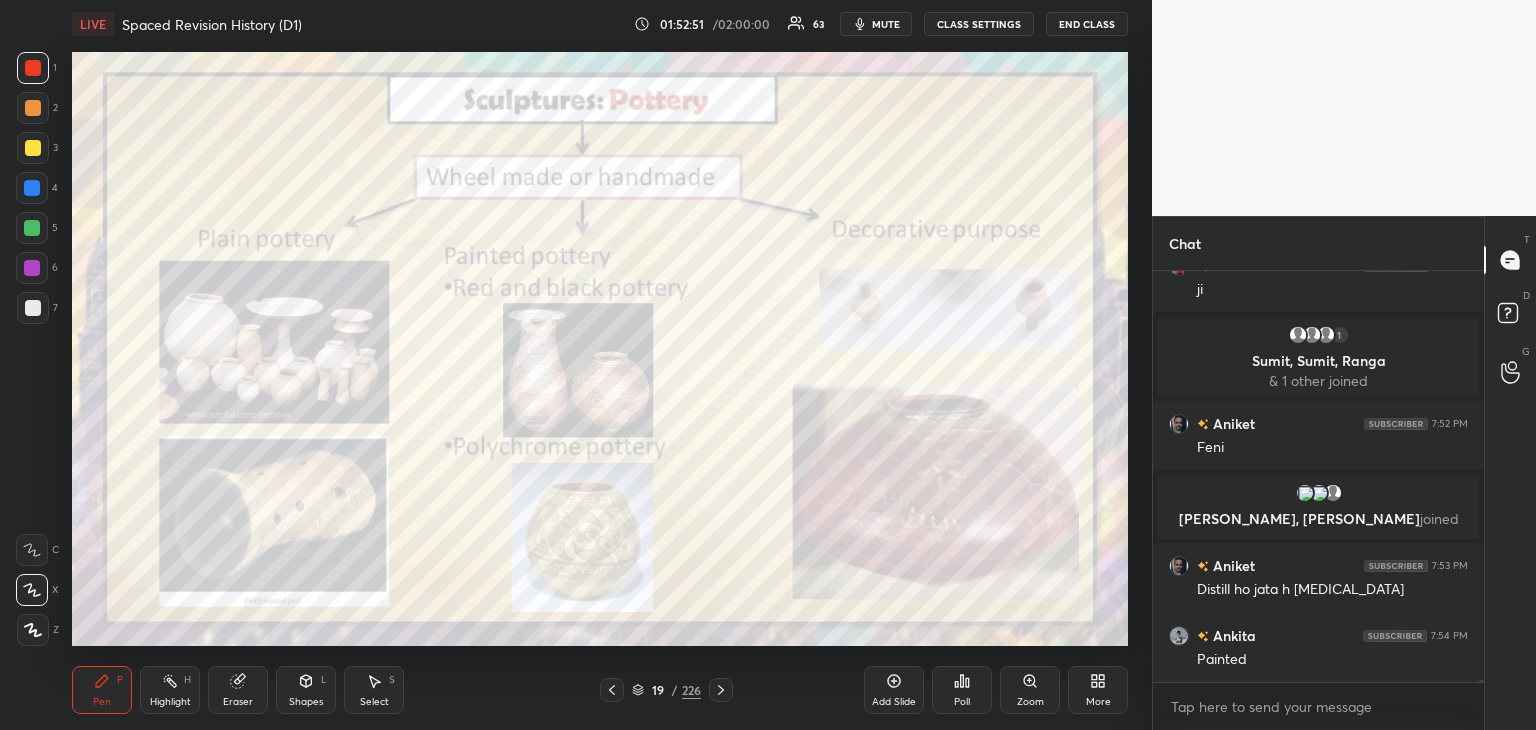 click on "Add Slide" at bounding box center (894, 690) 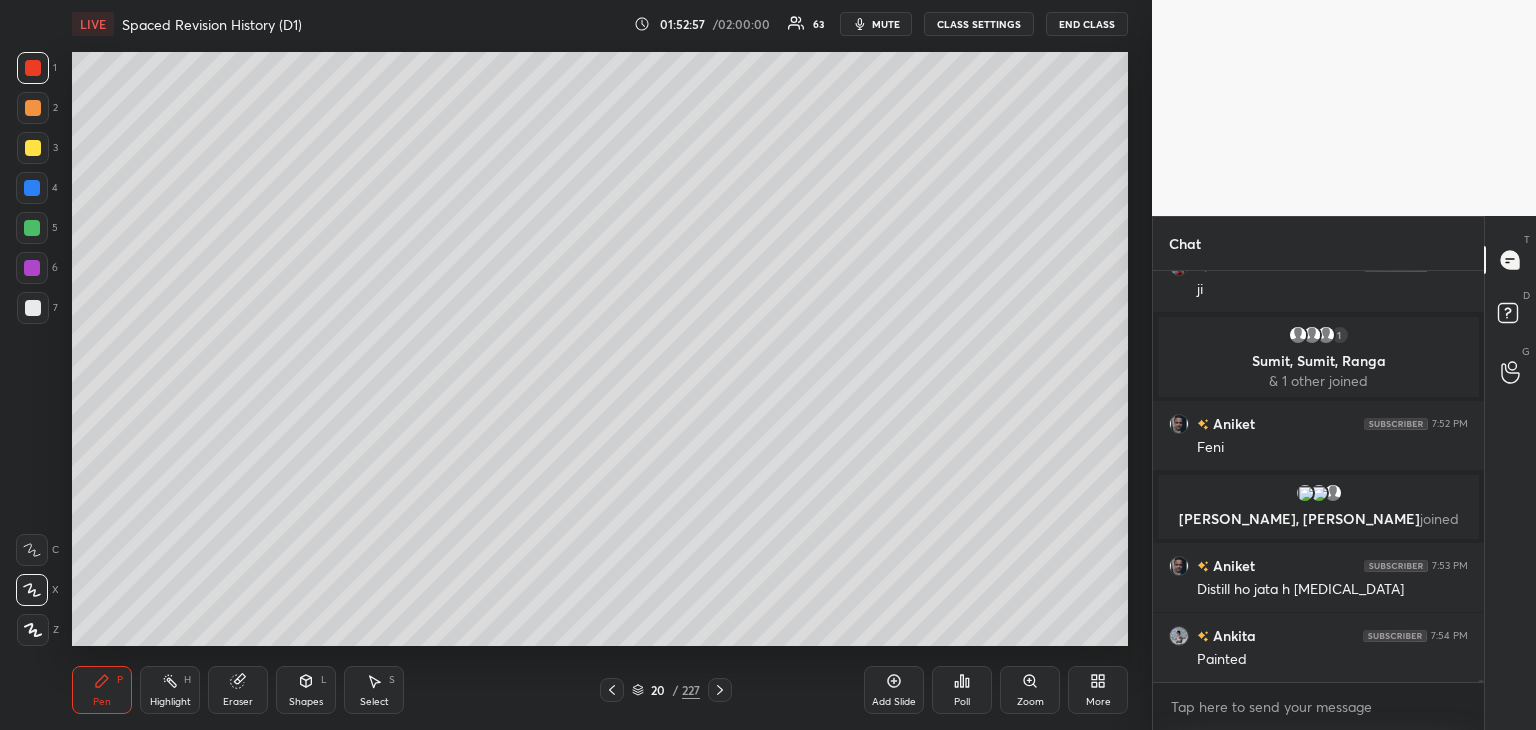 scroll, scrollTop: 72486, scrollLeft: 0, axis: vertical 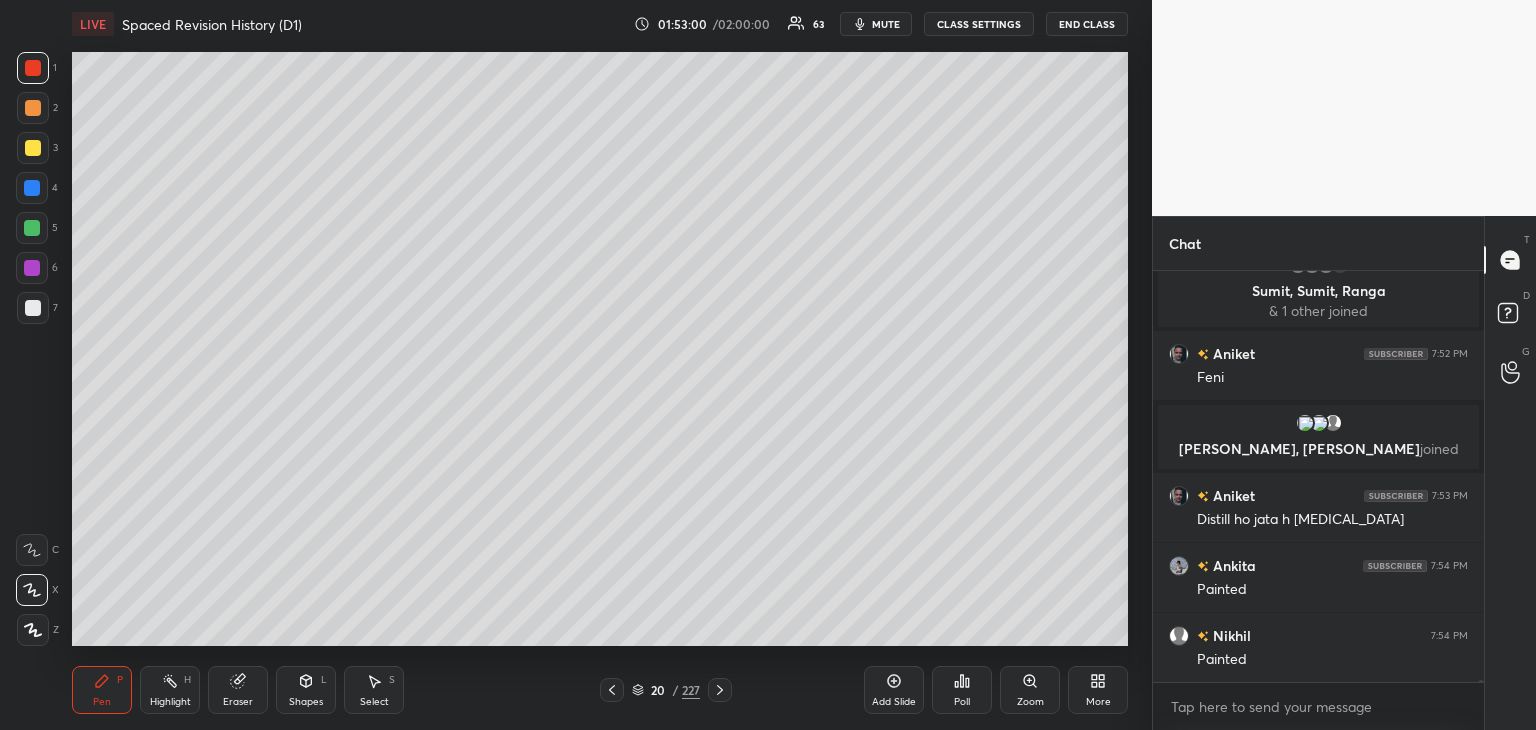 click on "Highlight" at bounding box center (170, 702) 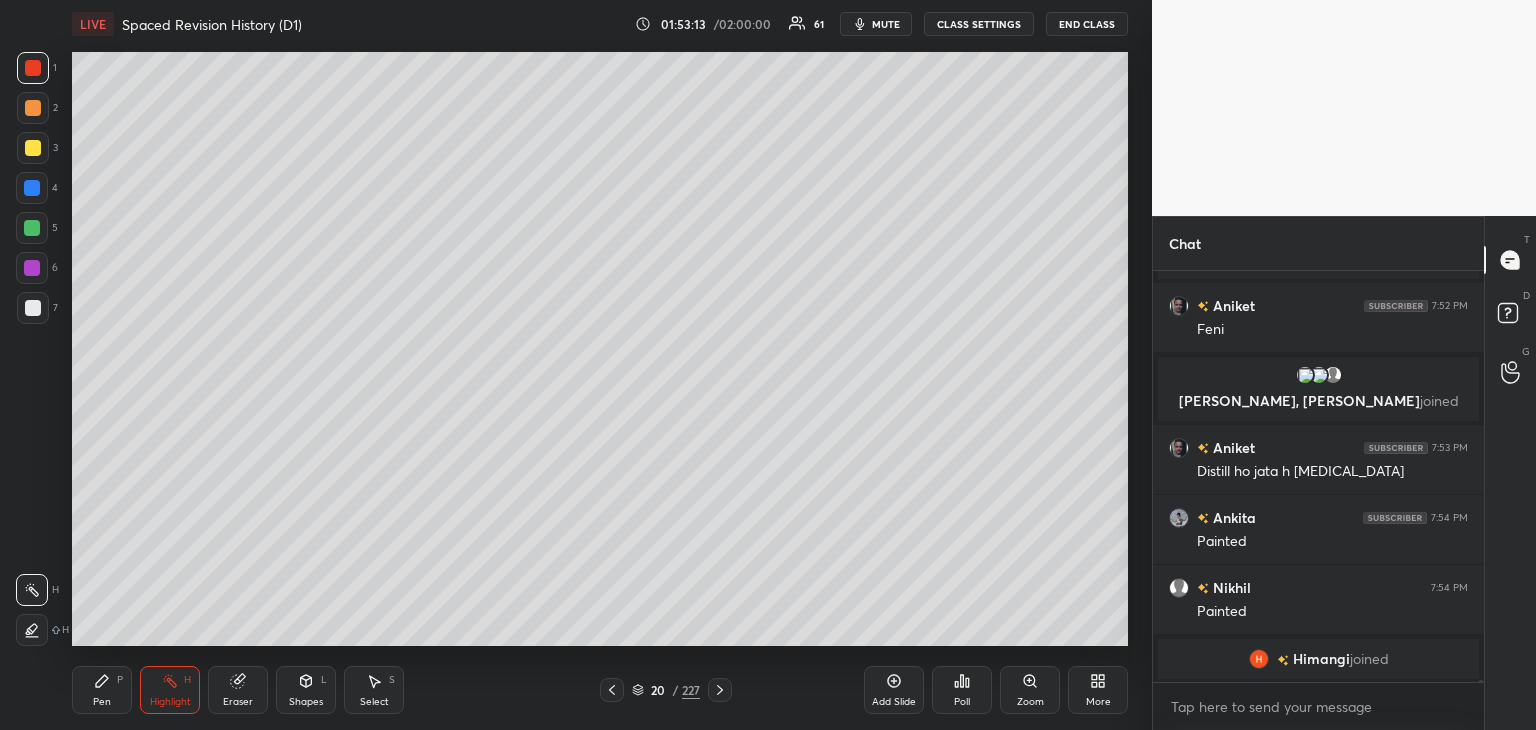 scroll, scrollTop: 72544, scrollLeft: 0, axis: vertical 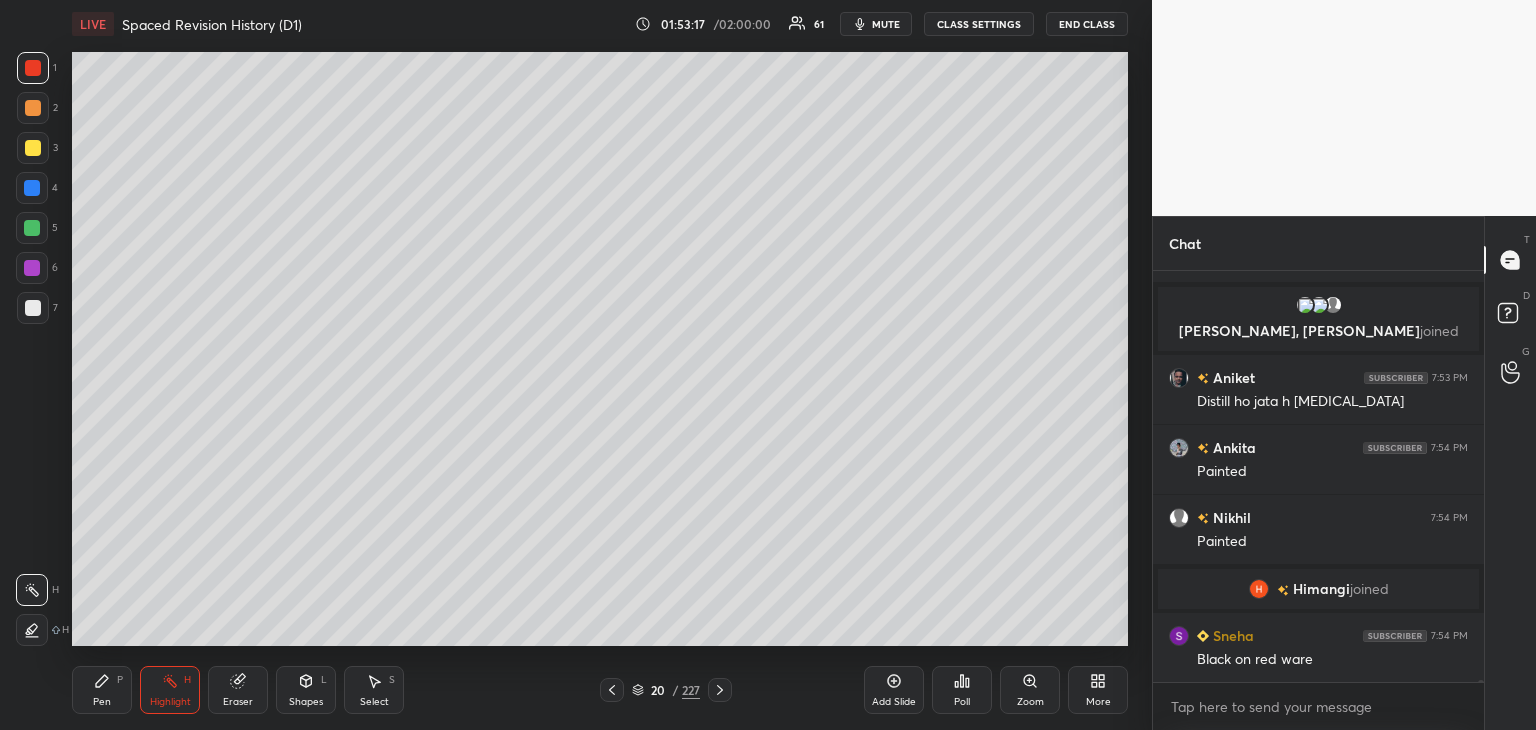 drag, startPoint x: 105, startPoint y: 684, endPoint x: 119, endPoint y: 649, distance: 37.696156 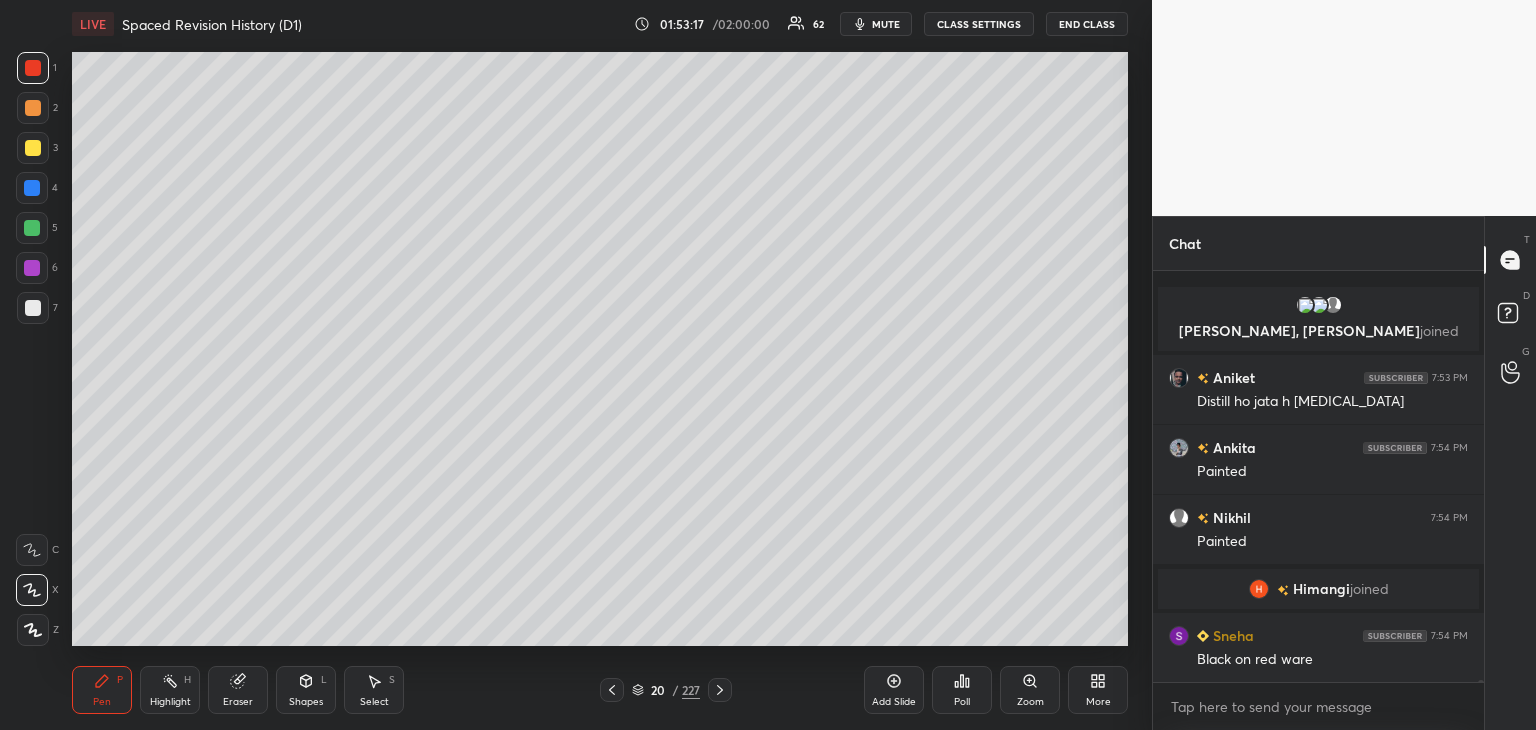 scroll, scrollTop: 72650, scrollLeft: 0, axis: vertical 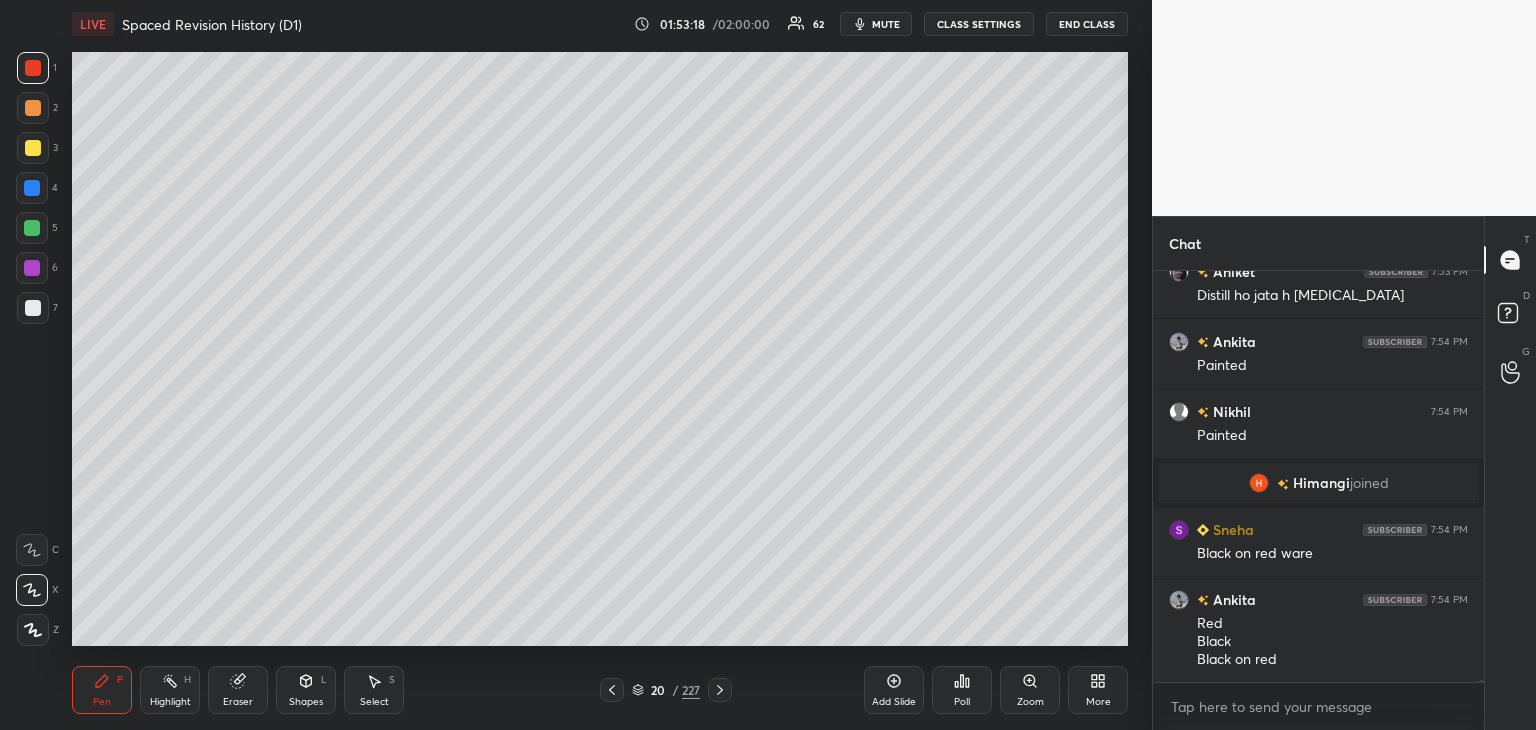 click at bounding box center (32, 228) 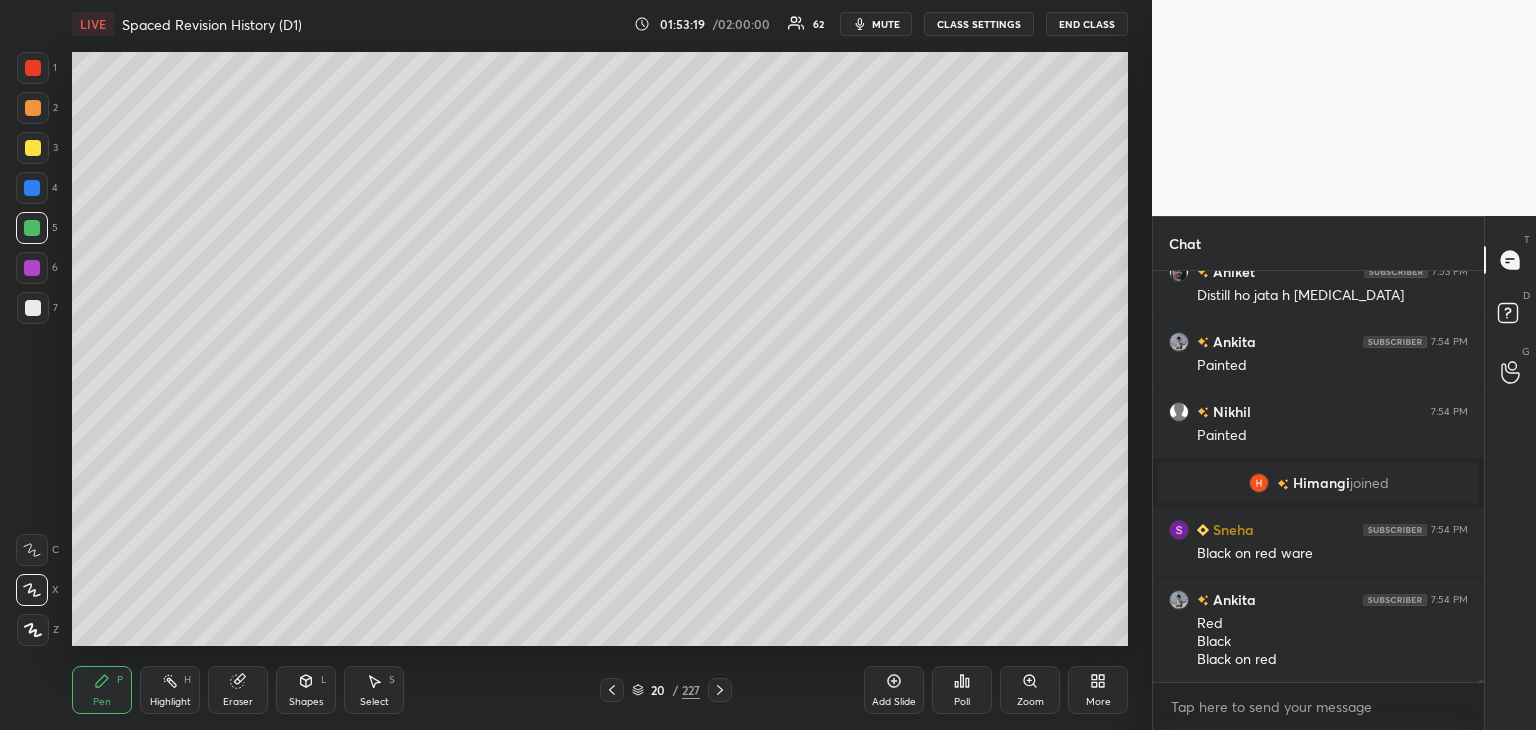 click at bounding box center [32, 188] 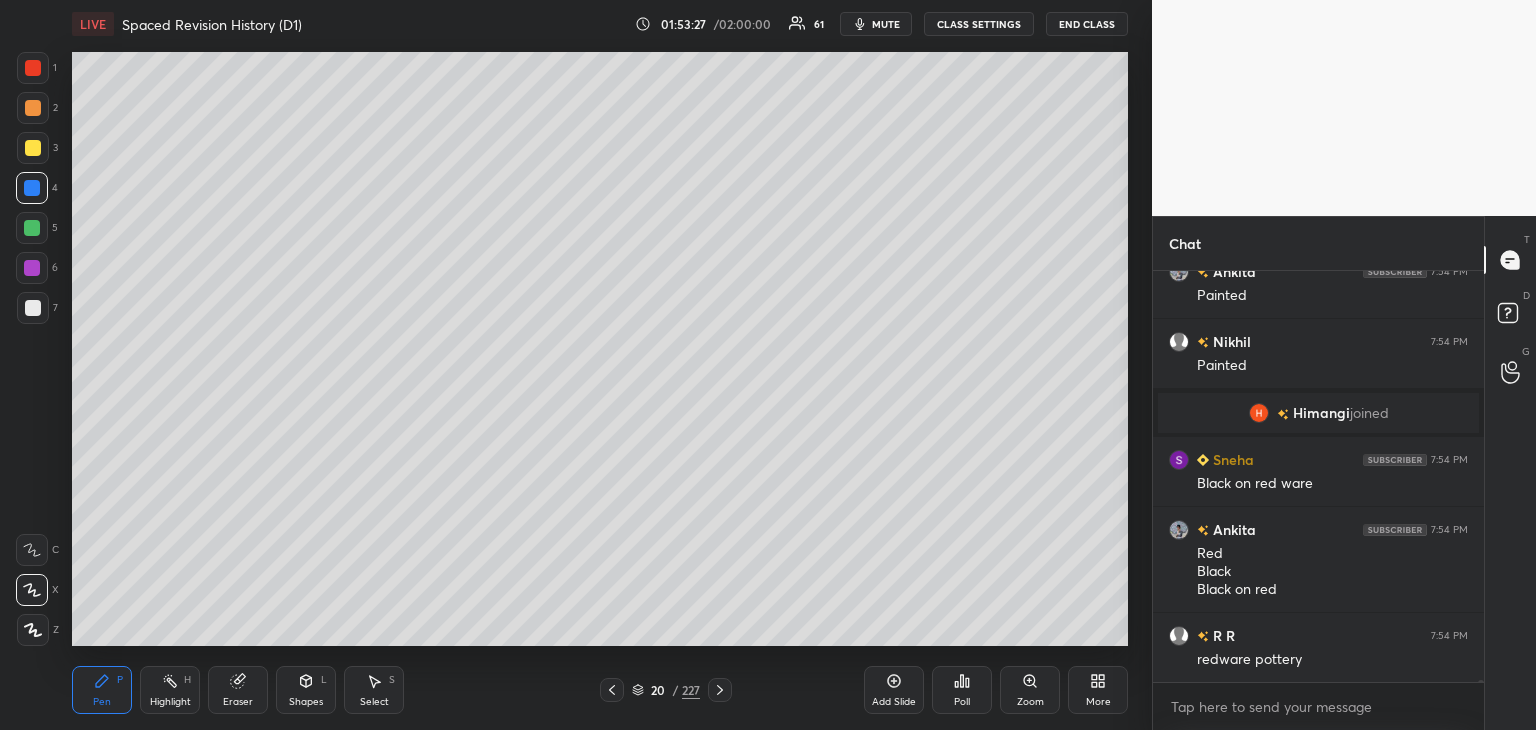 scroll, scrollTop: 72790, scrollLeft: 0, axis: vertical 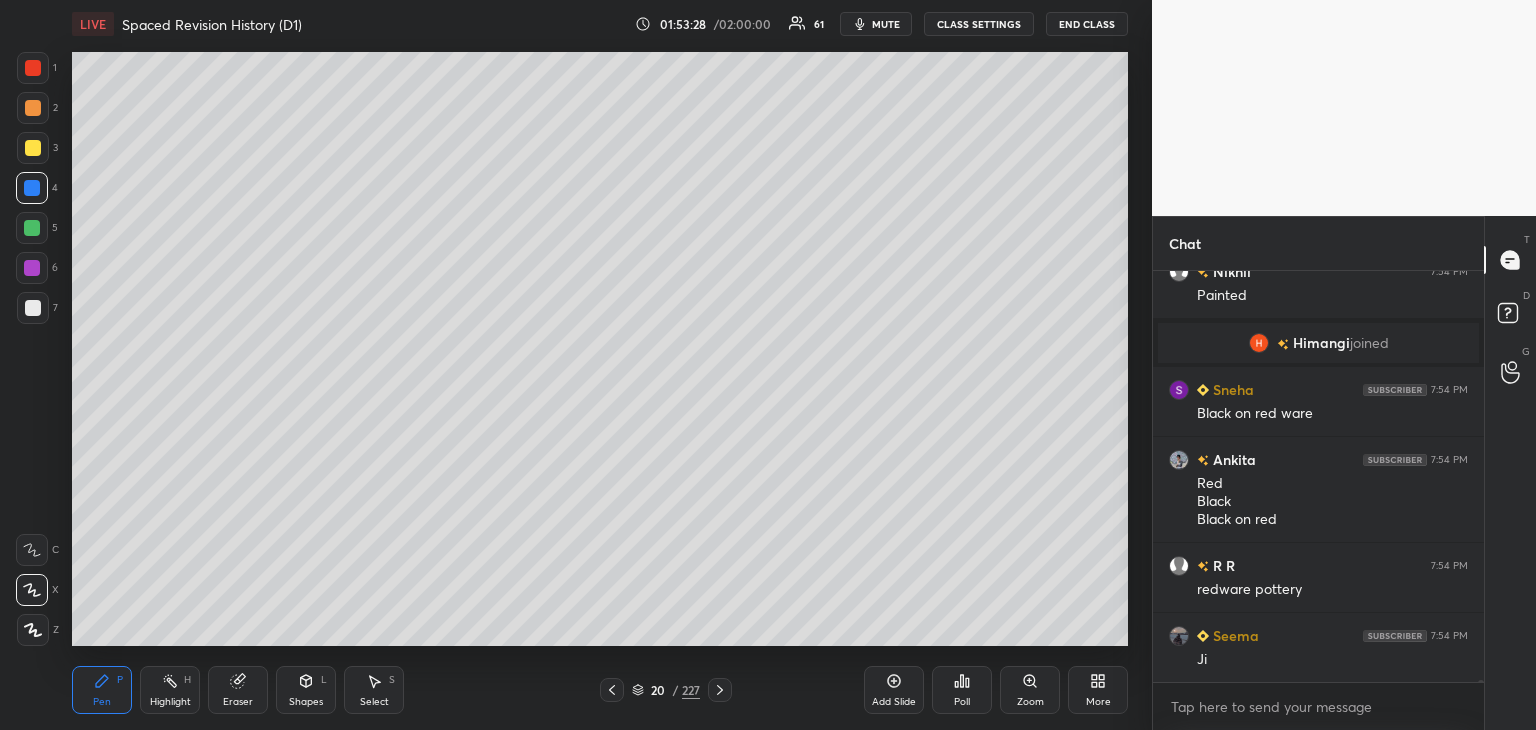 click on "Add Slide" at bounding box center [894, 690] 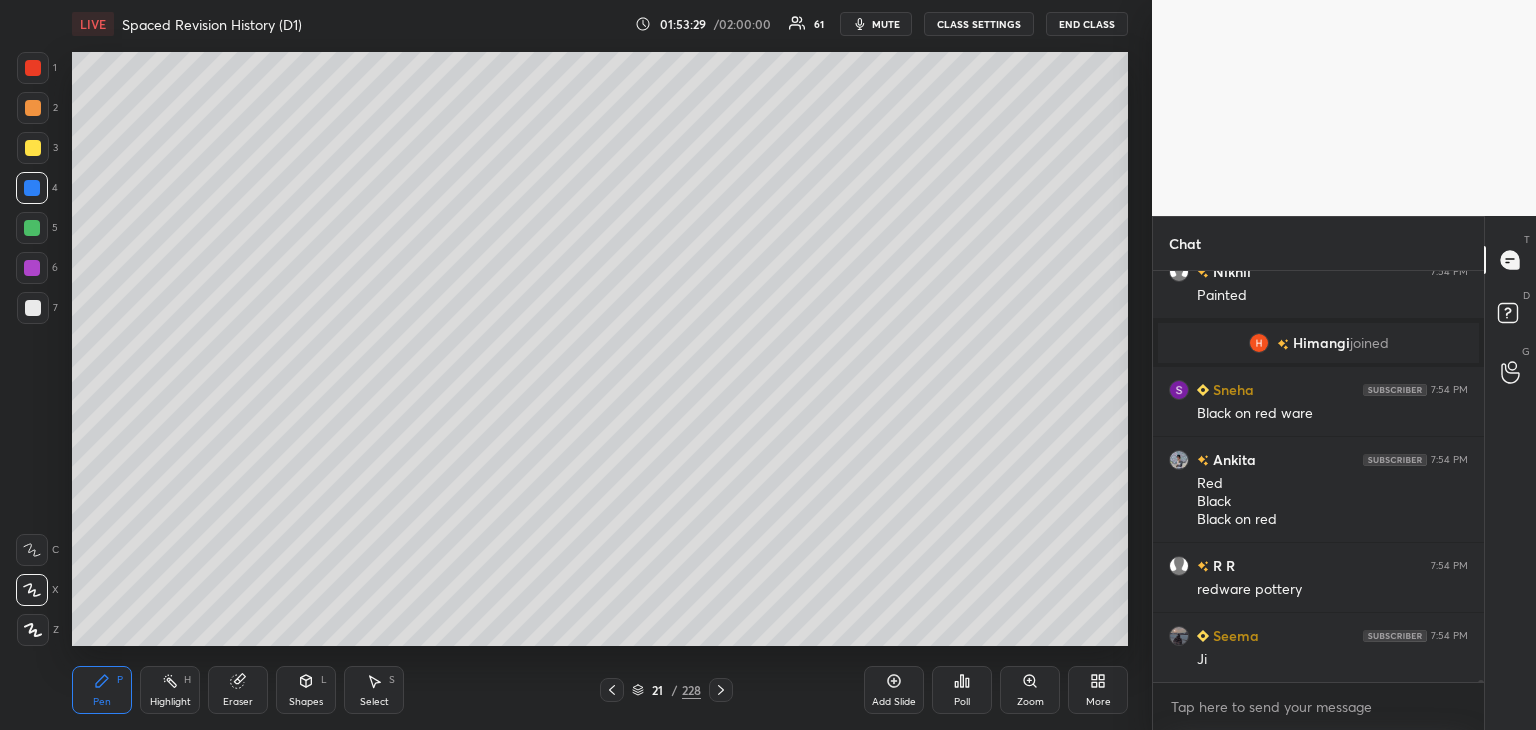 click at bounding box center (33, 148) 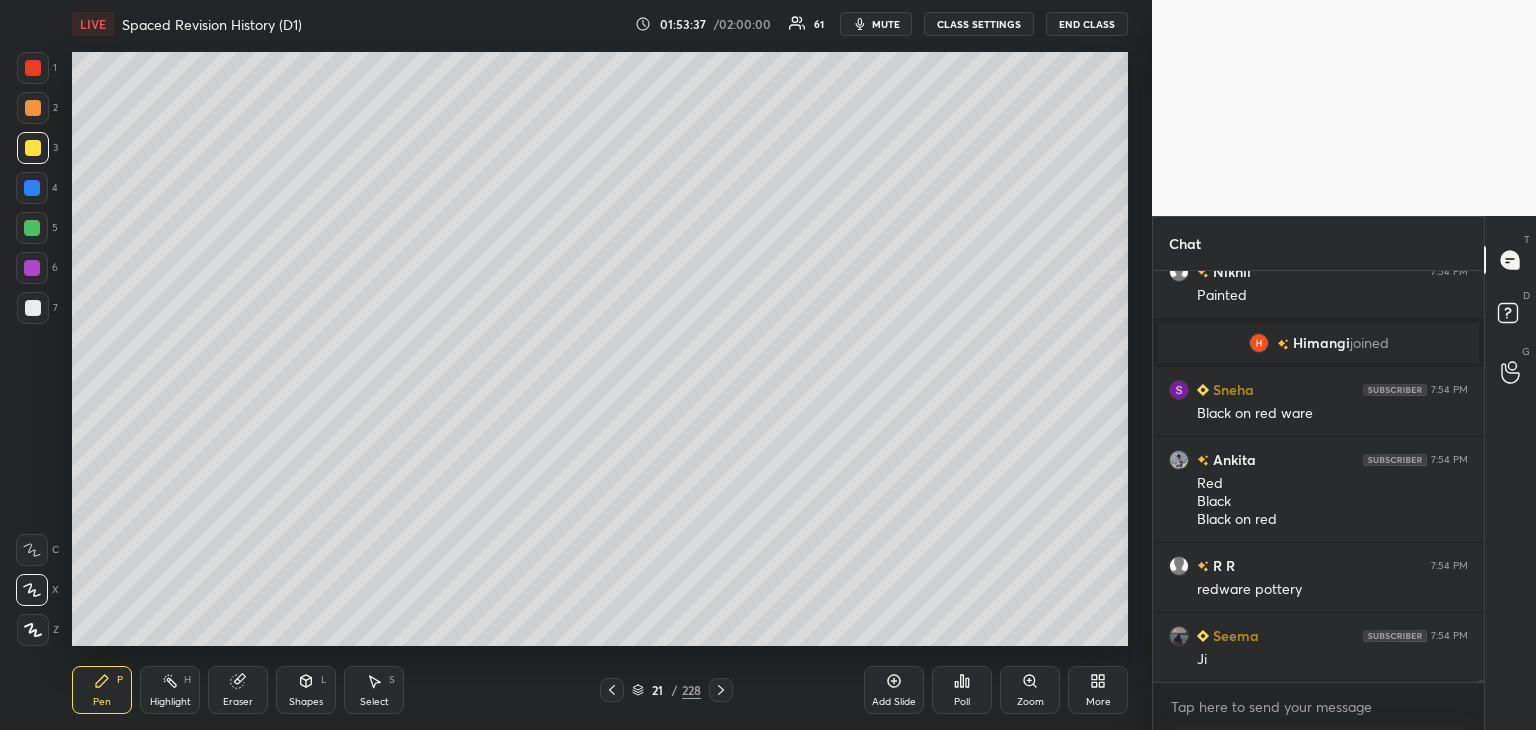 scroll, scrollTop: 72860, scrollLeft: 0, axis: vertical 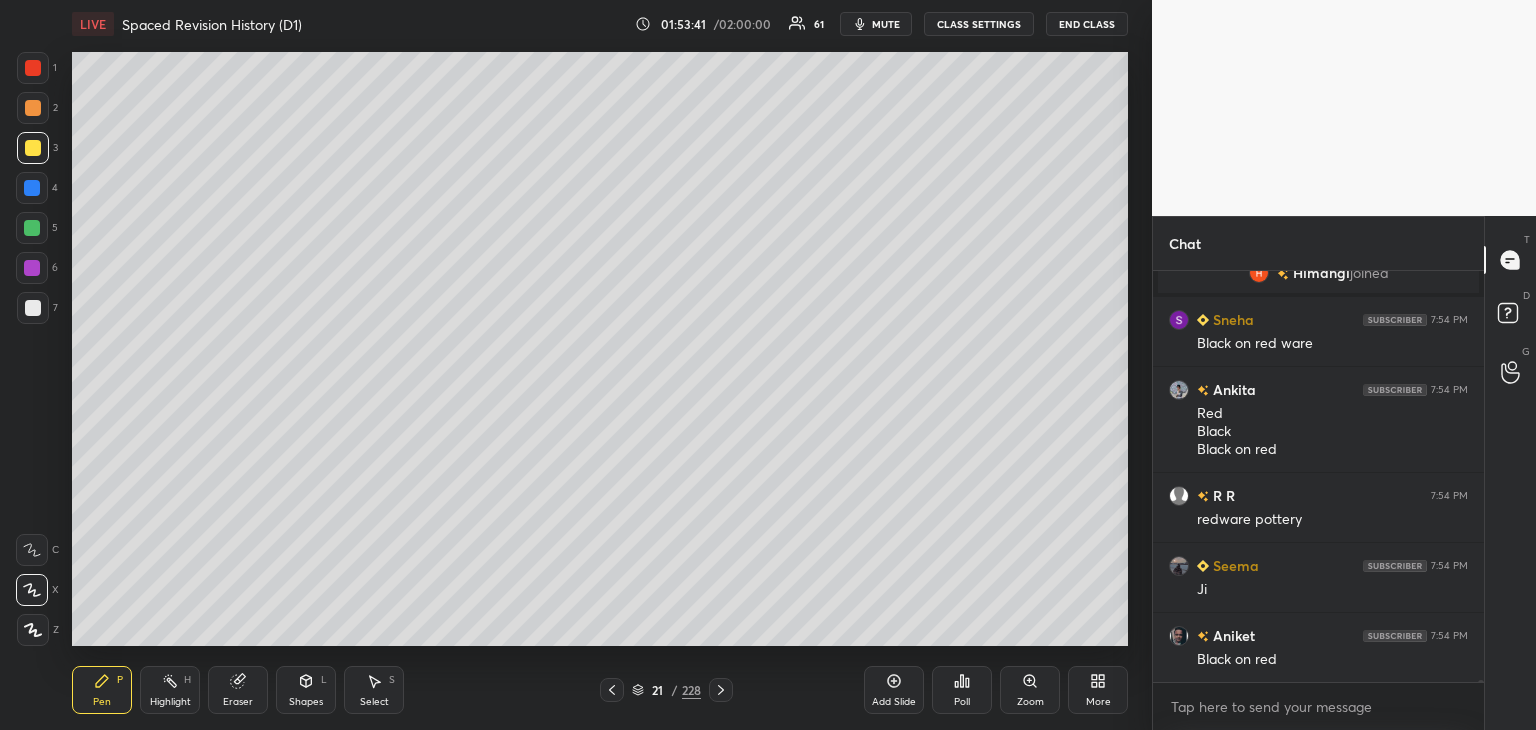 click 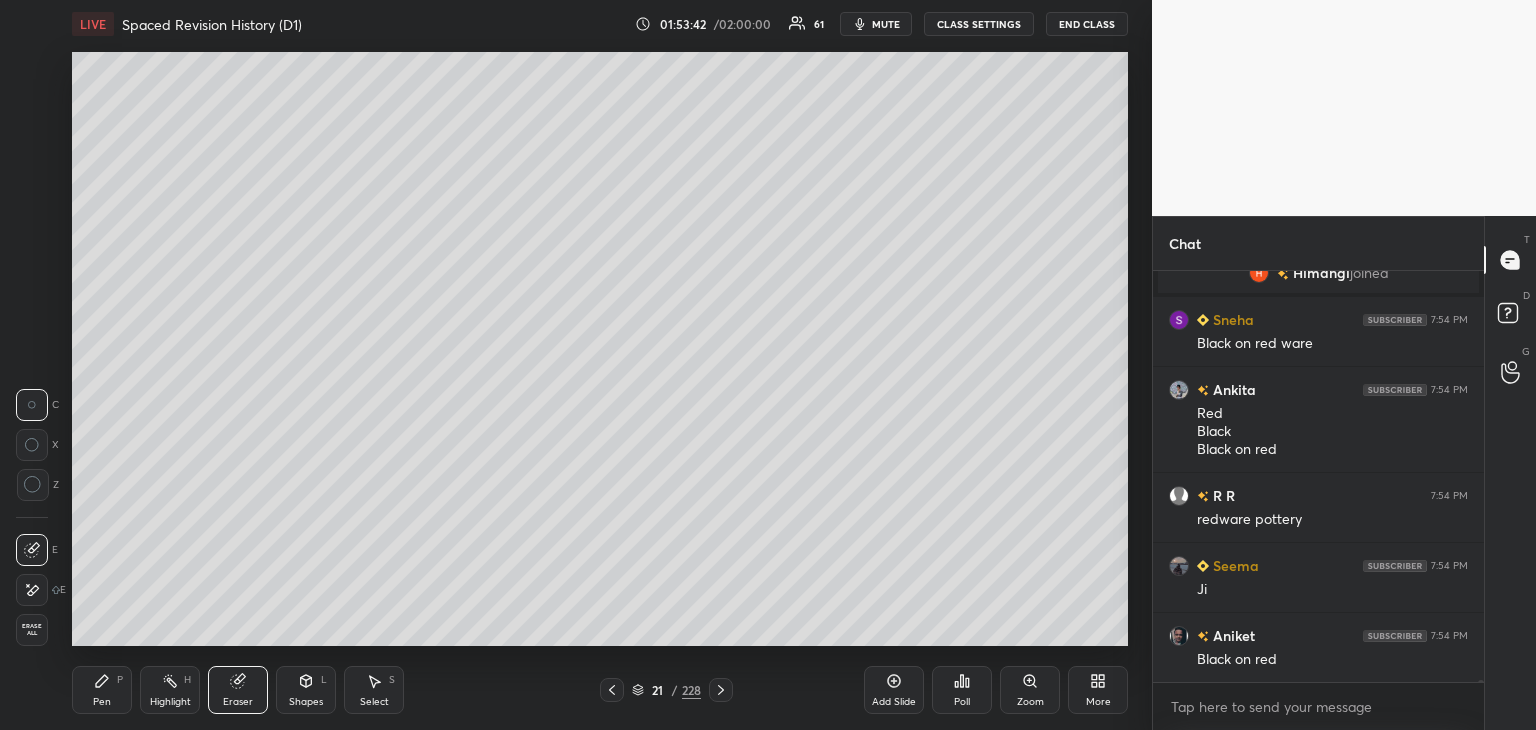 click on "Pen P Highlight H Eraser Shapes L Select S 21 / 228 Add Slide Poll Zoom More" at bounding box center [600, 690] 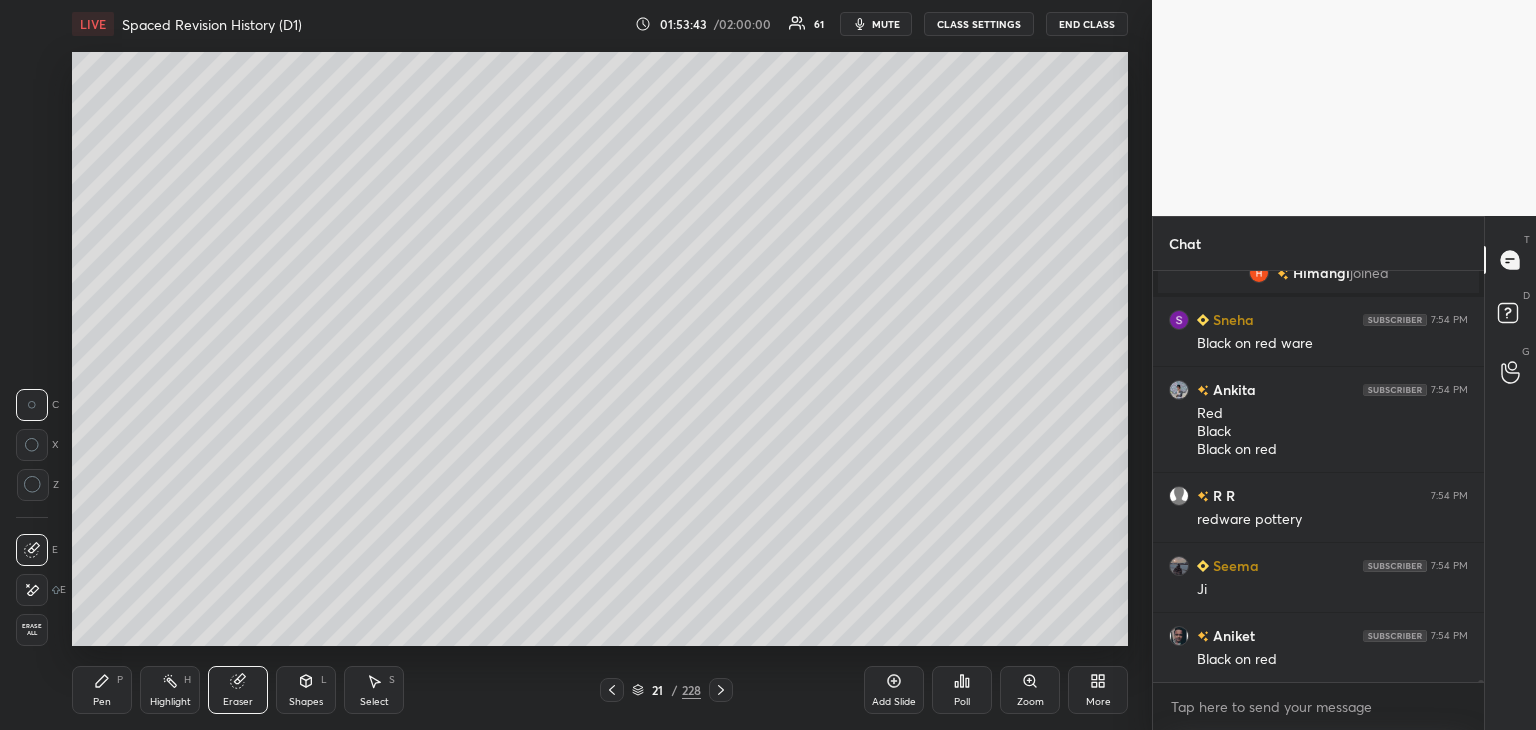 click on "Highlight H" at bounding box center [170, 690] 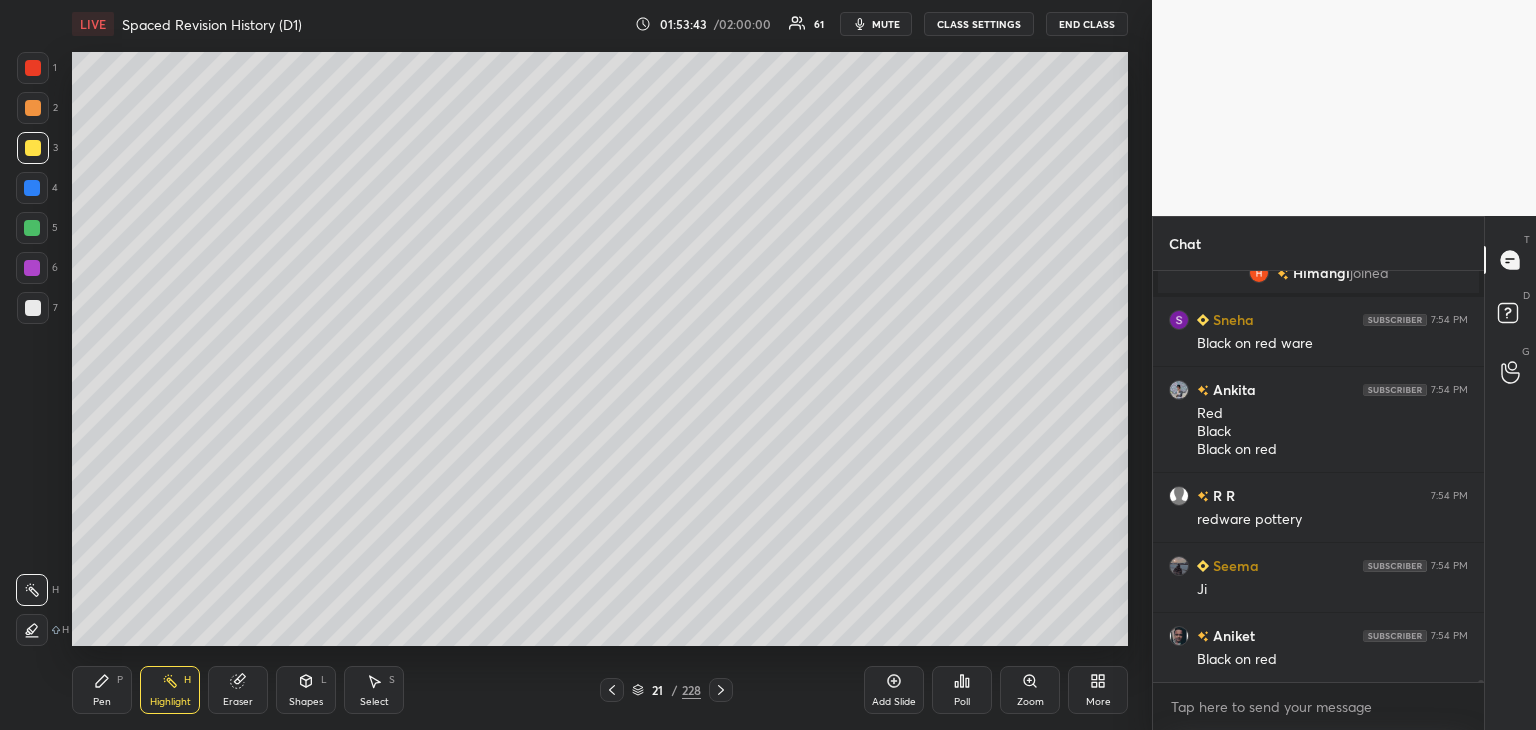 click 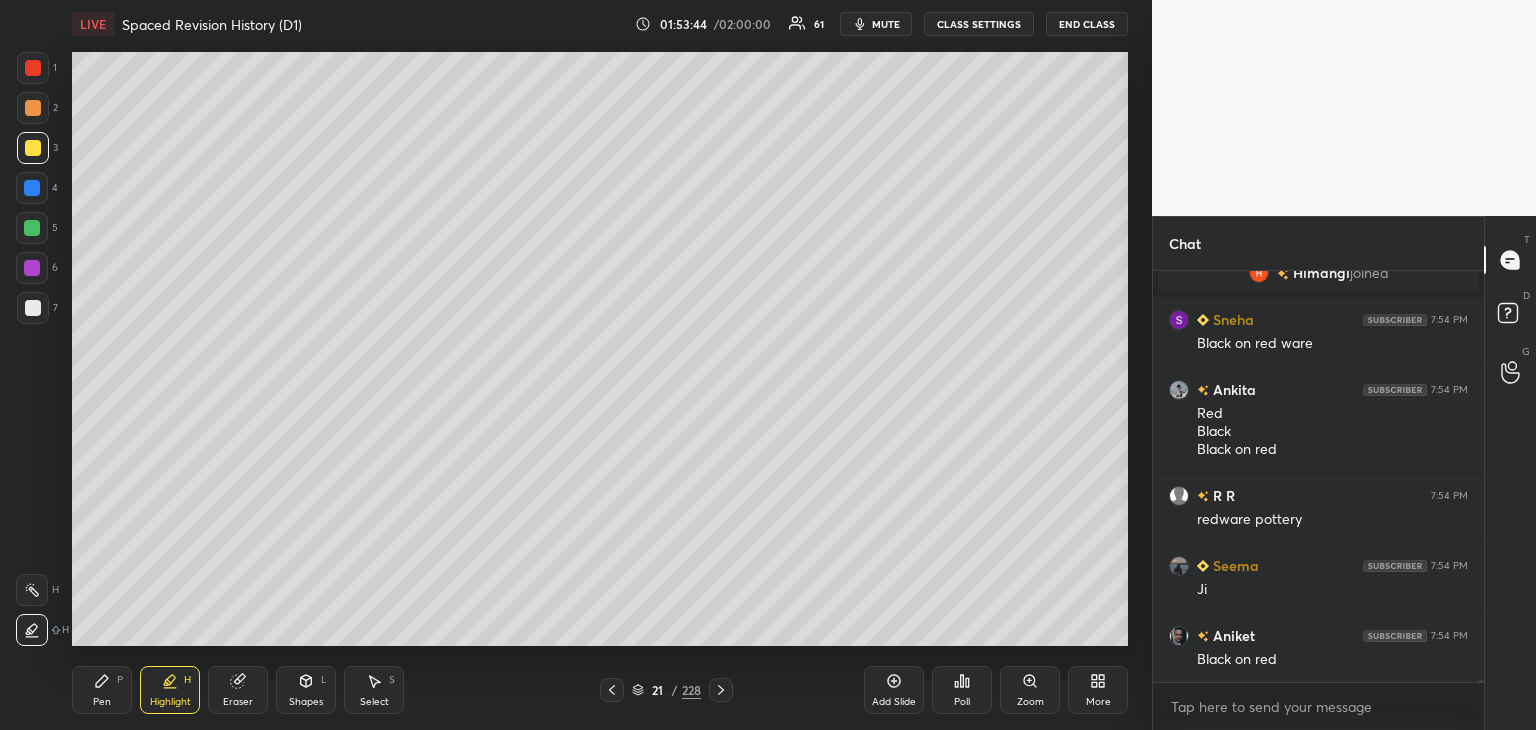 click at bounding box center (33, 68) 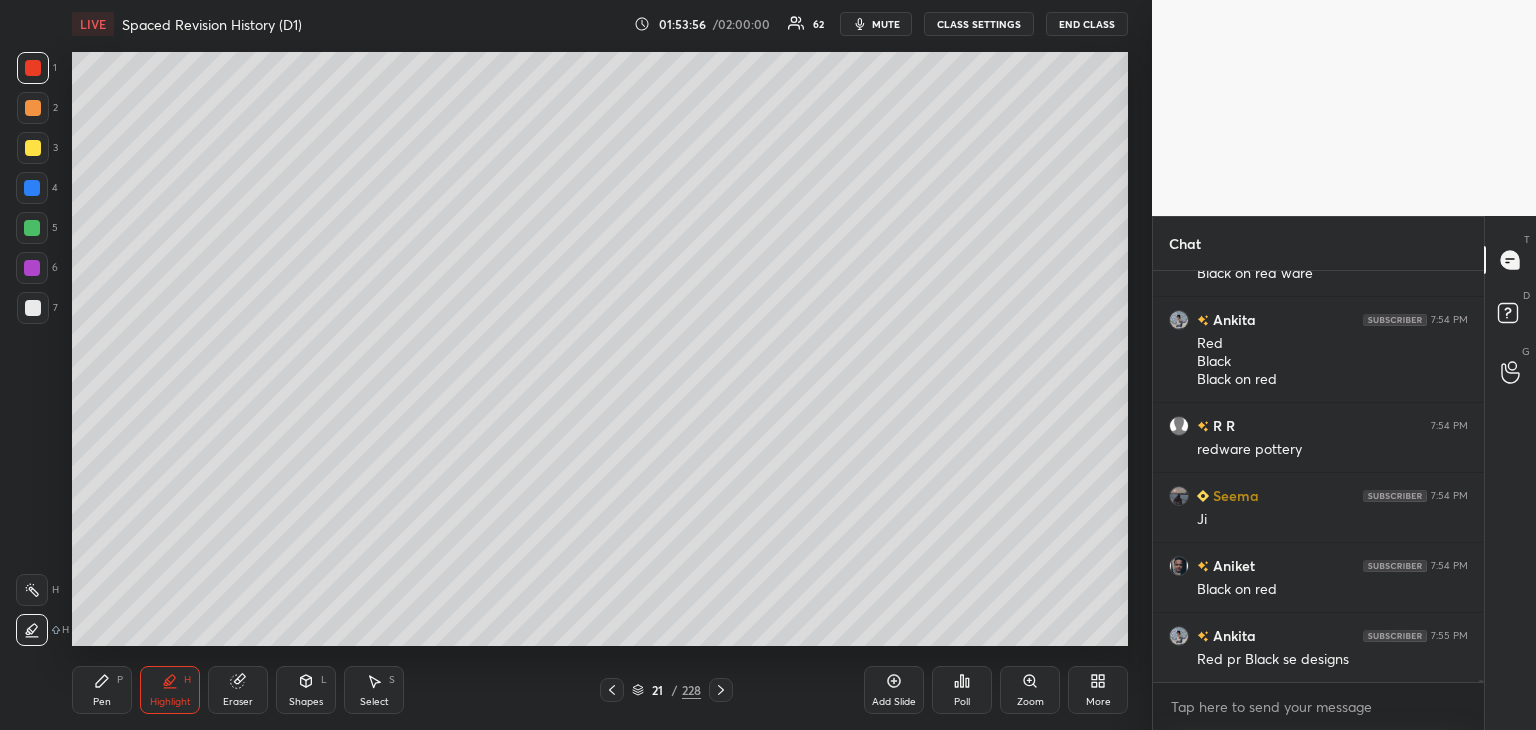 scroll, scrollTop: 73000, scrollLeft: 0, axis: vertical 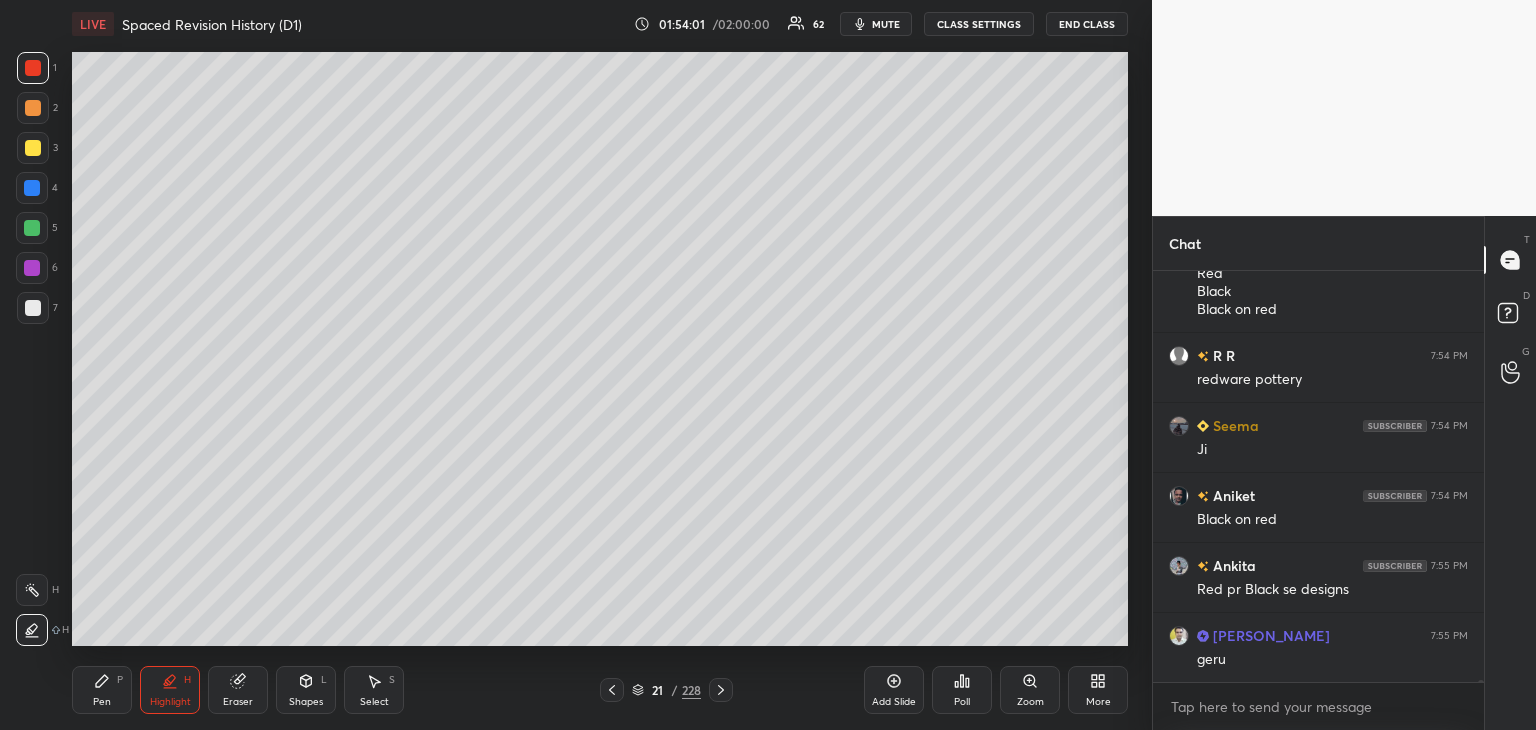 drag, startPoint x: 104, startPoint y: 684, endPoint x: 130, endPoint y: 656, distance: 38.209946 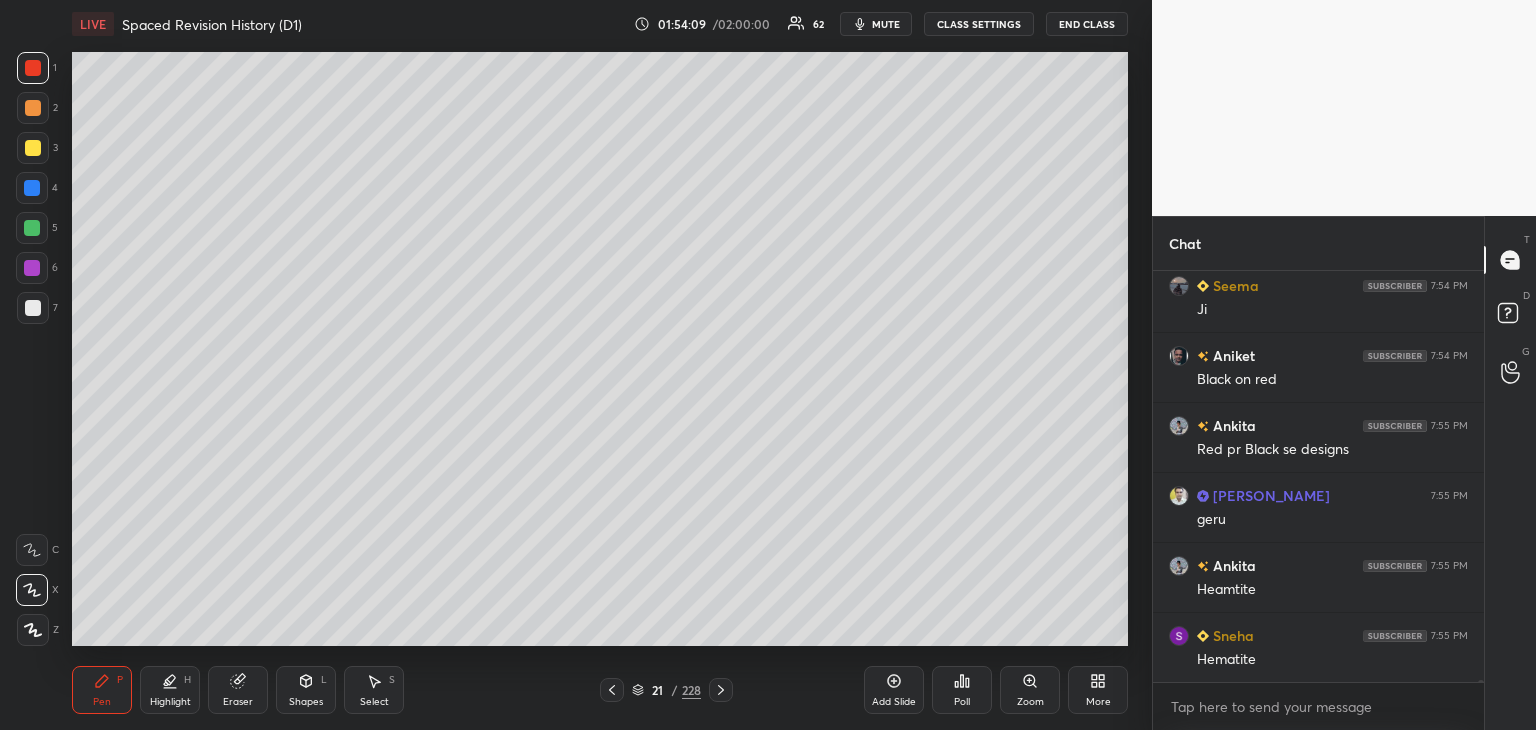 scroll, scrollTop: 73210, scrollLeft: 0, axis: vertical 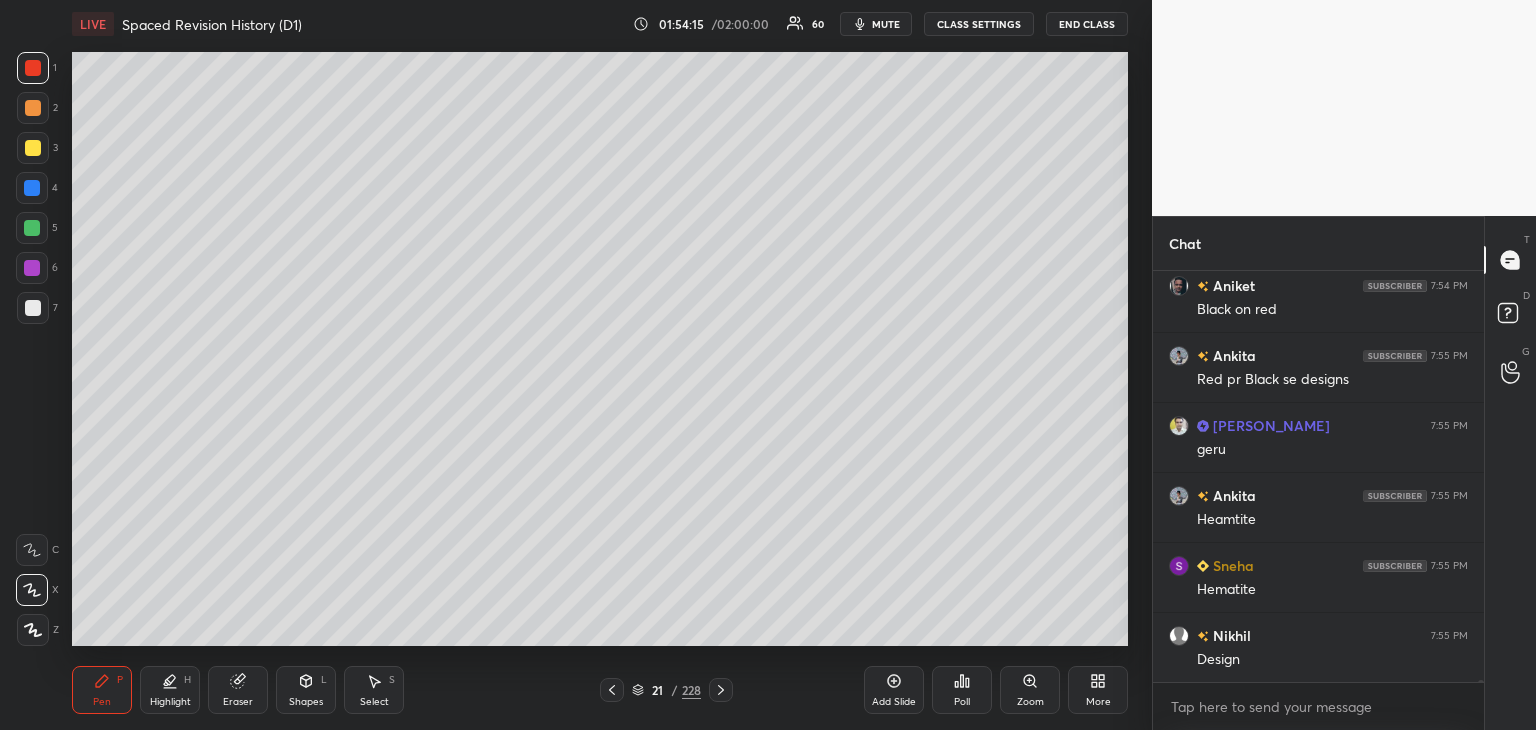 click 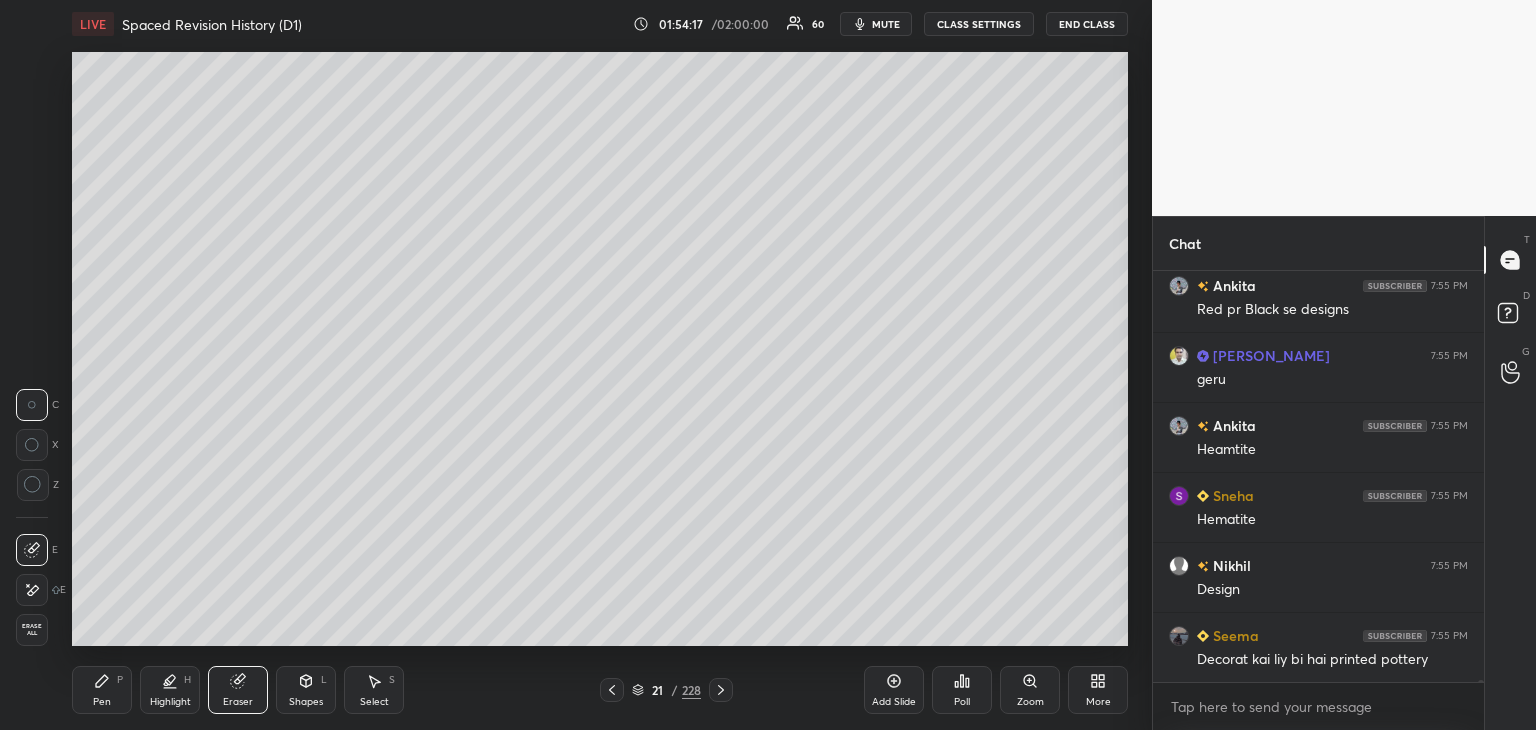 click at bounding box center [32, 550] 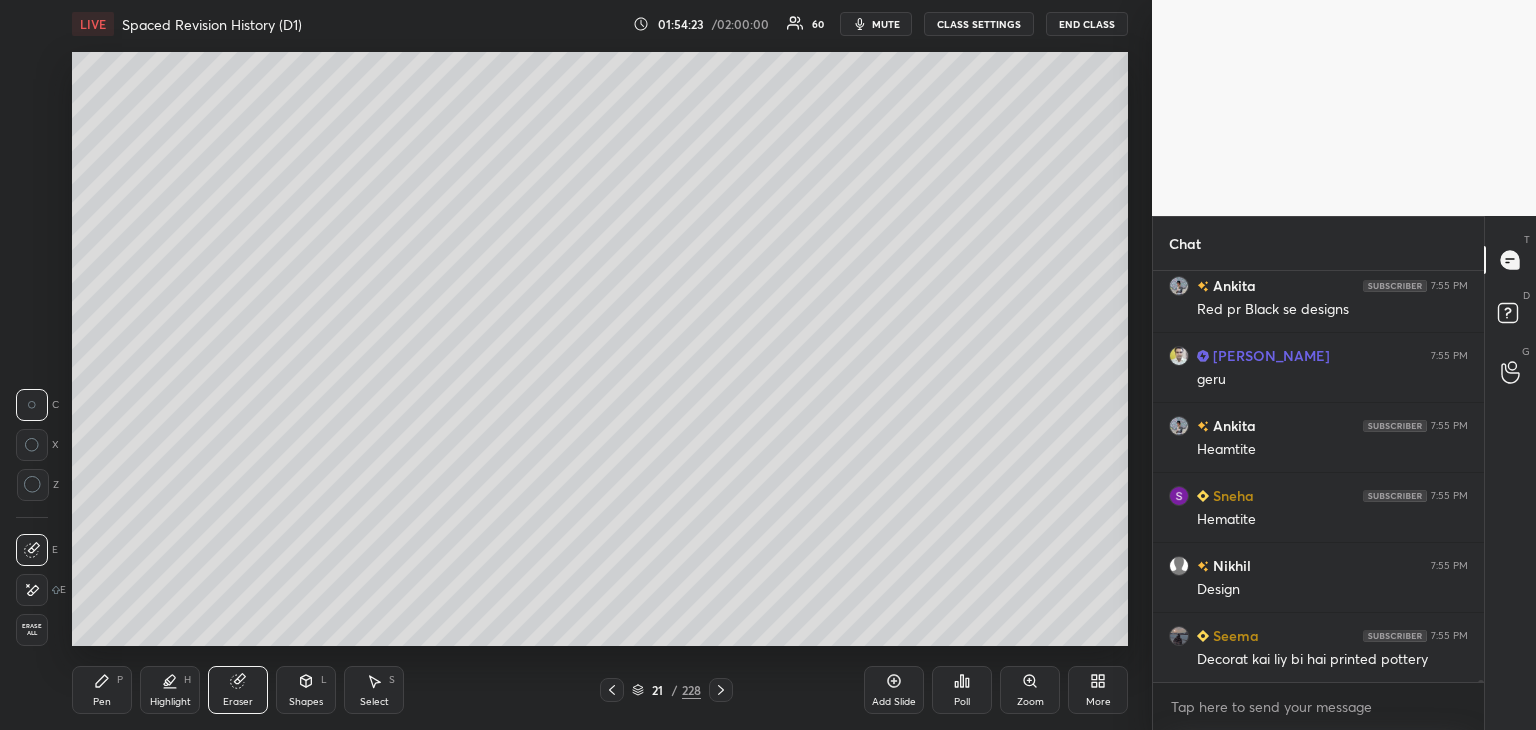 scroll, scrollTop: 73350, scrollLeft: 0, axis: vertical 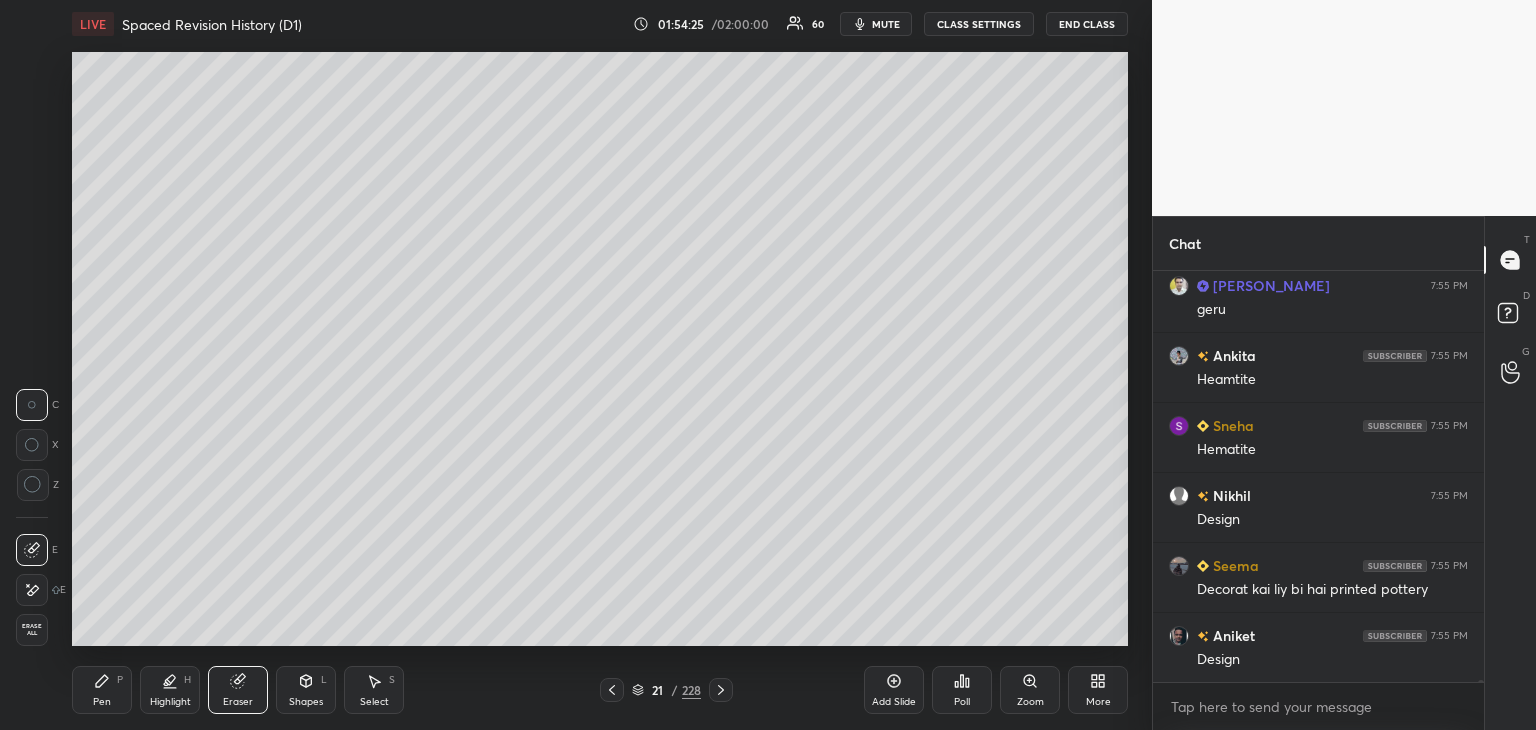 drag, startPoint x: 116, startPoint y: 685, endPoint x: 120, endPoint y: 655, distance: 30.265491 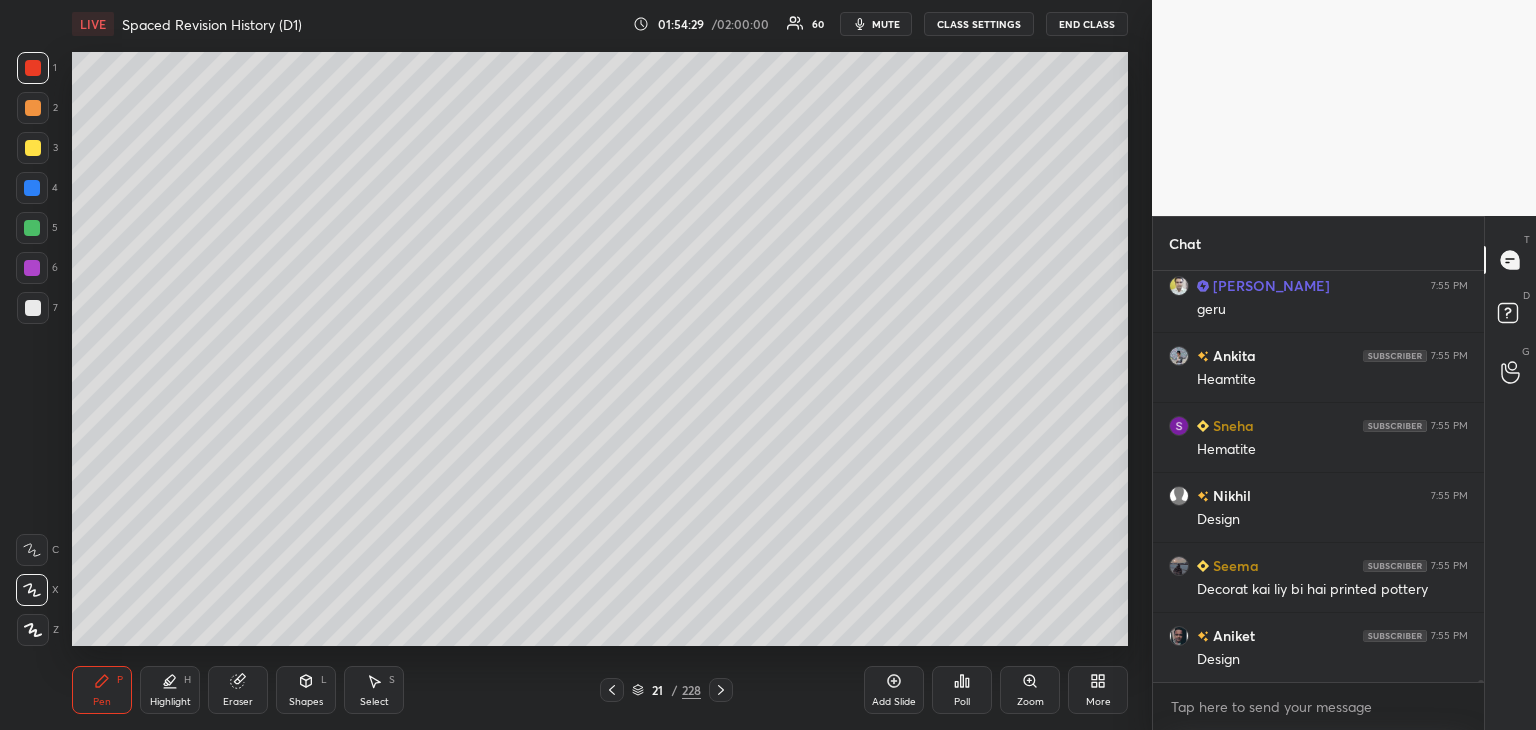 click 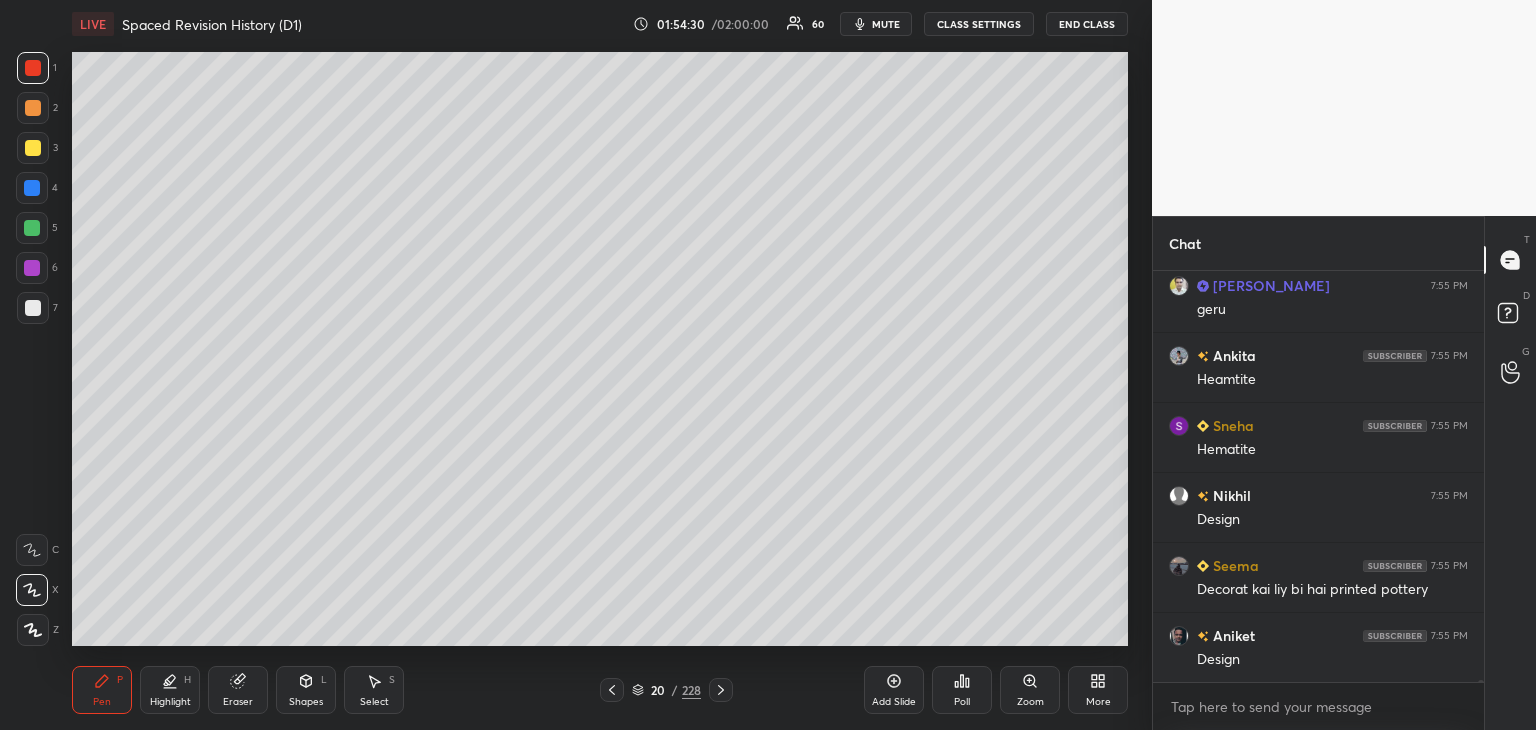 click 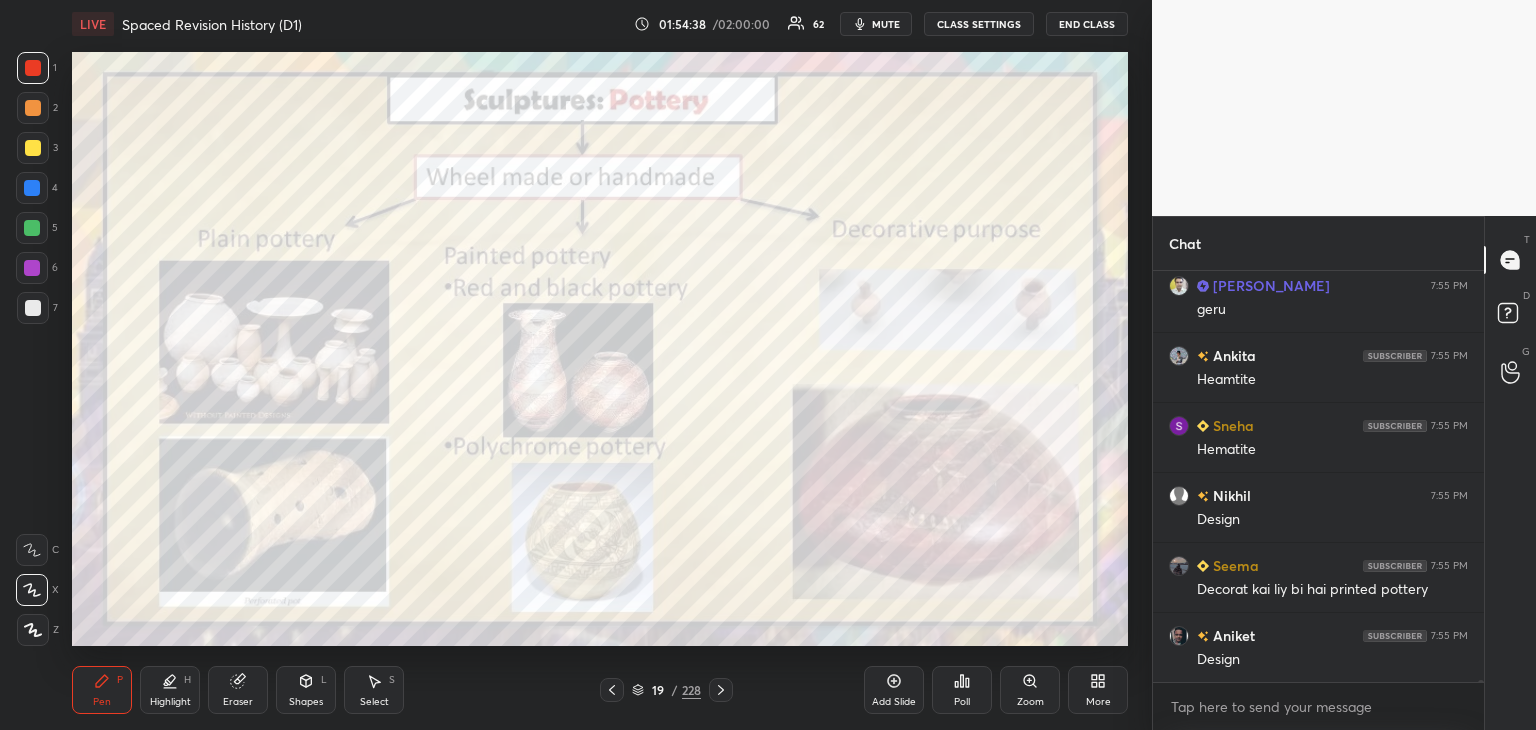 scroll, scrollTop: 73398, scrollLeft: 0, axis: vertical 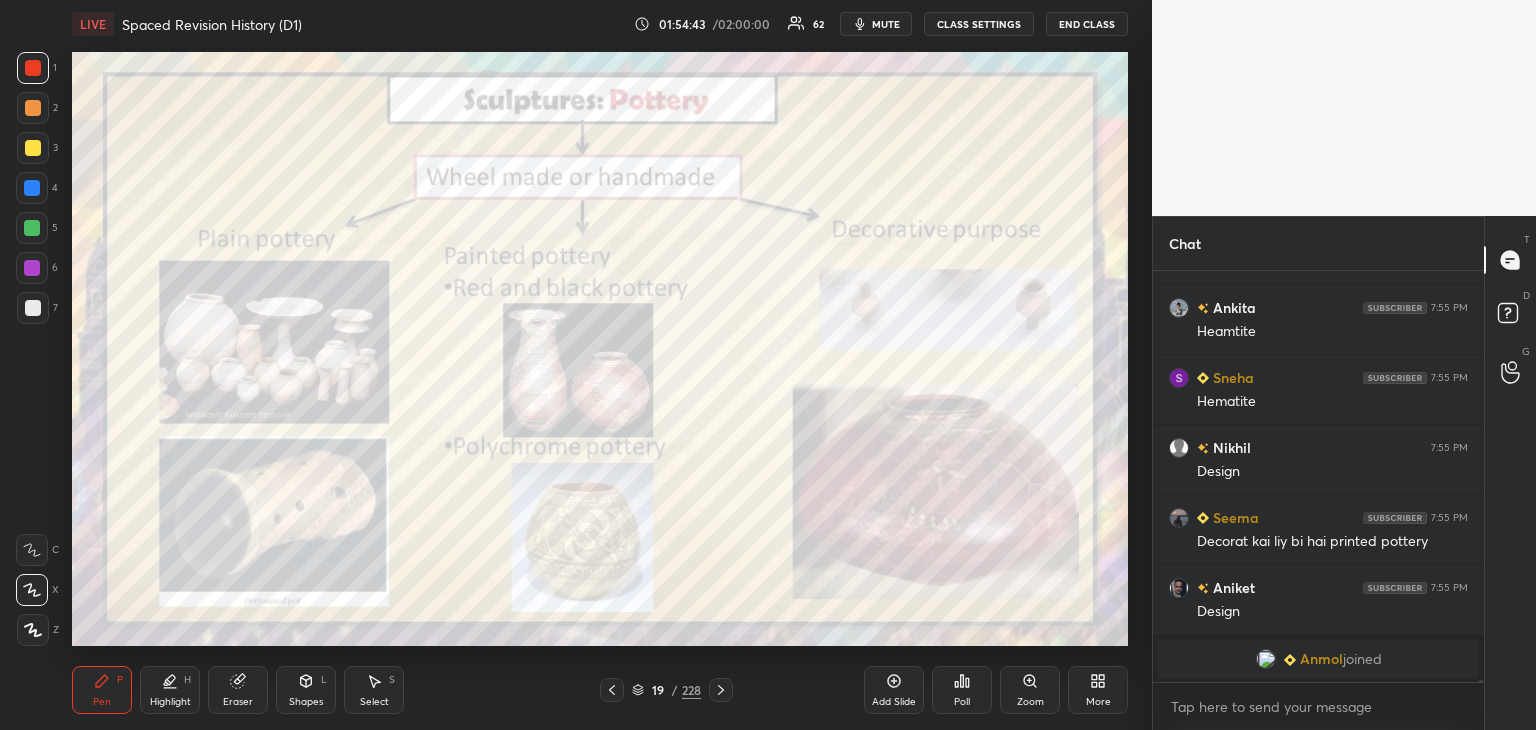 click 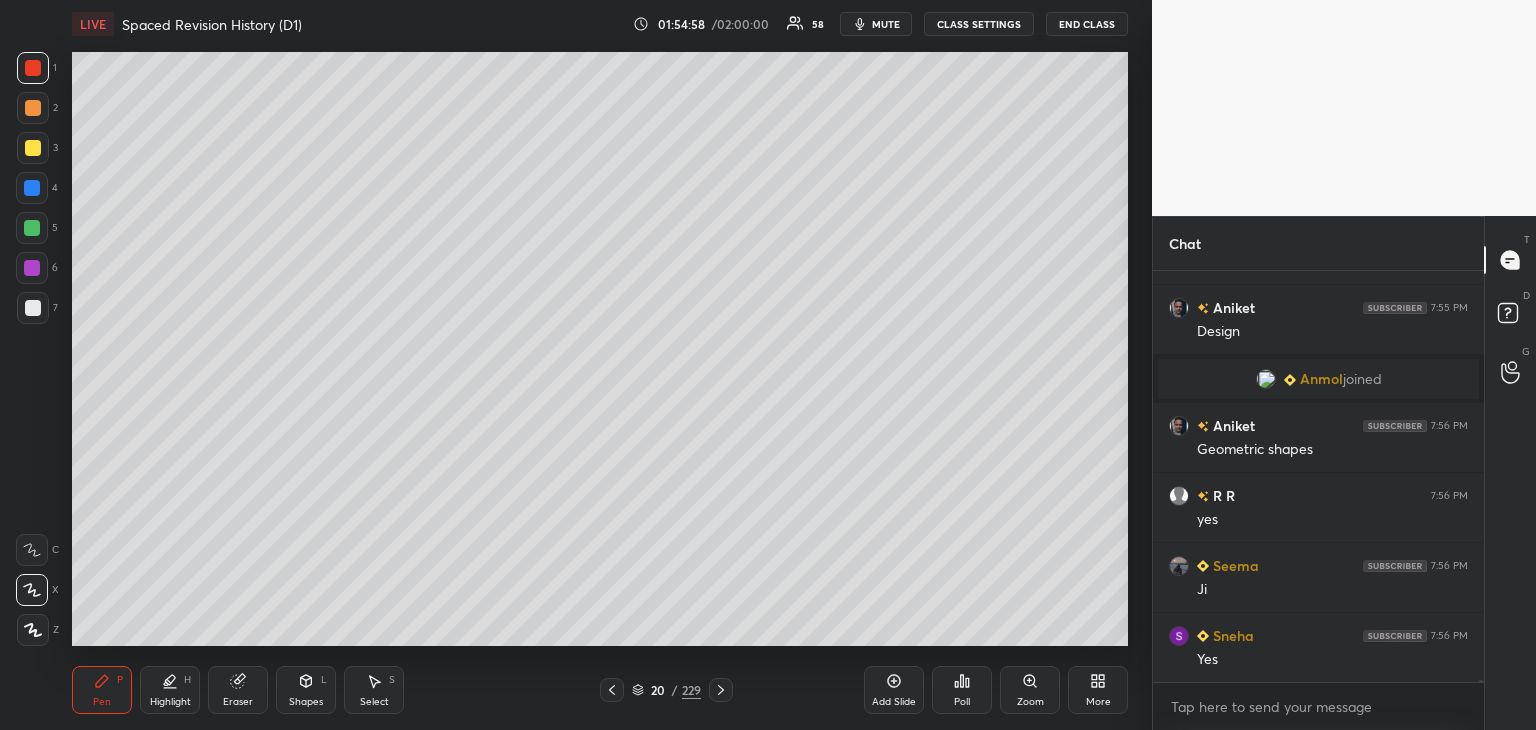 scroll, scrollTop: 73512, scrollLeft: 0, axis: vertical 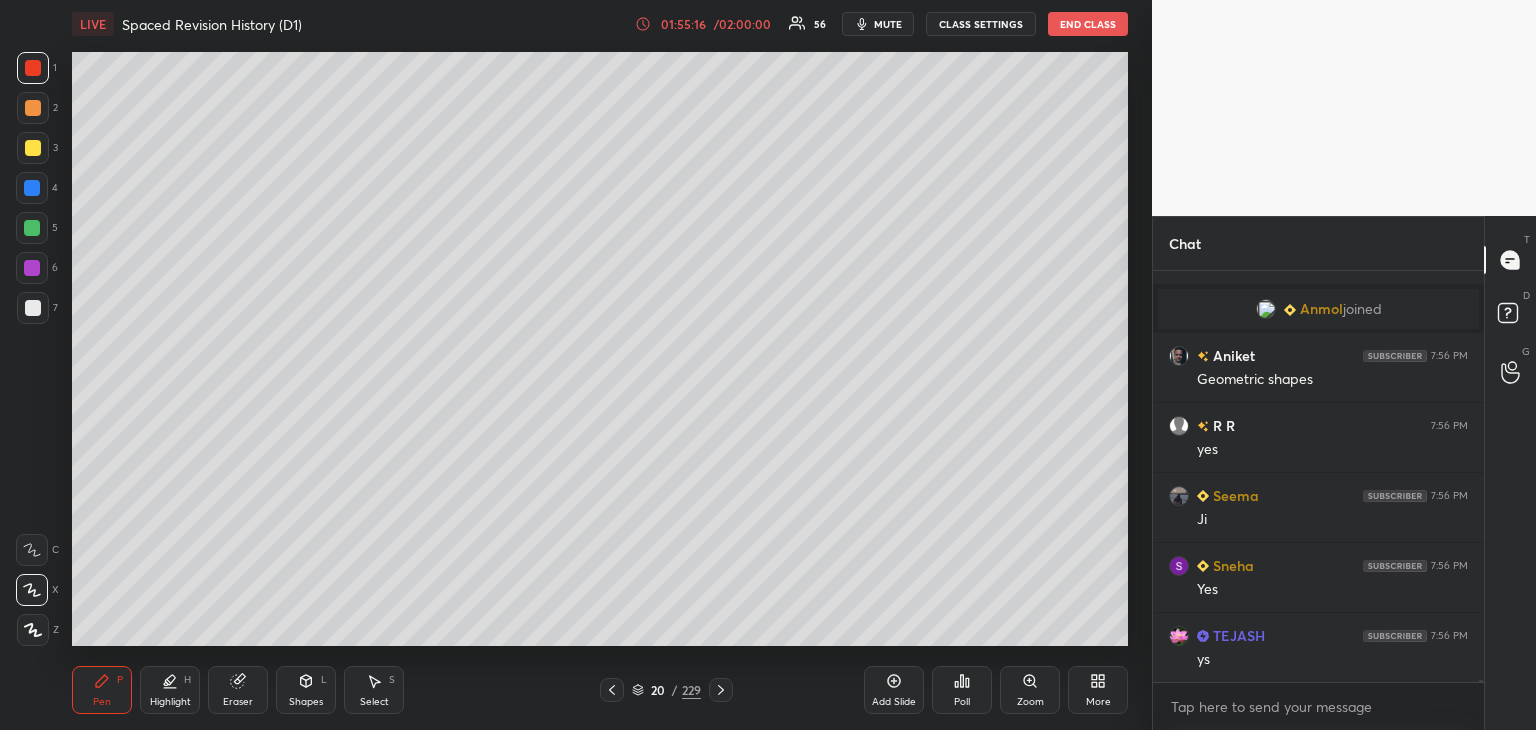 click 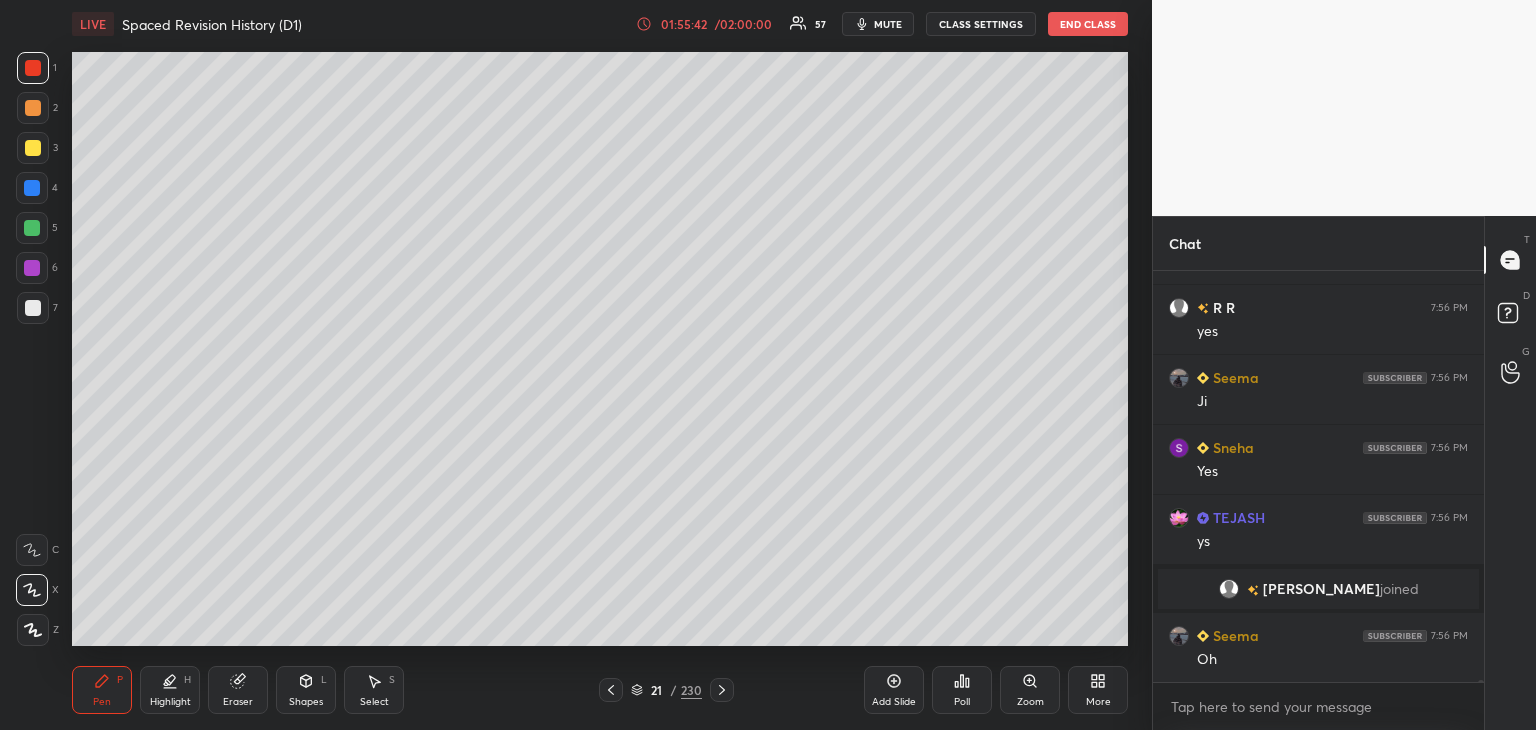 scroll, scrollTop: 73600, scrollLeft: 0, axis: vertical 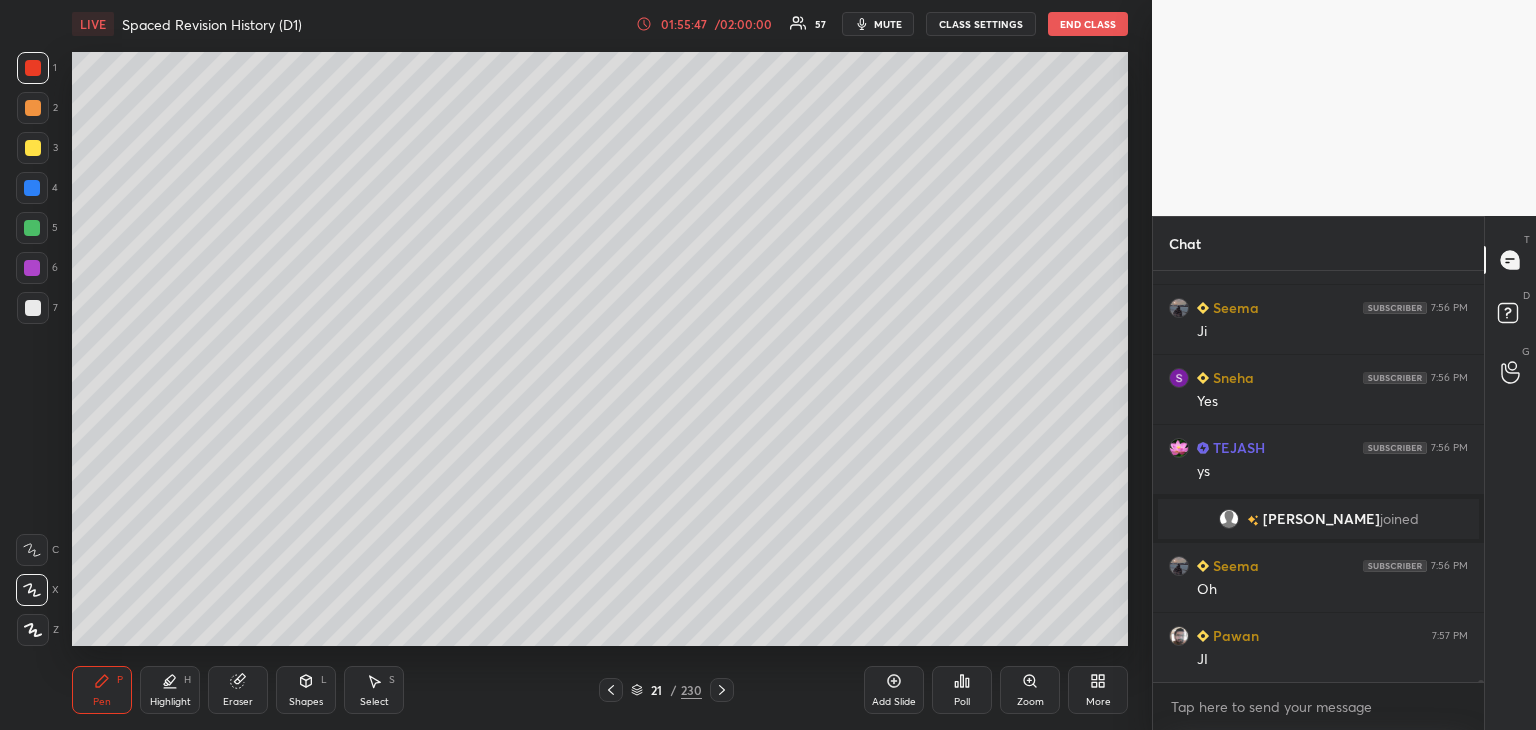 click on "Add Slide" at bounding box center (894, 690) 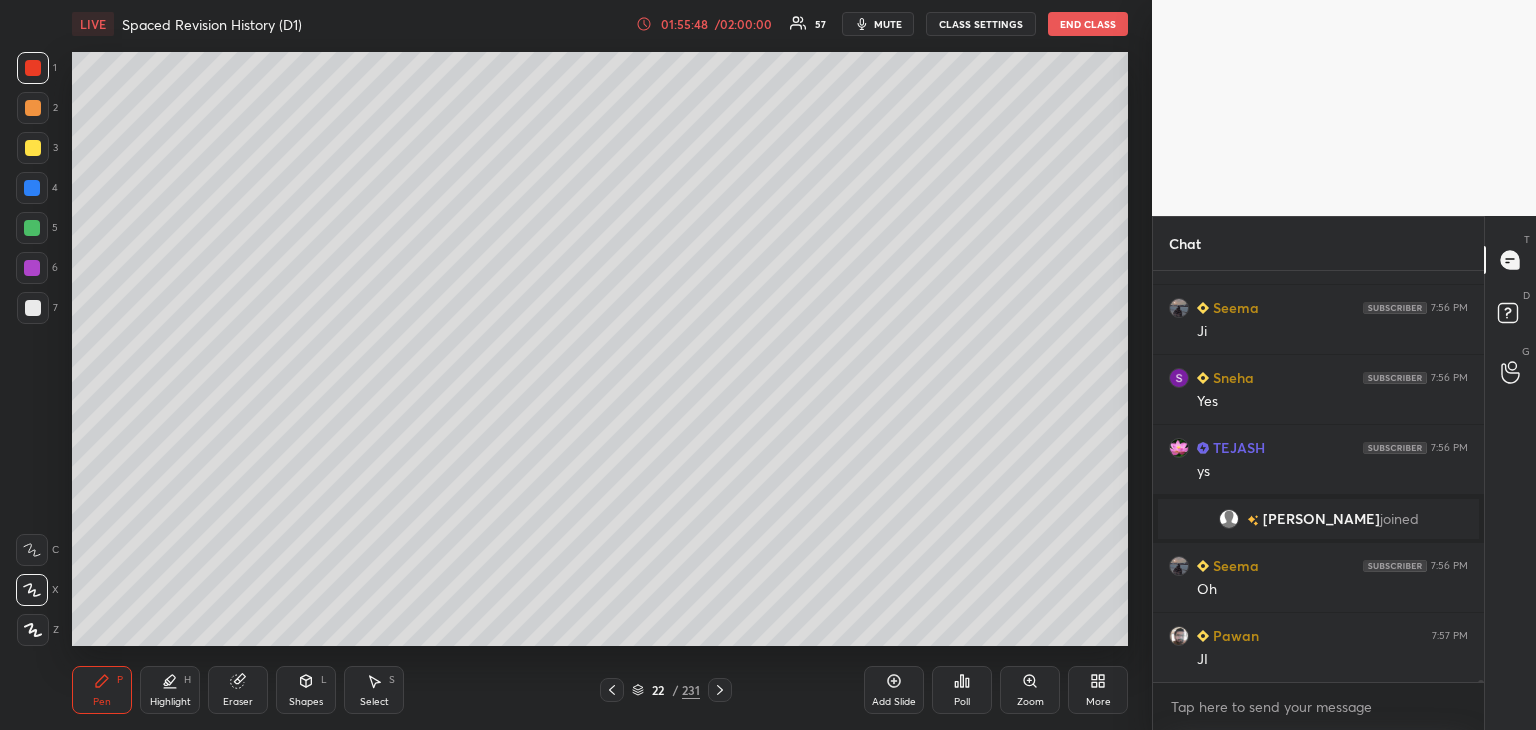 scroll, scrollTop: 73648, scrollLeft: 0, axis: vertical 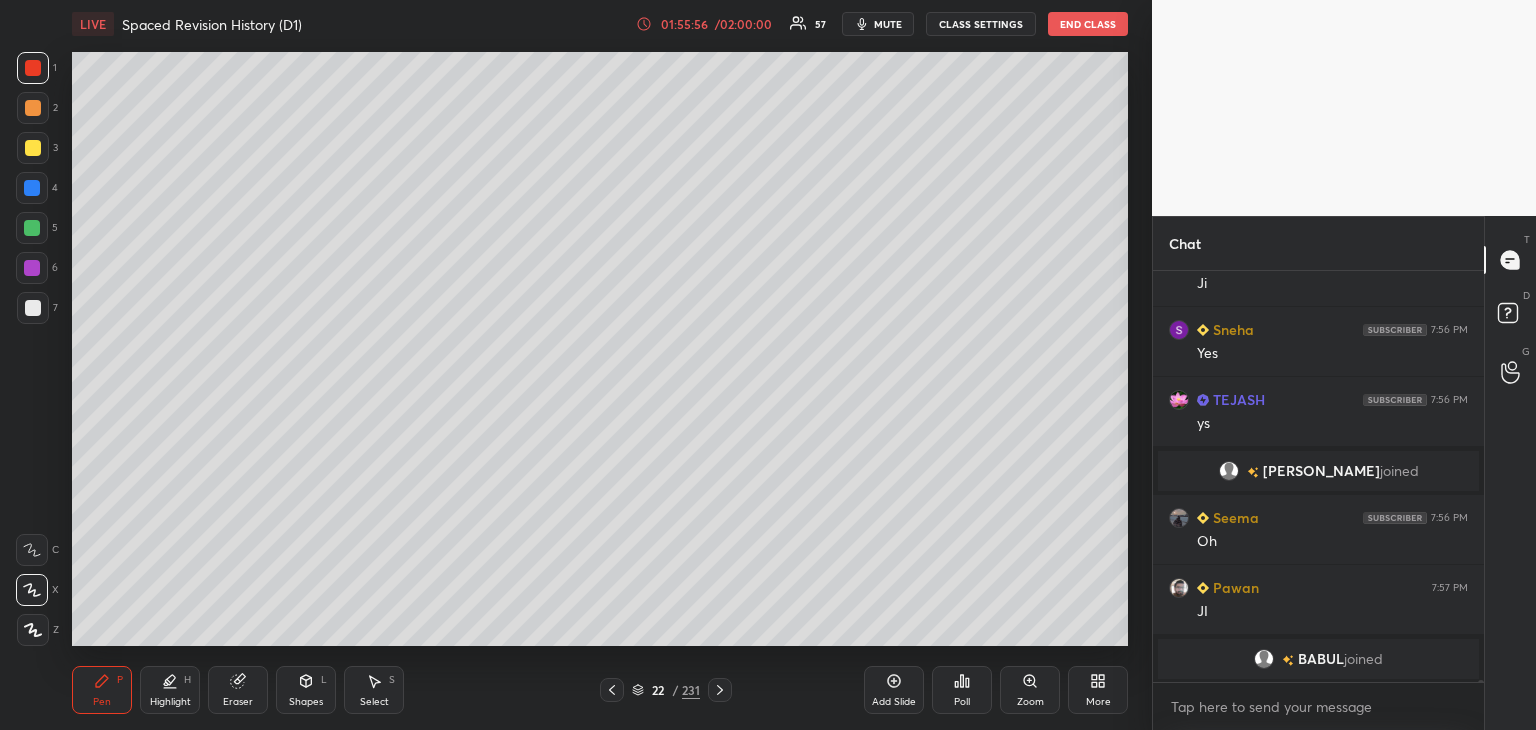 click at bounding box center (32, 188) 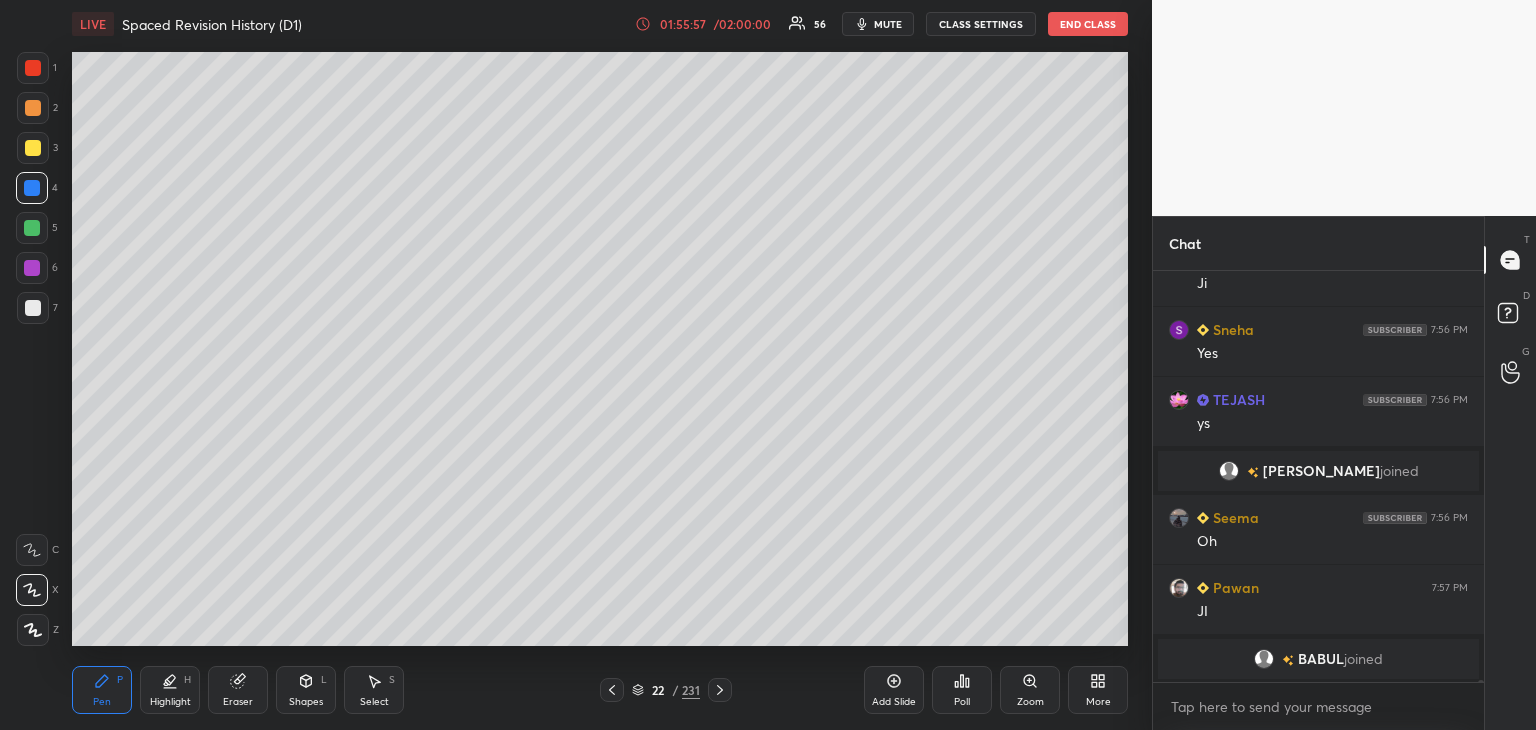 click 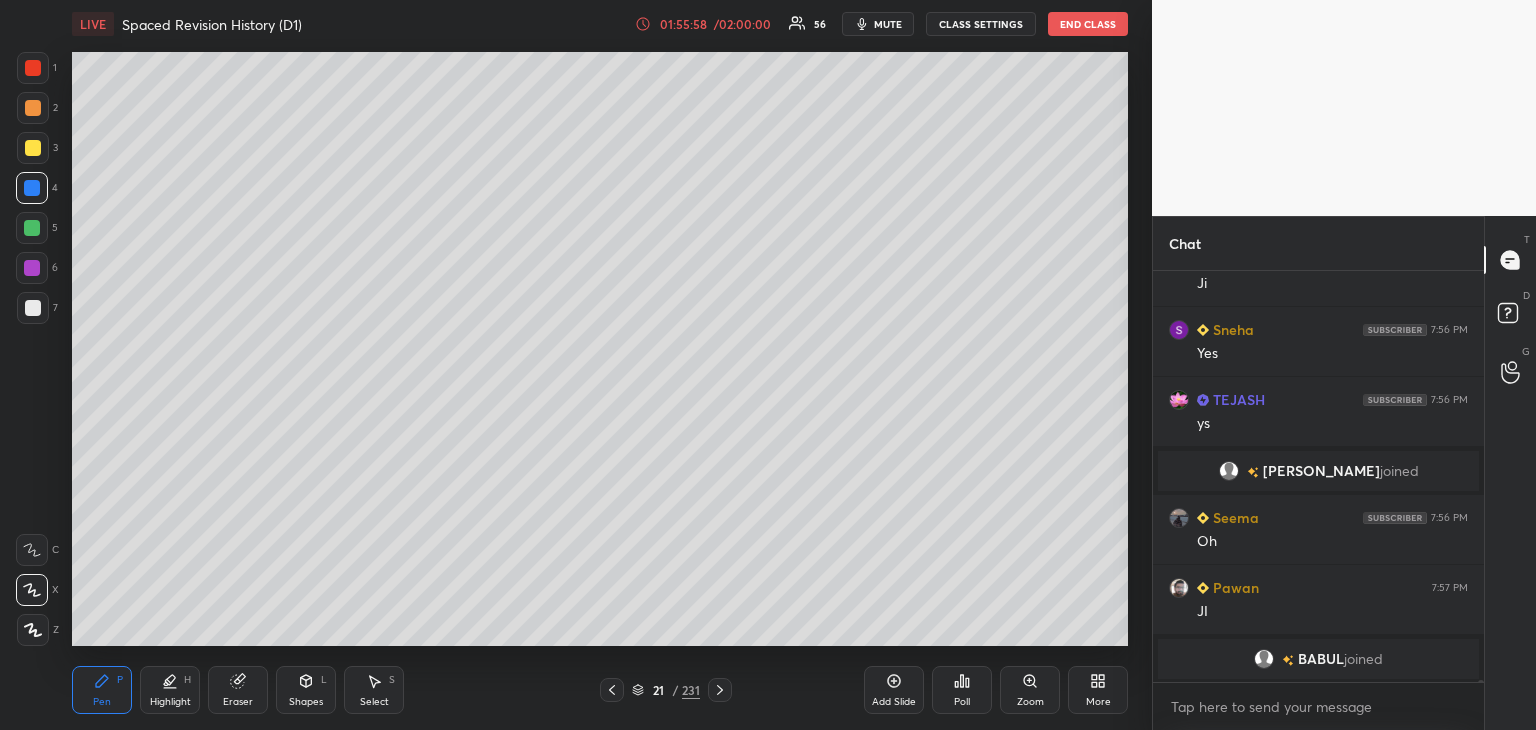 click 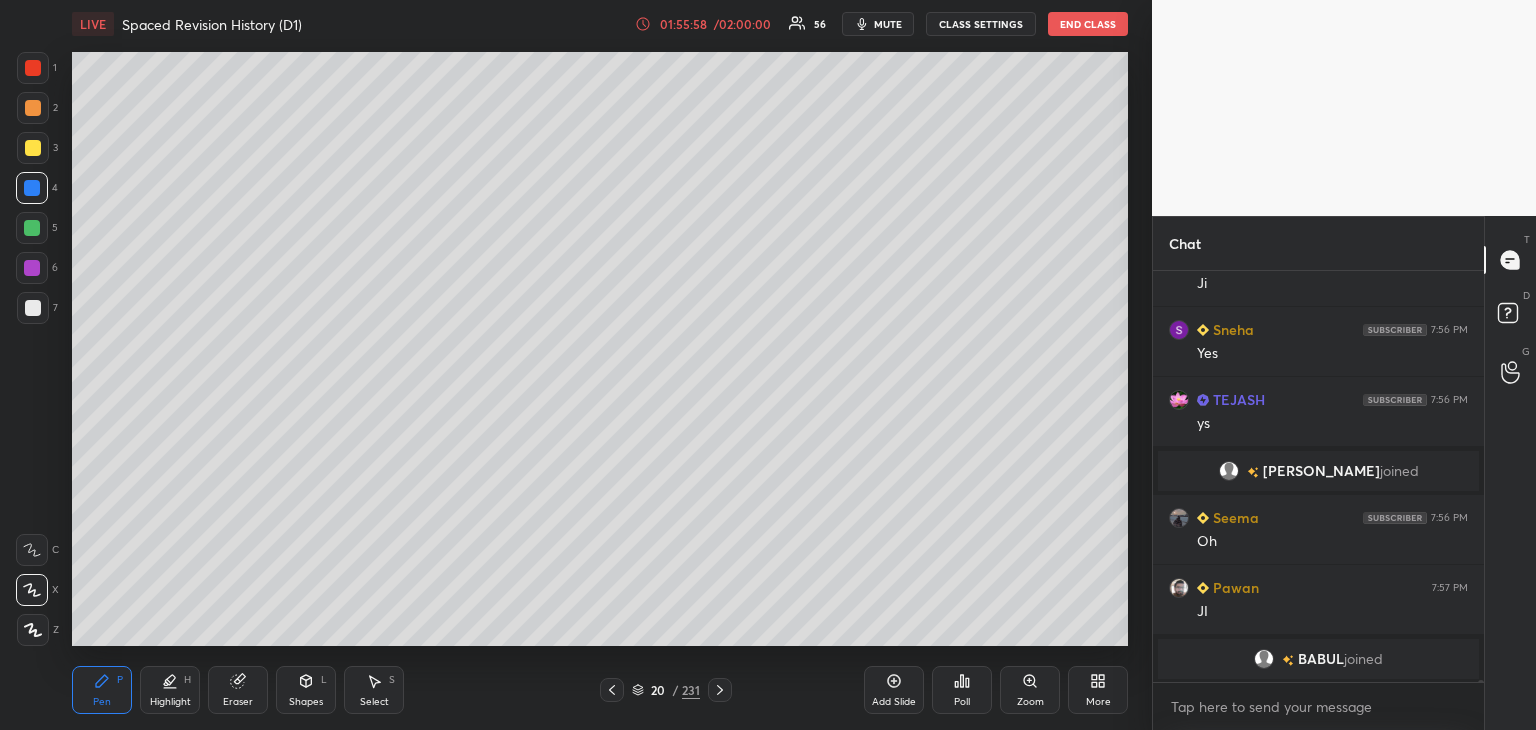 click 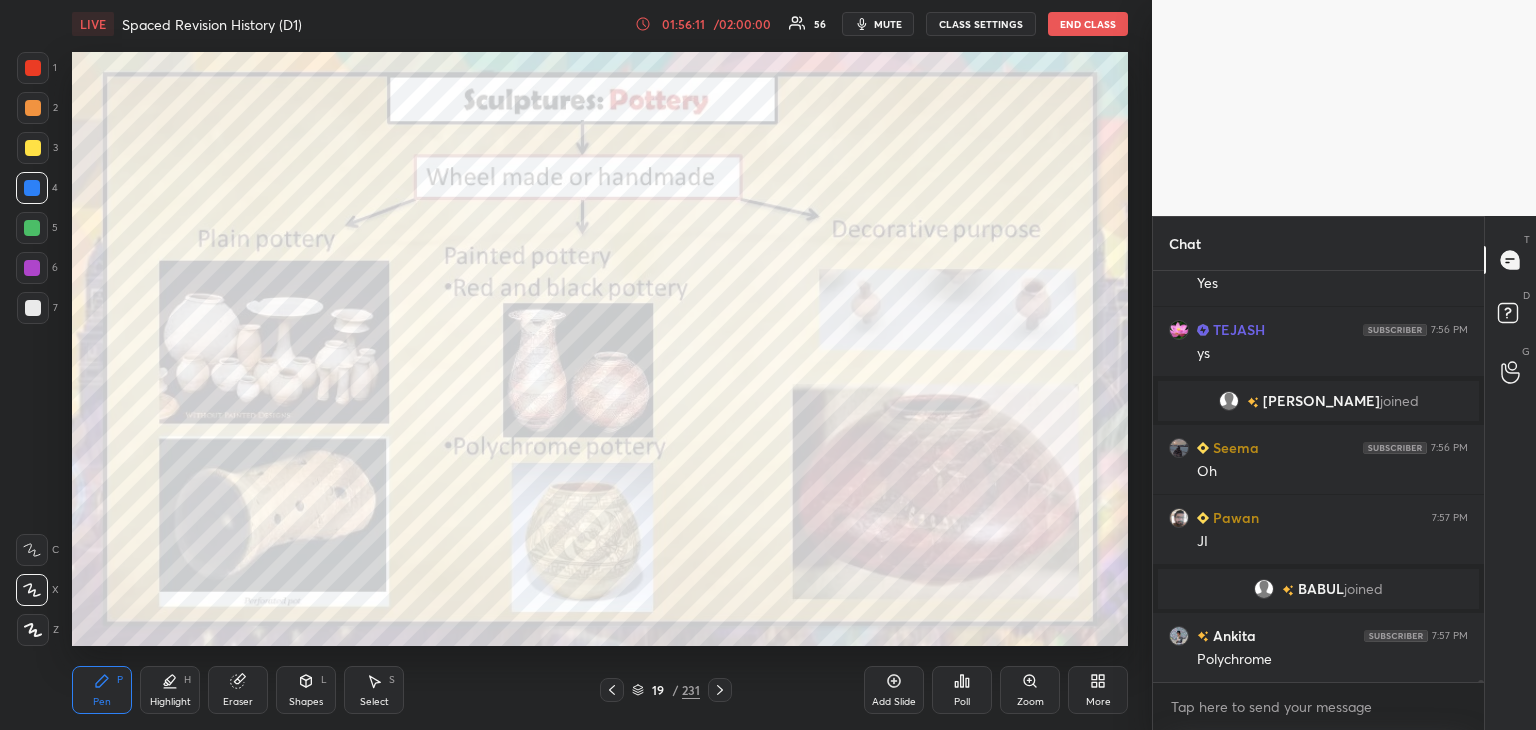 scroll, scrollTop: 73650, scrollLeft: 0, axis: vertical 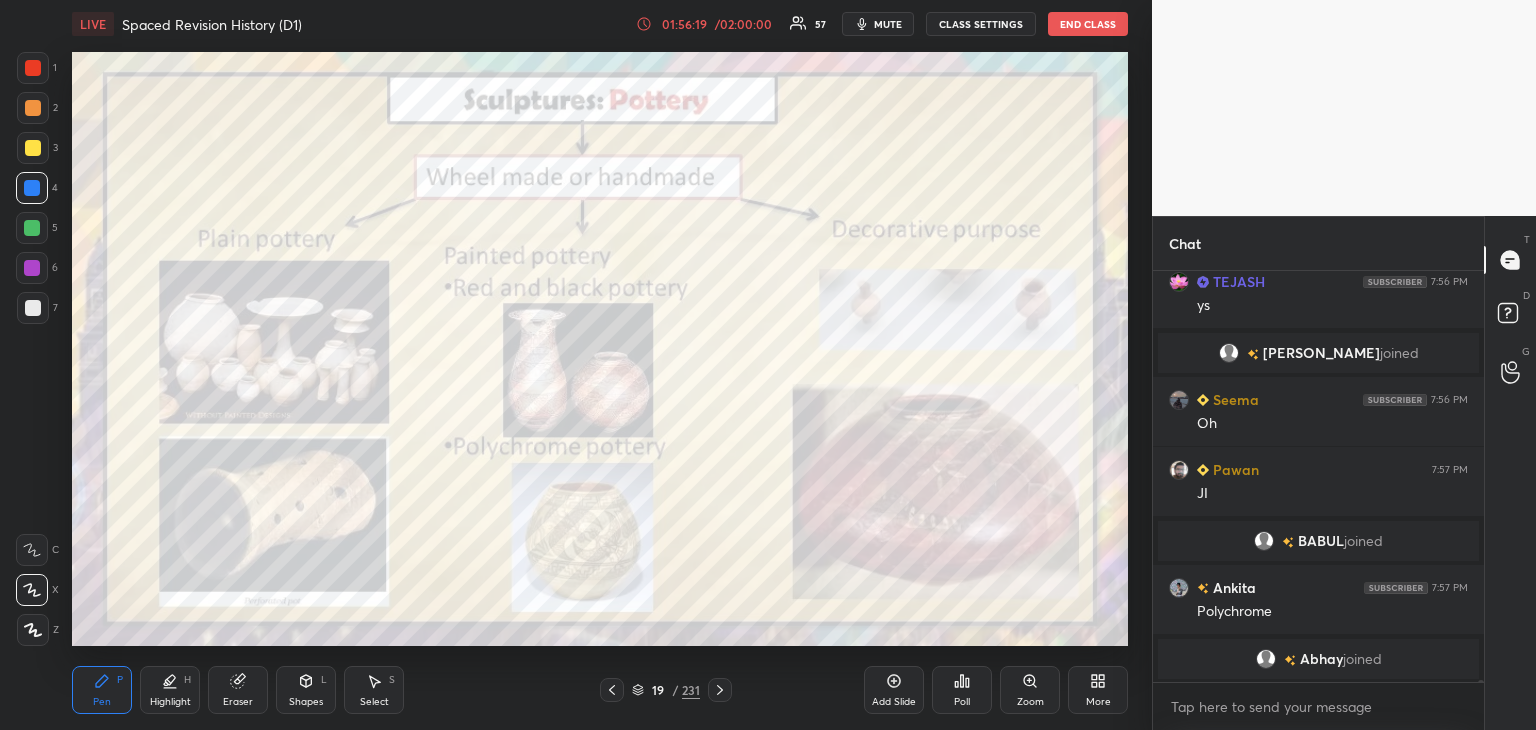 click at bounding box center [33, 68] 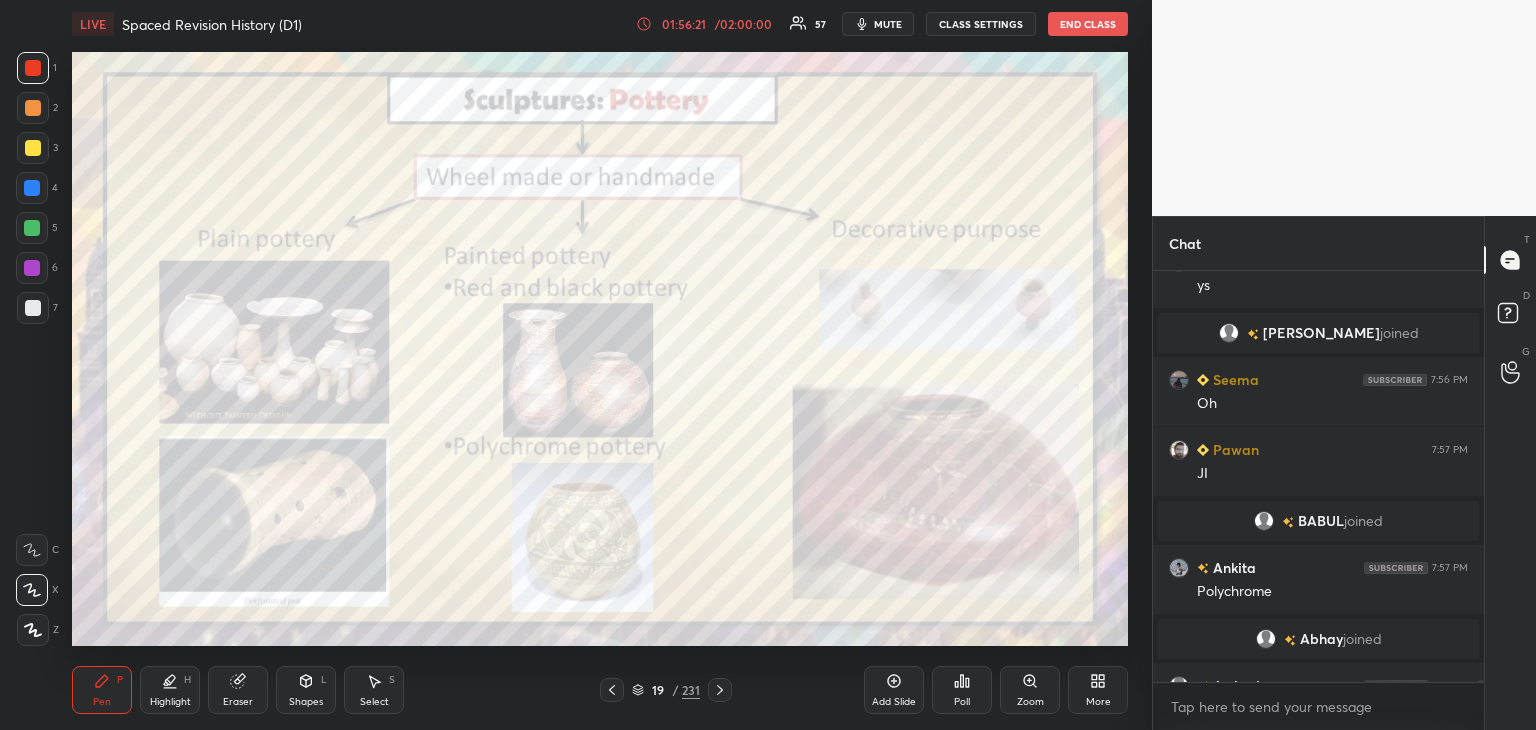 scroll, scrollTop: 73700, scrollLeft: 0, axis: vertical 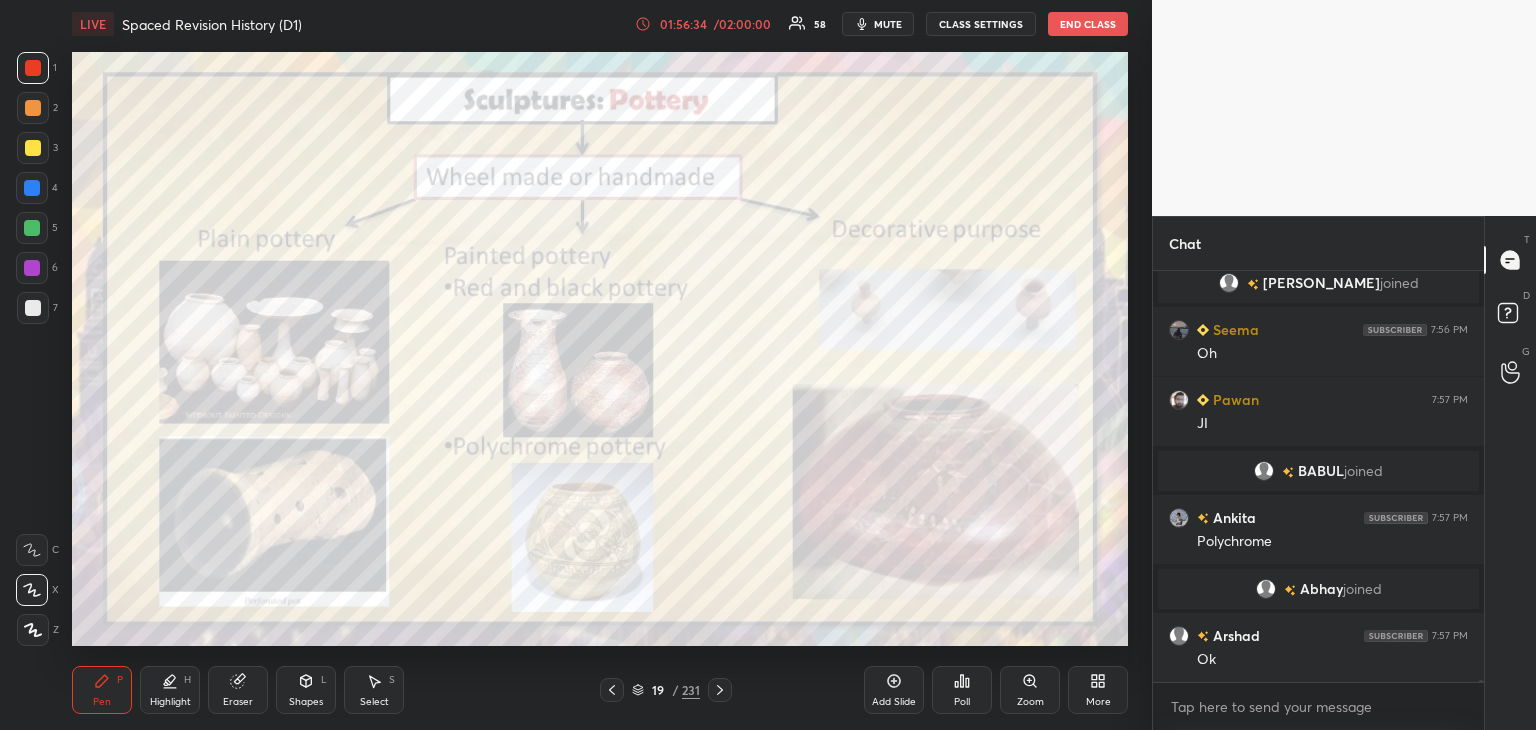 click at bounding box center (33, 68) 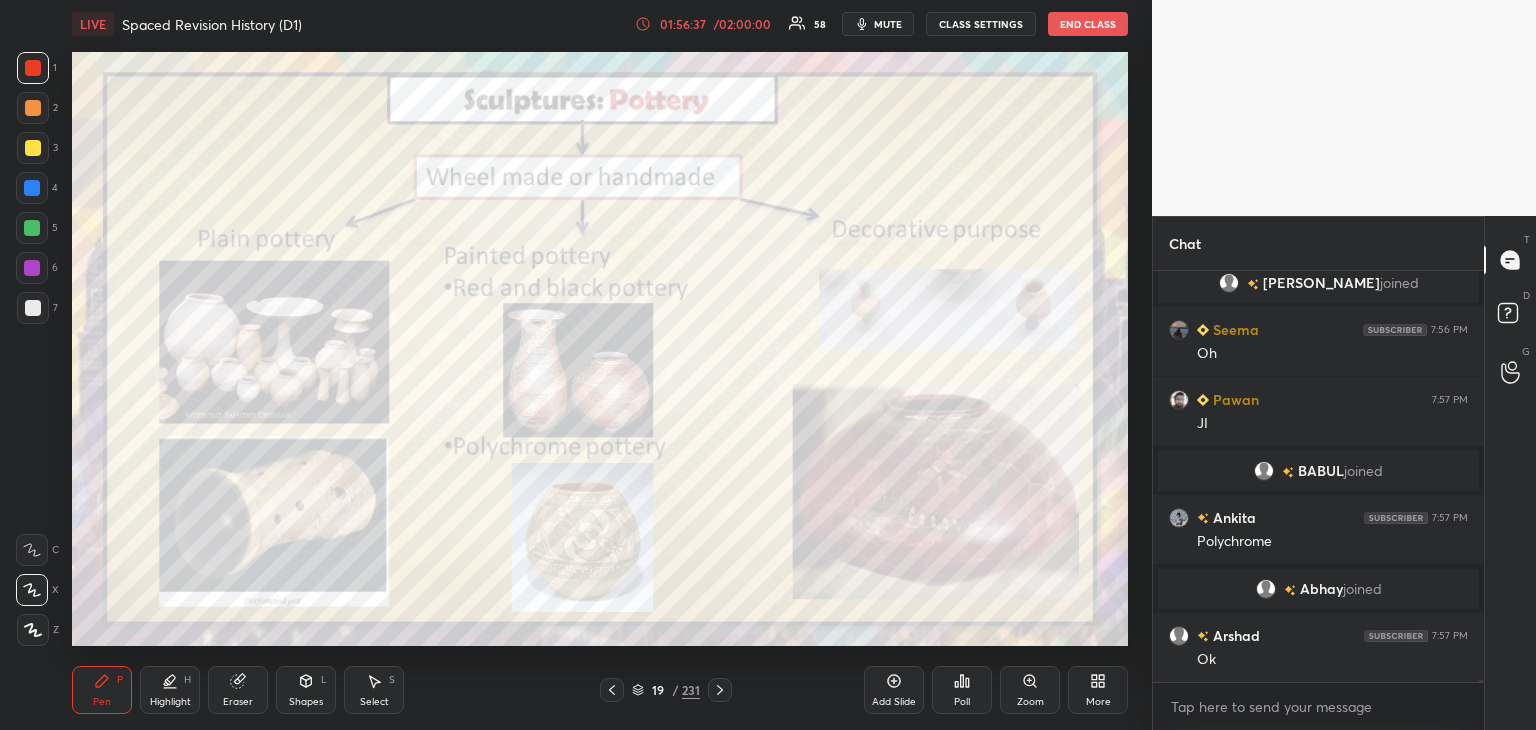 click on "Zoom" at bounding box center [1030, 690] 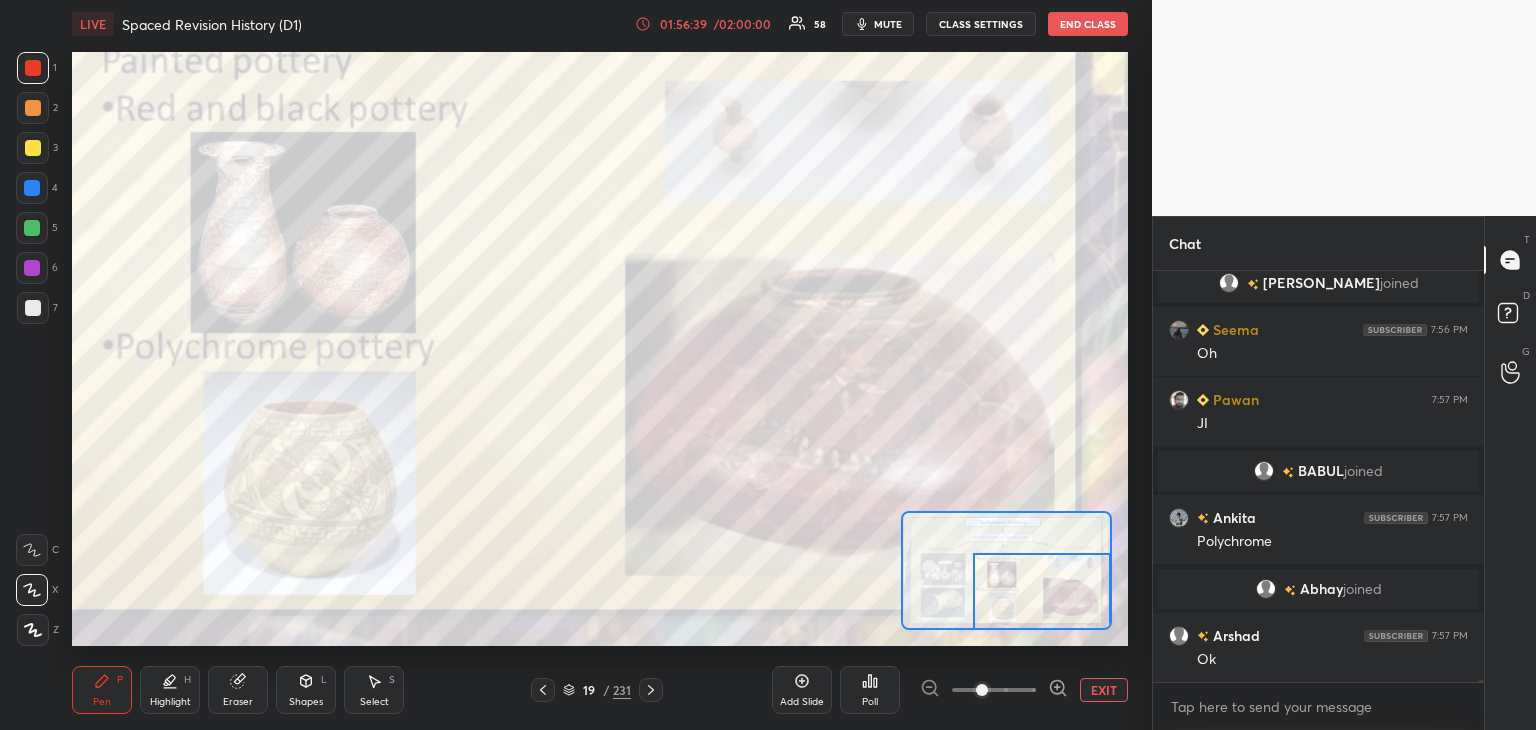 drag, startPoint x: 1015, startPoint y: 588, endPoint x: 1064, endPoint y: 593, distance: 49.25444 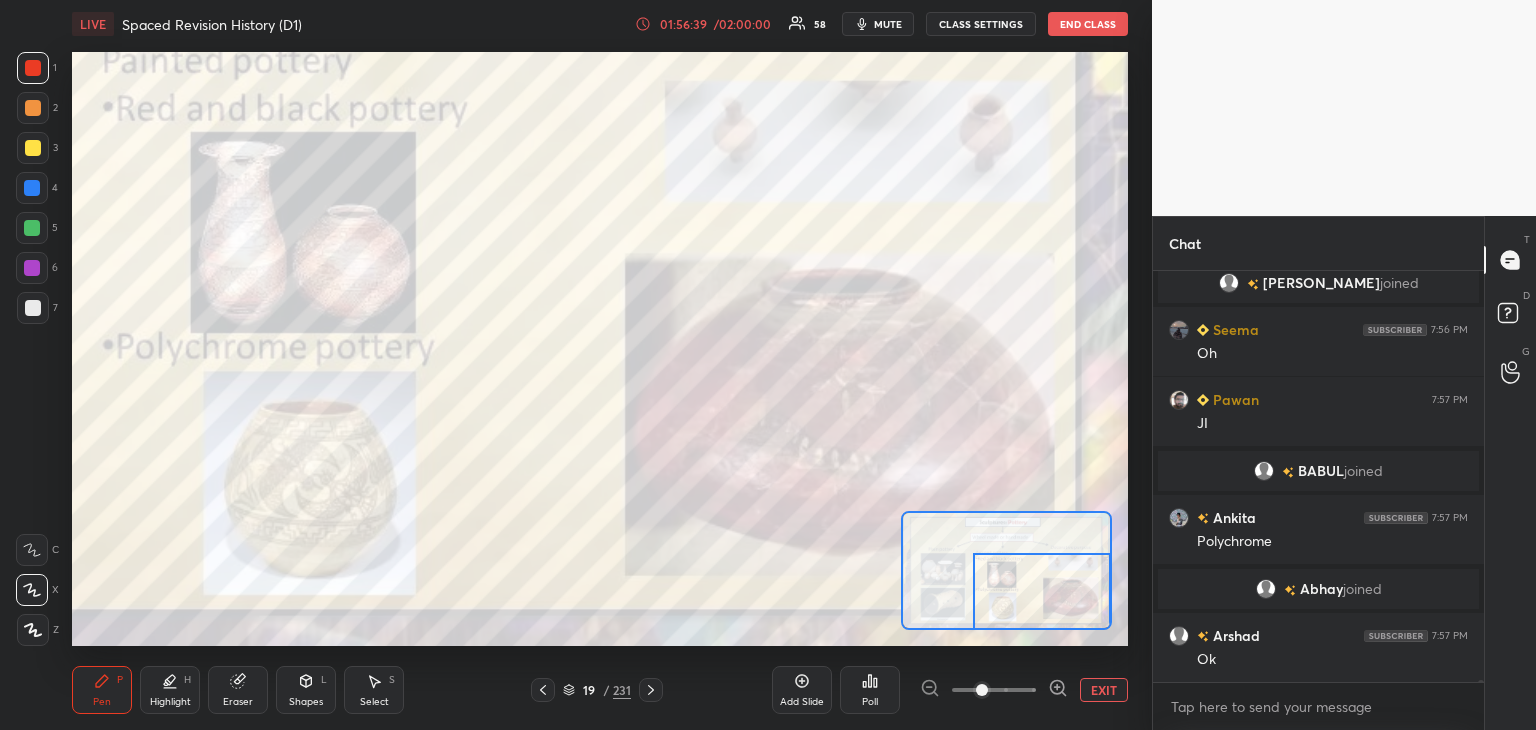 click at bounding box center (1042, 591) 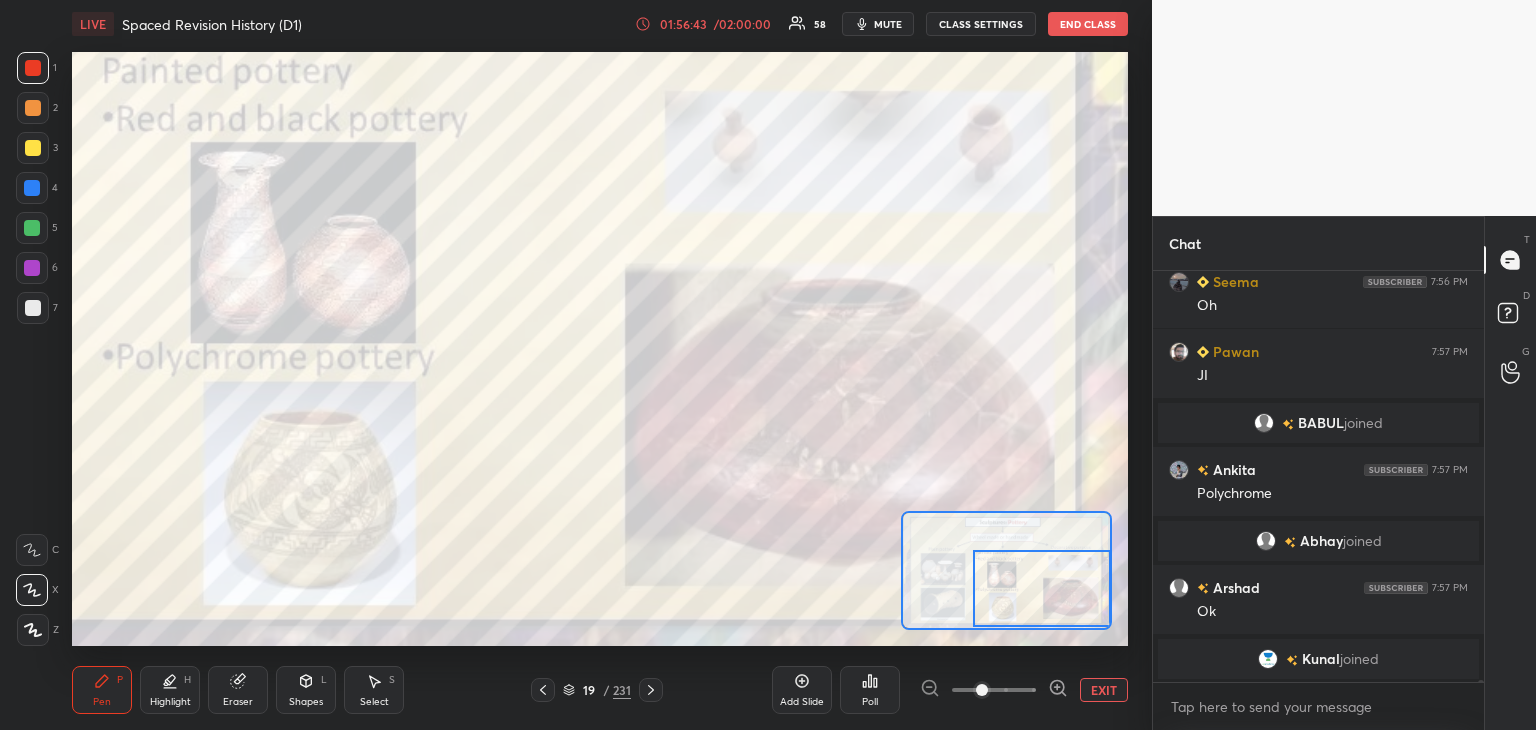 scroll, scrollTop: 73778, scrollLeft: 0, axis: vertical 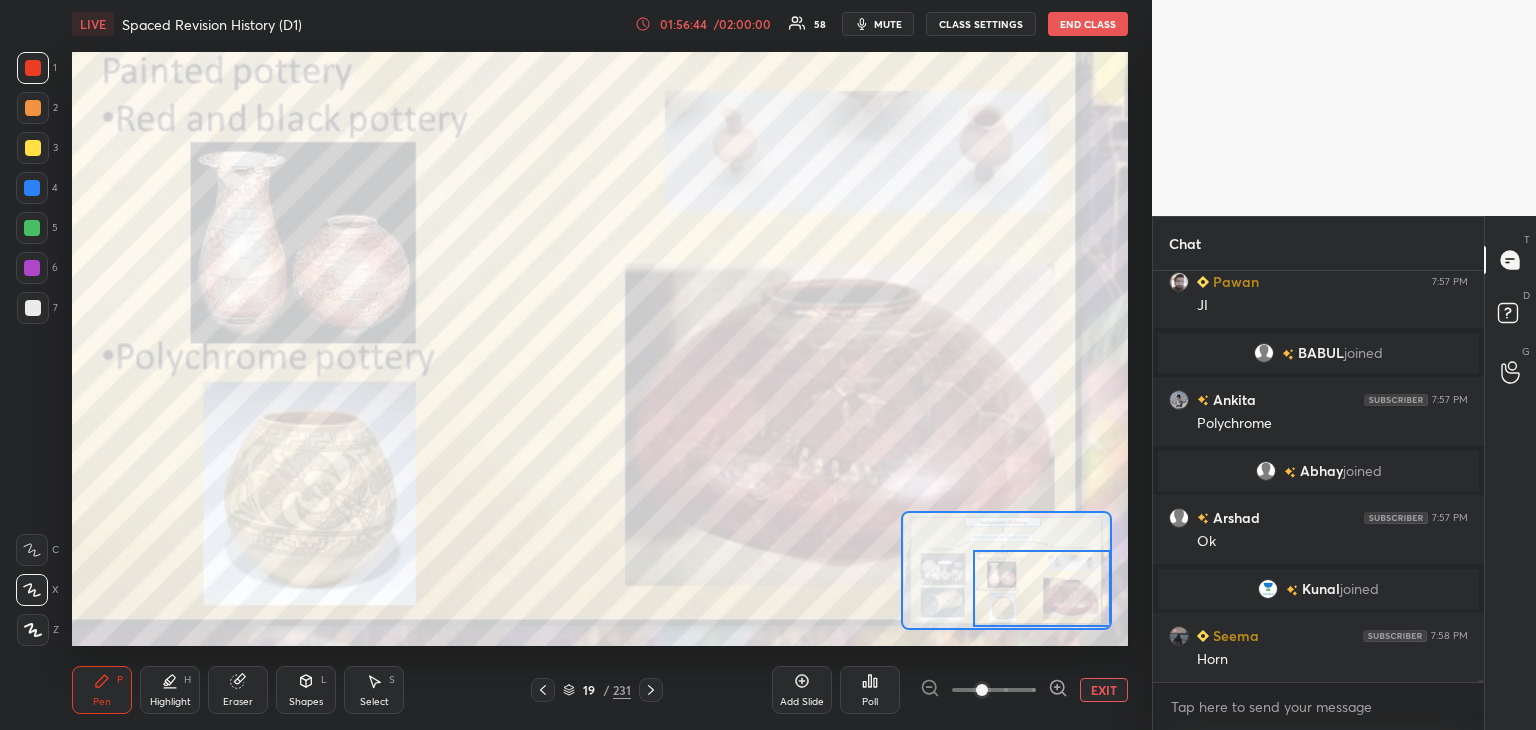 click on "EXIT" at bounding box center [1104, 690] 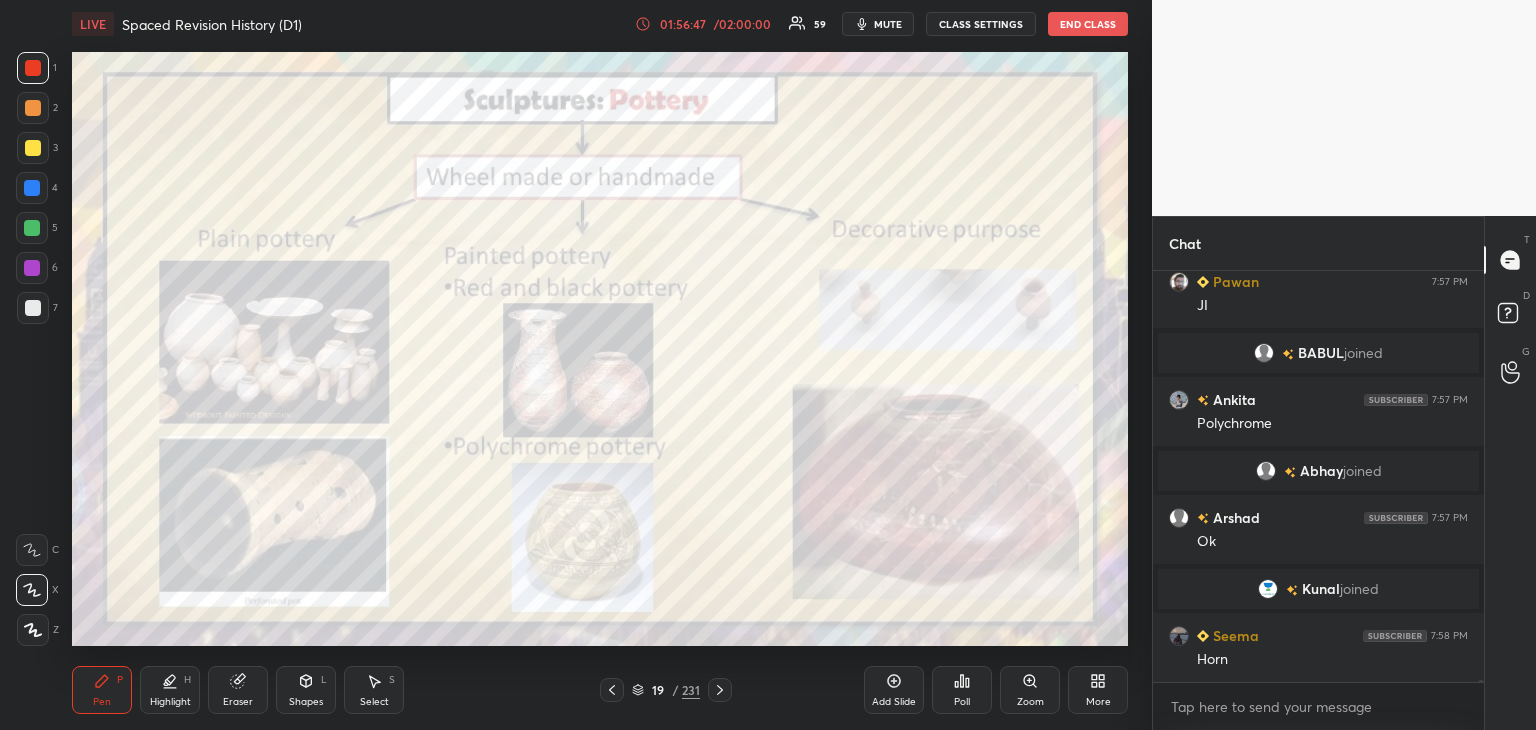 click 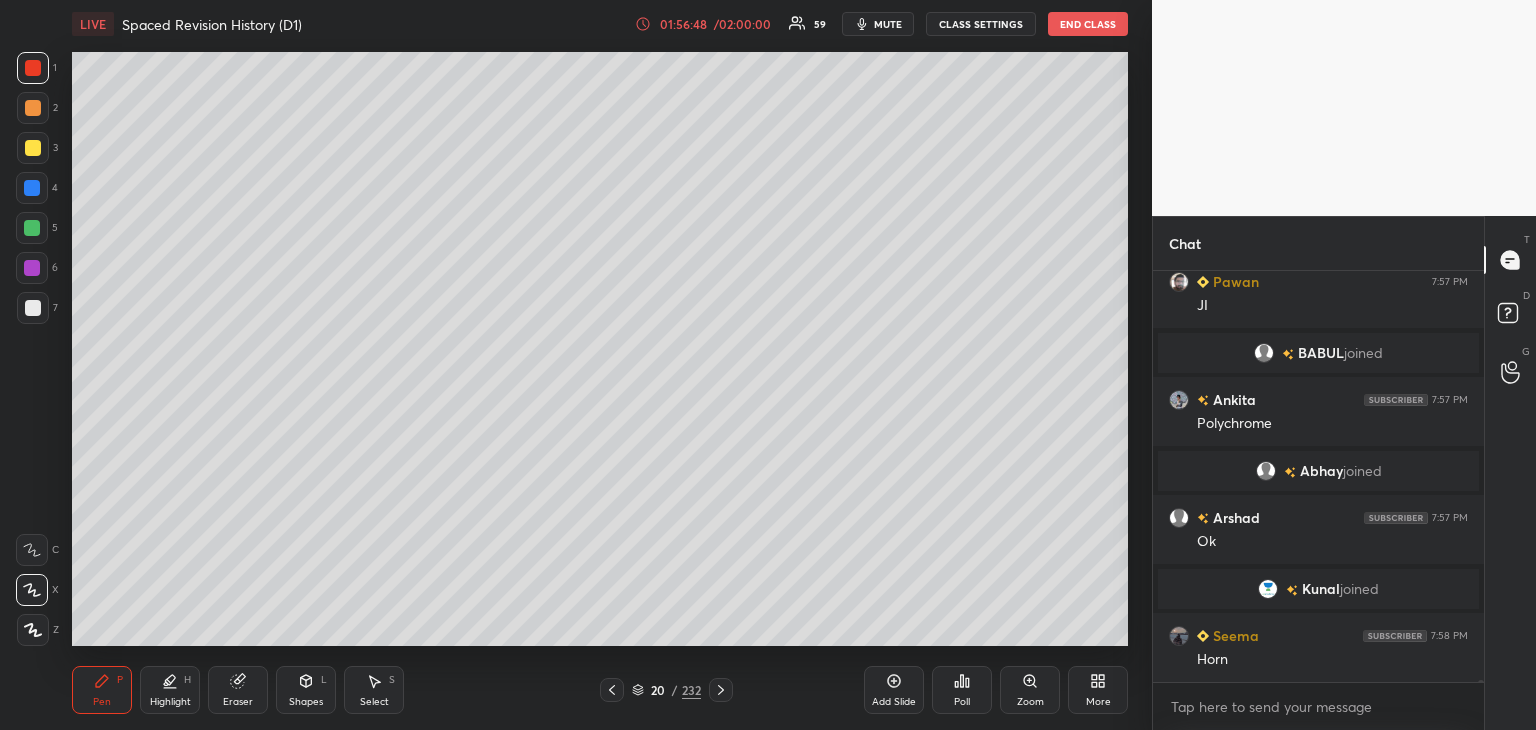 click at bounding box center (33, 308) 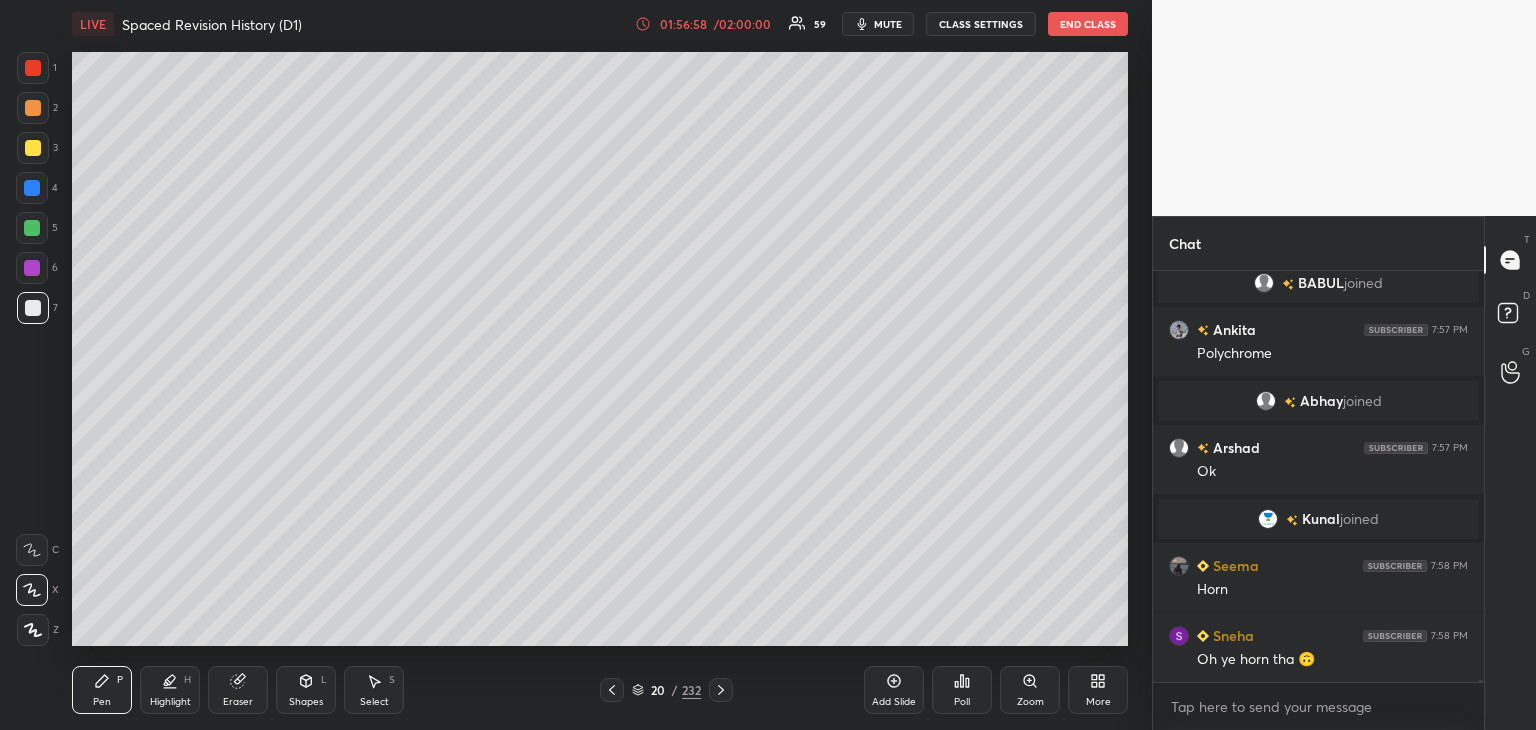 scroll, scrollTop: 73918, scrollLeft: 0, axis: vertical 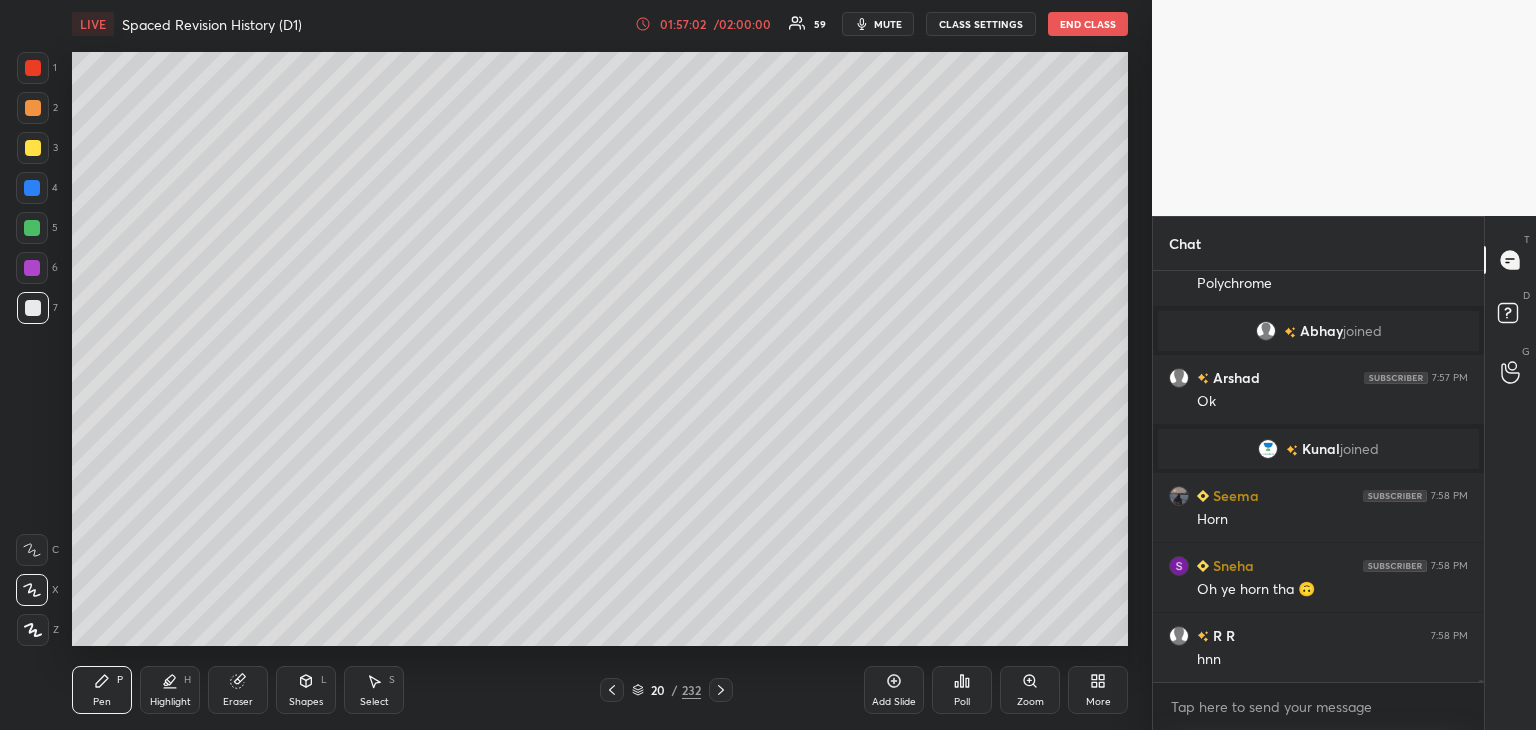 click at bounding box center [612, 690] 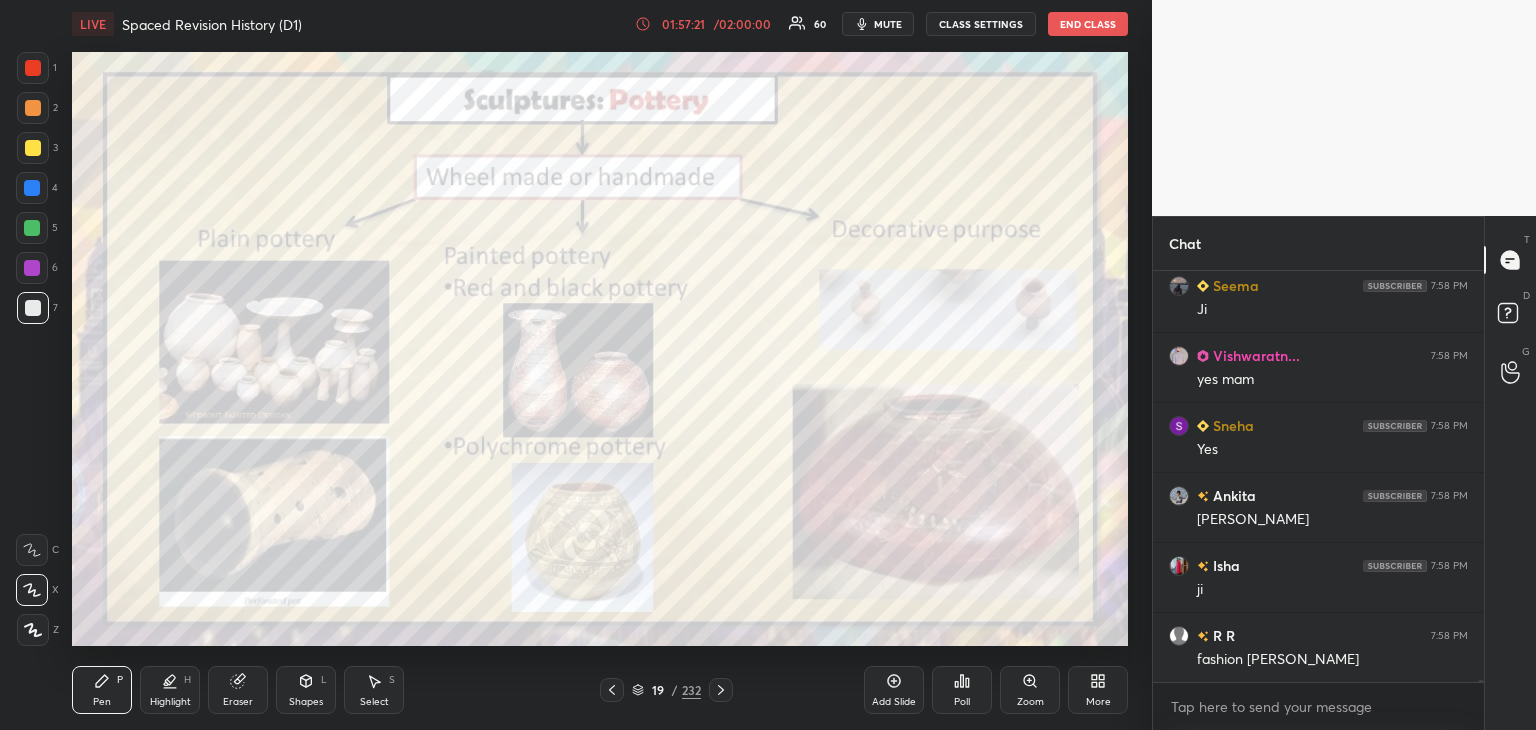 scroll, scrollTop: 74644, scrollLeft: 0, axis: vertical 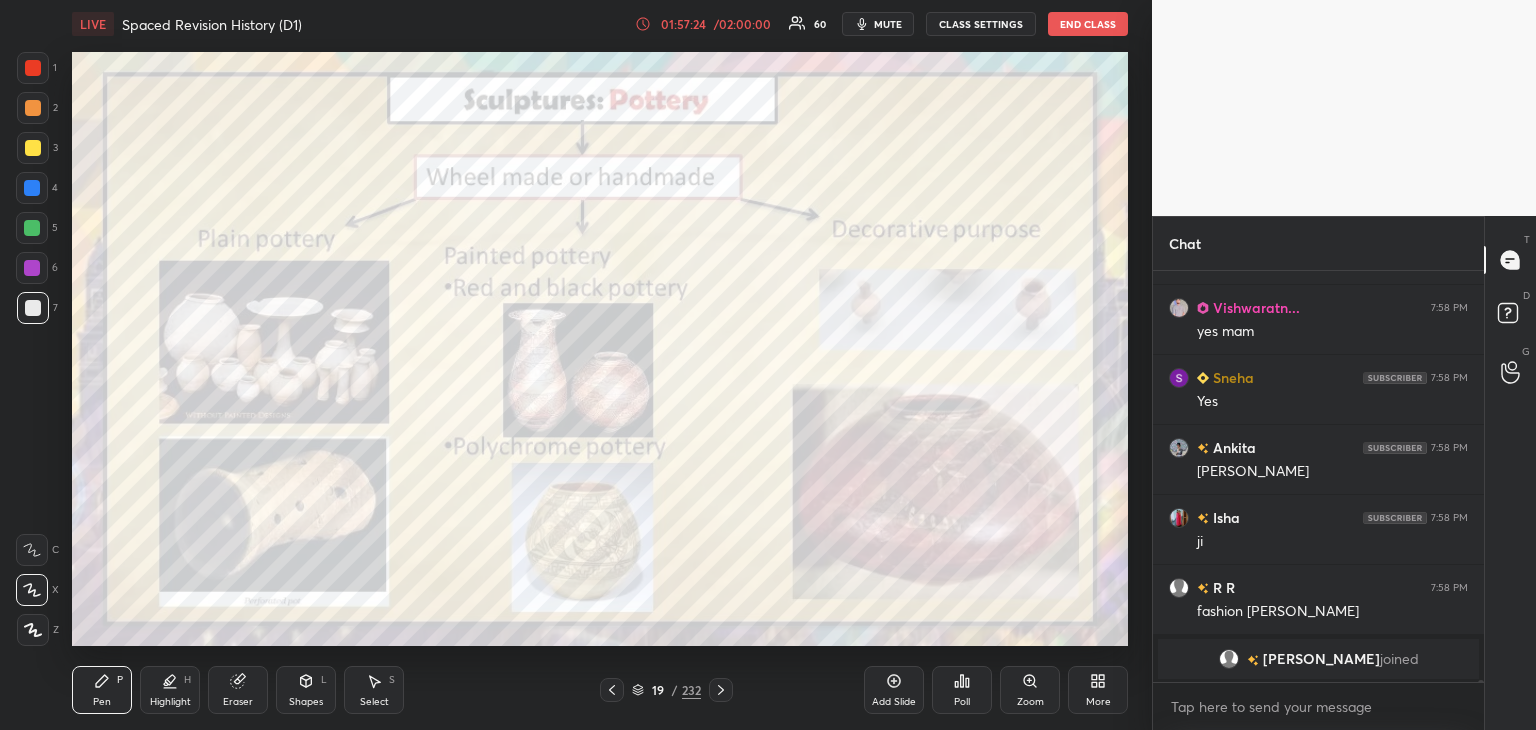 click 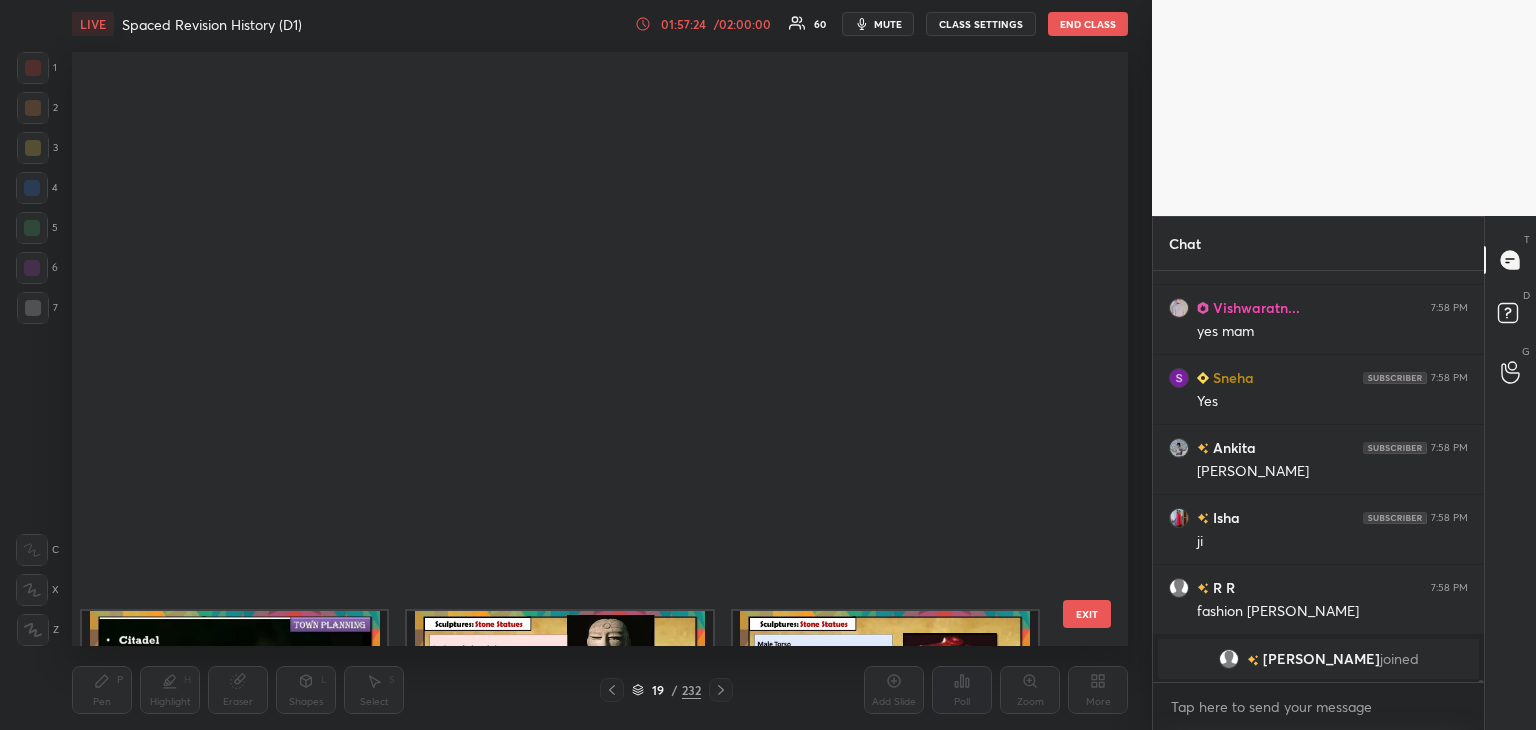 scroll, scrollTop: 588, scrollLeft: 1046, axis: both 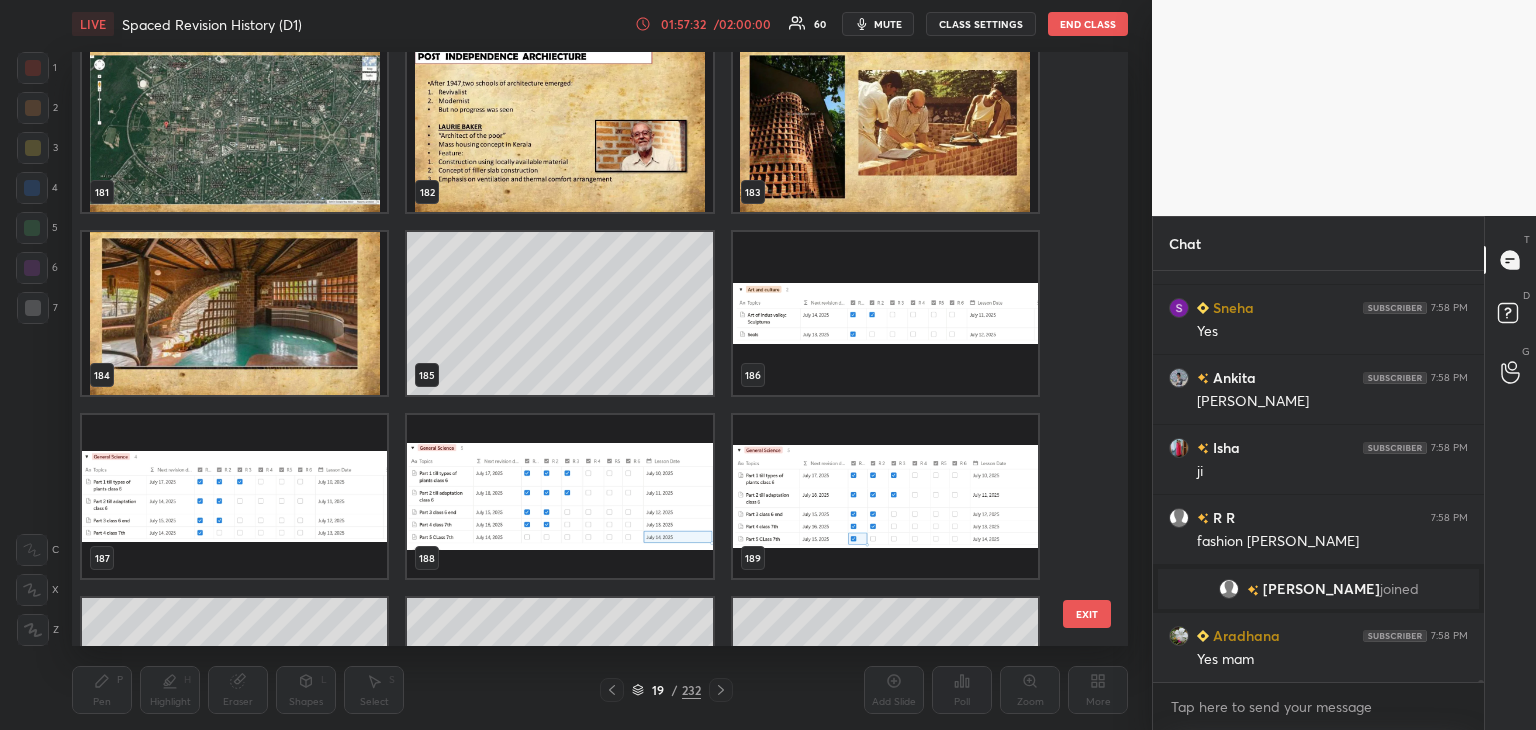 click at bounding box center (885, 313) 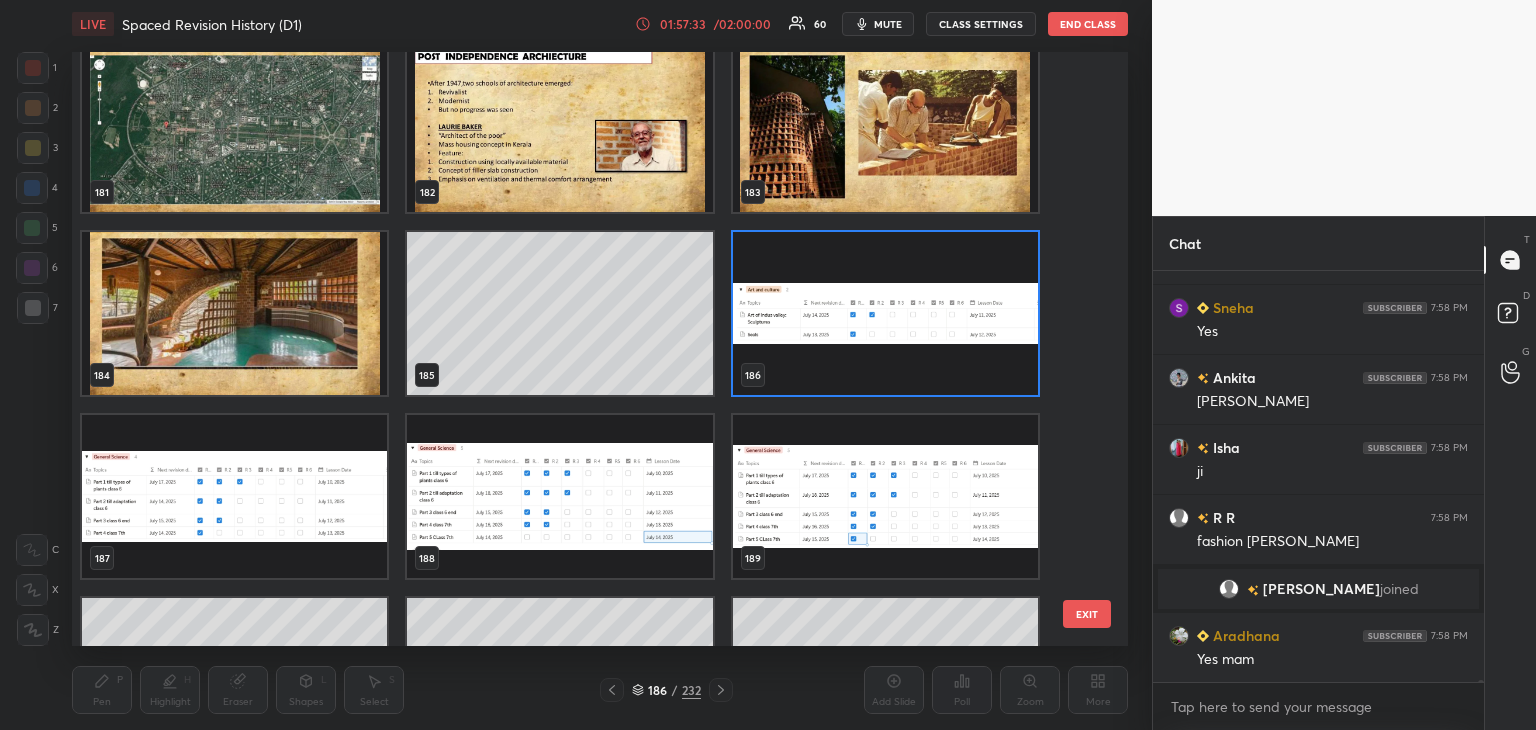 click 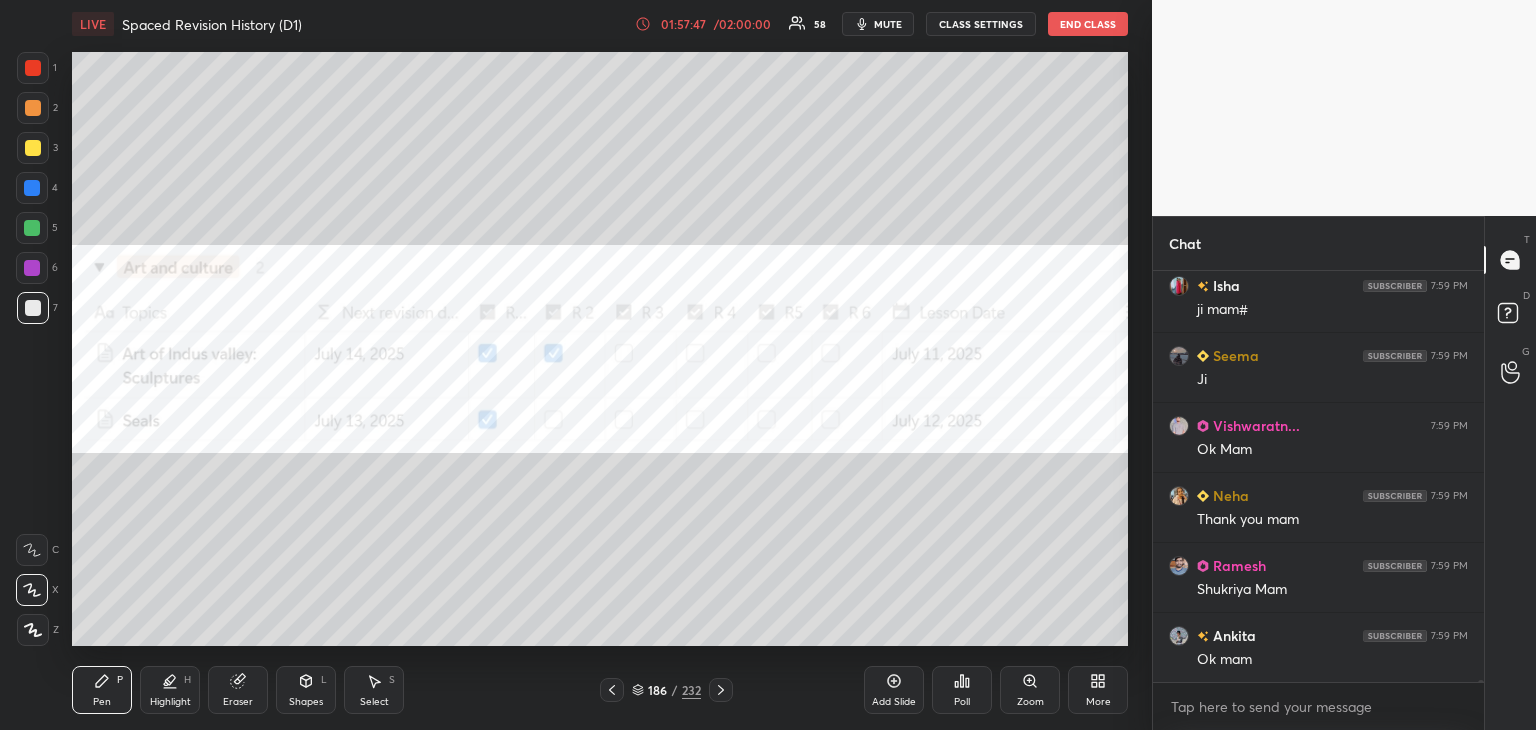scroll, scrollTop: 75490, scrollLeft: 0, axis: vertical 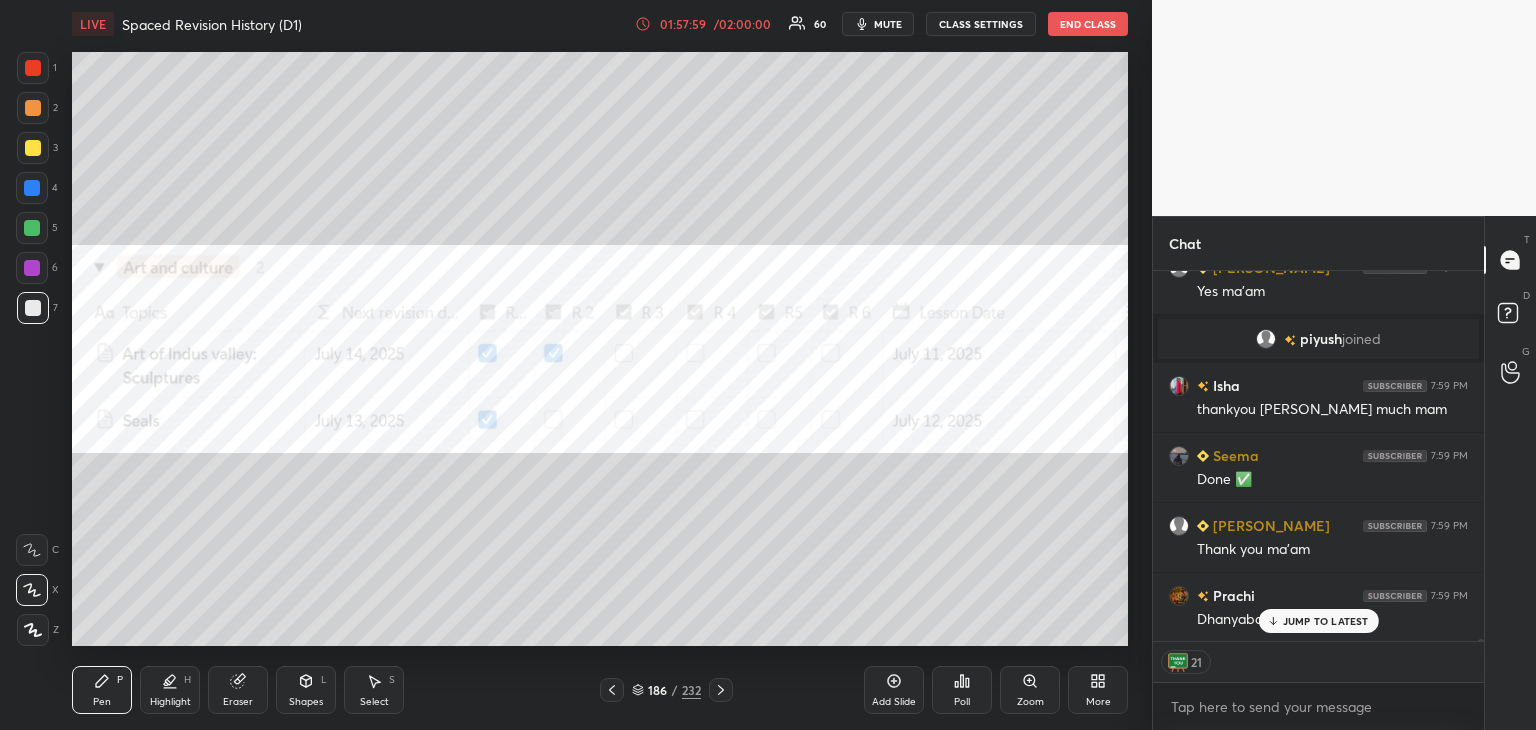 click on "JUMP TO LATEST" at bounding box center (1318, 621) 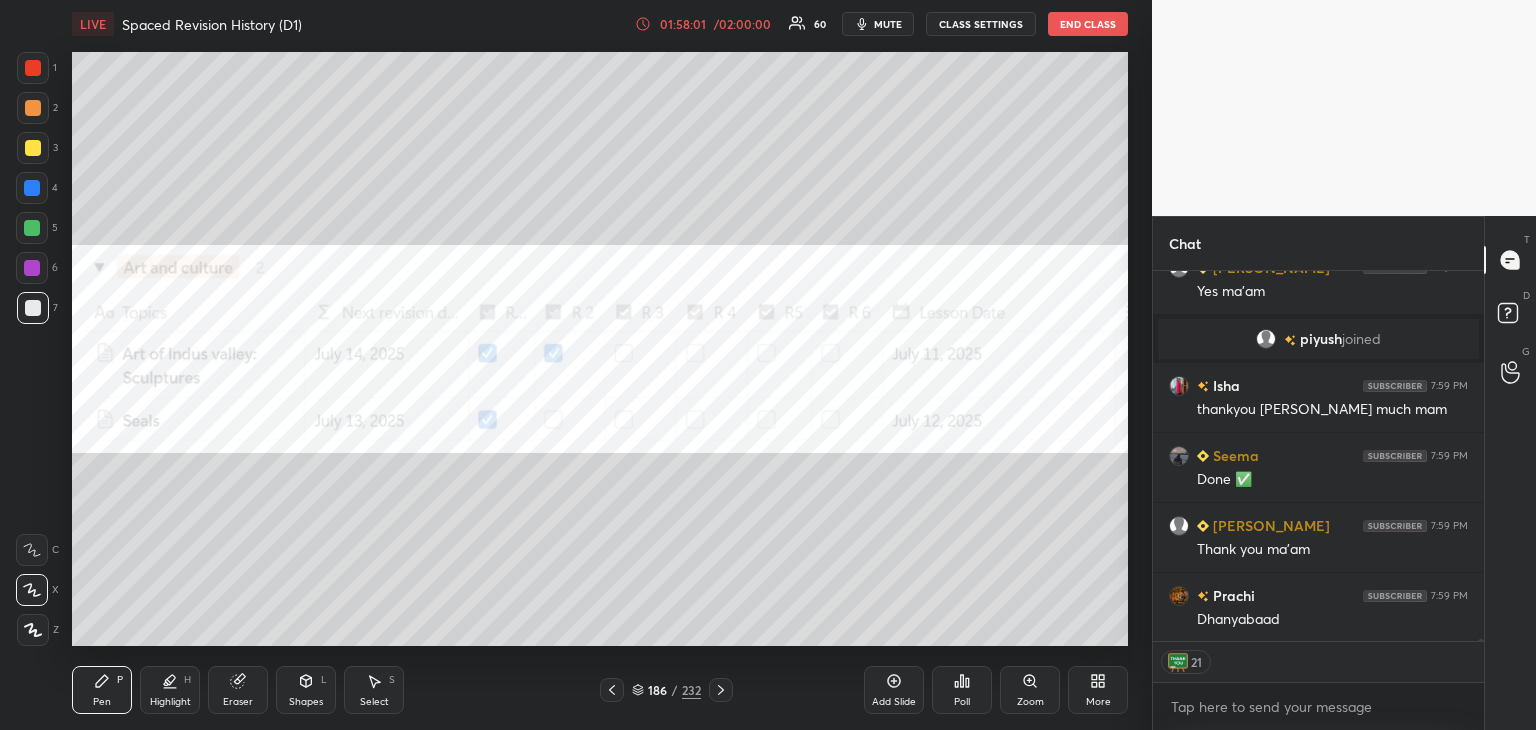 click 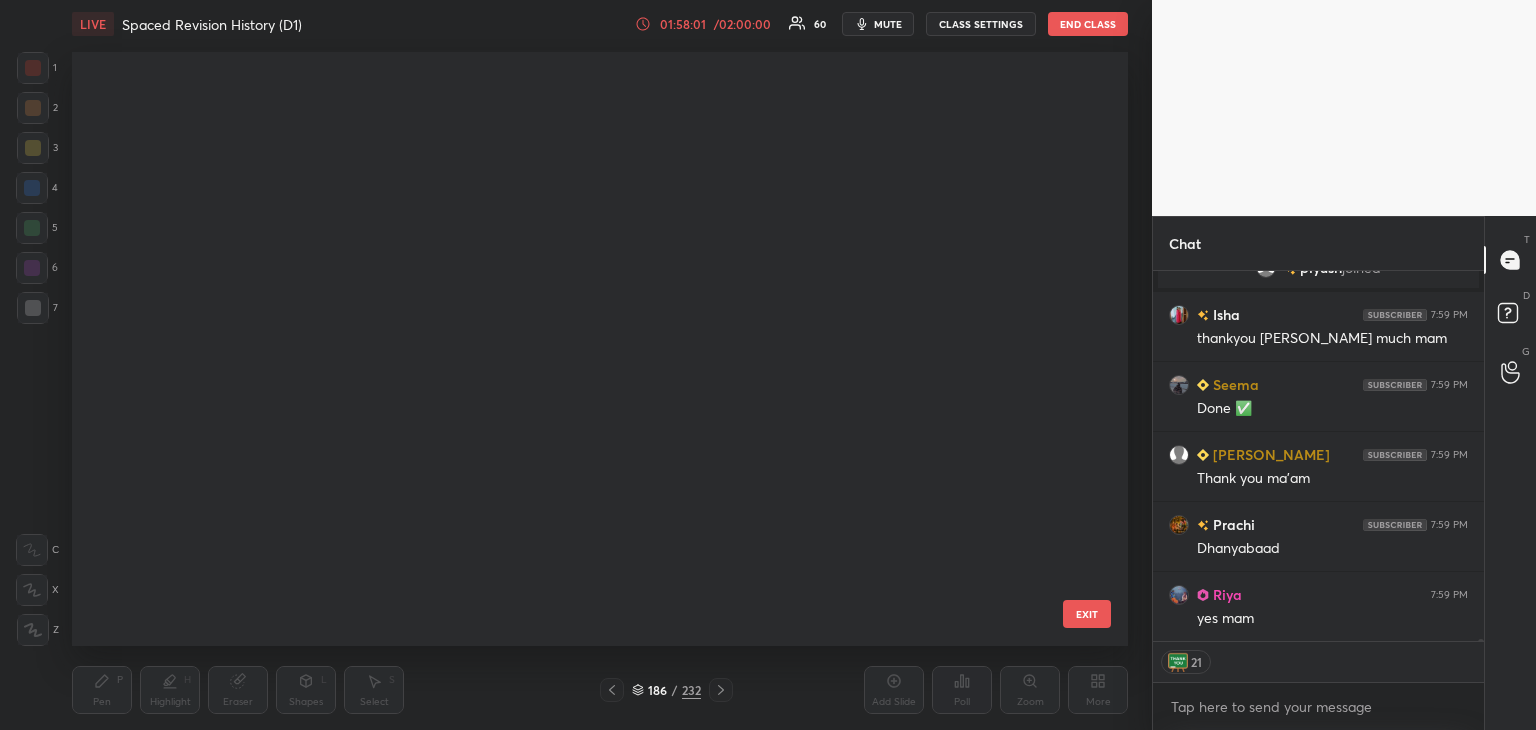 scroll, scrollTop: 10752, scrollLeft: 0, axis: vertical 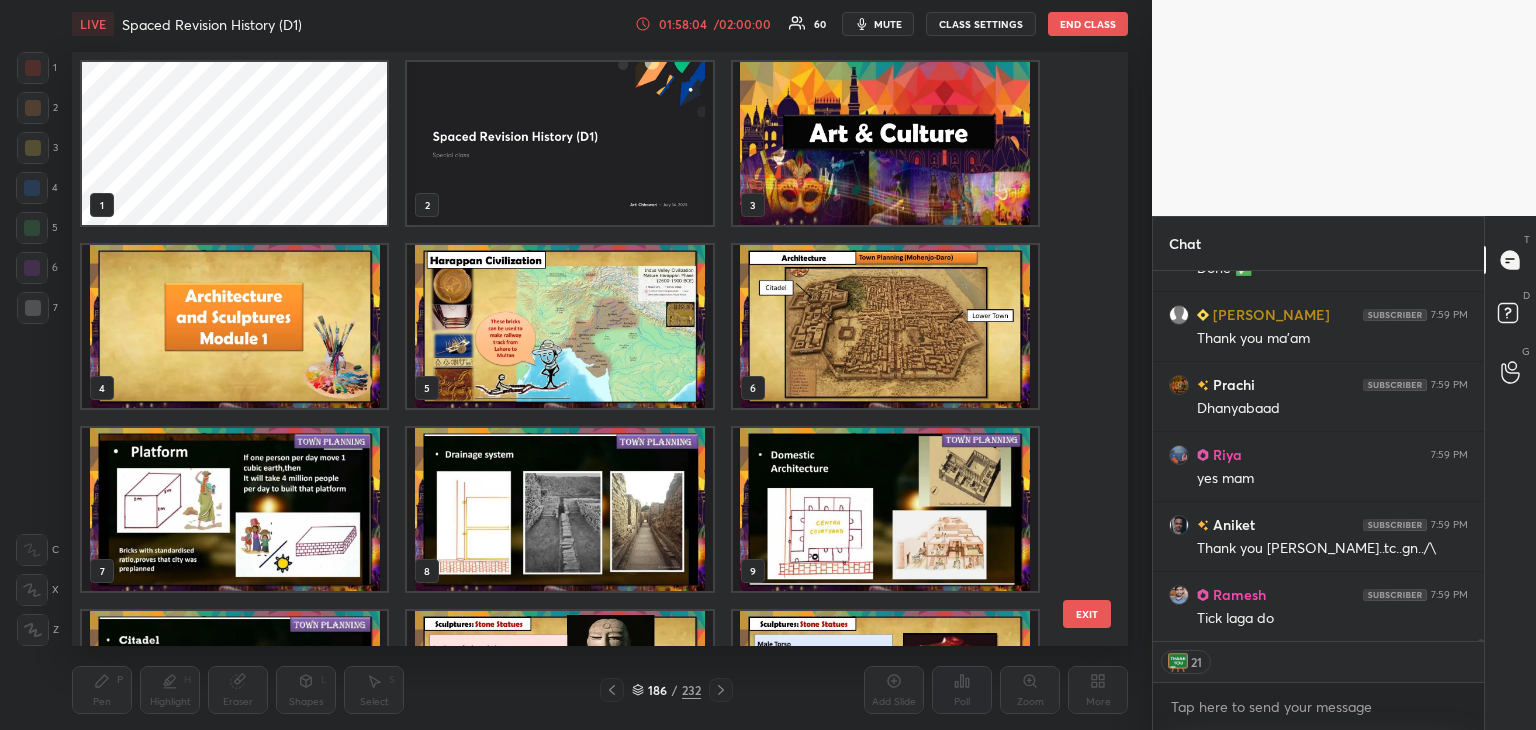click at bounding box center (559, 143) 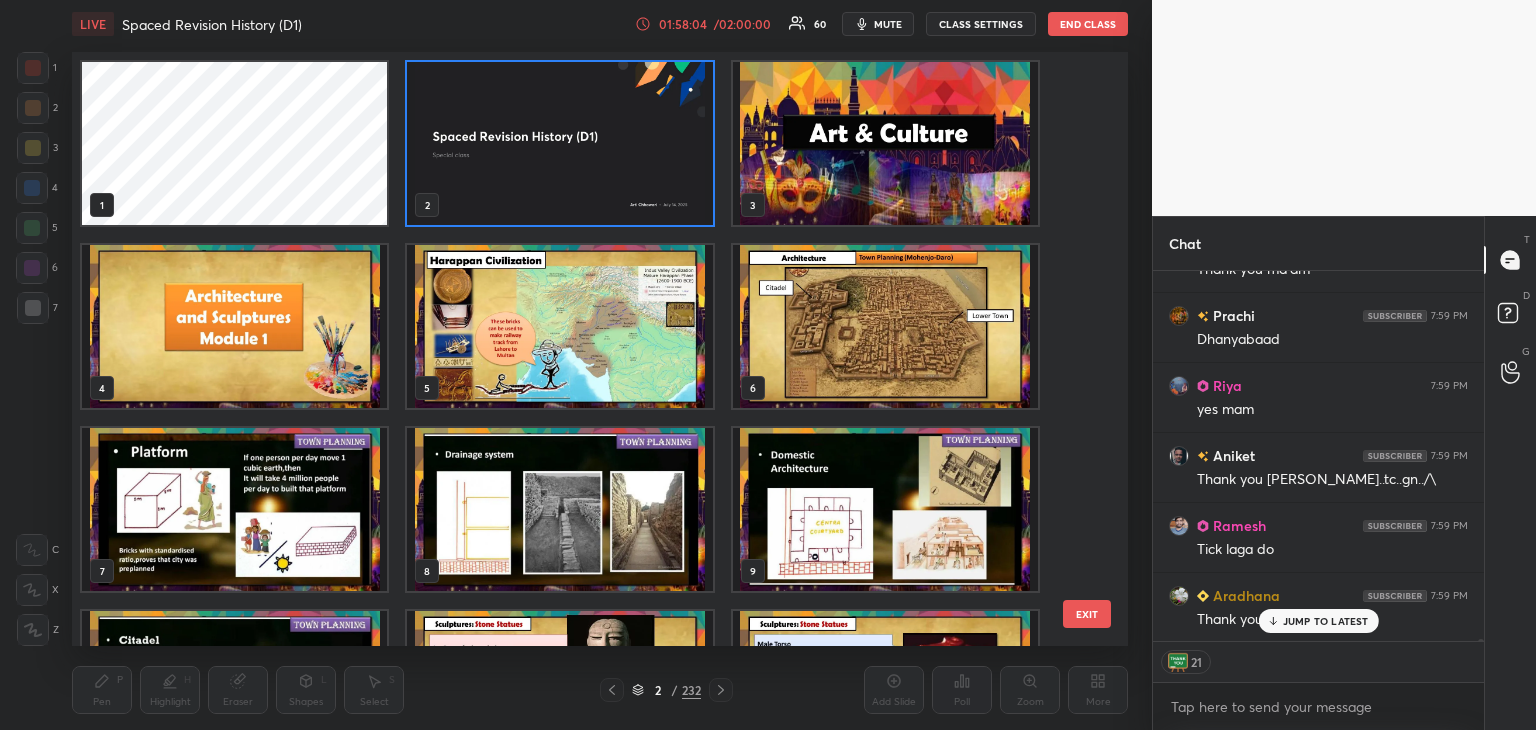 click 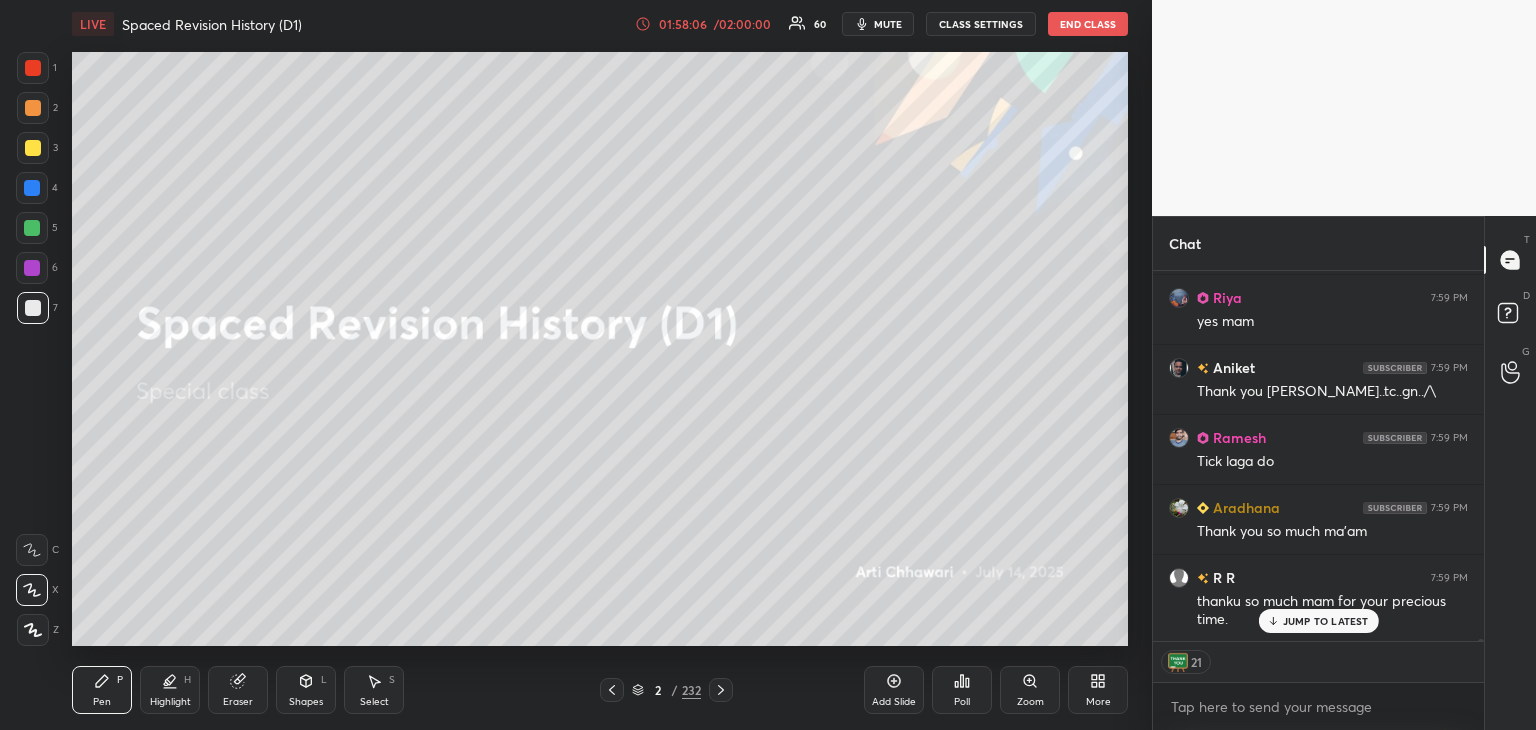 click 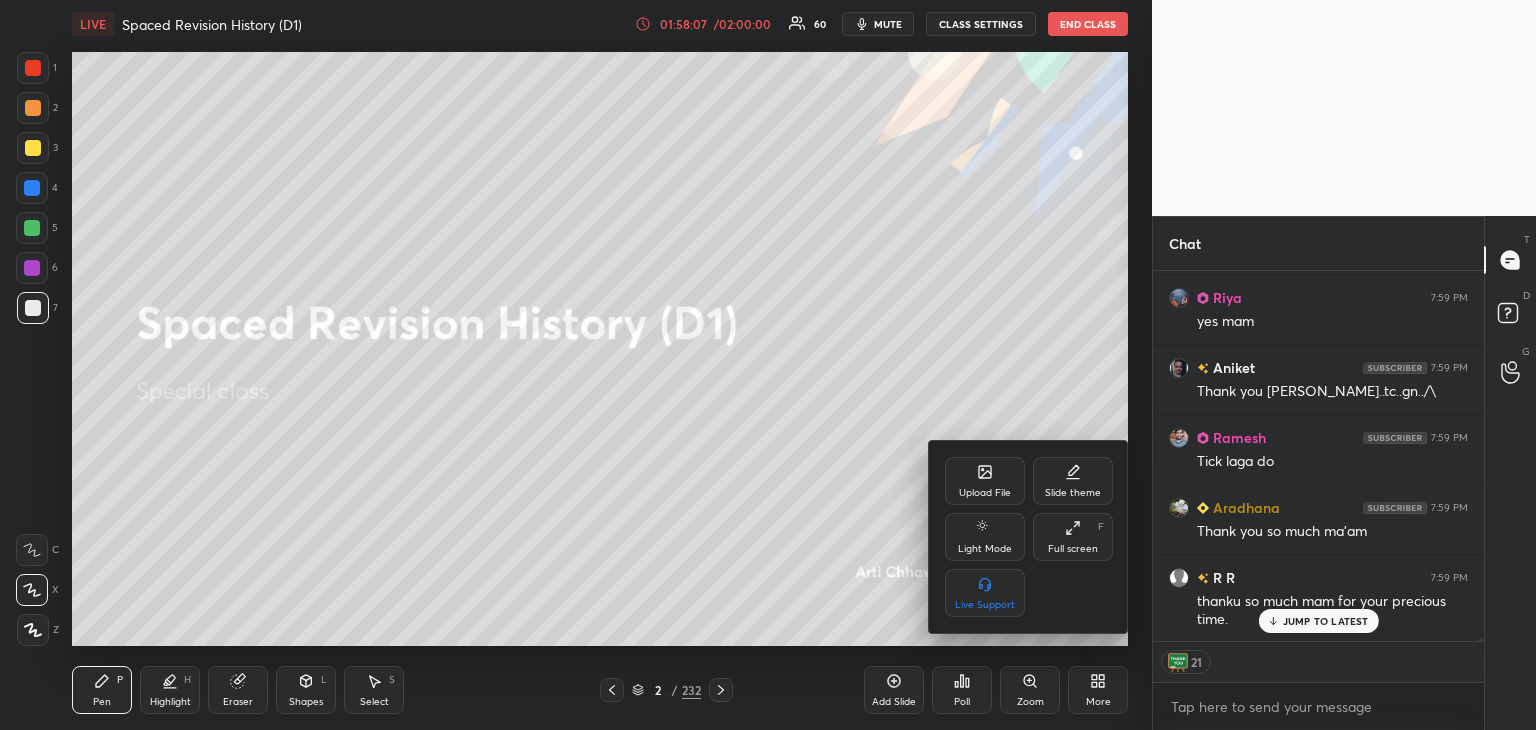 click on "Upload File" at bounding box center [985, 481] 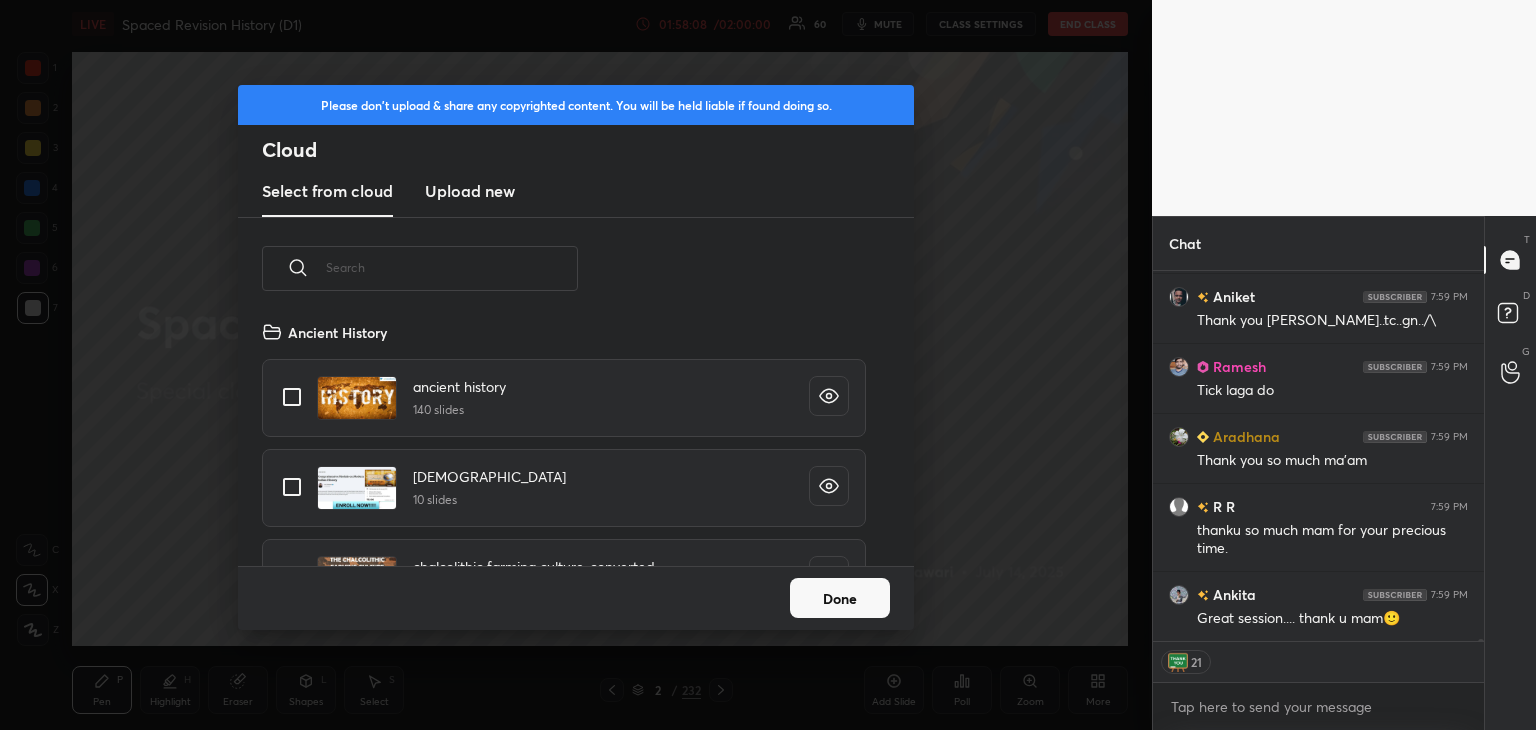click on "Upload new" at bounding box center [470, 191] 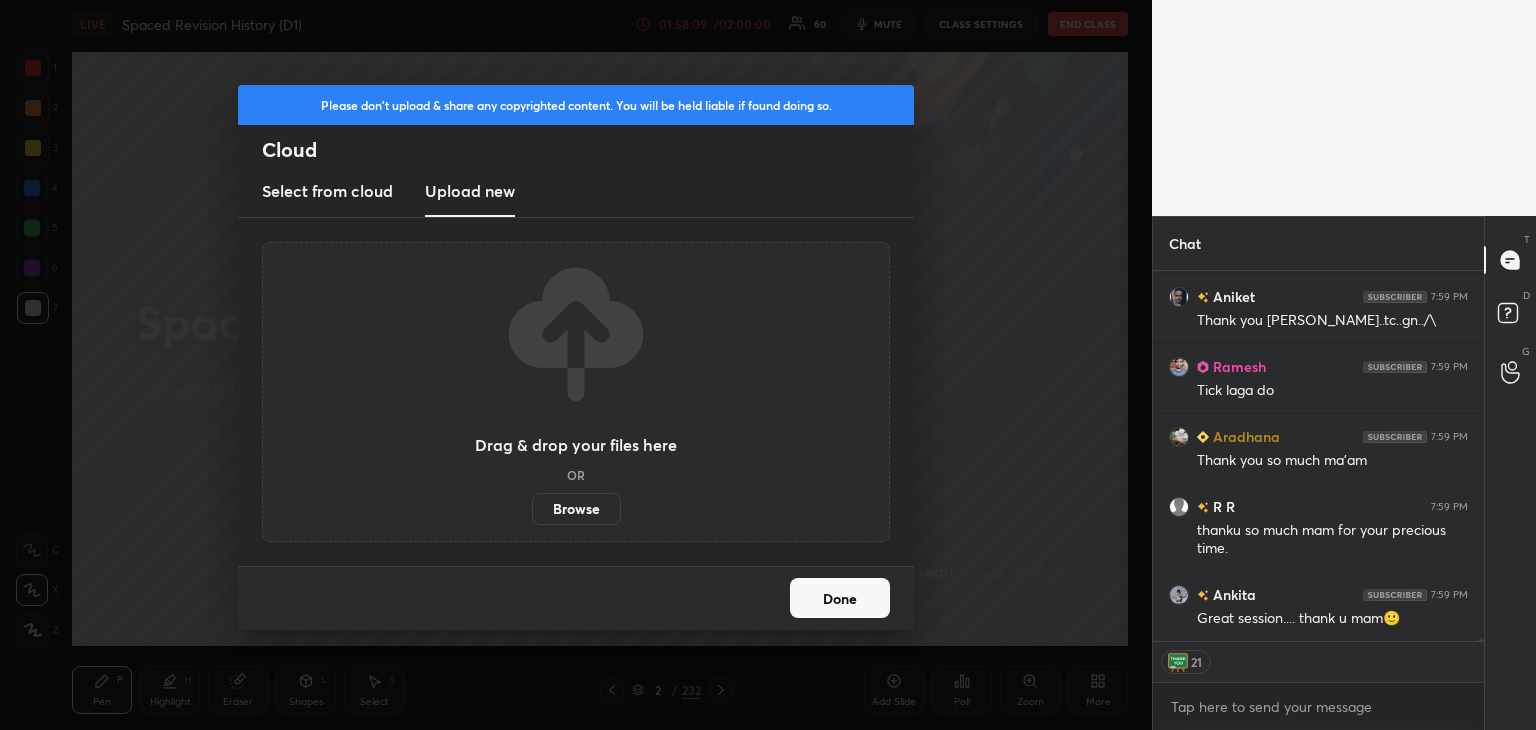 click on "Browse" at bounding box center [576, 509] 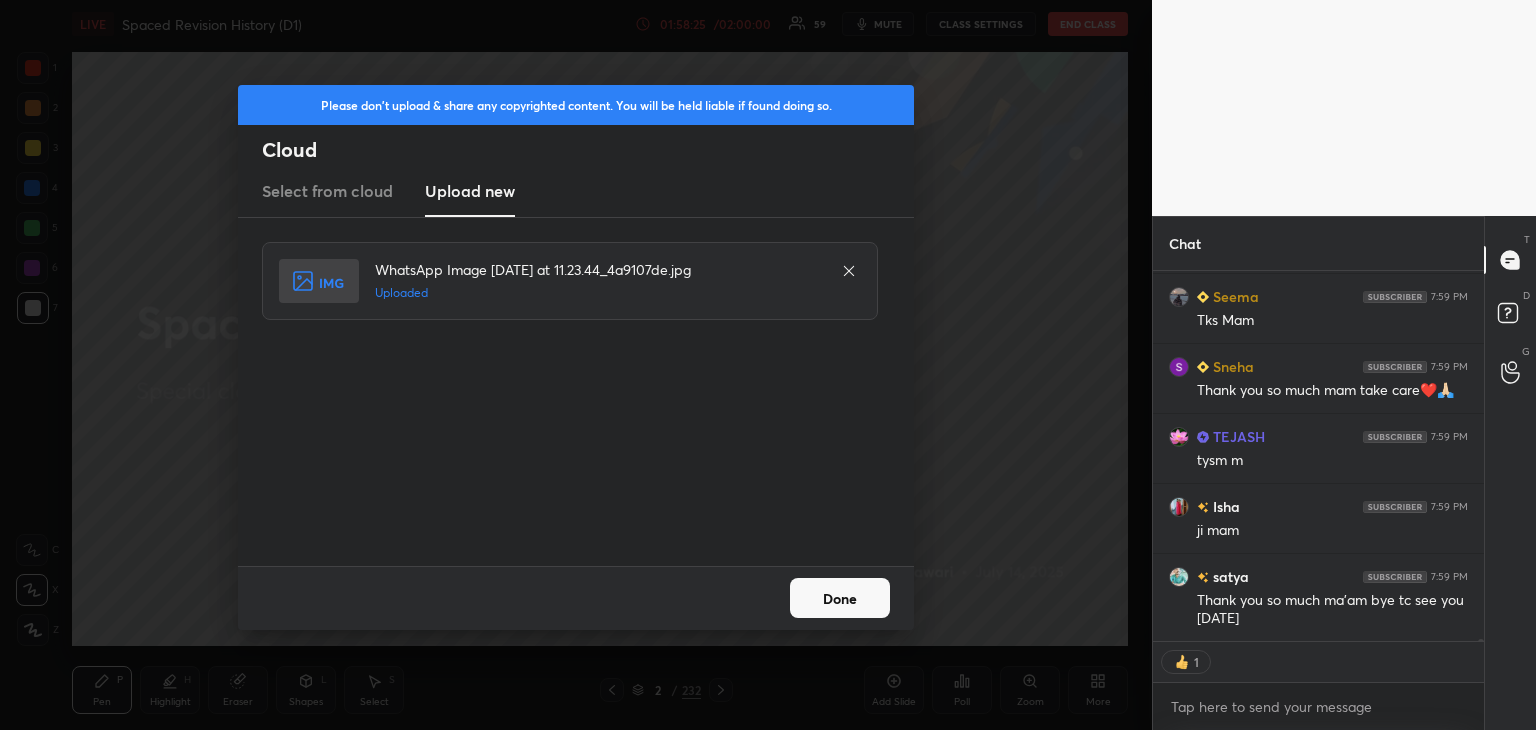 click on "Done" at bounding box center (840, 598) 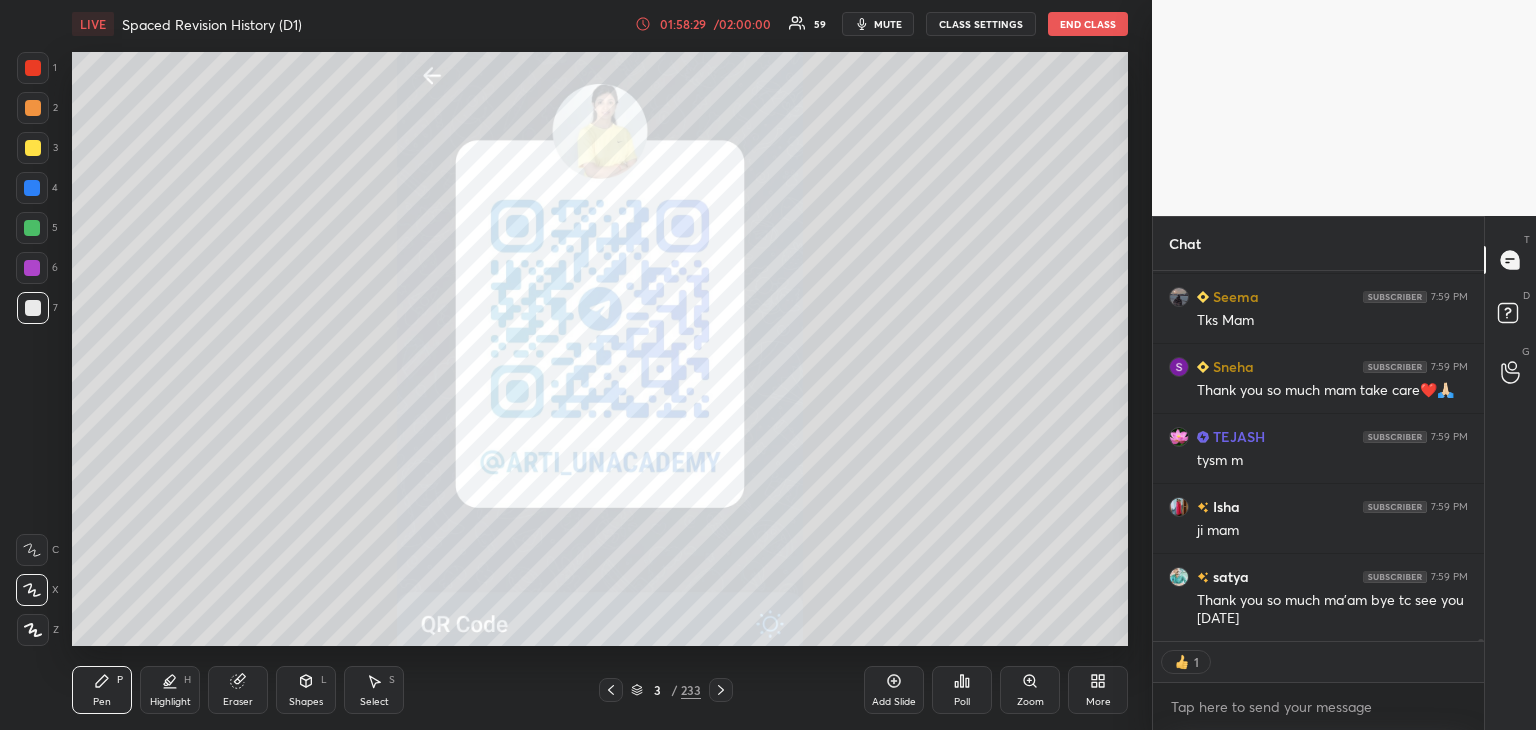 click at bounding box center (33, 68) 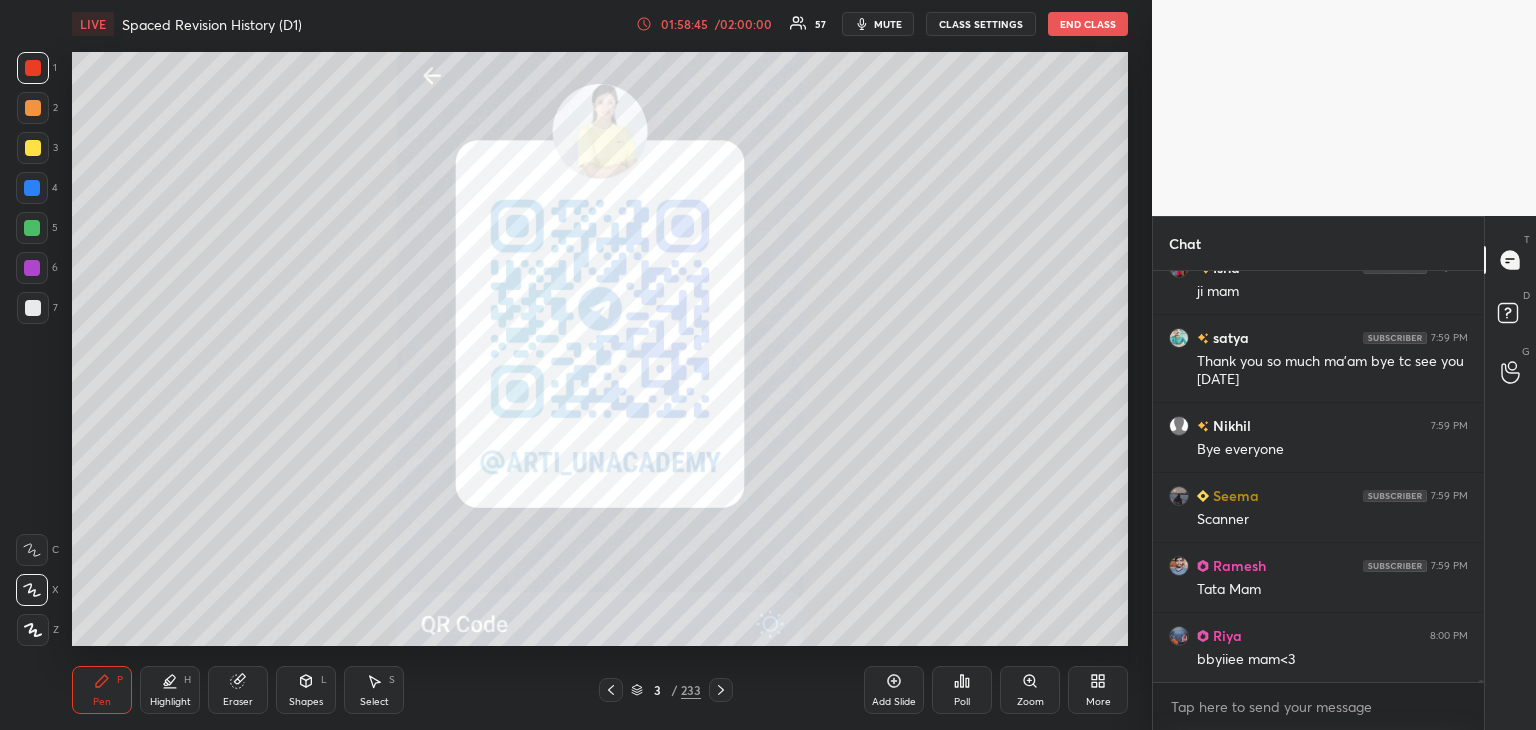 click at bounding box center (32, 188) 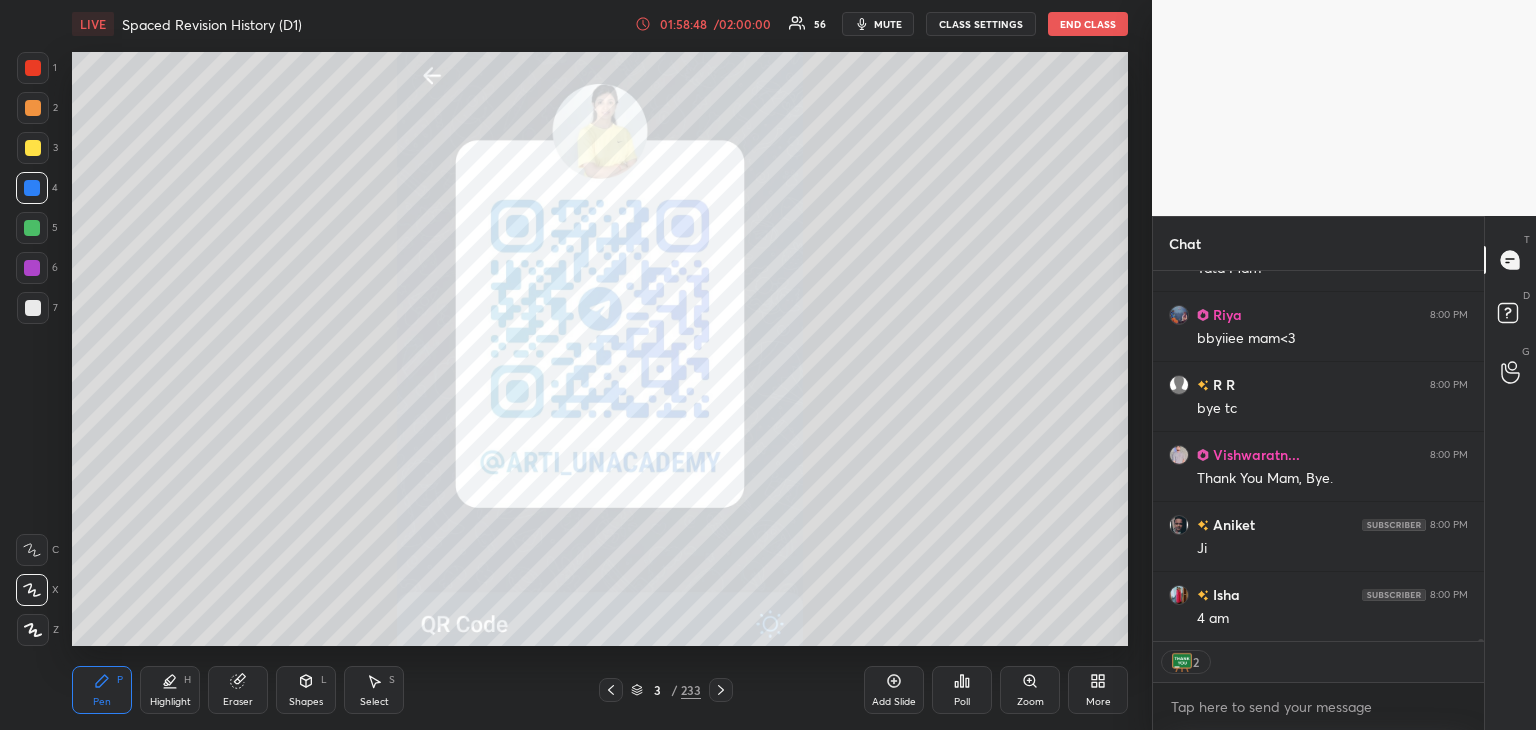 click on "End Class" at bounding box center (1088, 24) 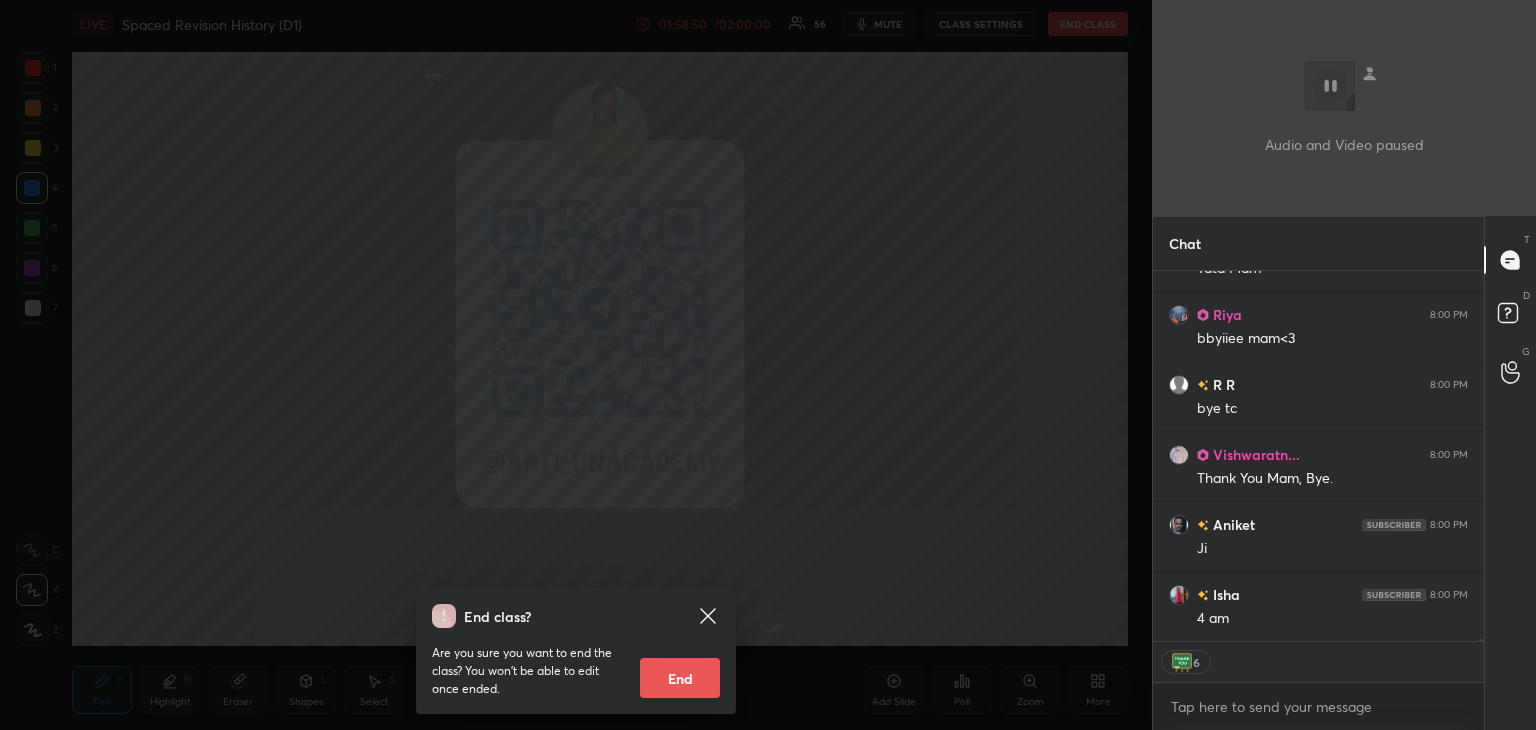 click on "End" at bounding box center (680, 678) 